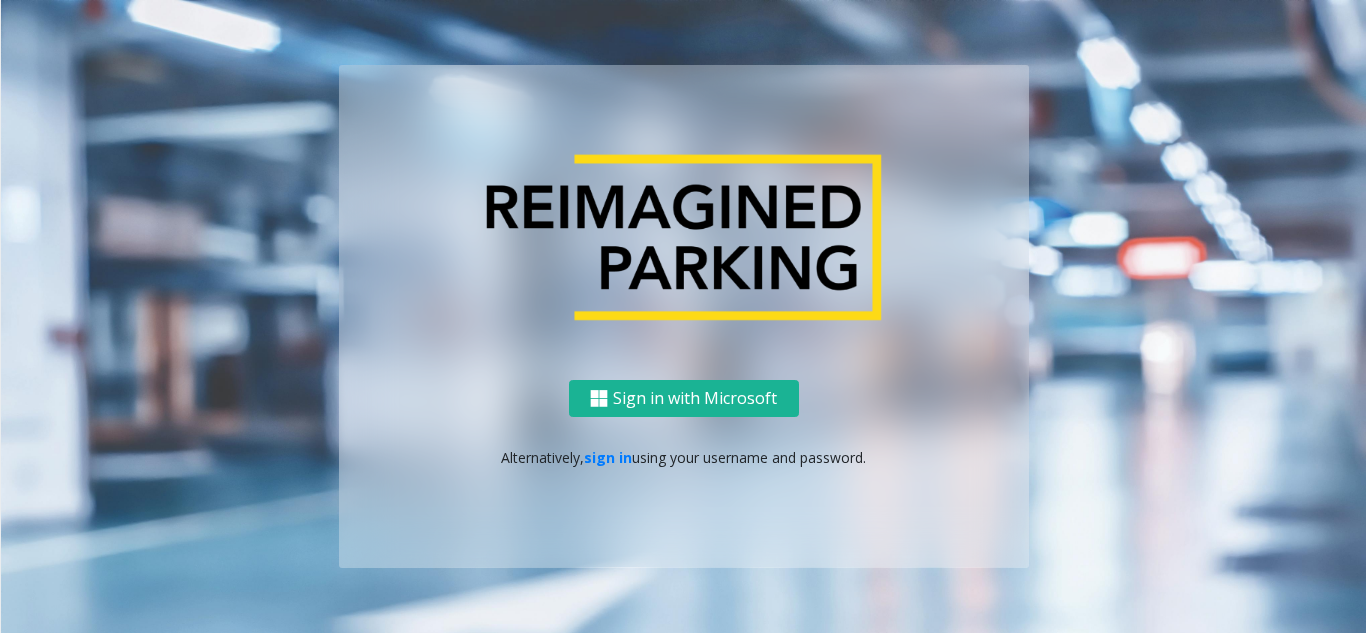 scroll, scrollTop: 0, scrollLeft: 0, axis: both 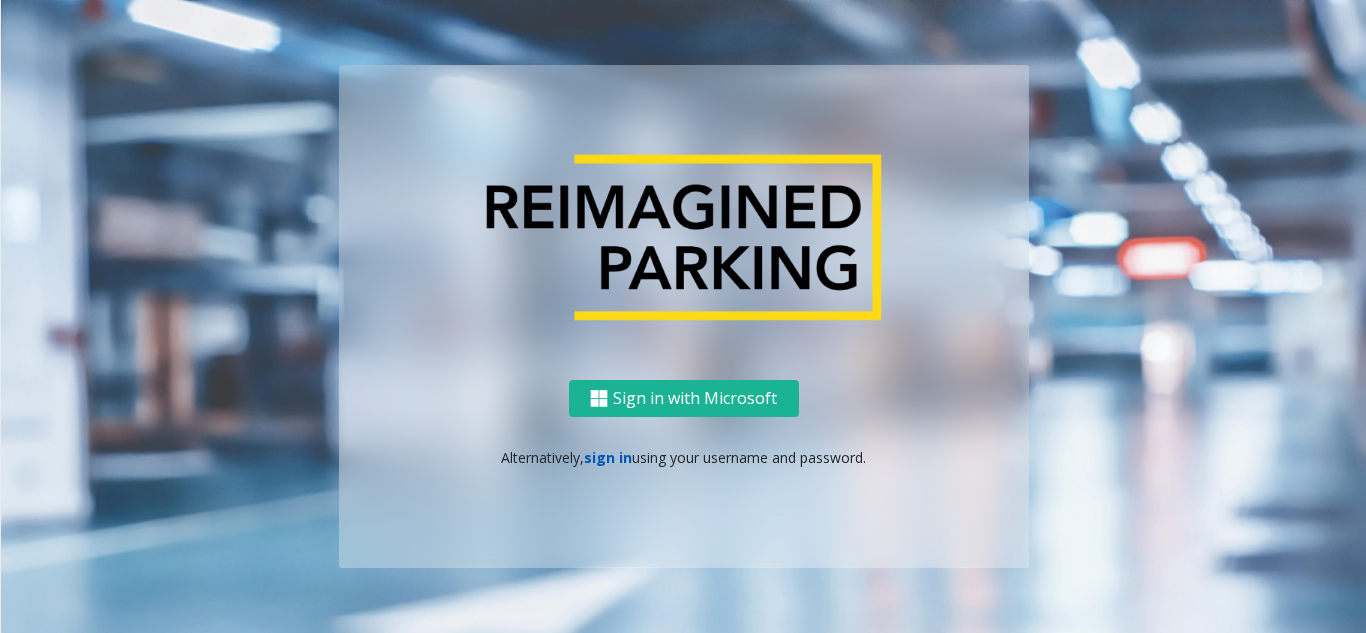 click on "sign in" 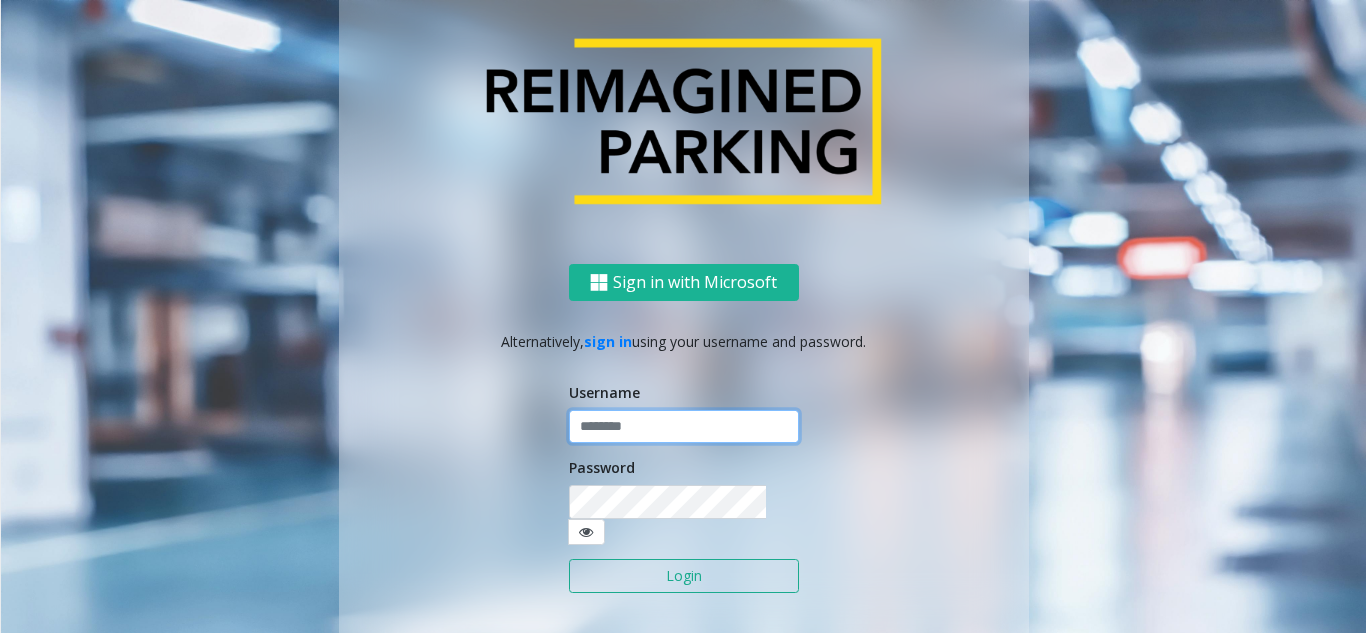 drag, startPoint x: 603, startPoint y: 440, endPoint x: 590, endPoint y: 432, distance: 15.264338 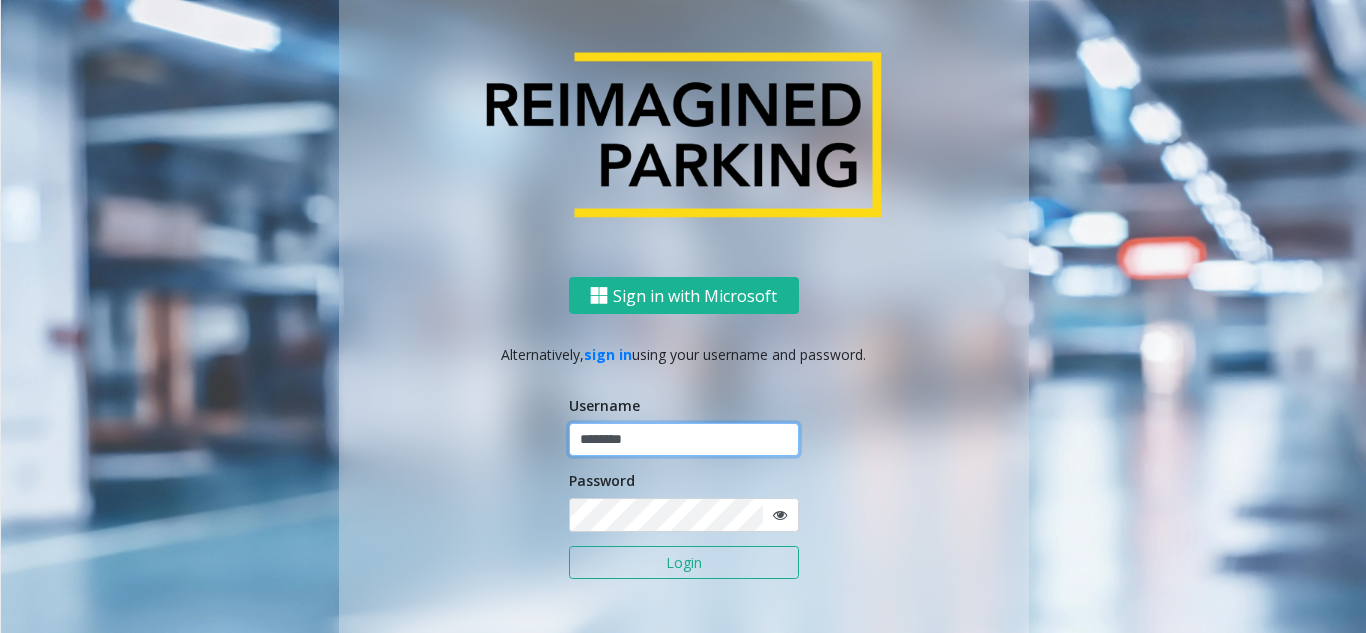 type on "********" 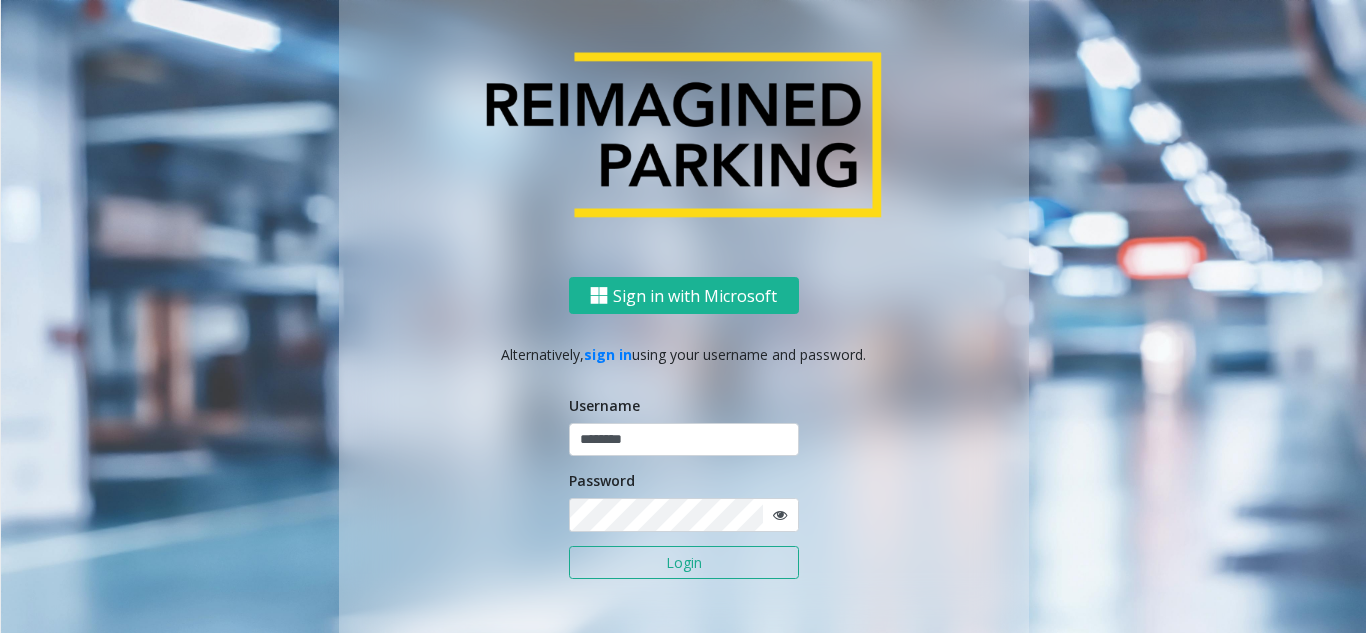 click 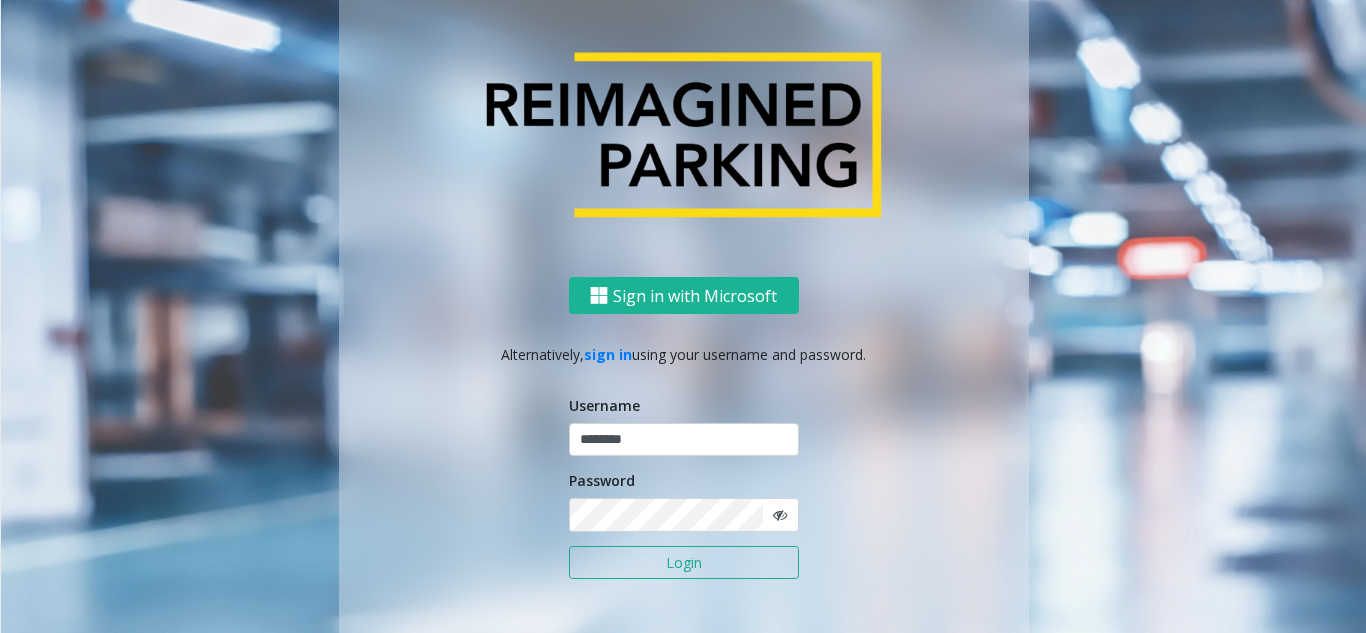 click on "Login" 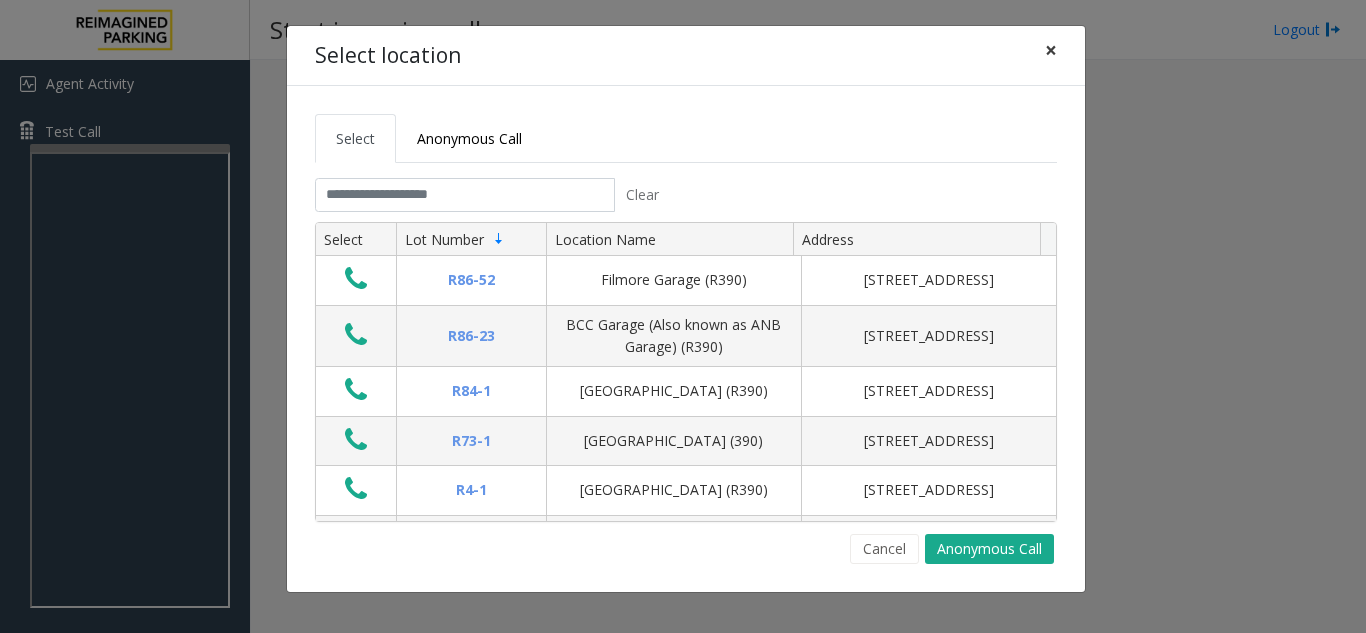 click on "×" 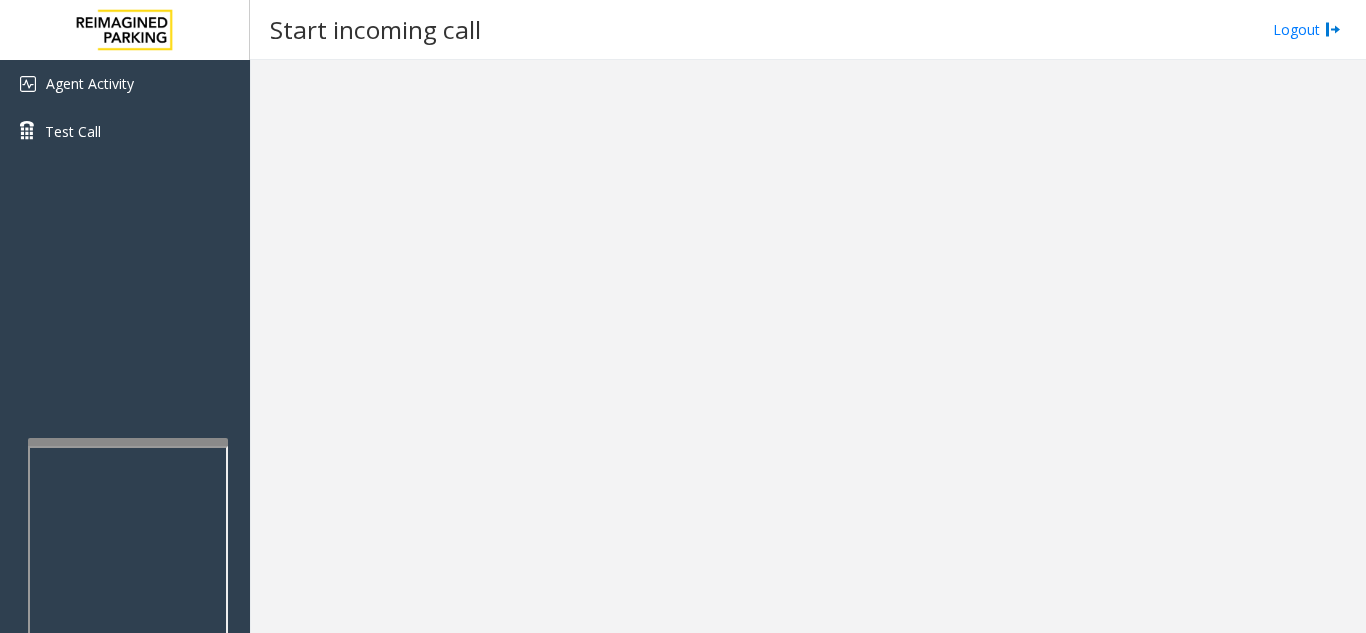 click at bounding box center [128, 442] 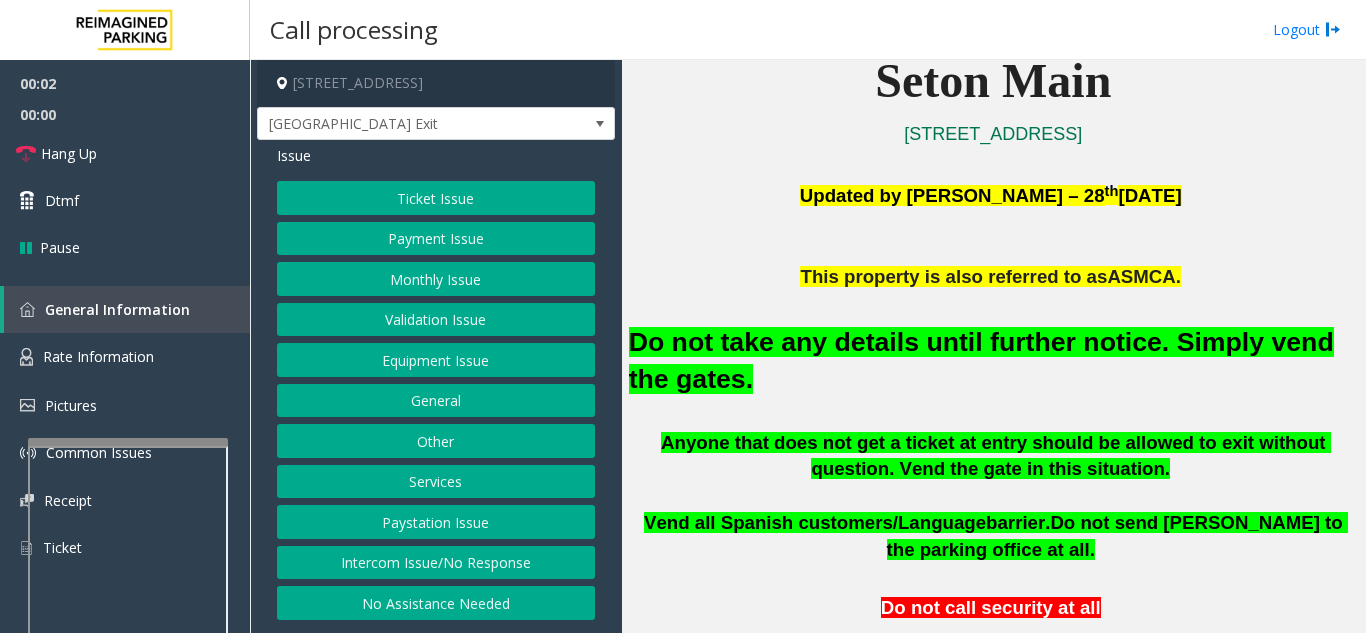 scroll, scrollTop: 500, scrollLeft: 0, axis: vertical 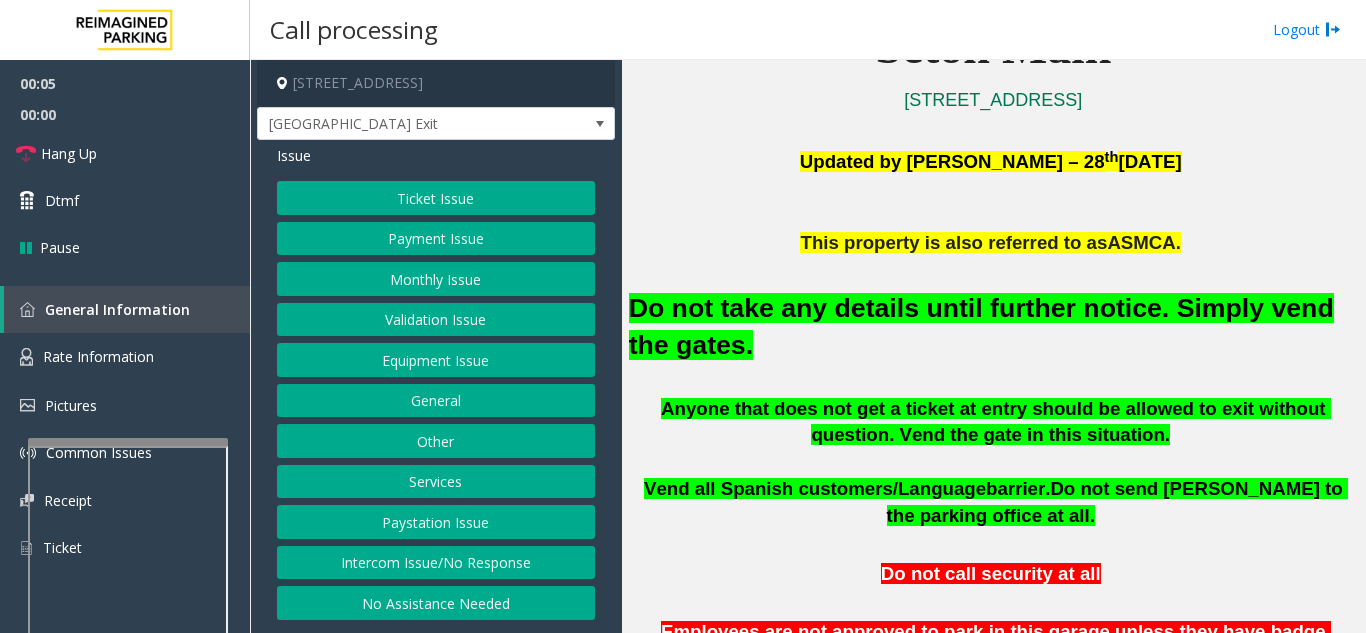 click on "Monthly Issue" 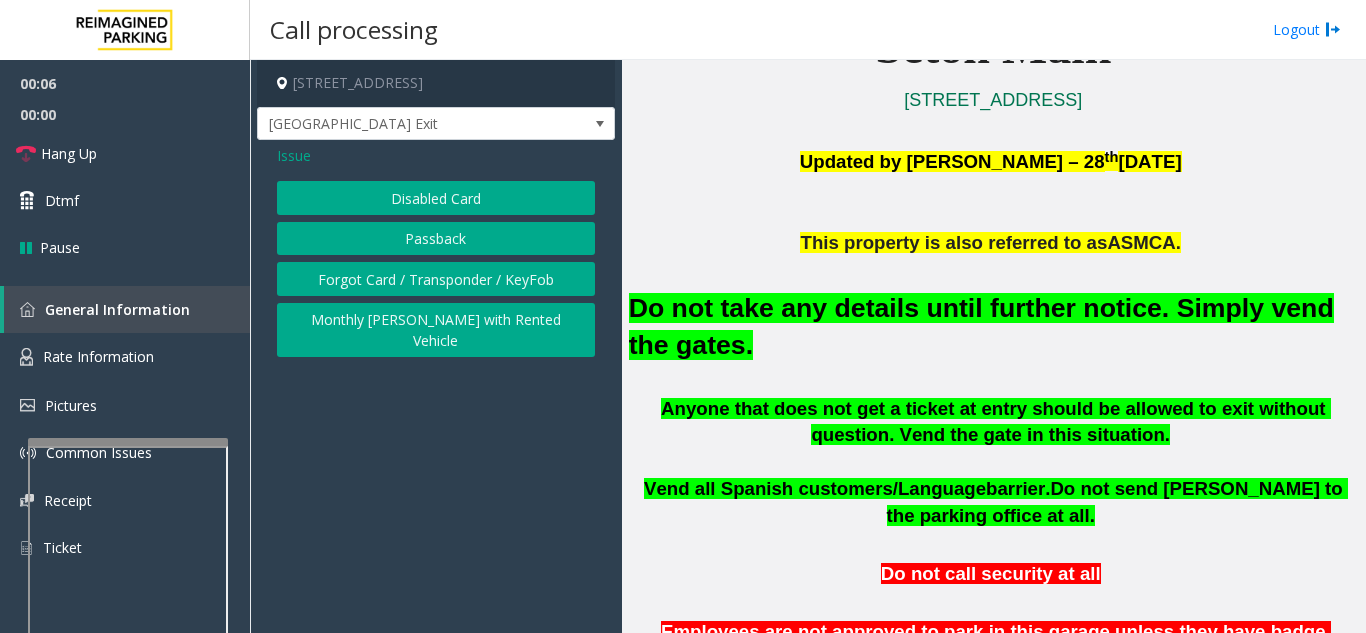 click on "Disabled Card" 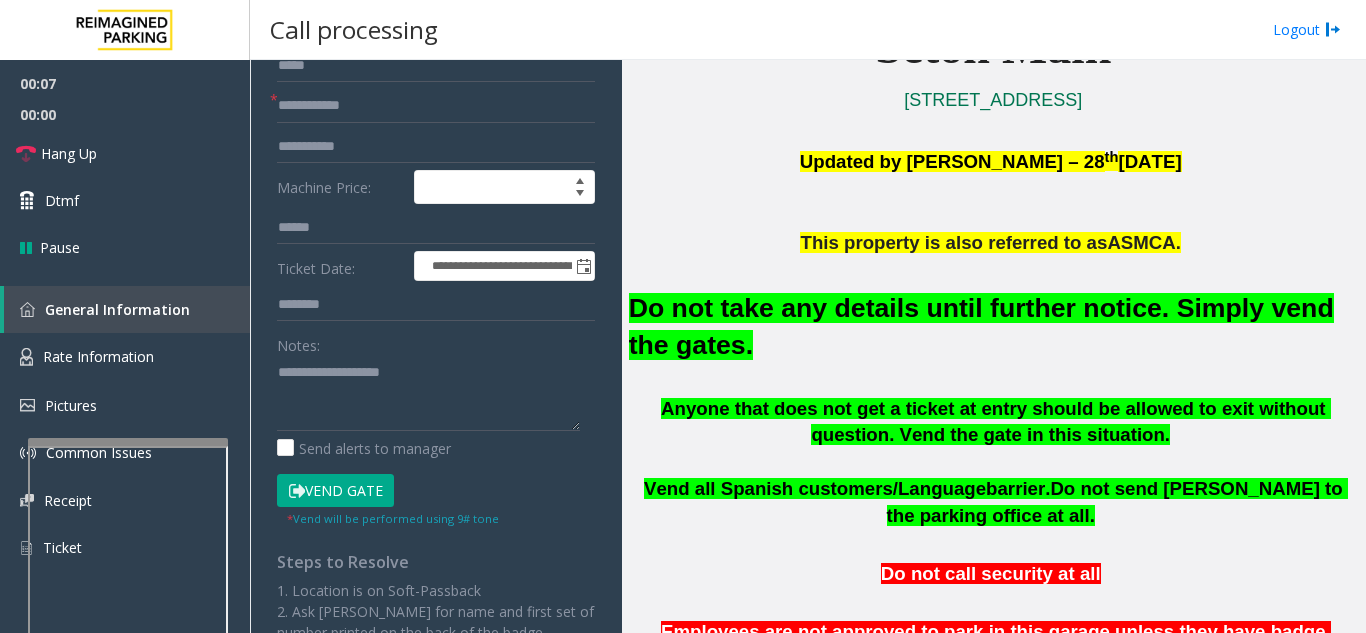 click on "Vend Gate" 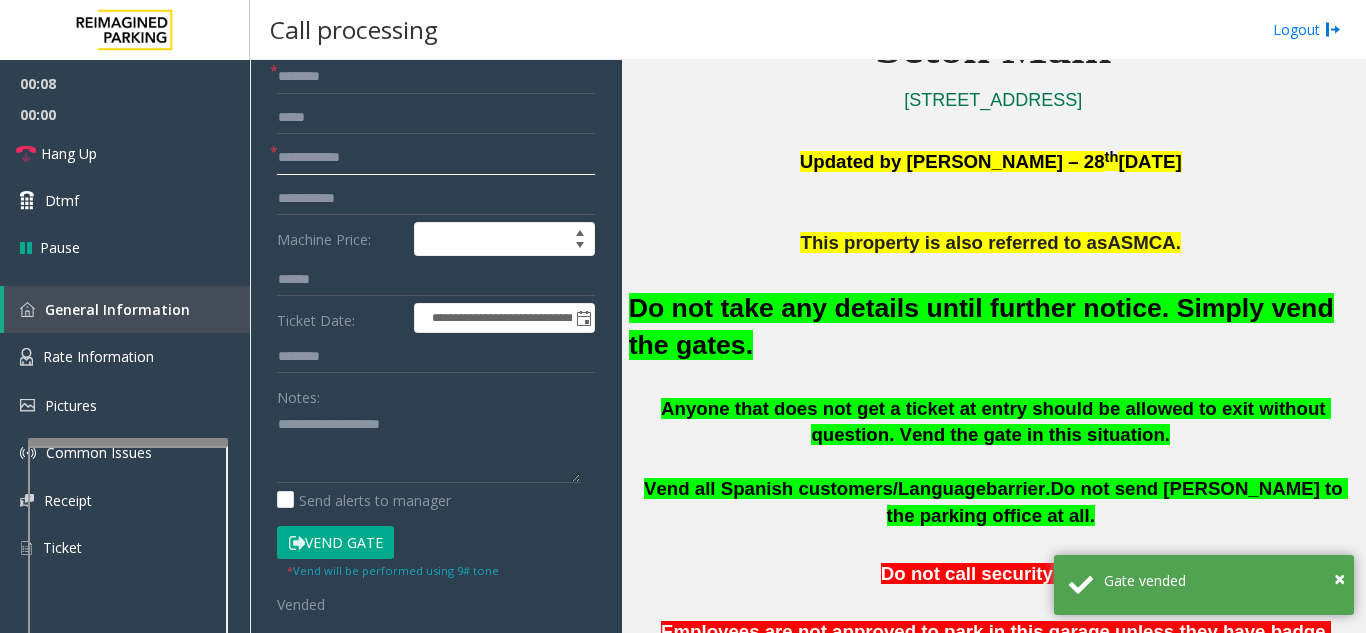 click 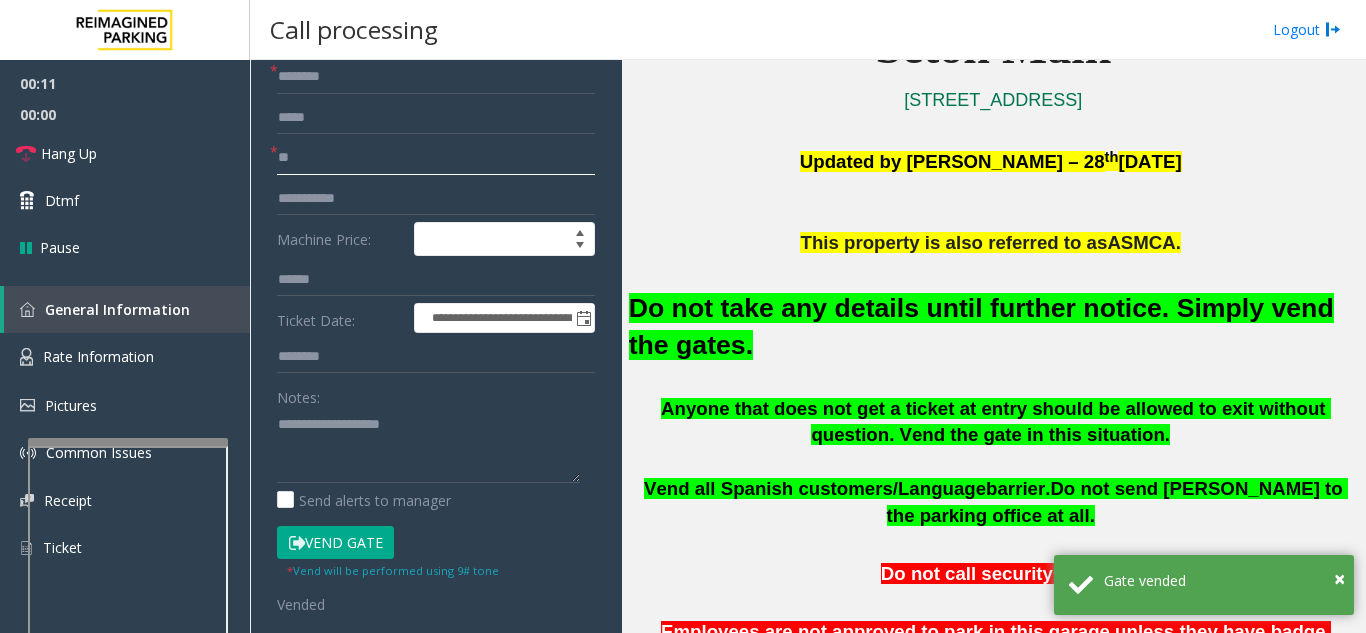 type on "**" 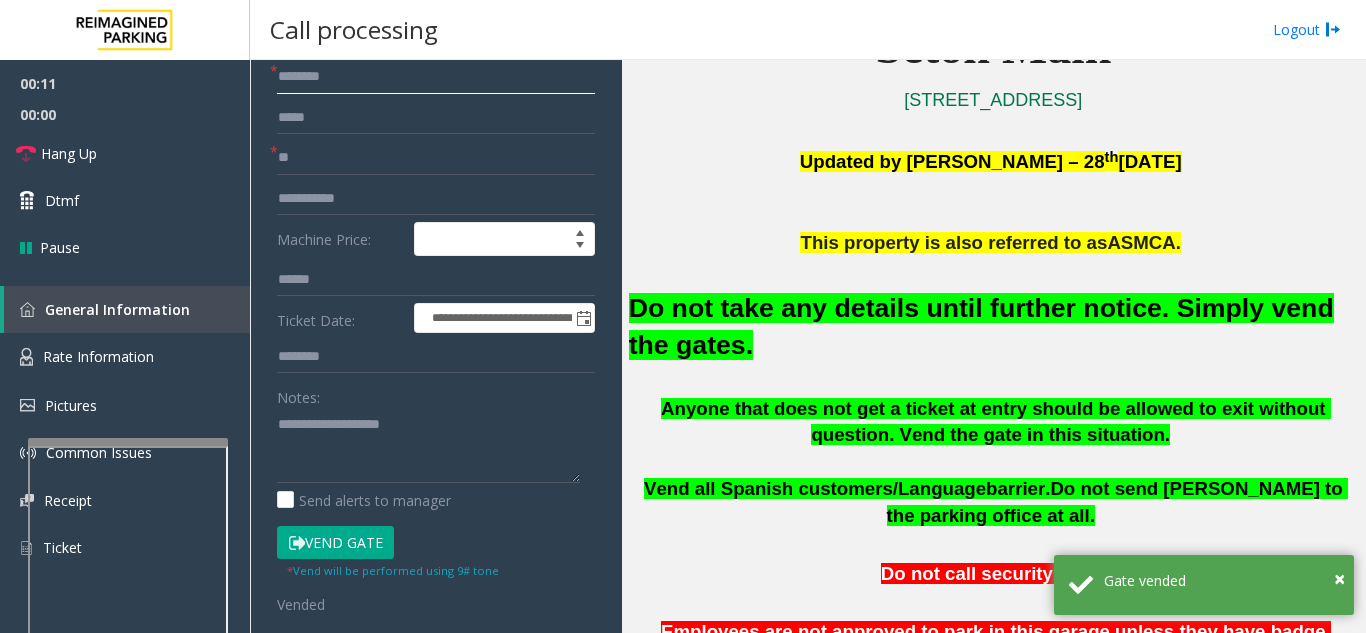 click 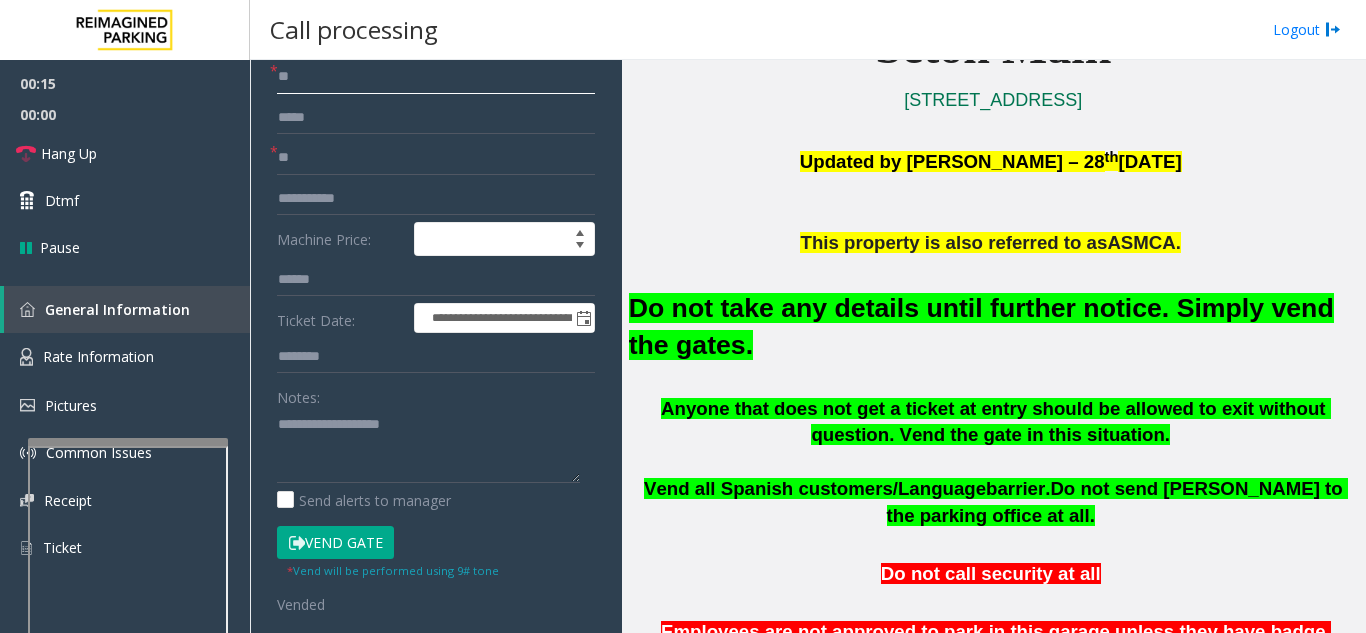 type on "**" 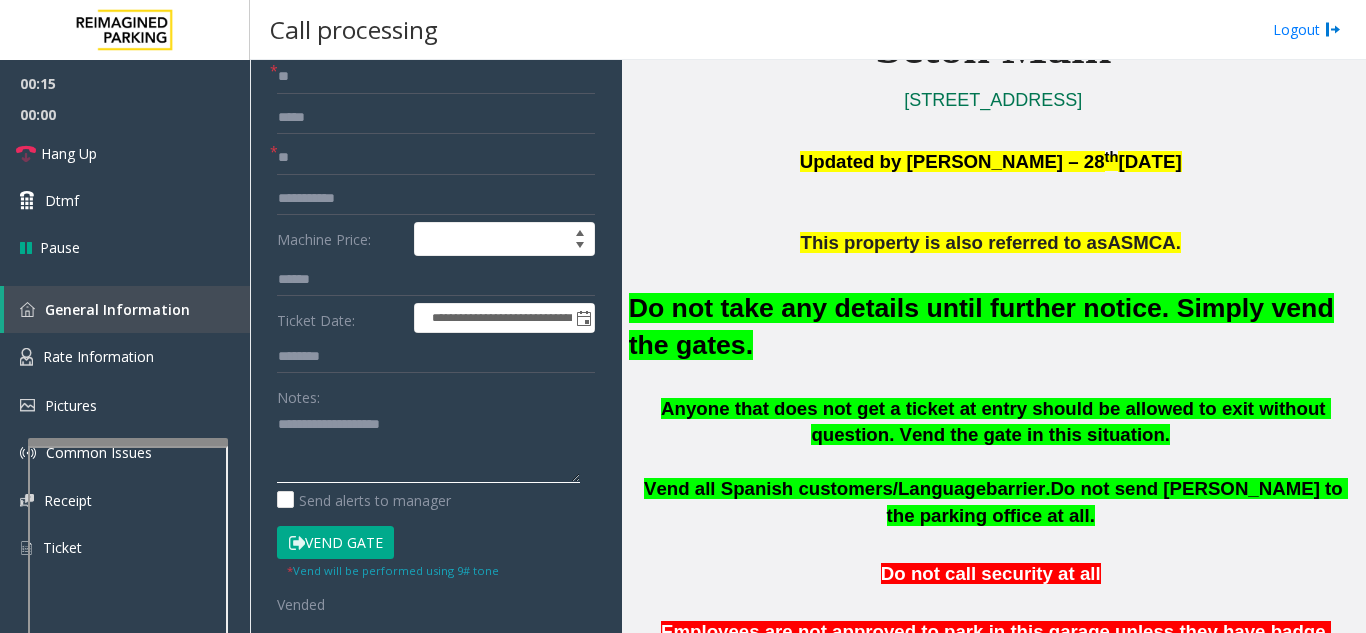 click 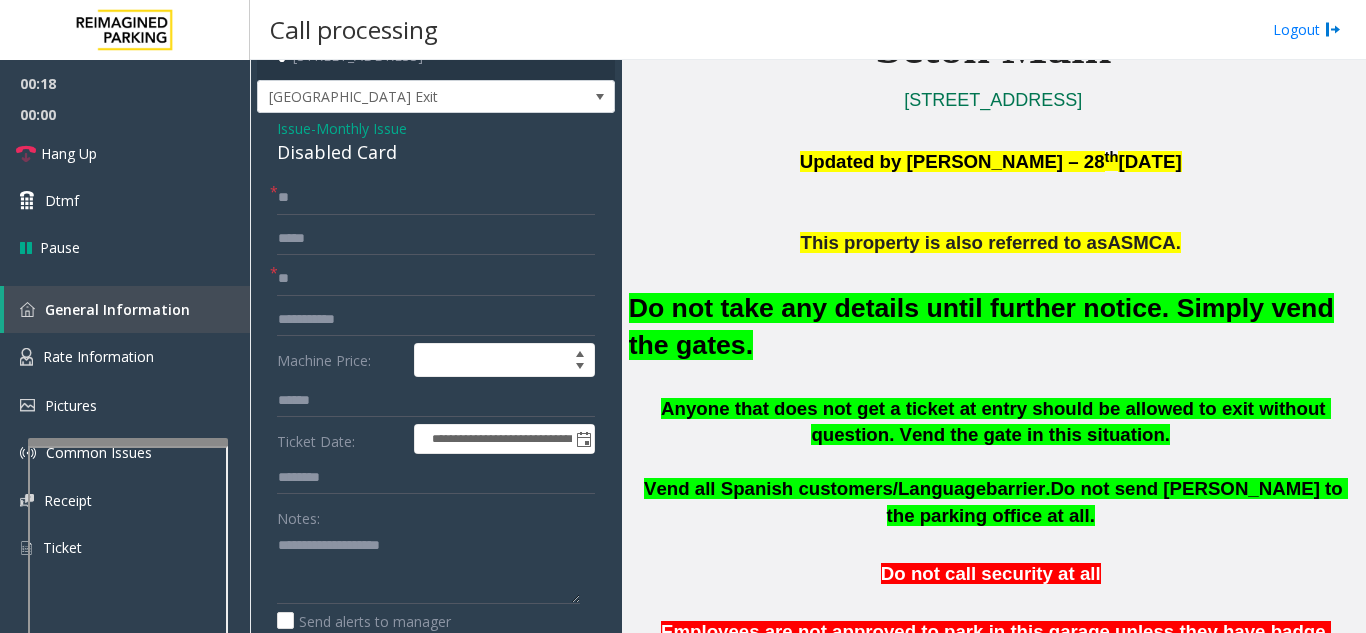 scroll, scrollTop: 0, scrollLeft: 0, axis: both 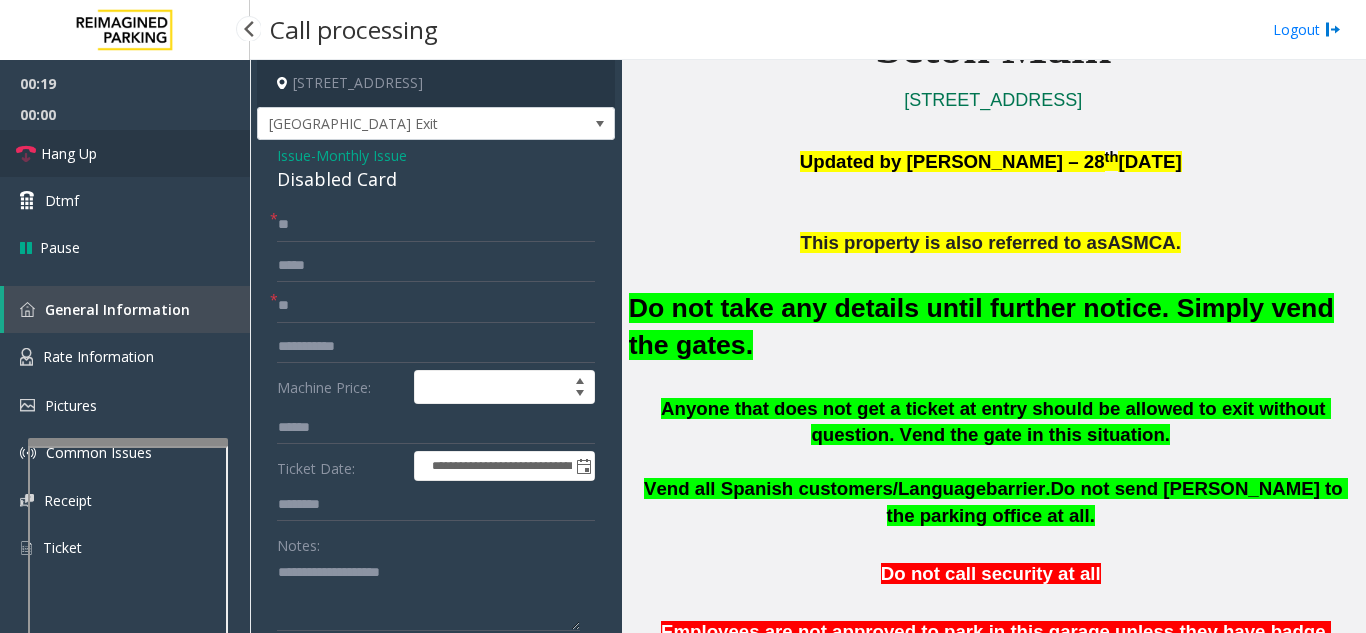 click on "Hang Up" at bounding box center [125, 153] 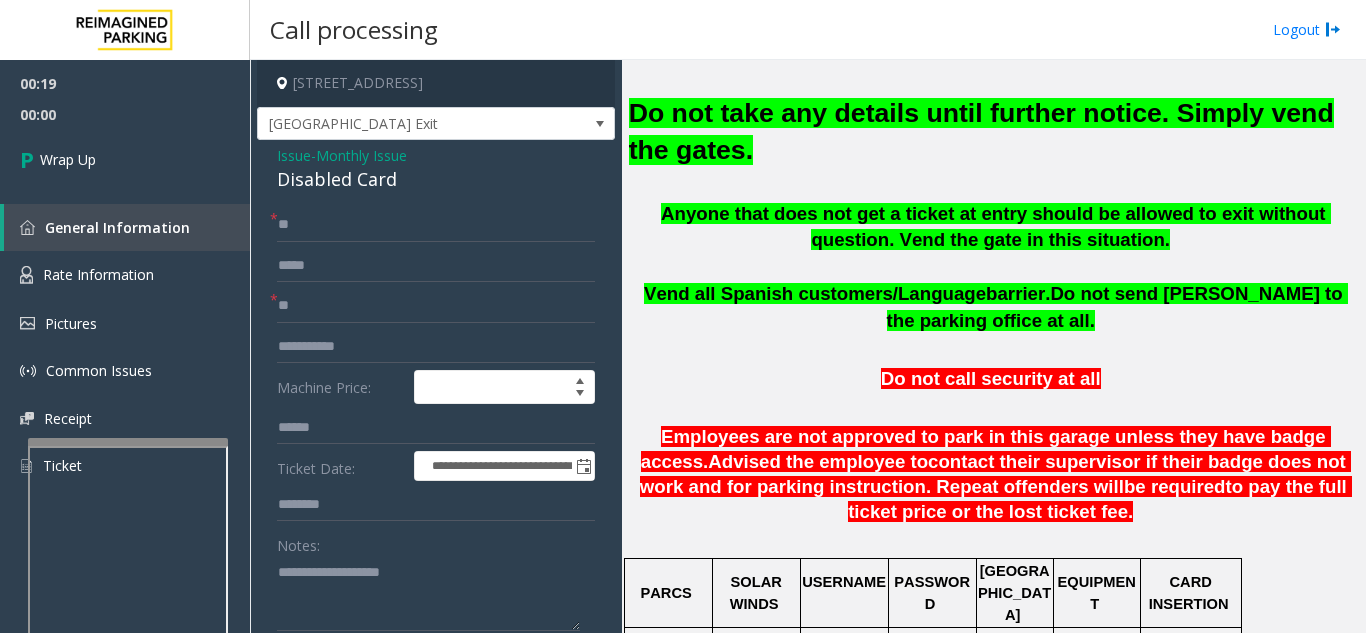 scroll, scrollTop: 700, scrollLeft: 0, axis: vertical 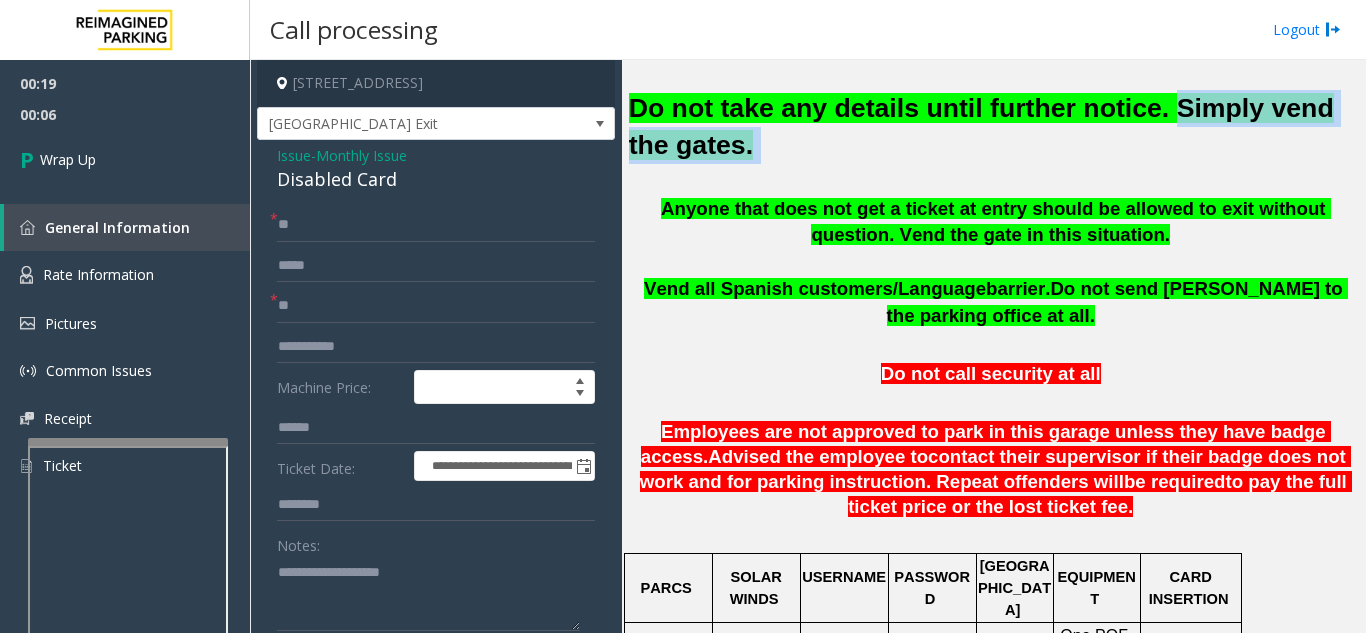 drag, startPoint x: 1124, startPoint y: 106, endPoint x: 1159, endPoint y: 140, distance: 48.79549 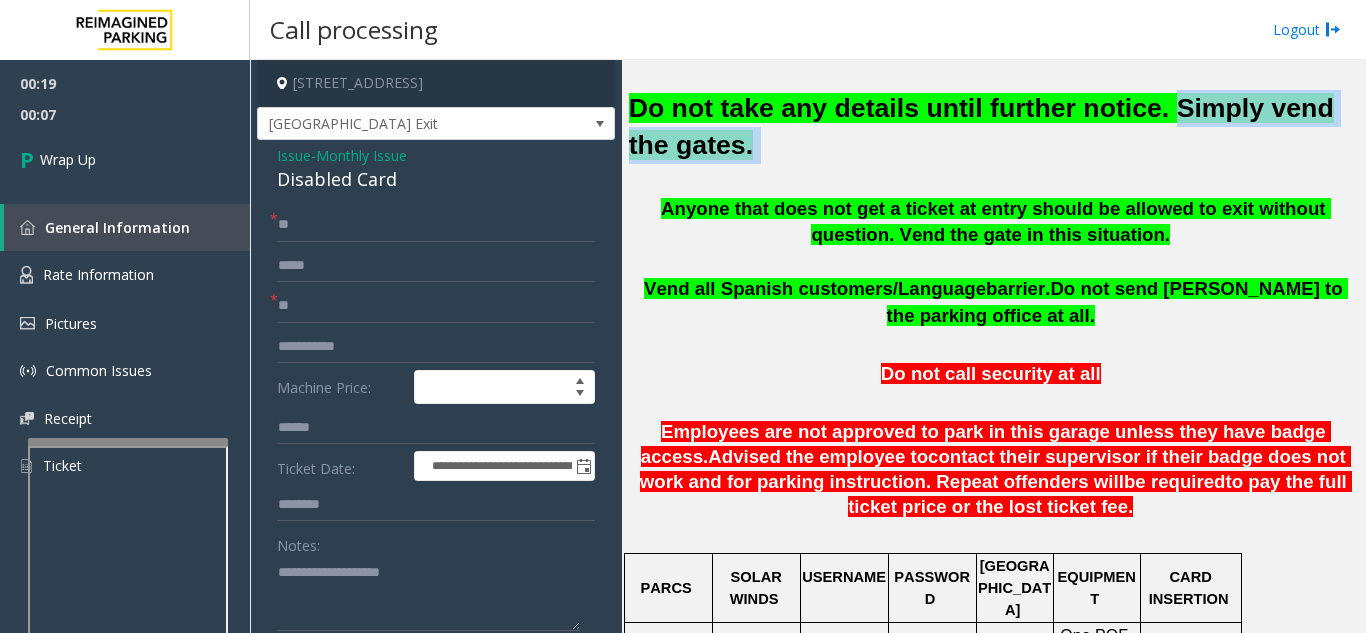 copy on "Simply vend the gates." 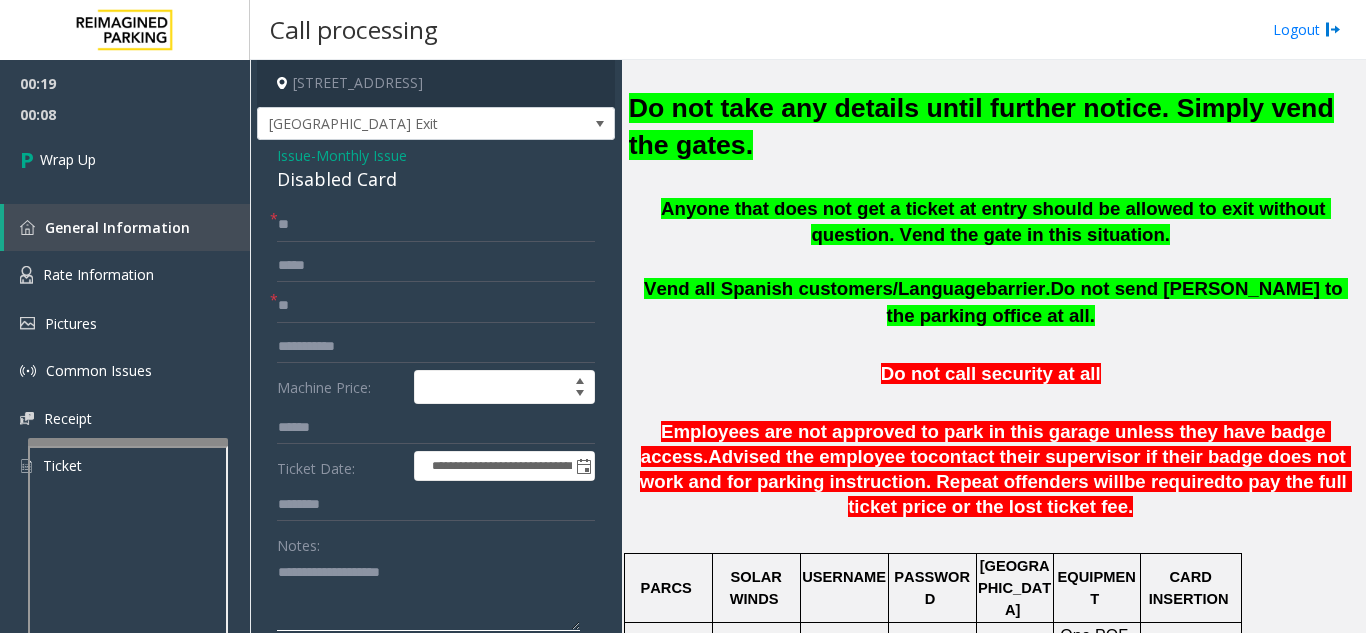click 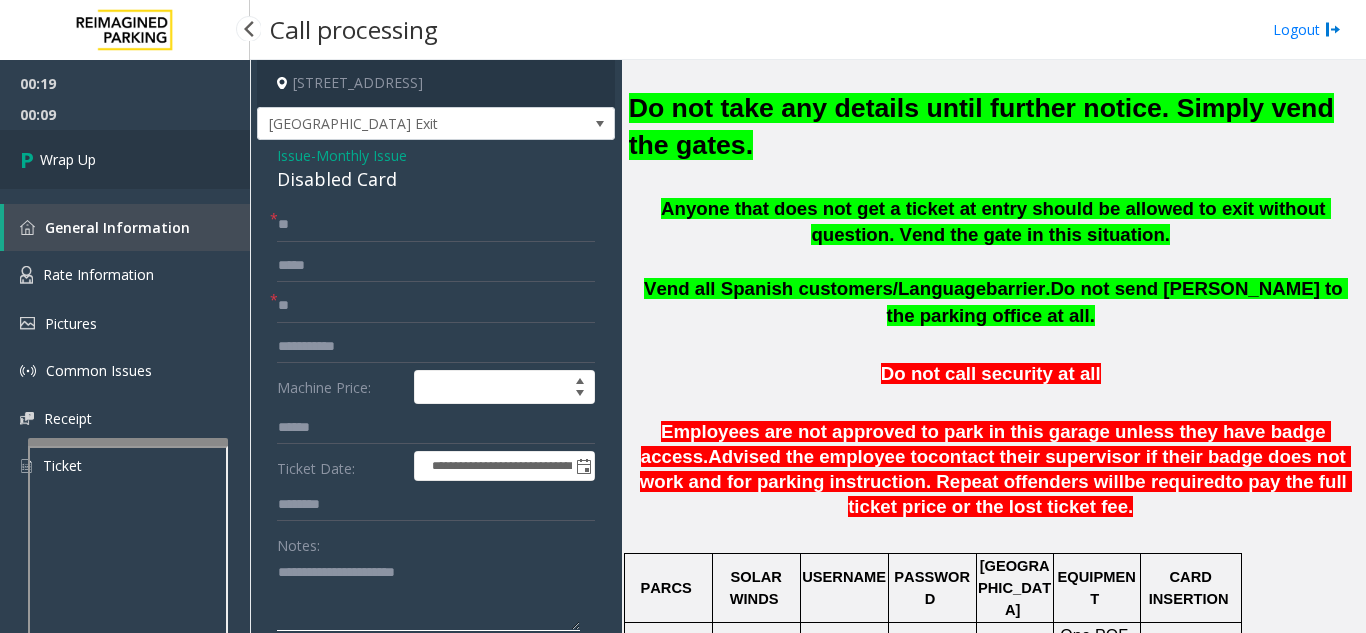 type on "**********" 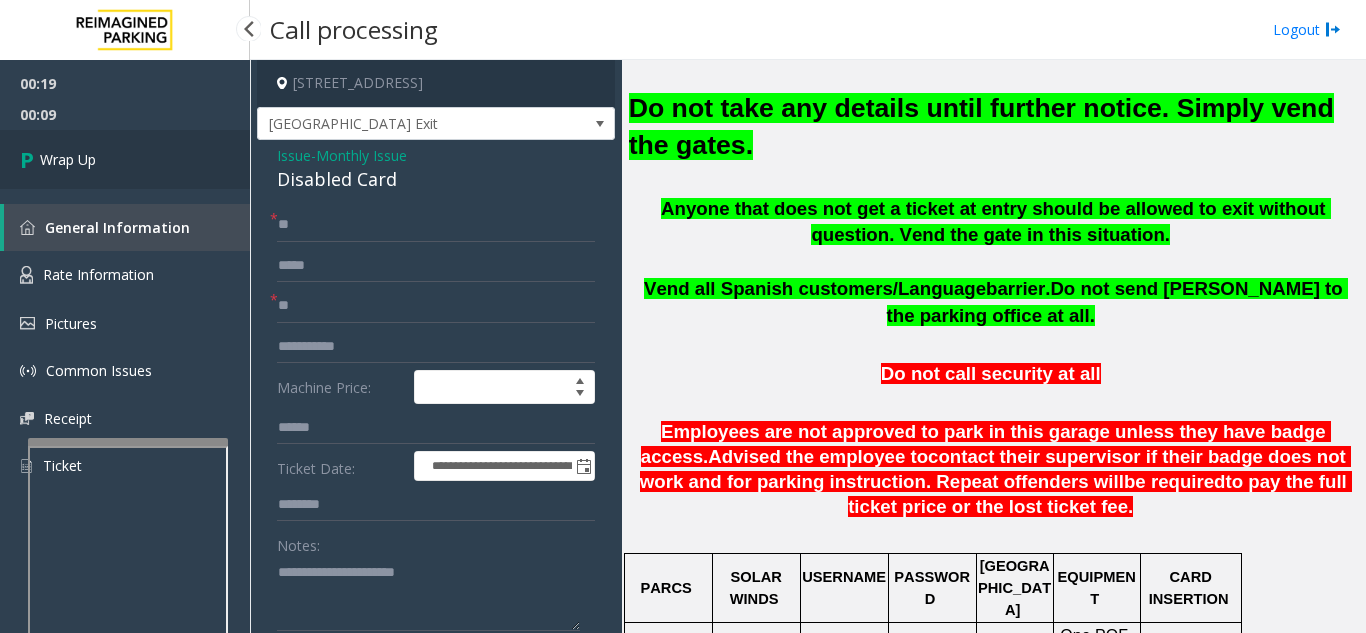 click on "Wrap Up" at bounding box center (125, 159) 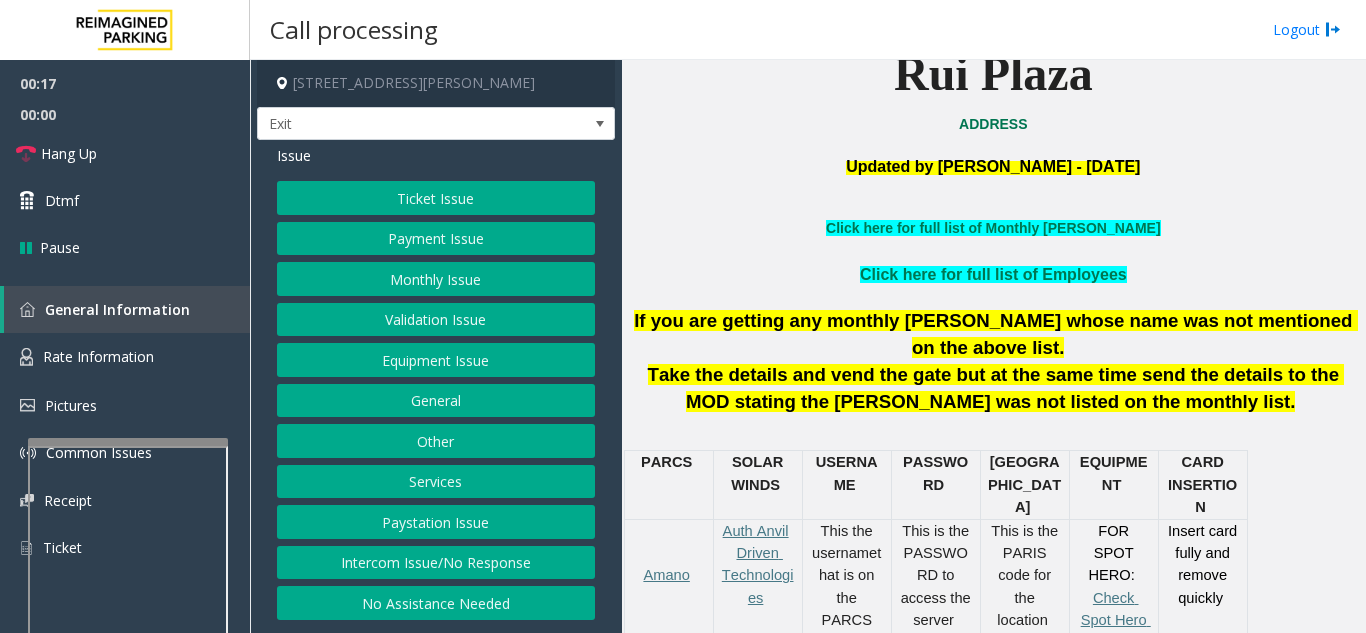 scroll, scrollTop: 600, scrollLeft: 0, axis: vertical 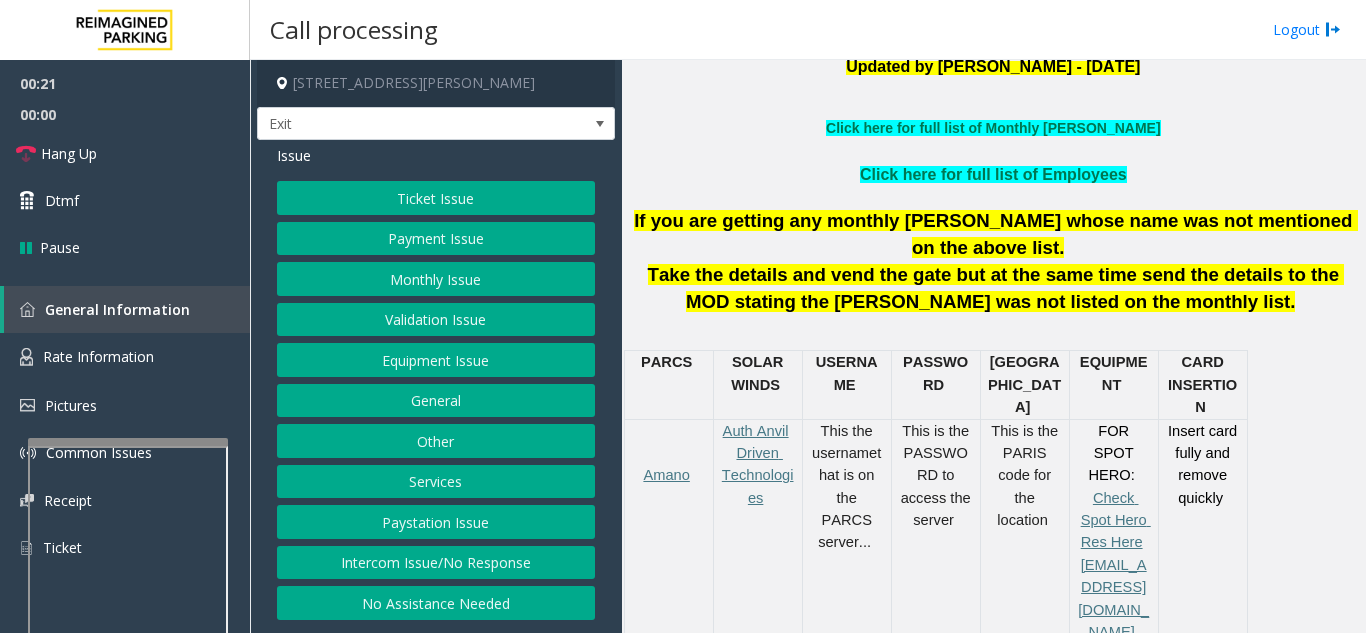 click on "Services" 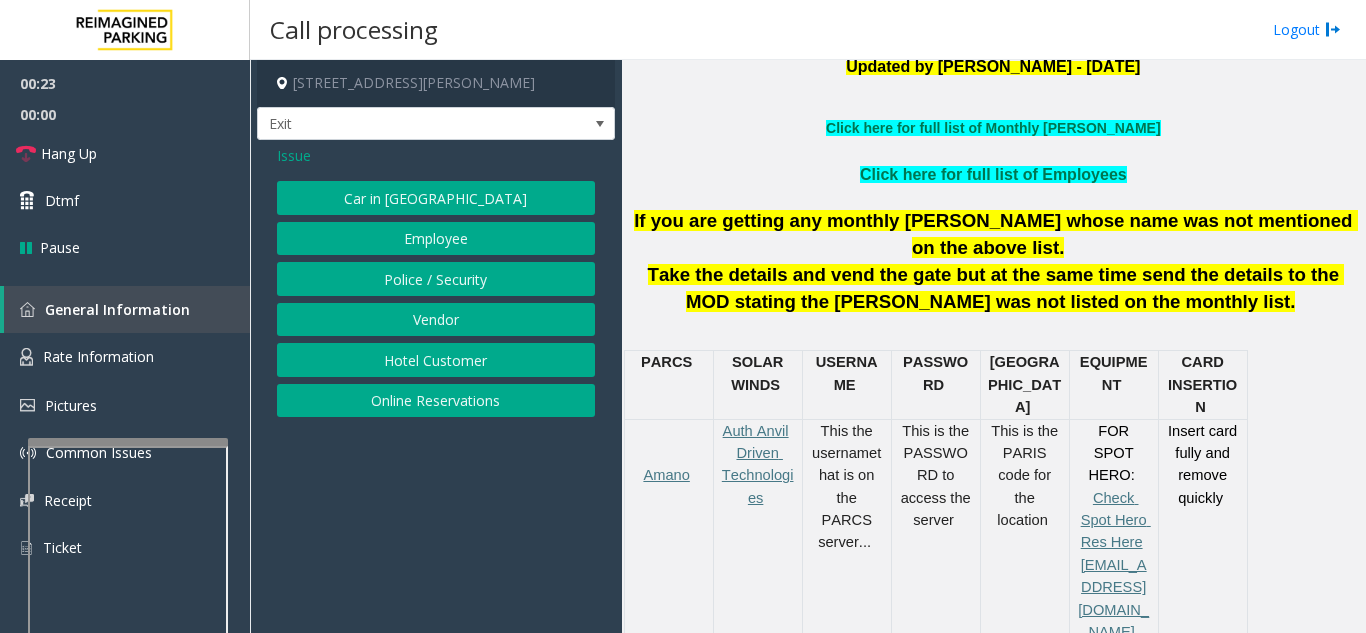 click on "Online Reservations" 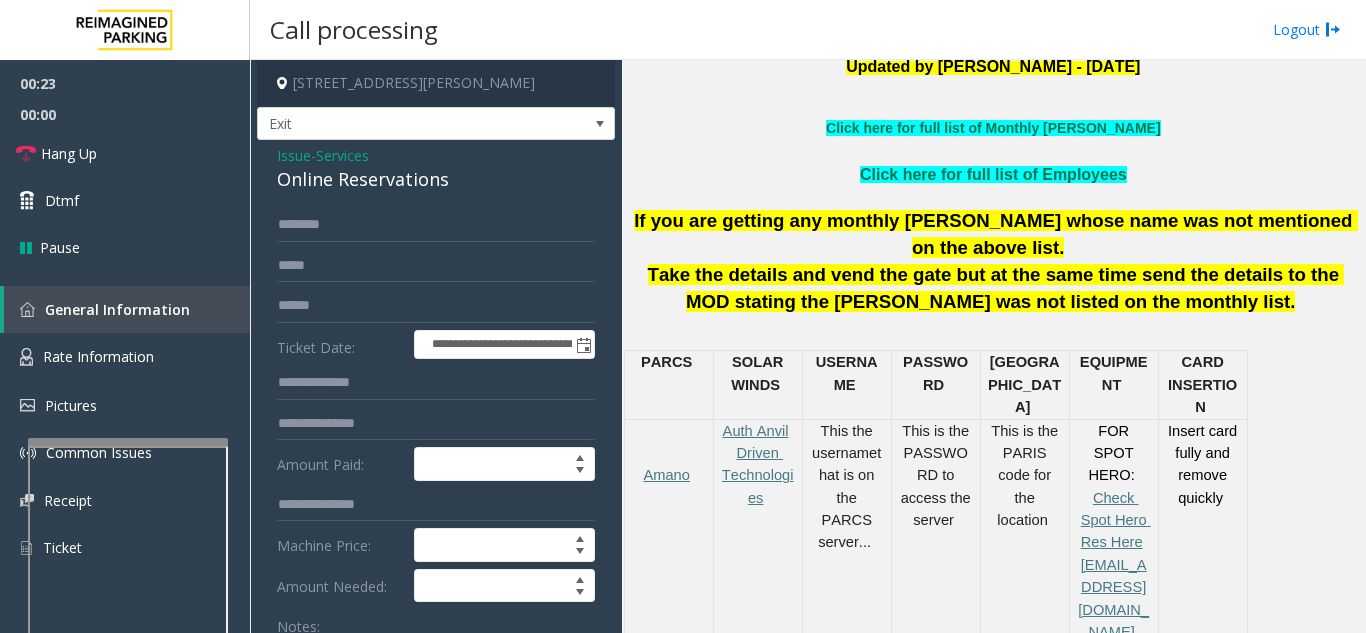 scroll, scrollTop: 100, scrollLeft: 0, axis: vertical 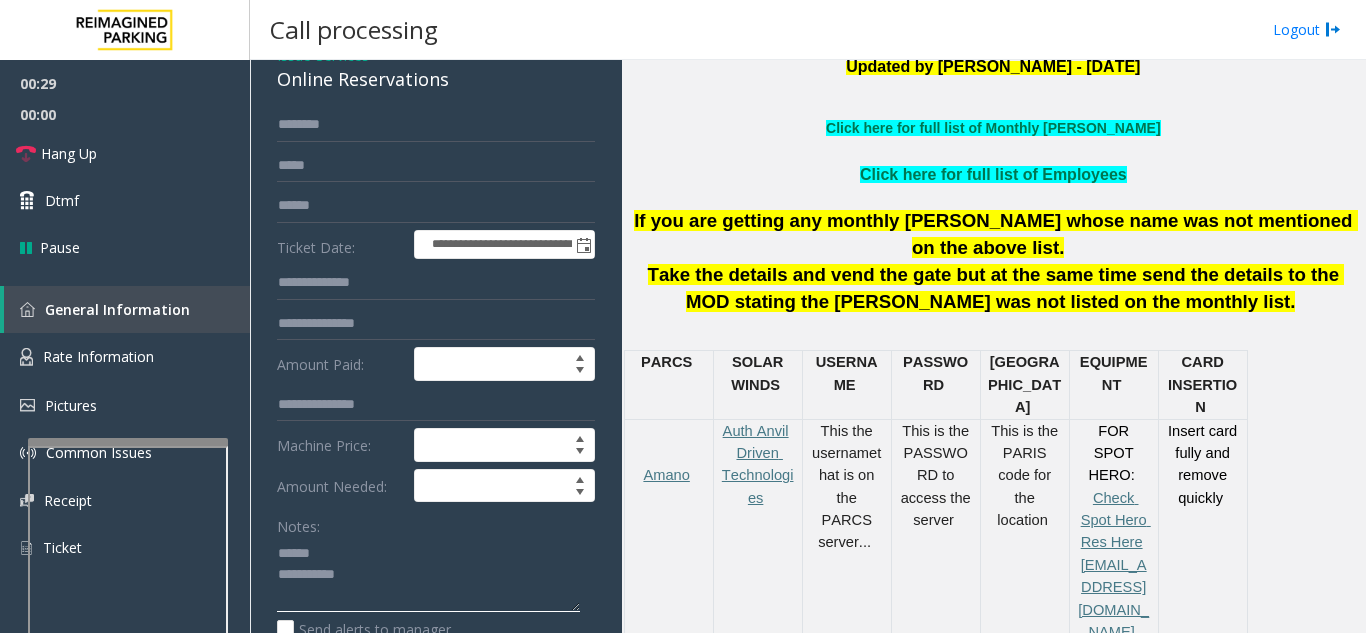 click 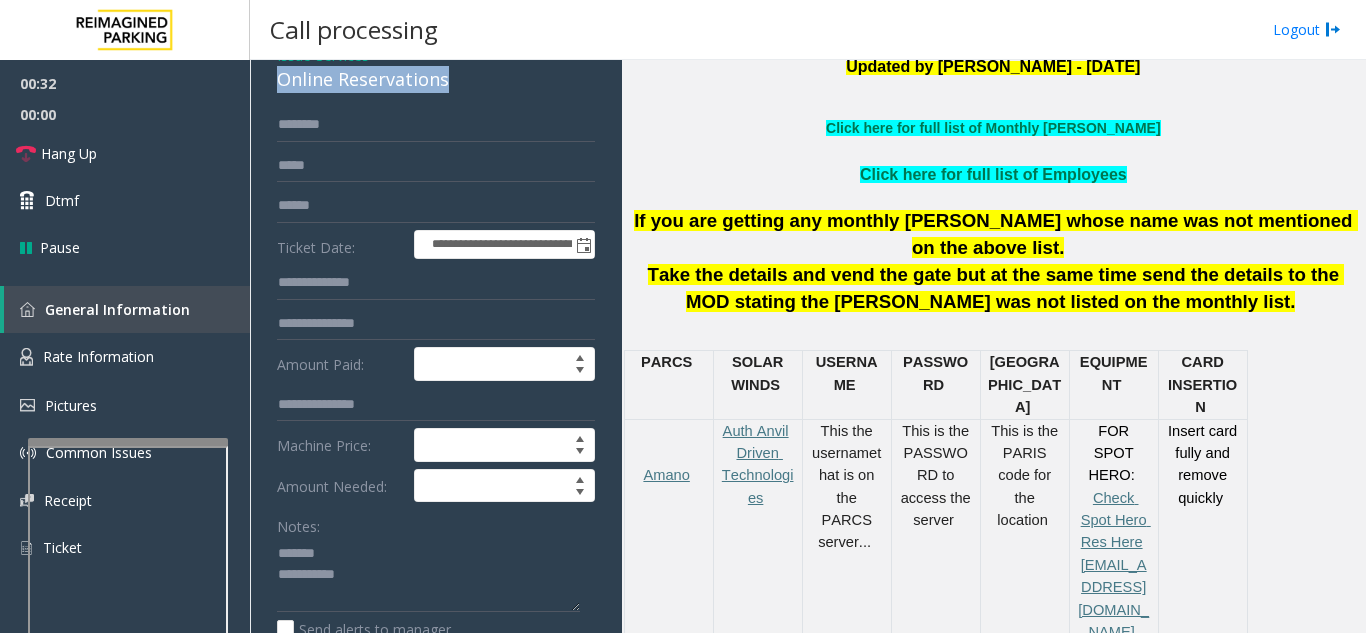 drag, startPoint x: 276, startPoint y: 80, endPoint x: 447, endPoint y: 83, distance: 171.0263 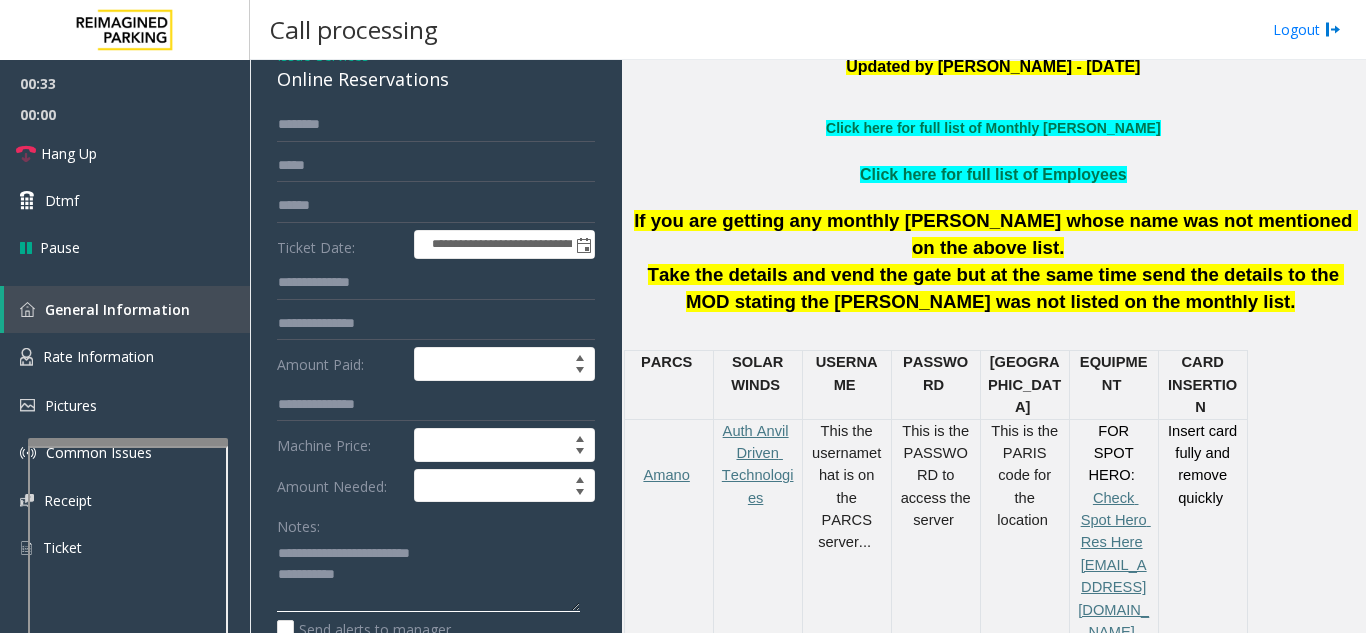 click 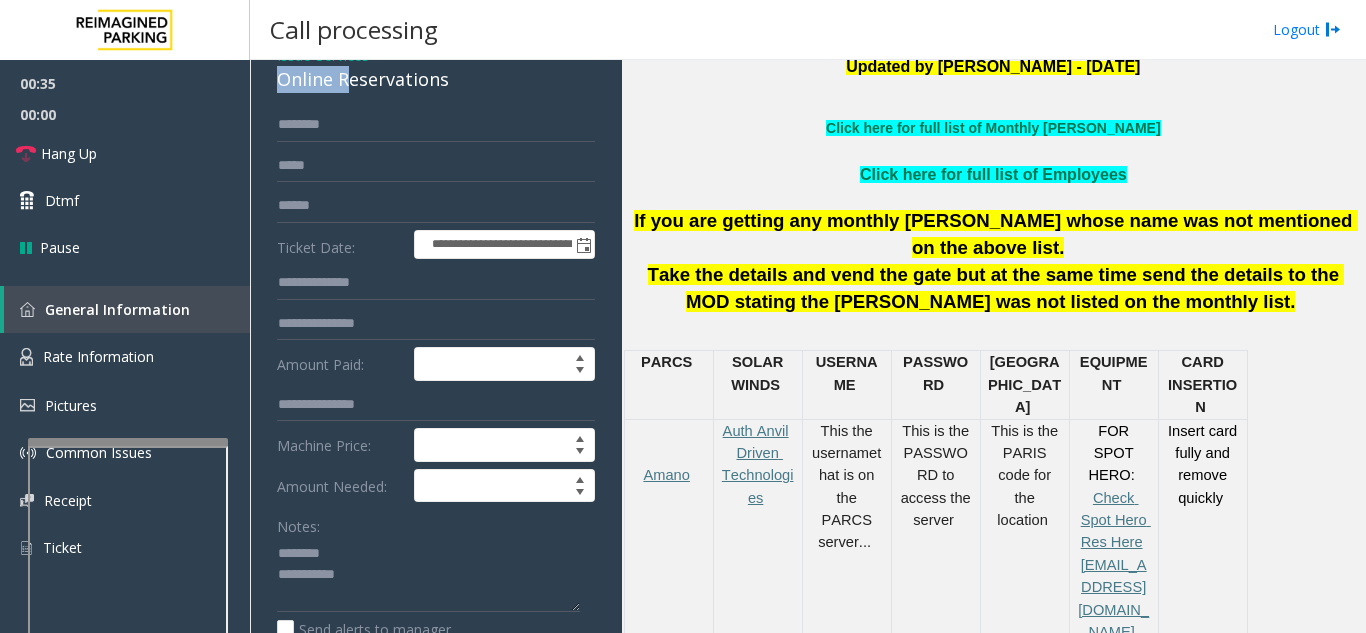scroll, scrollTop: 98, scrollLeft: 0, axis: vertical 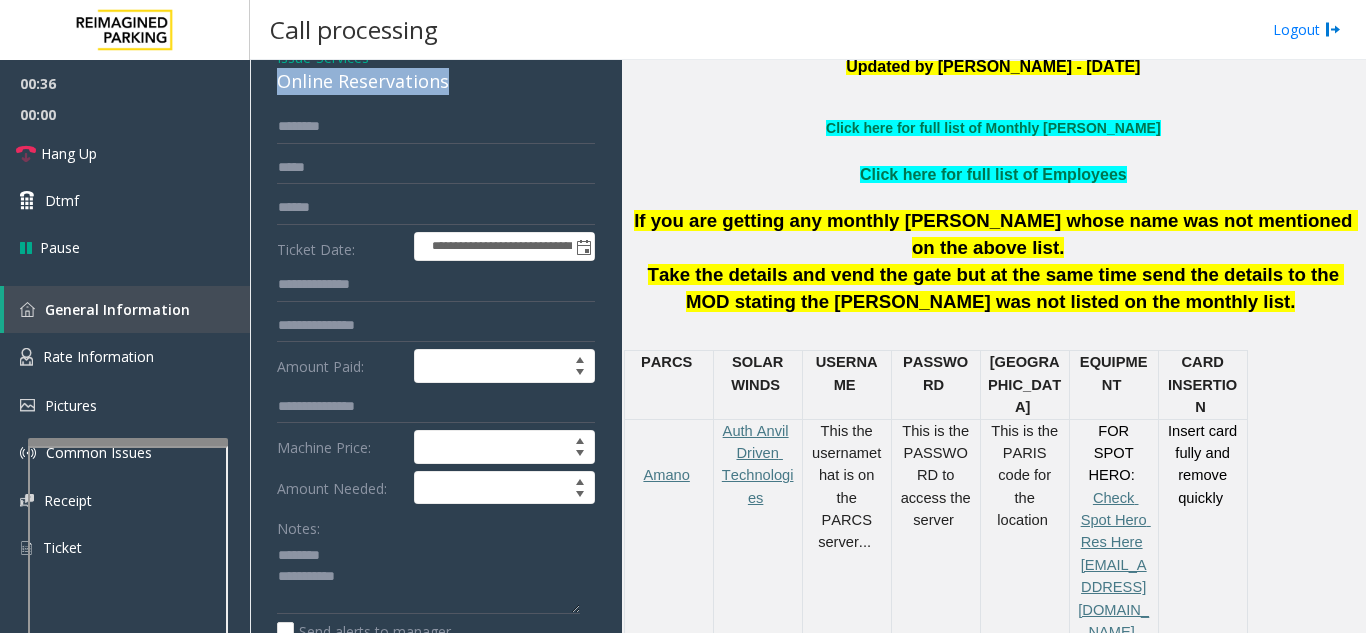 drag, startPoint x: 284, startPoint y: 77, endPoint x: 468, endPoint y: 84, distance: 184.1331 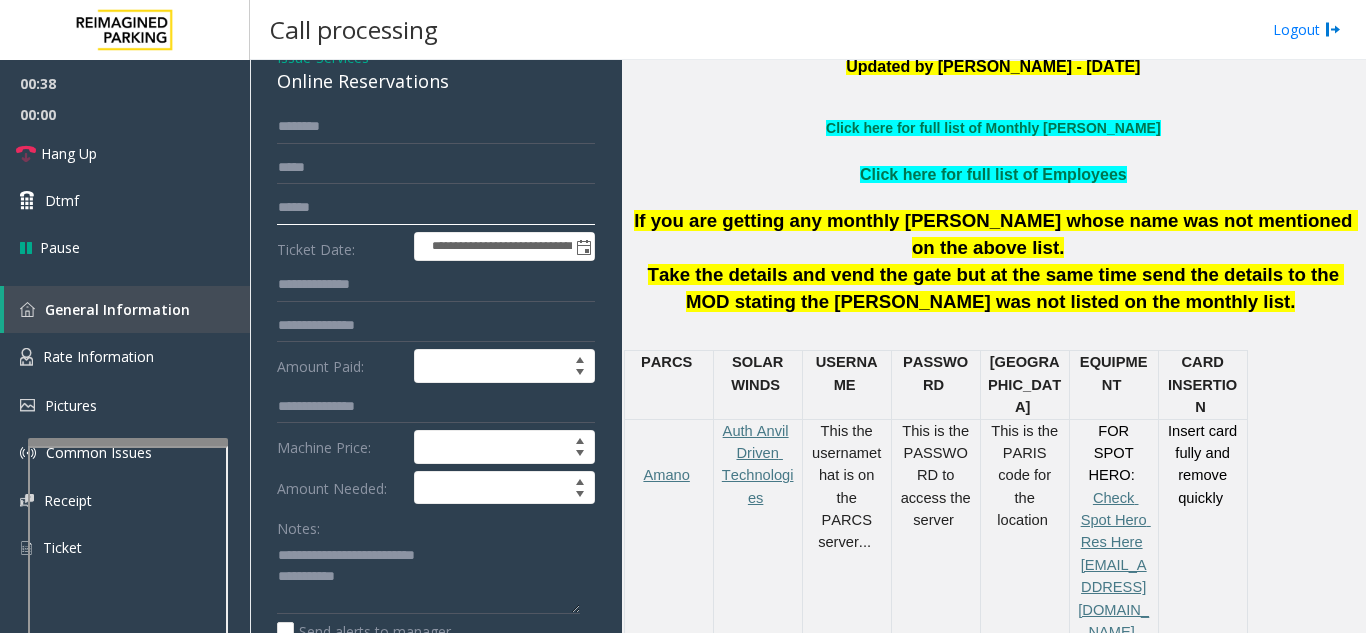 click 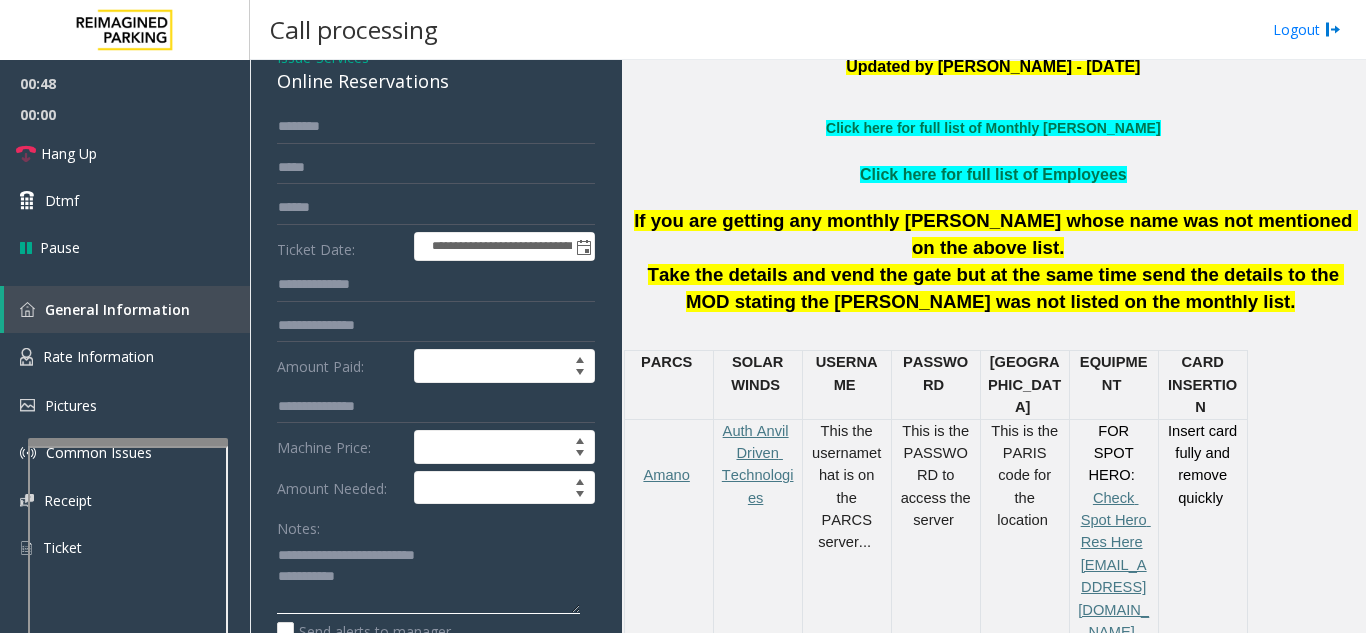 click 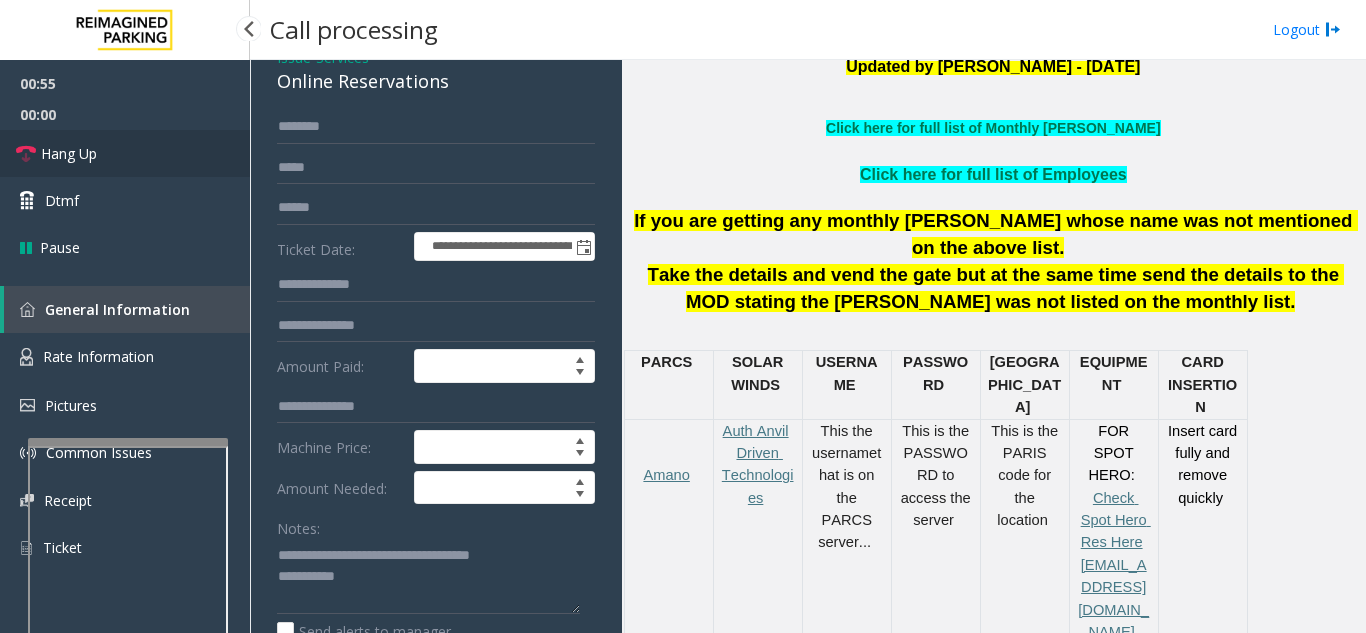 click on "Hang Up" at bounding box center [125, 153] 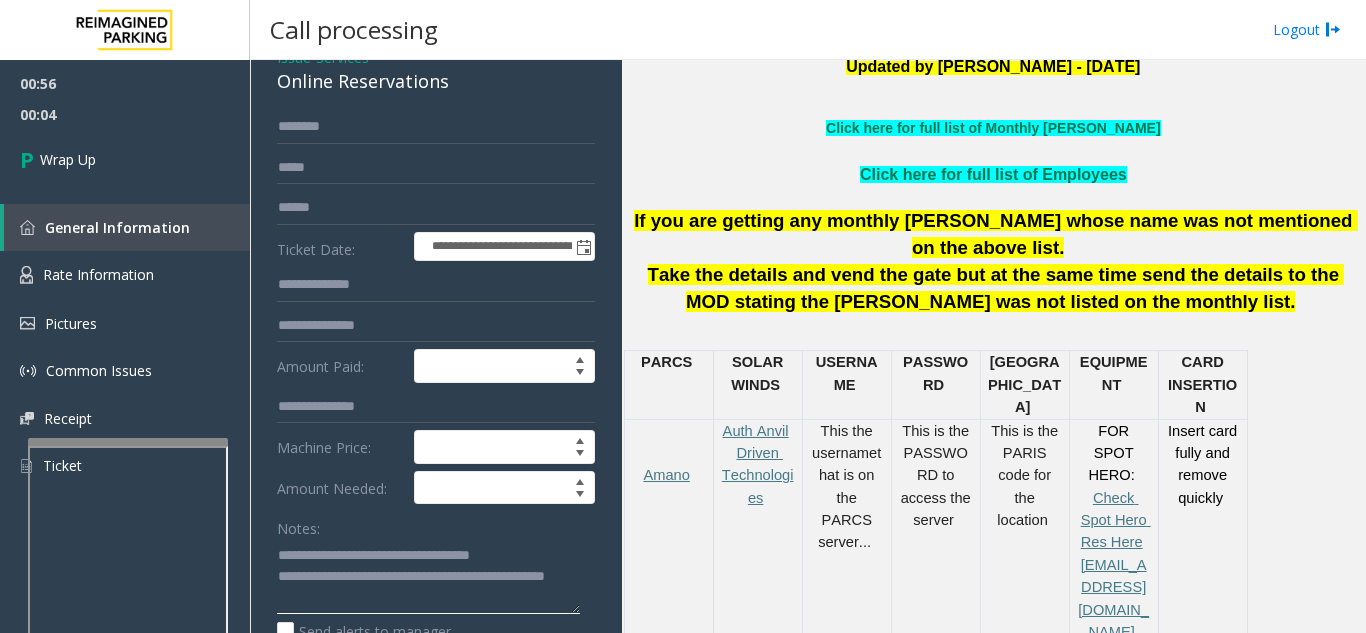 type on "**********" 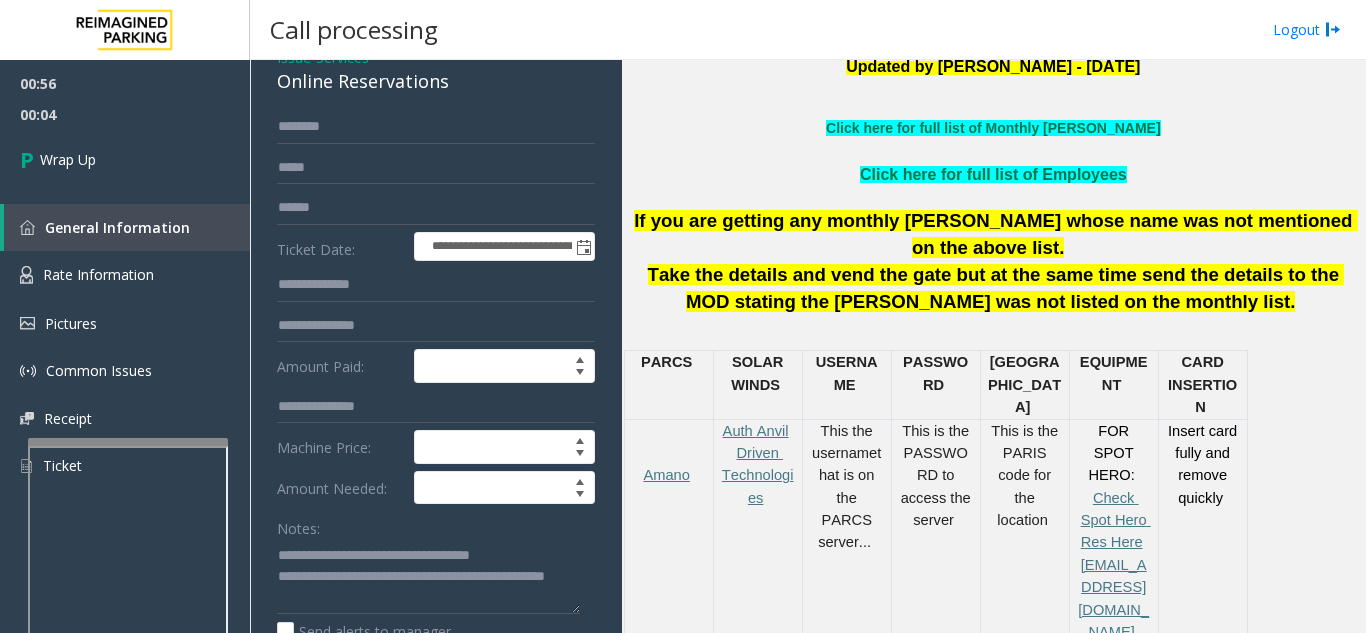 click on "Notes:" 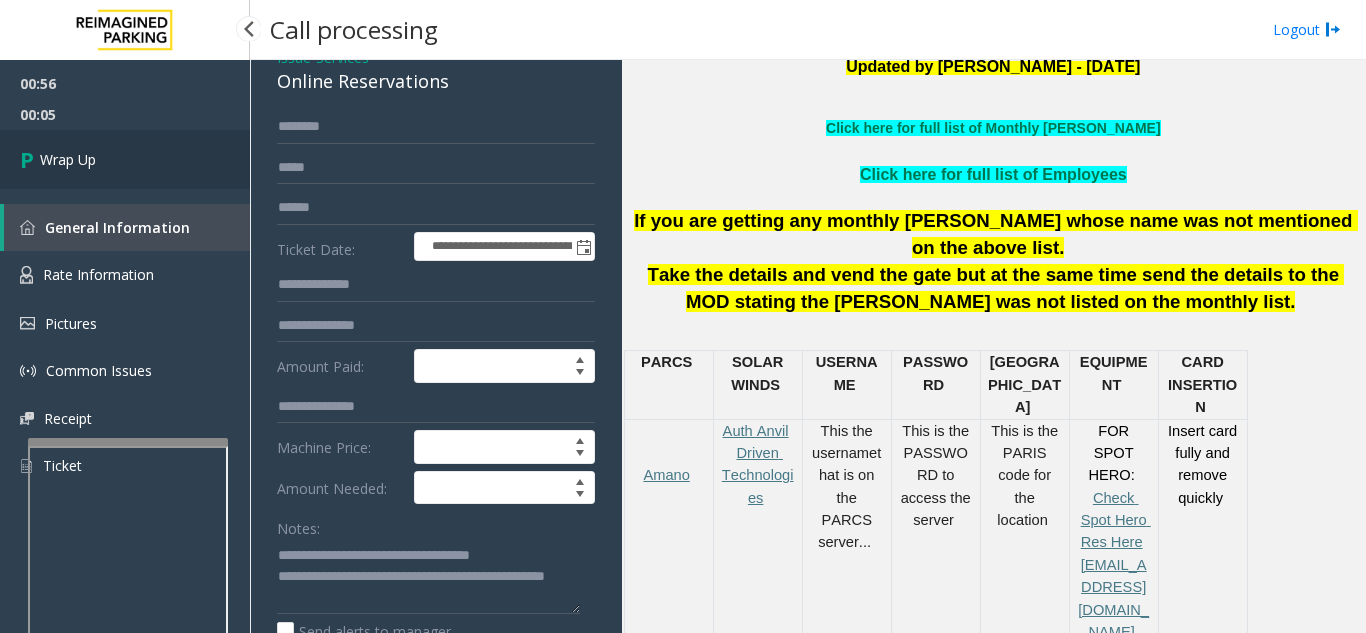 click on "Wrap Up" at bounding box center (125, 159) 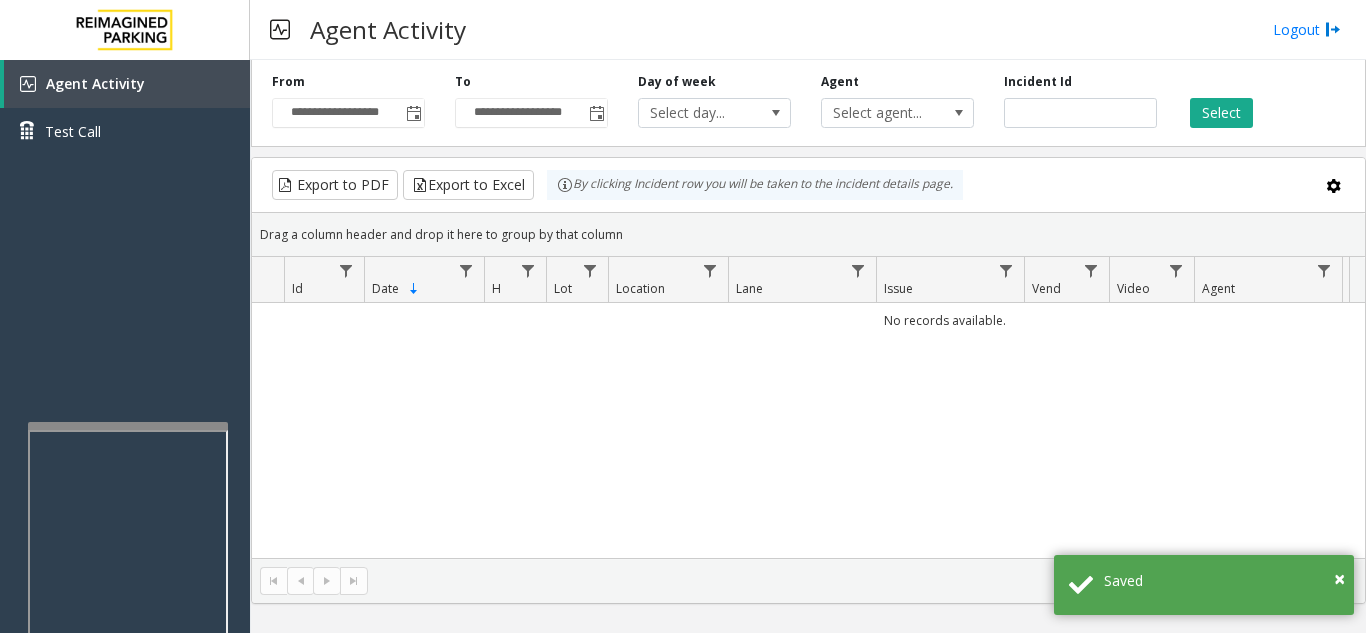 click at bounding box center [128, 426] 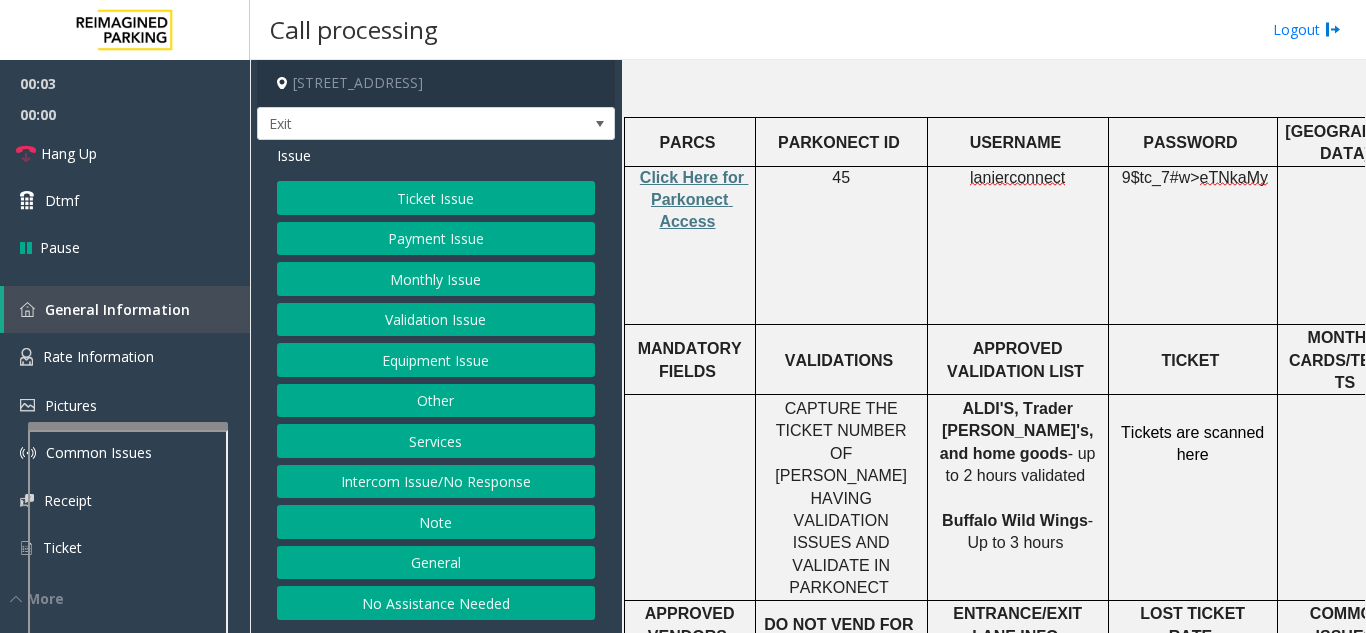 scroll, scrollTop: 700, scrollLeft: 0, axis: vertical 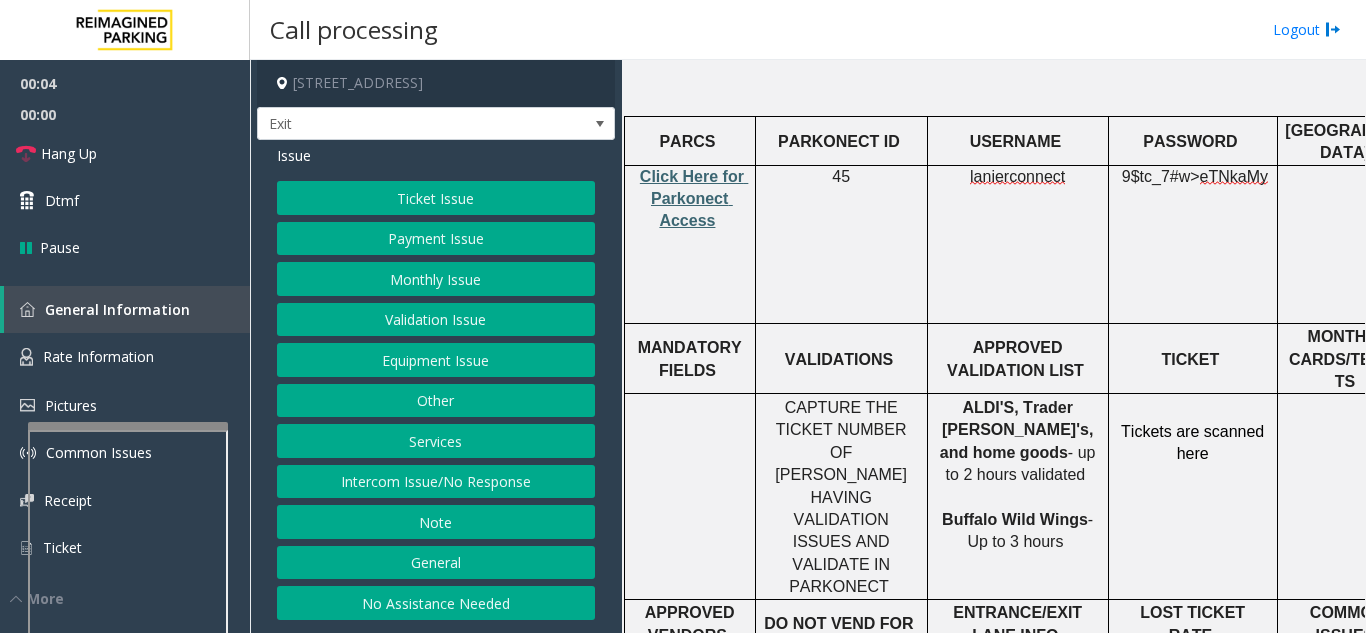 click on "Click Here for Parkonect Access" 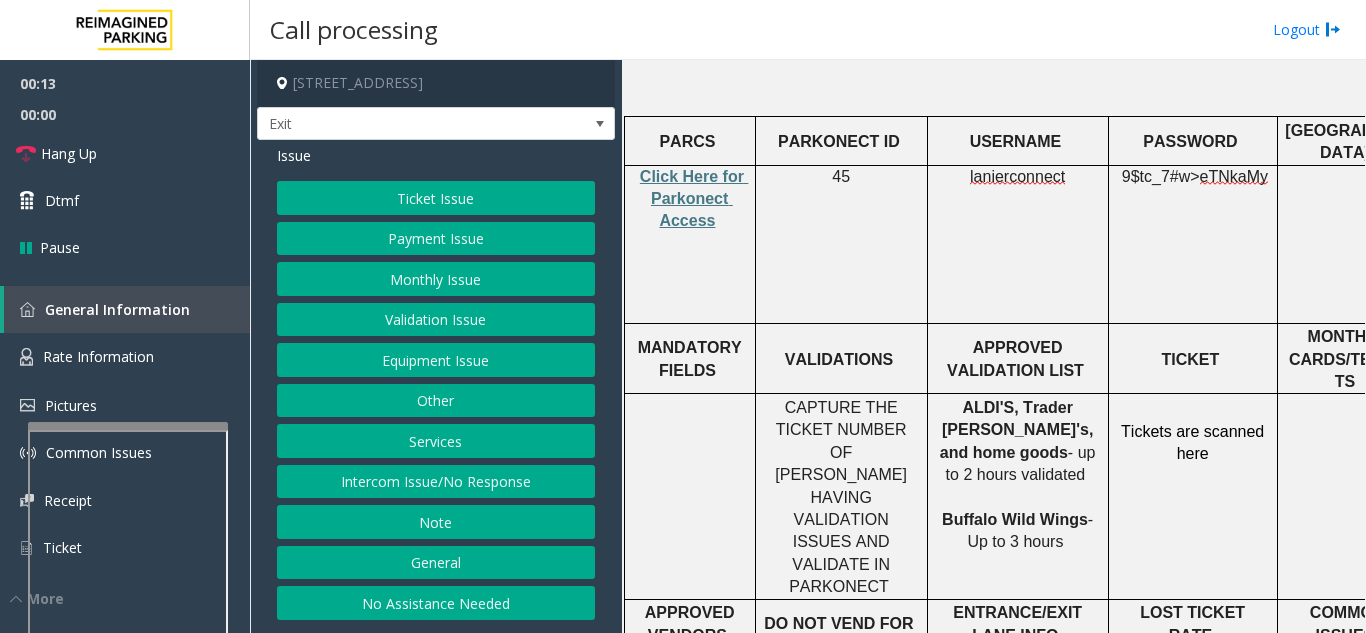 click on "Validation Issue" 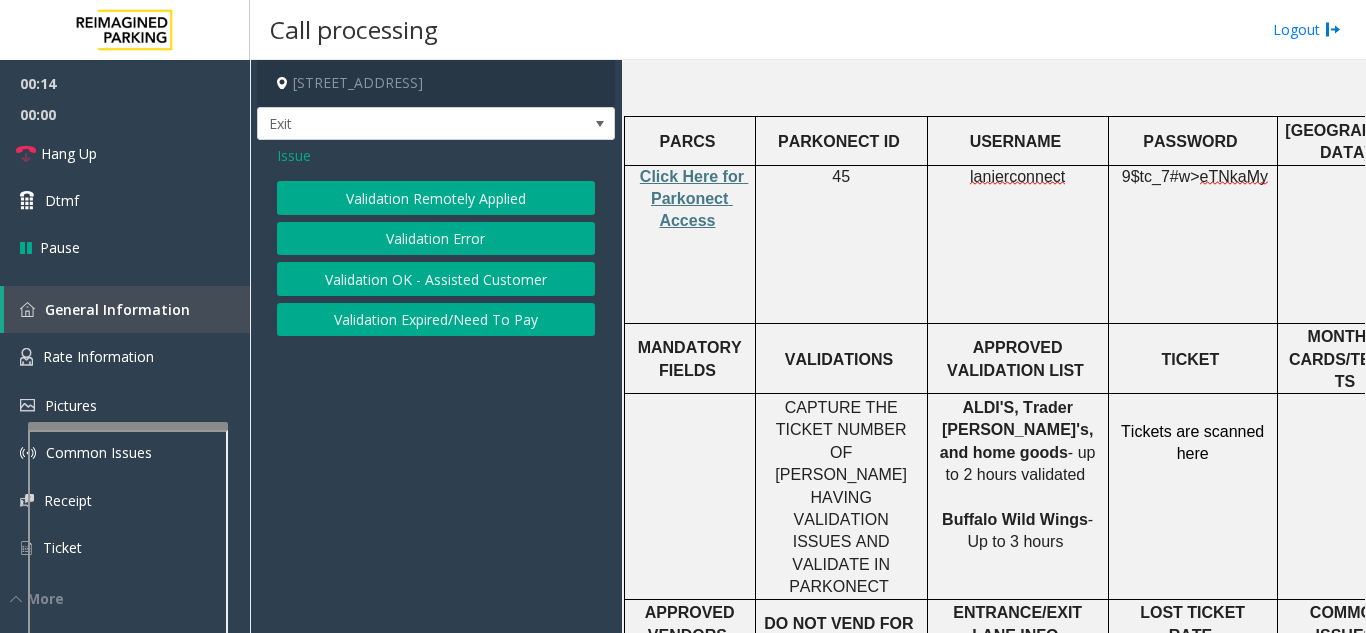 click on "Validation Error" 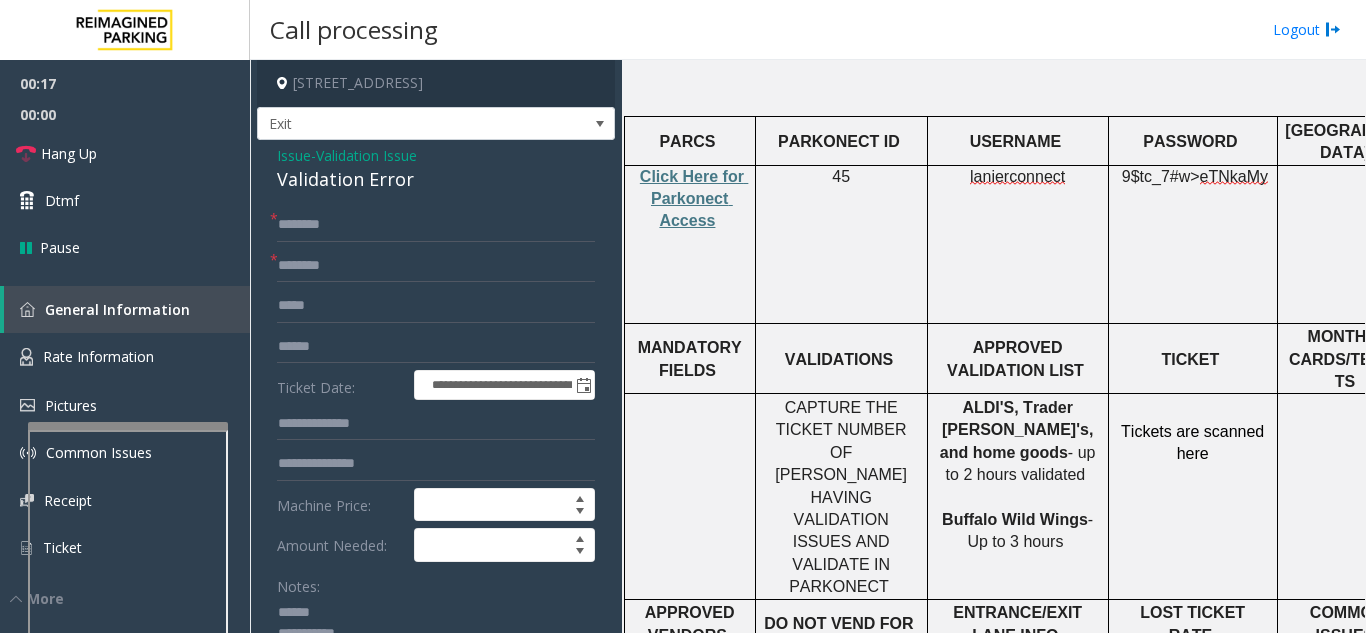 click 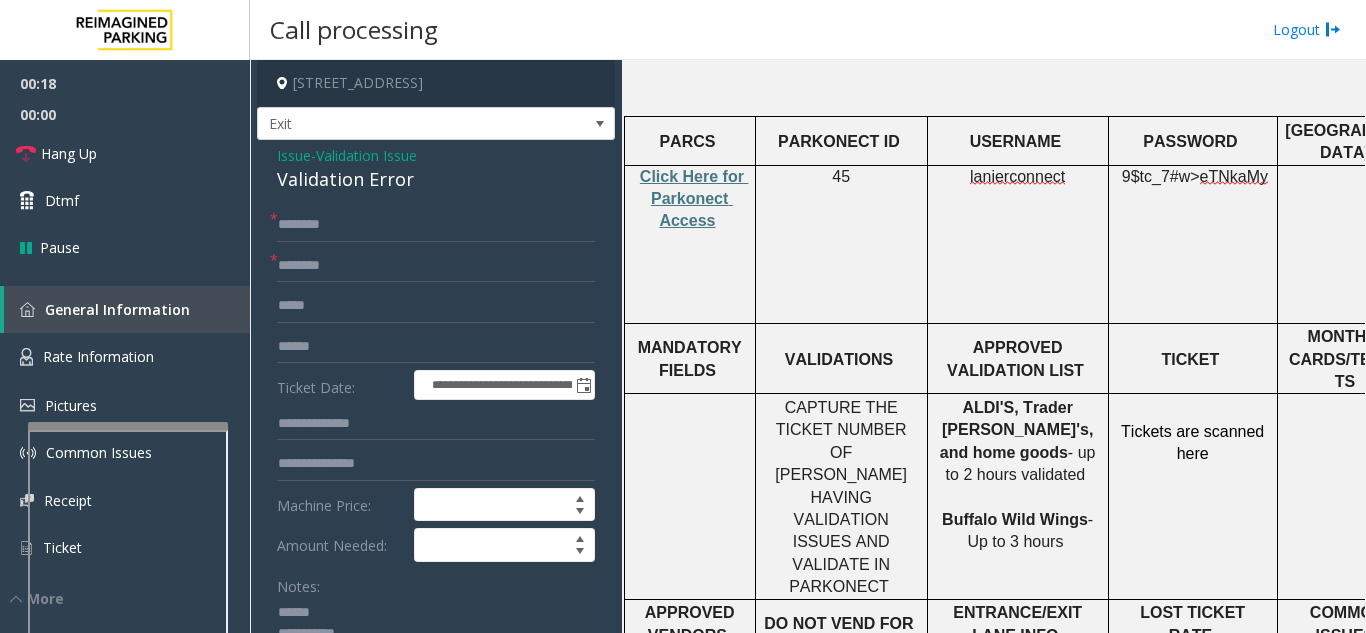click 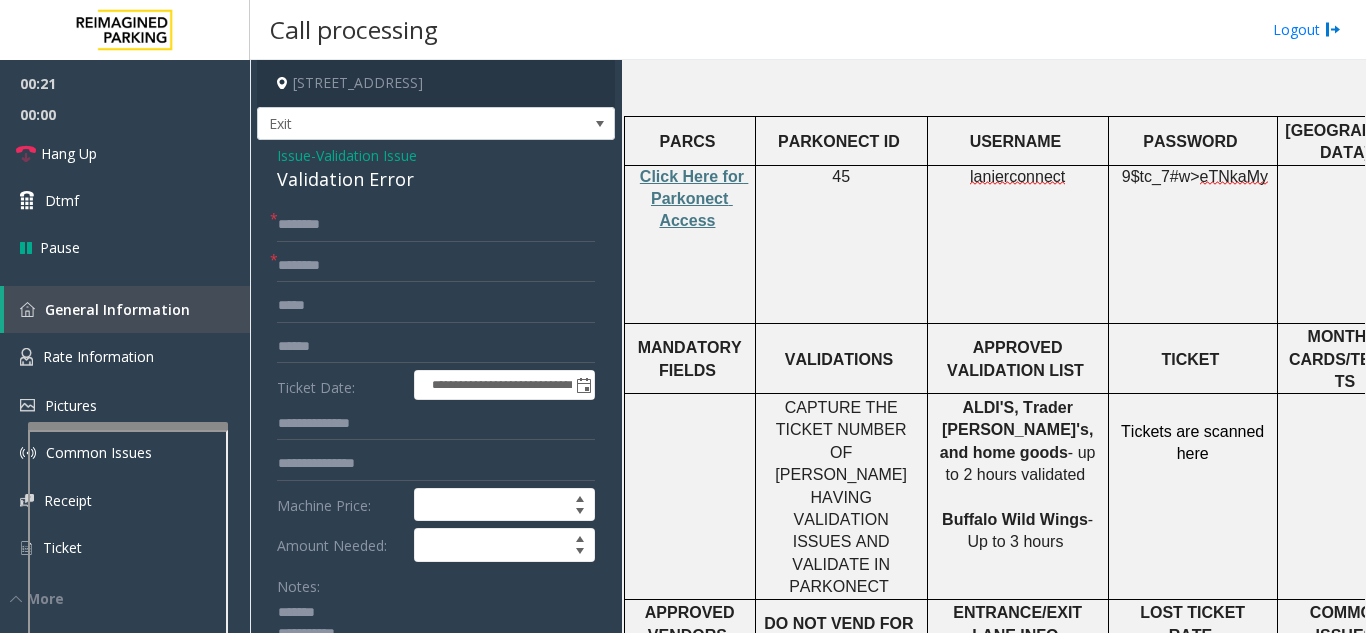 scroll, scrollTop: 46, scrollLeft: 0, axis: vertical 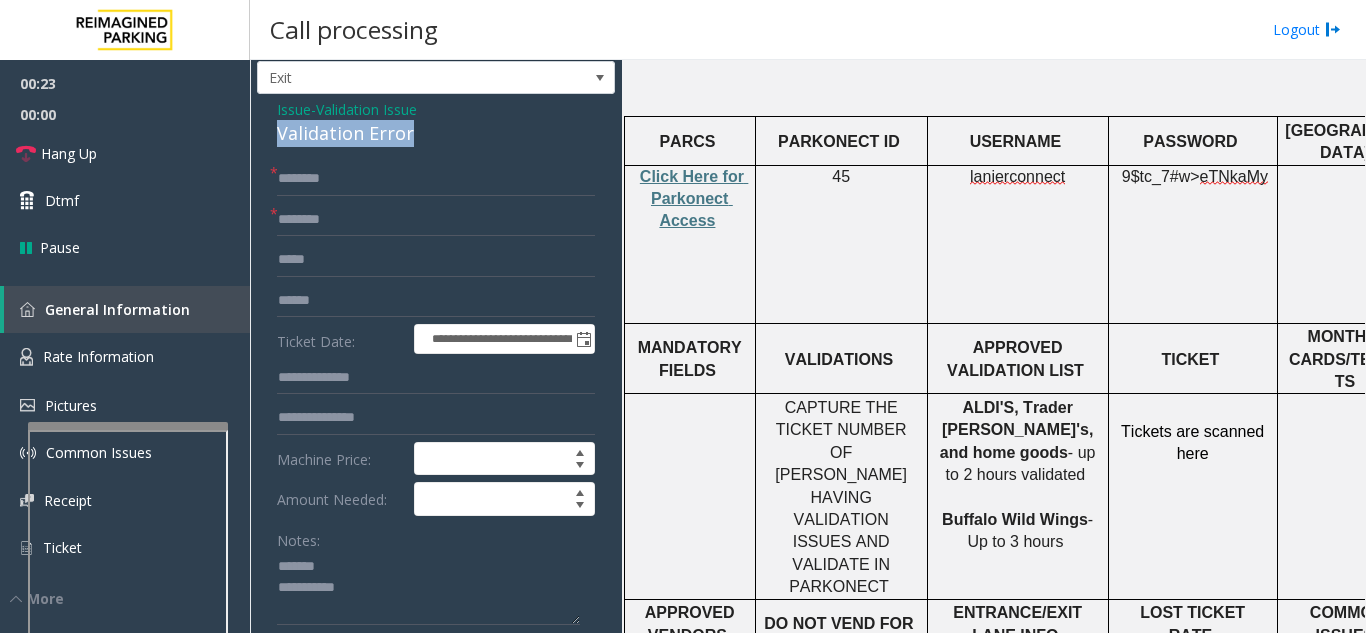 drag, startPoint x: 423, startPoint y: 128, endPoint x: 274, endPoint y: 129, distance: 149.00336 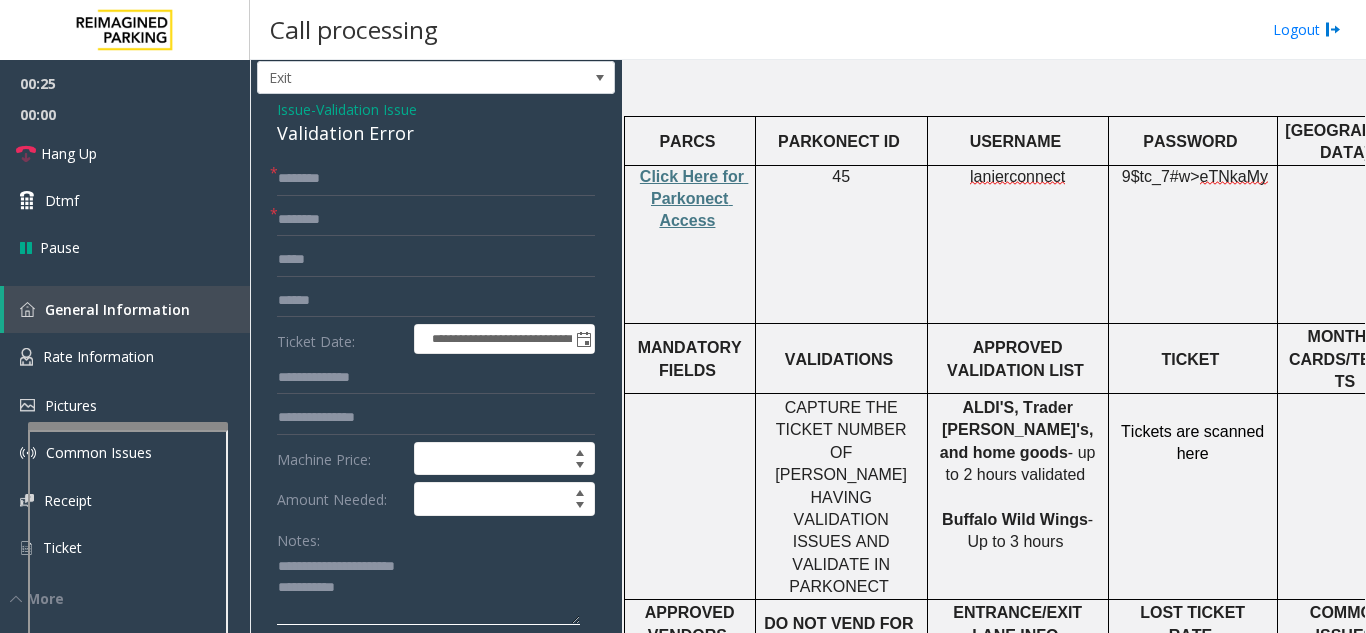 click 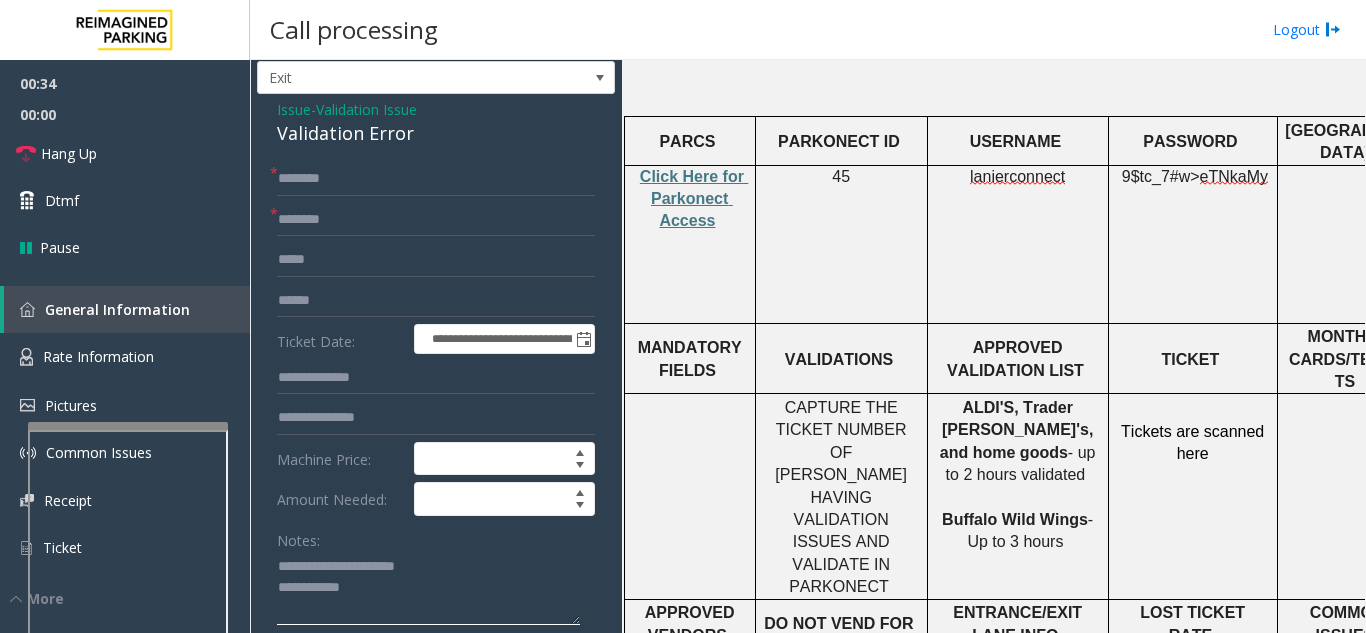 type on "**********" 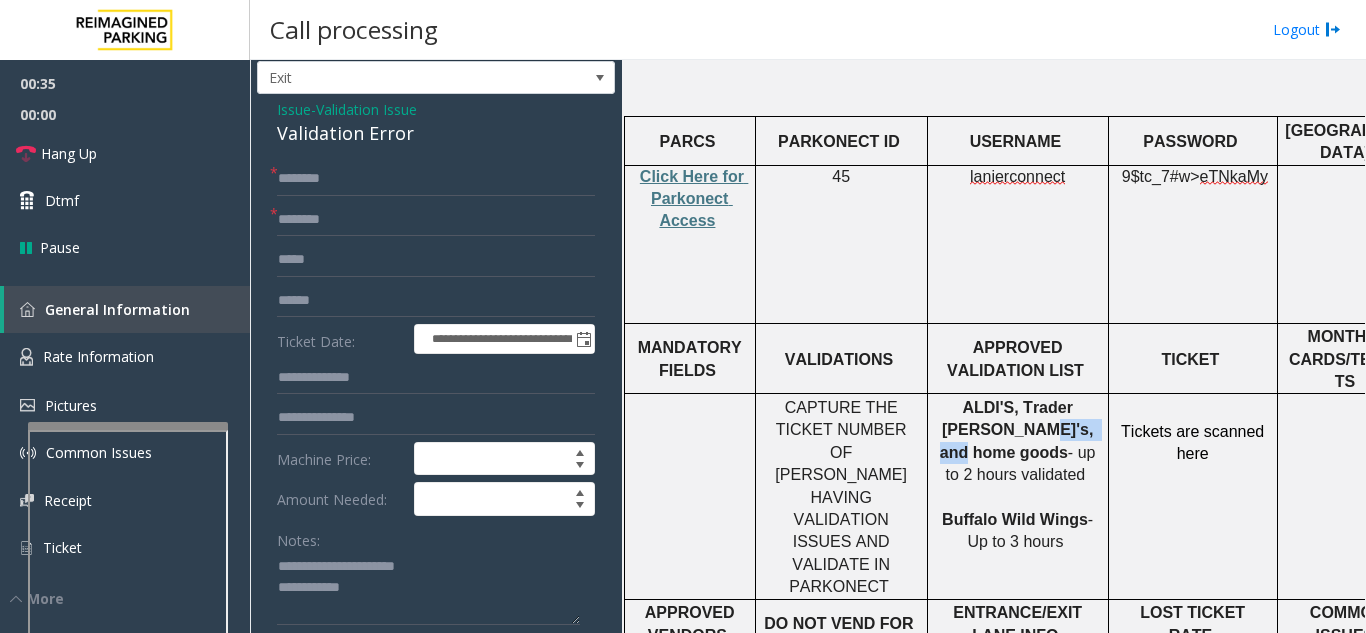 drag, startPoint x: 1028, startPoint y: 356, endPoint x: 950, endPoint y: 363, distance: 78.31347 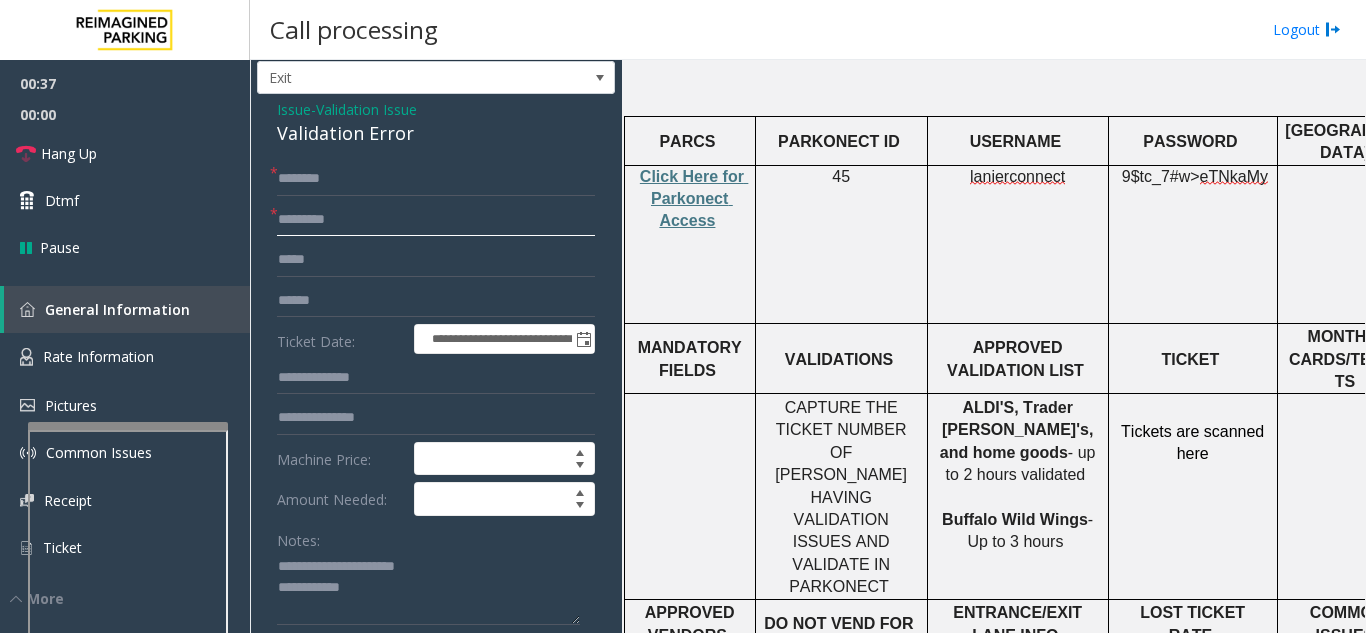 type on "*********" 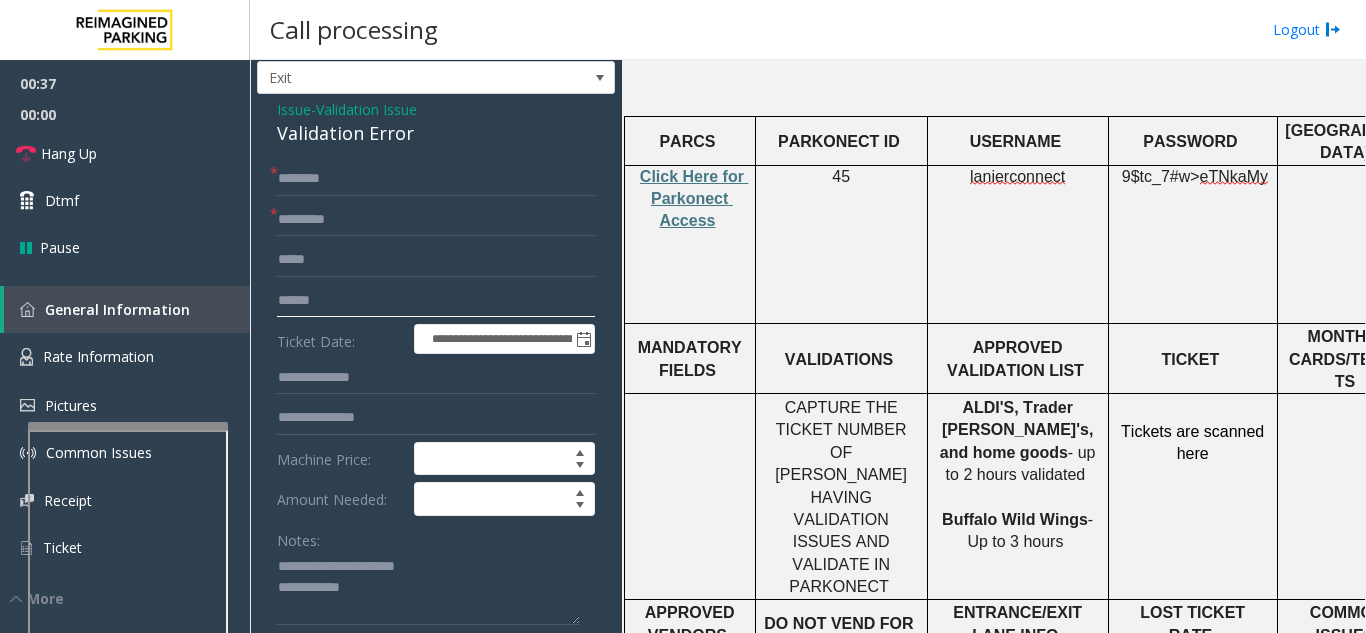 click 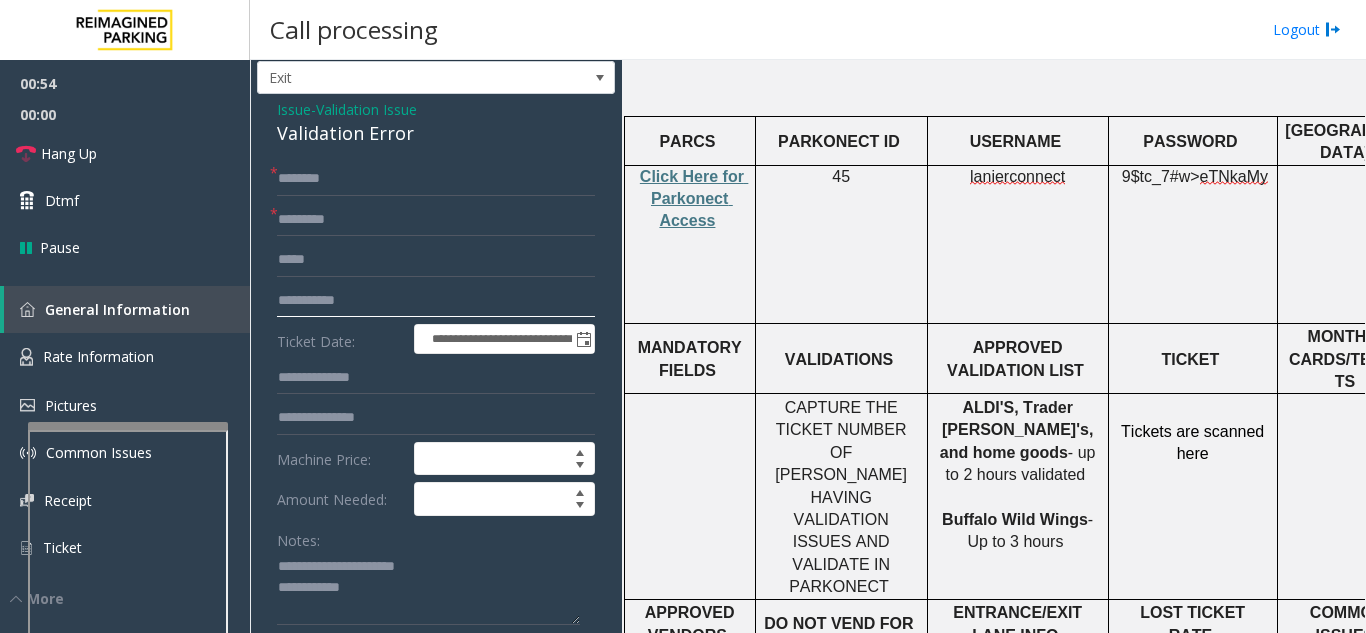 type on "**********" 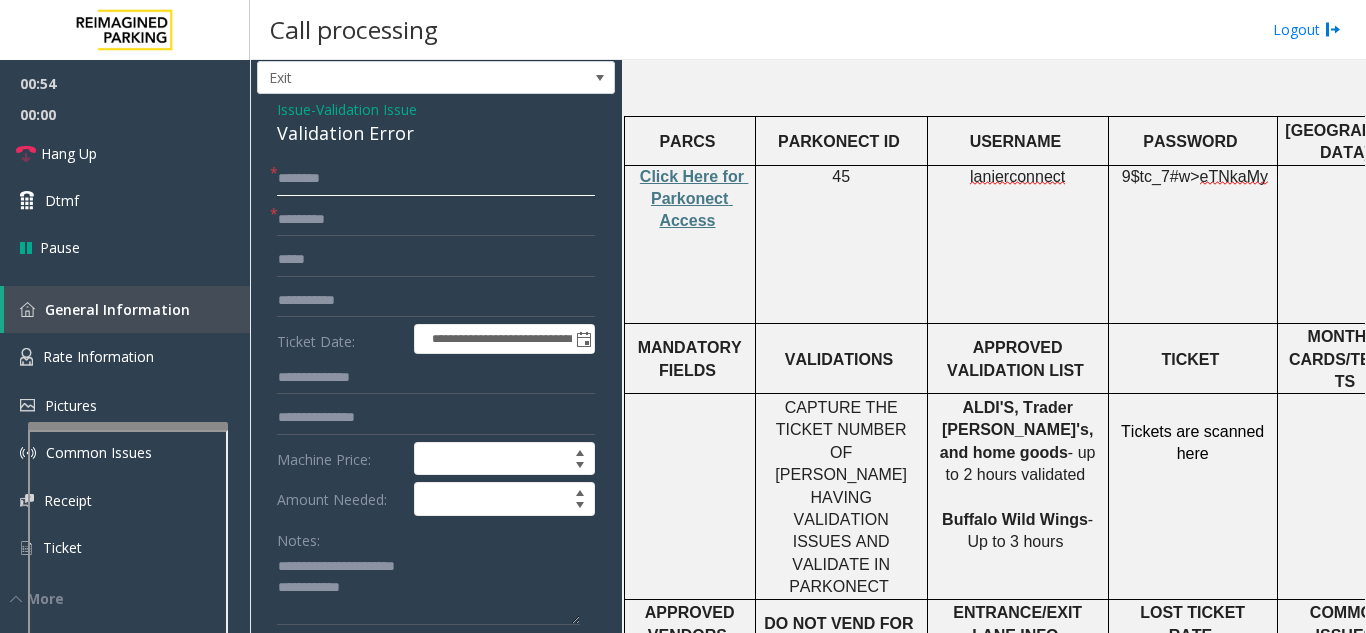 click 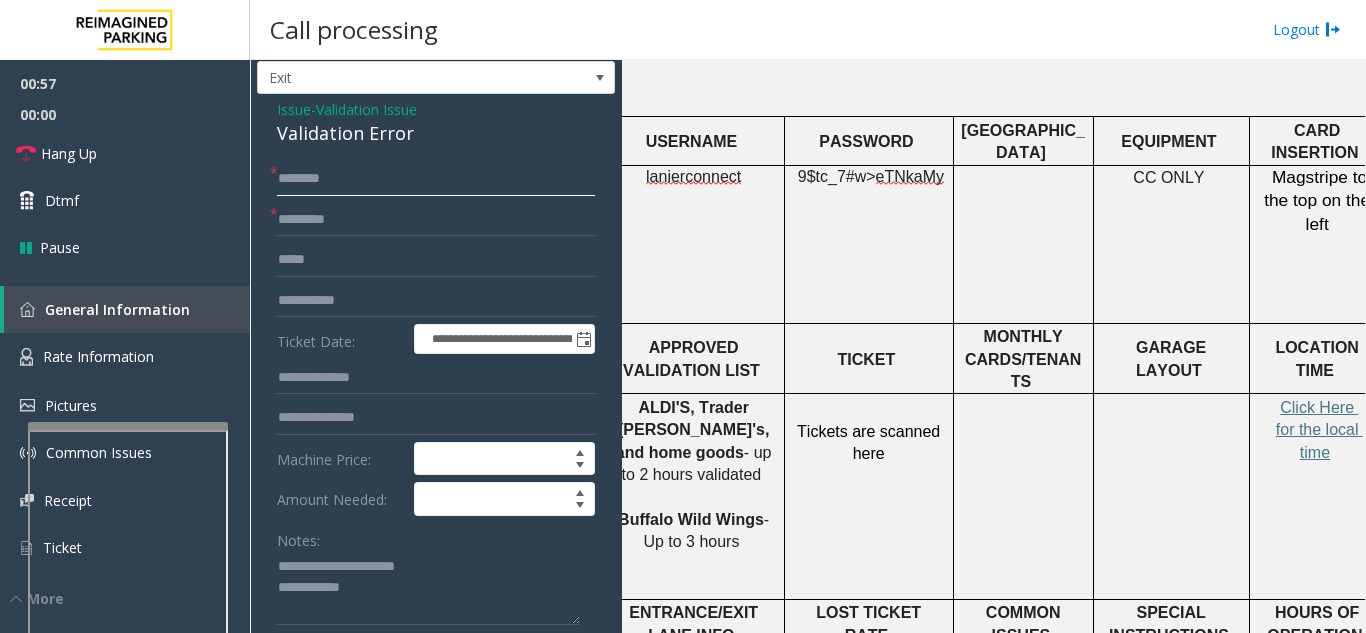scroll, scrollTop: 700, scrollLeft: 338, axis: both 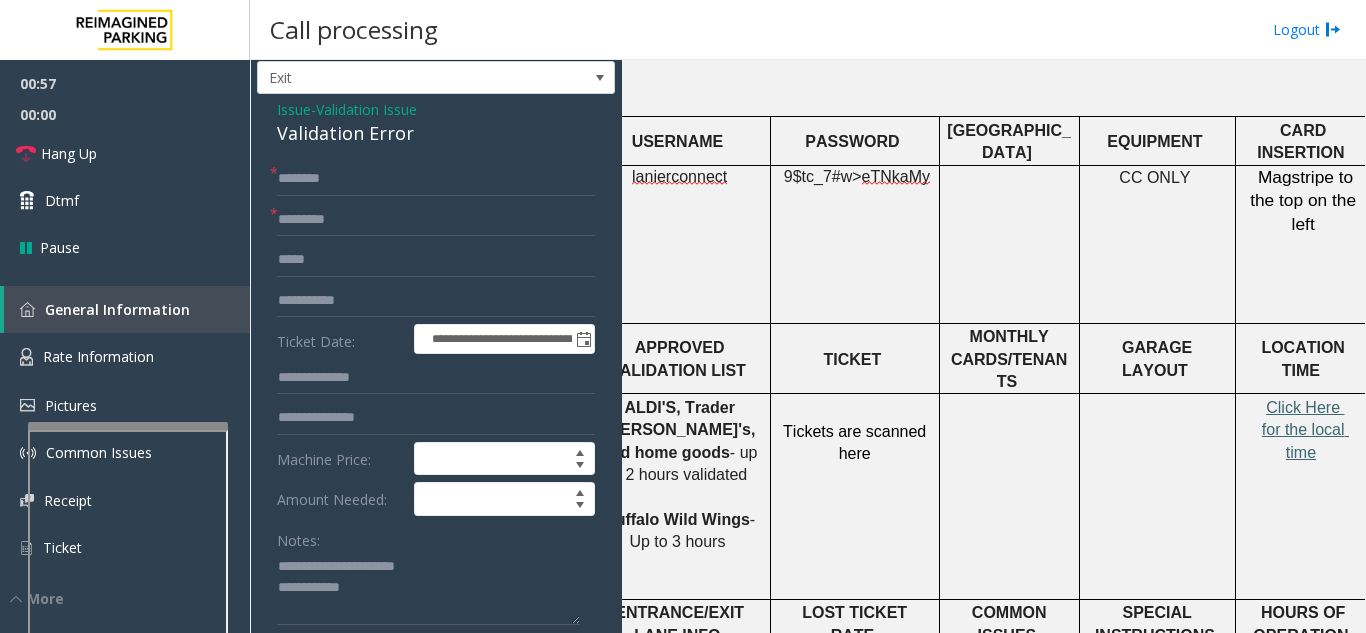 click on "Click Here for the local time" 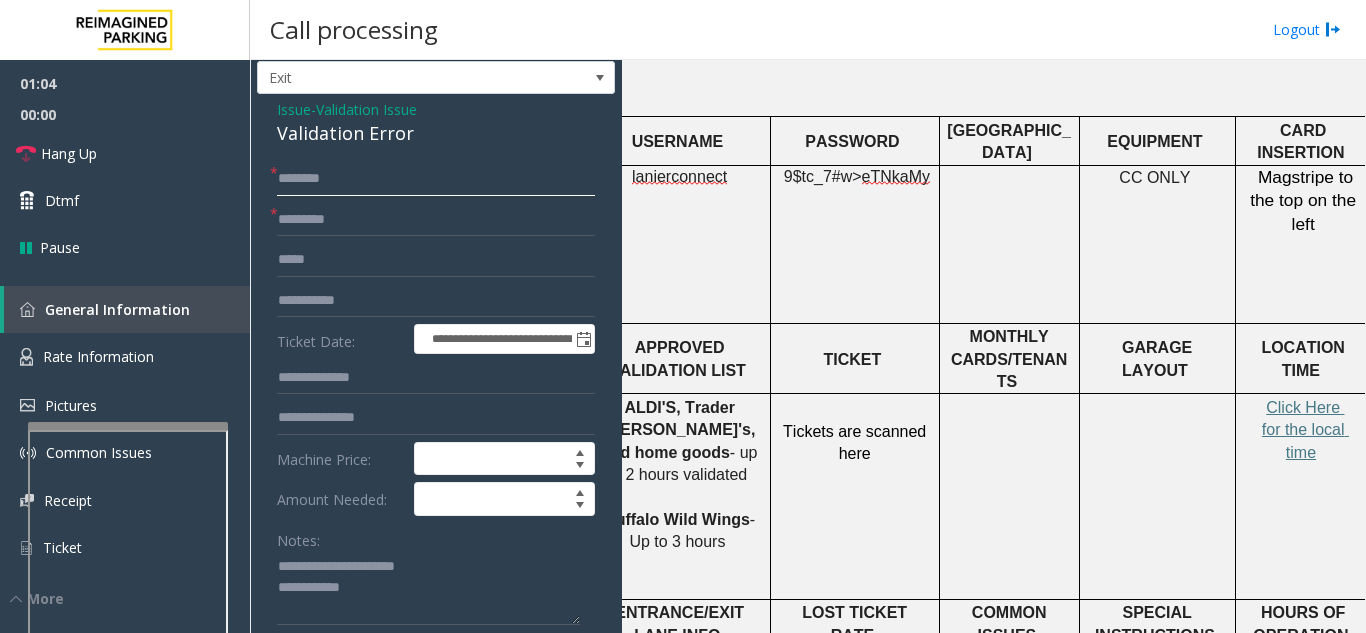 click 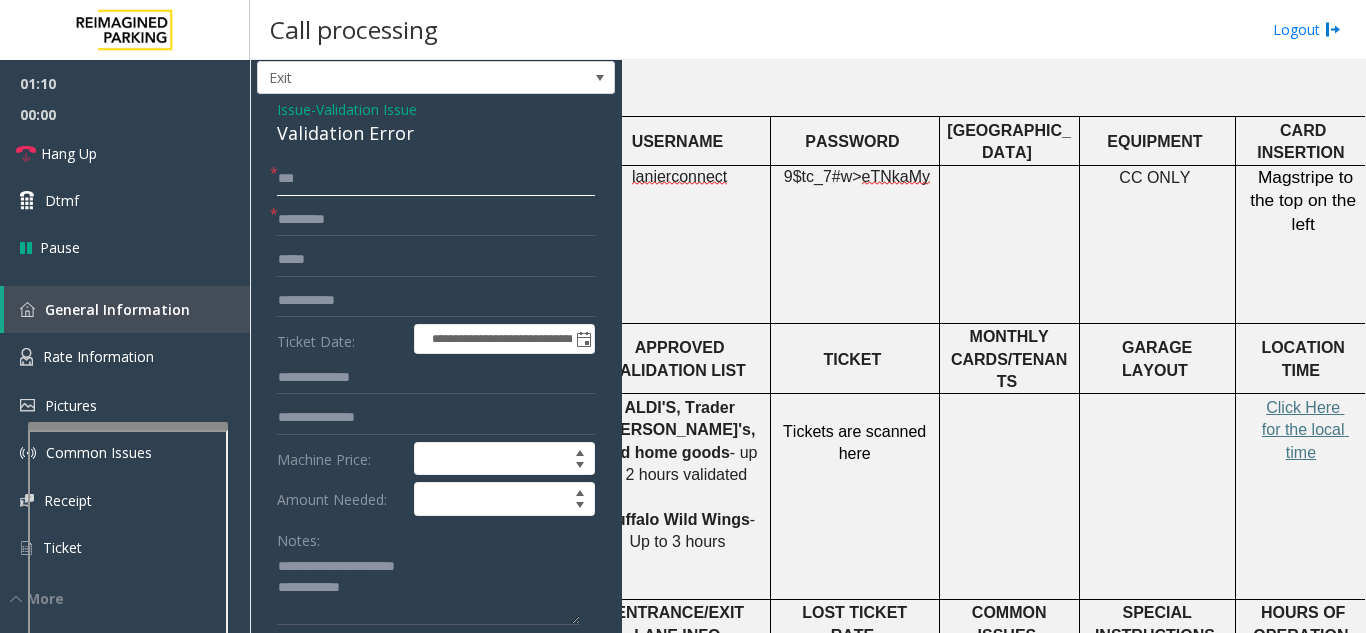 type on "***" 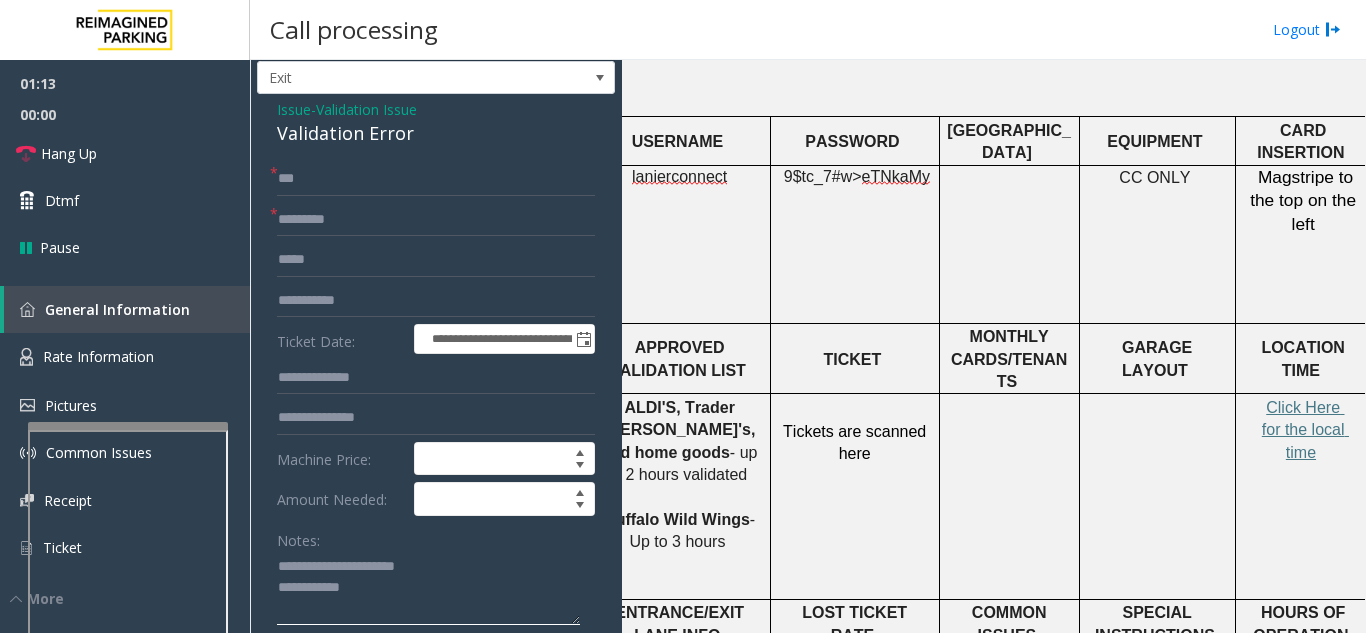 click 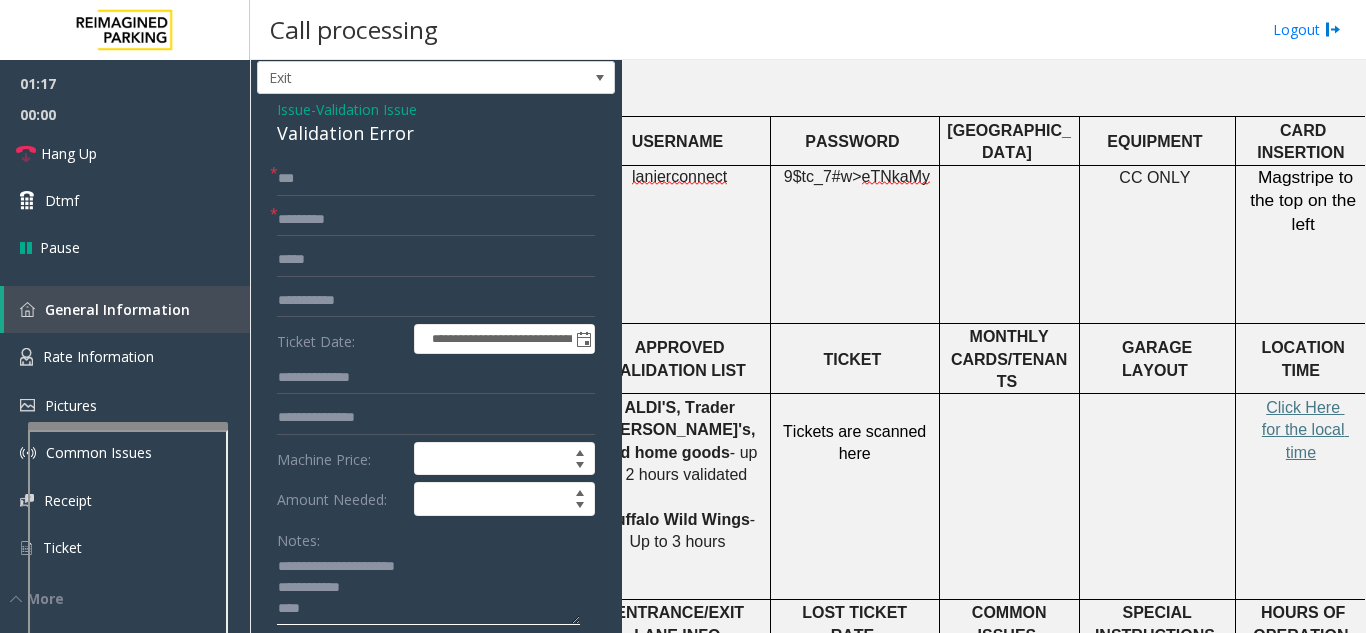 click 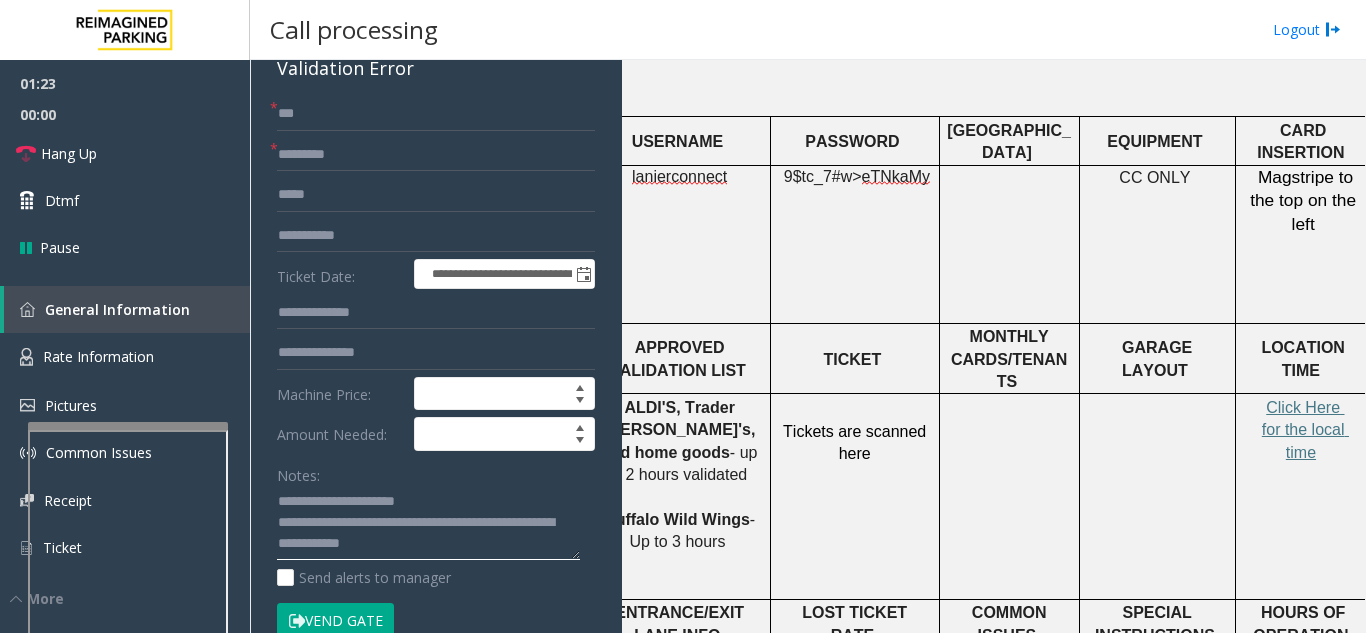 scroll, scrollTop: 146, scrollLeft: 0, axis: vertical 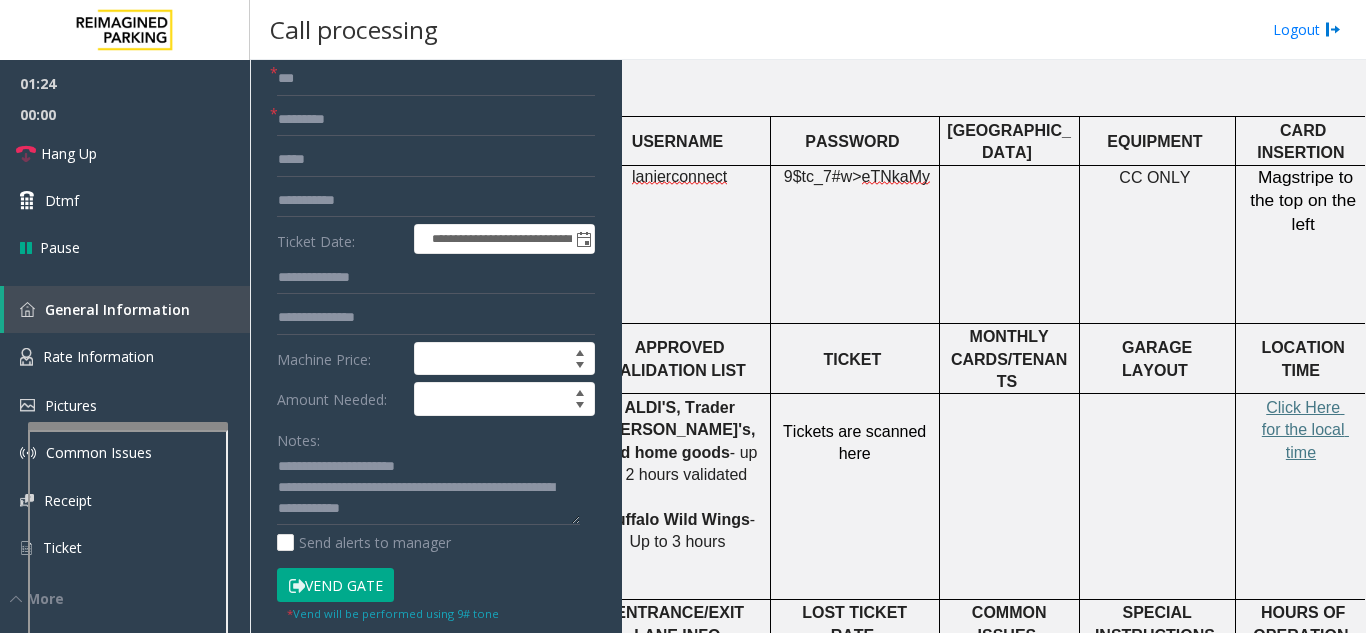 click on "Vend Gate" 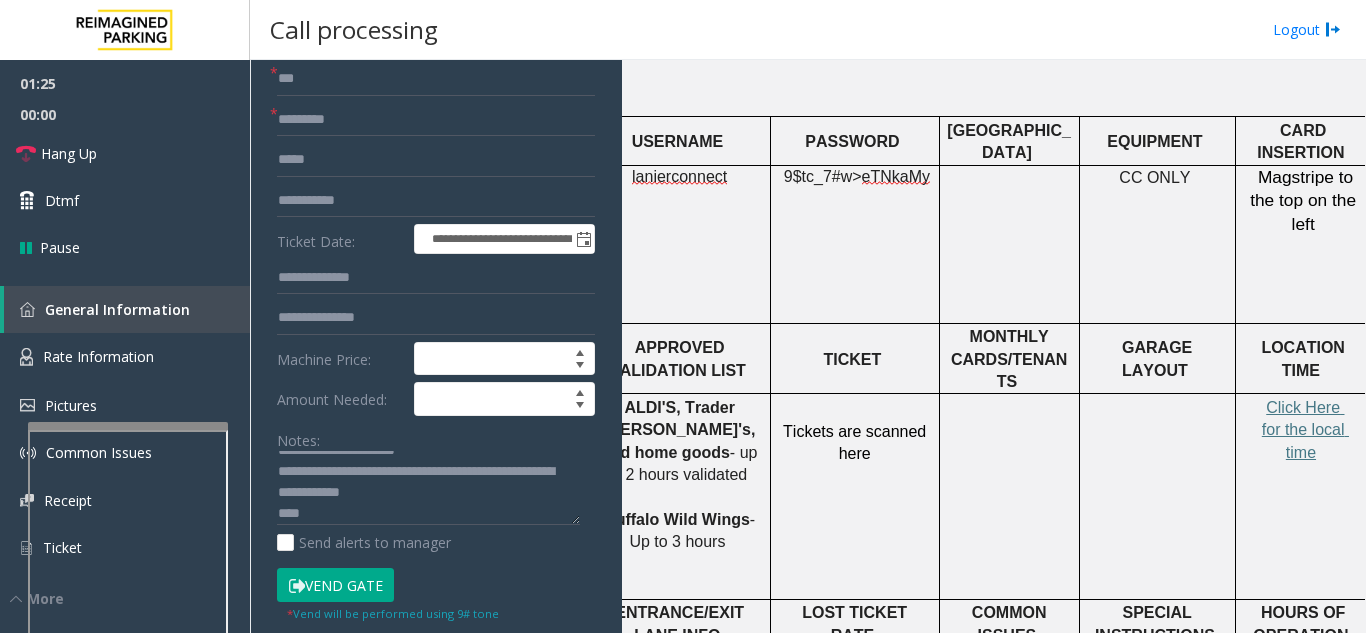 scroll, scrollTop: 21, scrollLeft: 0, axis: vertical 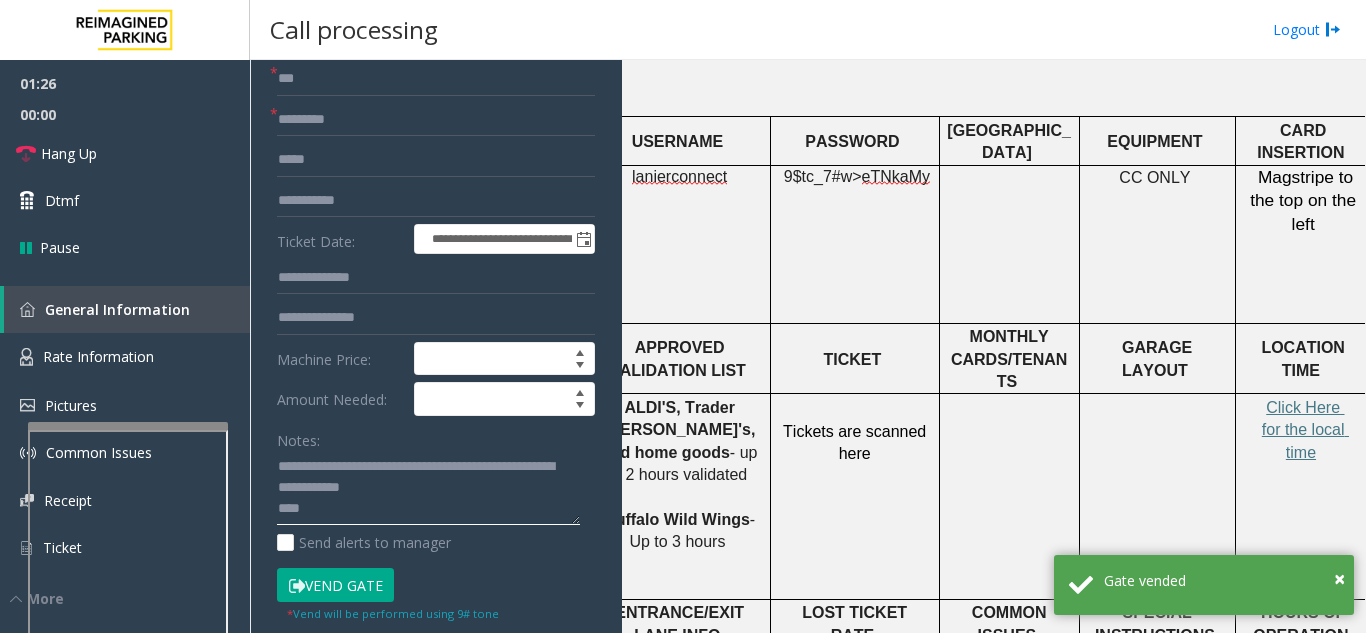 click 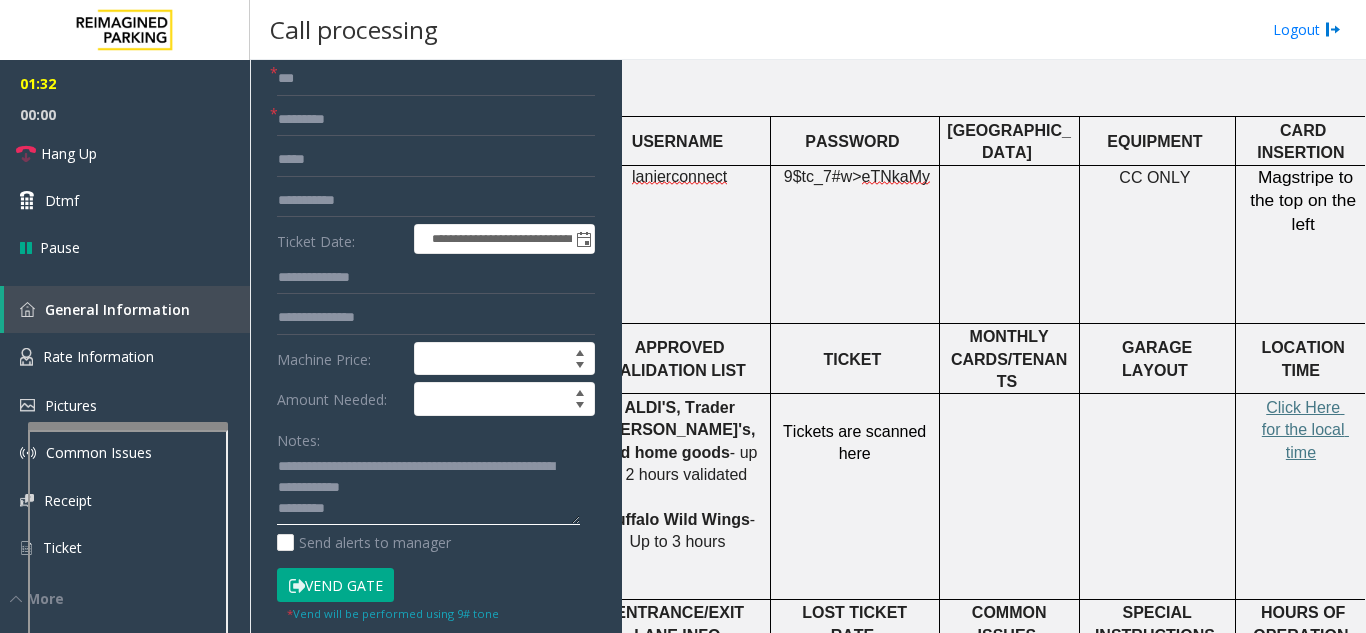 type on "**********" 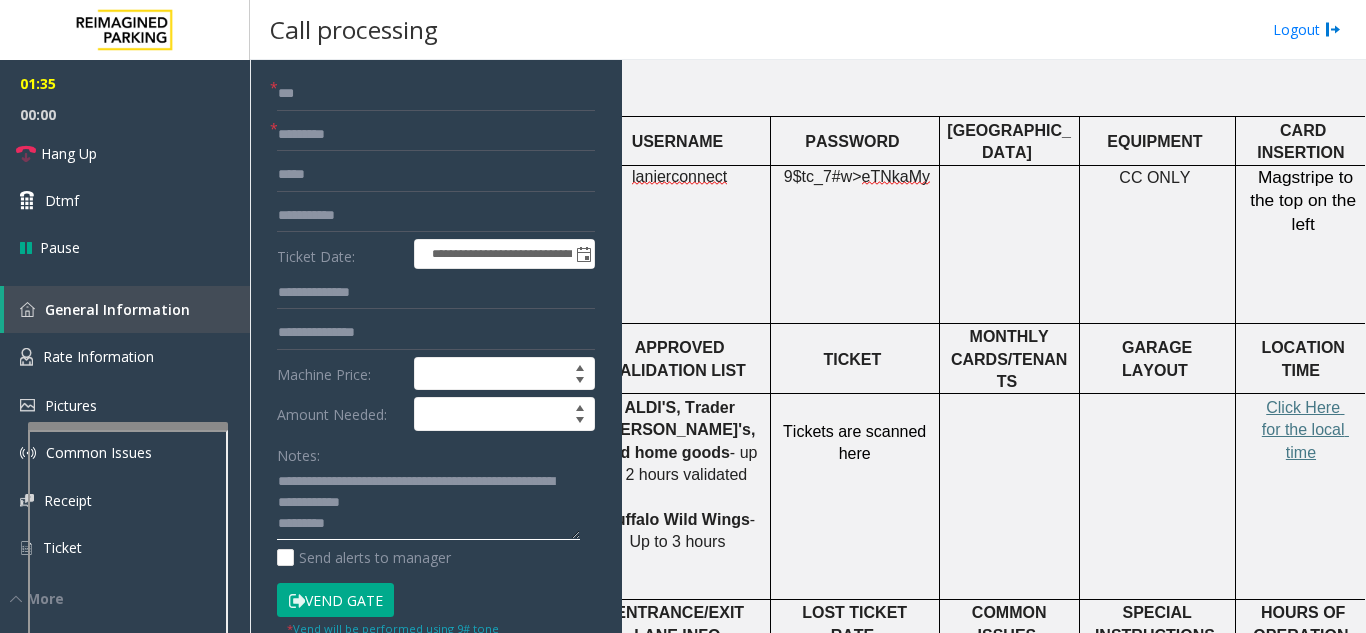 scroll, scrollTop: 0, scrollLeft: 0, axis: both 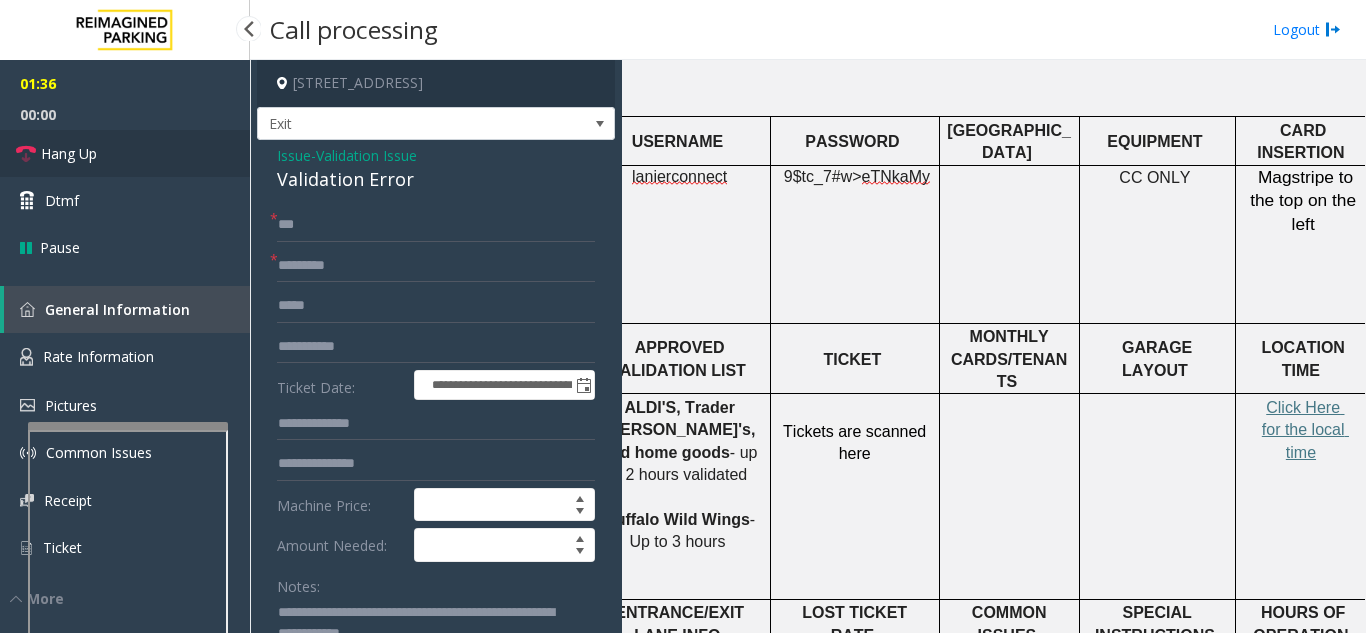 click on "Hang Up" at bounding box center [69, 153] 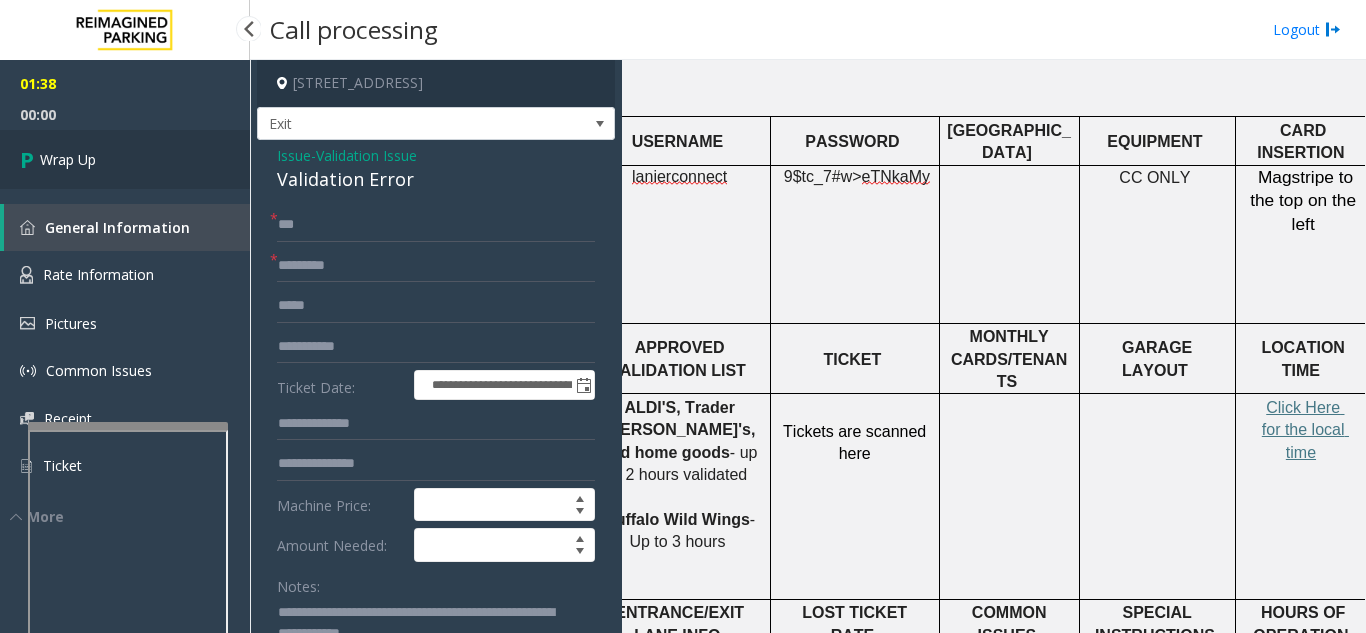 click on "Wrap Up" at bounding box center (125, 159) 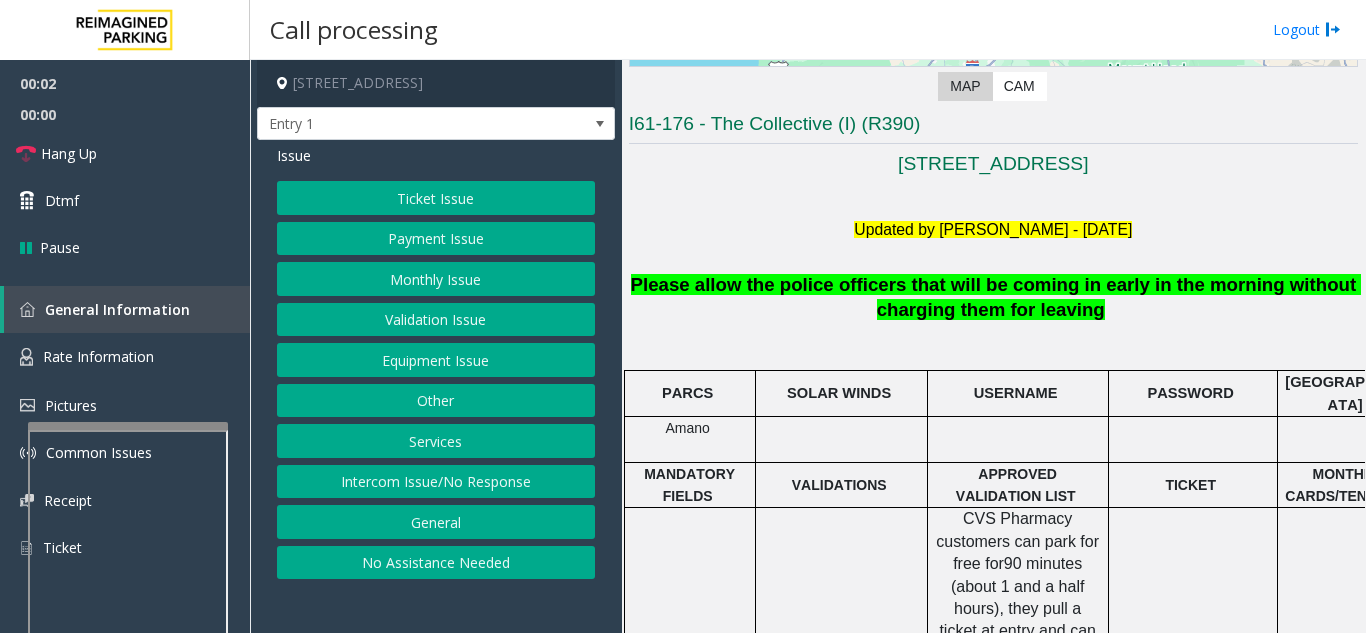 scroll, scrollTop: 500, scrollLeft: 0, axis: vertical 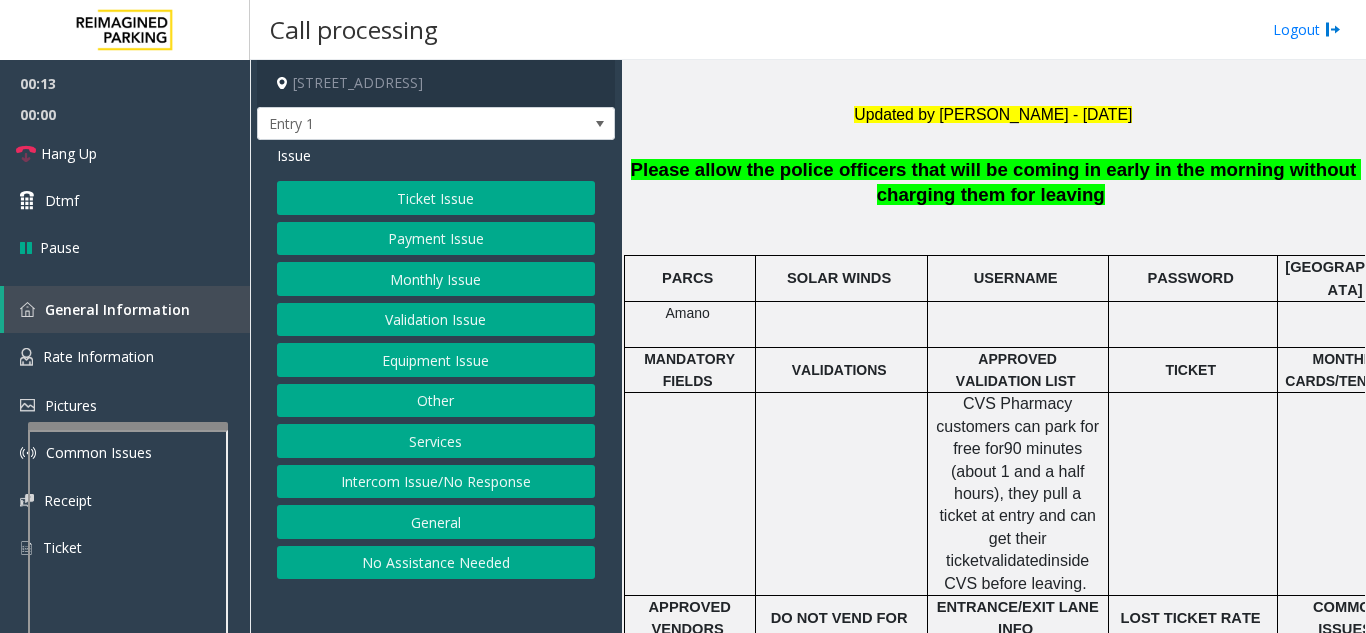 click on "Intercom Issue/No Response" 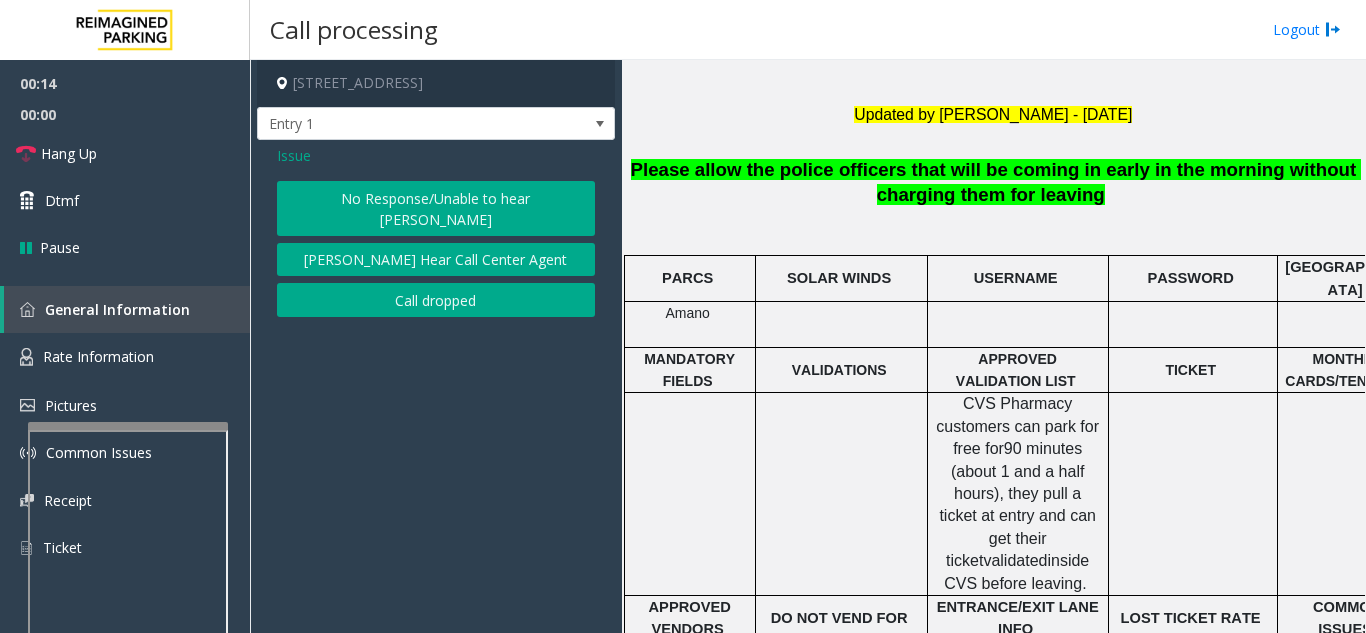 click on "No Response/Unable to hear [PERSON_NAME]" 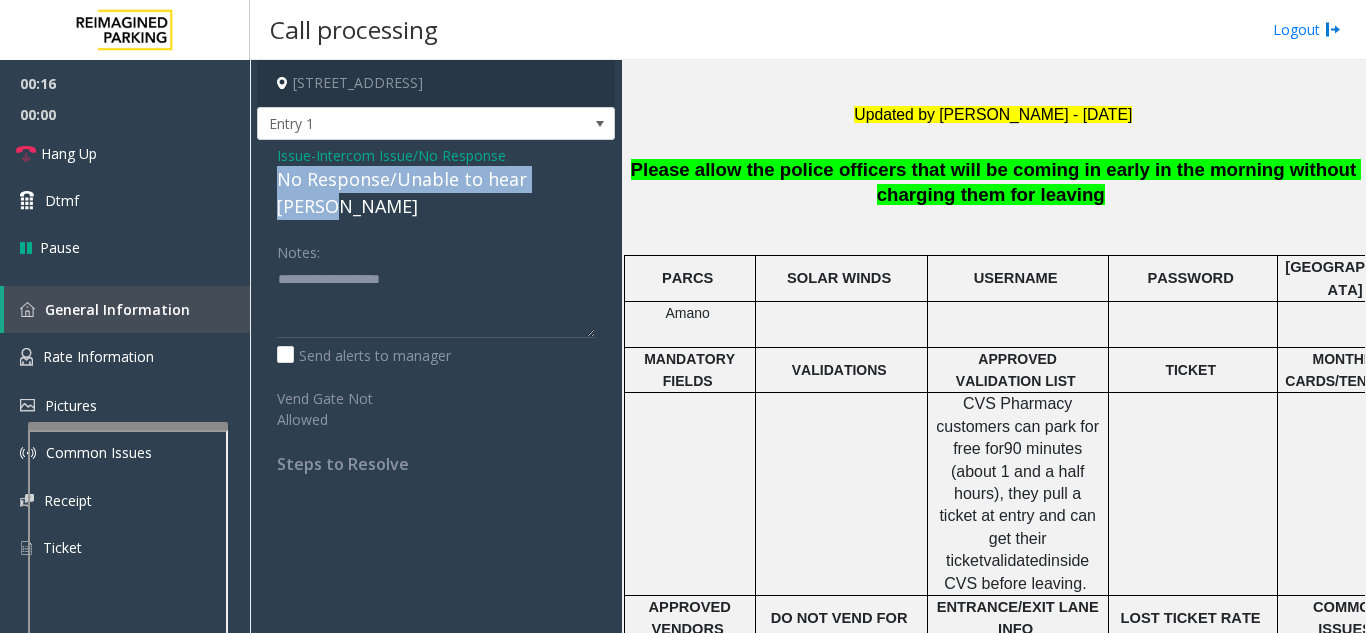 drag, startPoint x: 314, startPoint y: 180, endPoint x: 583, endPoint y: 174, distance: 269.0669 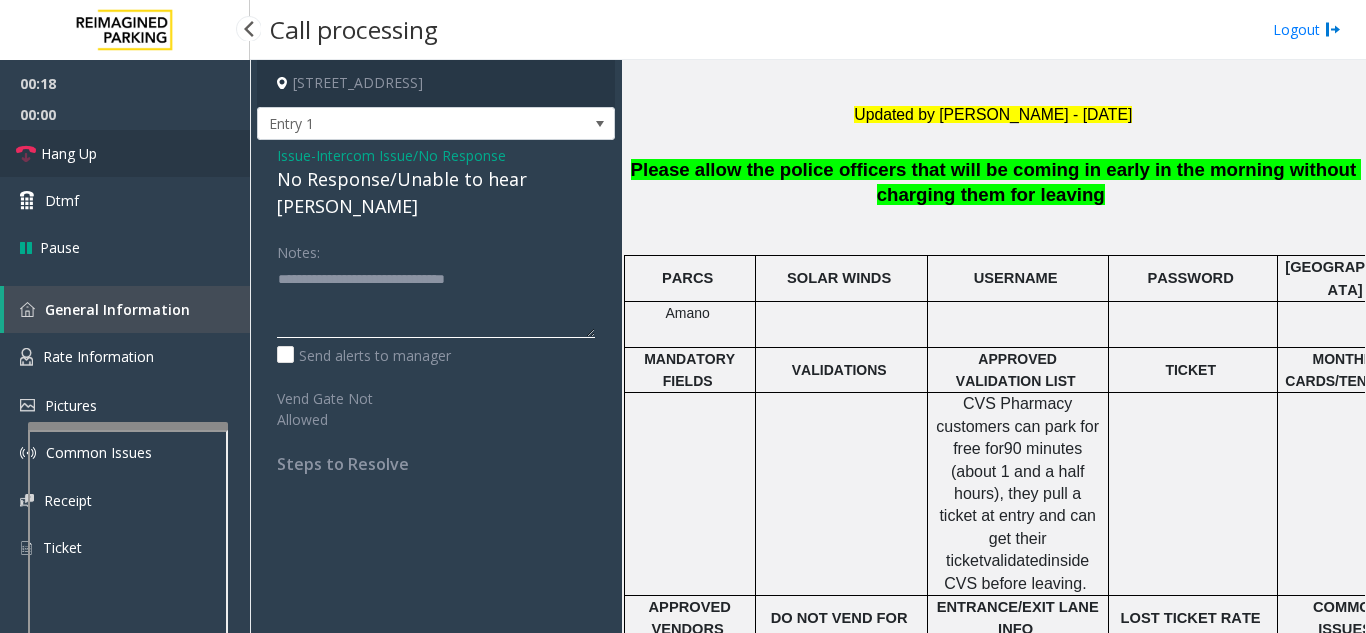 type on "**********" 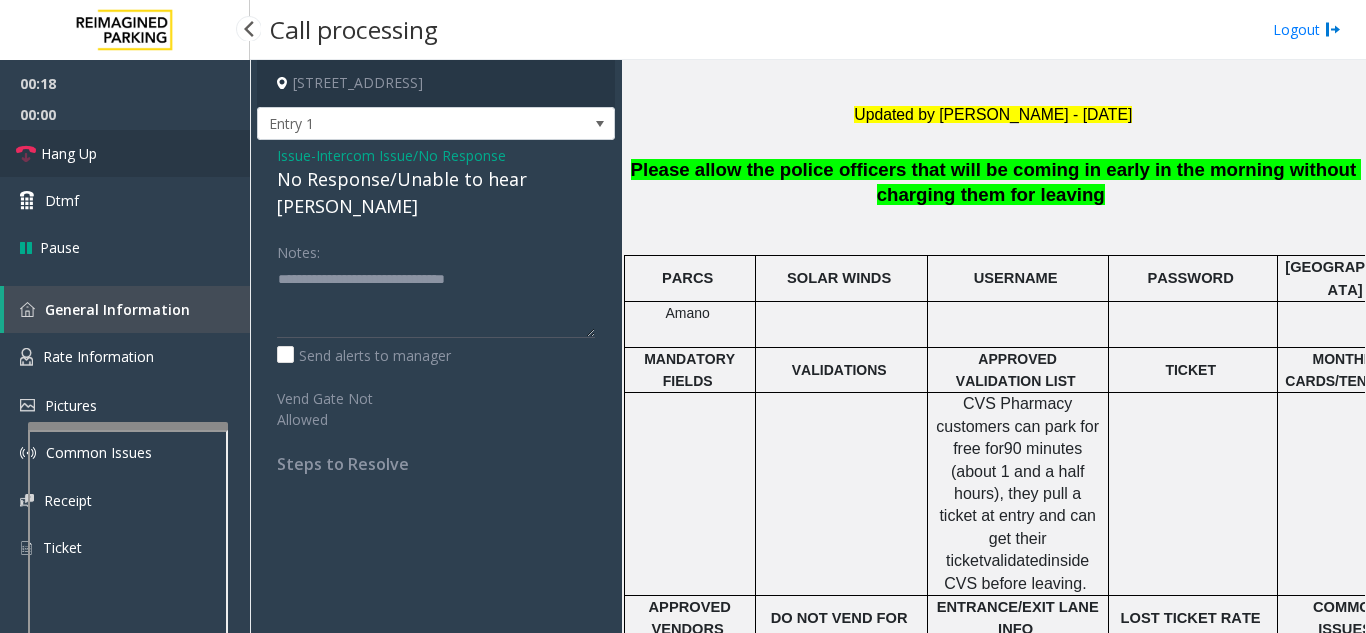 click on "Hang Up" at bounding box center (125, 153) 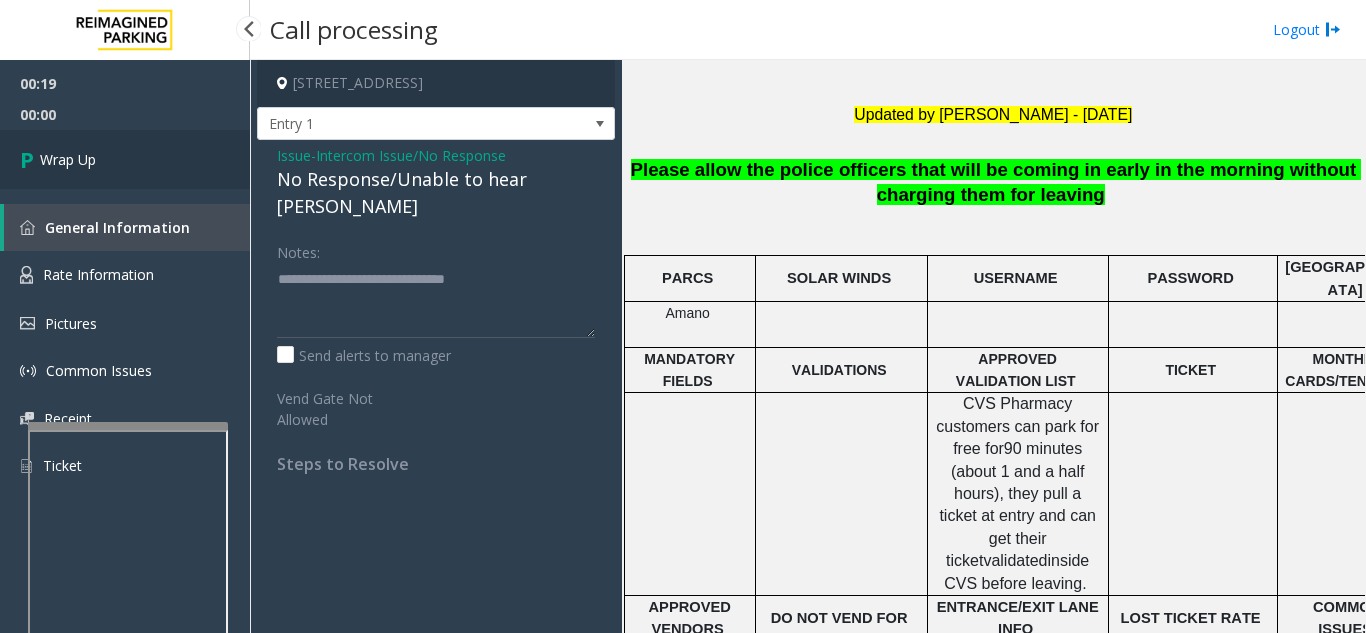 click on "Wrap Up" at bounding box center [125, 159] 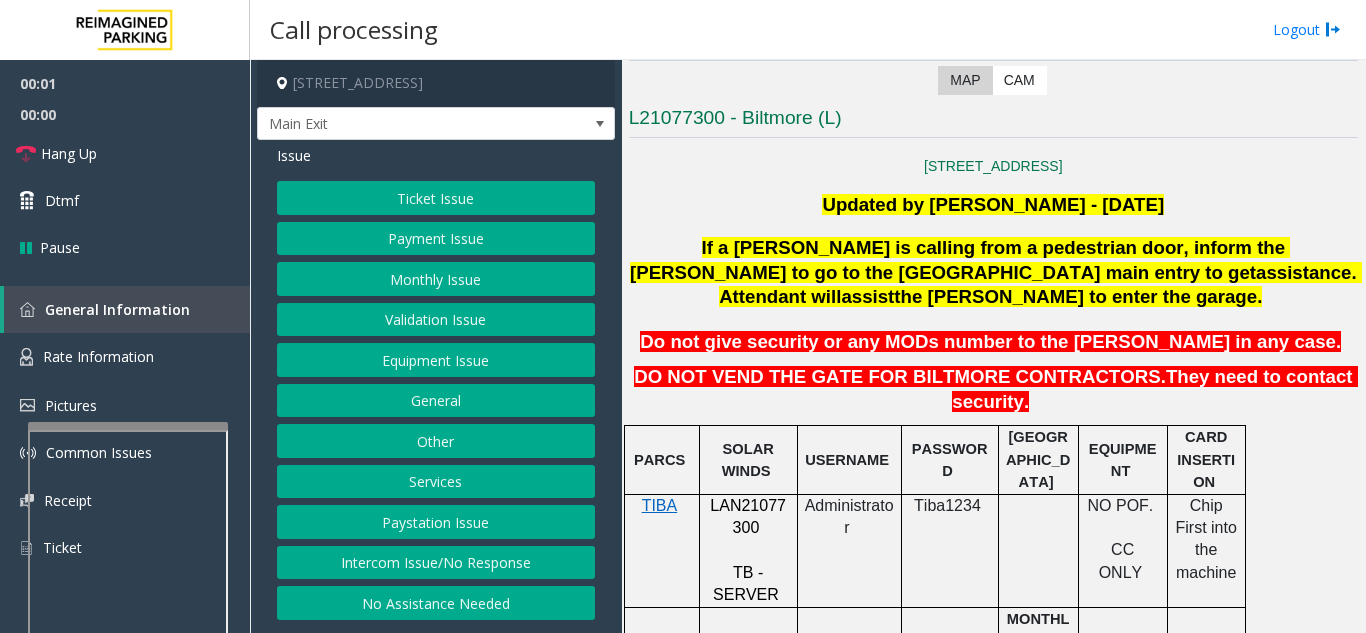 scroll, scrollTop: 400, scrollLeft: 0, axis: vertical 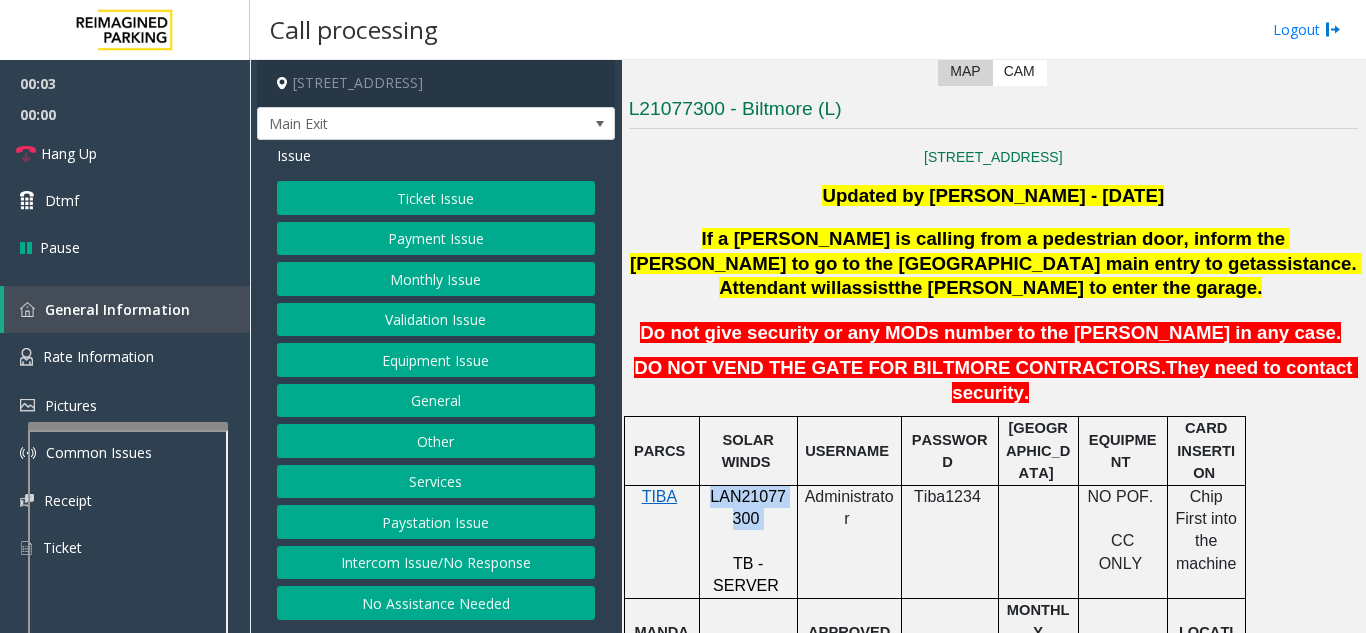 drag, startPoint x: 766, startPoint y: 474, endPoint x: 711, endPoint y: 450, distance: 60.00833 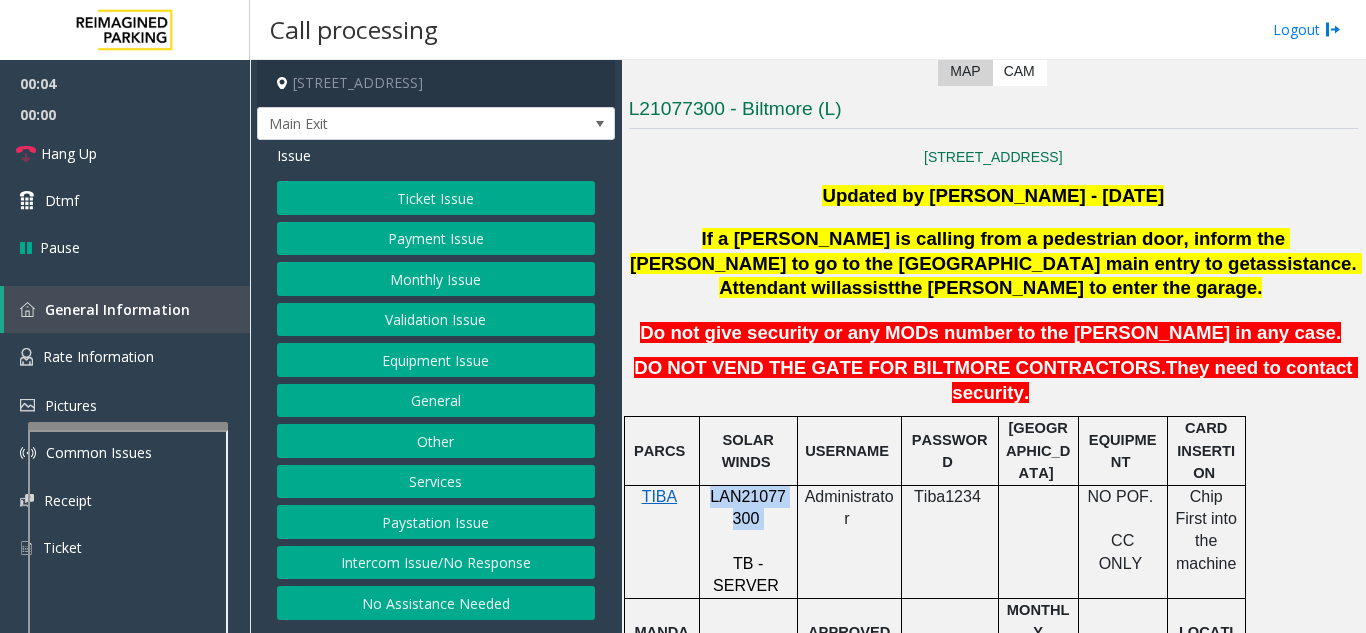 copy on "LAN21077300" 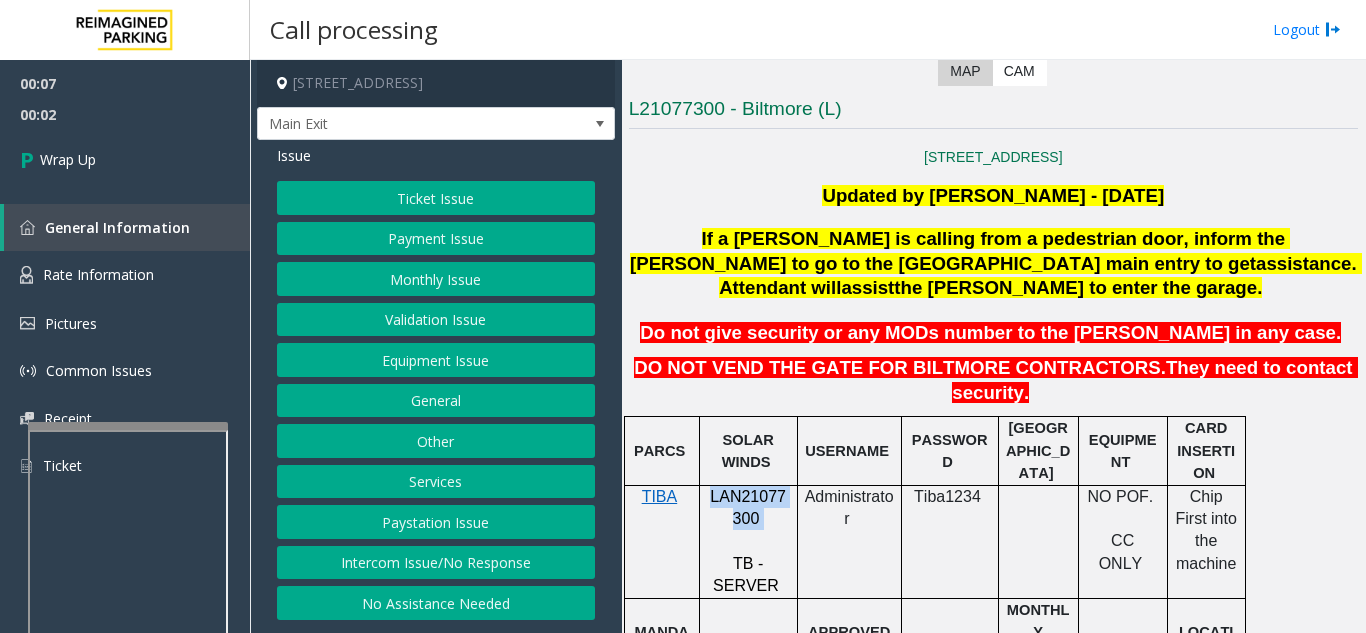 drag, startPoint x: 481, startPoint y: 582, endPoint x: 471, endPoint y: 578, distance: 10.770329 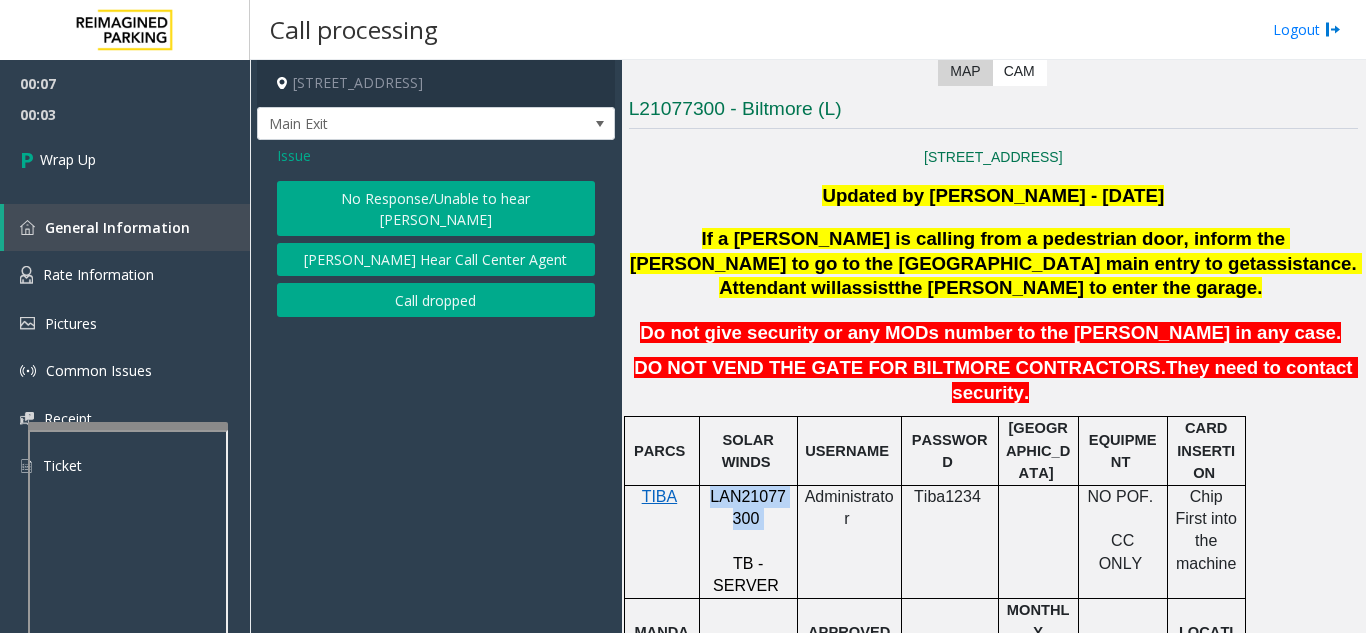 click on "Call dropped" 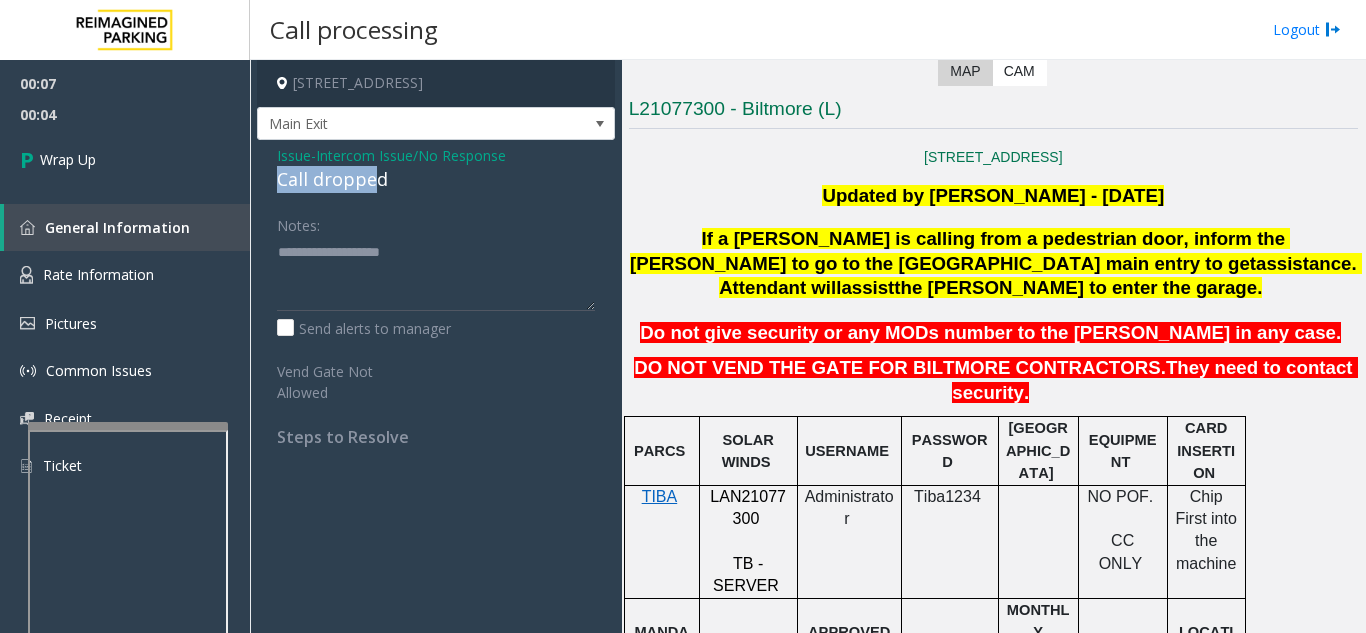 drag, startPoint x: 266, startPoint y: 196, endPoint x: 374, endPoint y: 201, distance: 108.11568 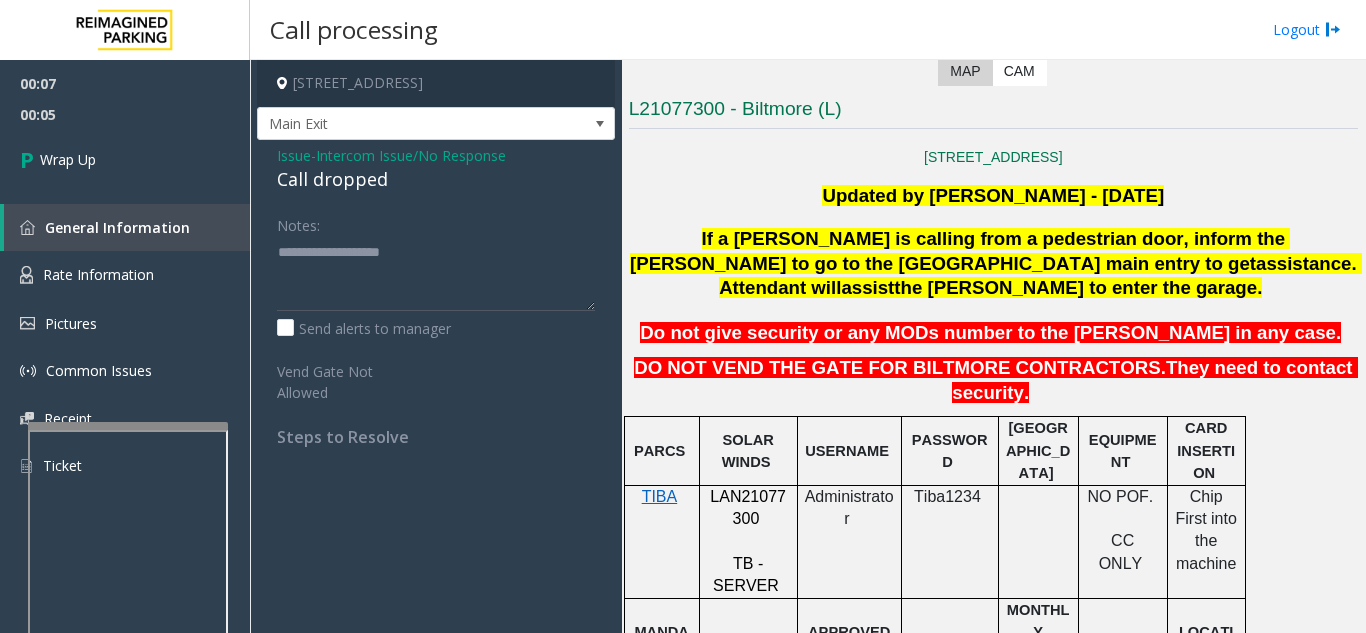 click on "Issue  -  Intercom Issue/No Response Call dropped Notes:                      Send alerts to manager  Vend Gate Not Allowed  Steps to Resolve" 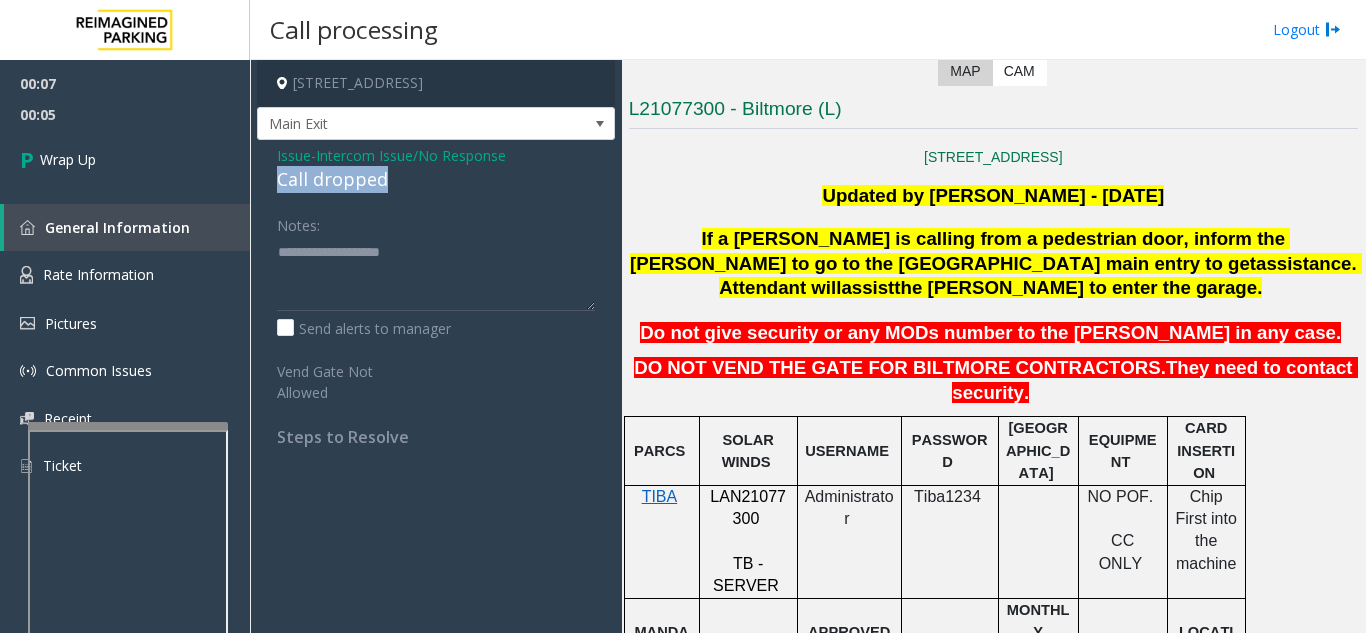 drag, startPoint x: 396, startPoint y: 202, endPoint x: 282, endPoint y: 198, distance: 114.07015 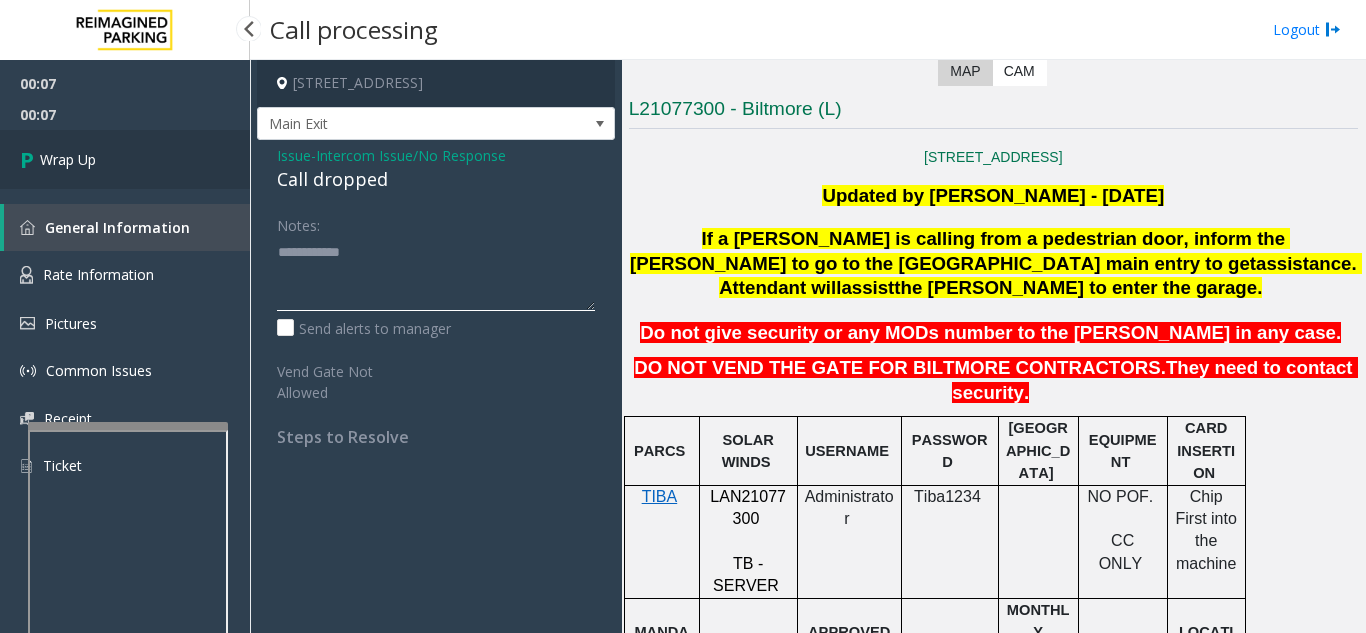 type on "**********" 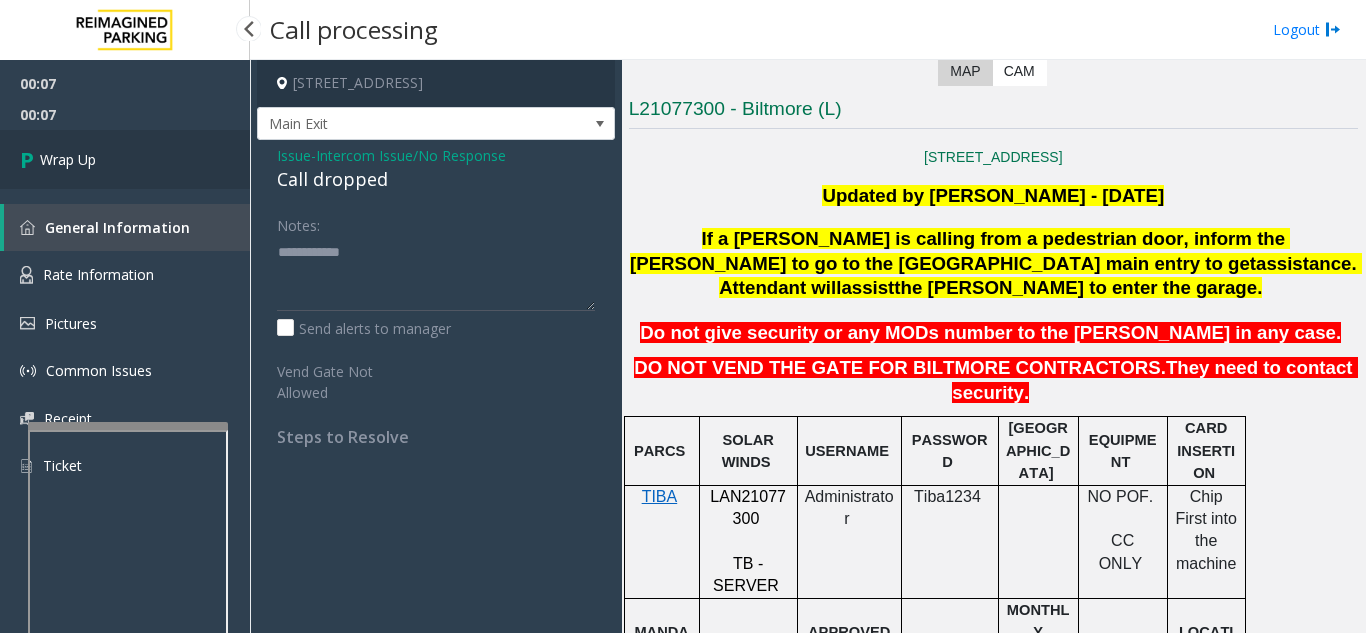 click on "Wrap Up" at bounding box center [125, 159] 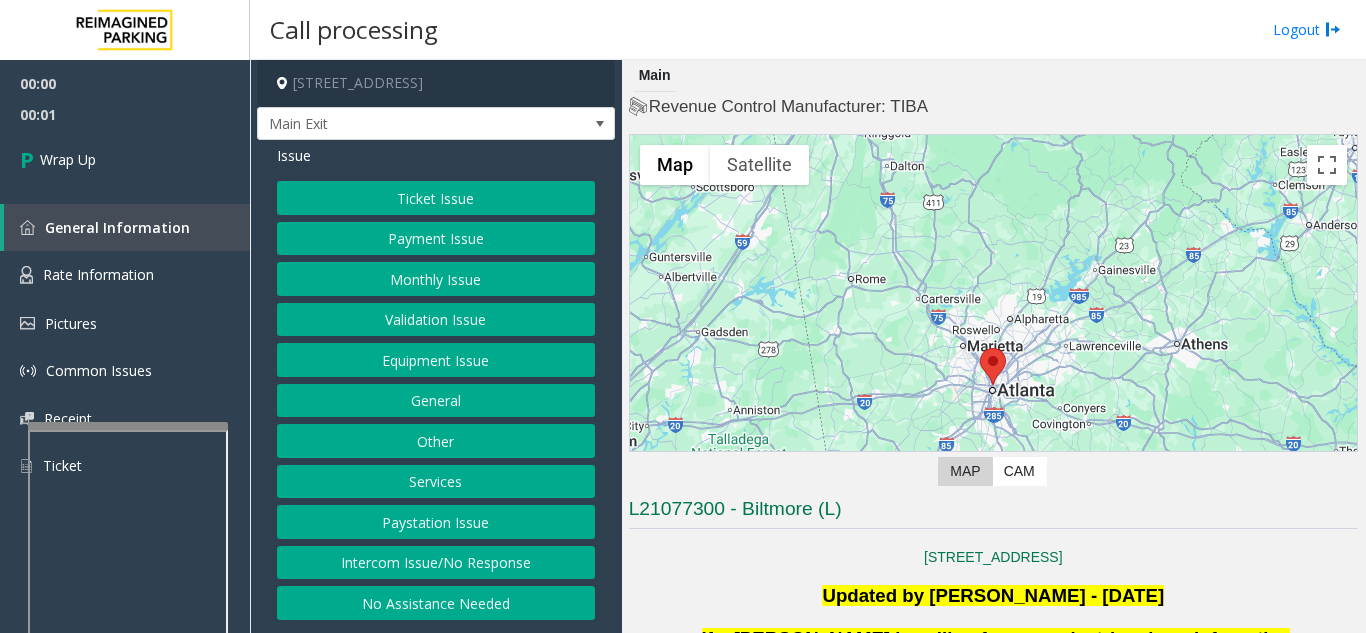 click on "Intercom Issue/No Response" 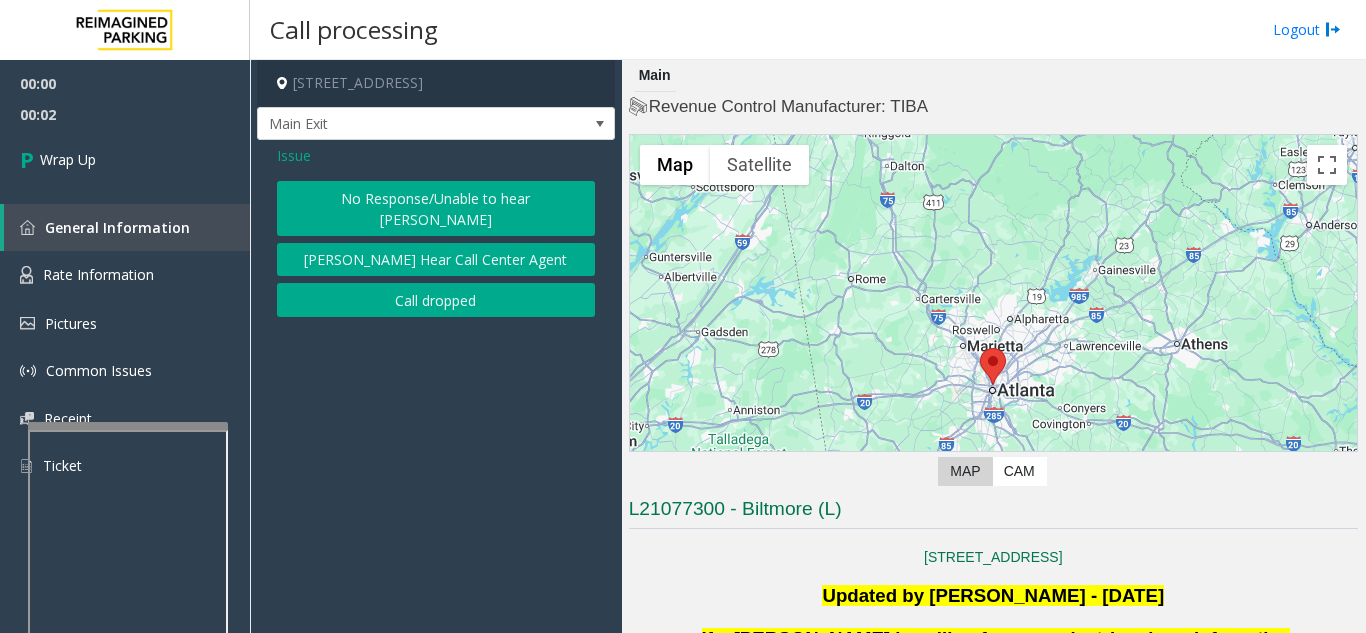 click on "Call dropped" 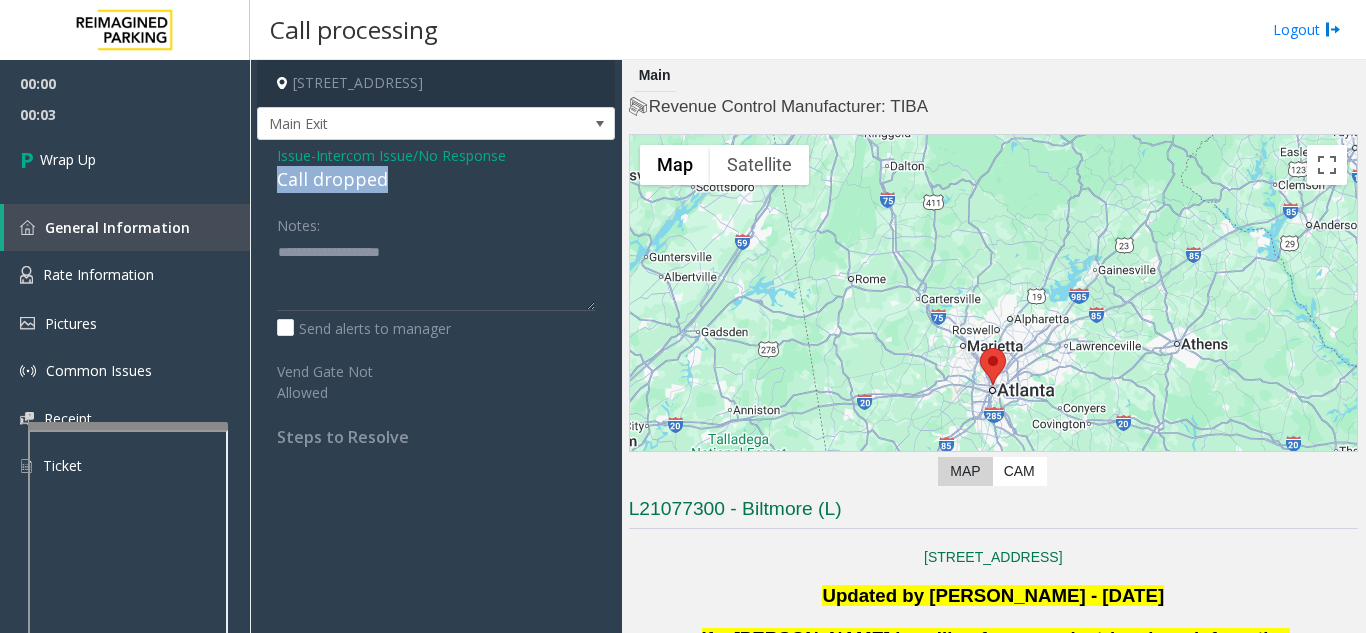 drag, startPoint x: 273, startPoint y: 199, endPoint x: 397, endPoint y: 206, distance: 124.197426 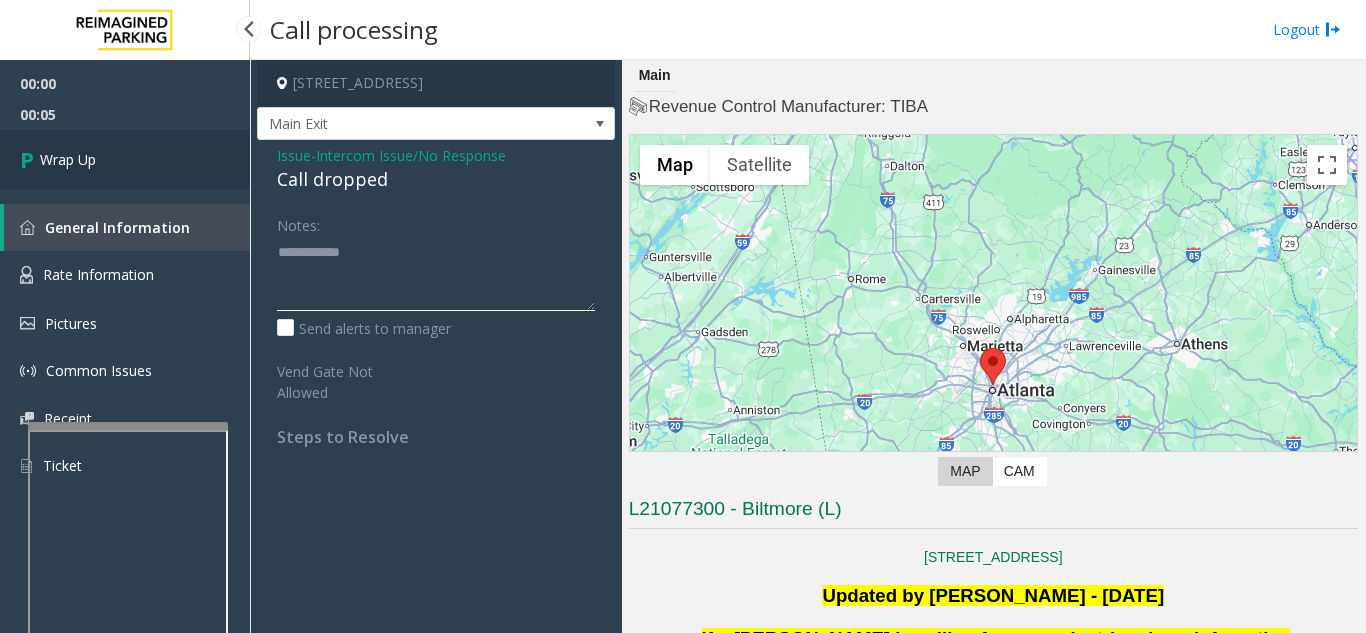 type on "**********" 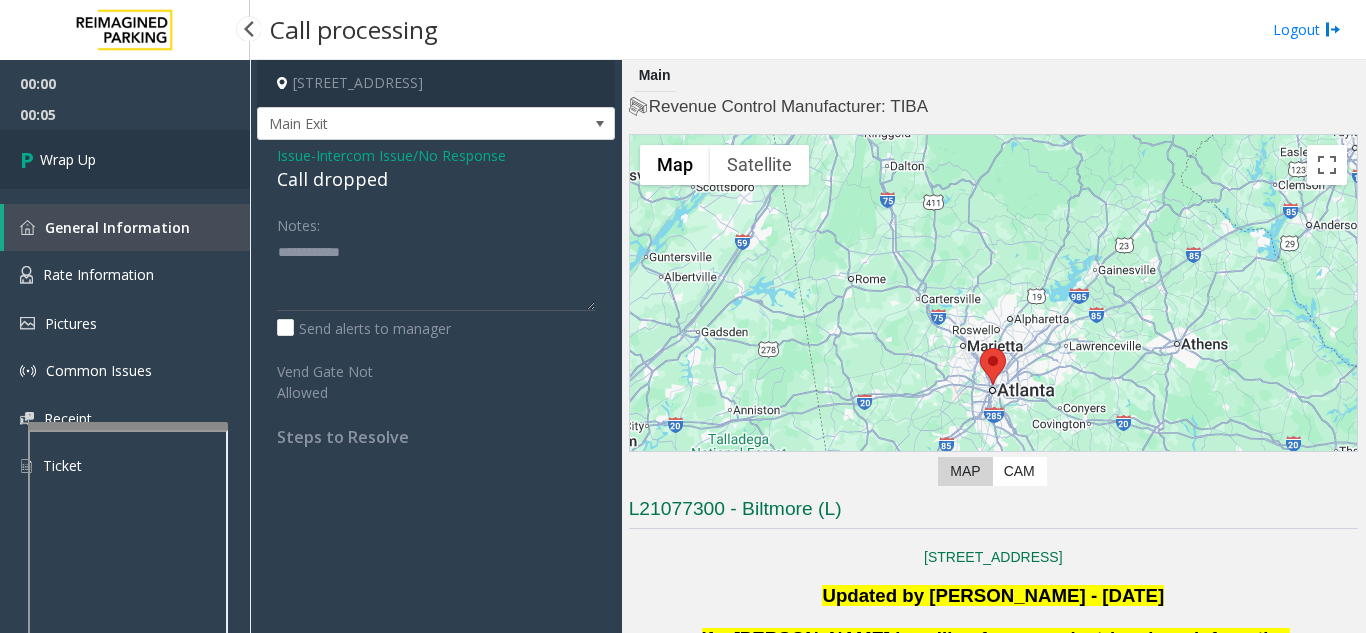 click on "Wrap Up" at bounding box center (125, 159) 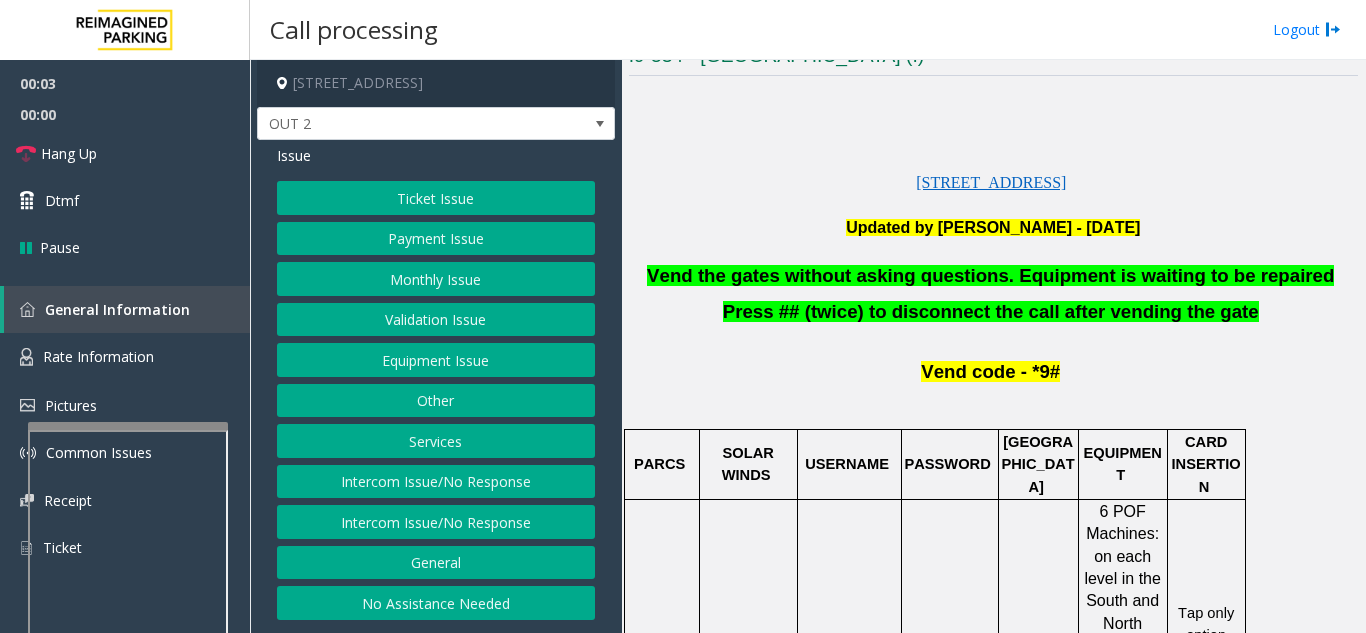 scroll, scrollTop: 500, scrollLeft: 0, axis: vertical 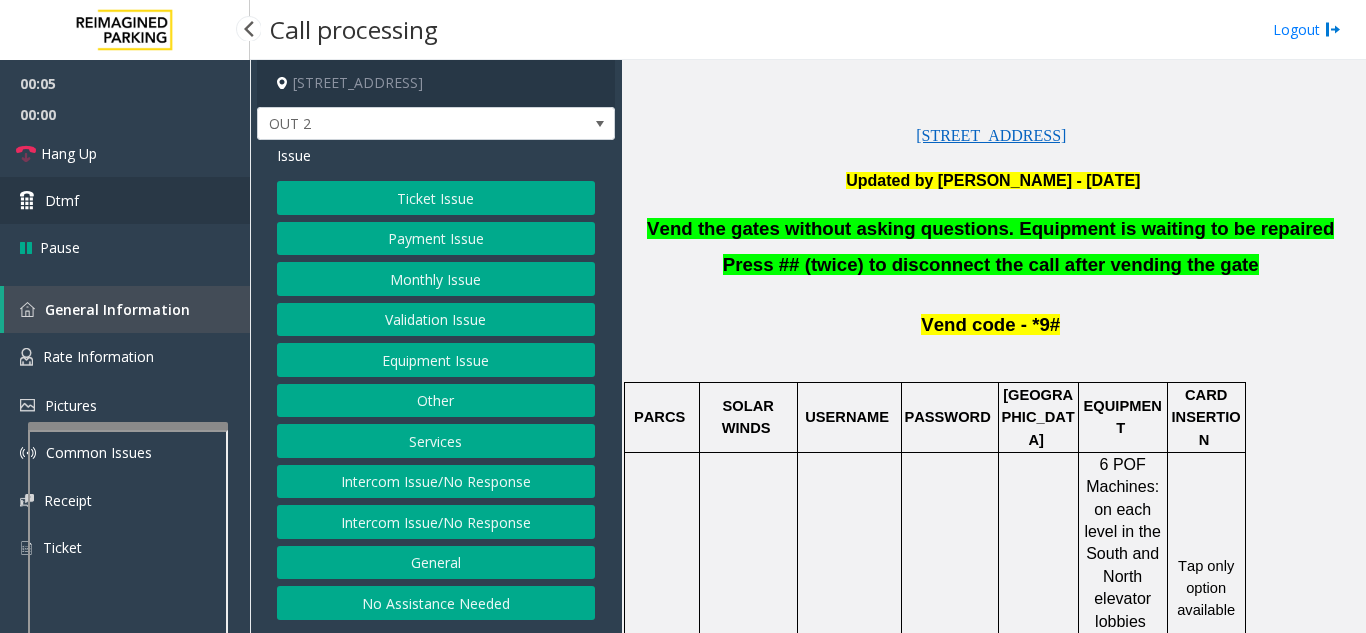 click on "Dtmf" at bounding box center [125, 200] 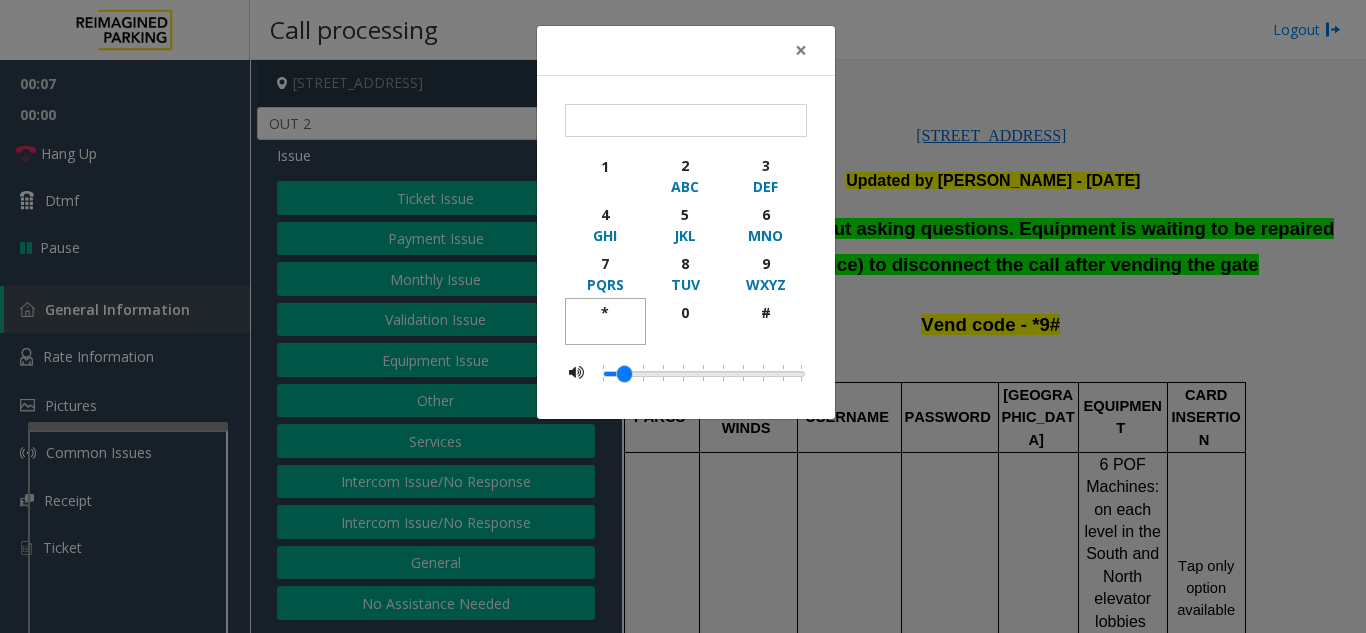 click on "*" 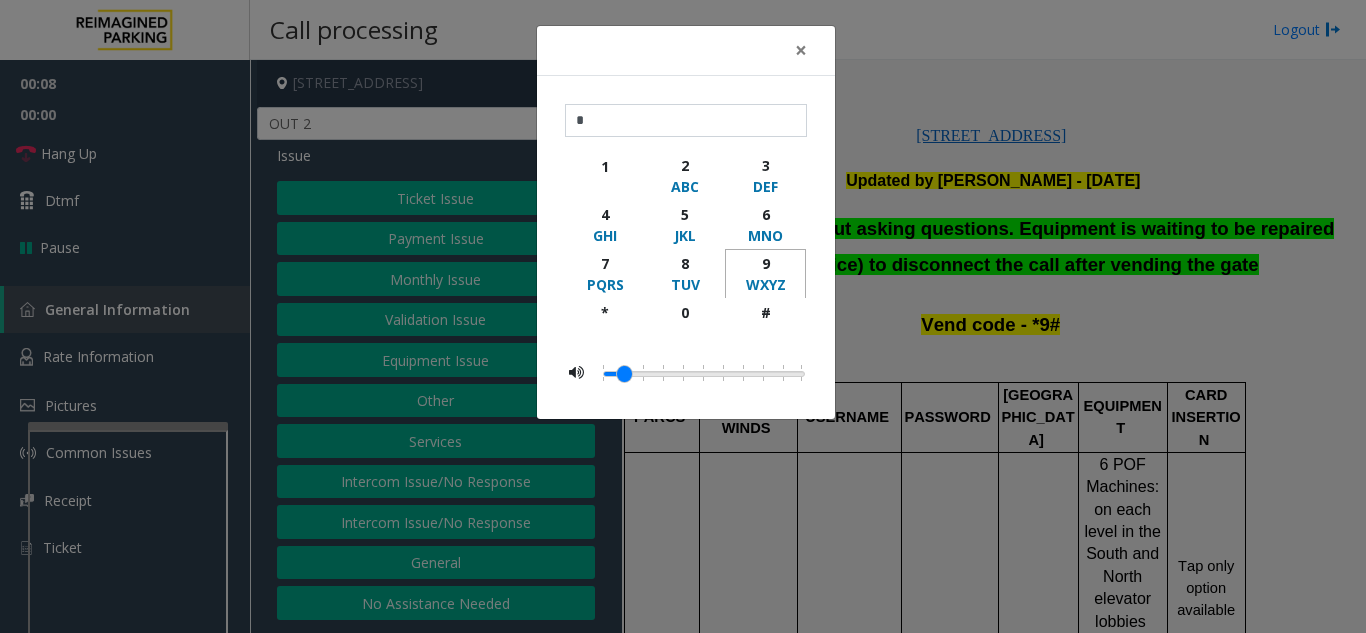 click on "9" 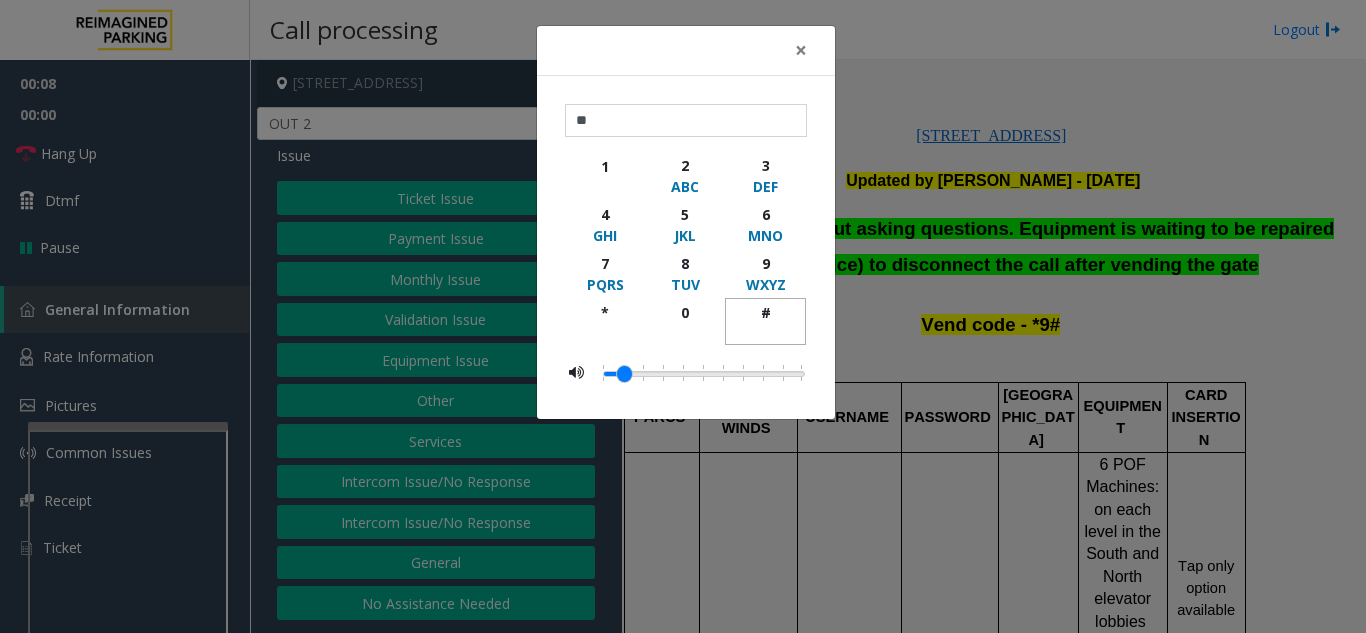 click on "#" 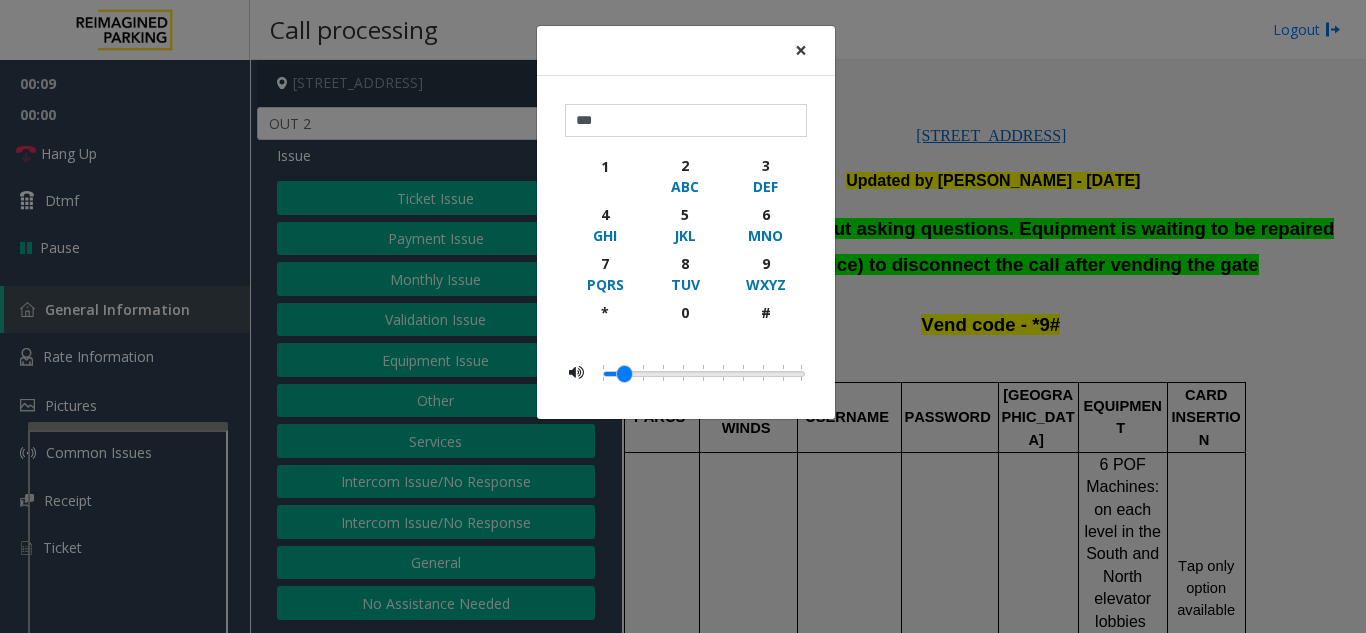 click on "×" 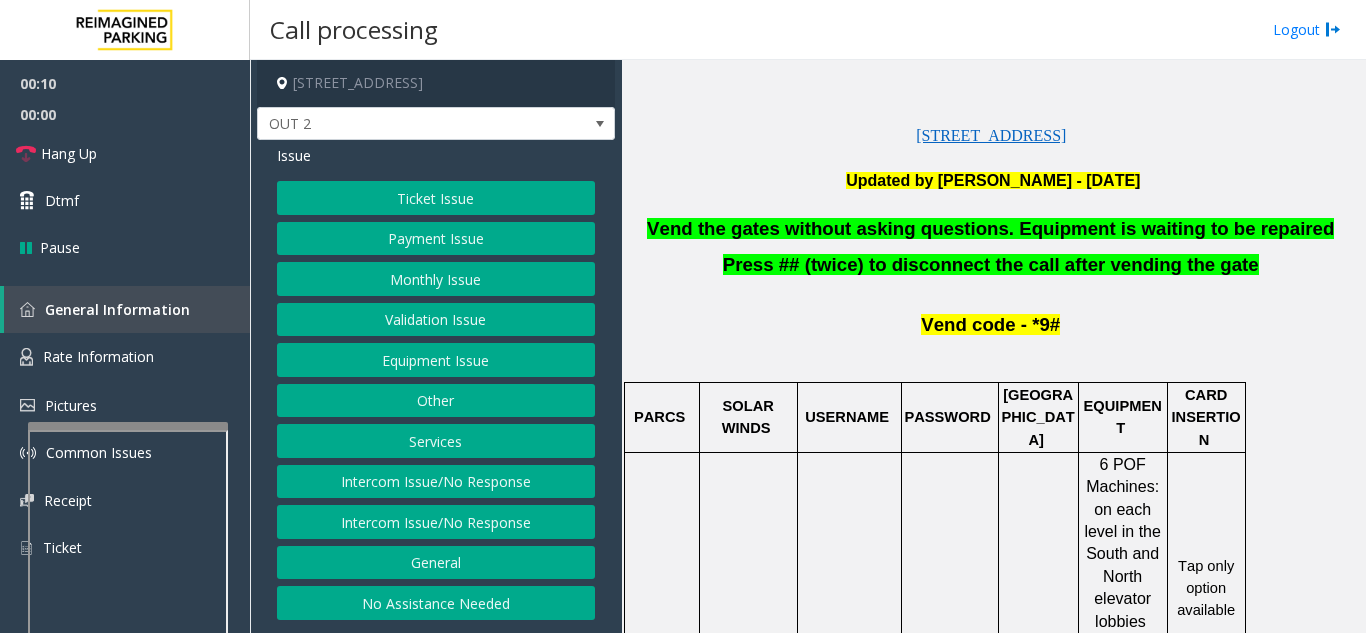 click on "Equipment Issue" 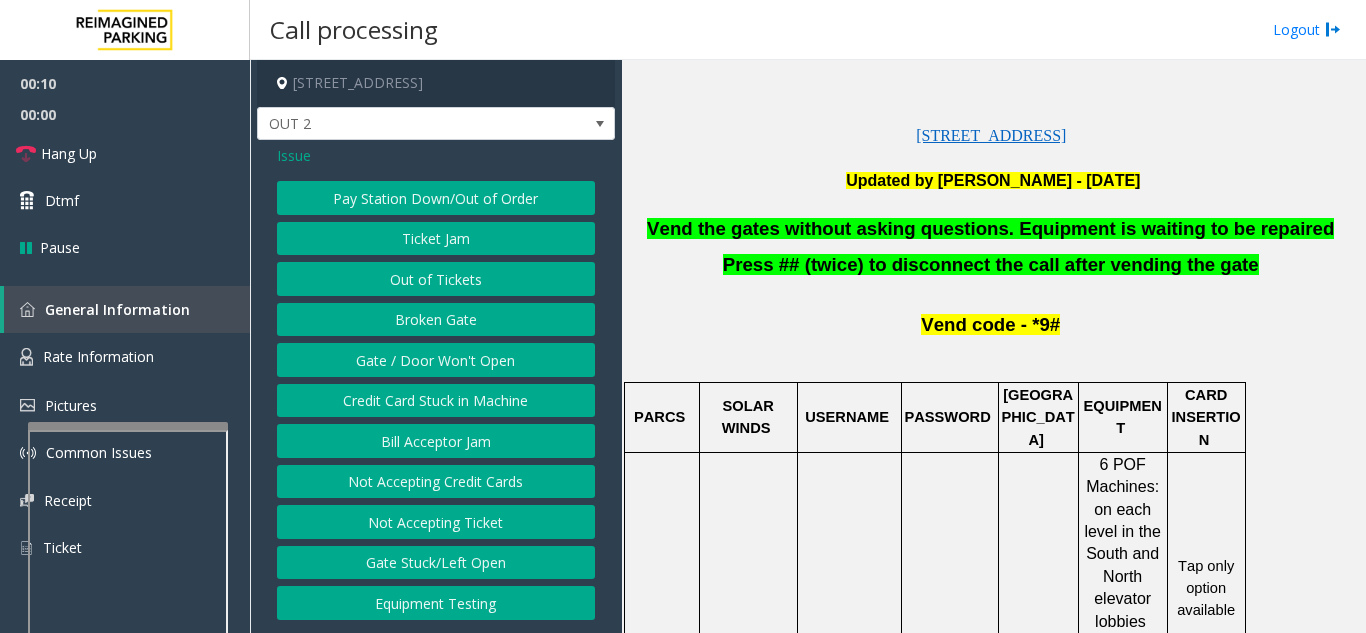 click on "Gate / Door Won't Open" 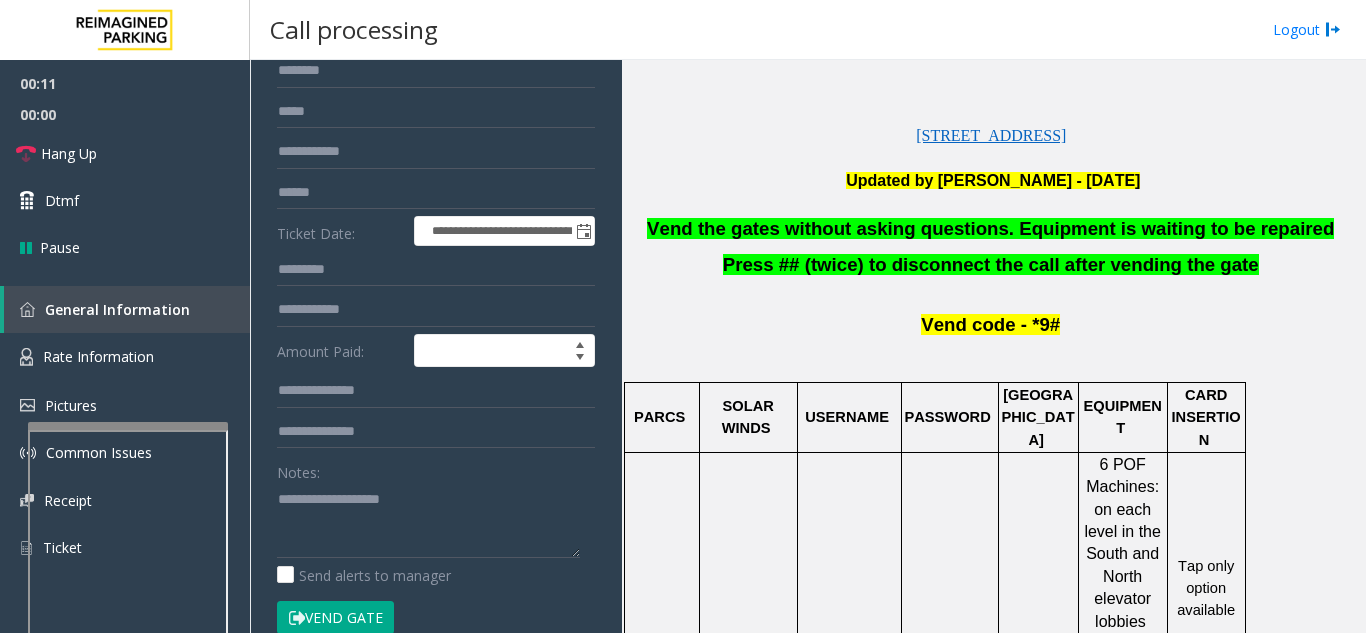 scroll, scrollTop: 200, scrollLeft: 0, axis: vertical 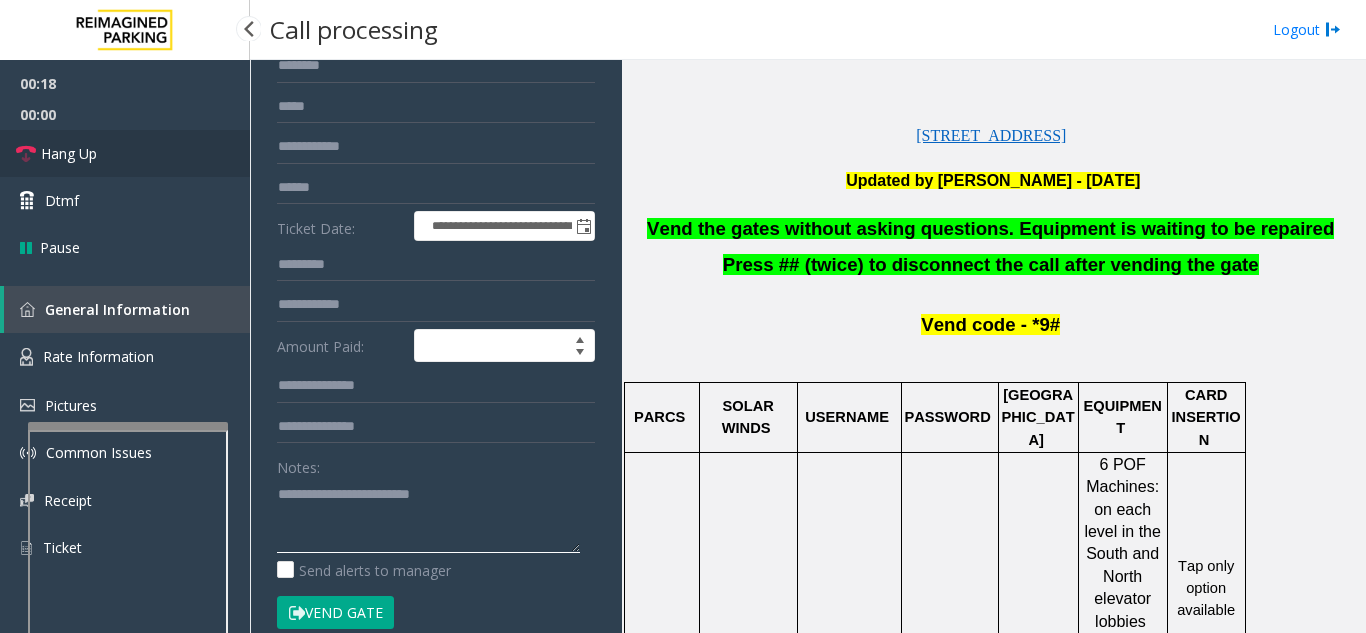 type on "**********" 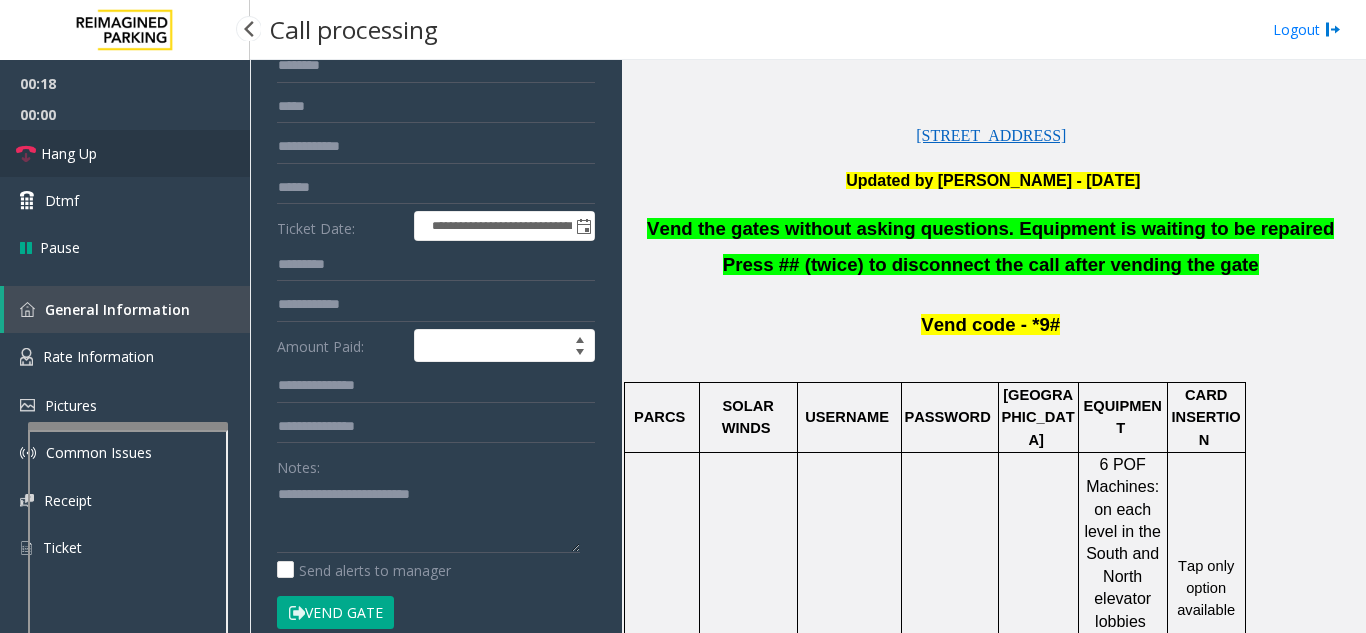 click on "Hang Up" at bounding box center (69, 153) 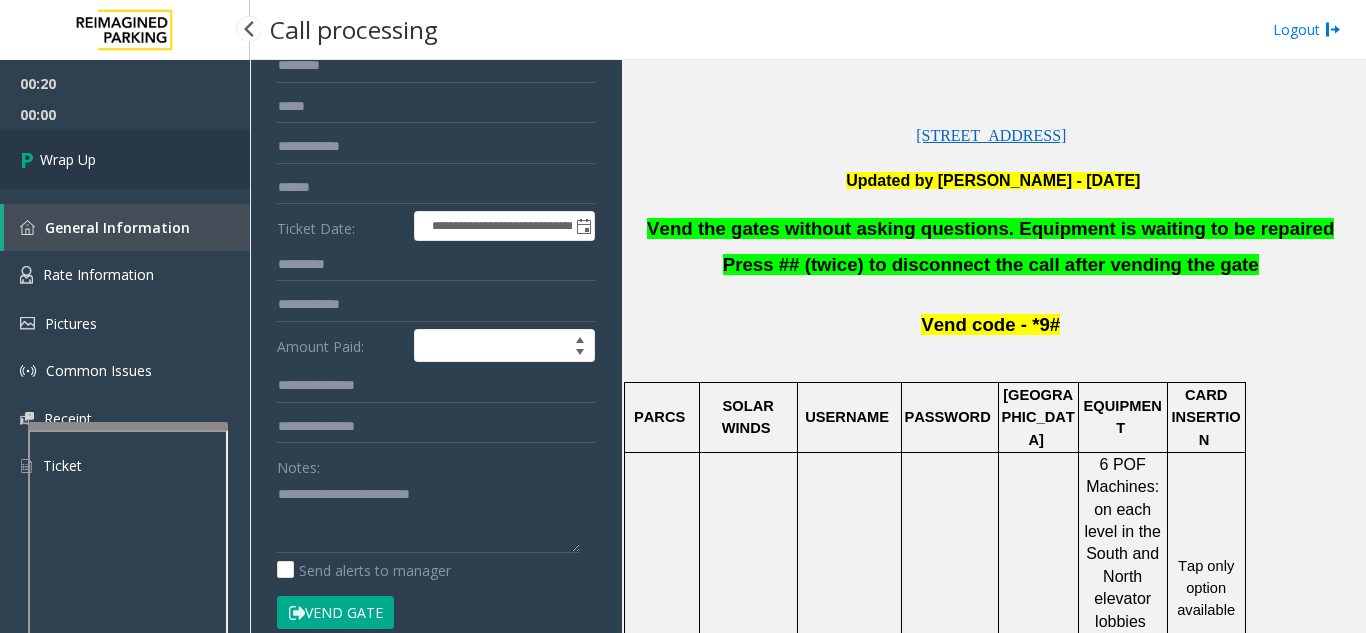 click on "Wrap Up" at bounding box center (68, 159) 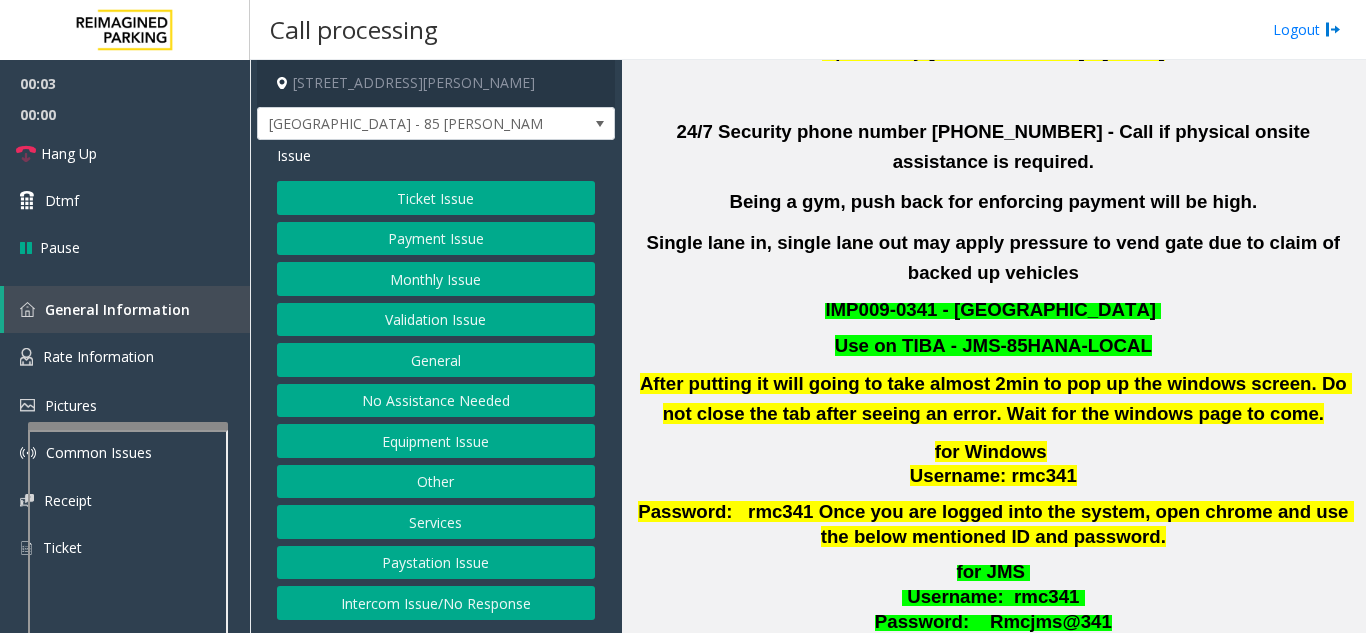 scroll, scrollTop: 600, scrollLeft: 0, axis: vertical 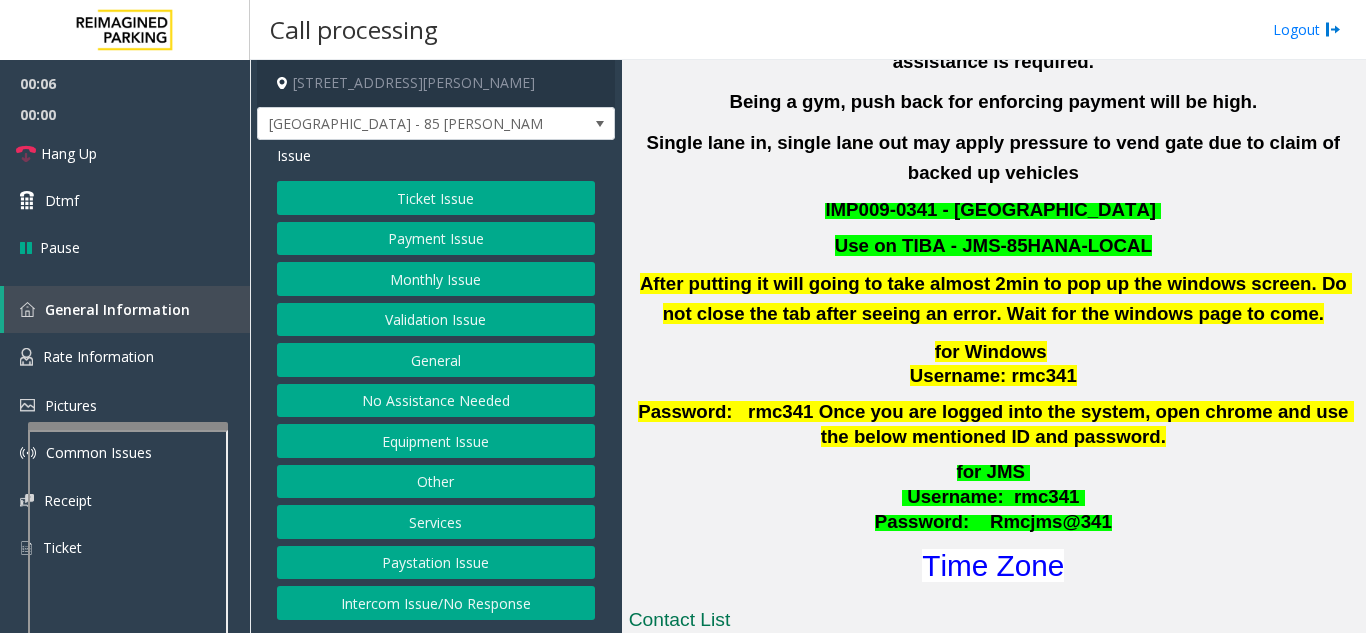 click on "Validation Issue" 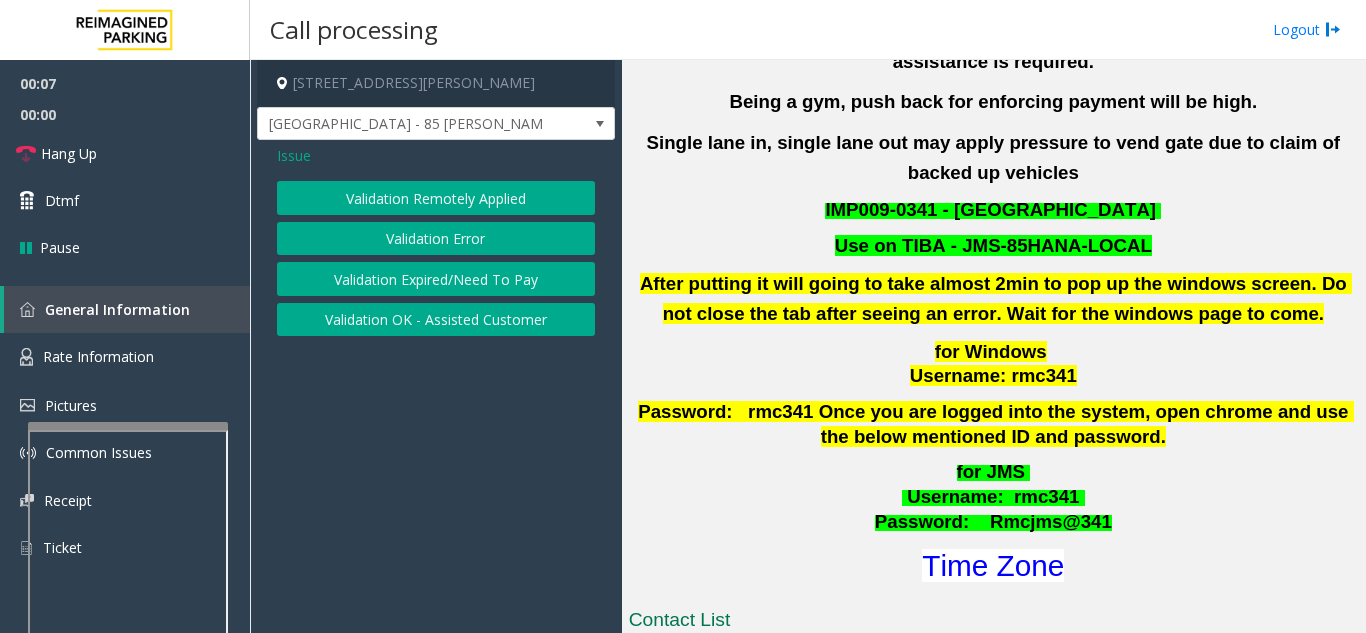 click on "Validation Error" 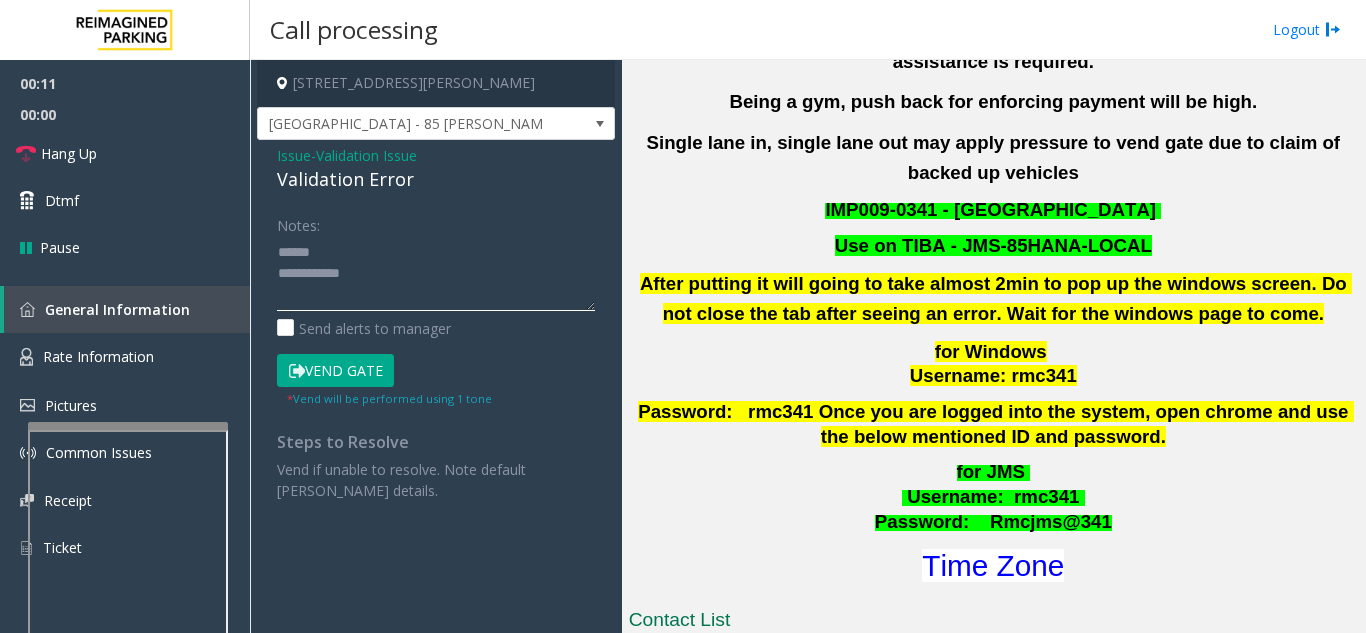 click 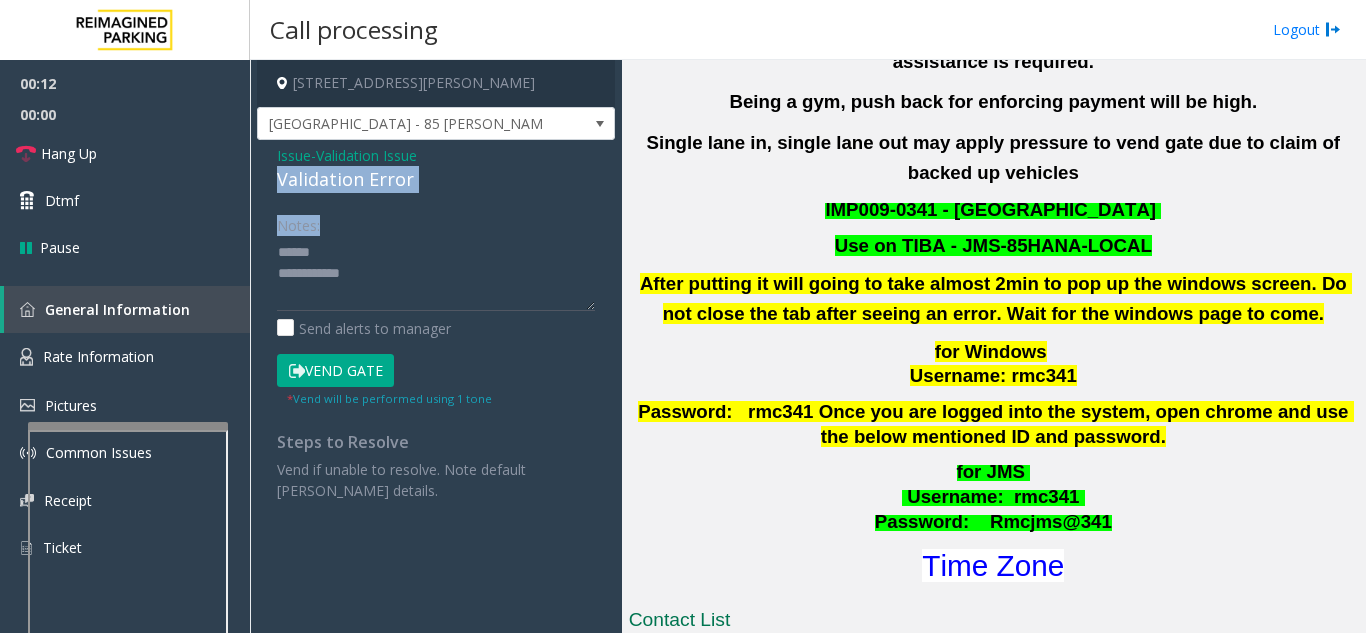 drag, startPoint x: 306, startPoint y: 189, endPoint x: 449, endPoint y: 194, distance: 143.08739 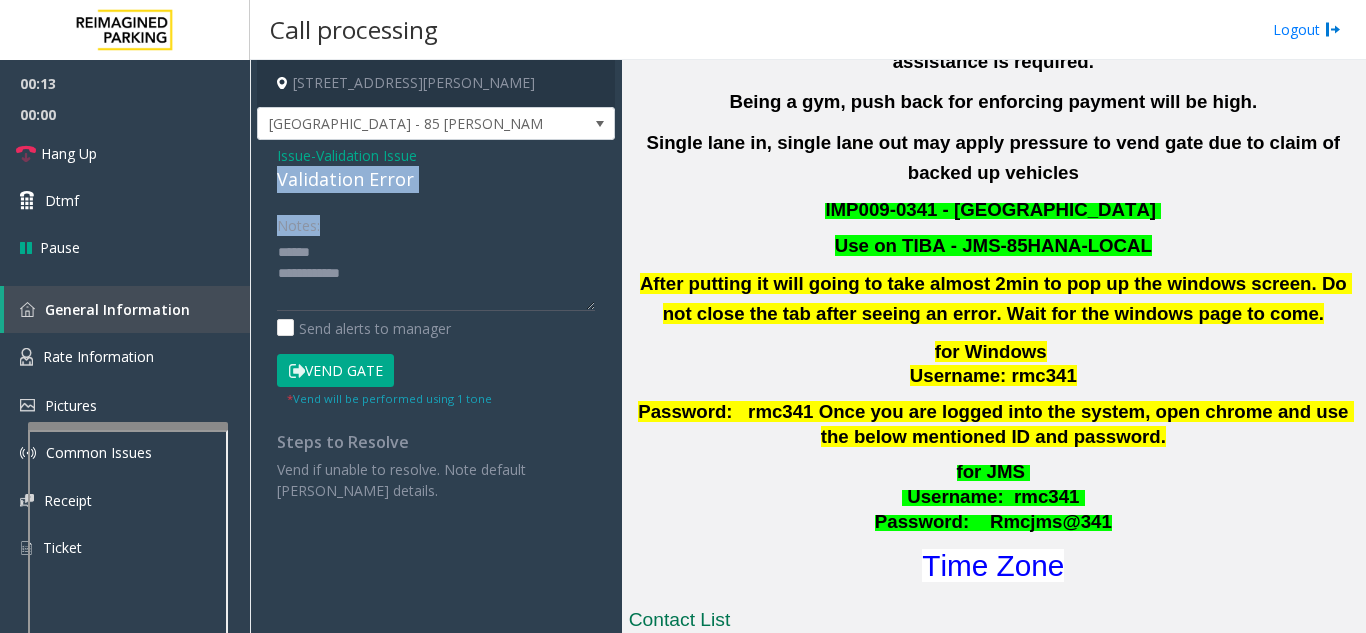 click on "Validation Error" 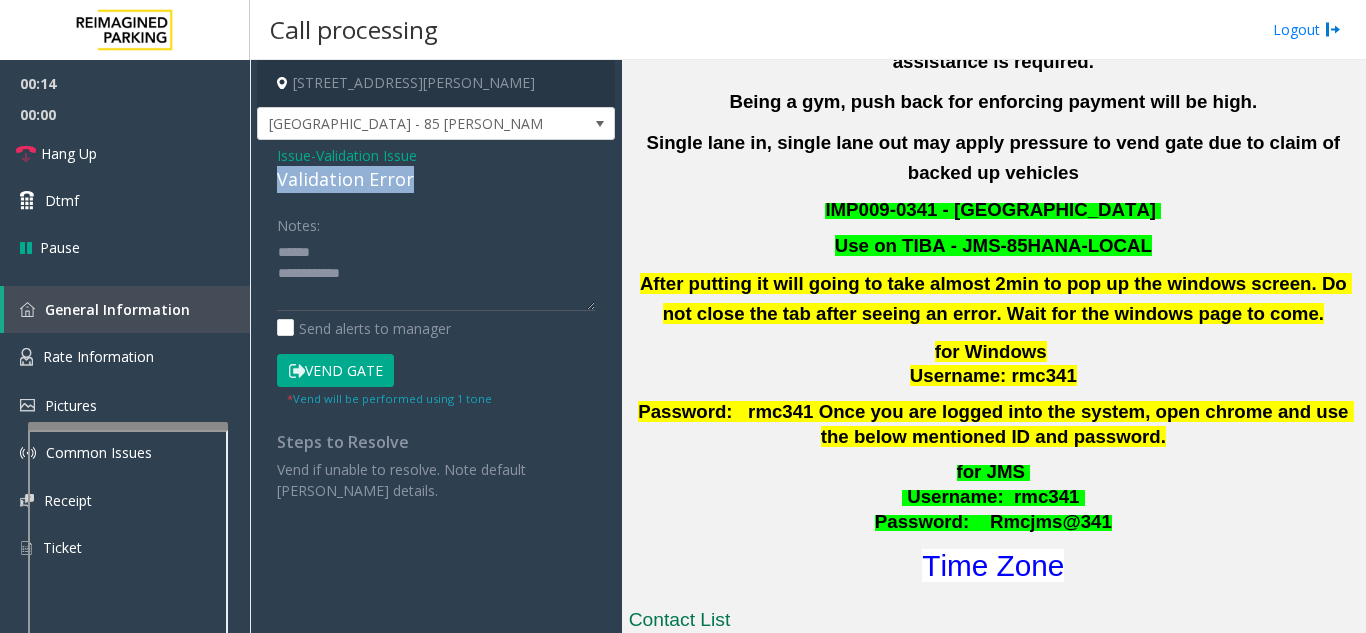 drag, startPoint x: 433, startPoint y: 183, endPoint x: 272, endPoint y: 174, distance: 161.25136 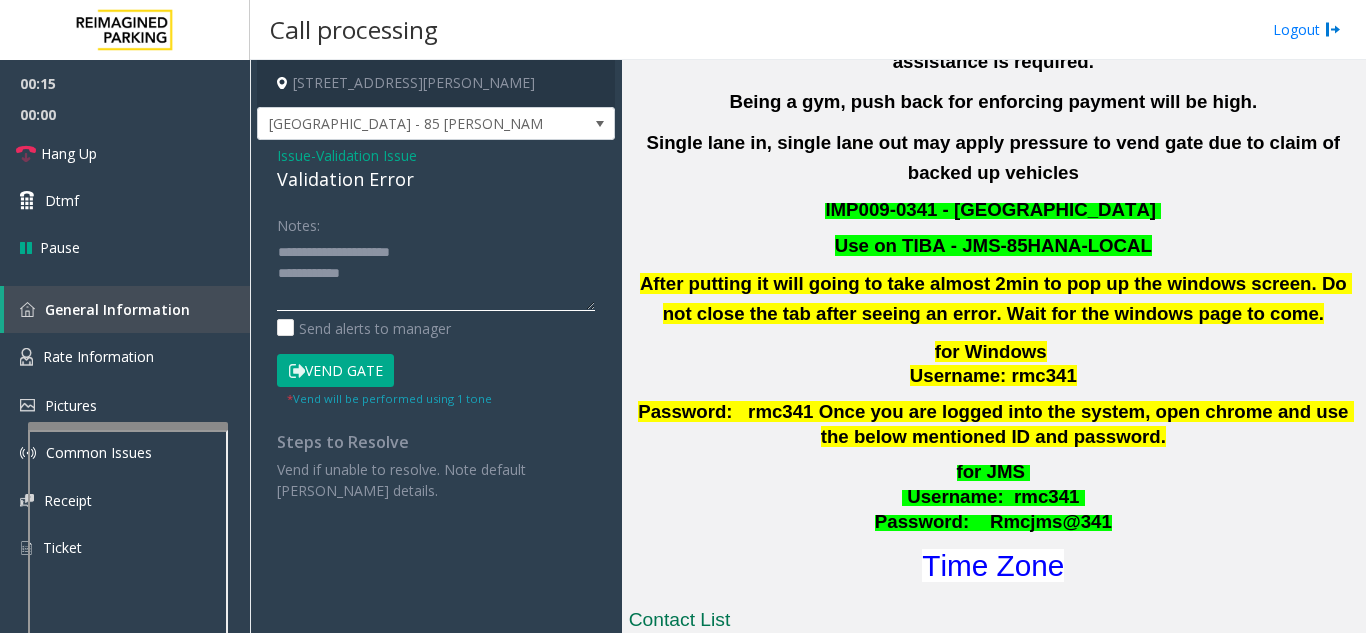 click 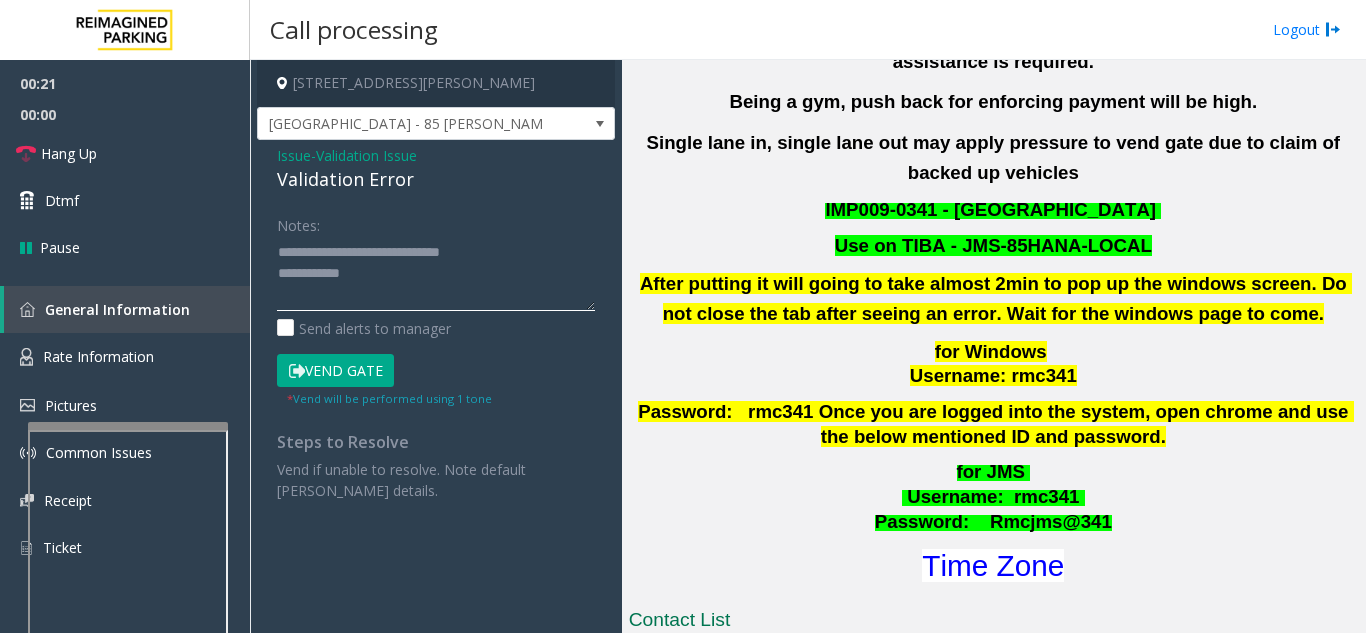 click 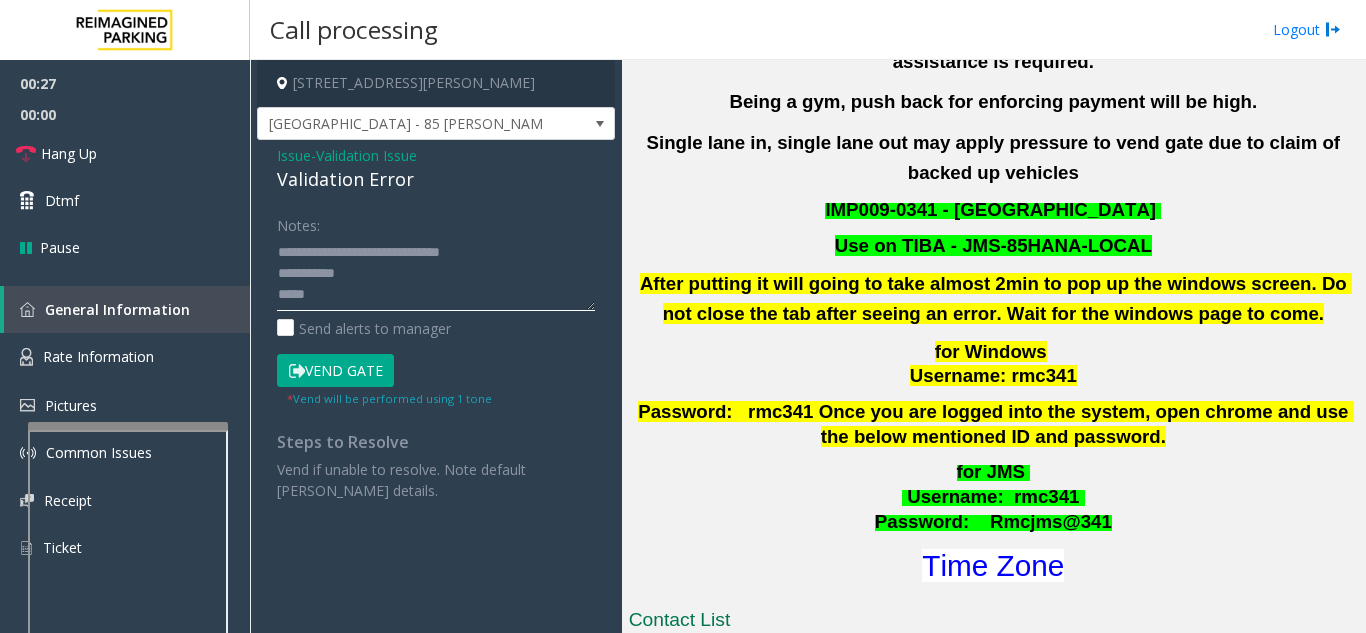 click 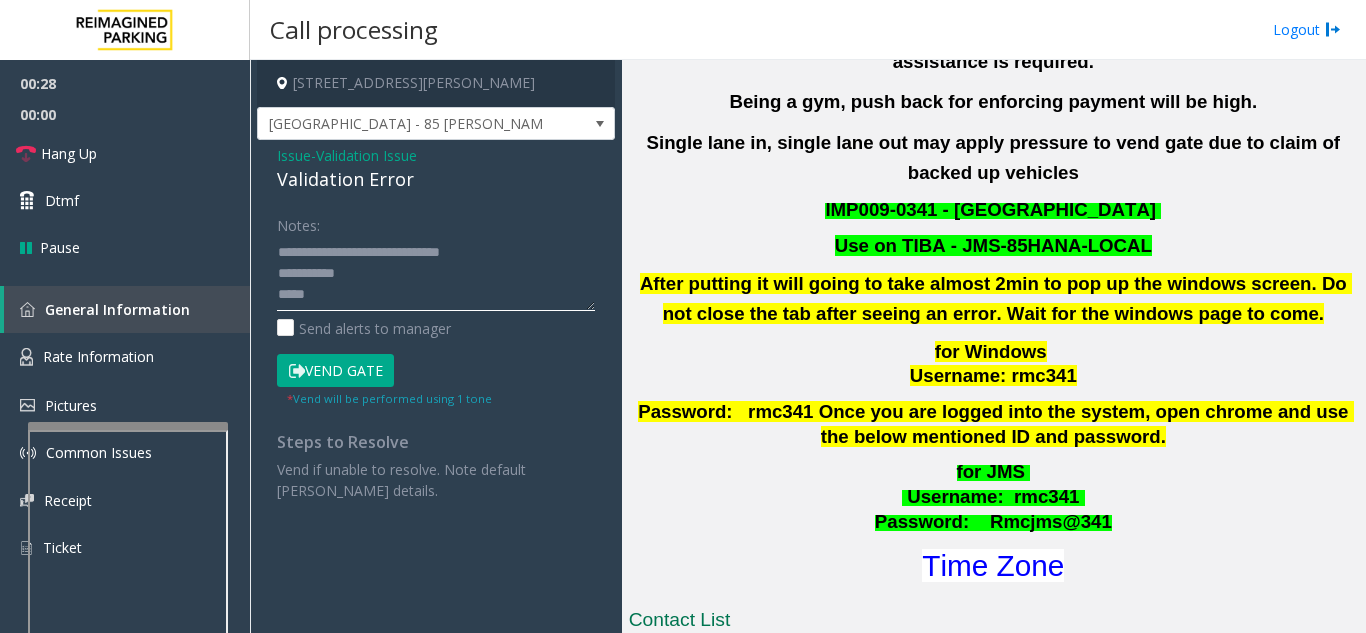 click 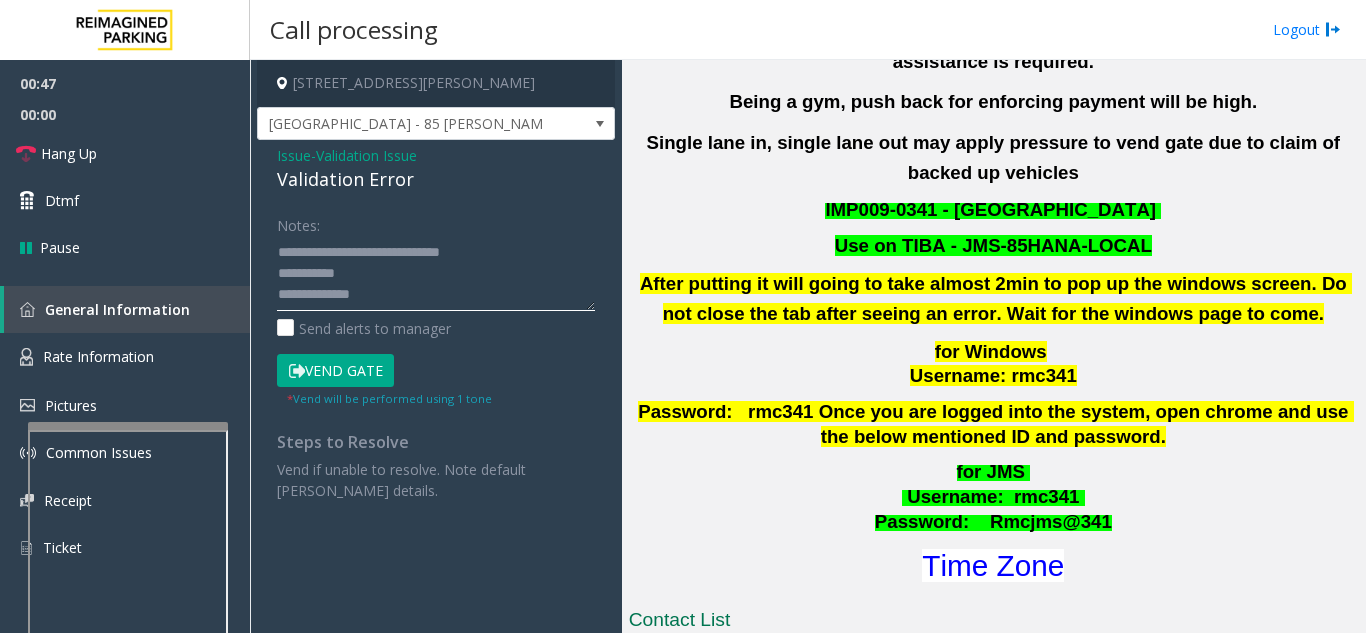scroll, scrollTop: 15, scrollLeft: 0, axis: vertical 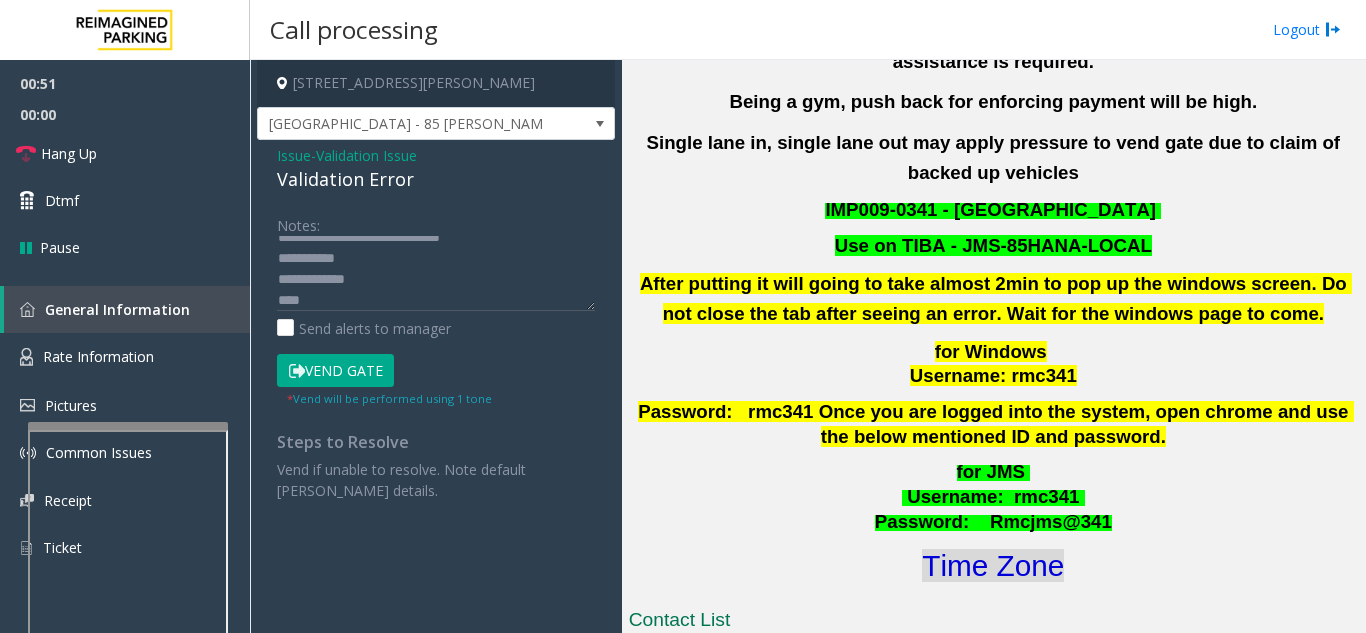 click on "Time Zone" 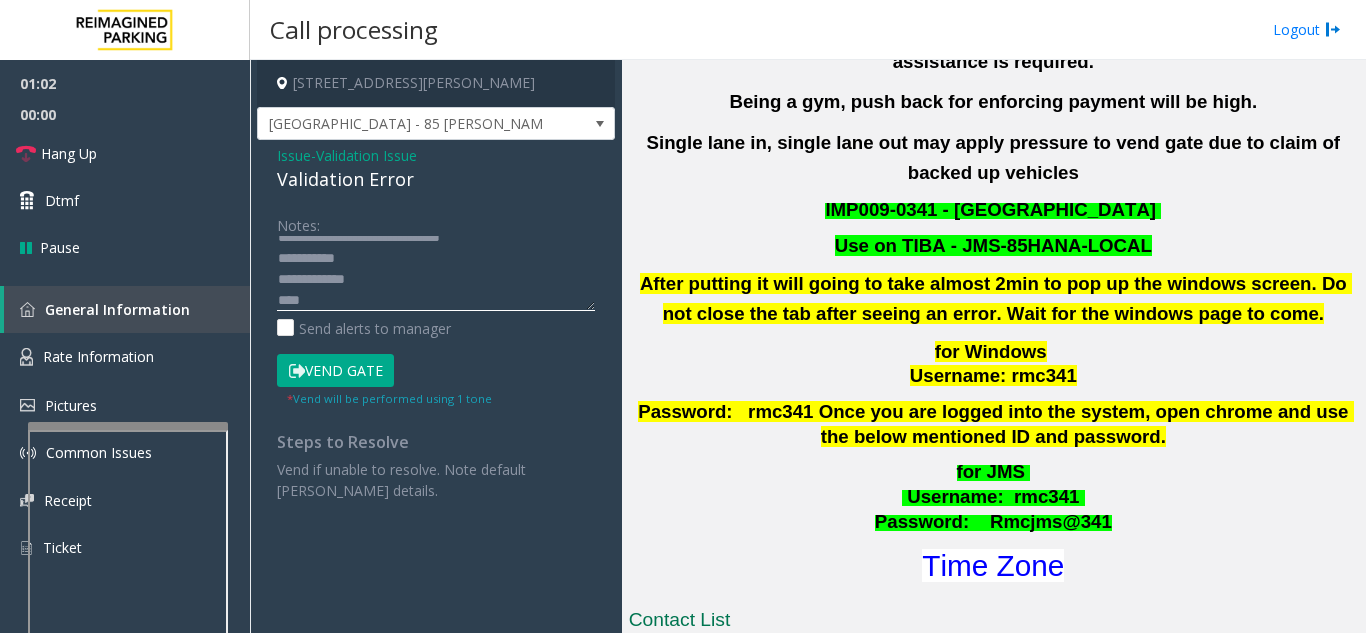 click 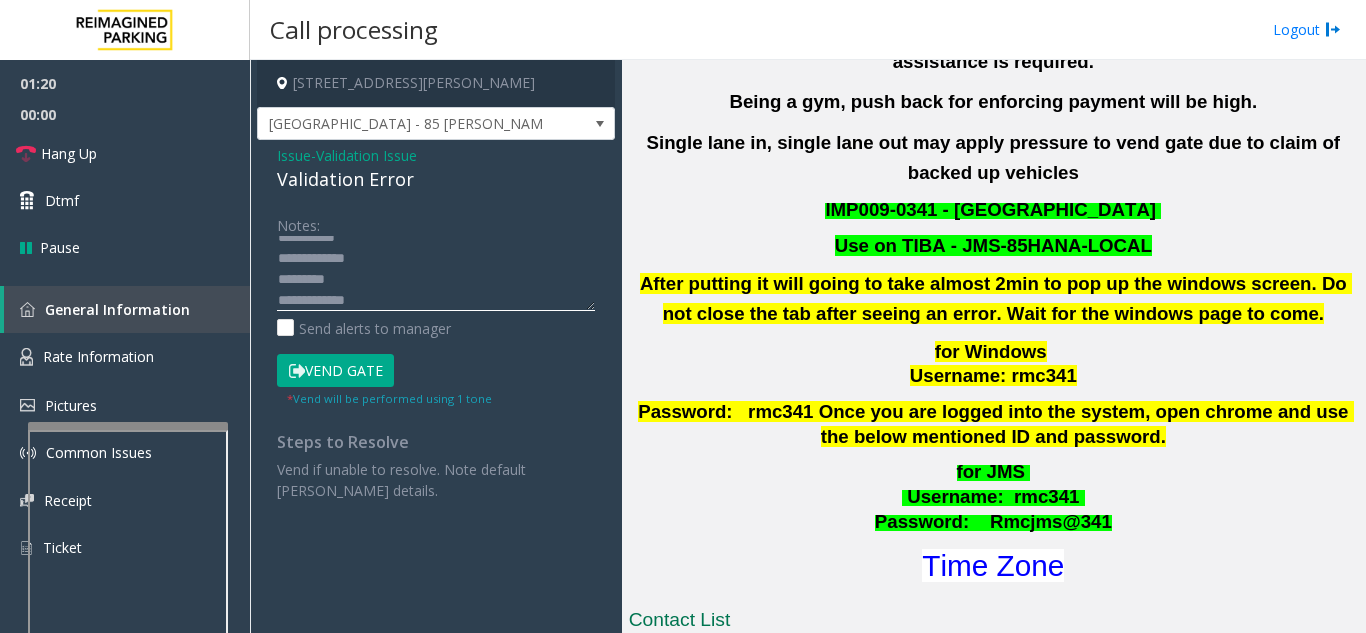 scroll, scrollTop: 0, scrollLeft: 0, axis: both 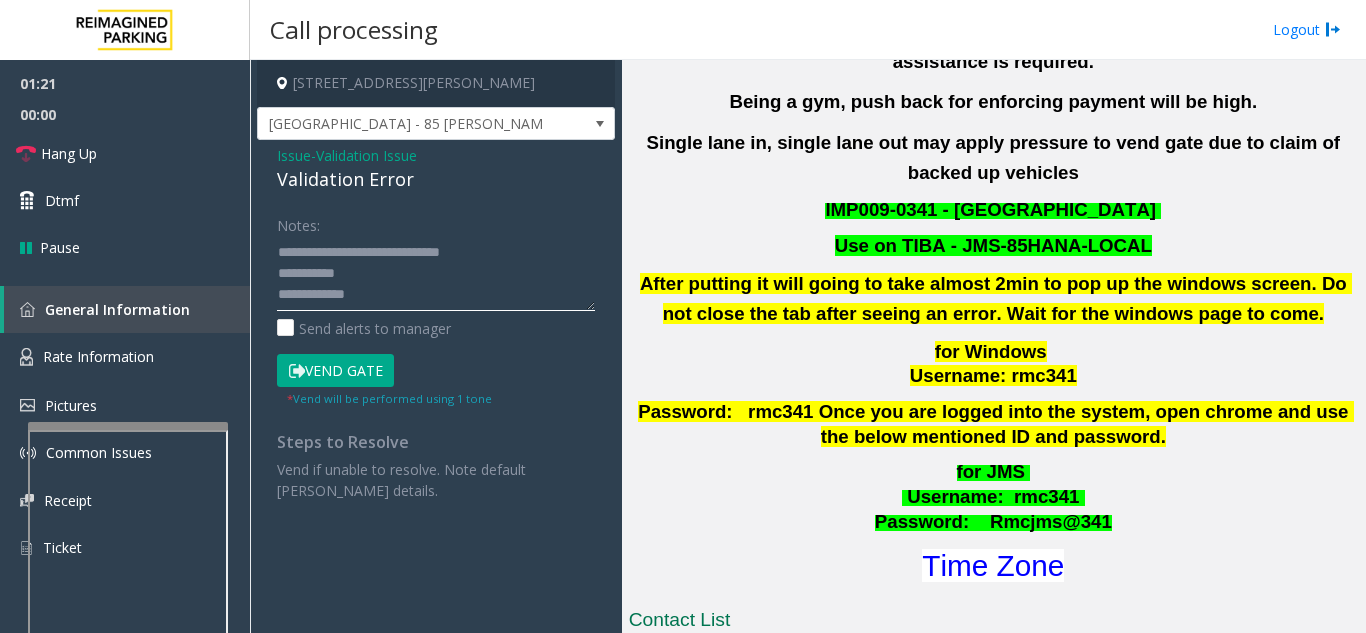 click 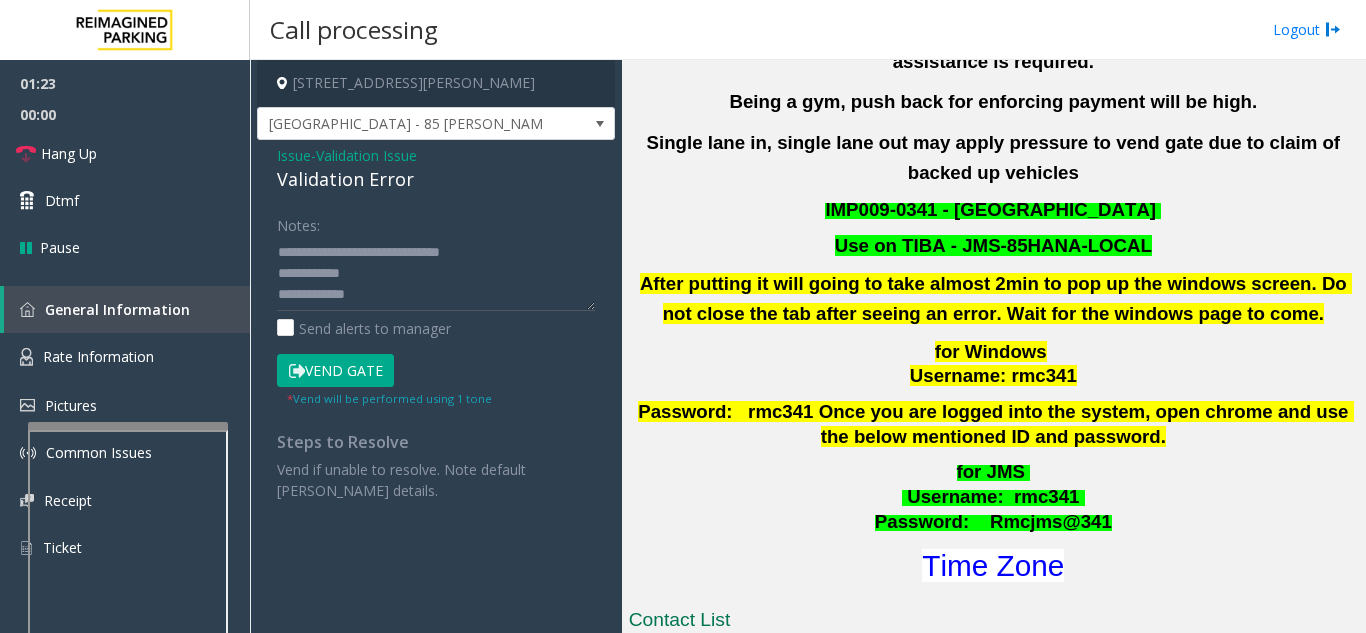 click on "Vend Gate" 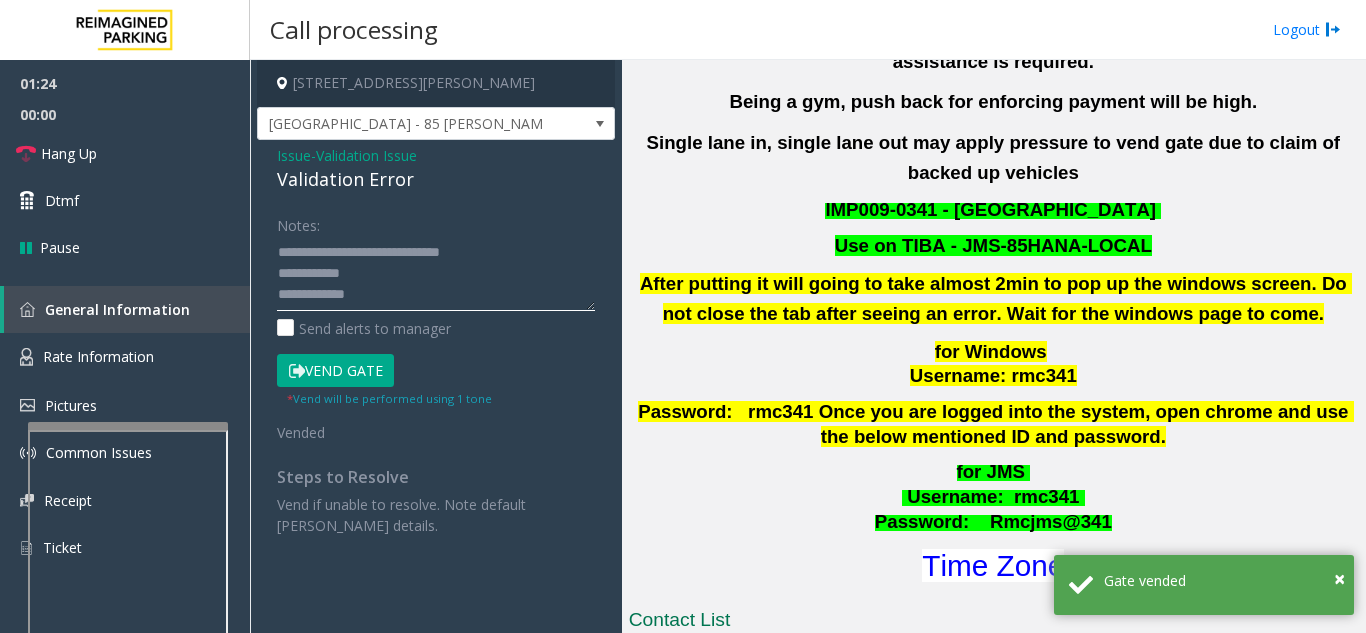 click 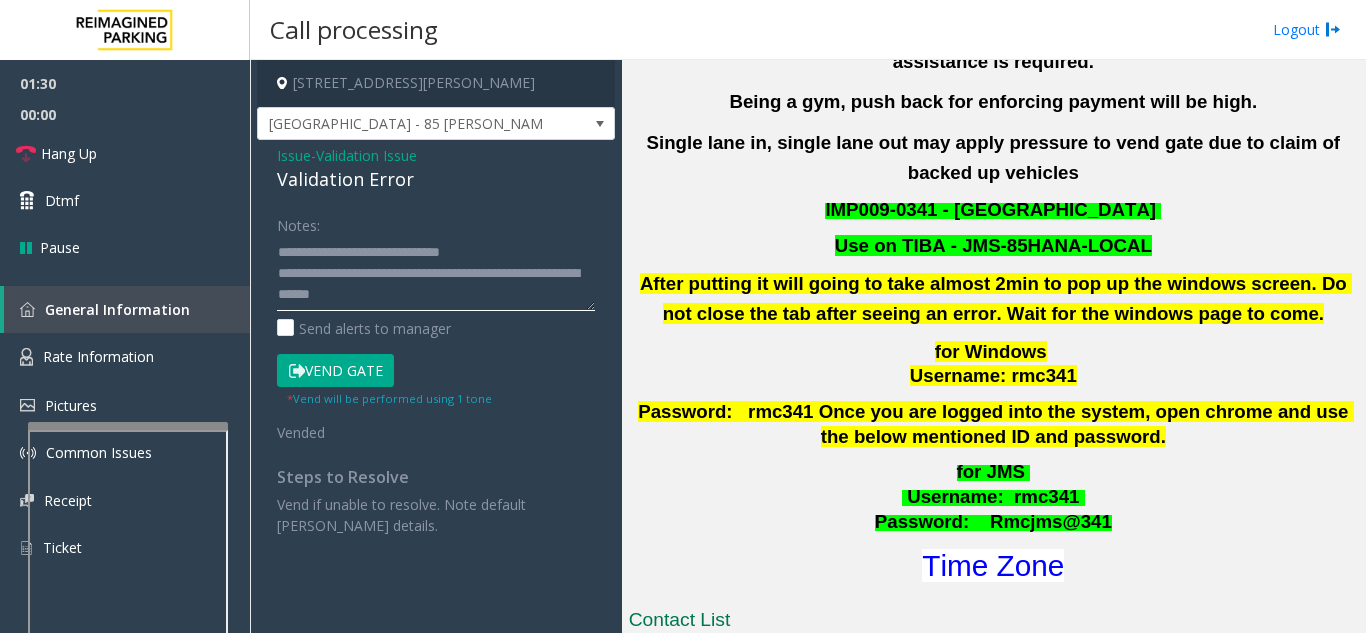 type on "**********" 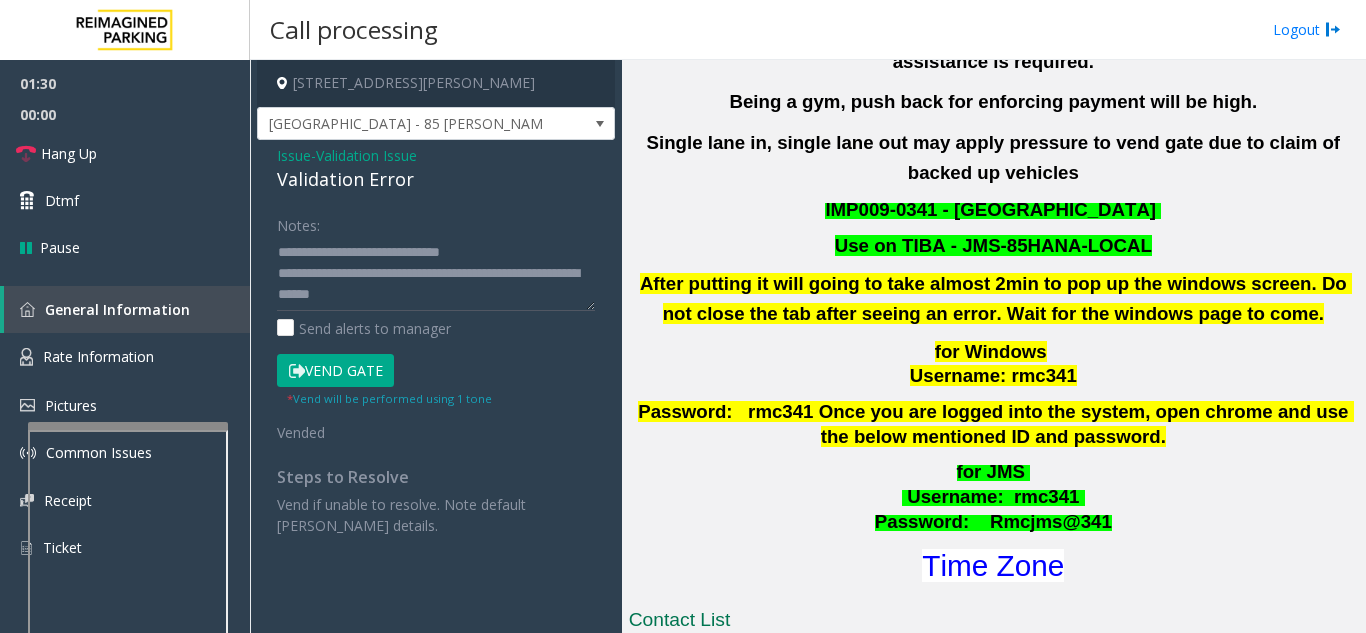 click on "Notes:" 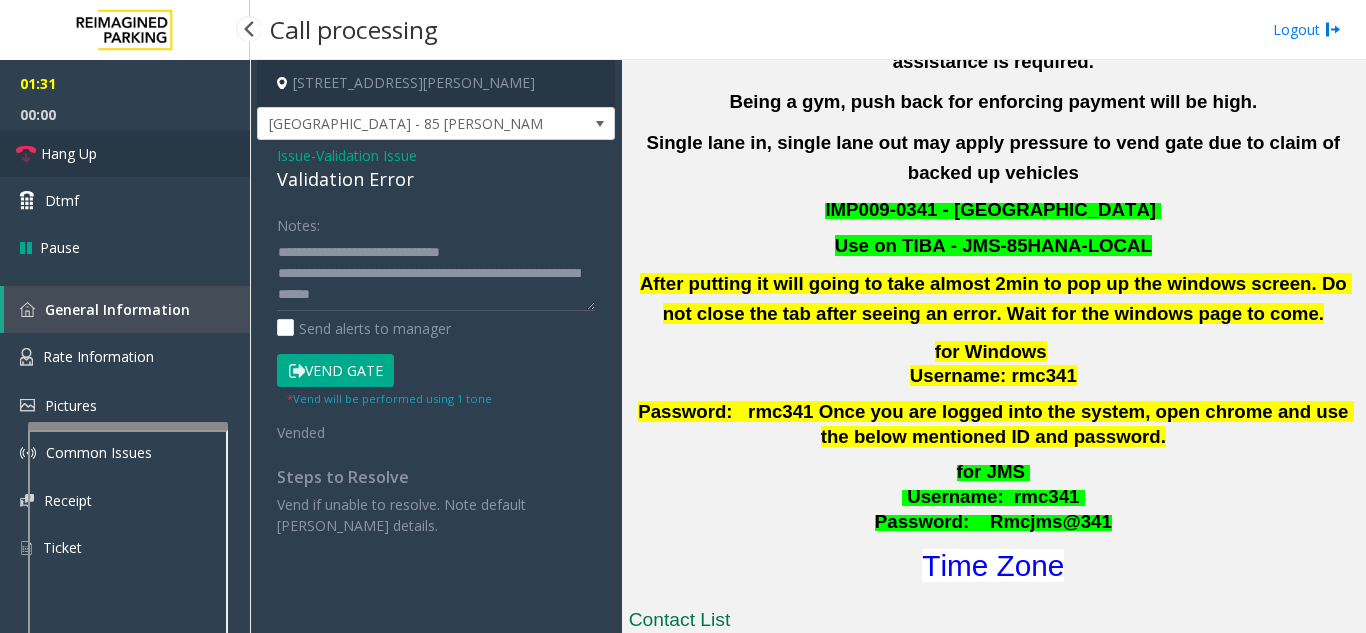click on "Hang Up" at bounding box center [69, 153] 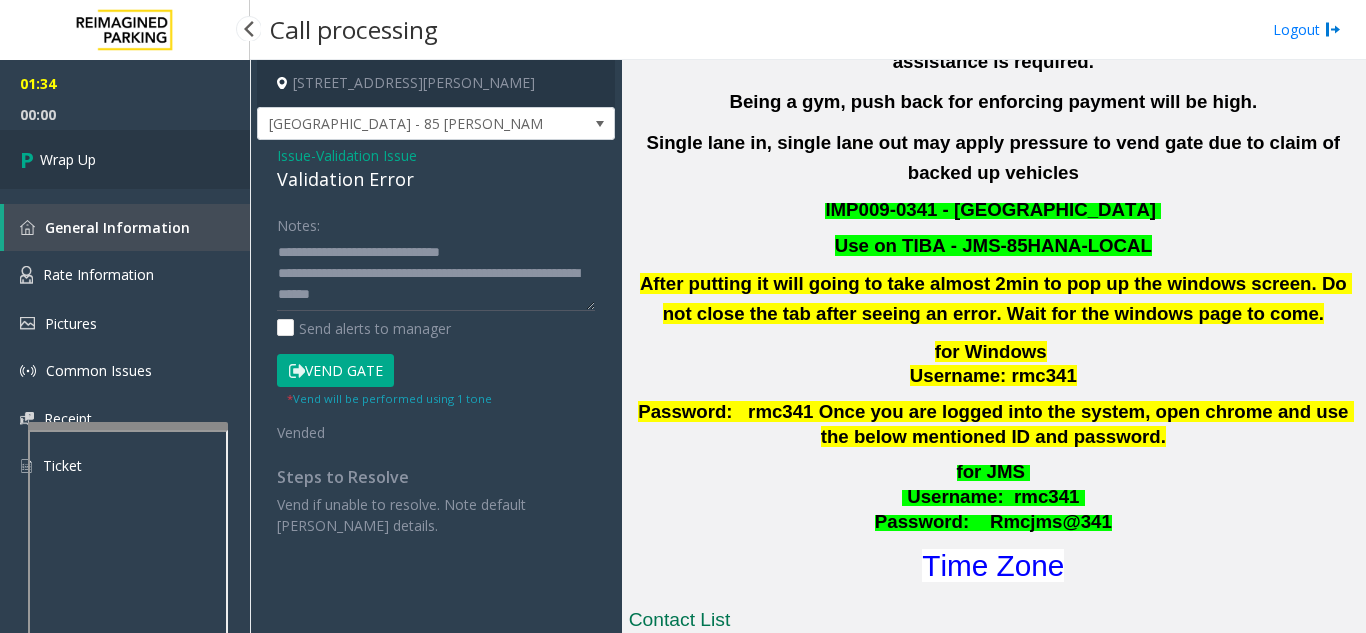click on "Wrap Up" at bounding box center [68, 159] 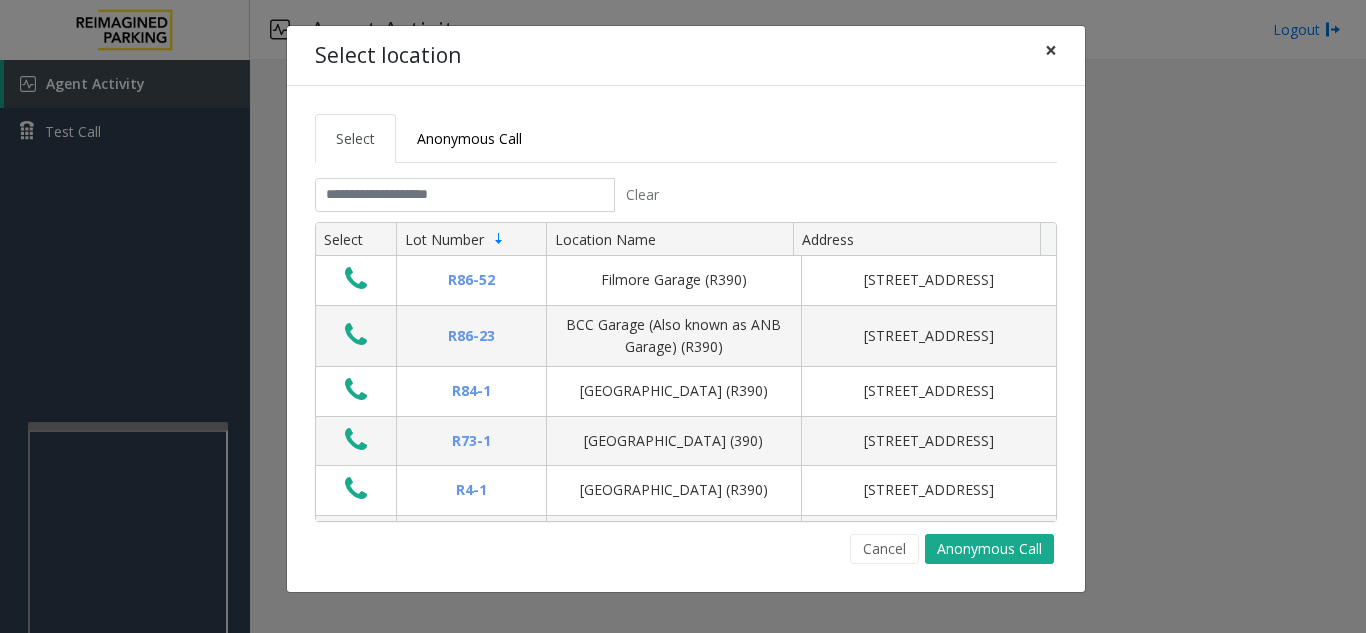 click on "×" 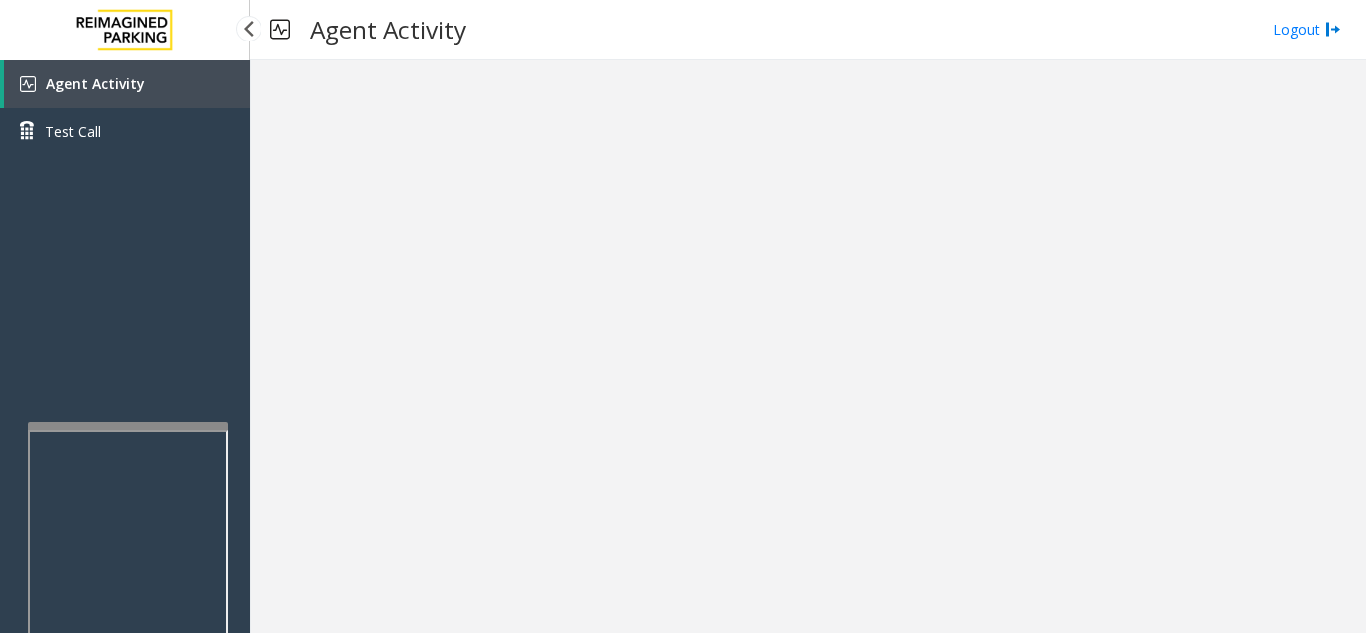 click on "Agent Activity" at bounding box center [127, 84] 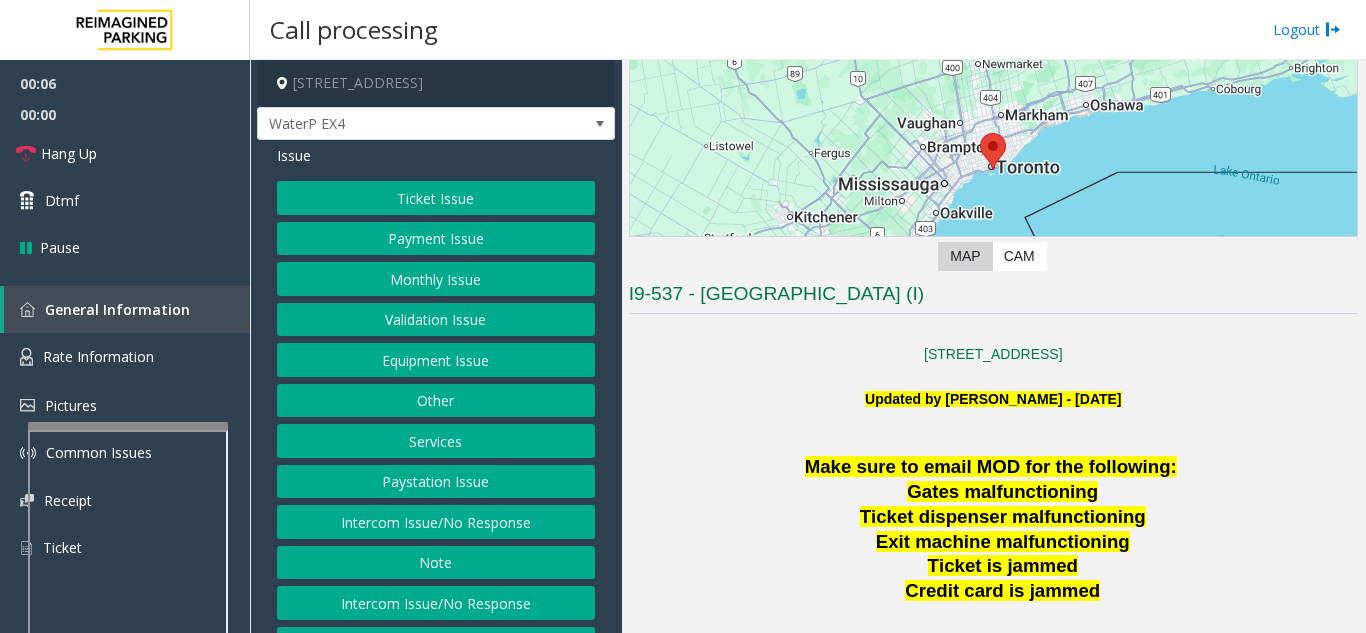 scroll, scrollTop: 300, scrollLeft: 0, axis: vertical 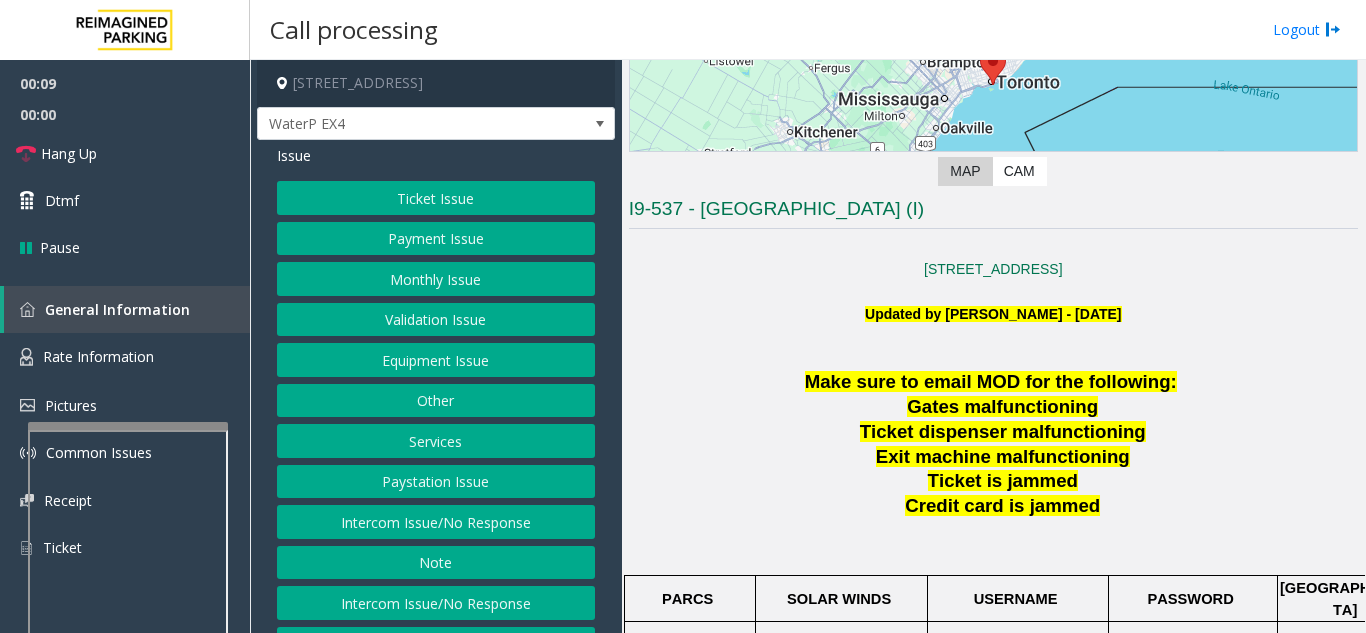 click on "Gates malfunctioning" 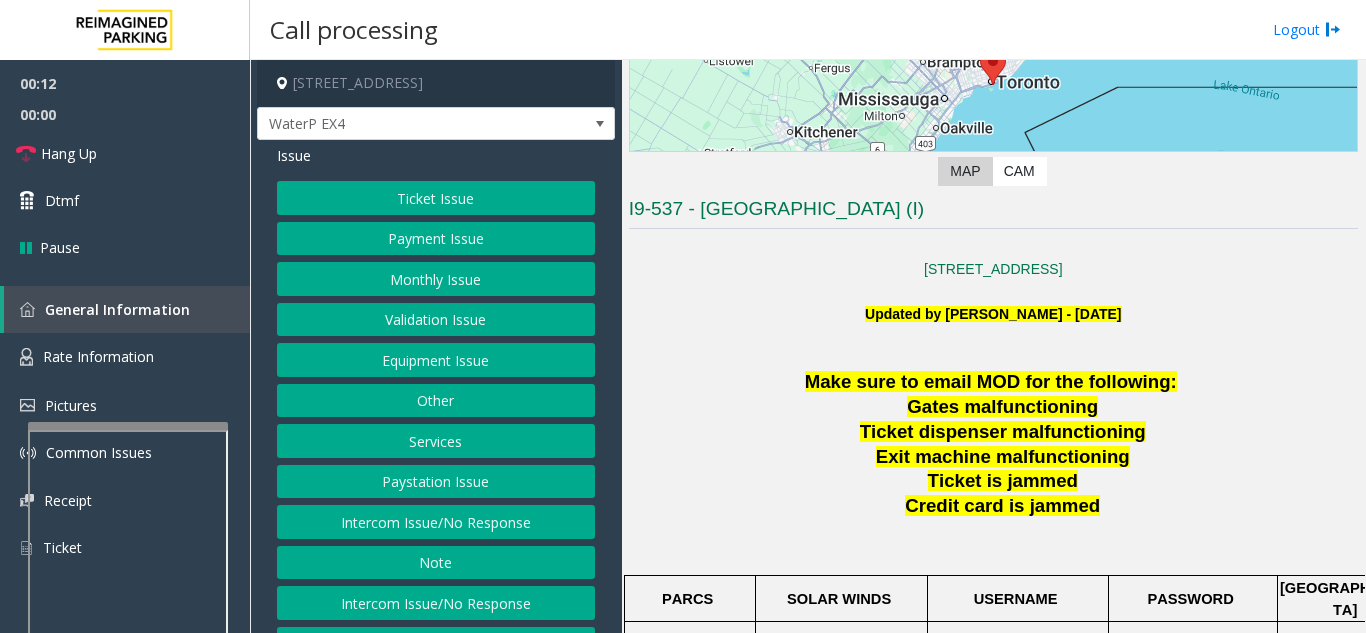 click on "Intercom Issue/No Response" 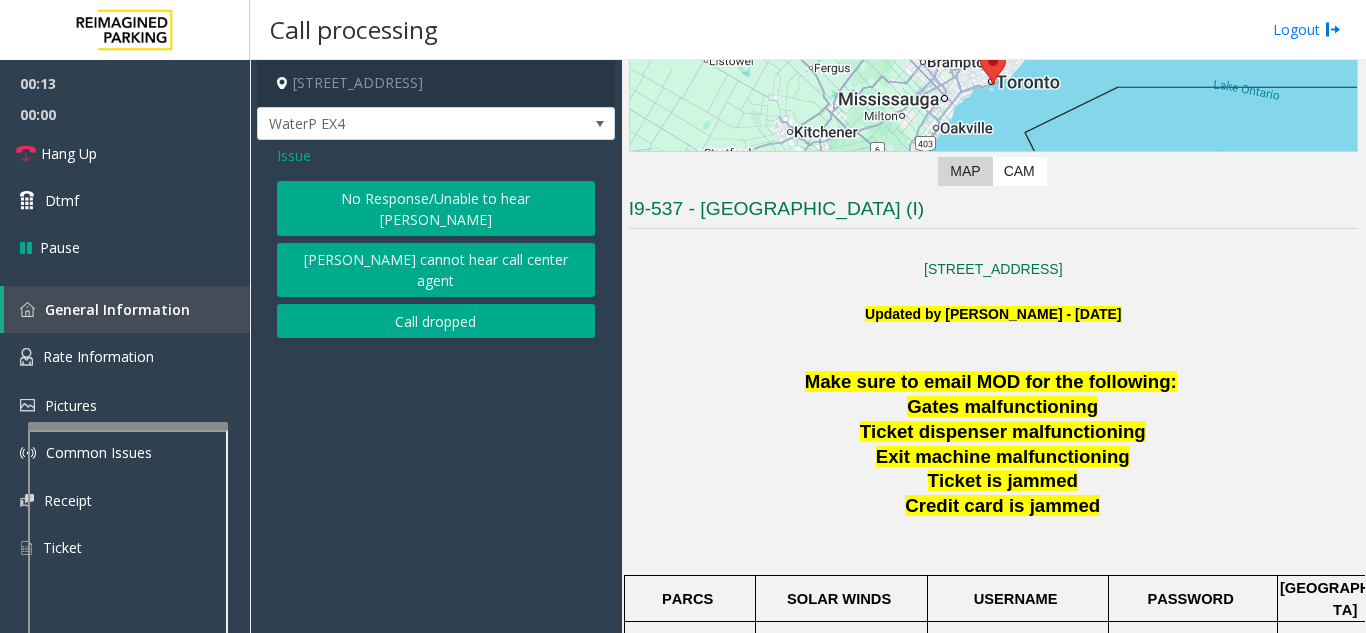 click on "No Response/Unable to hear [PERSON_NAME]" 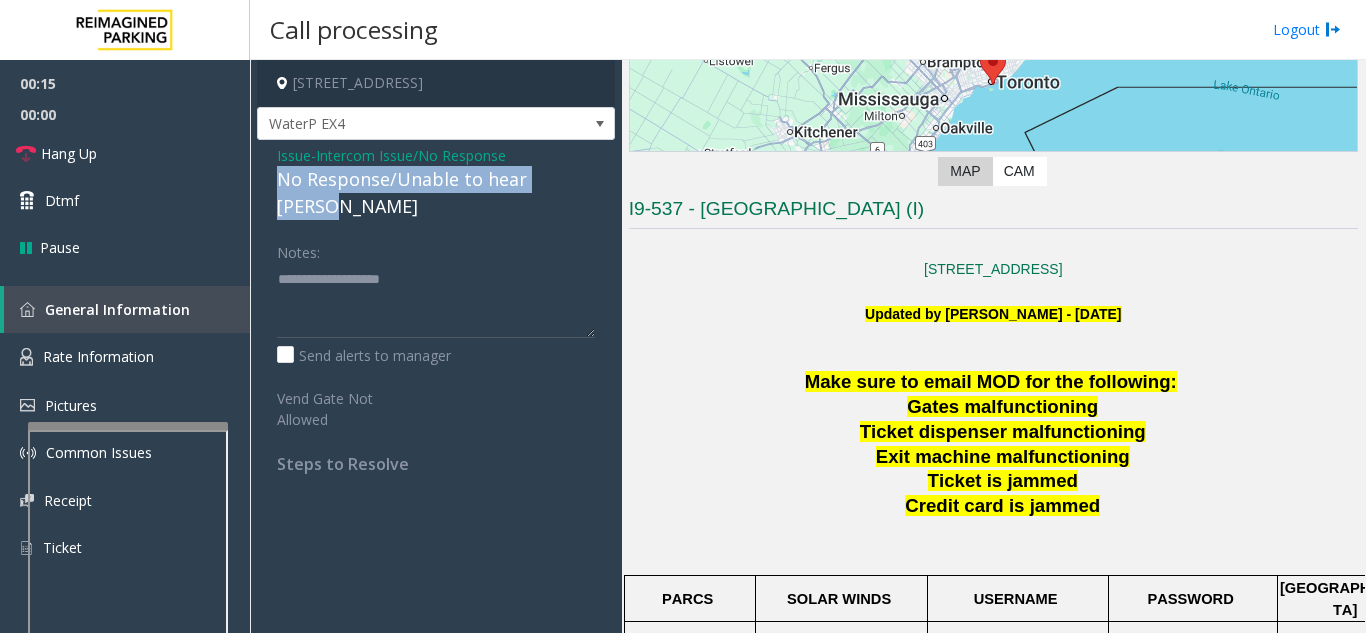 drag, startPoint x: 258, startPoint y: 176, endPoint x: 581, endPoint y: 176, distance: 323 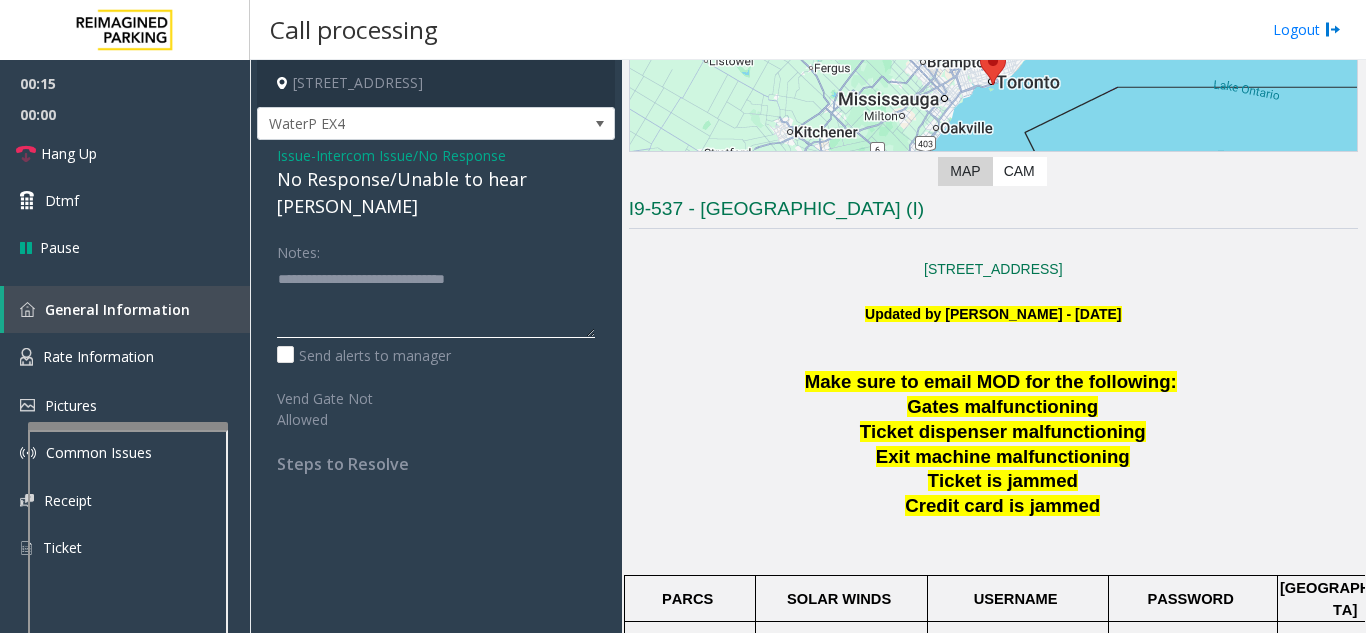 type on "**********" 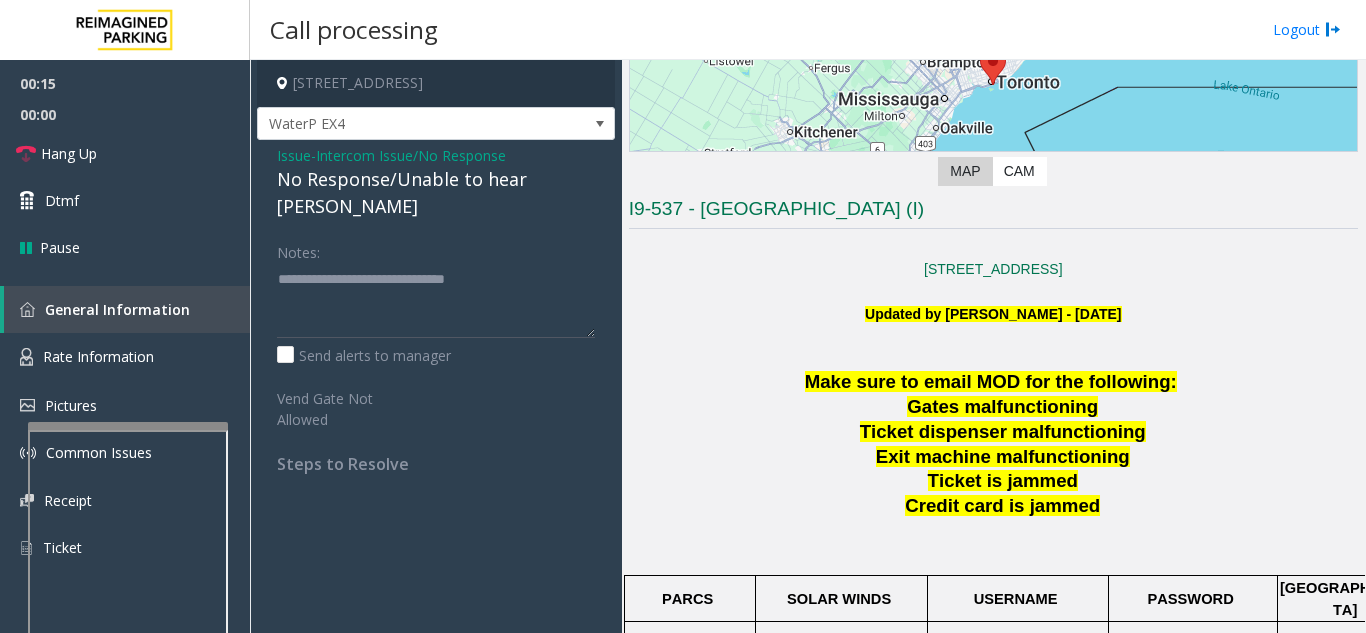 click on "Notes:" 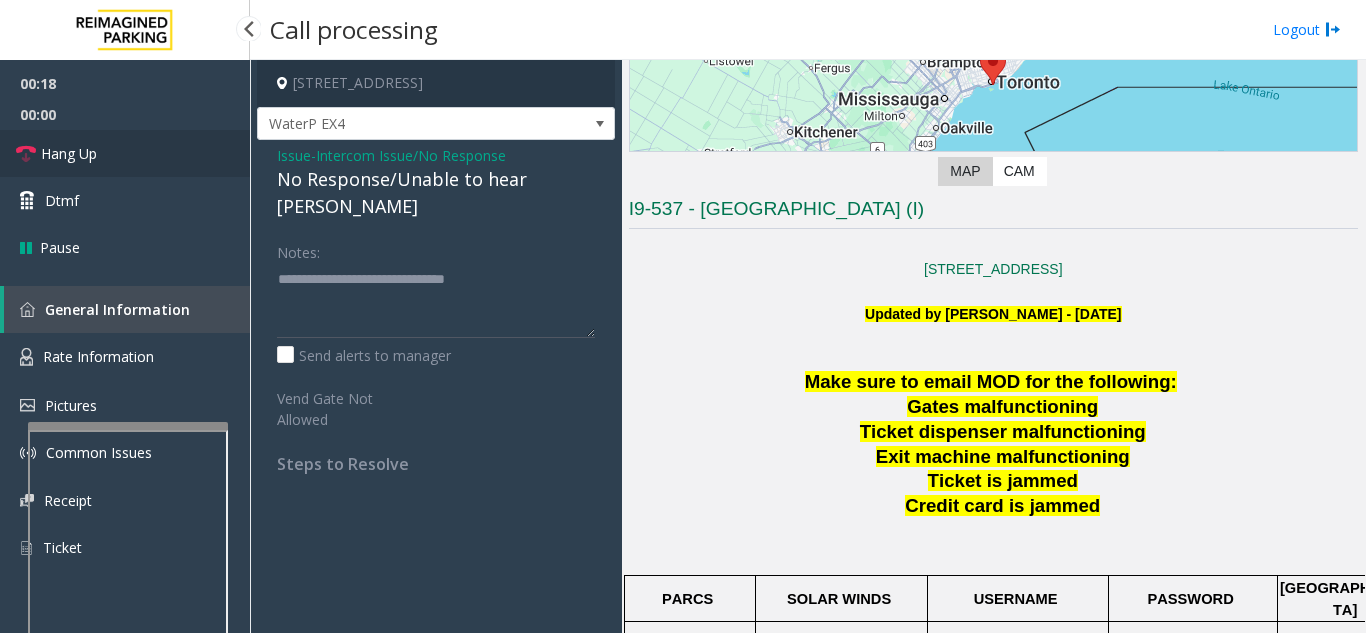 click on "Hang Up" at bounding box center (125, 153) 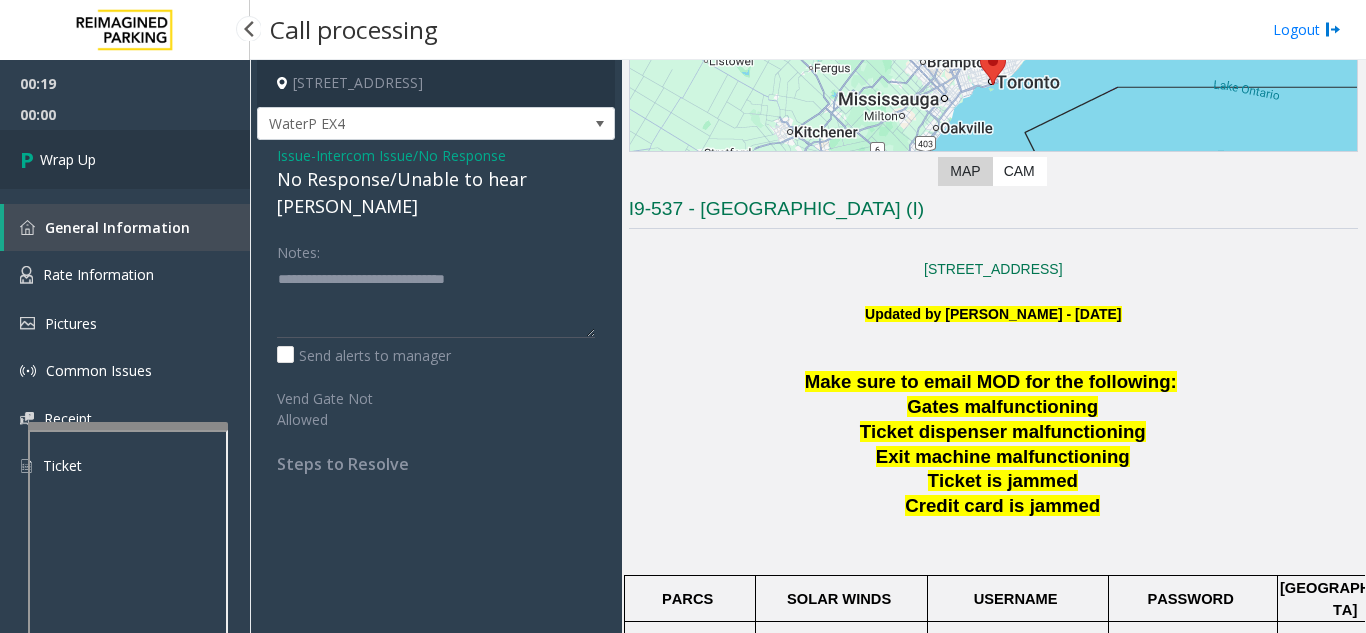 click on "Wrap Up" at bounding box center (125, 159) 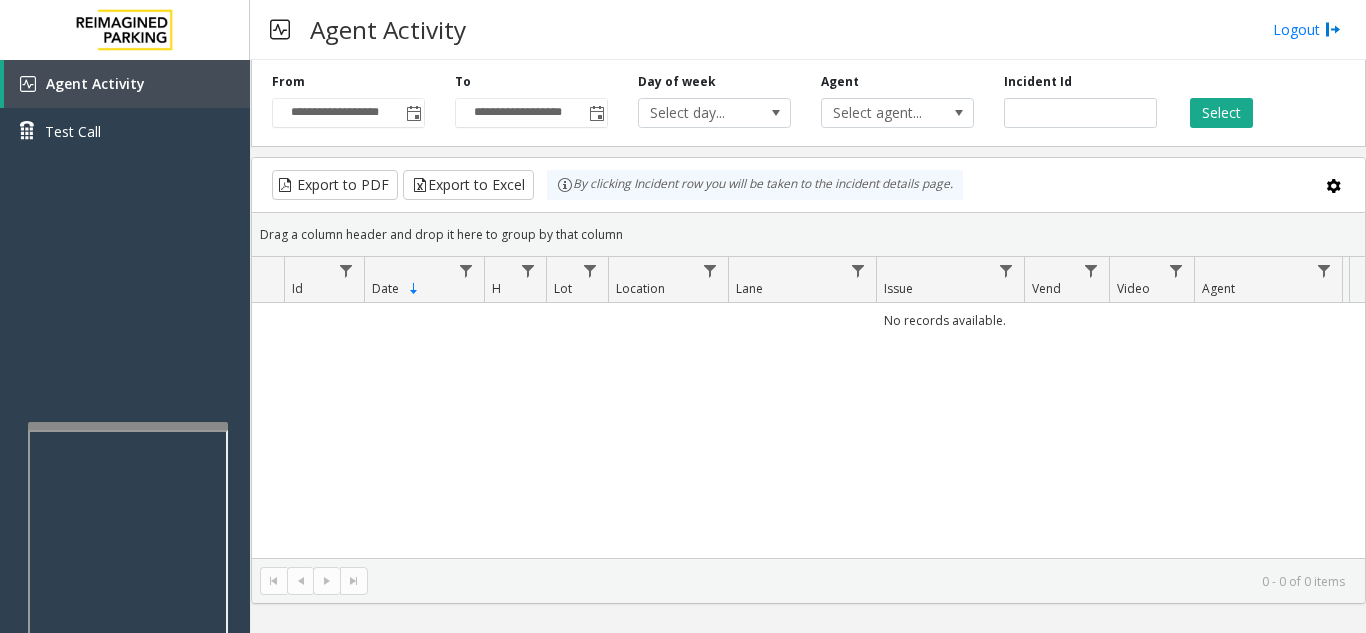 click on "No records available." 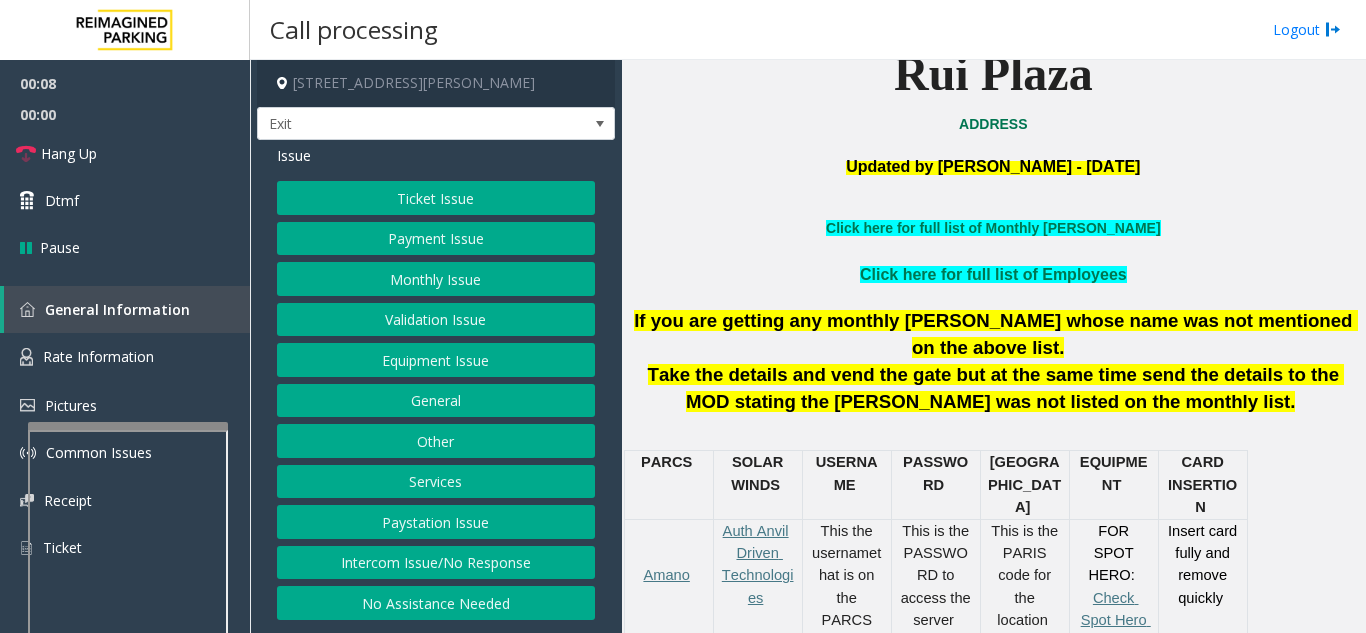 scroll, scrollTop: 400, scrollLeft: 0, axis: vertical 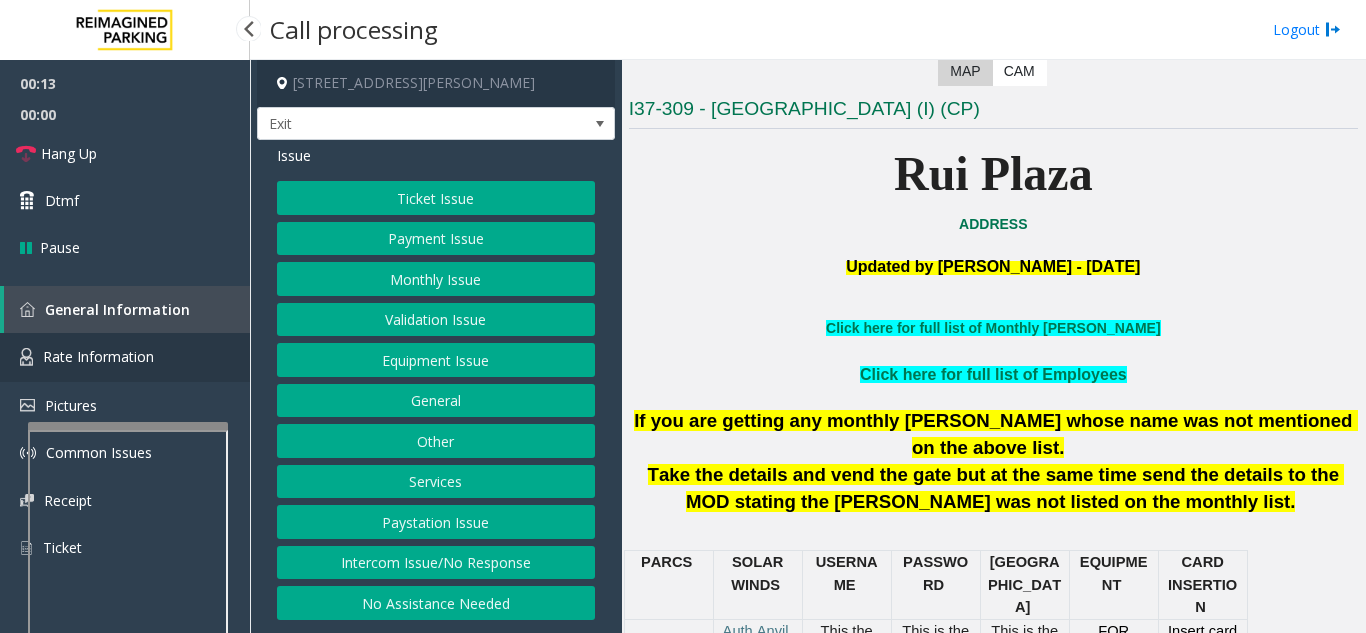 click on "Rate Information" at bounding box center (125, 357) 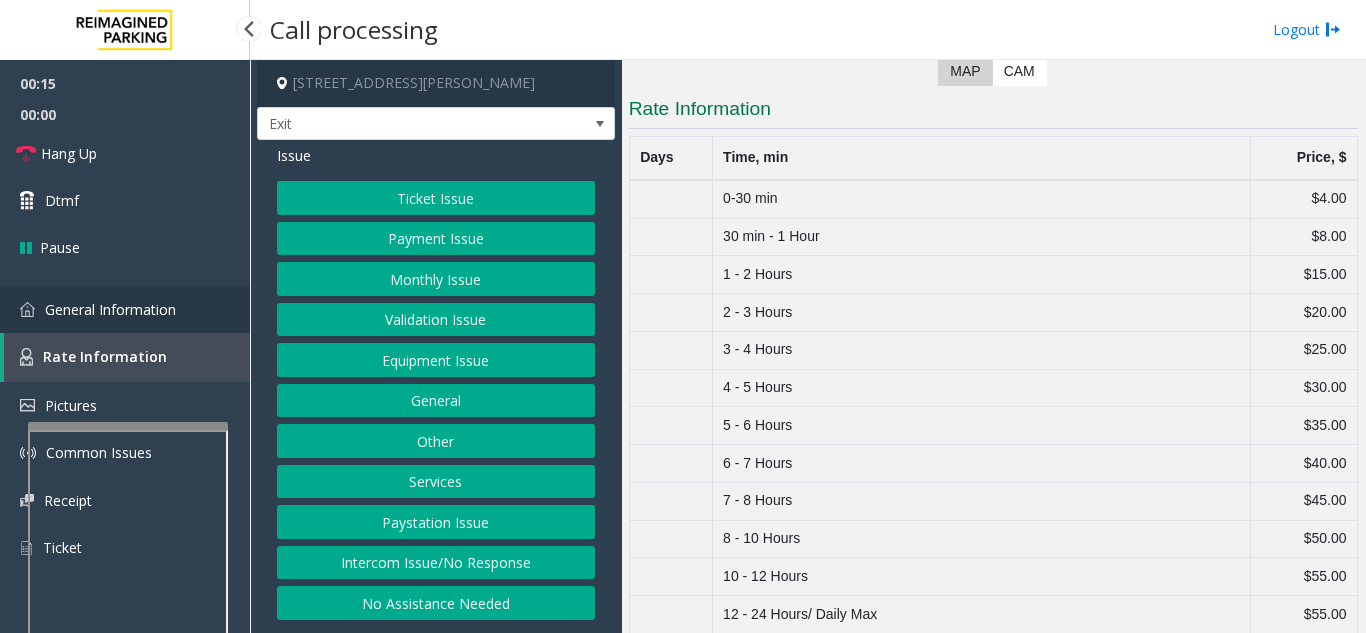 click on "General Information" at bounding box center [110, 309] 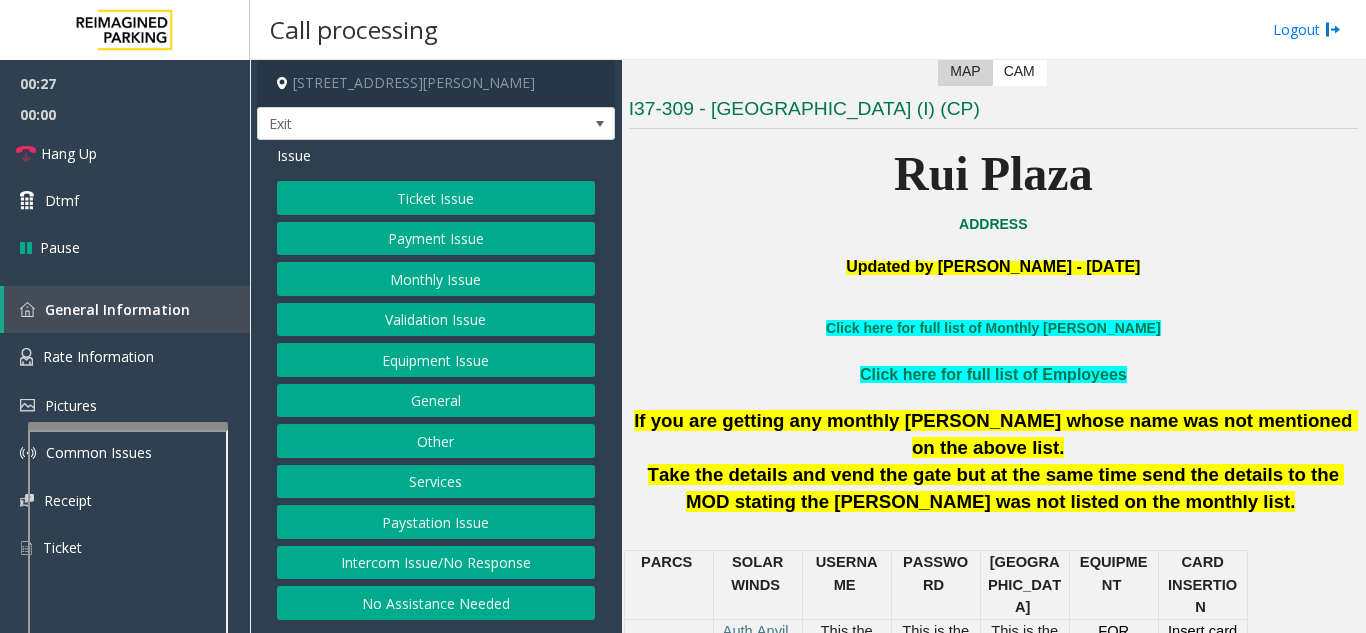 click on "Ticket Issue" 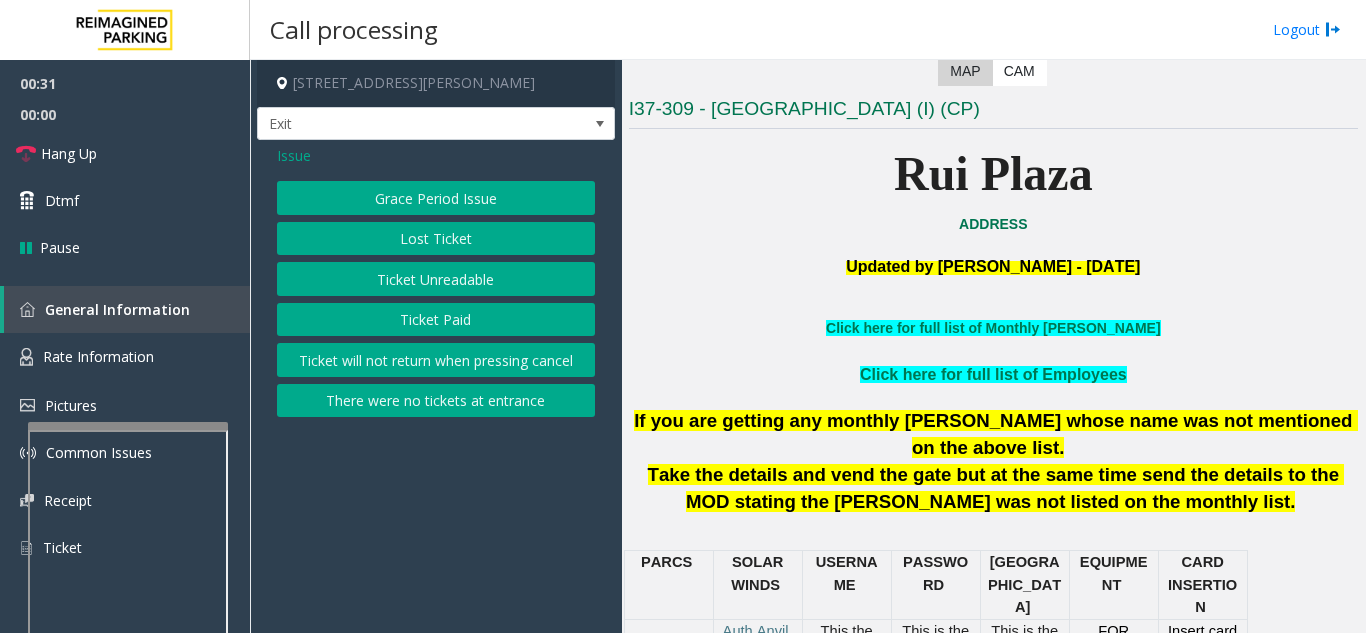 click on "Ticket Paid" 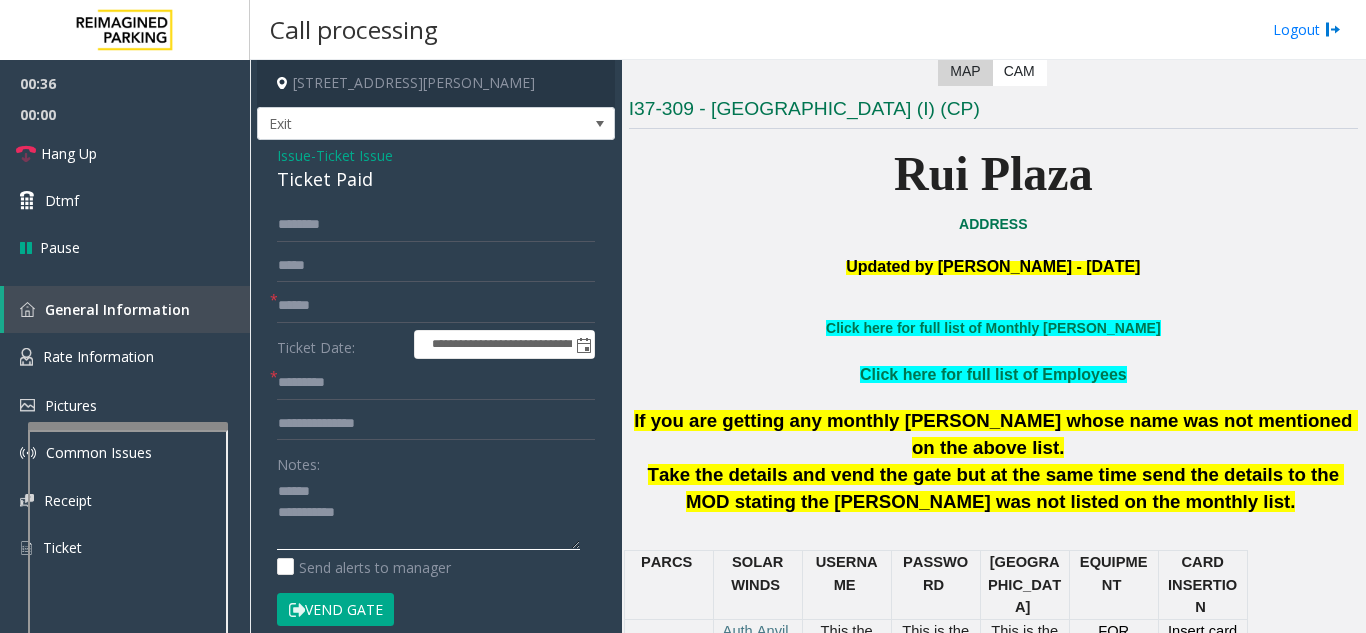 click 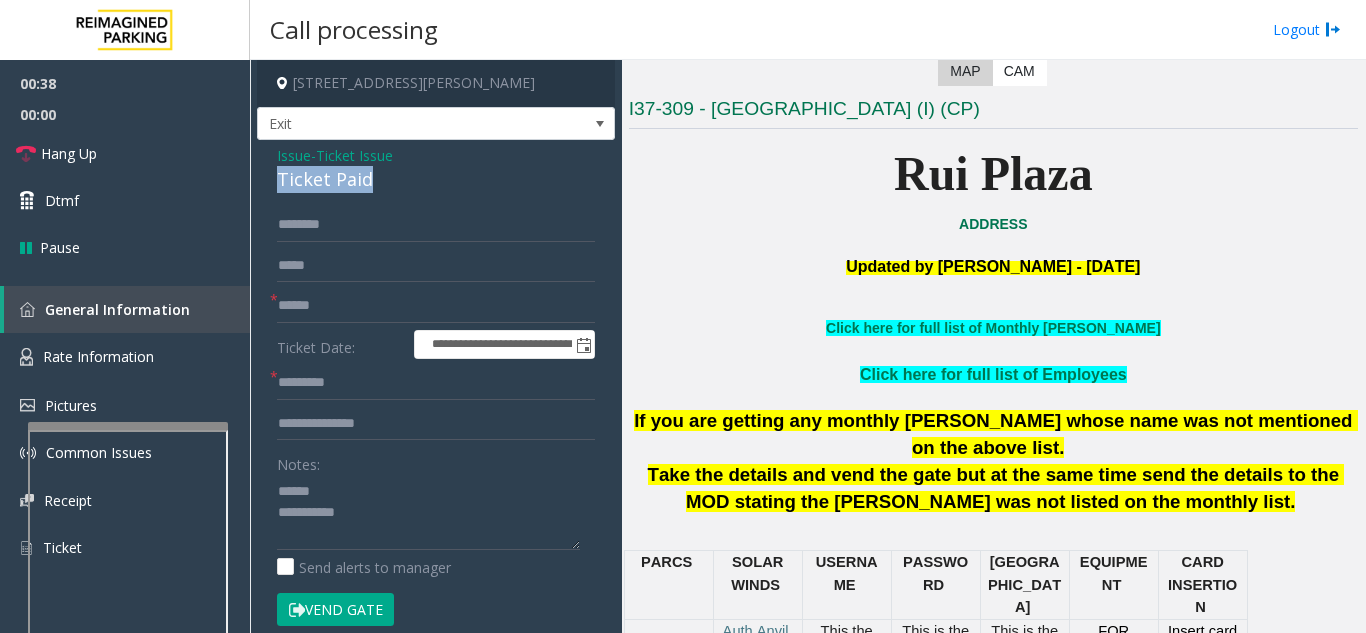 drag, startPoint x: 263, startPoint y: 178, endPoint x: 394, endPoint y: 182, distance: 131.06105 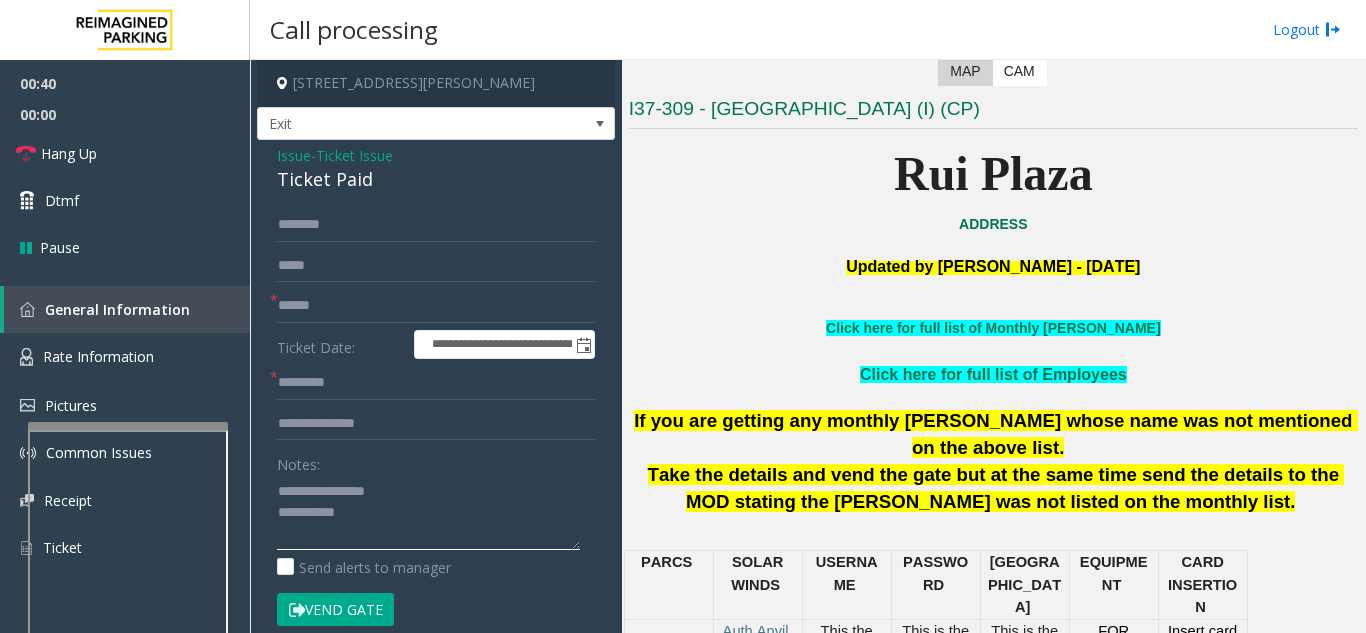 click 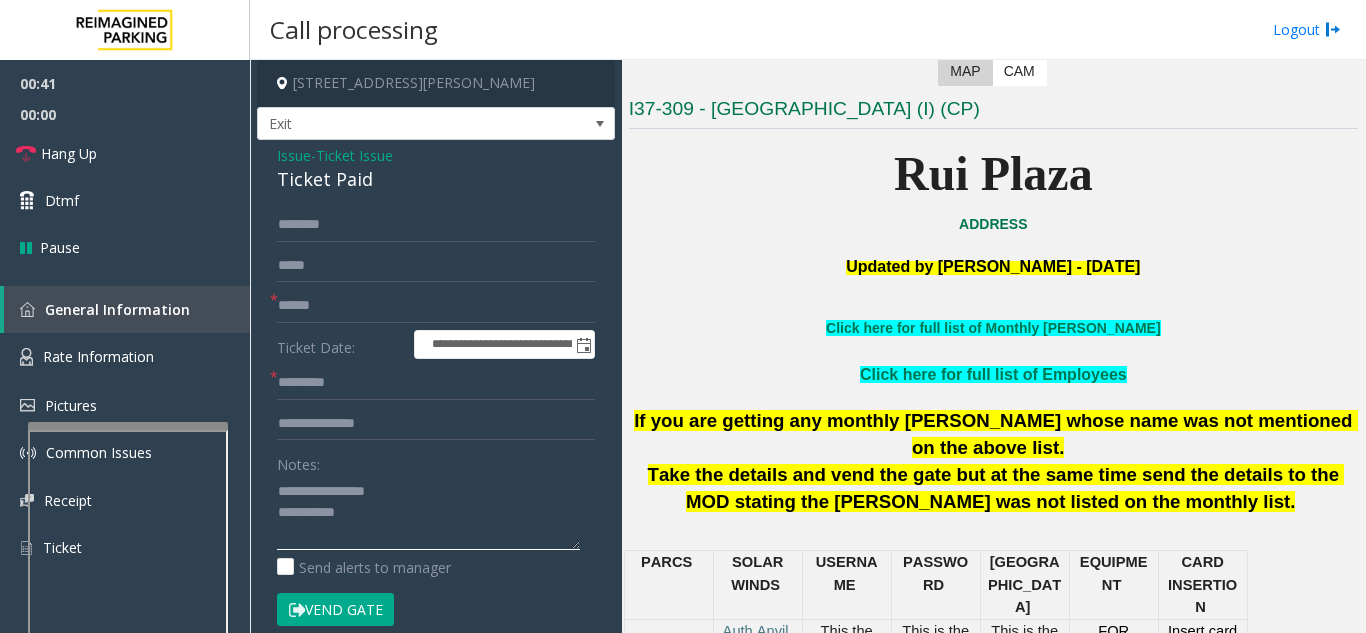 type on "**********" 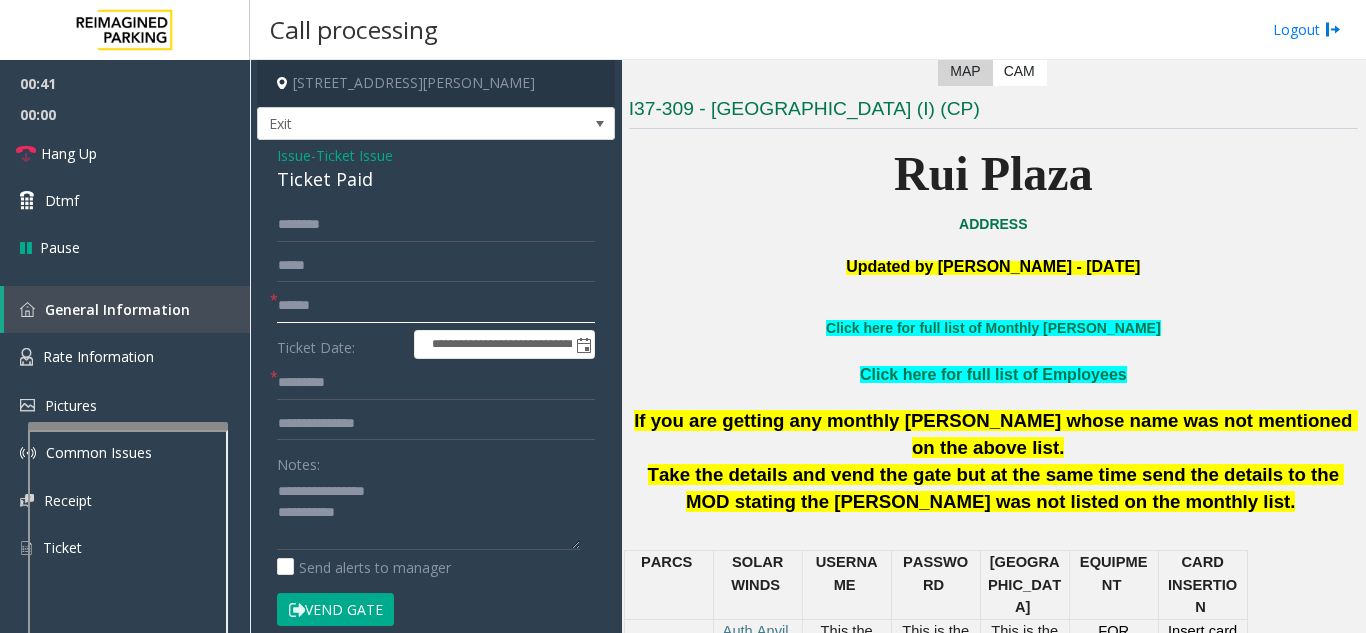 click 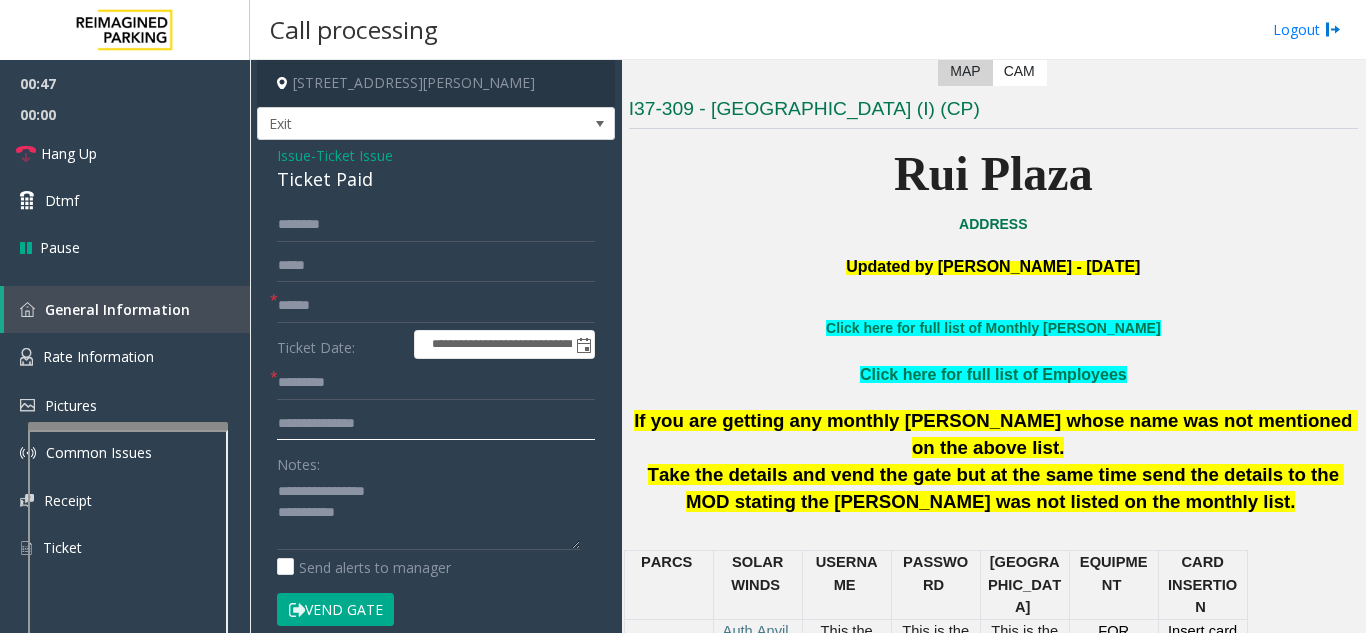click 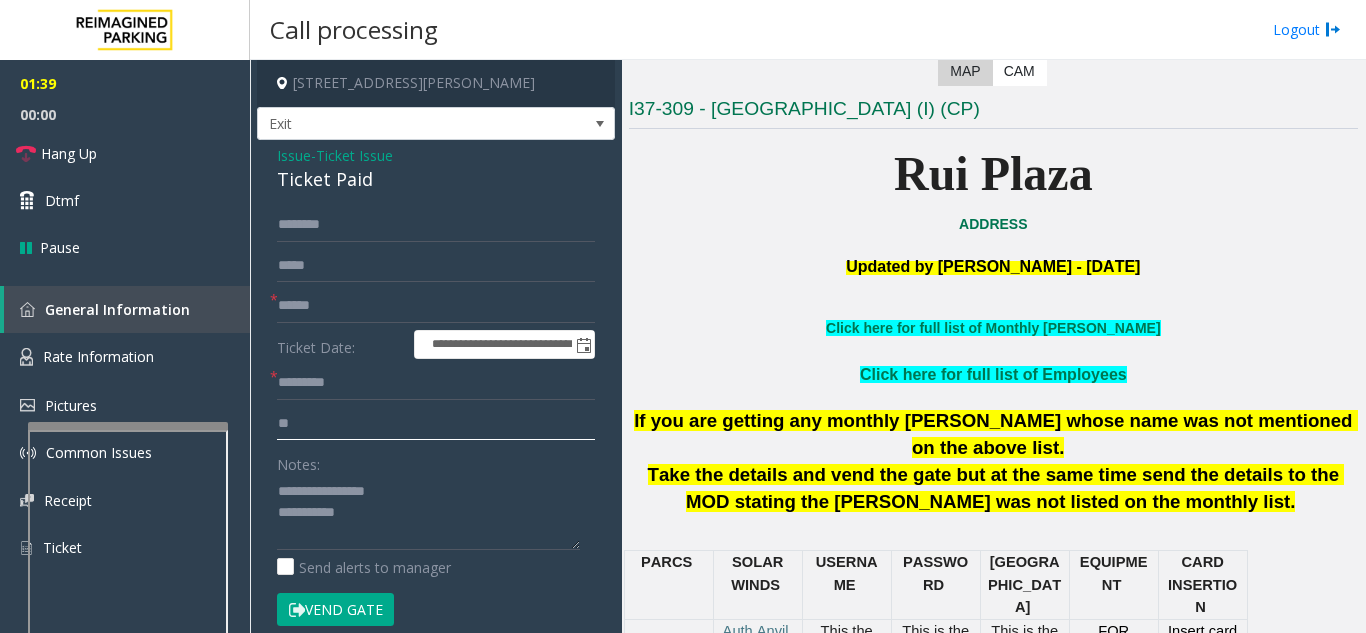 type on "*" 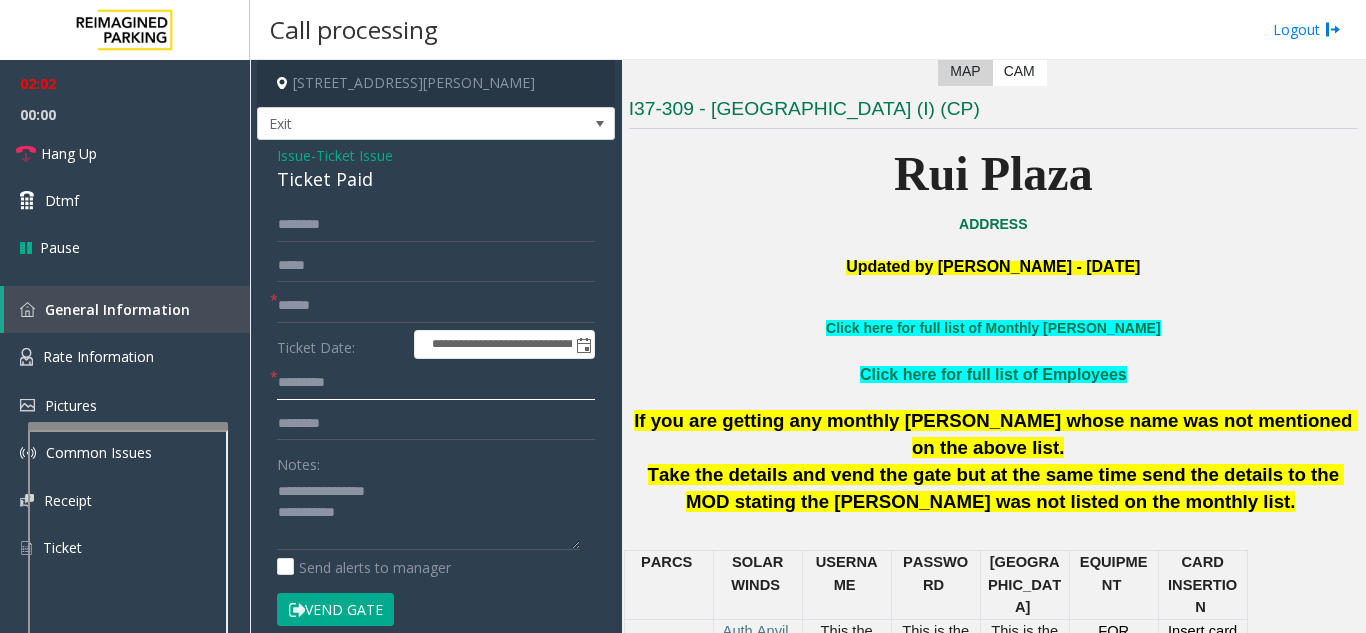 click 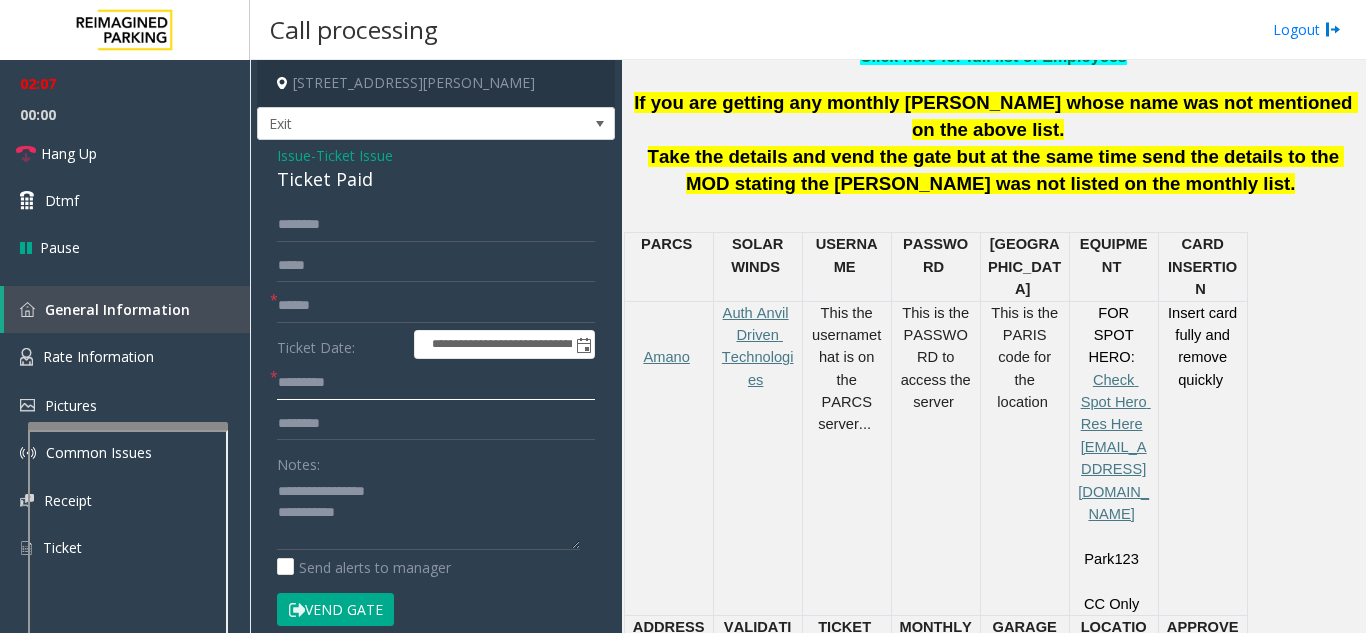 scroll, scrollTop: 700, scrollLeft: 0, axis: vertical 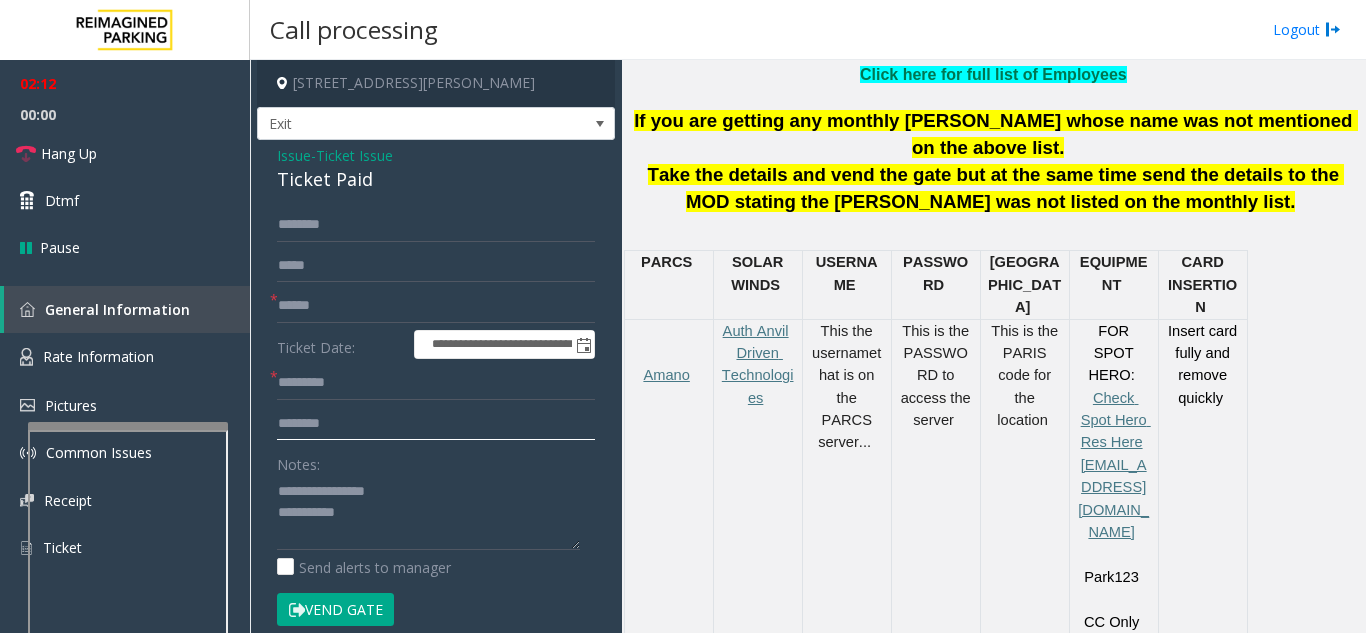 click on "********" 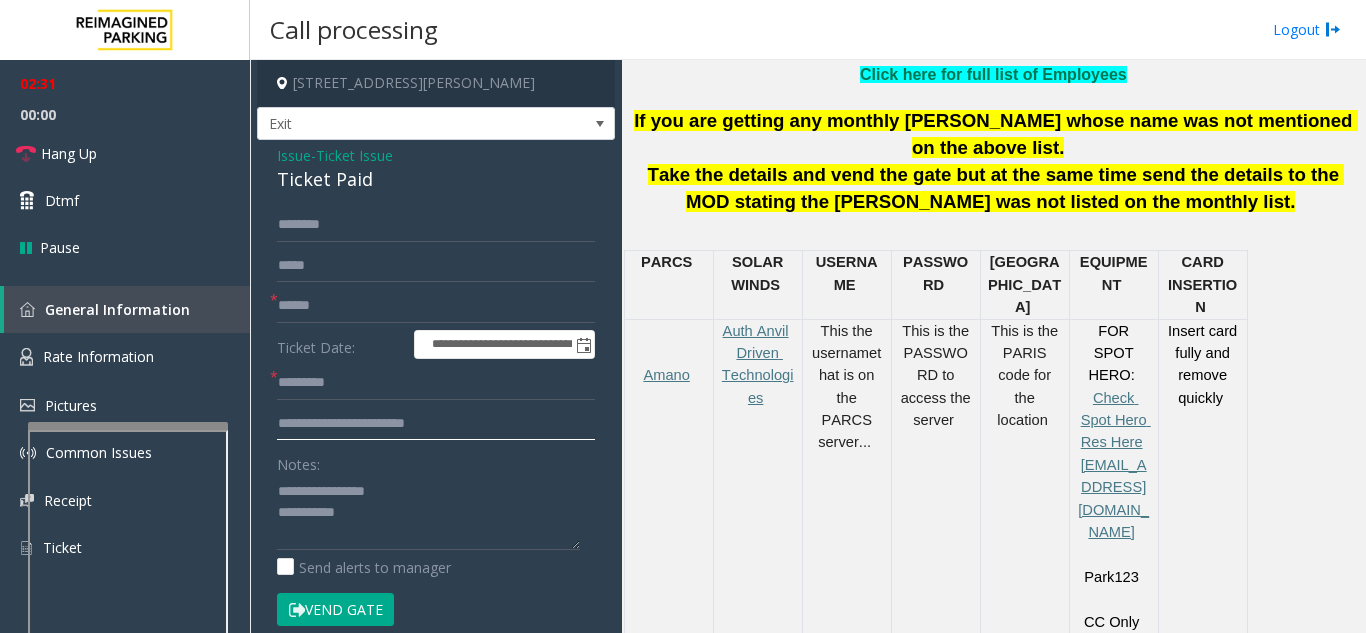 type on "**********" 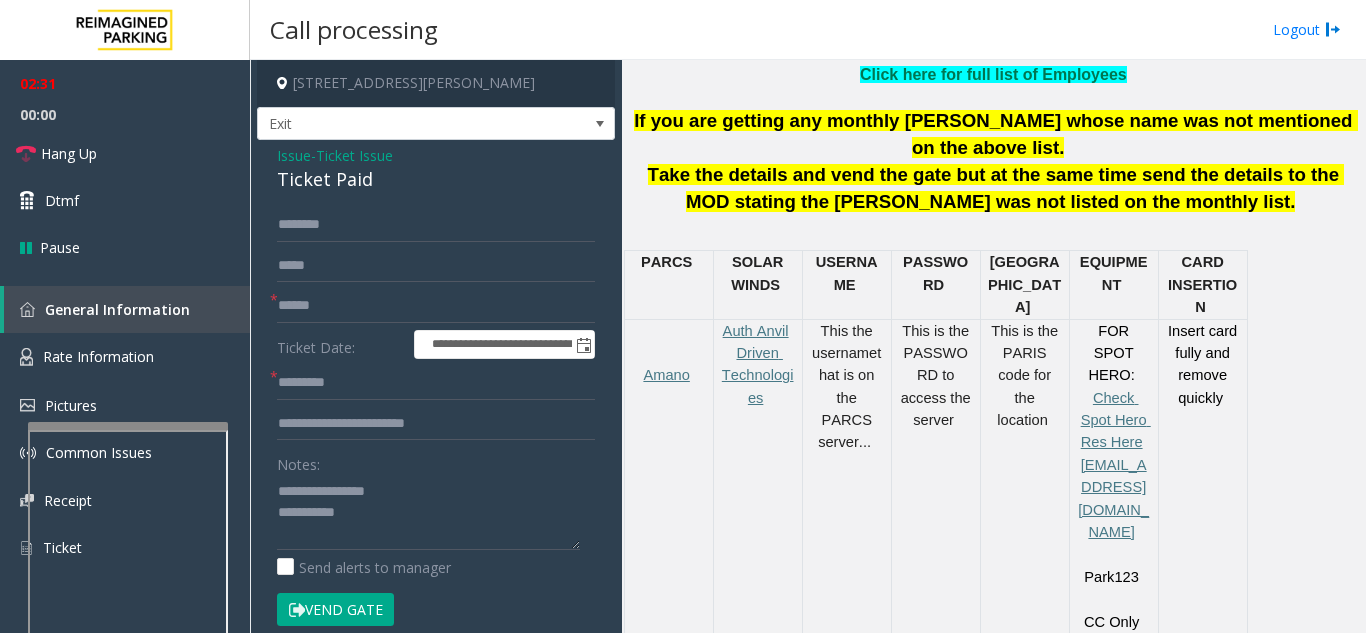 click on "Vend Gate" 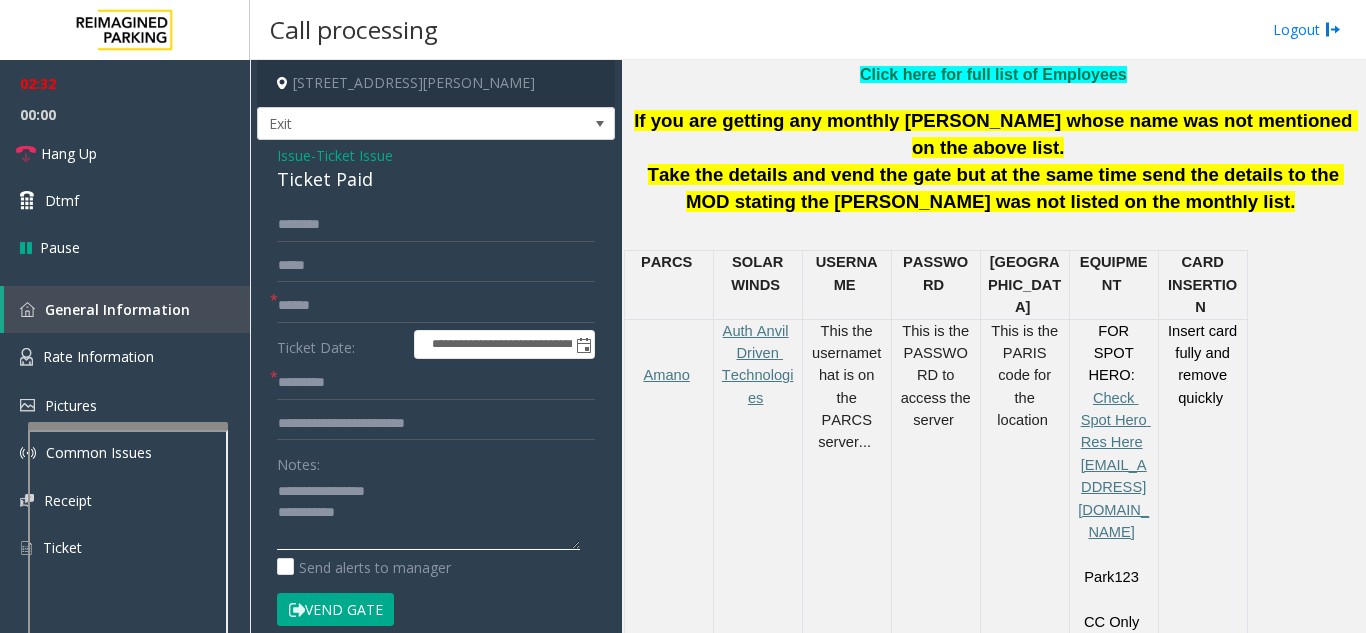 click 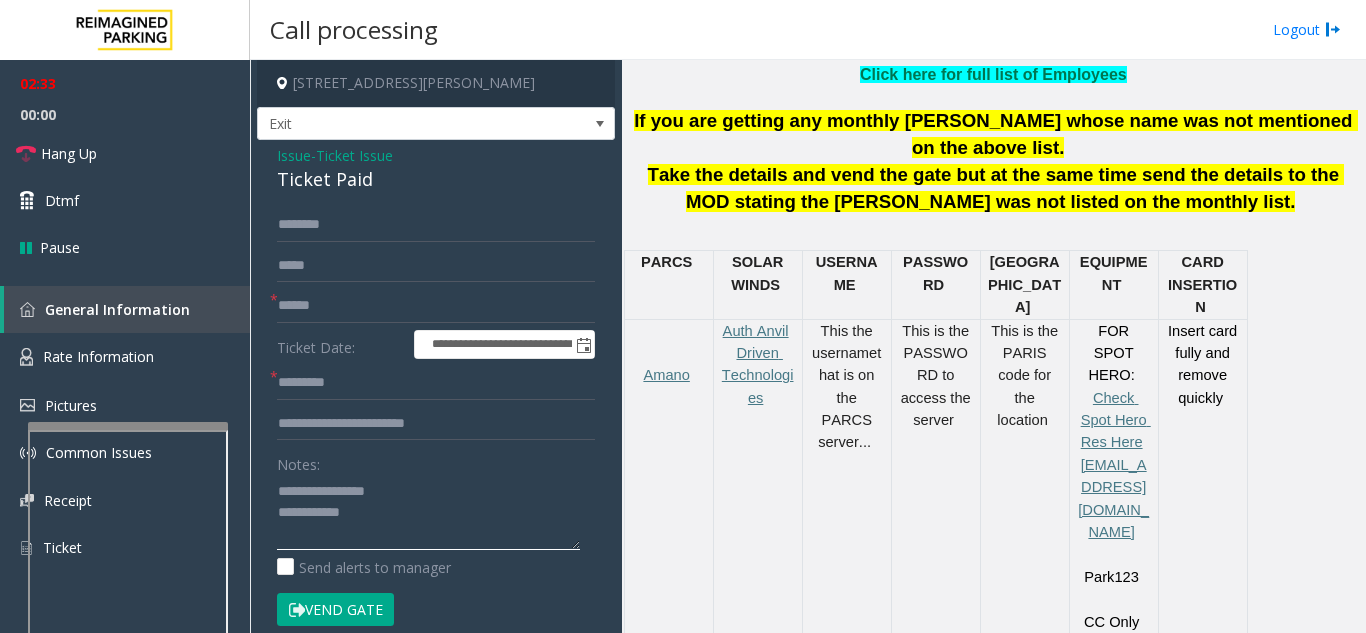 type on "**********" 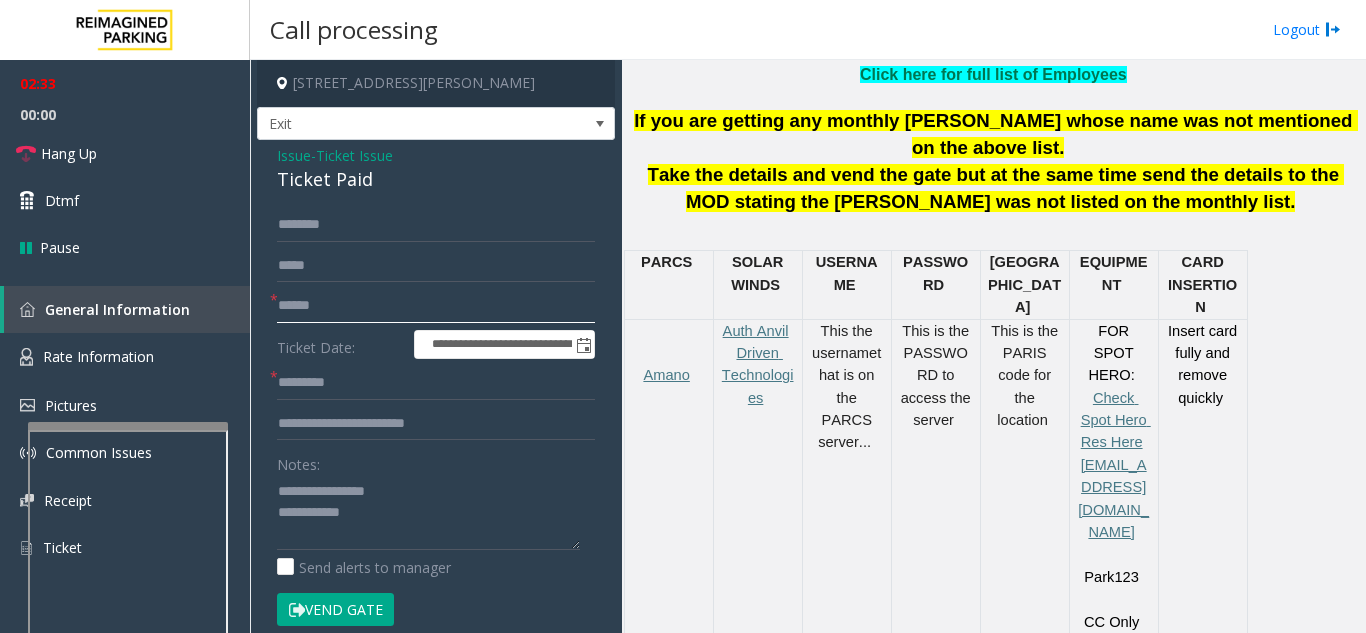 click 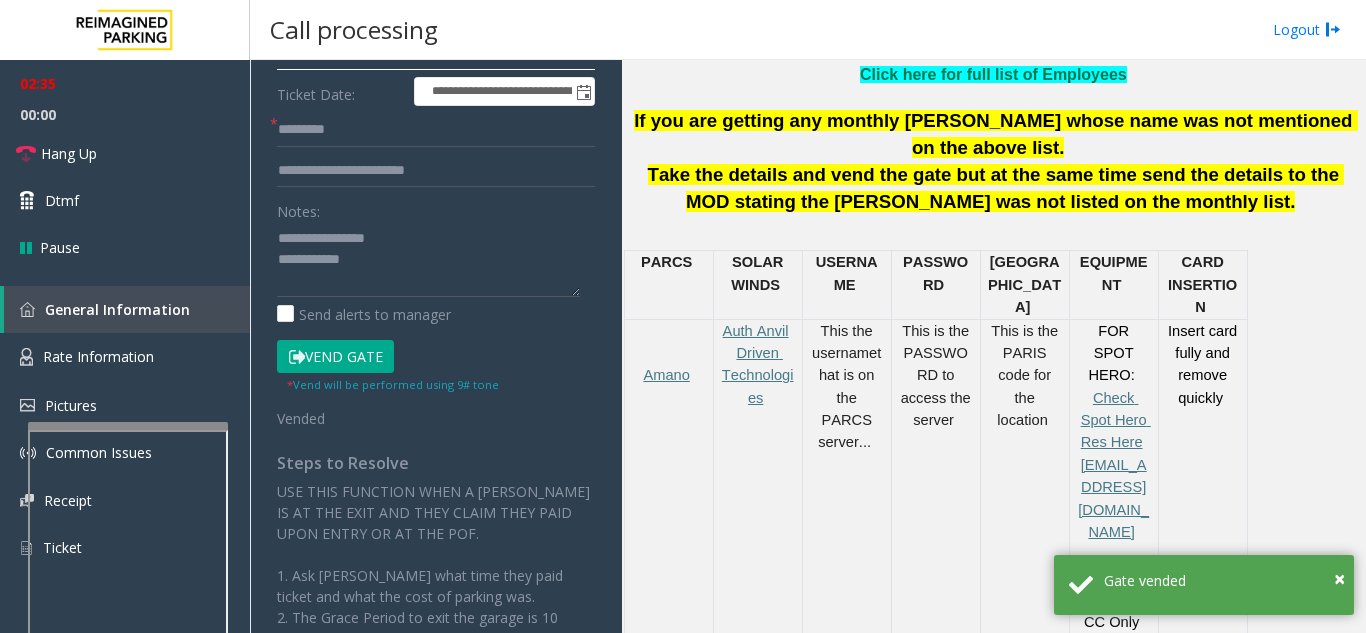 scroll, scrollTop: 300, scrollLeft: 0, axis: vertical 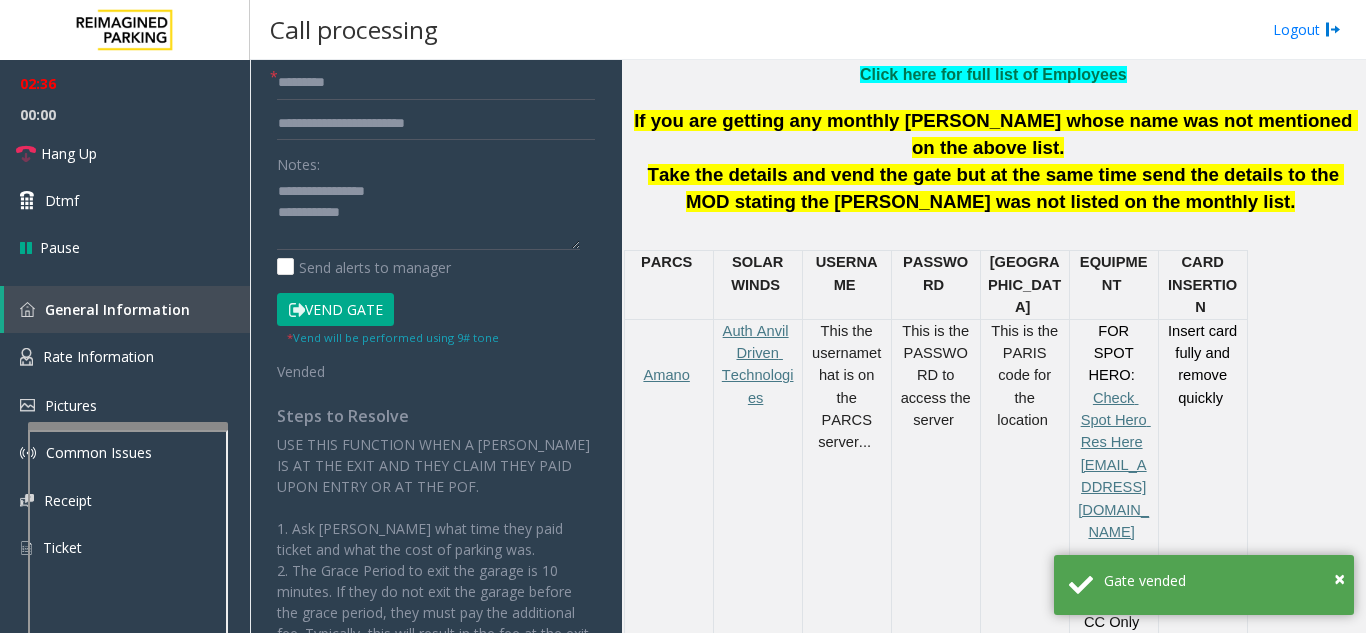 type on "**" 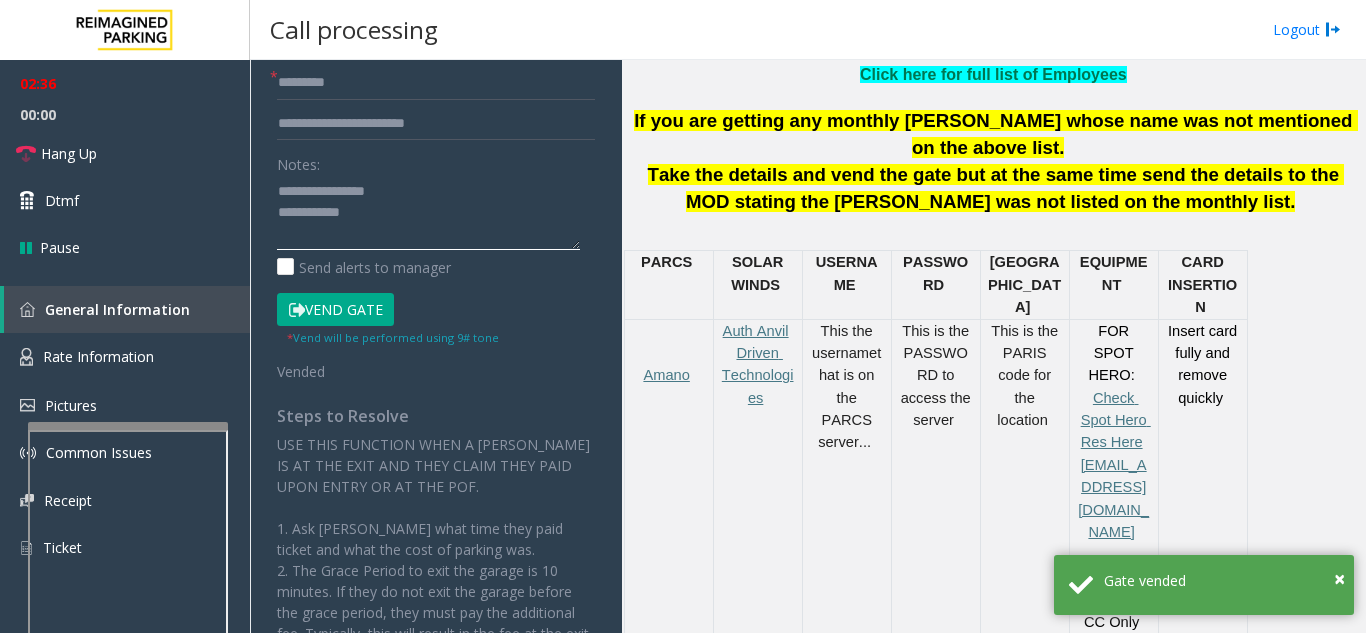 click 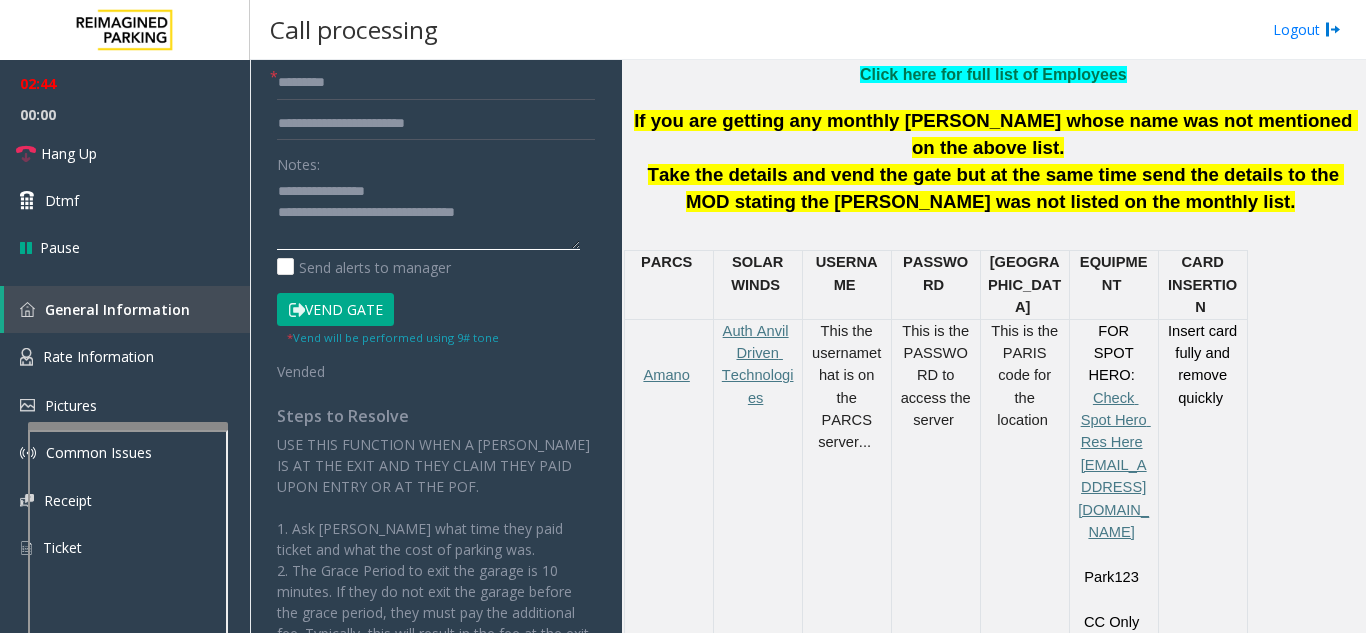 click 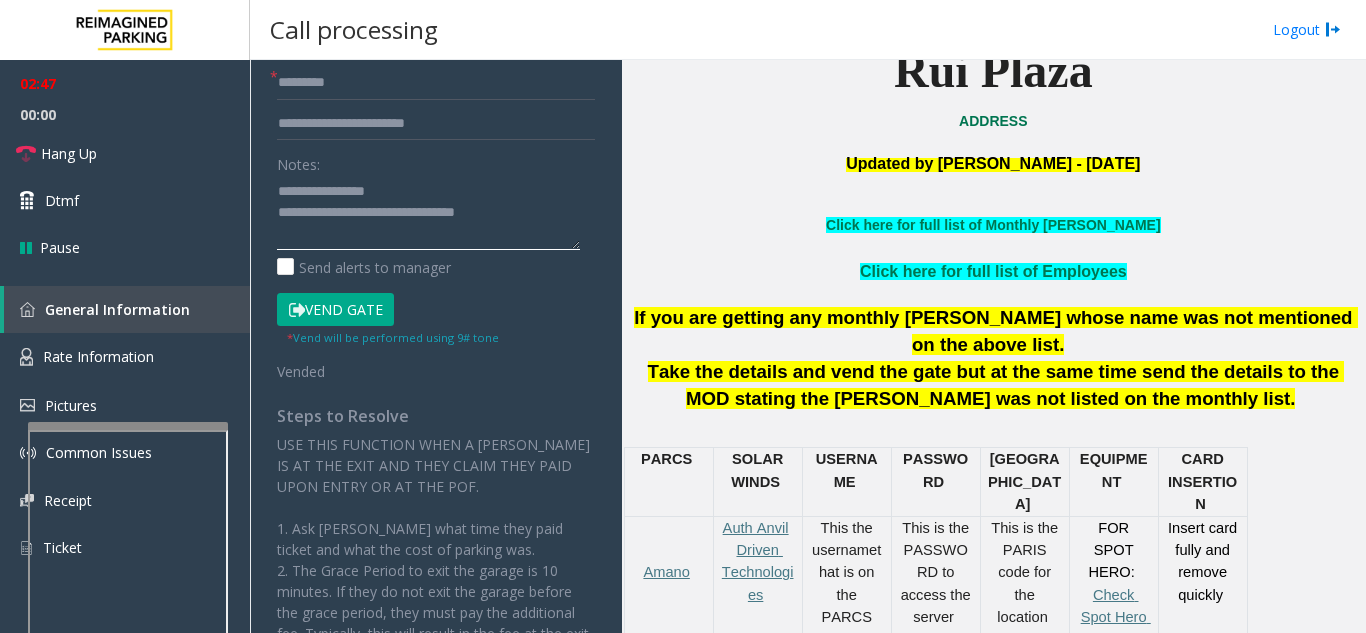 scroll, scrollTop: 500, scrollLeft: 0, axis: vertical 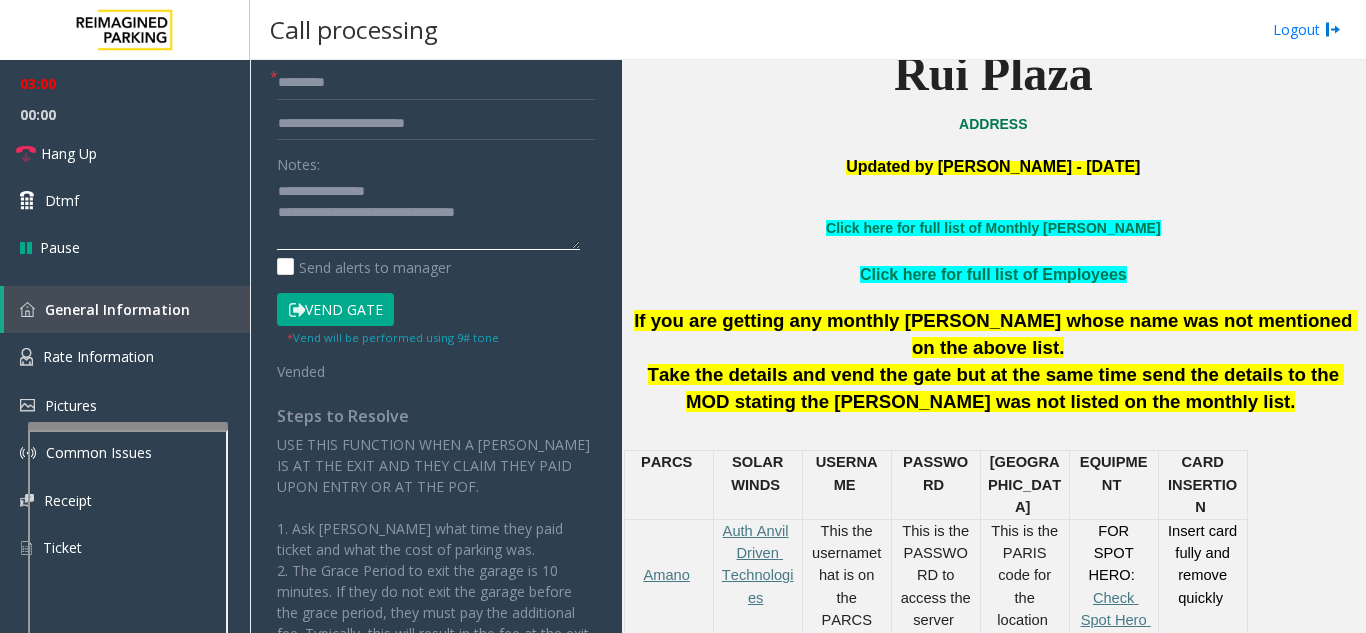 type on "**********" 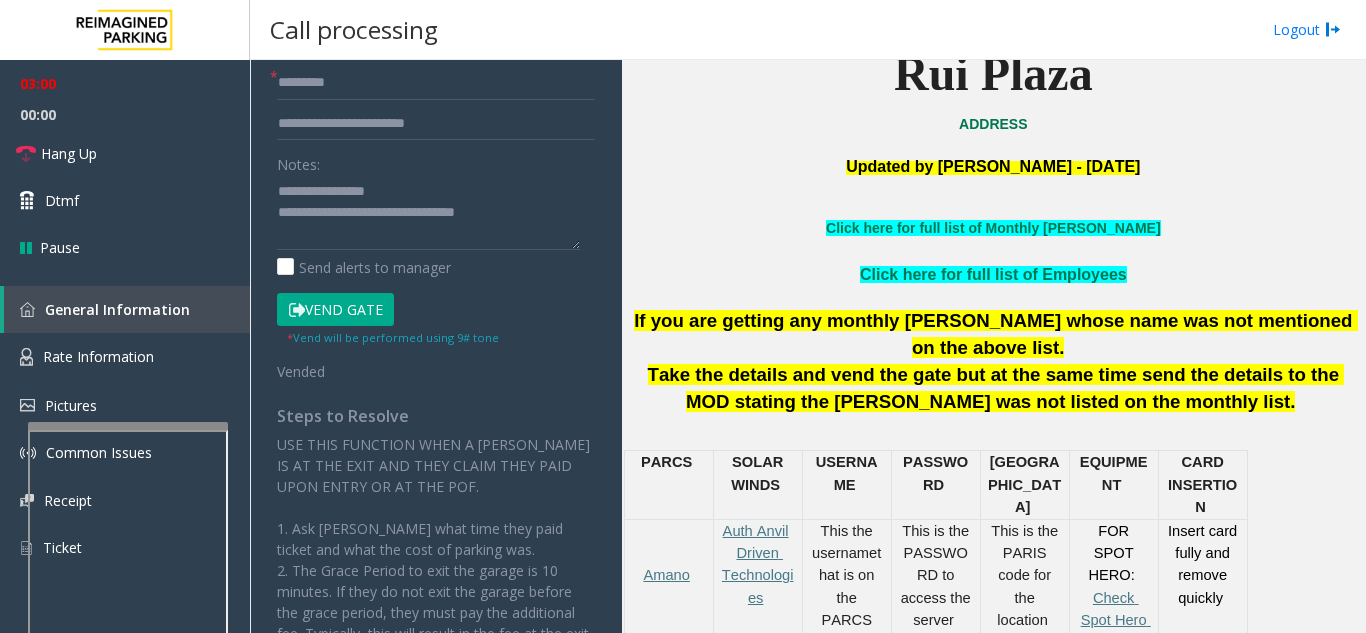 click on "Vend Gate" 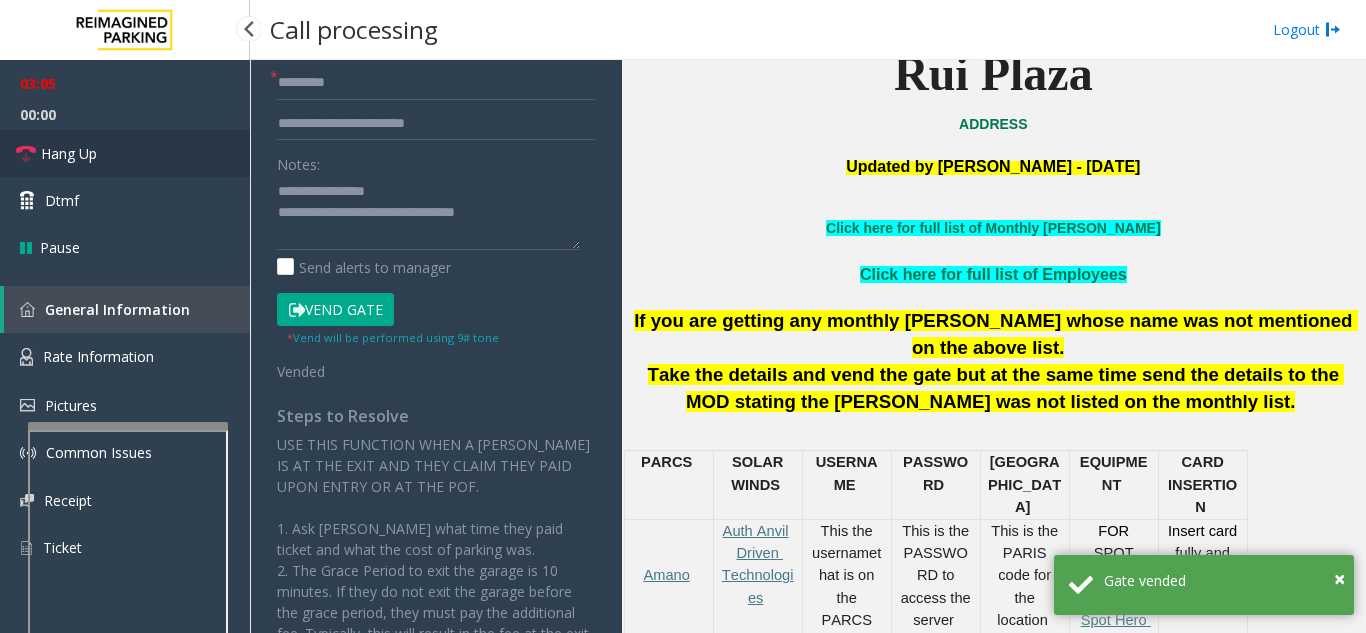 click on "Hang Up" at bounding box center [125, 153] 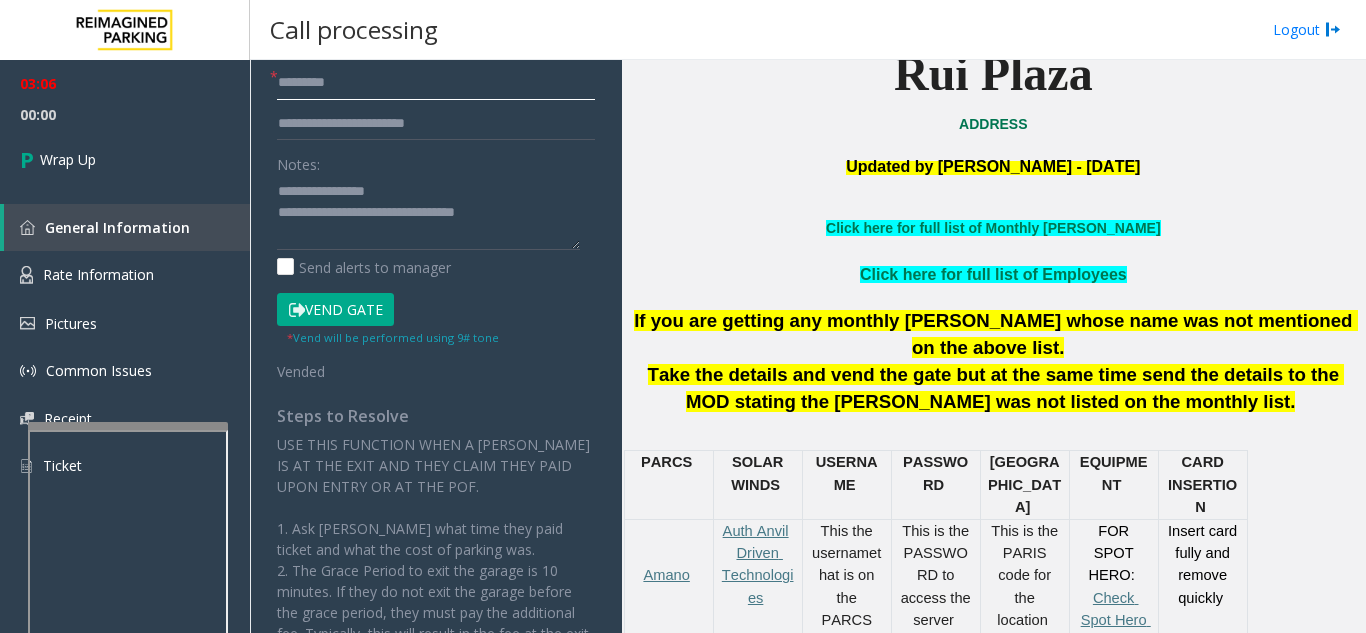 click 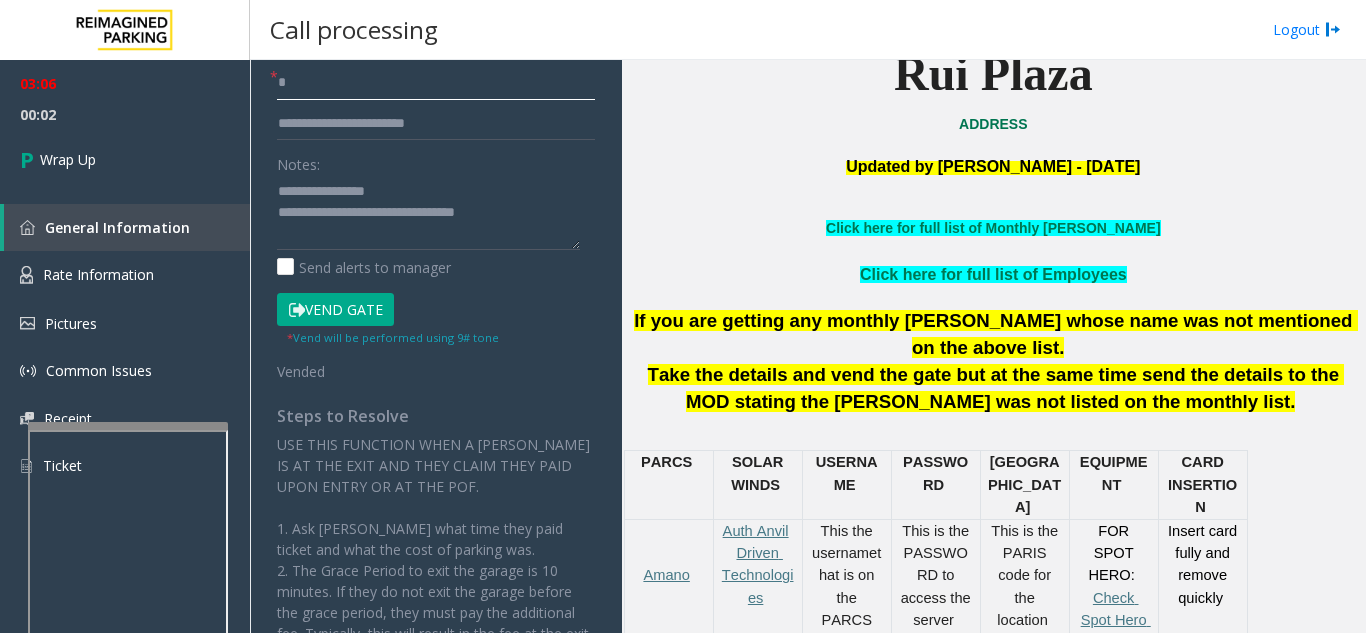 type on "**" 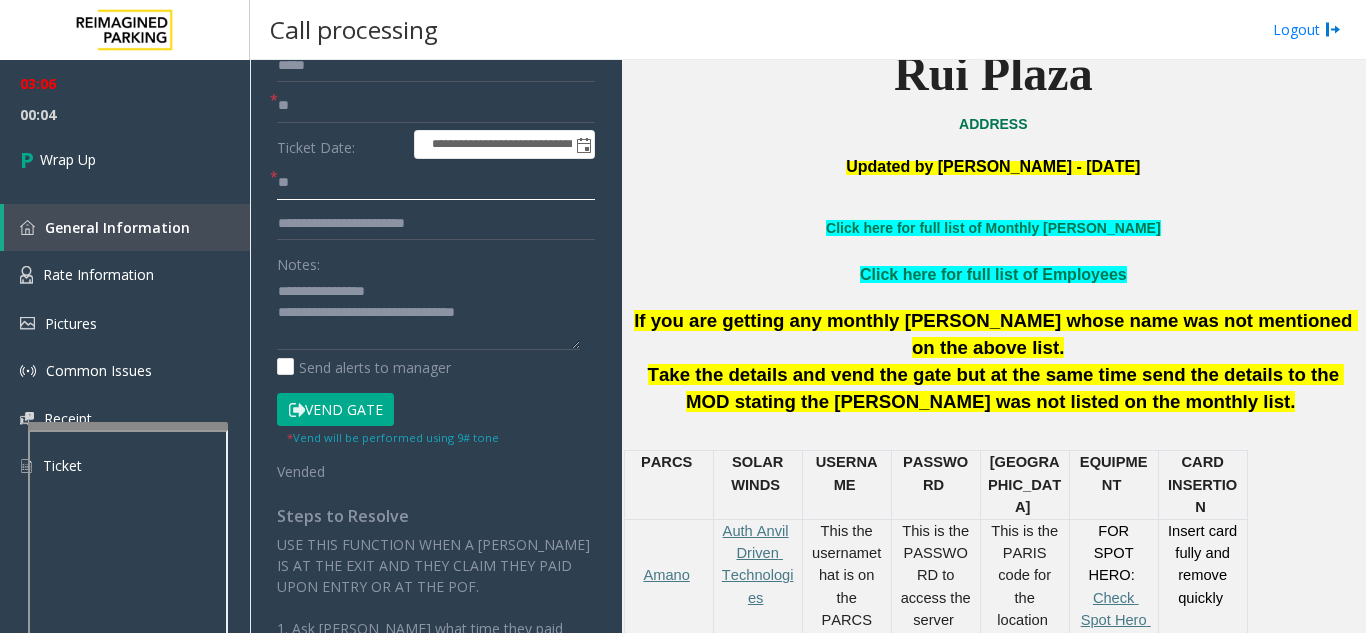 scroll, scrollTop: 100, scrollLeft: 0, axis: vertical 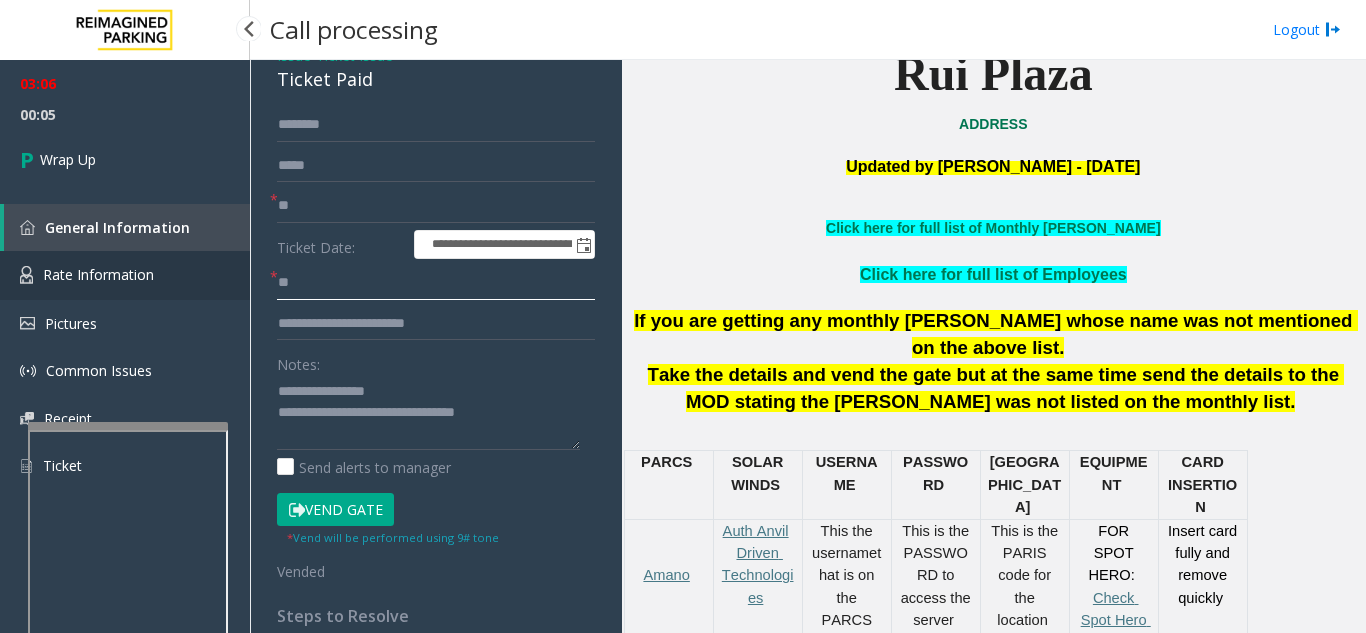 drag, startPoint x: 329, startPoint y: 289, endPoint x: 218, endPoint y: 294, distance: 111.11256 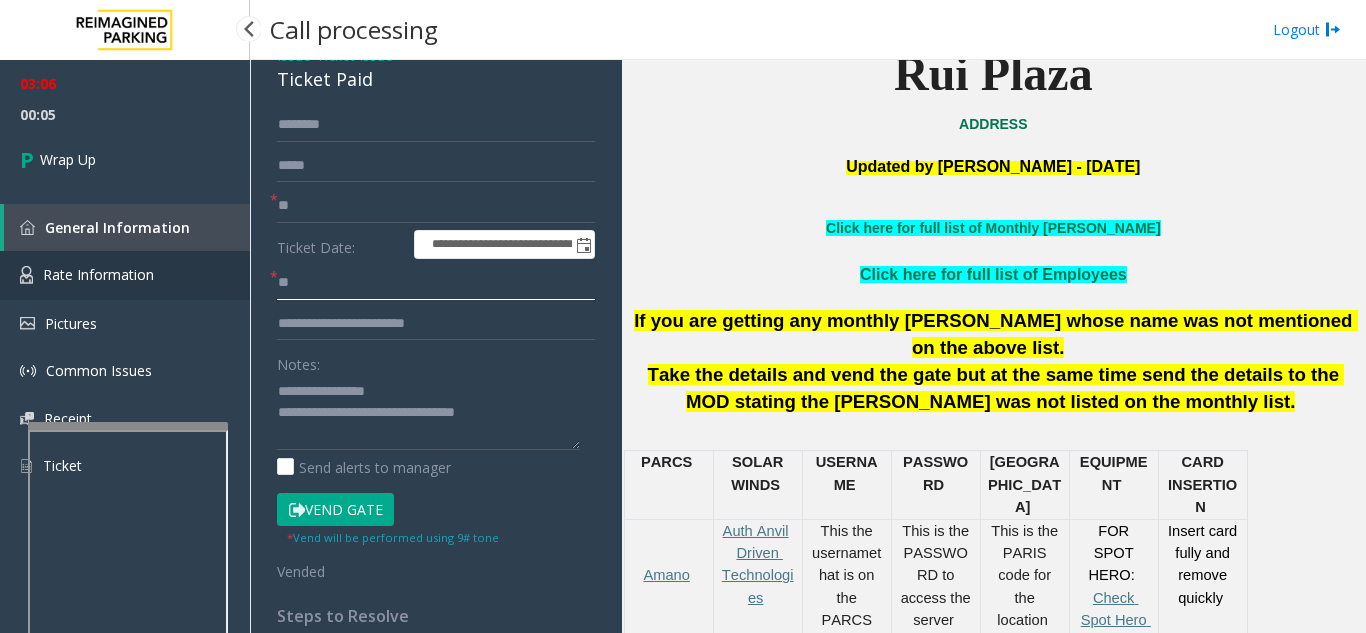 type 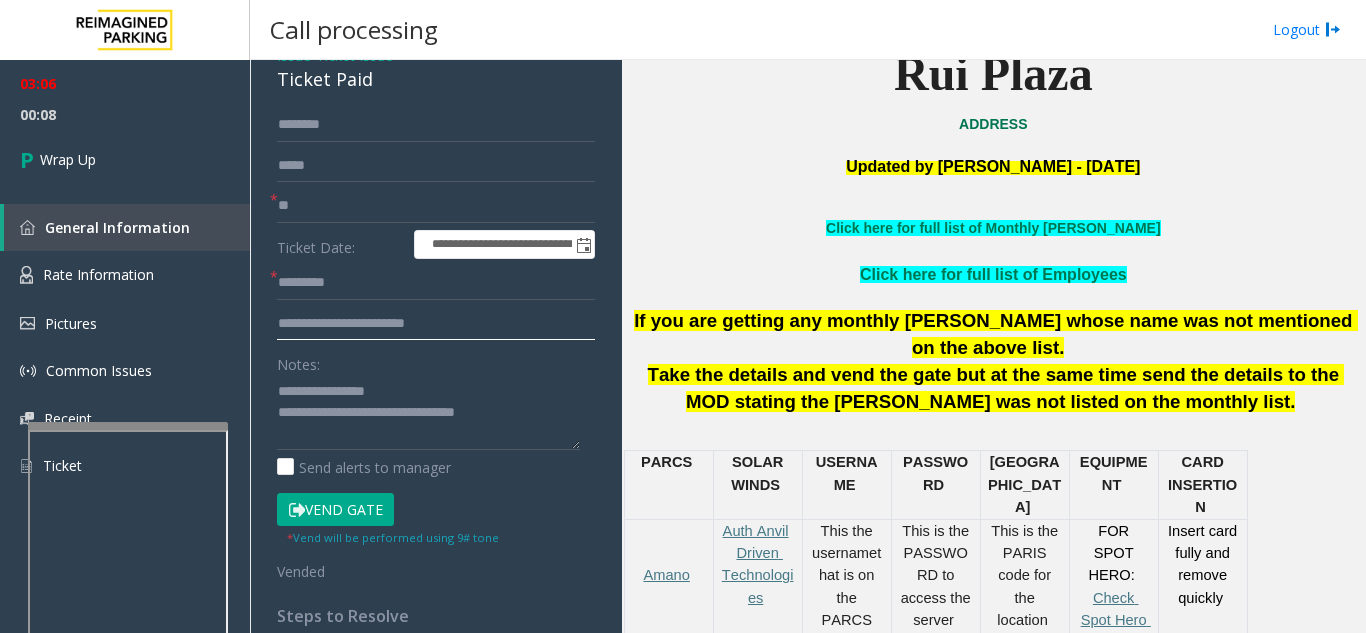 drag, startPoint x: 448, startPoint y: 326, endPoint x: 373, endPoint y: 330, distance: 75.10659 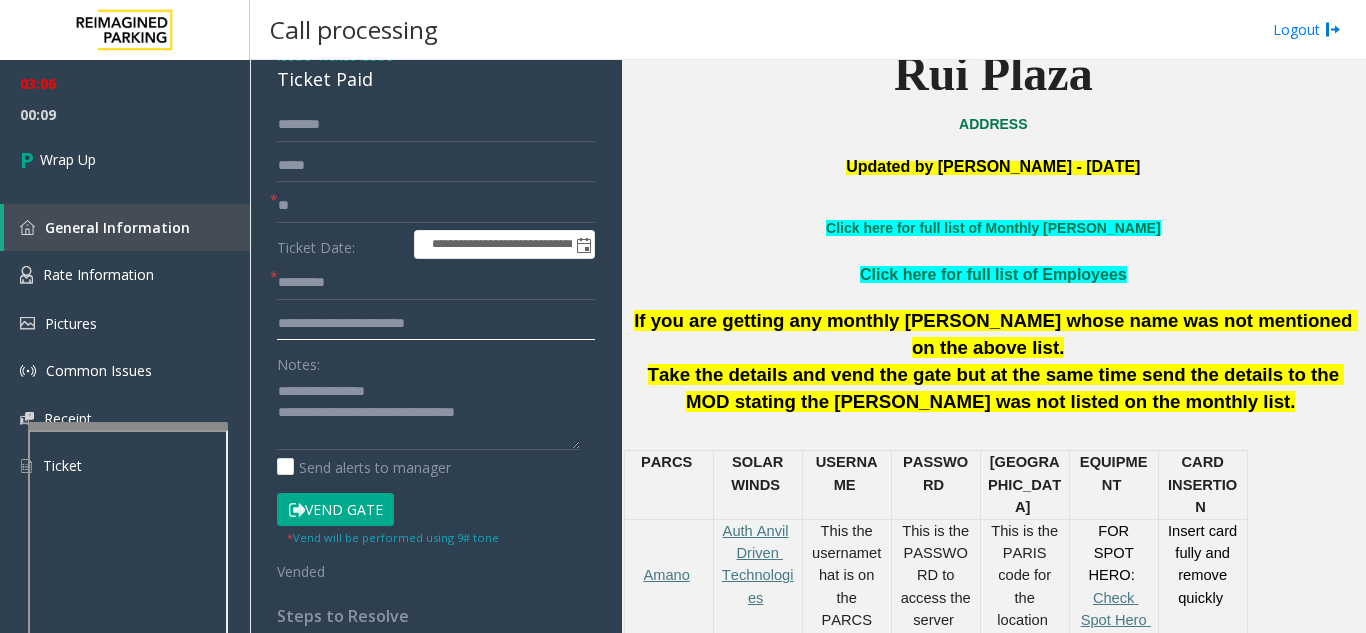 type on "**********" 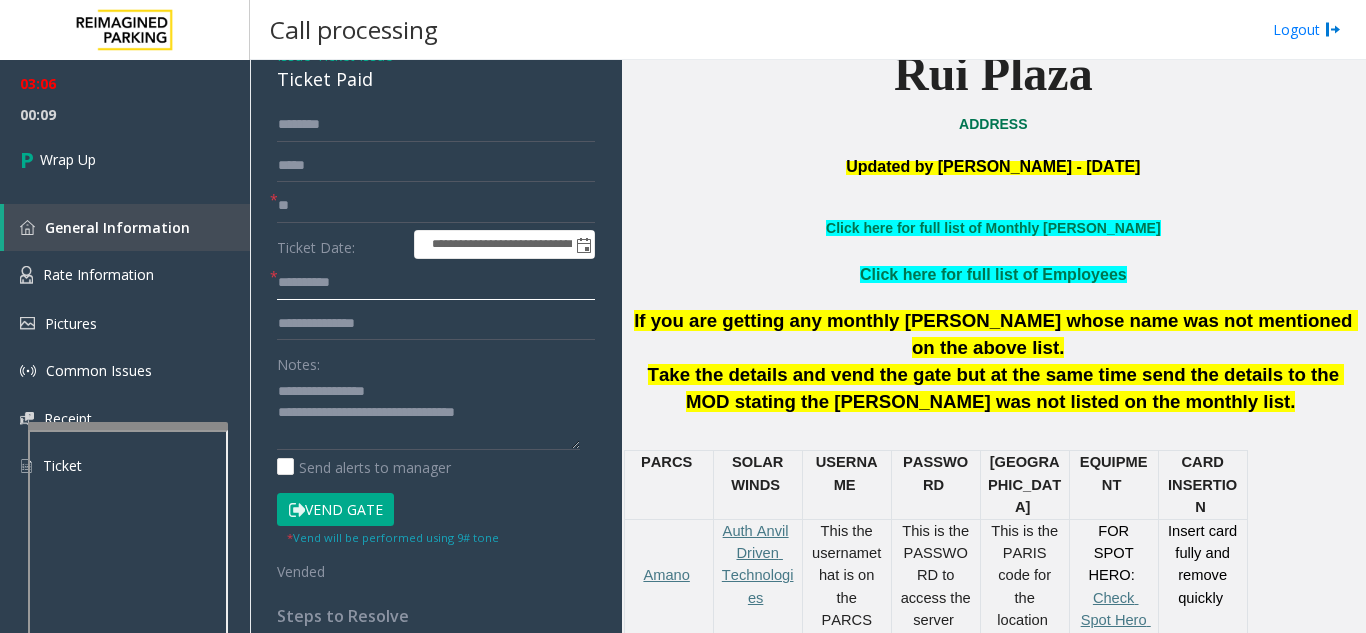 type on "*********" 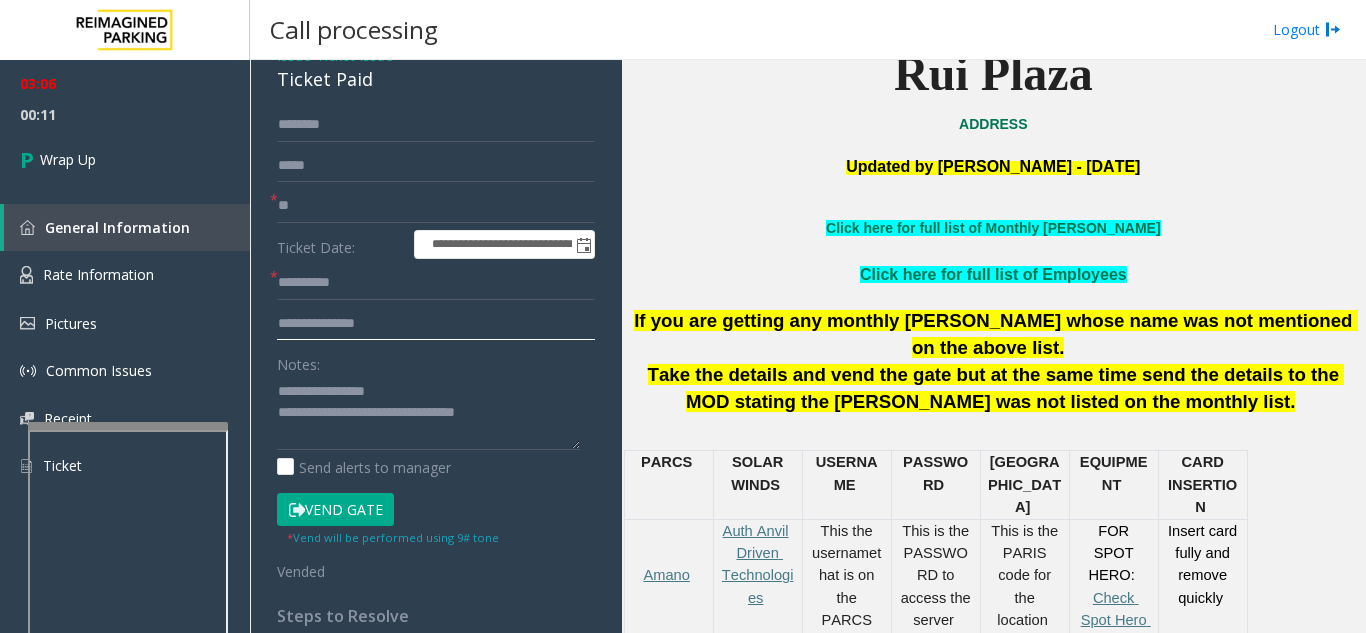 drag, startPoint x: 385, startPoint y: 319, endPoint x: 333, endPoint y: 327, distance: 52.611786 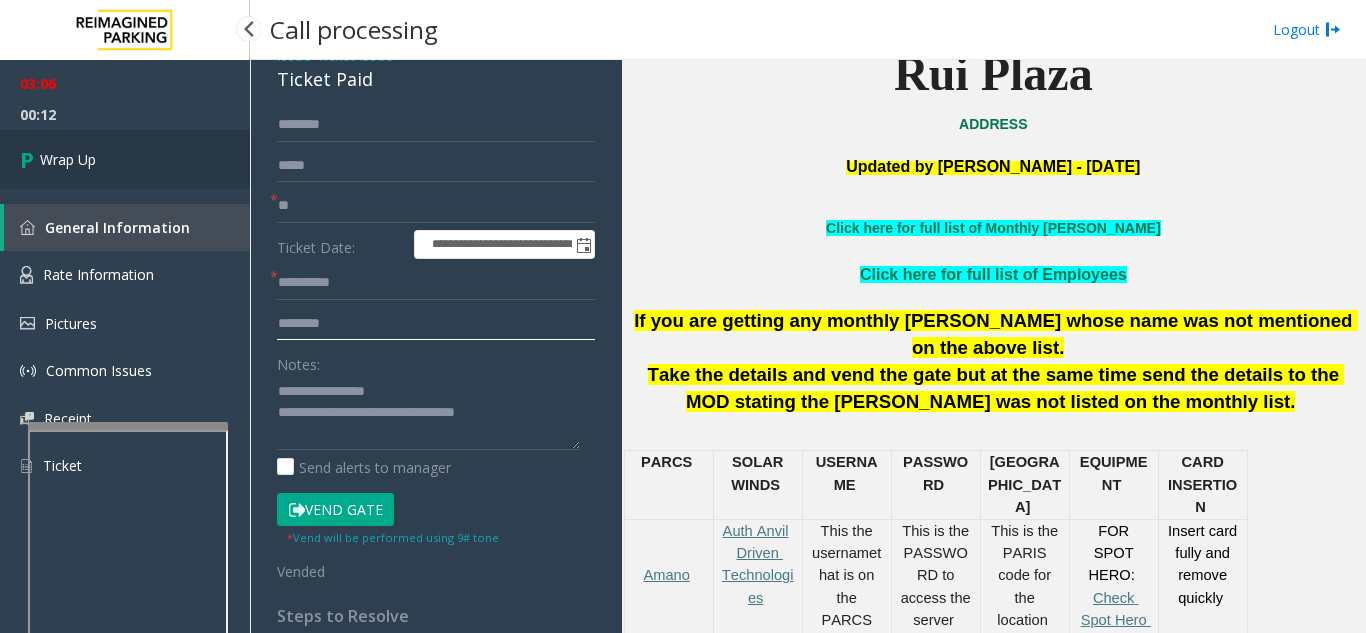 type on "********" 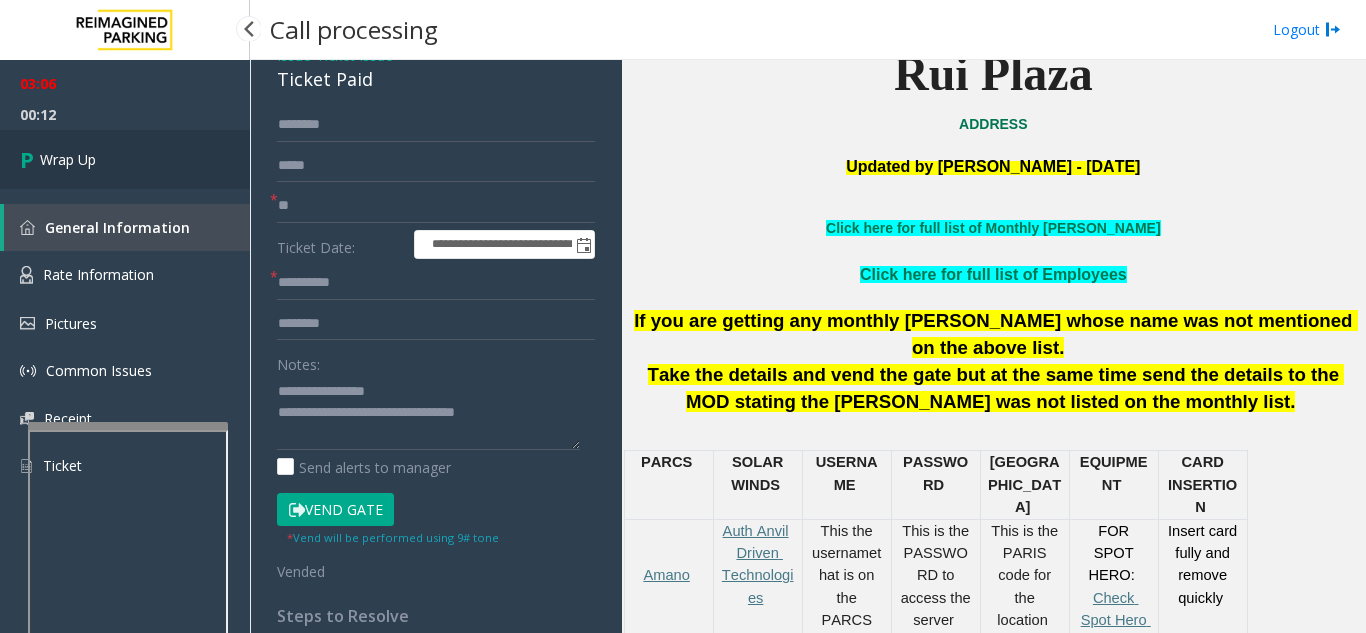 click on "Wrap Up" at bounding box center (125, 159) 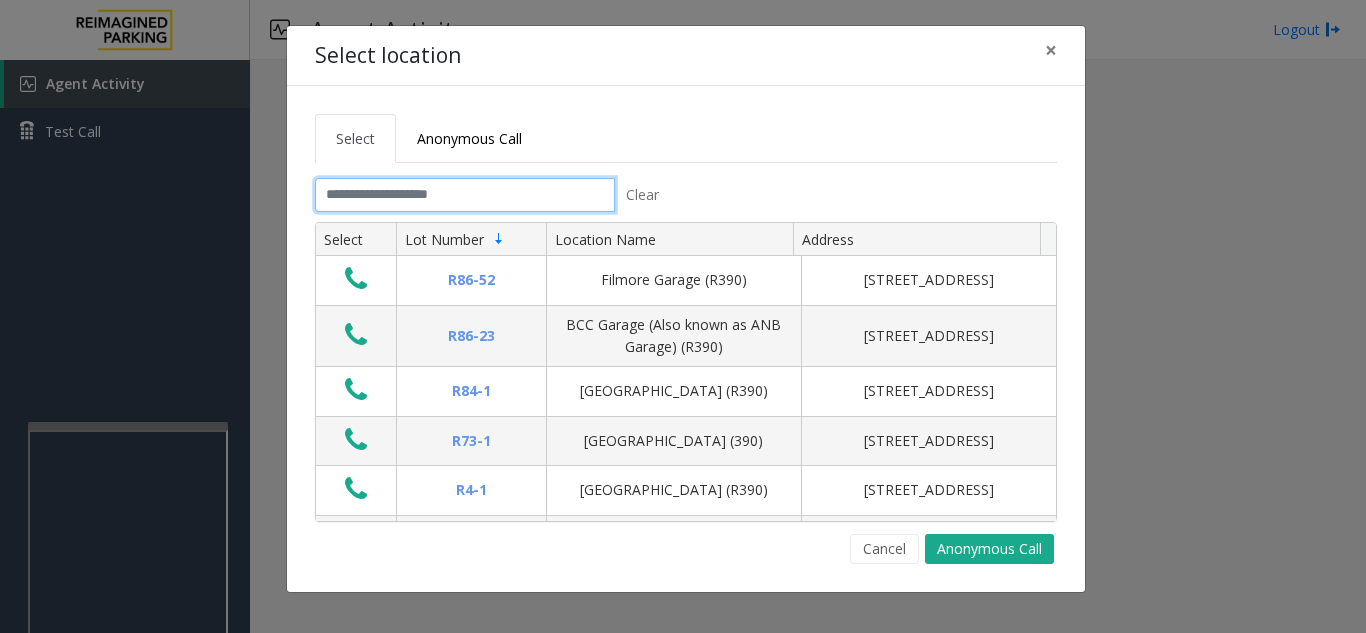 click 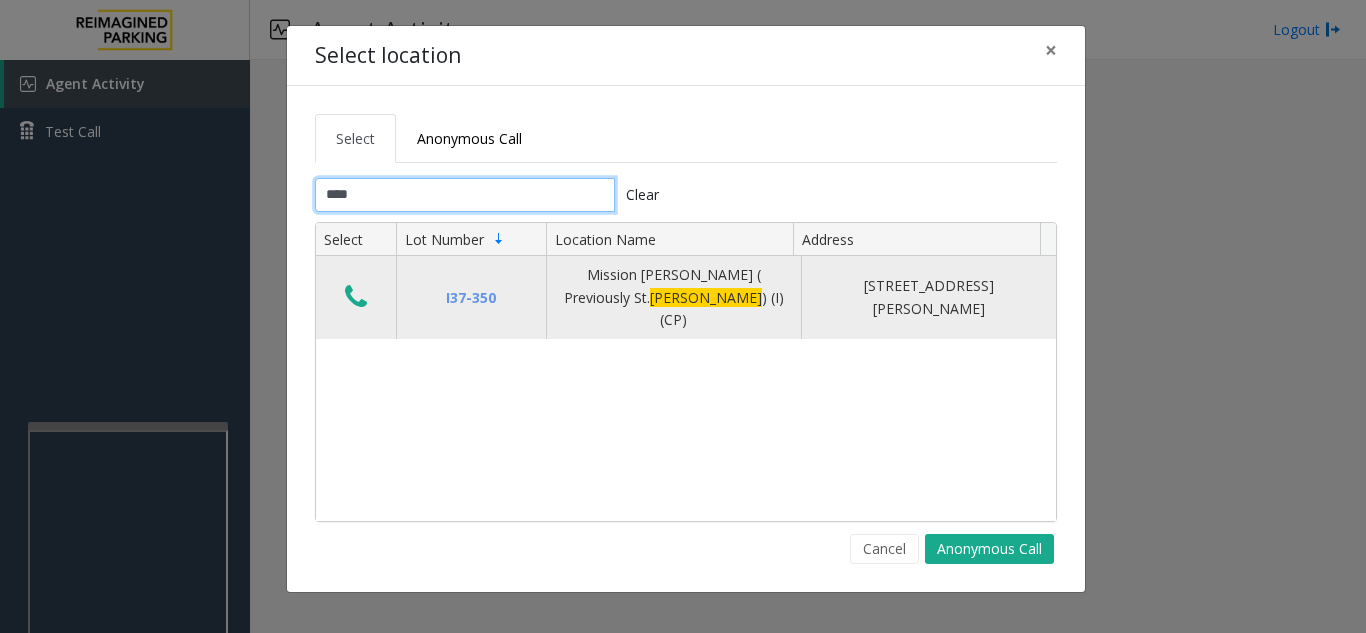 type on "****" 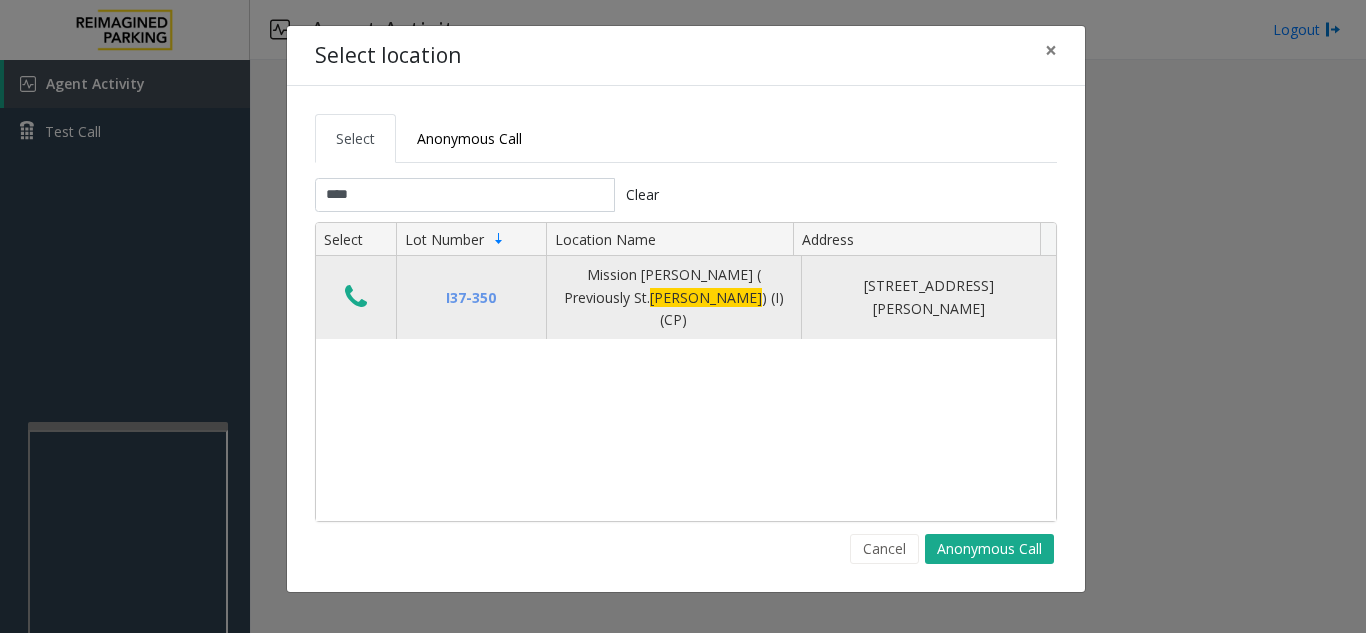 click 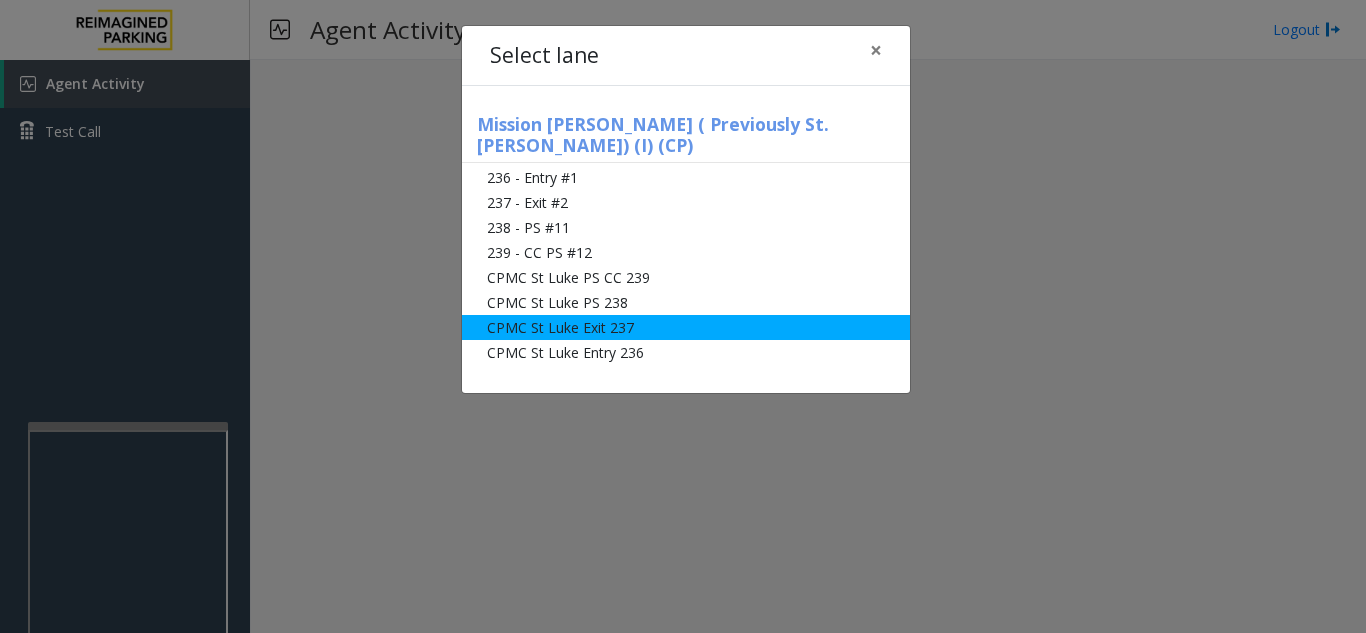 click on "CPMC St Luke Exit 237" 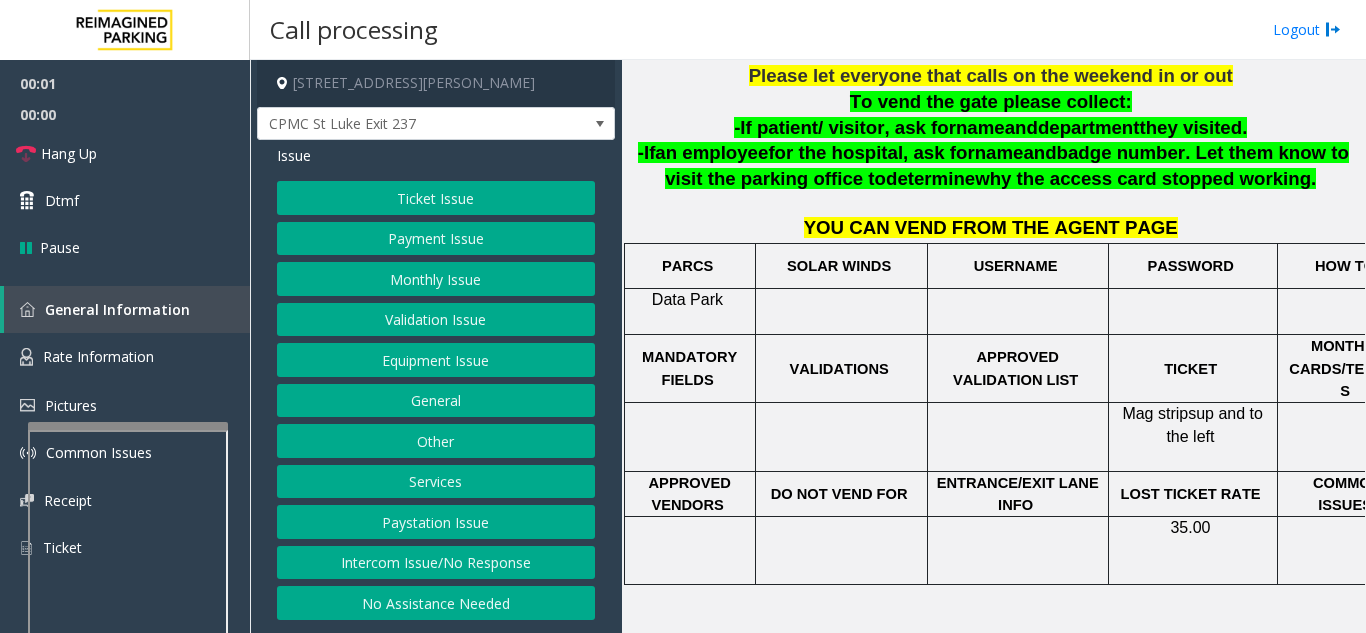 scroll, scrollTop: 700, scrollLeft: 0, axis: vertical 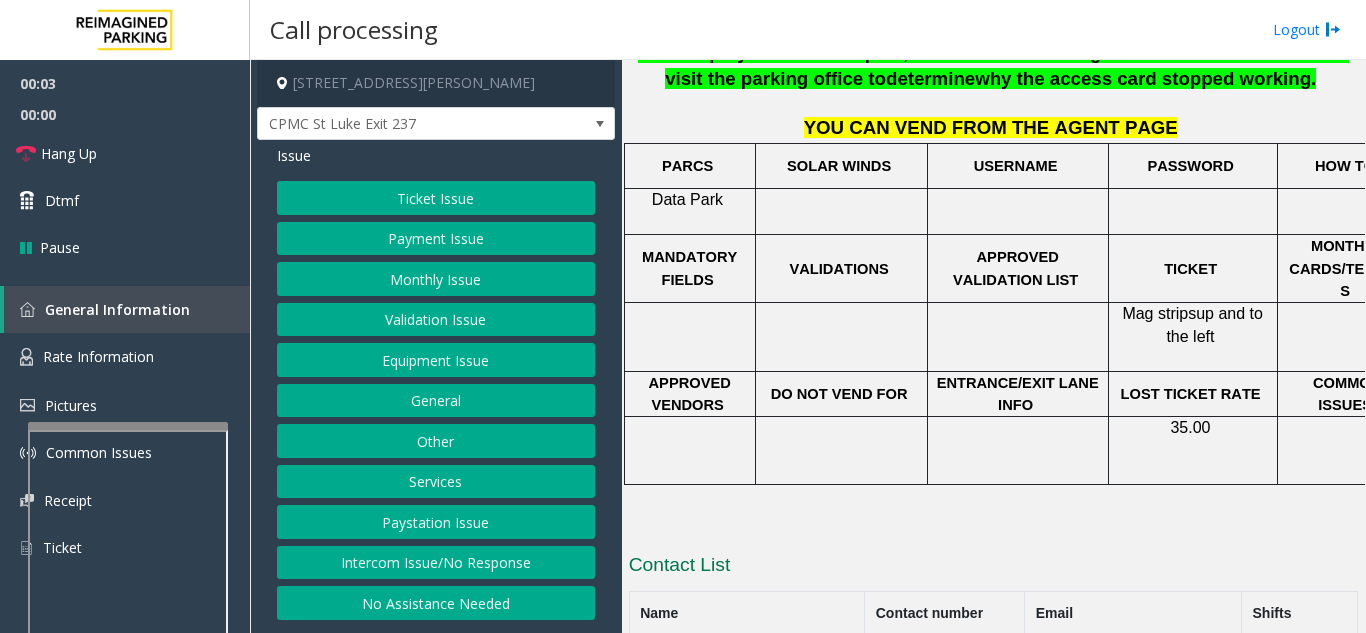 click on "Ticket Issue" 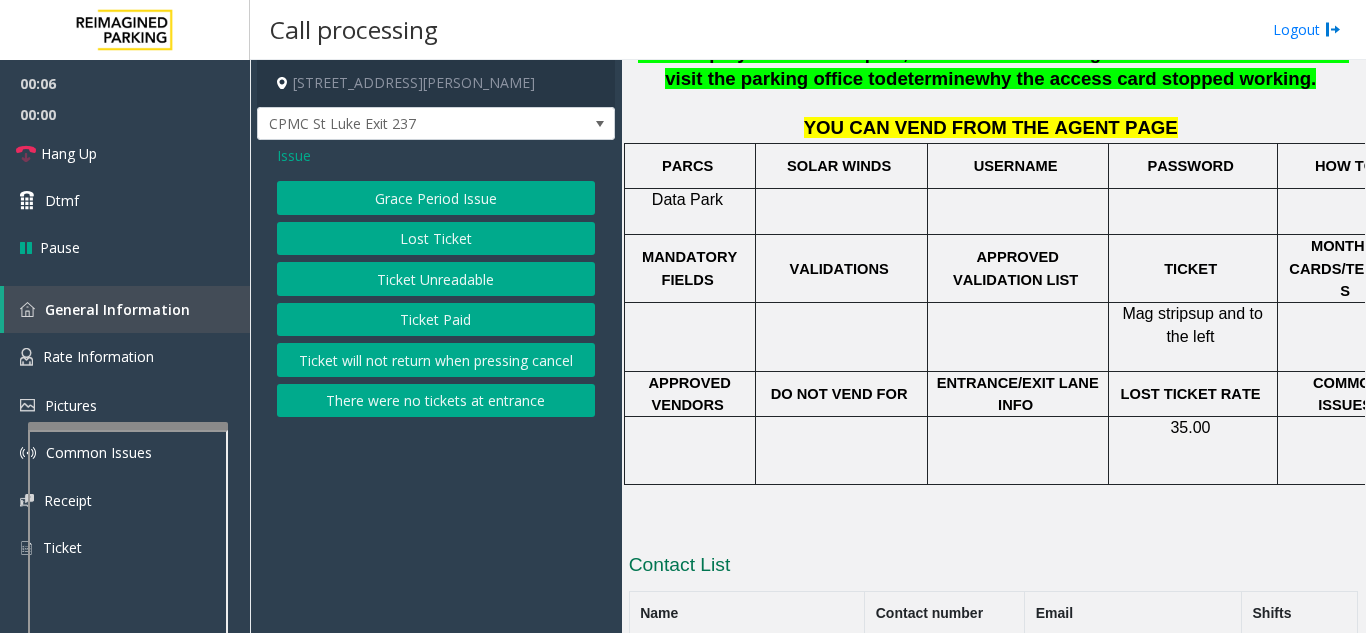 click on "Lost Ticket" 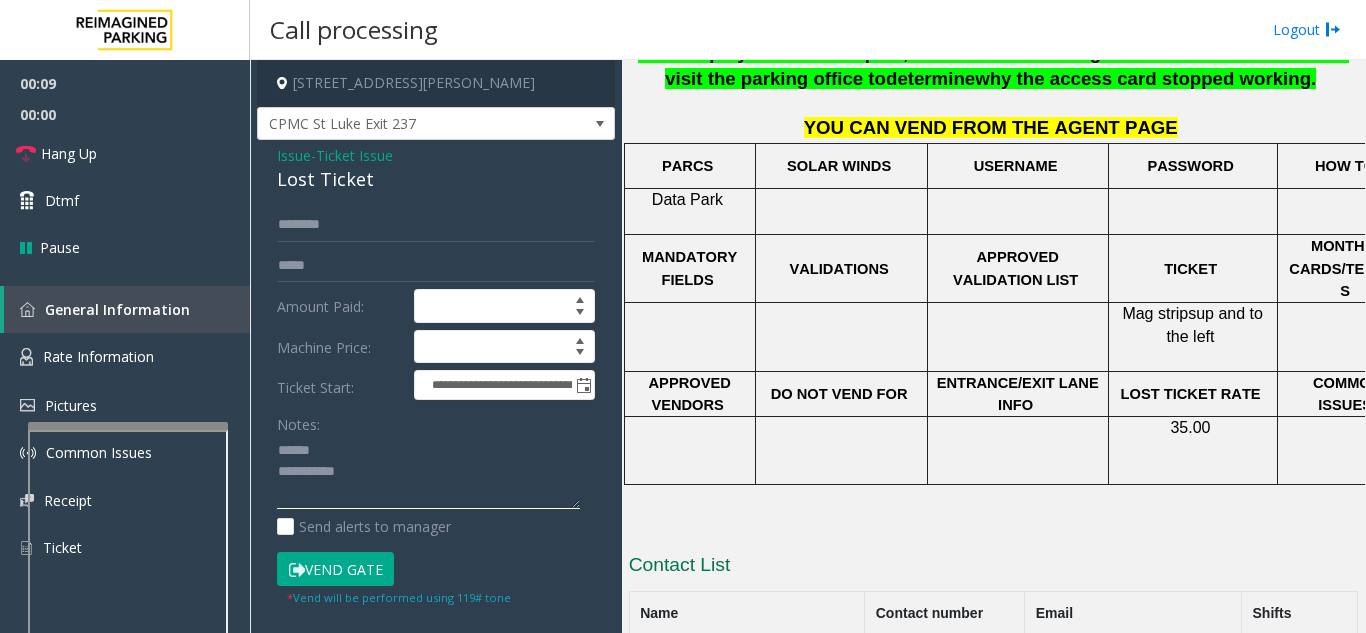 click 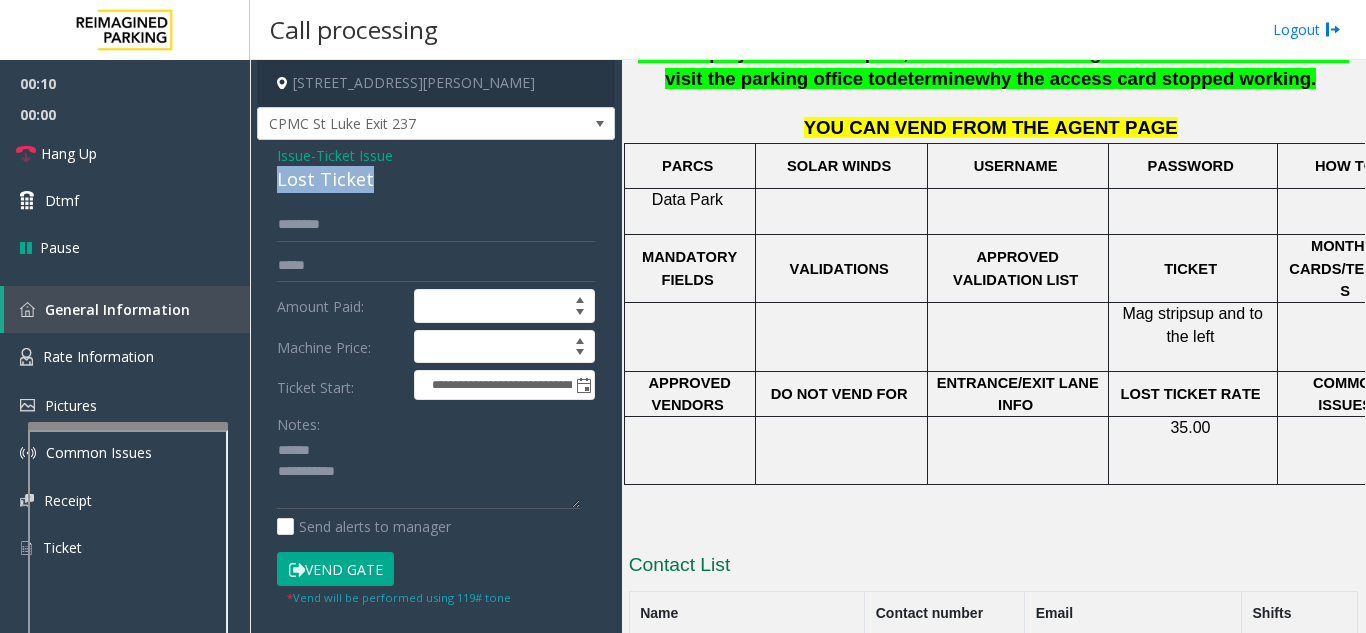 drag, startPoint x: 283, startPoint y: 178, endPoint x: 401, endPoint y: 185, distance: 118.20744 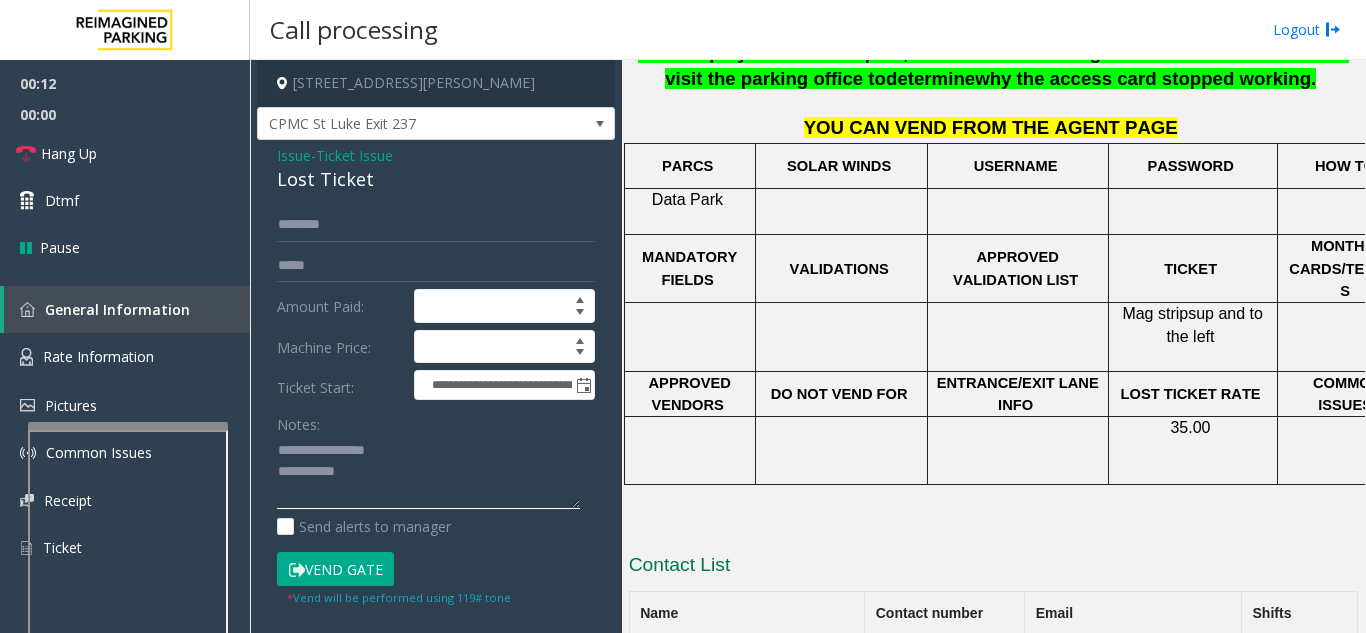 click 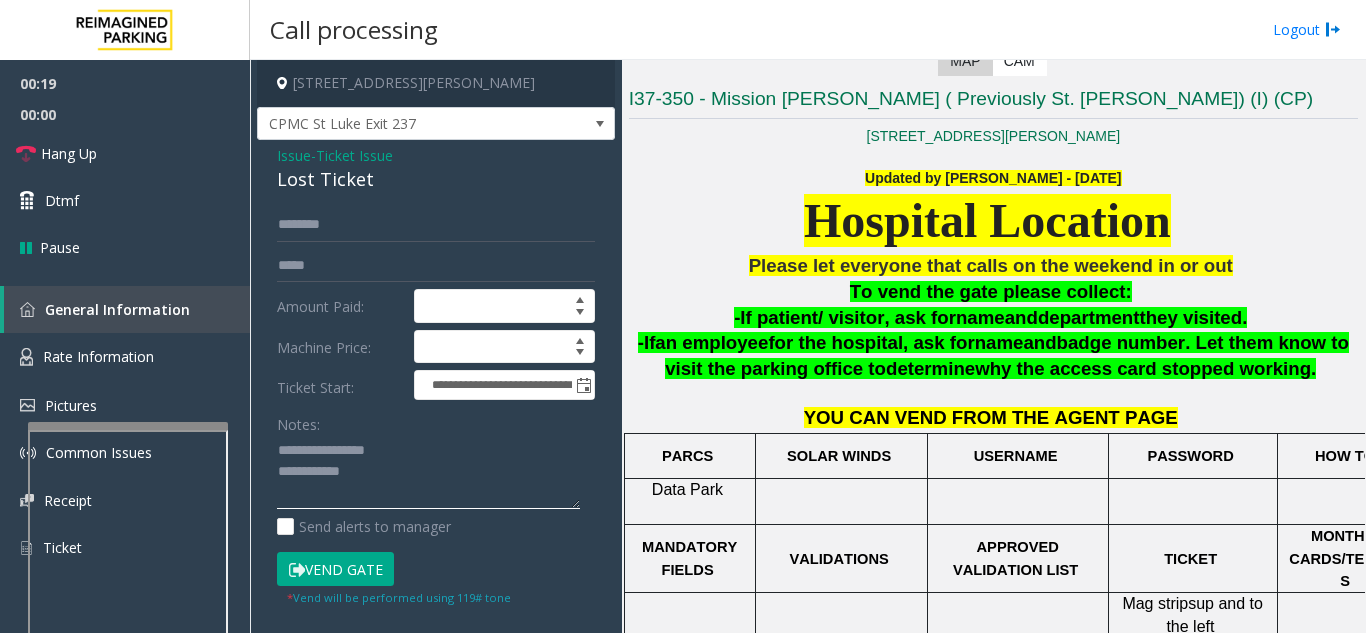 scroll, scrollTop: 241, scrollLeft: 0, axis: vertical 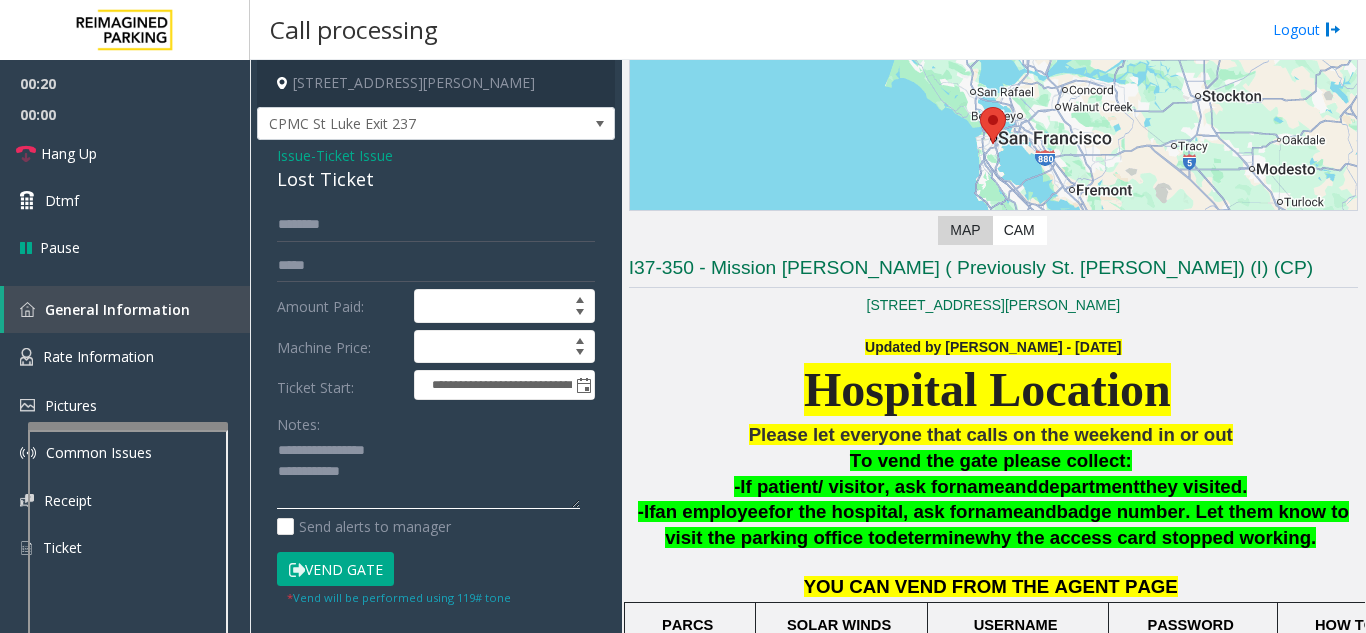 type on "**********" 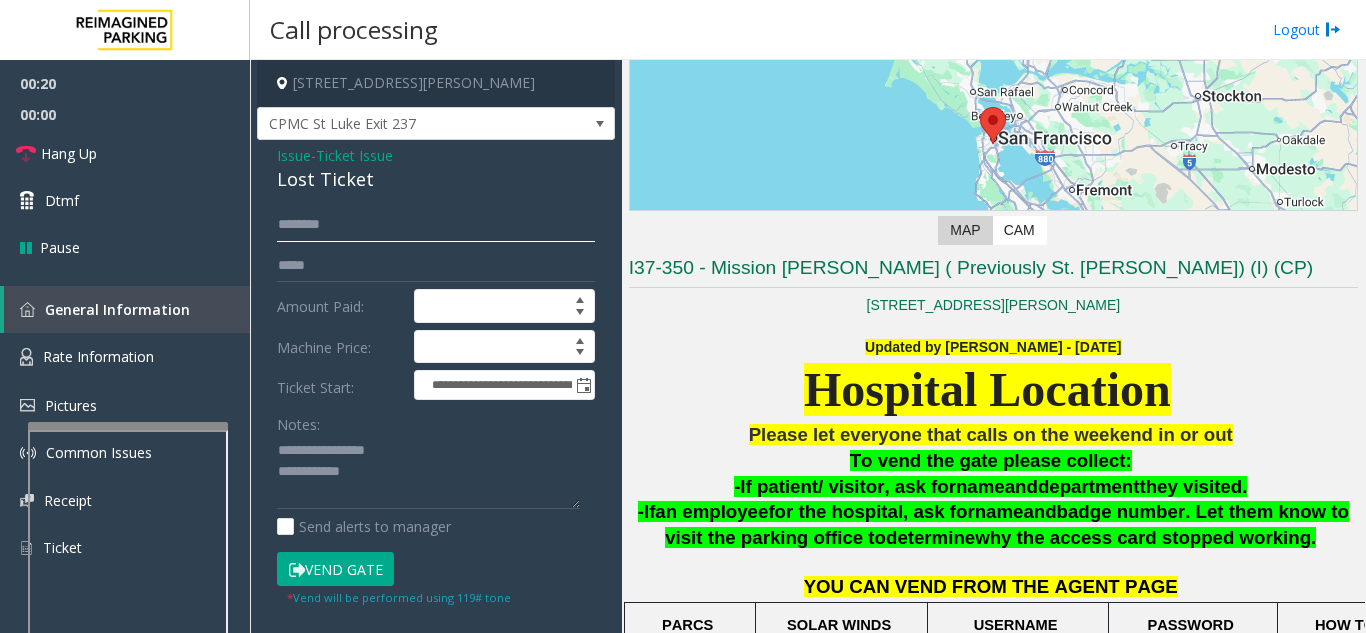 click 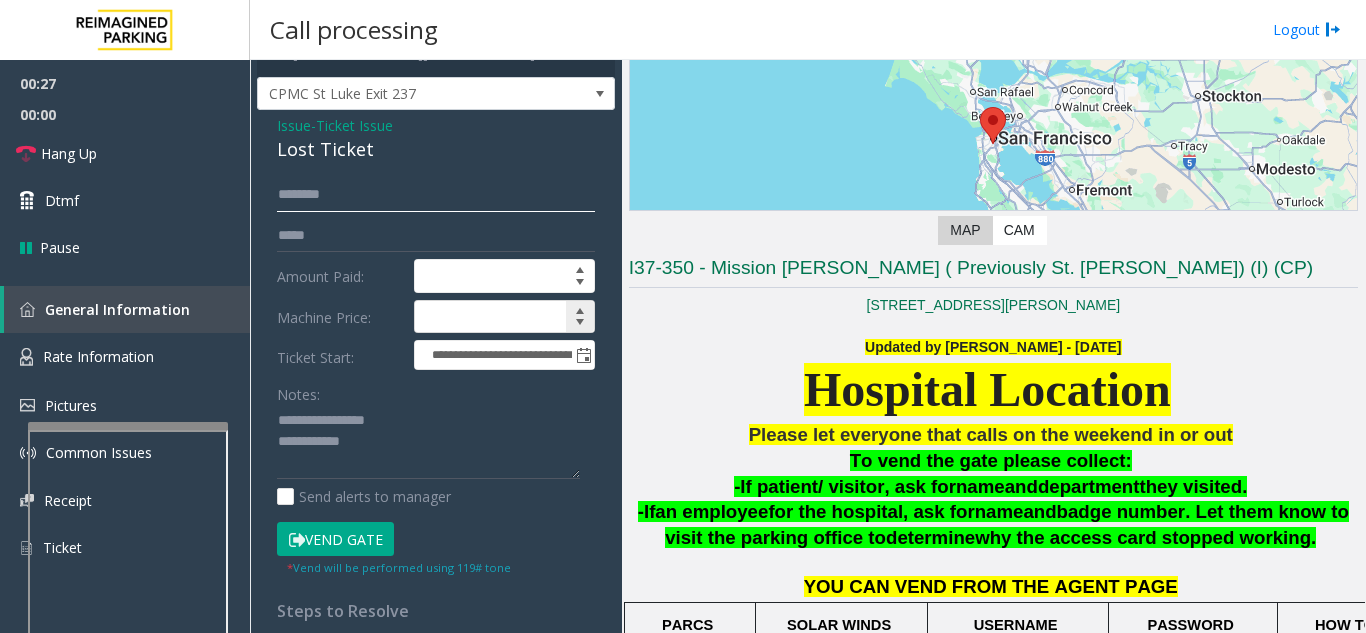 scroll, scrollTop: 0, scrollLeft: 0, axis: both 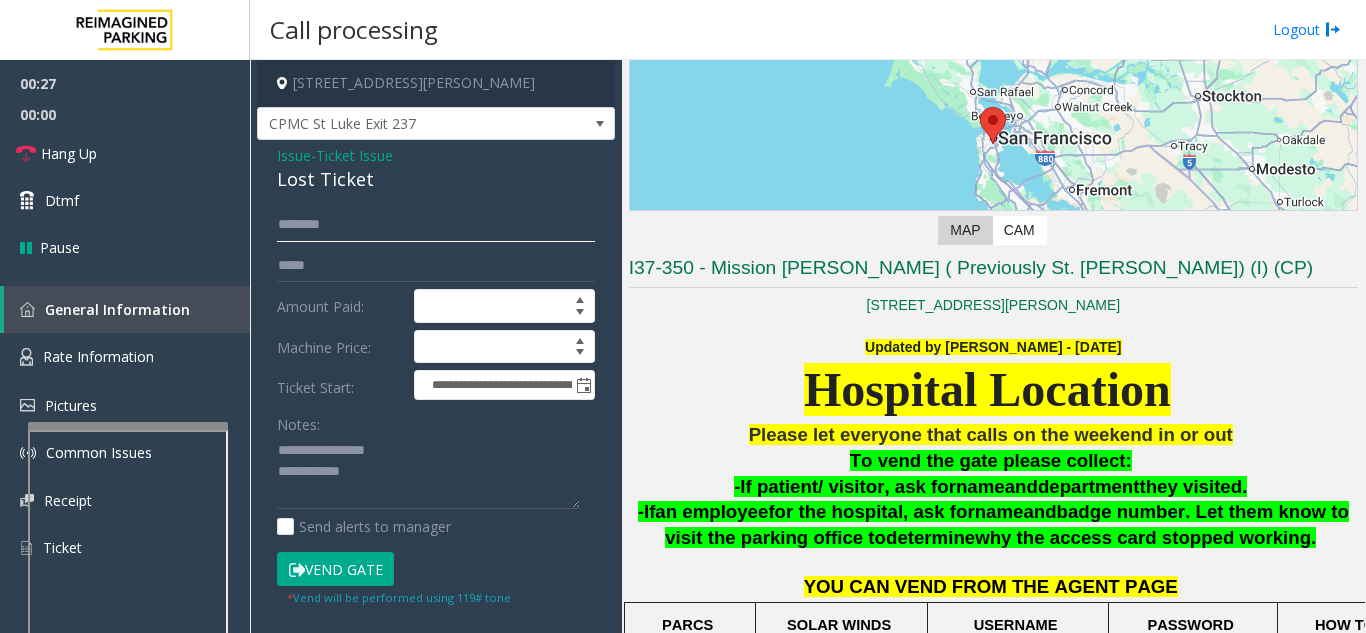 click 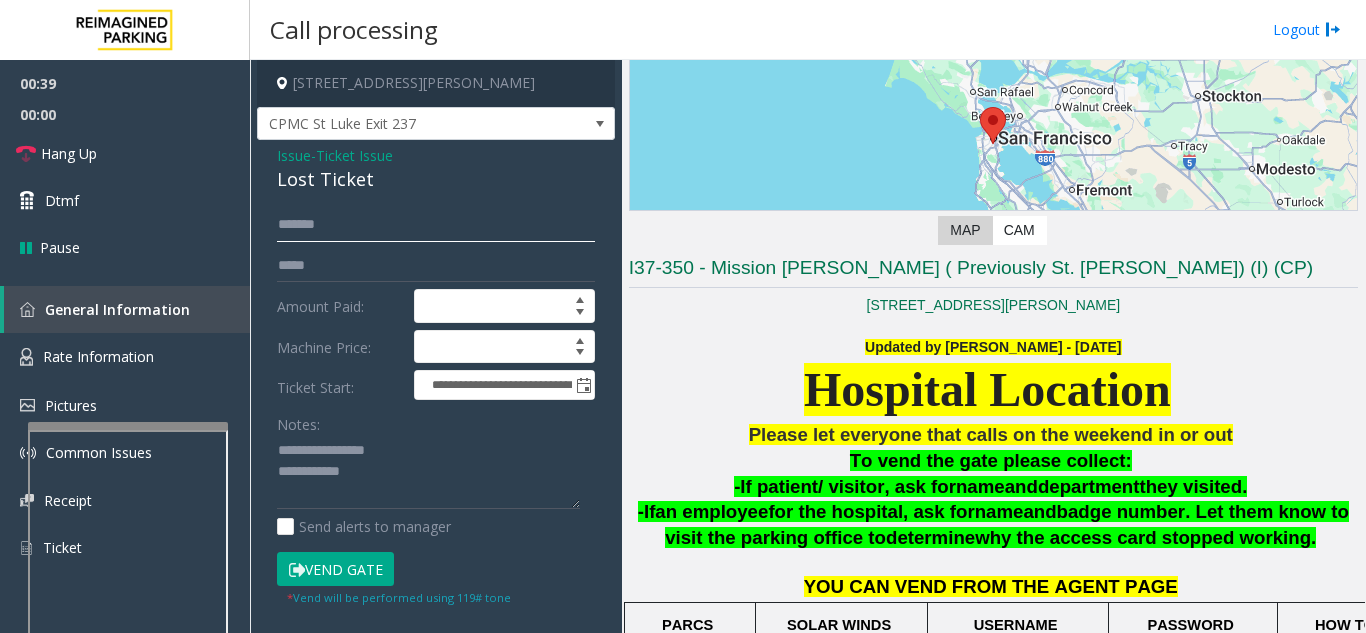 type on "******" 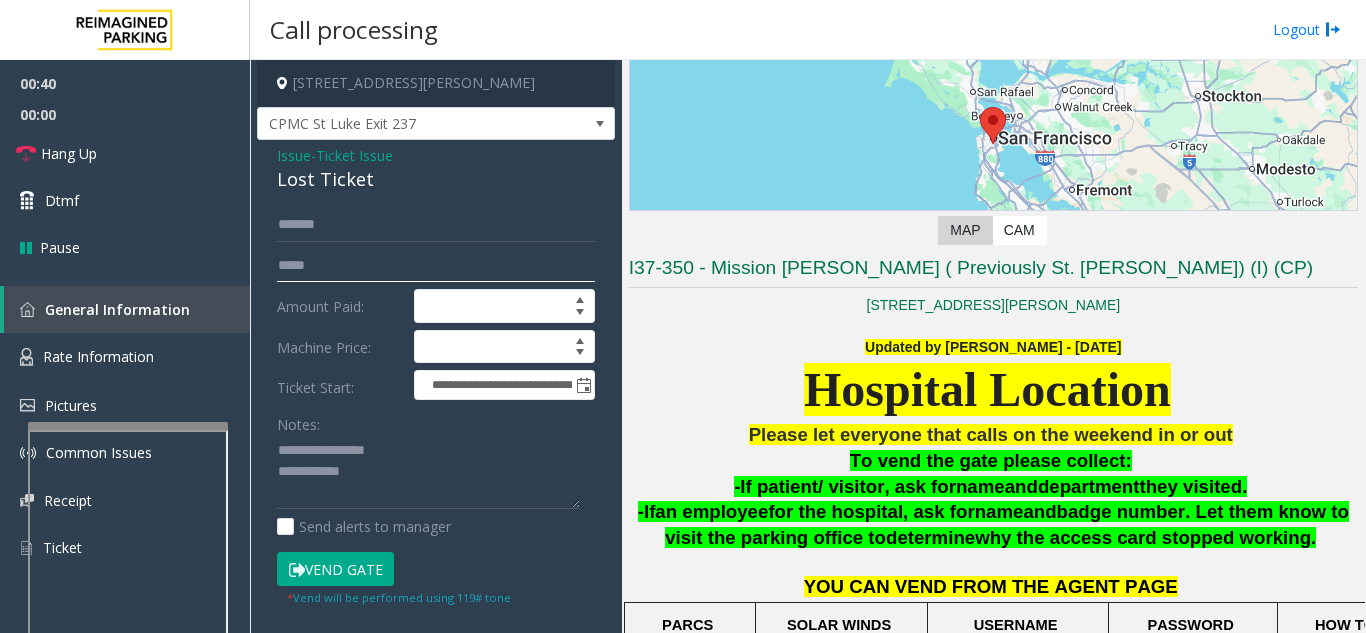 click 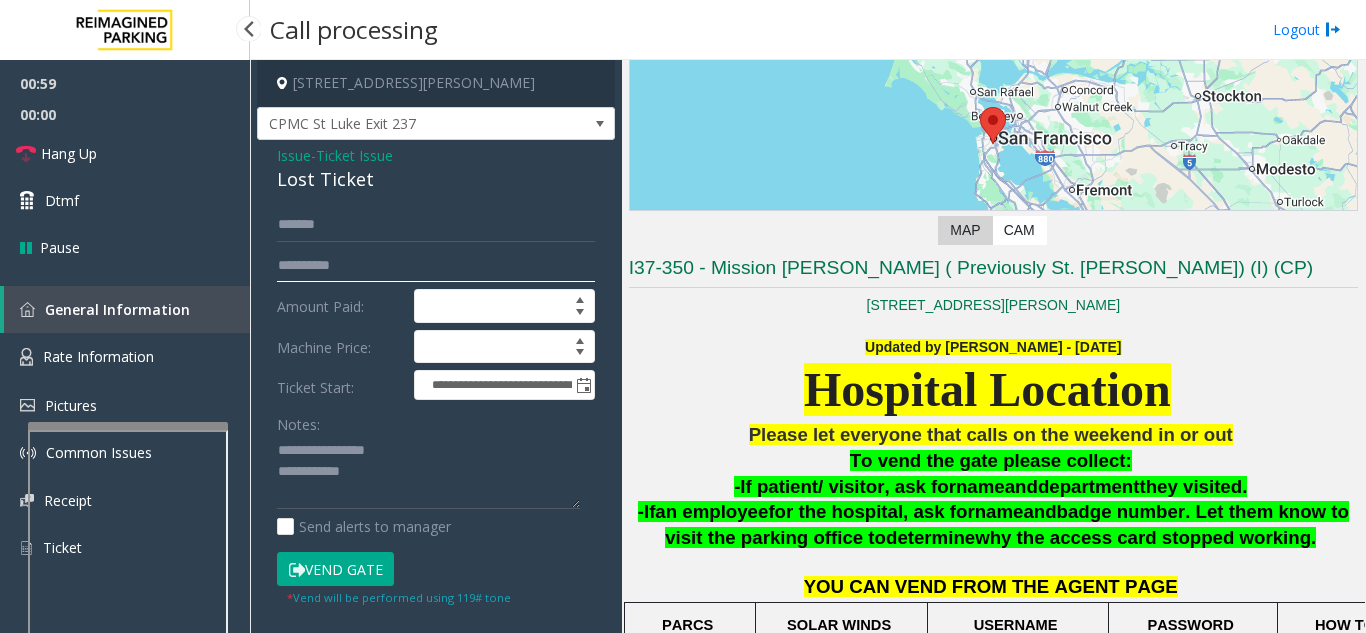 type on "**********" 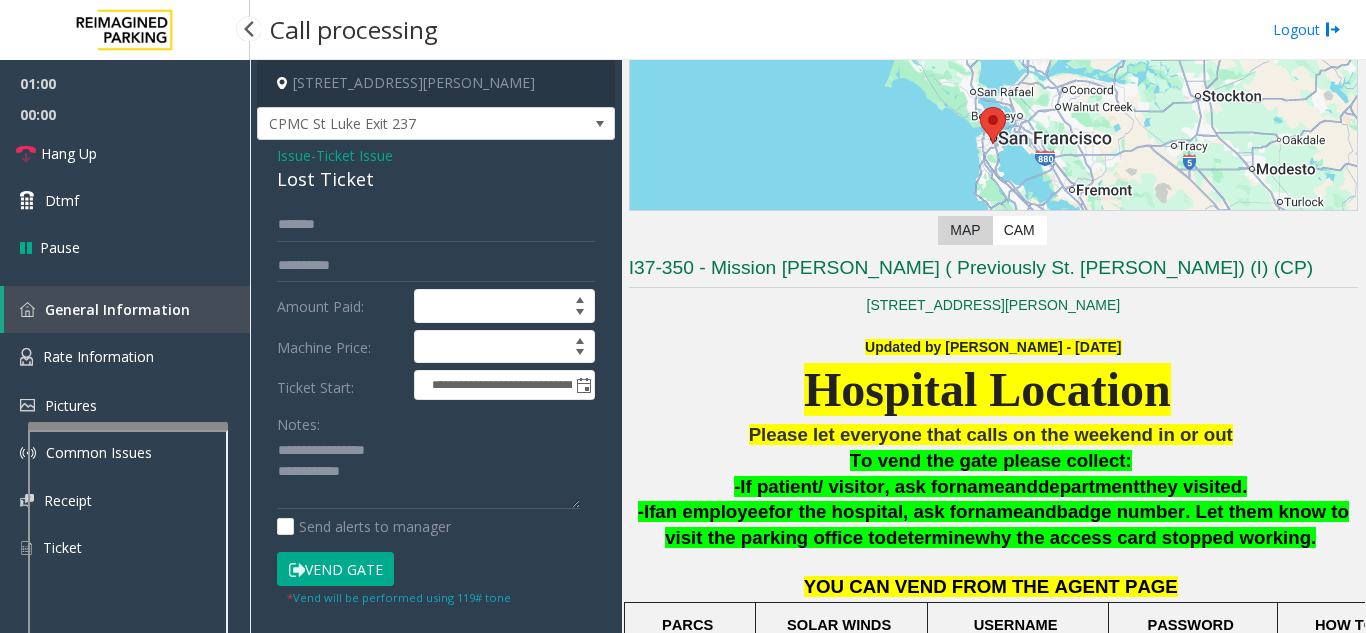 click on "Vend Gate" 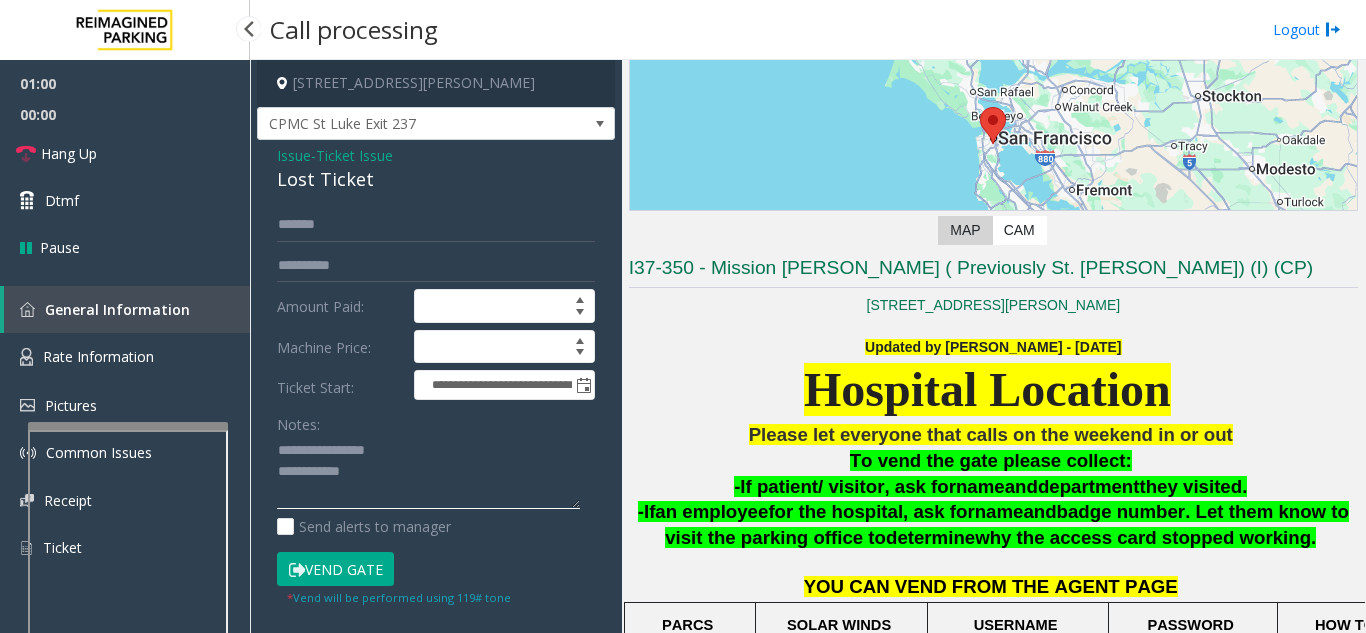 click 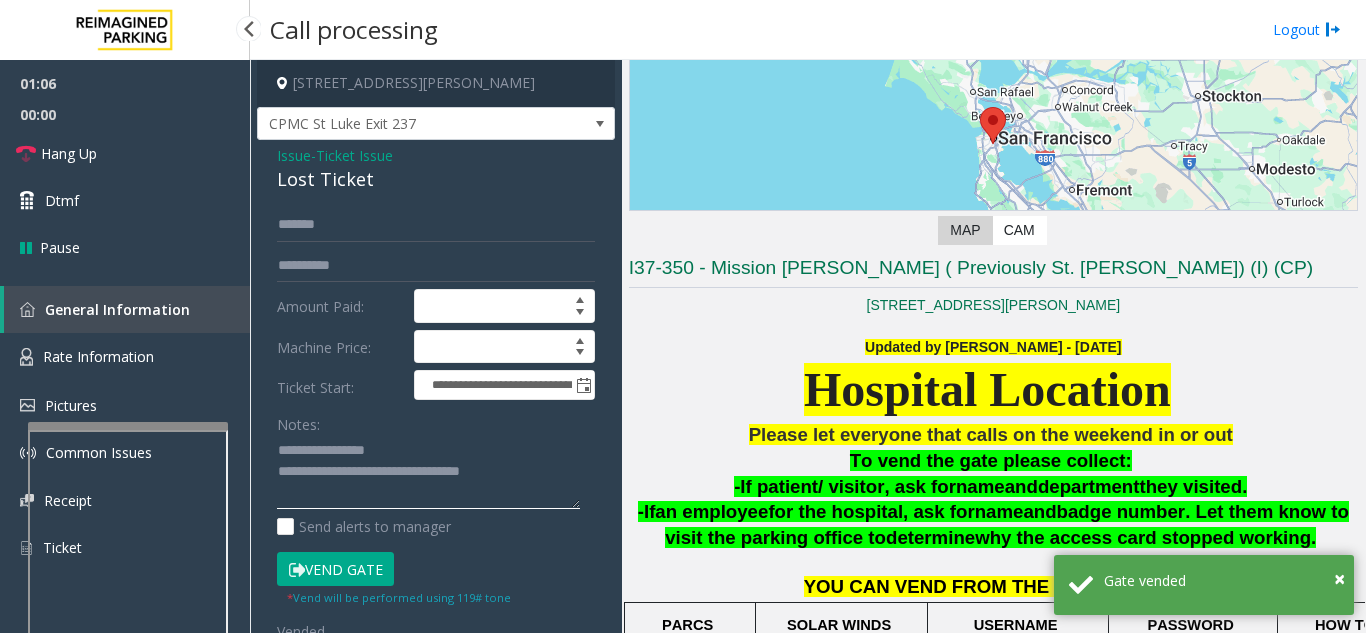 click 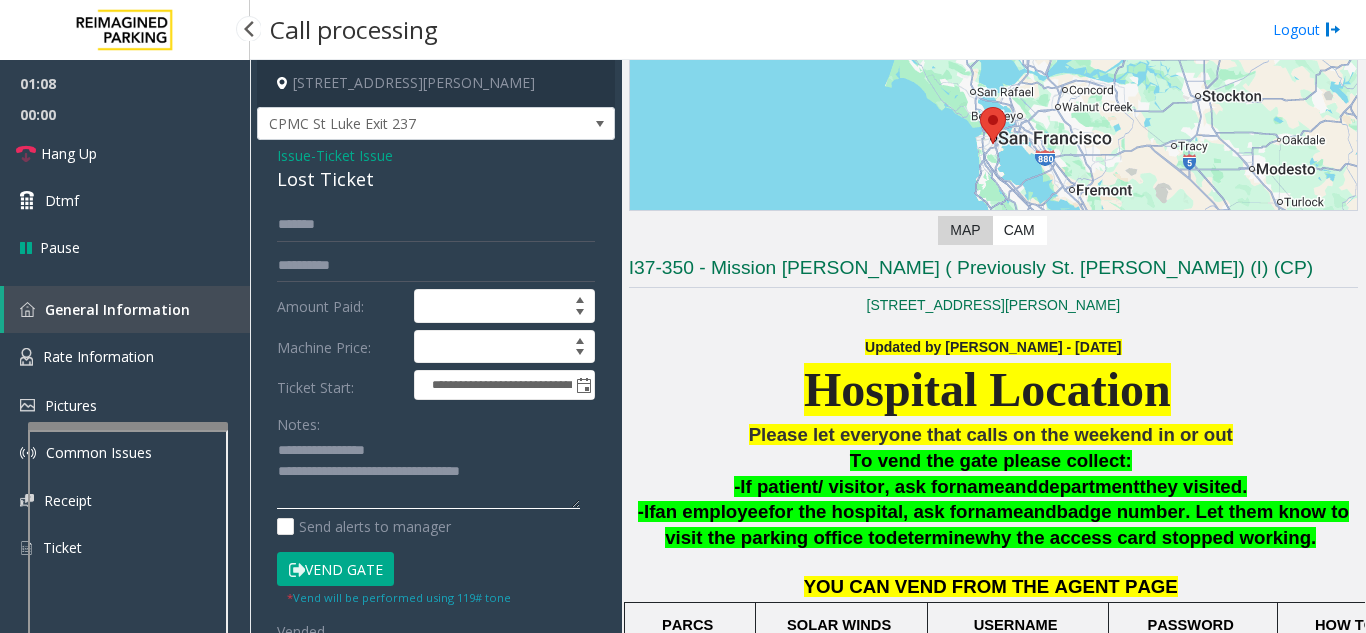 type on "**********" 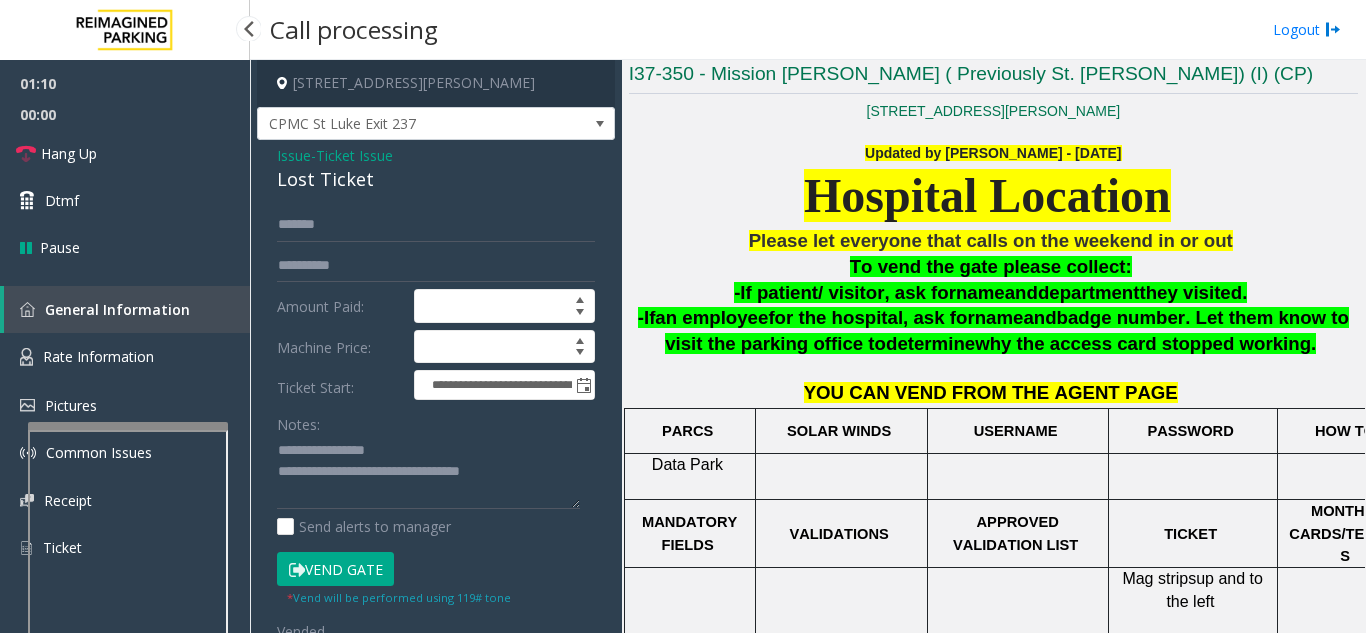 scroll, scrollTop: 641, scrollLeft: 0, axis: vertical 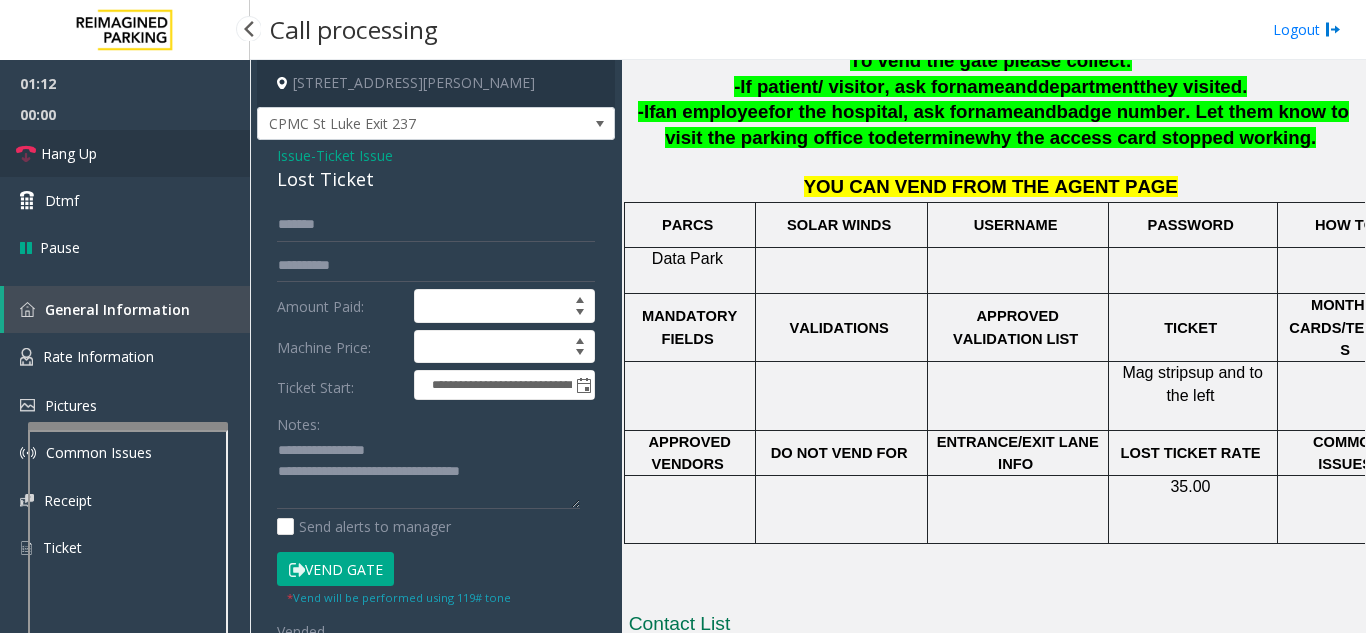 click on "Hang Up" at bounding box center [125, 153] 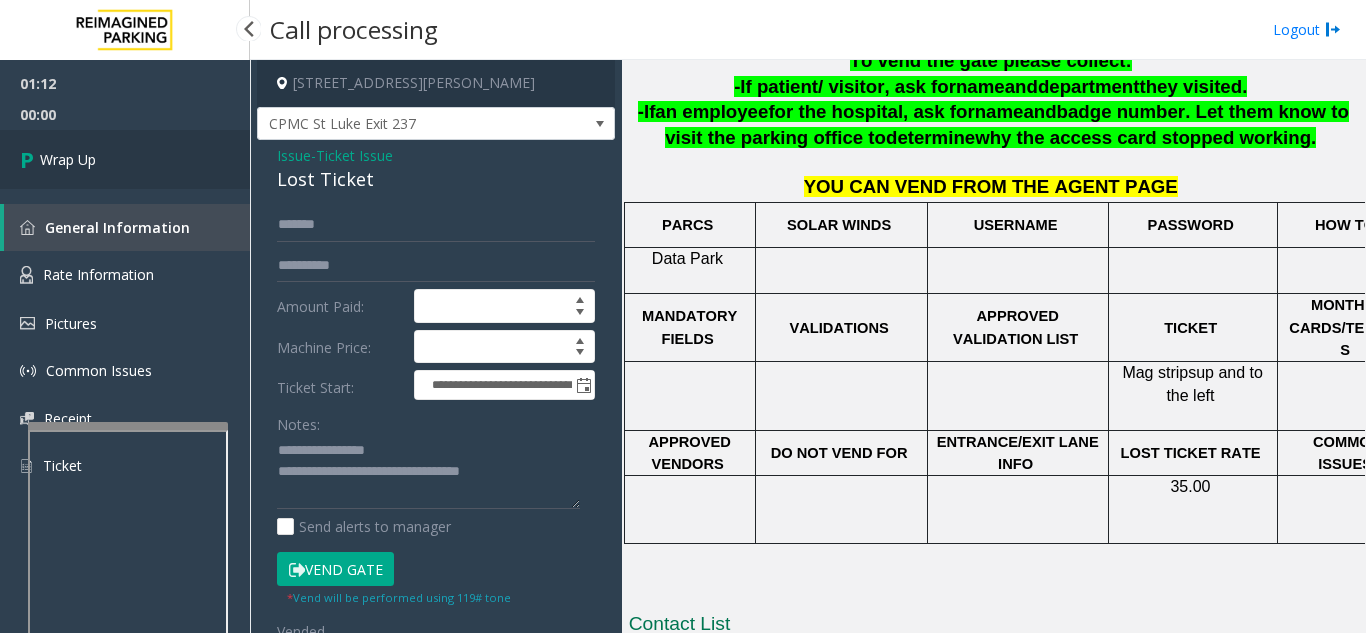 click on "Wrap Up" at bounding box center [125, 159] 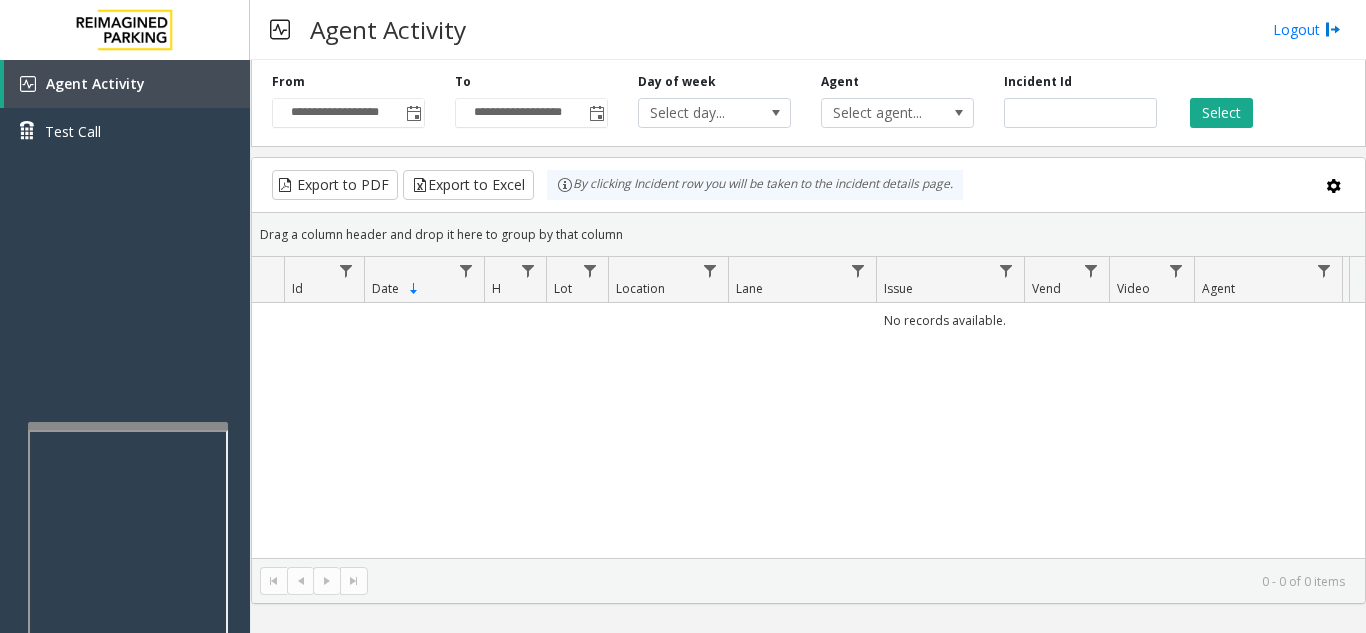 click on "No records available." 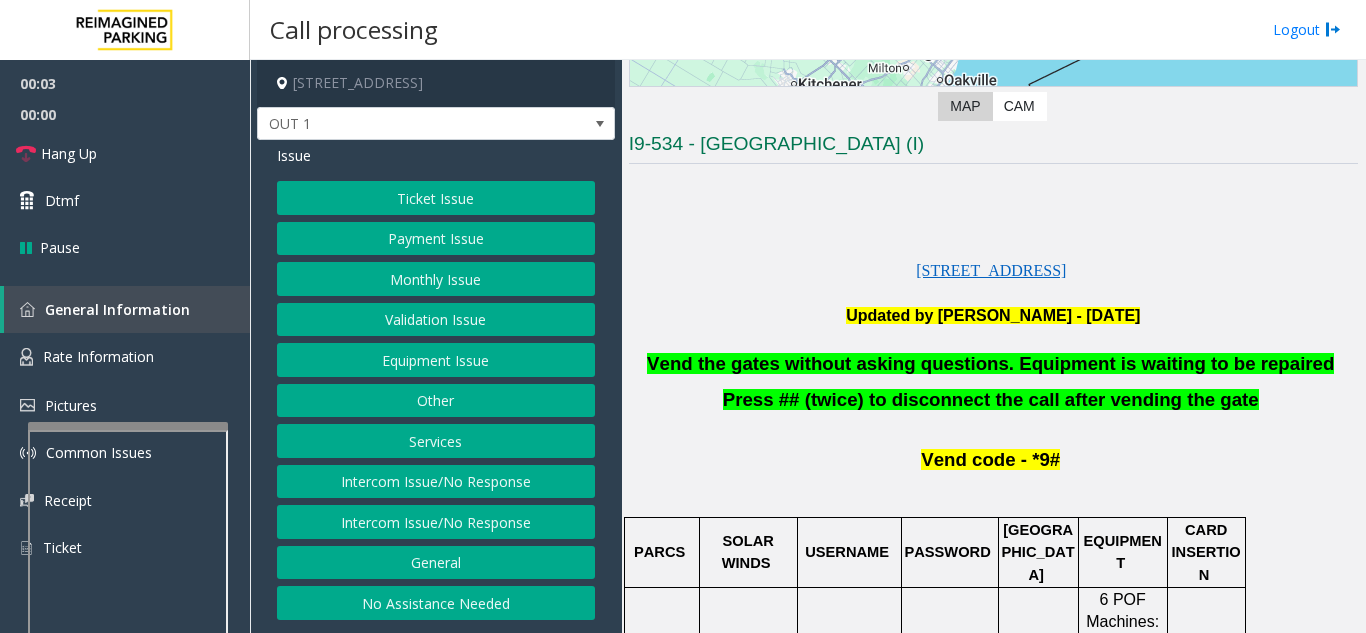 scroll, scrollTop: 400, scrollLeft: 0, axis: vertical 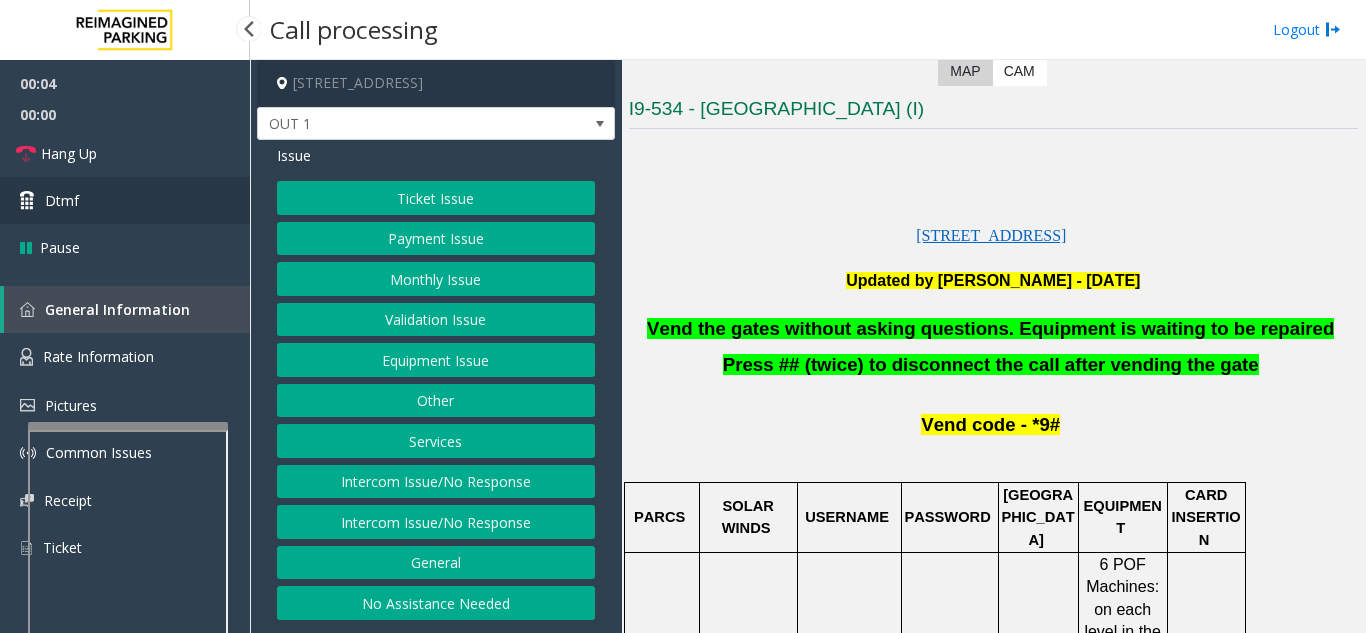 click on "Dtmf" at bounding box center (125, 200) 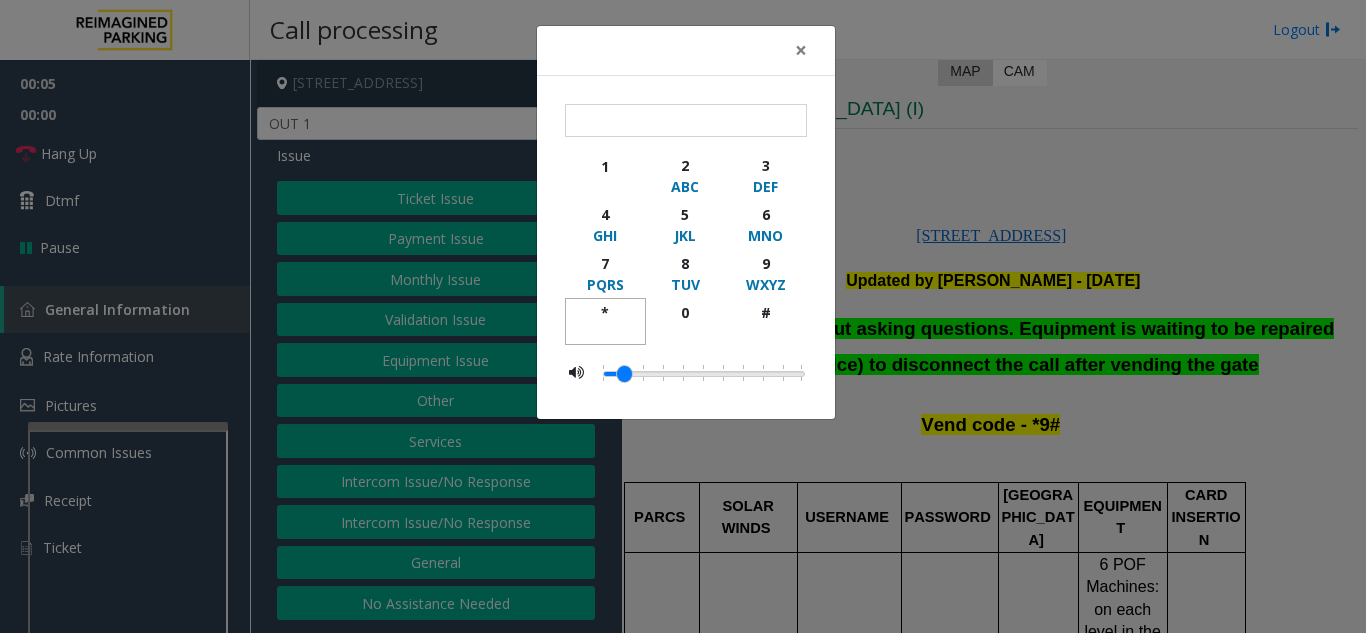 click on "*" 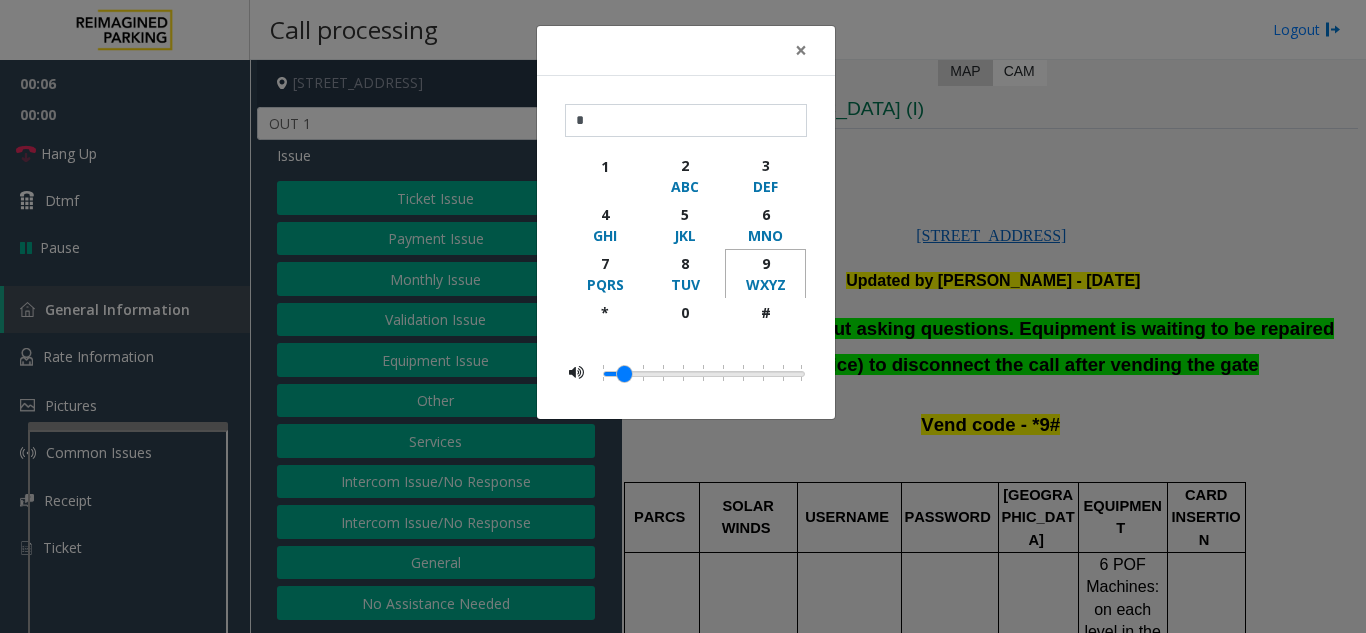 click on "9" 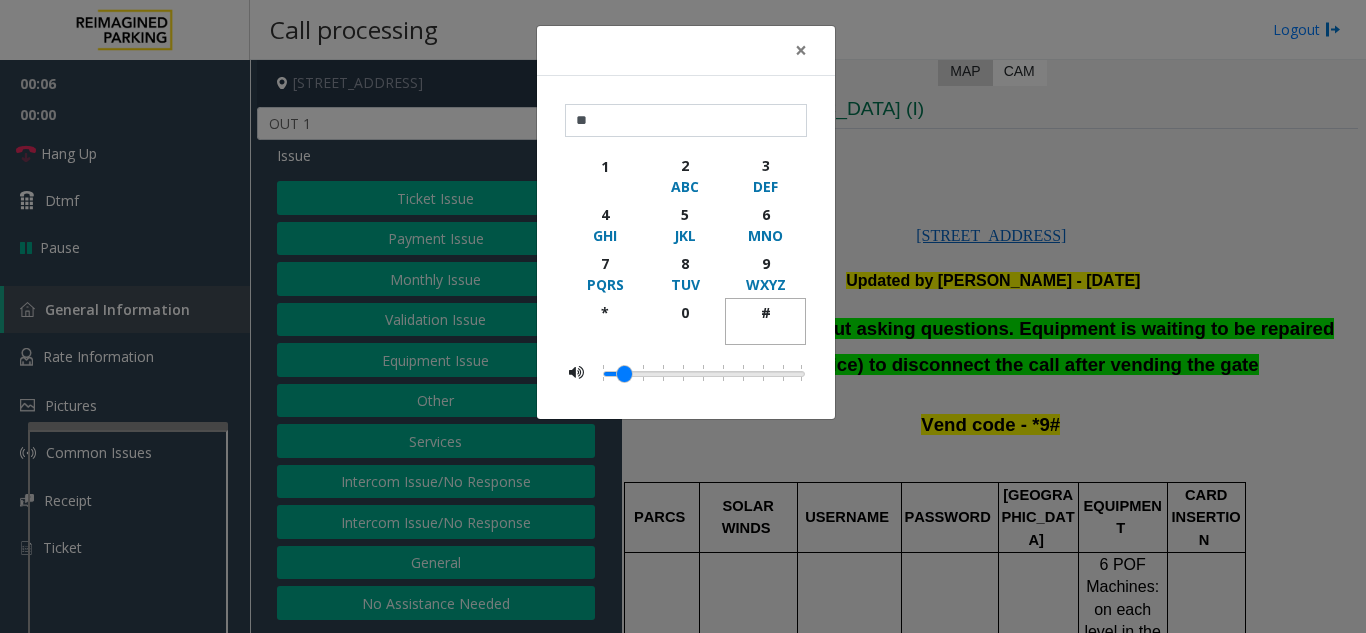 click on "#" 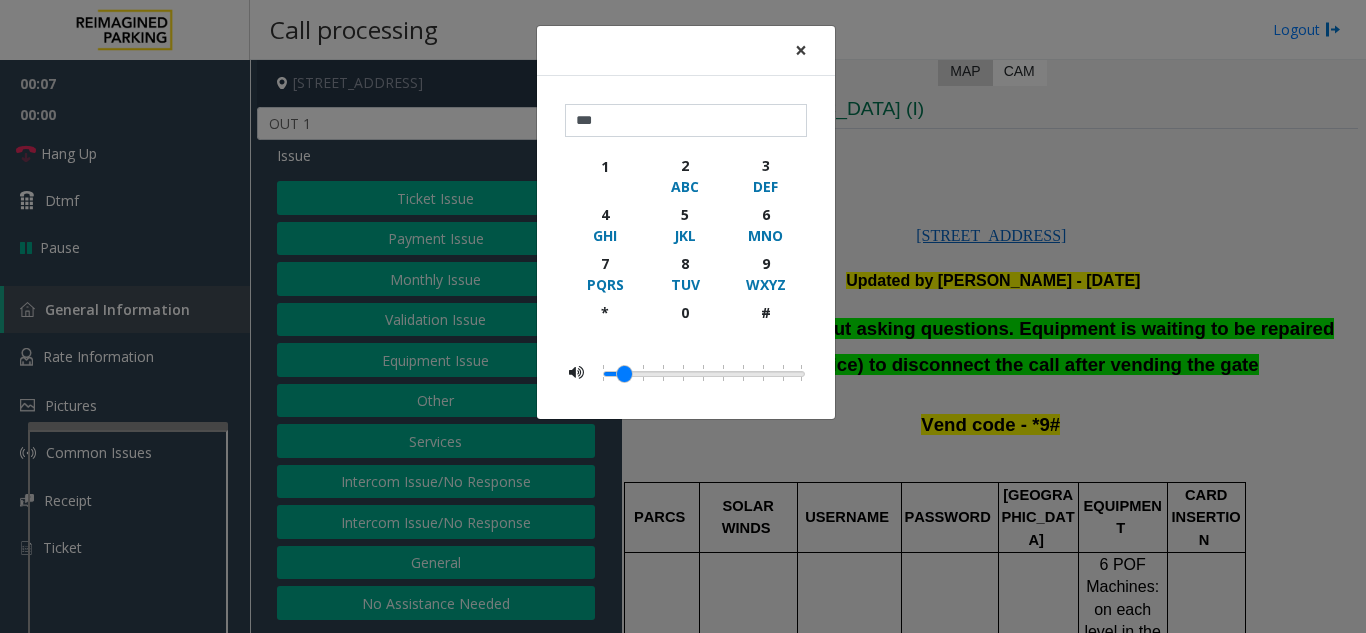 click on "×" 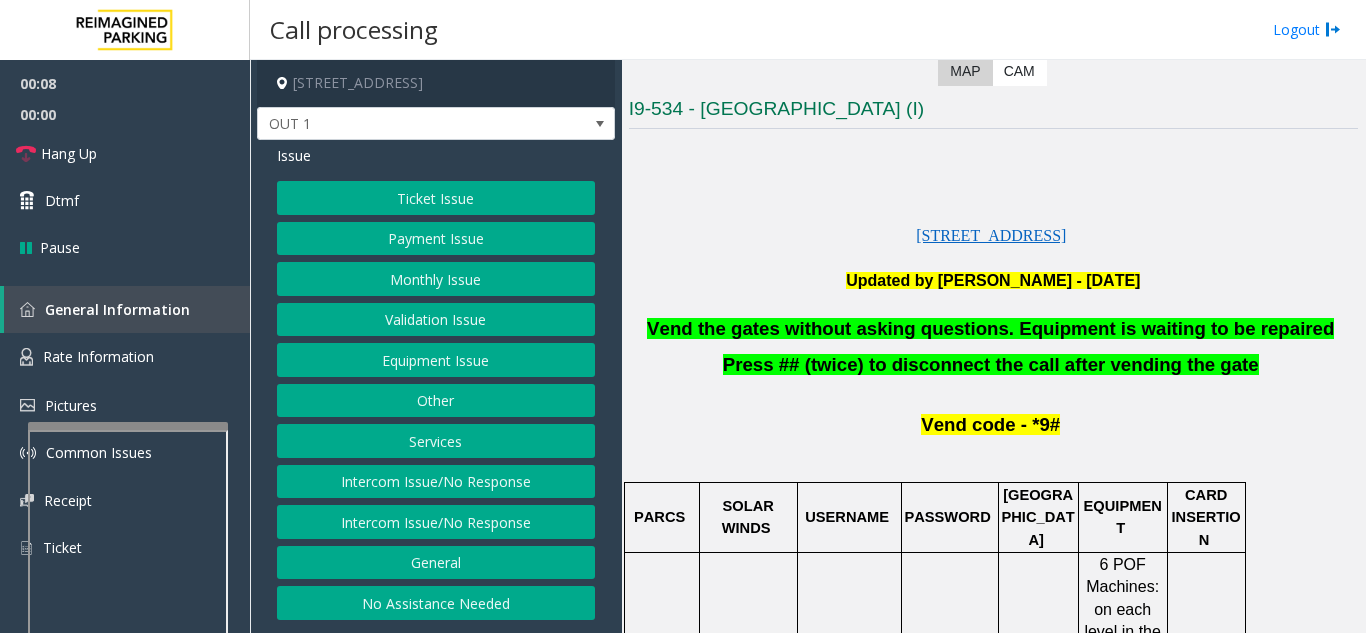 click on "Equipment Issue" 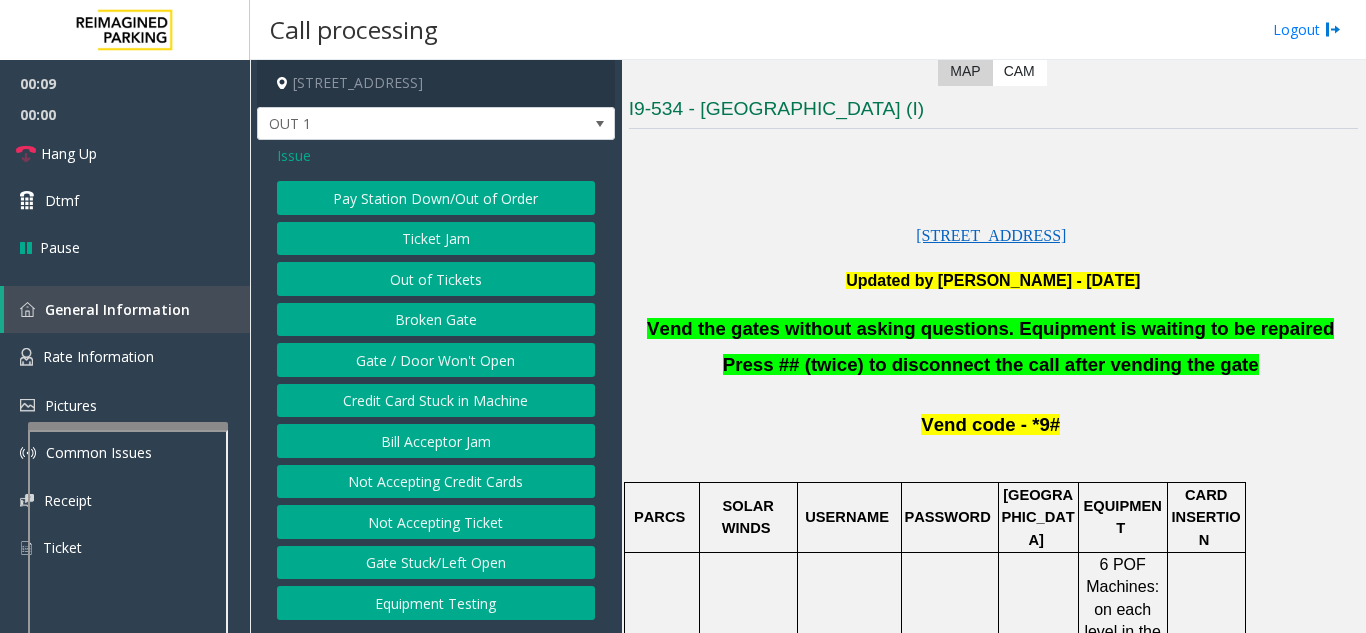click on "Gate / Door Won't Open" 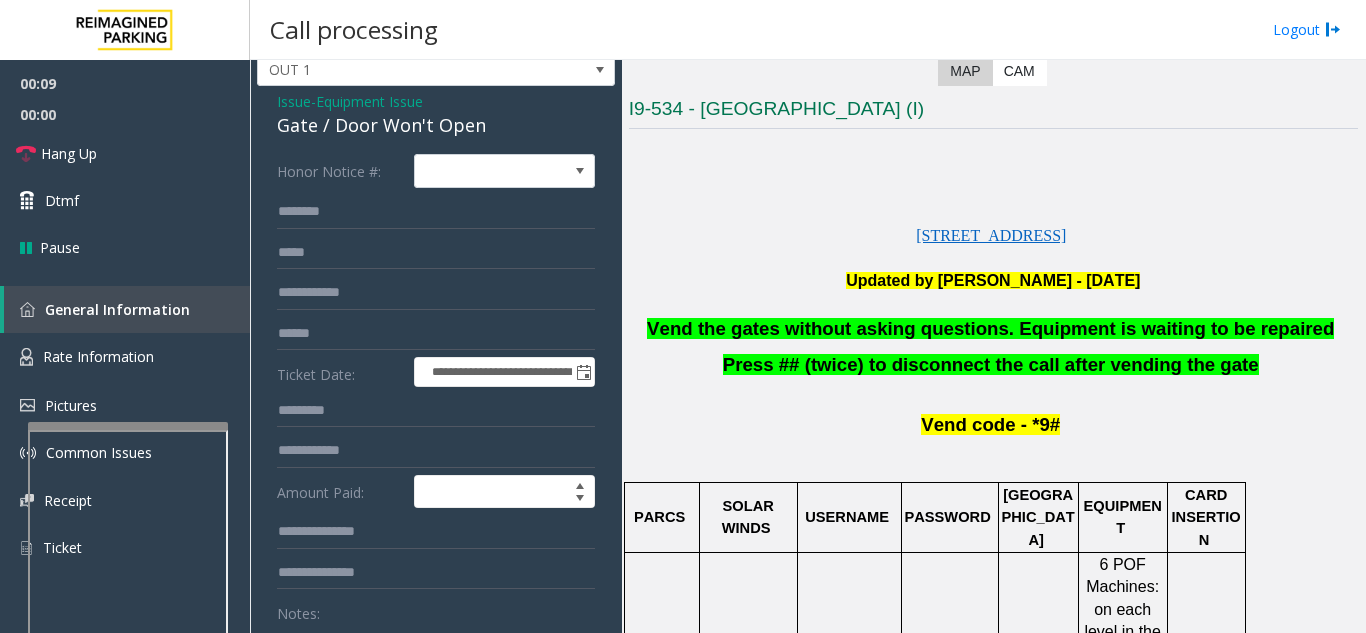 scroll, scrollTop: 200, scrollLeft: 0, axis: vertical 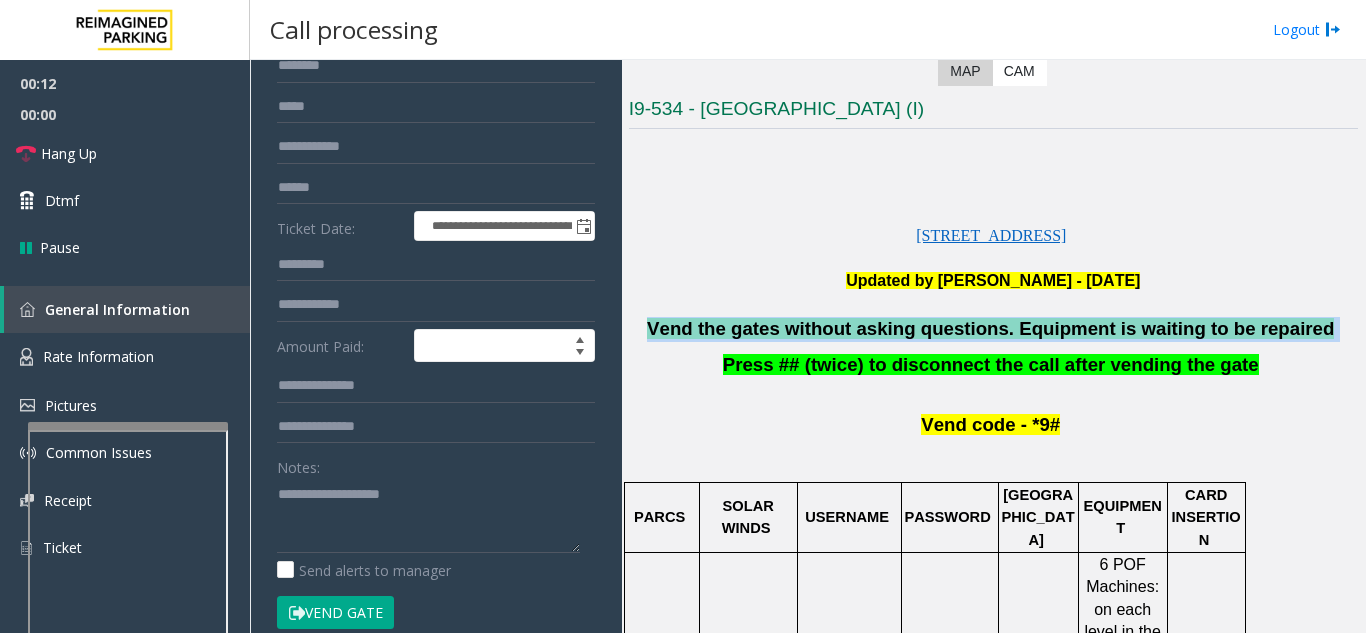 drag, startPoint x: 683, startPoint y: 331, endPoint x: 1210, endPoint y: 333, distance: 527.0038 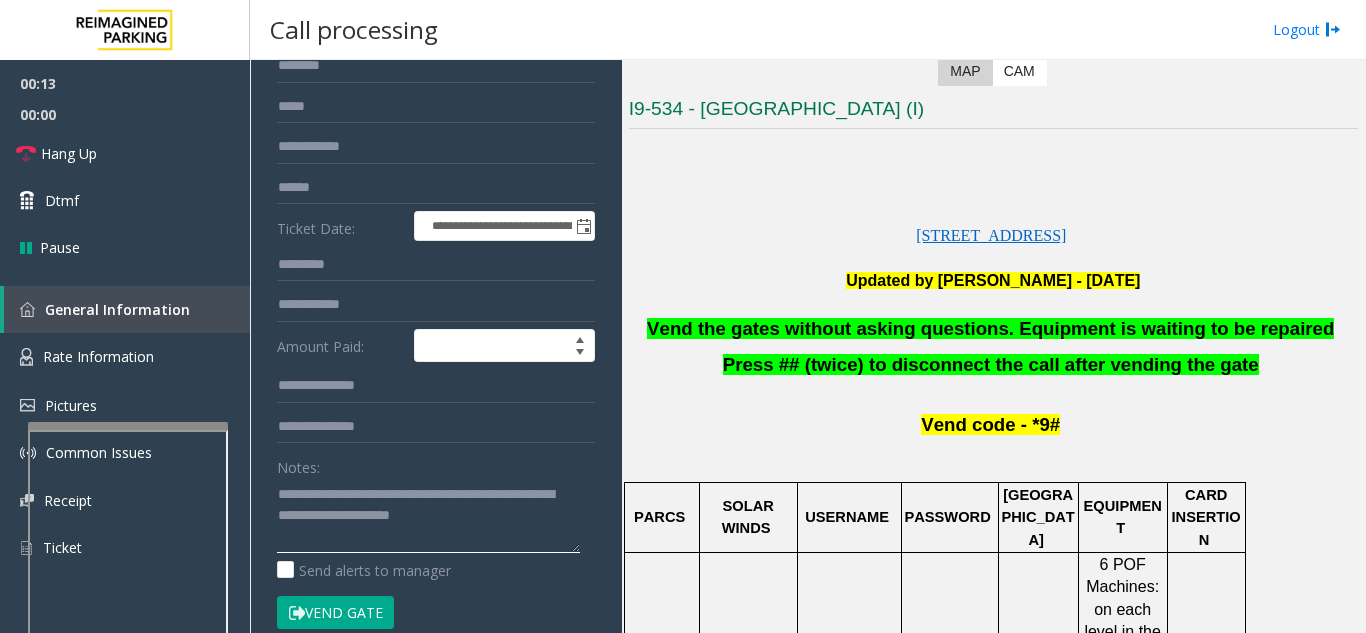 click 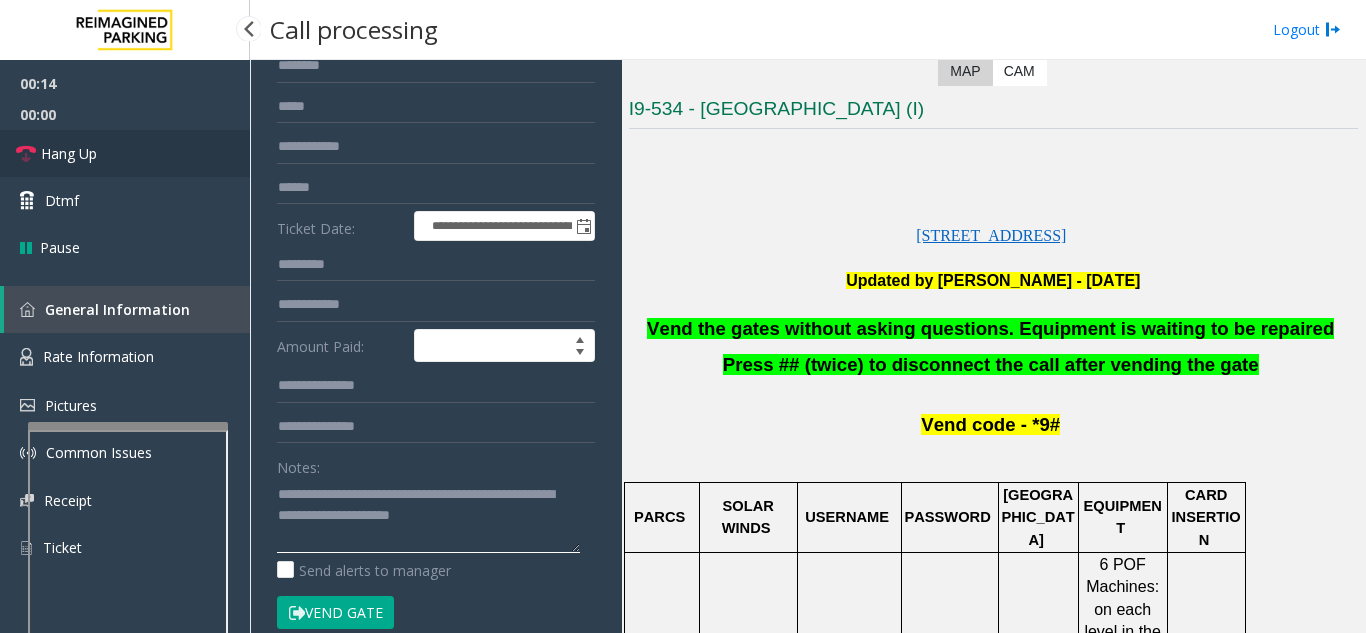 type on "**********" 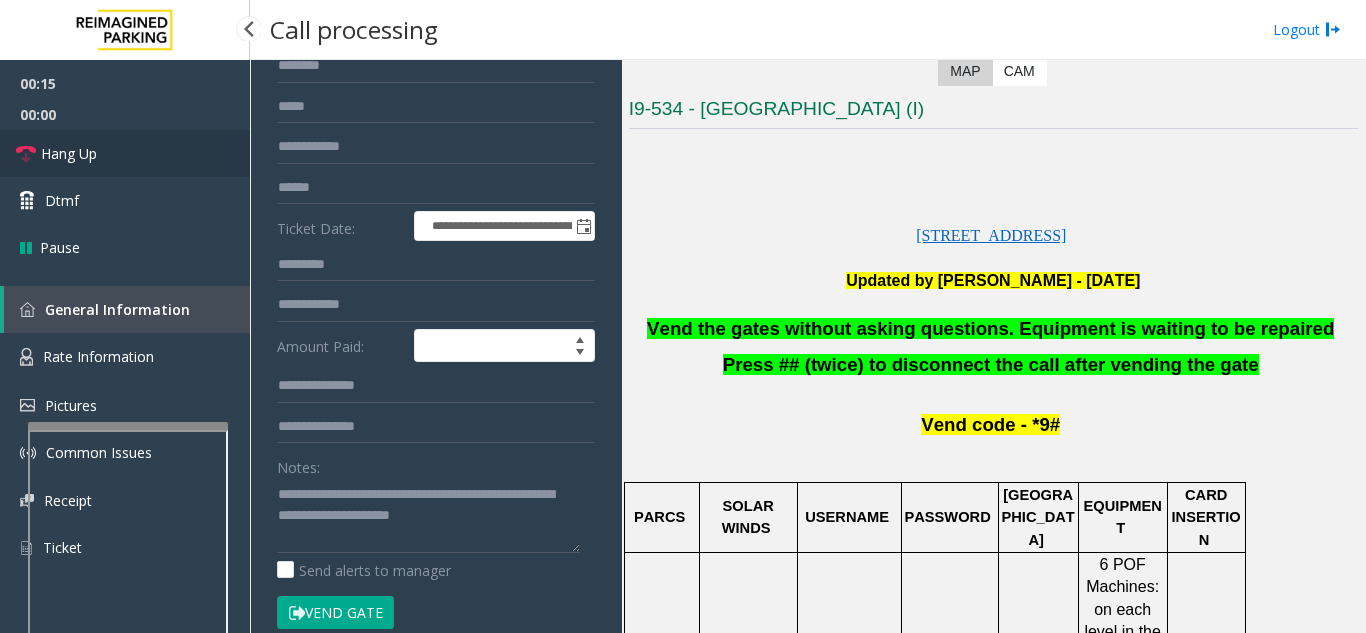 click on "Hang Up" at bounding box center (125, 153) 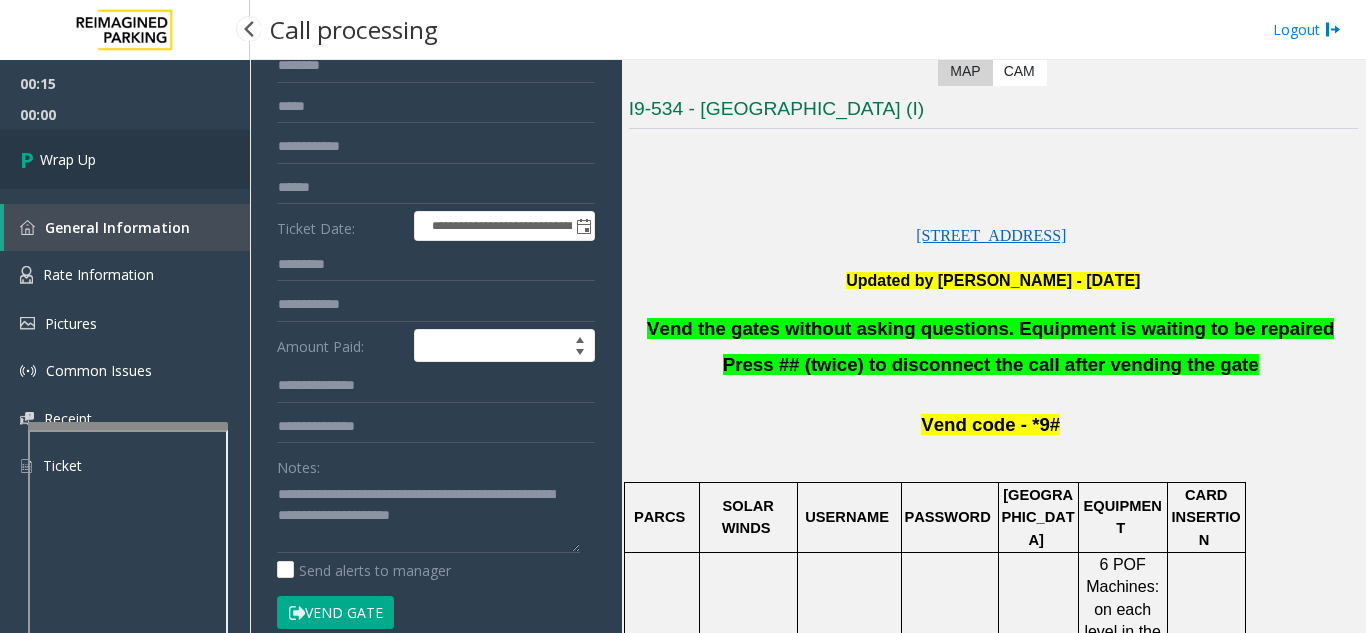 click on "Wrap Up" at bounding box center (125, 159) 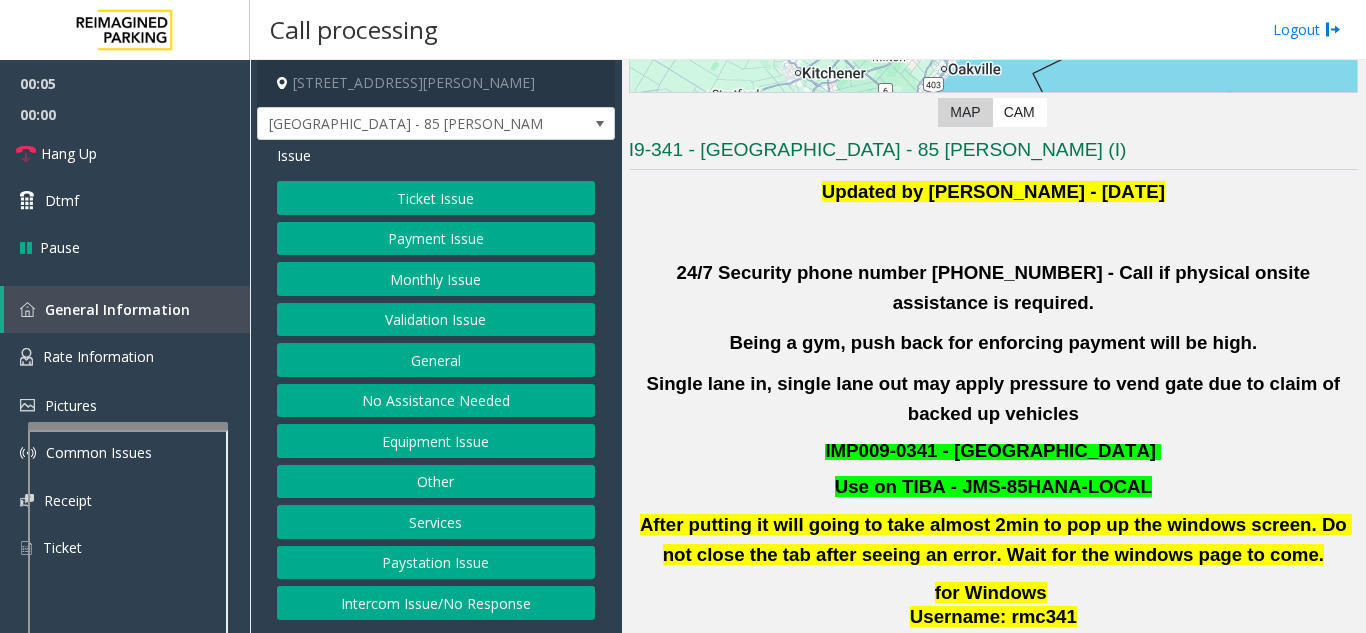 scroll, scrollTop: 400, scrollLeft: 0, axis: vertical 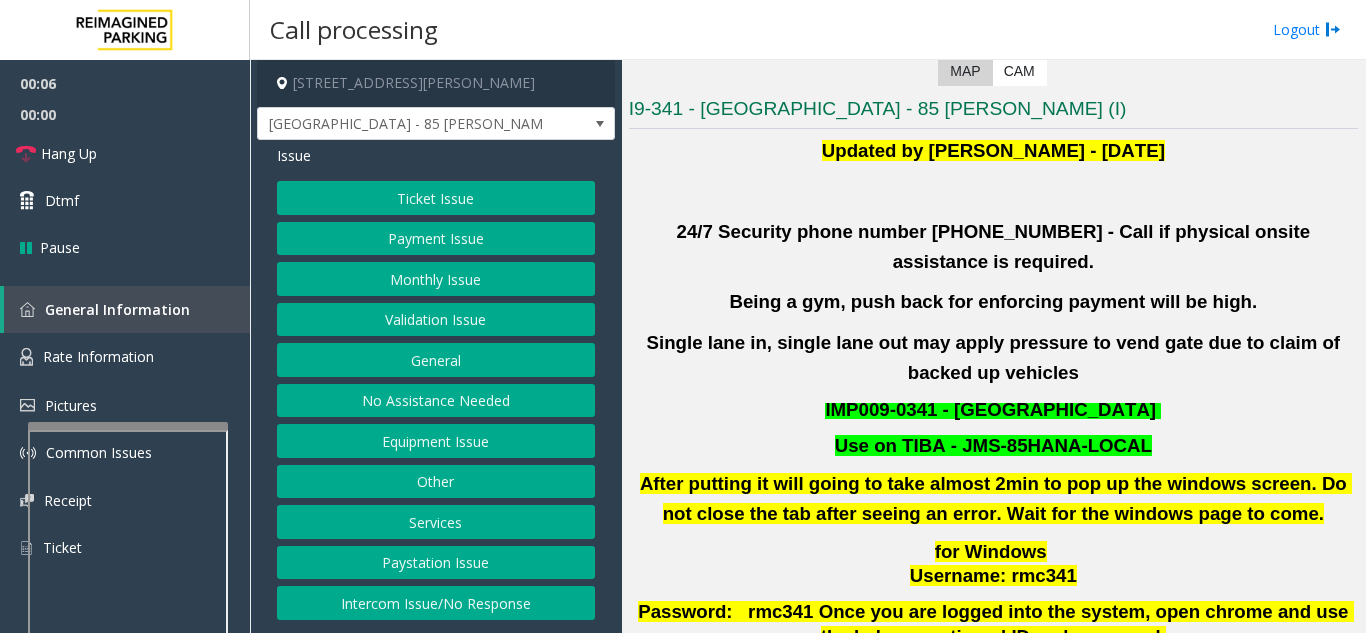click on "Validation Issue" 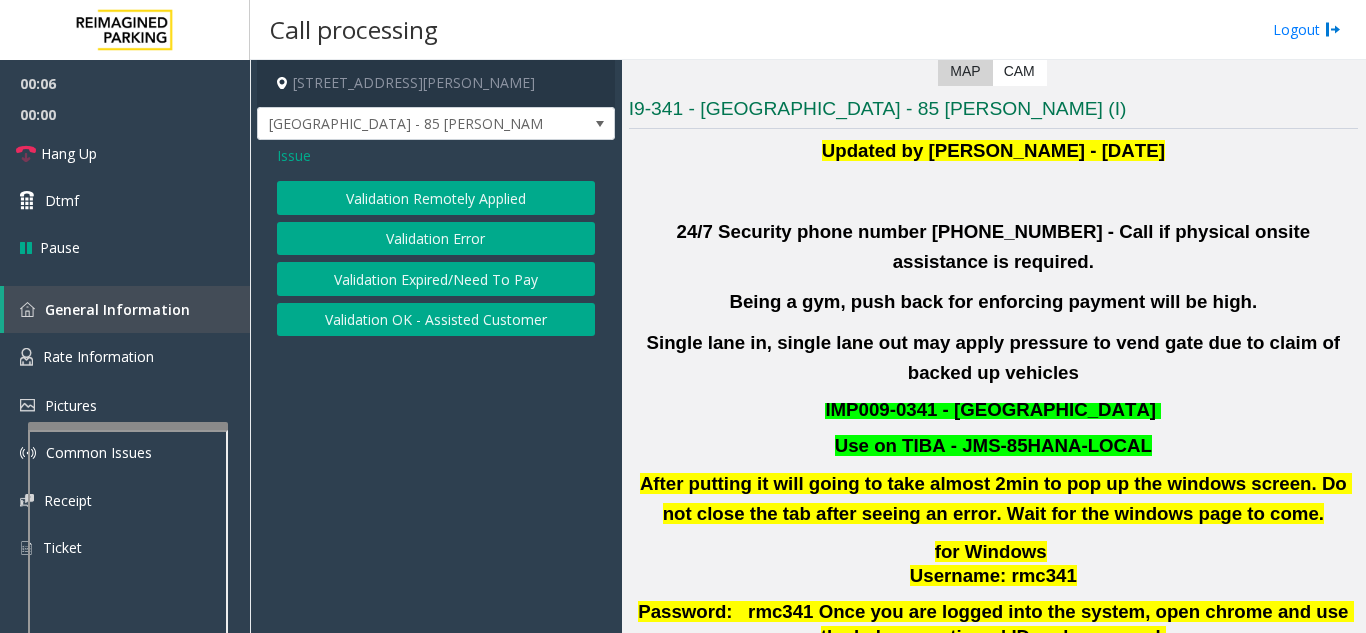 click on "Validation Error" 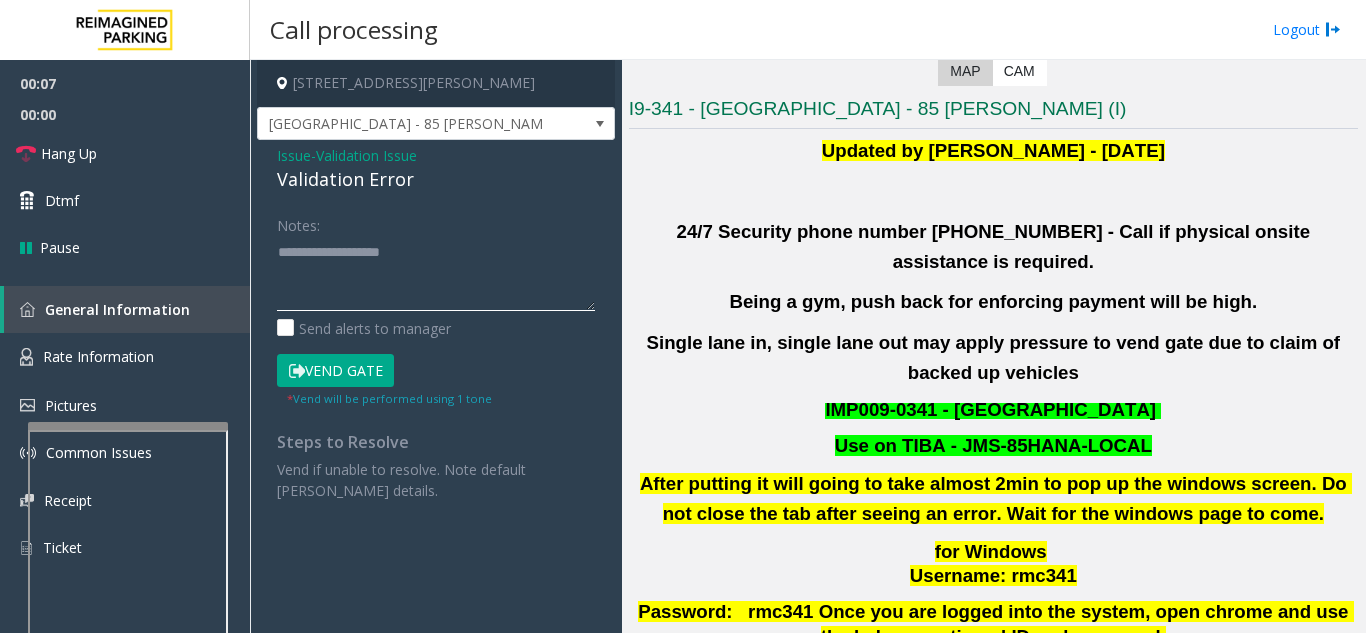 click 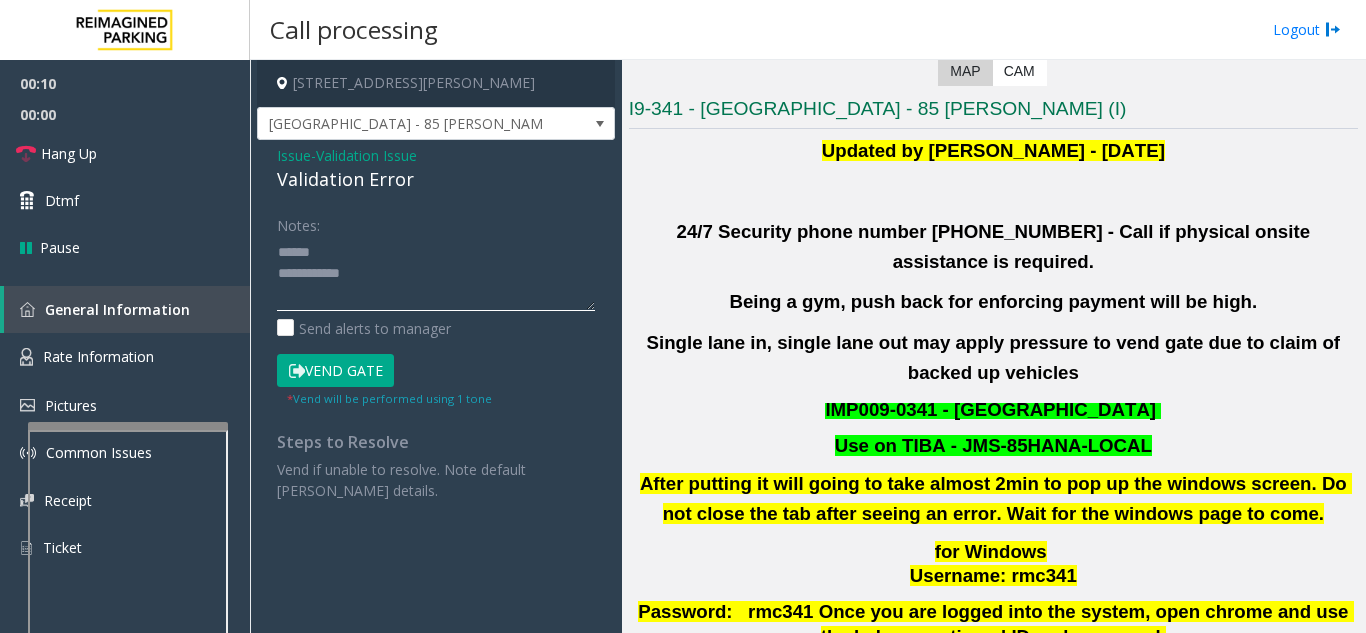 click 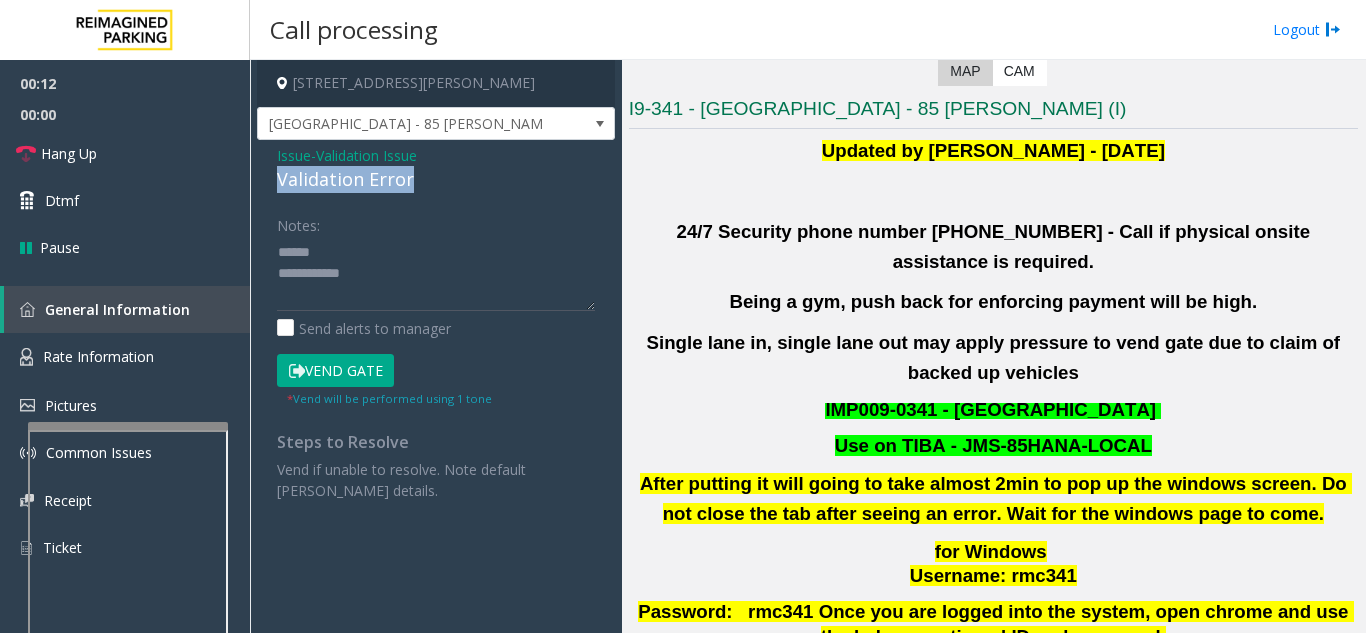 drag, startPoint x: 272, startPoint y: 182, endPoint x: 411, endPoint y: 184, distance: 139.01439 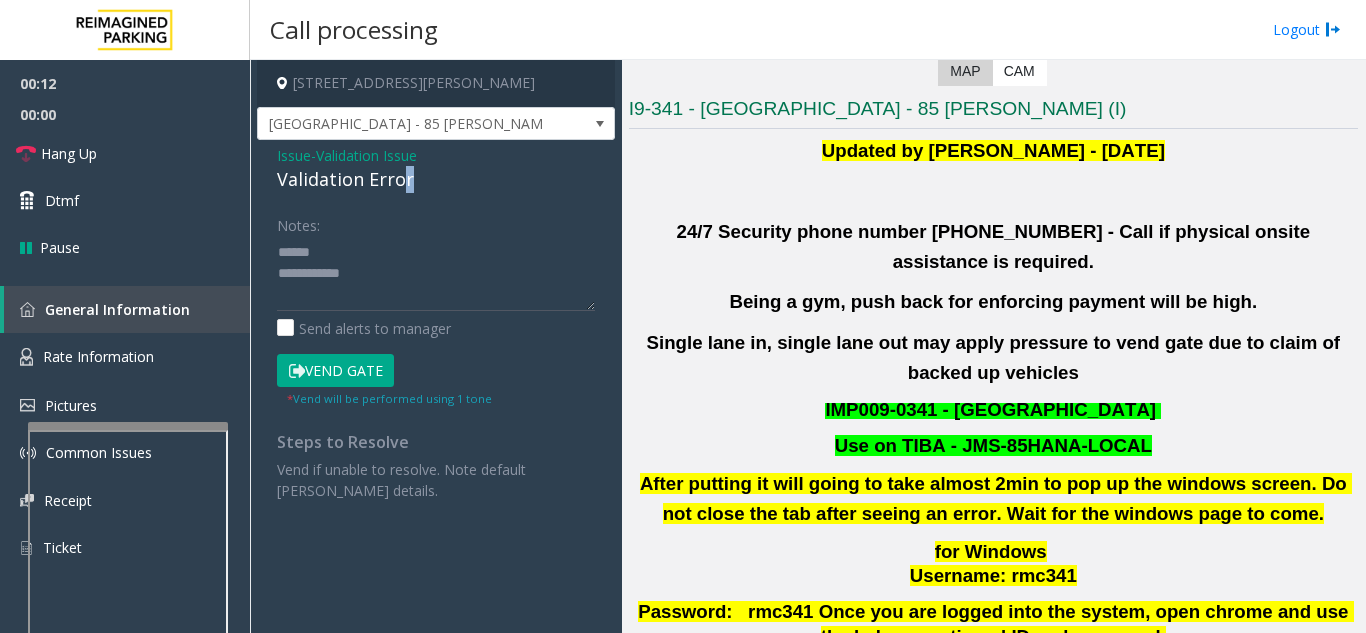 drag, startPoint x: 401, startPoint y: 184, endPoint x: 414, endPoint y: 199, distance: 19.849434 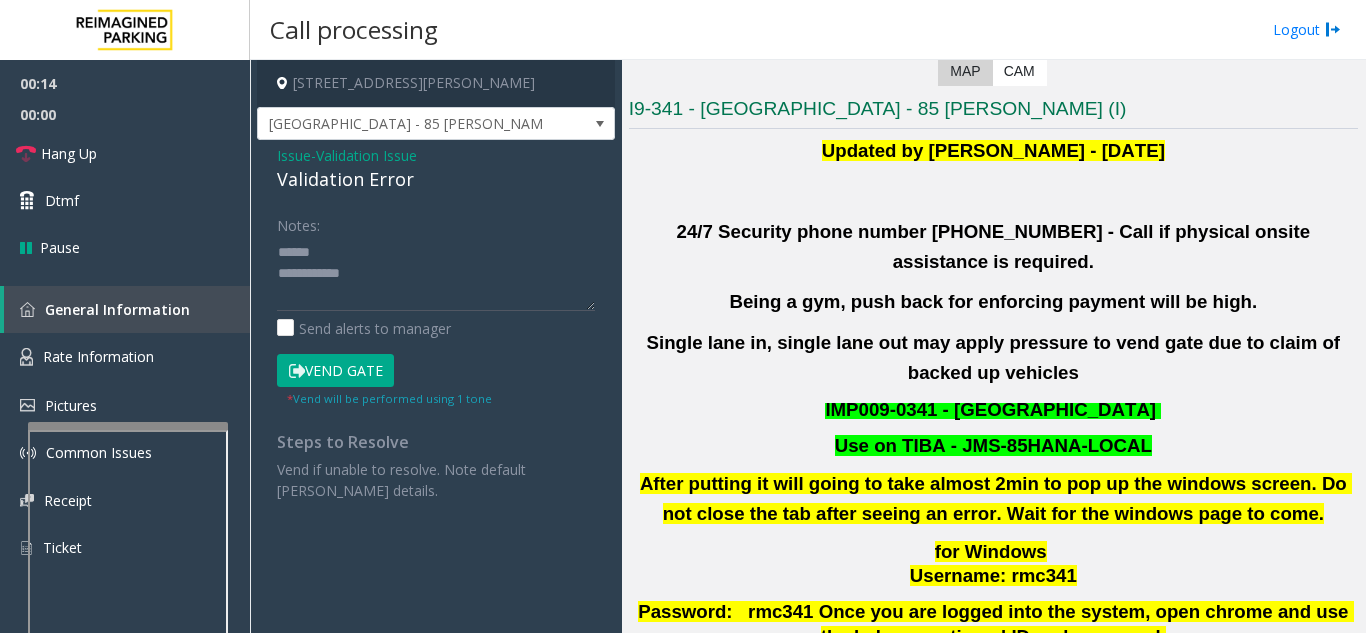 click on "Notes:" 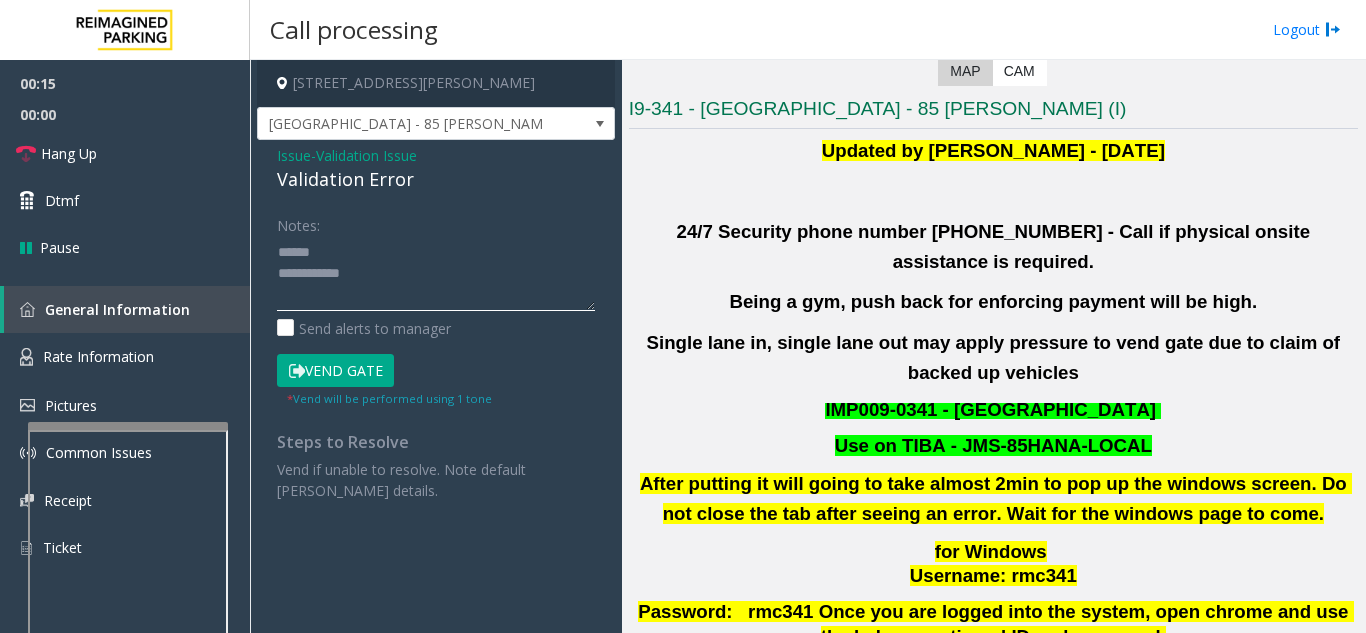 click 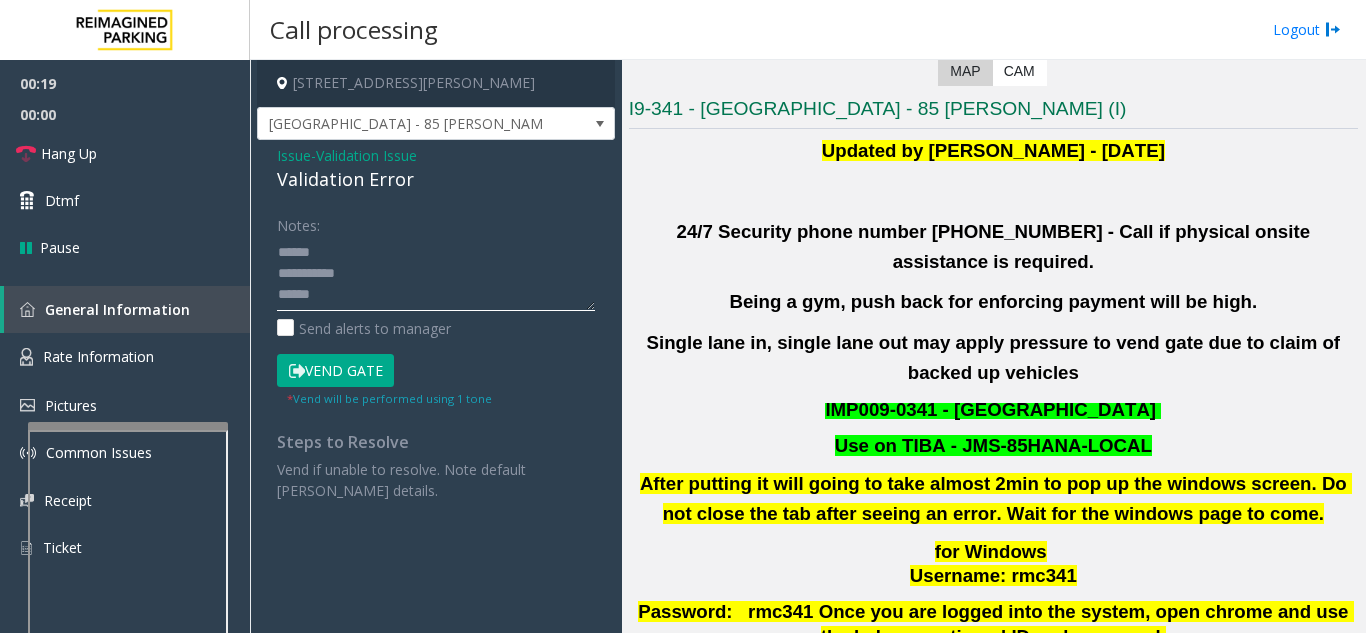 click 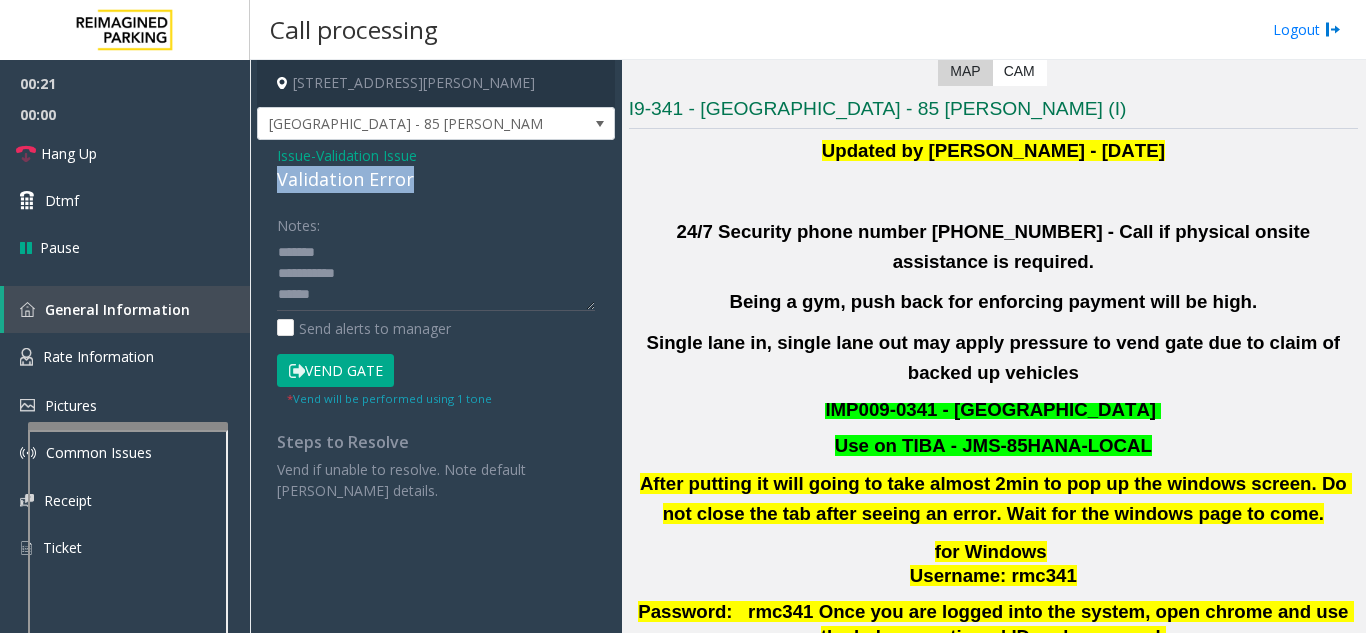 drag, startPoint x: 431, startPoint y: 185, endPoint x: 277, endPoint y: 175, distance: 154.32434 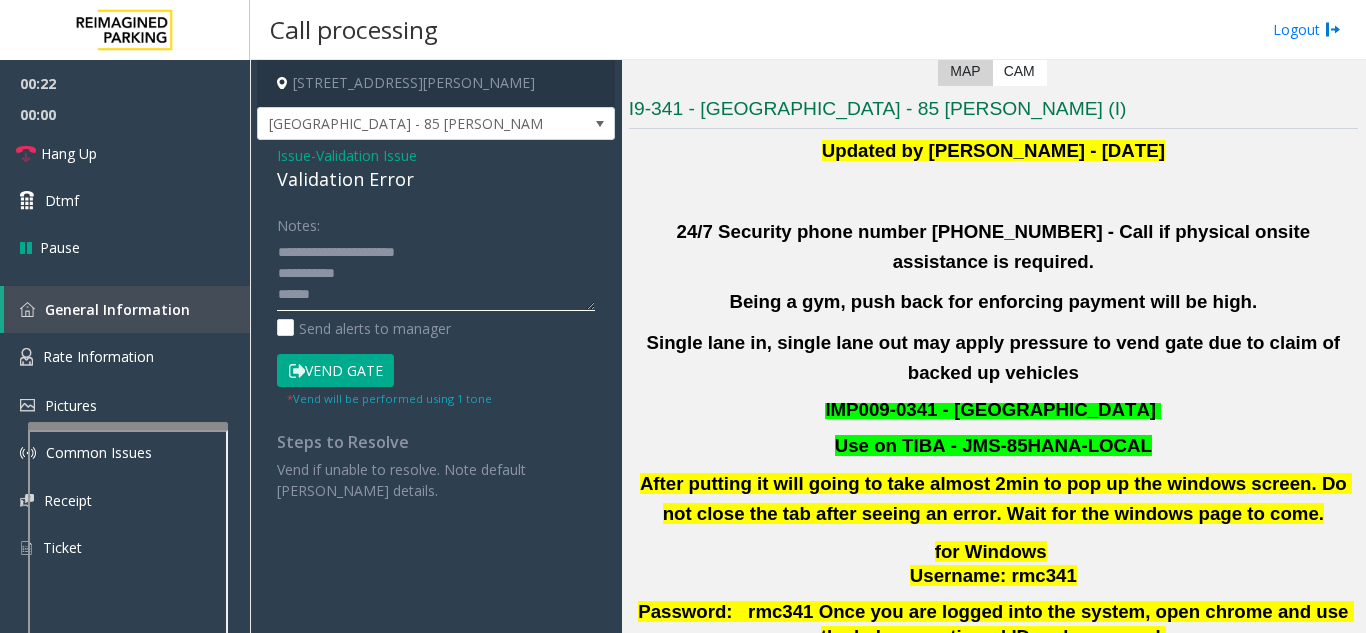 click 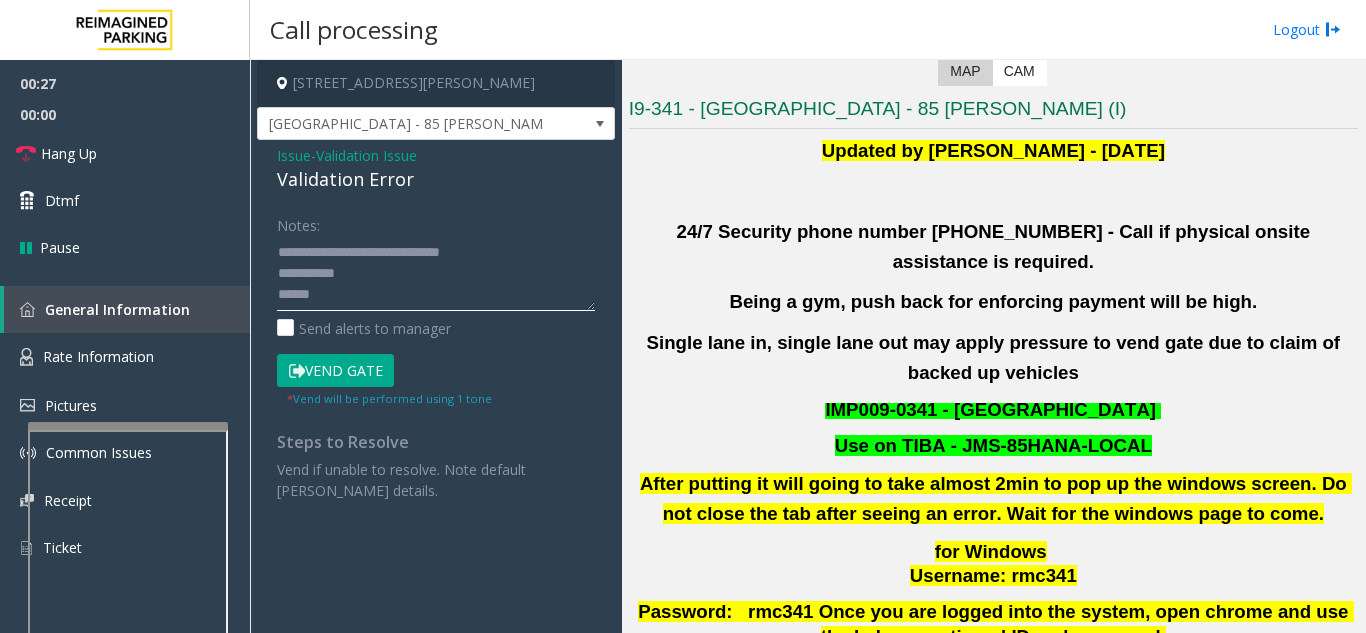 click 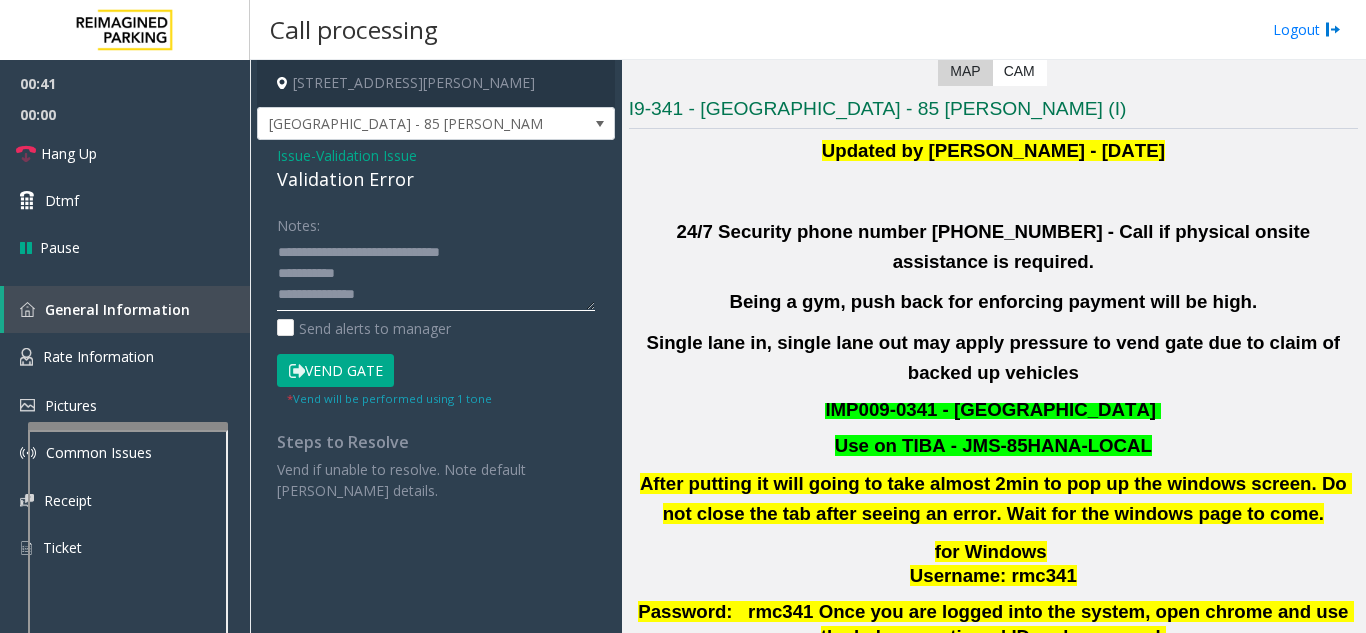 scroll, scrollTop: 15, scrollLeft: 0, axis: vertical 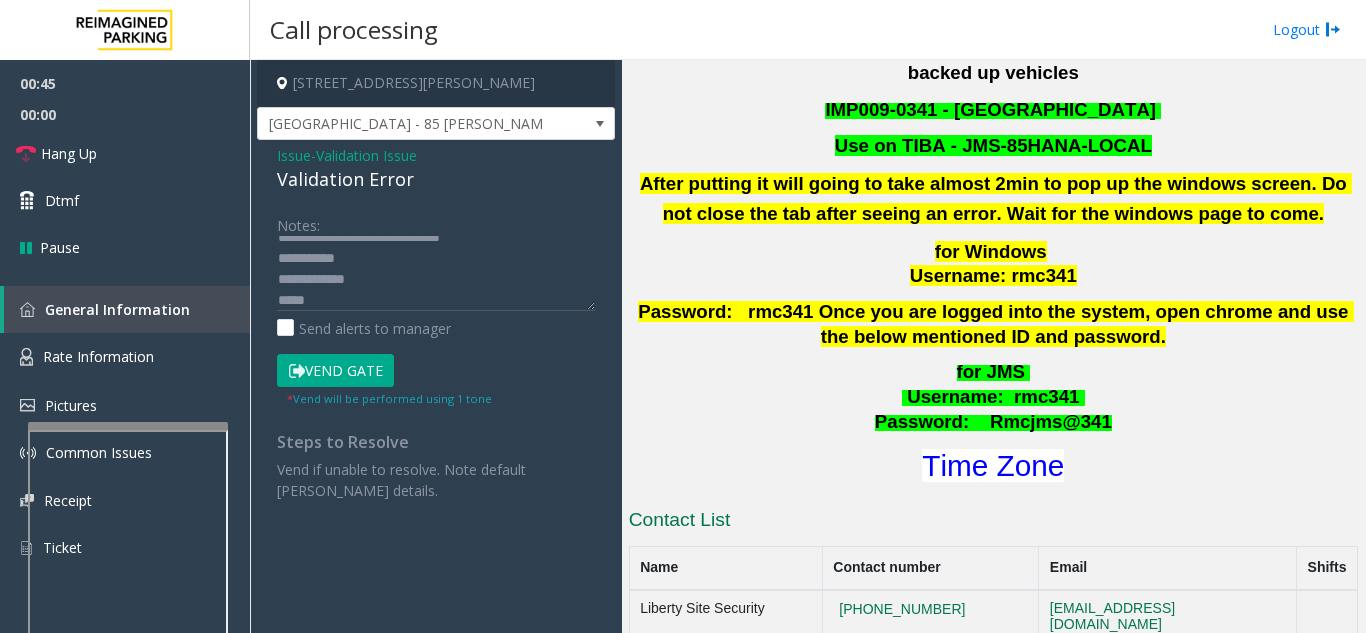 click on "Time Zone" 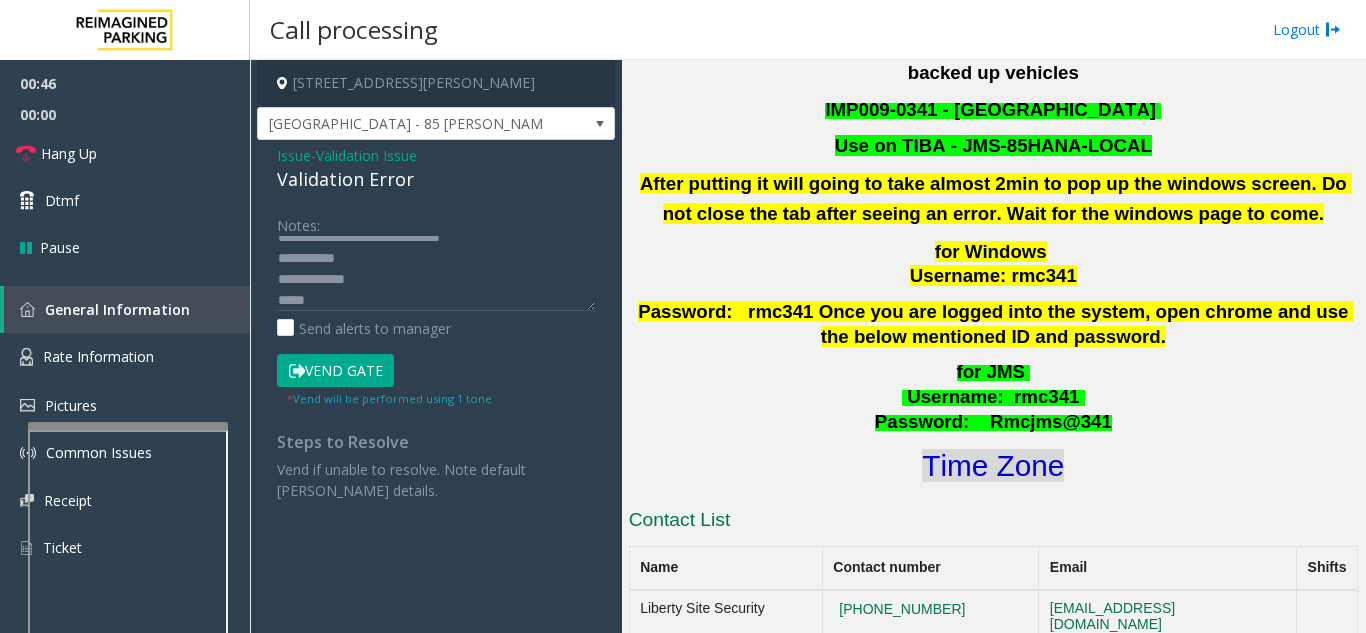 click on "Time Zone" 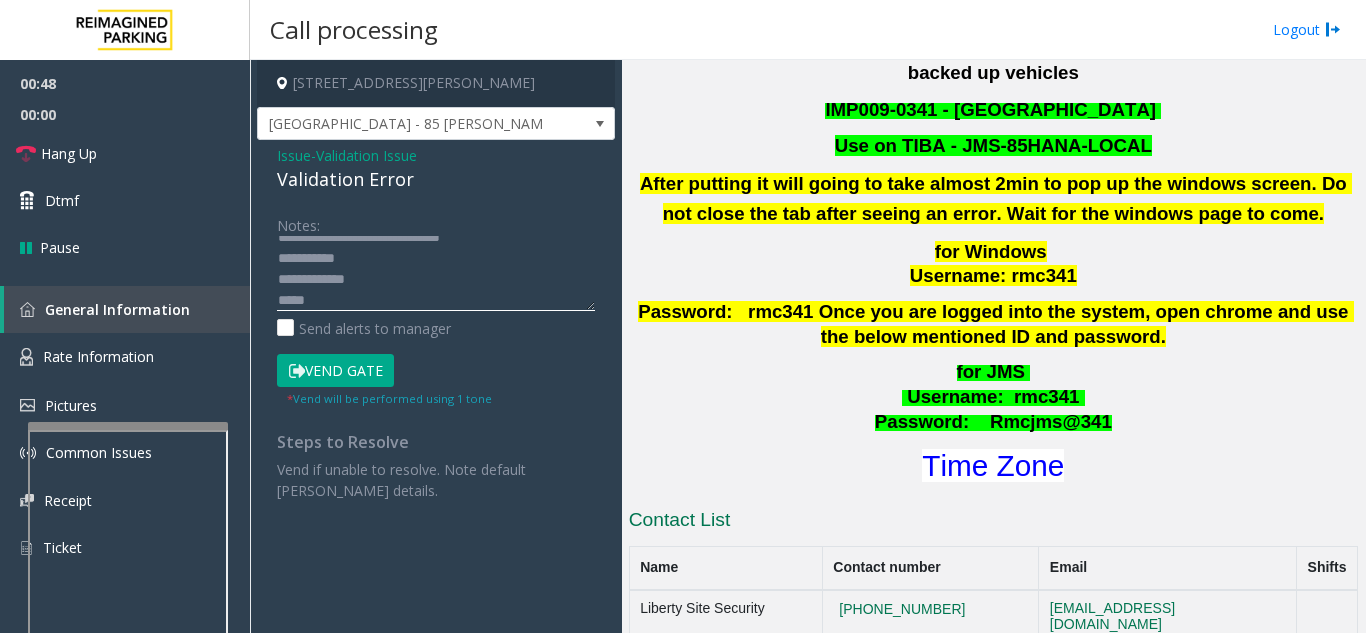 click 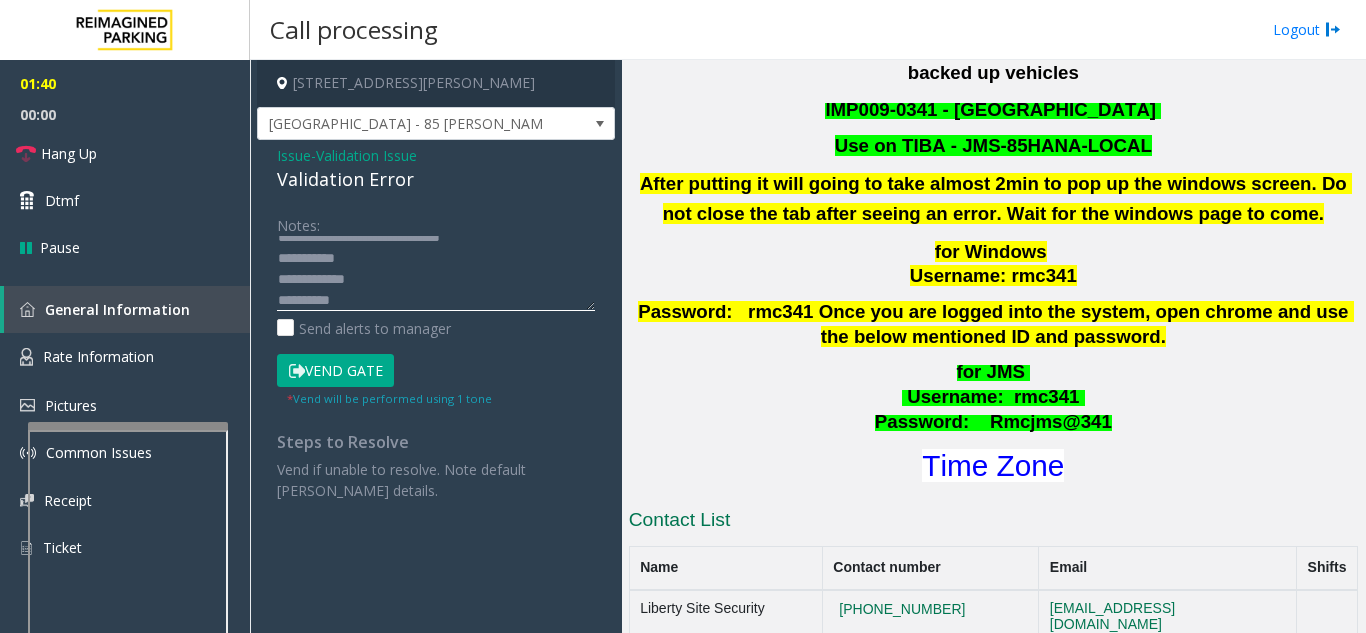 scroll, scrollTop: 36, scrollLeft: 0, axis: vertical 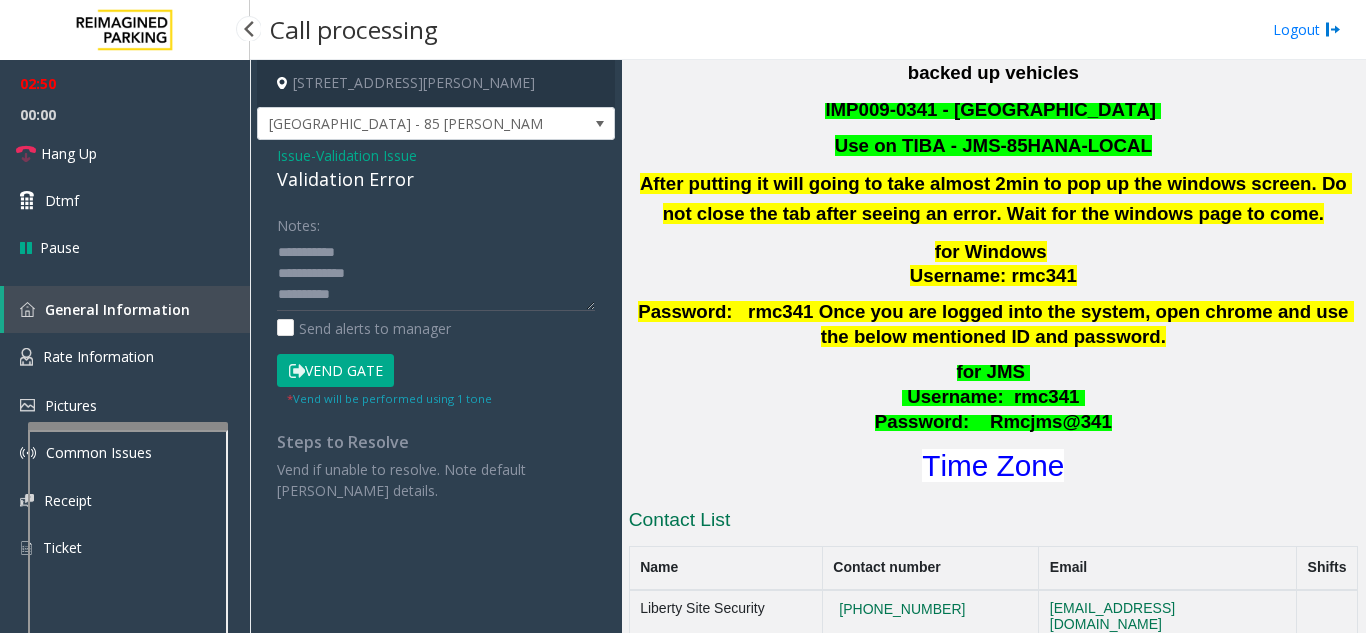 click on "Vend Gate" 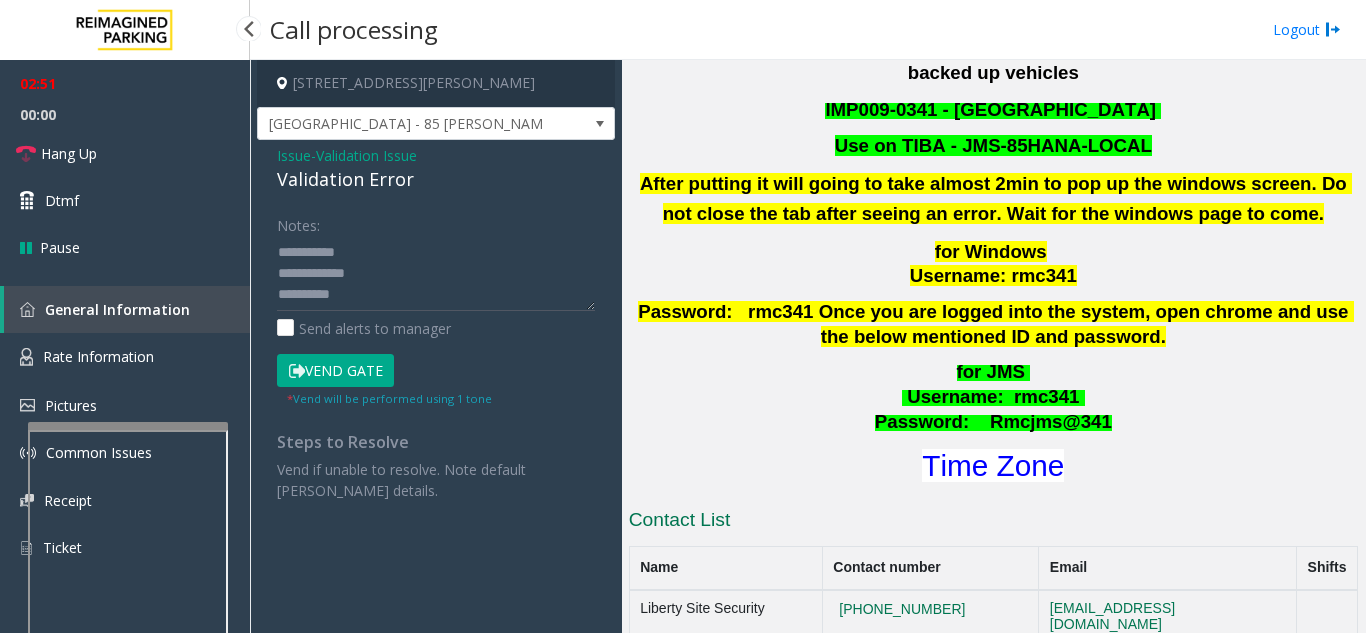 scroll, scrollTop: 0, scrollLeft: 0, axis: both 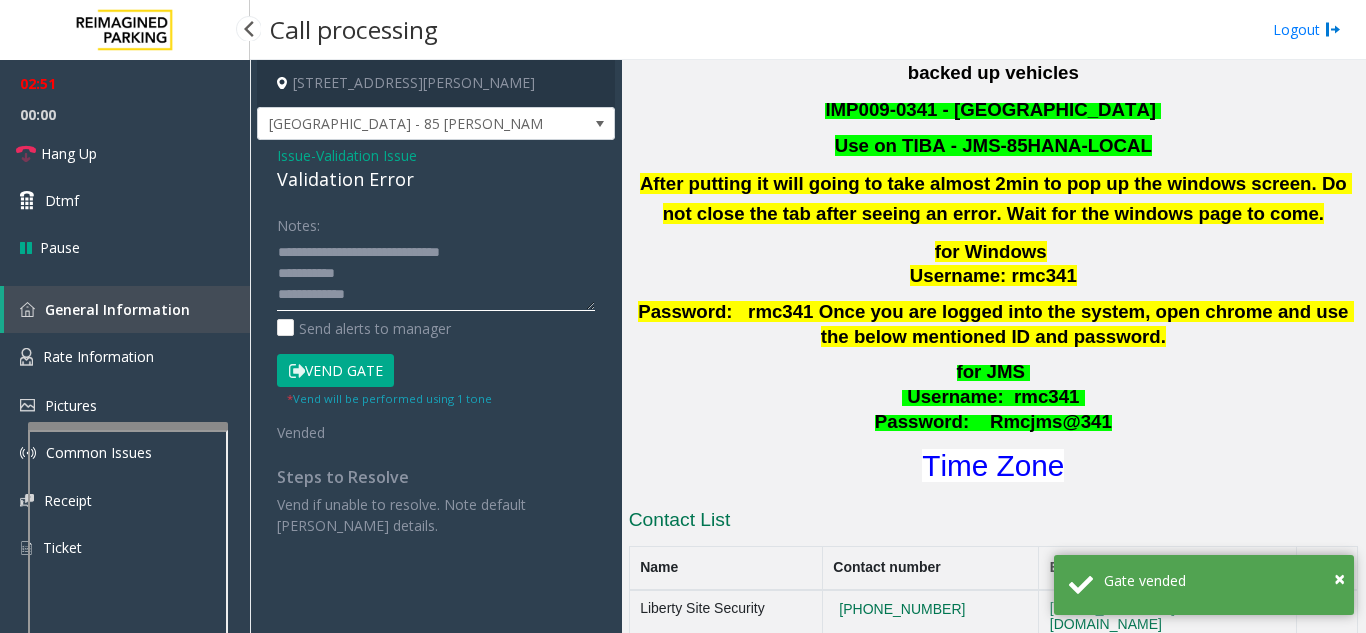 click 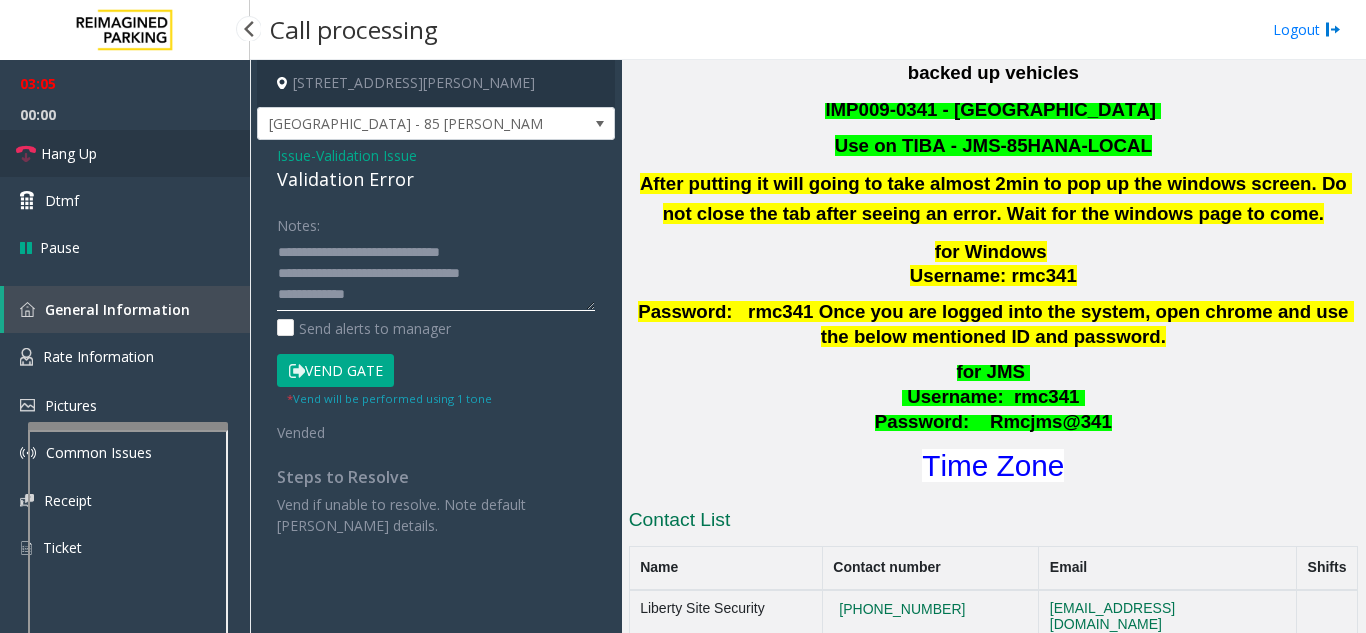 type on "**********" 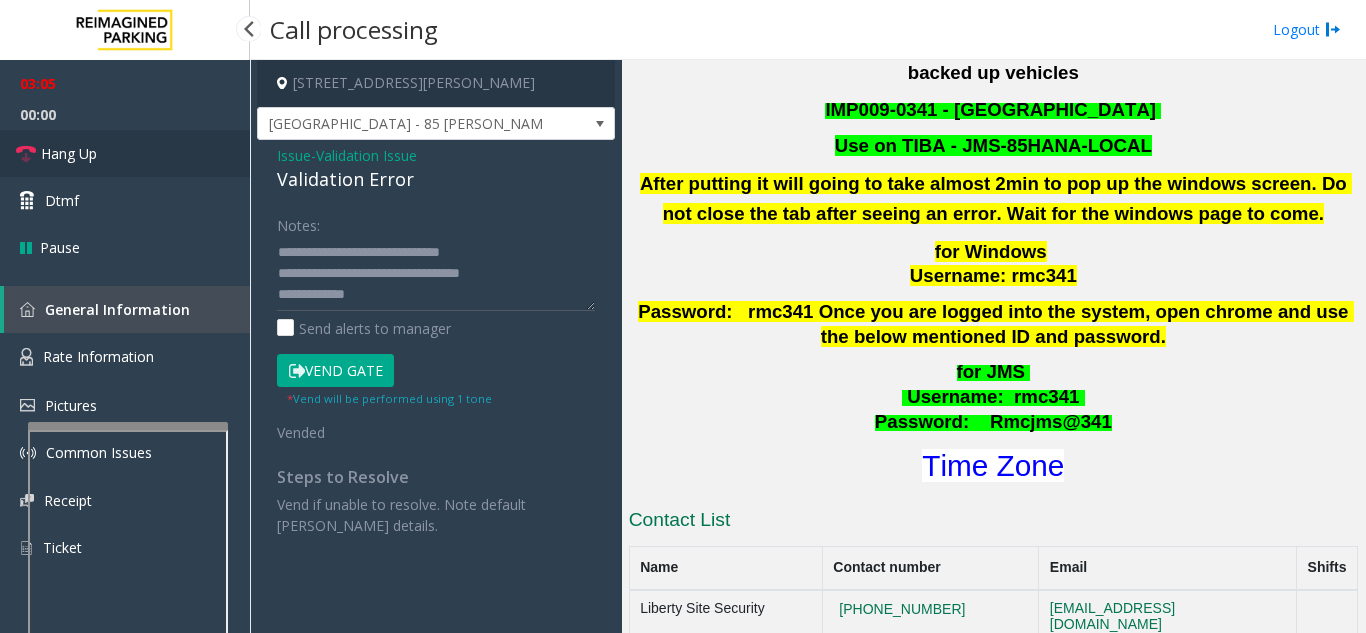 click on "Hang Up" at bounding box center [125, 153] 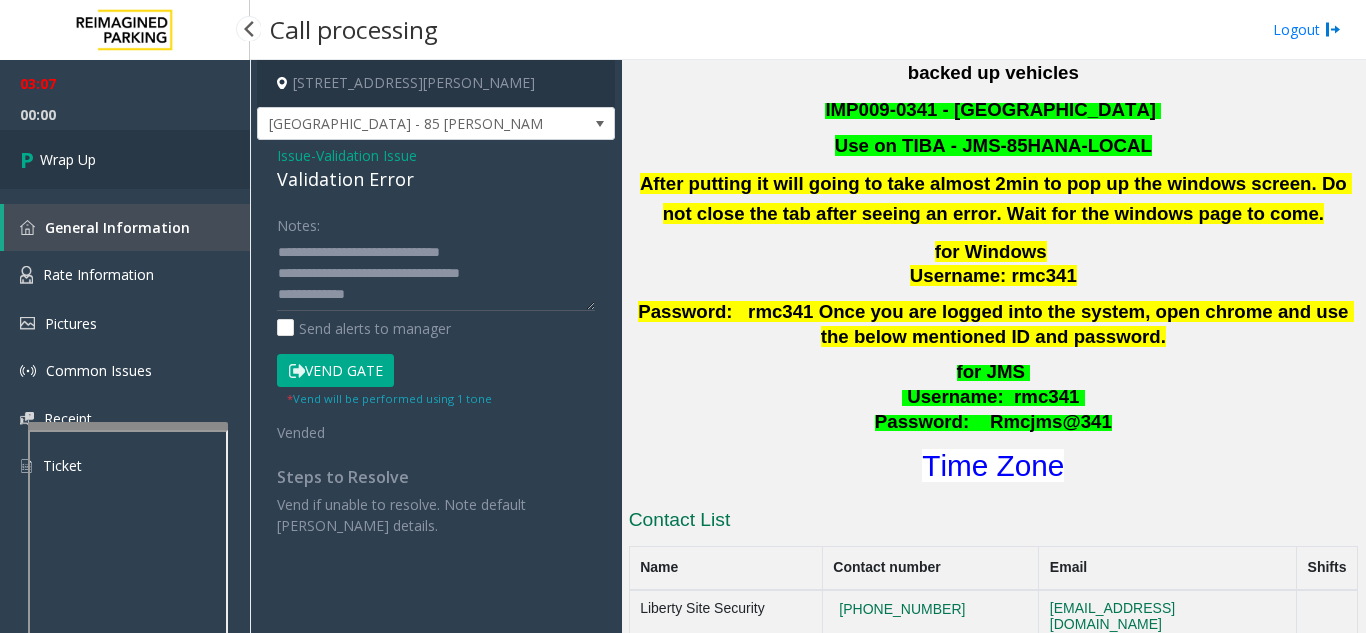 click on "Wrap Up" at bounding box center [125, 159] 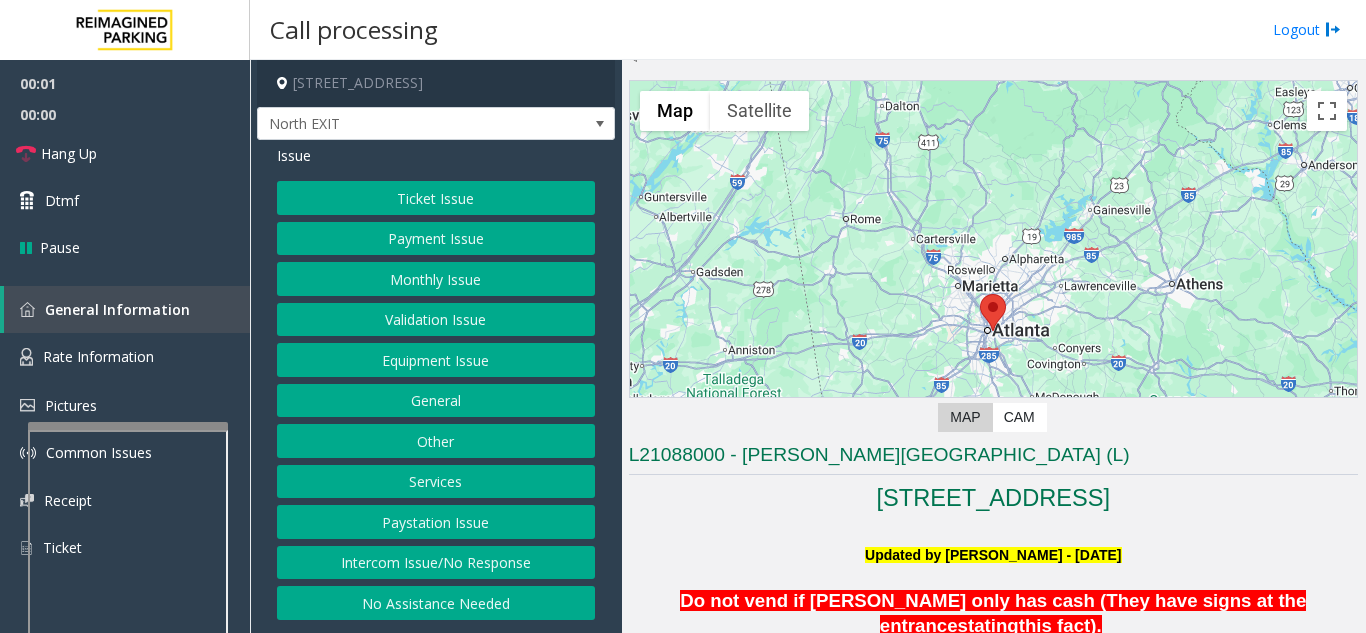 scroll, scrollTop: 400, scrollLeft: 0, axis: vertical 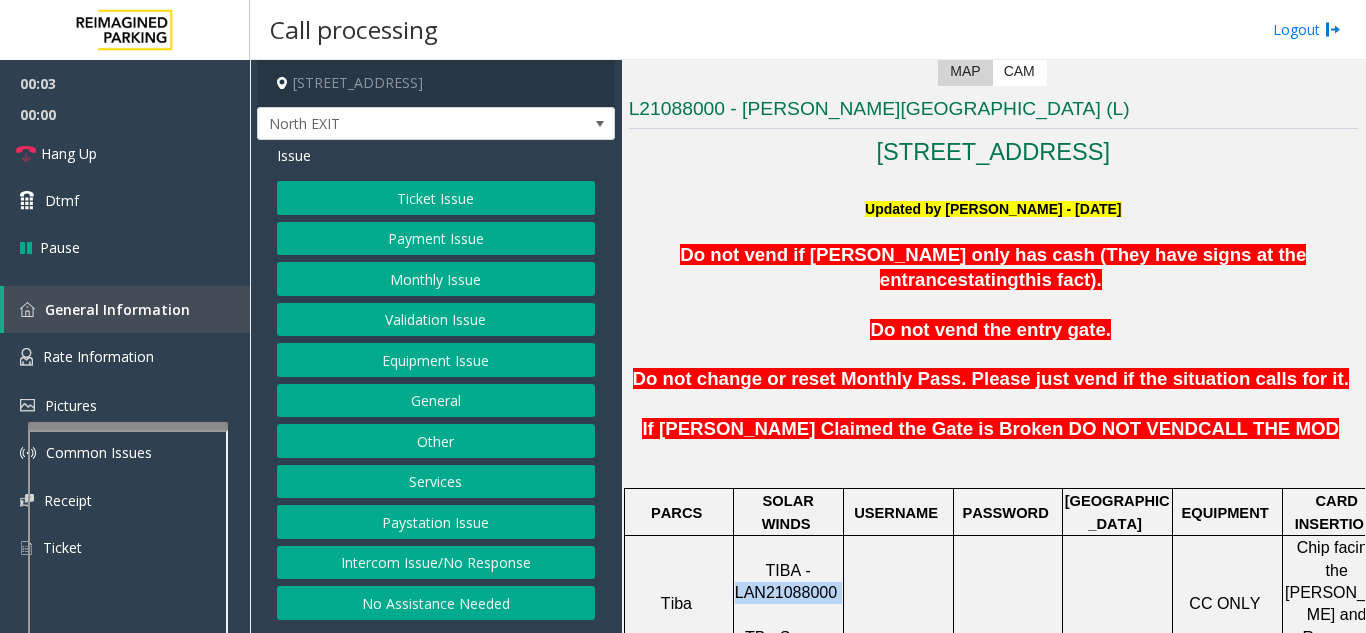 drag, startPoint x: 834, startPoint y: 549, endPoint x: 734, endPoint y: 555, distance: 100.17984 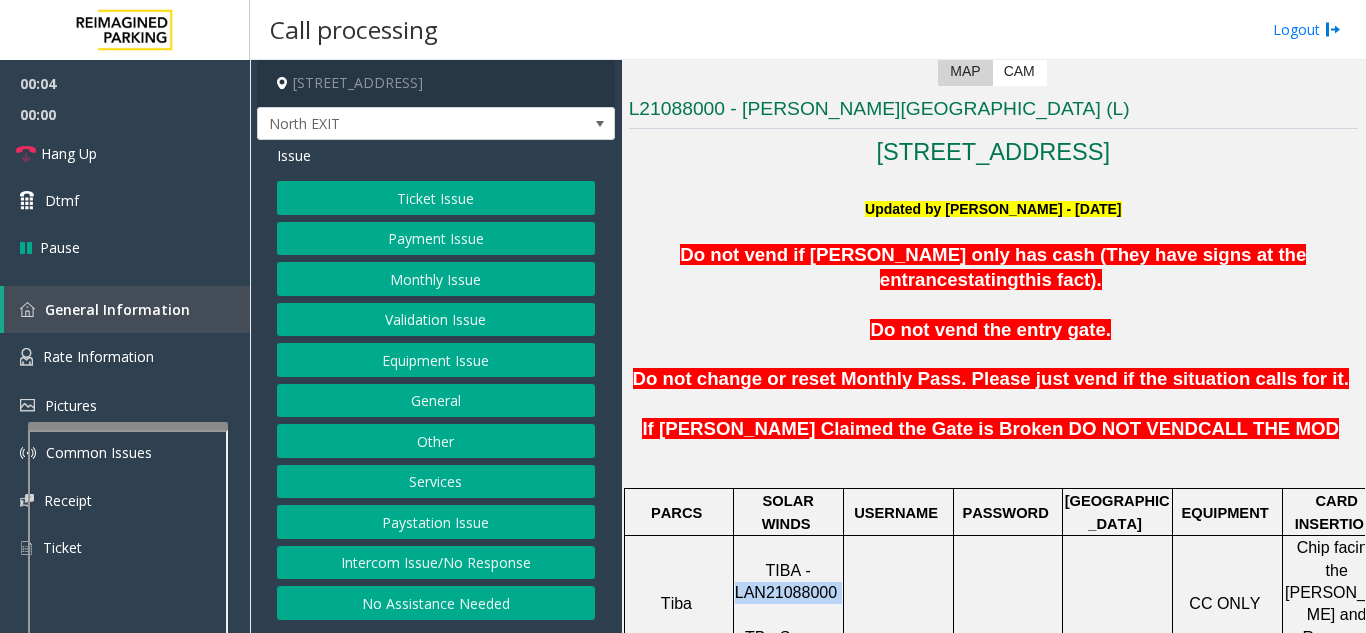 copy on "LAN21088000" 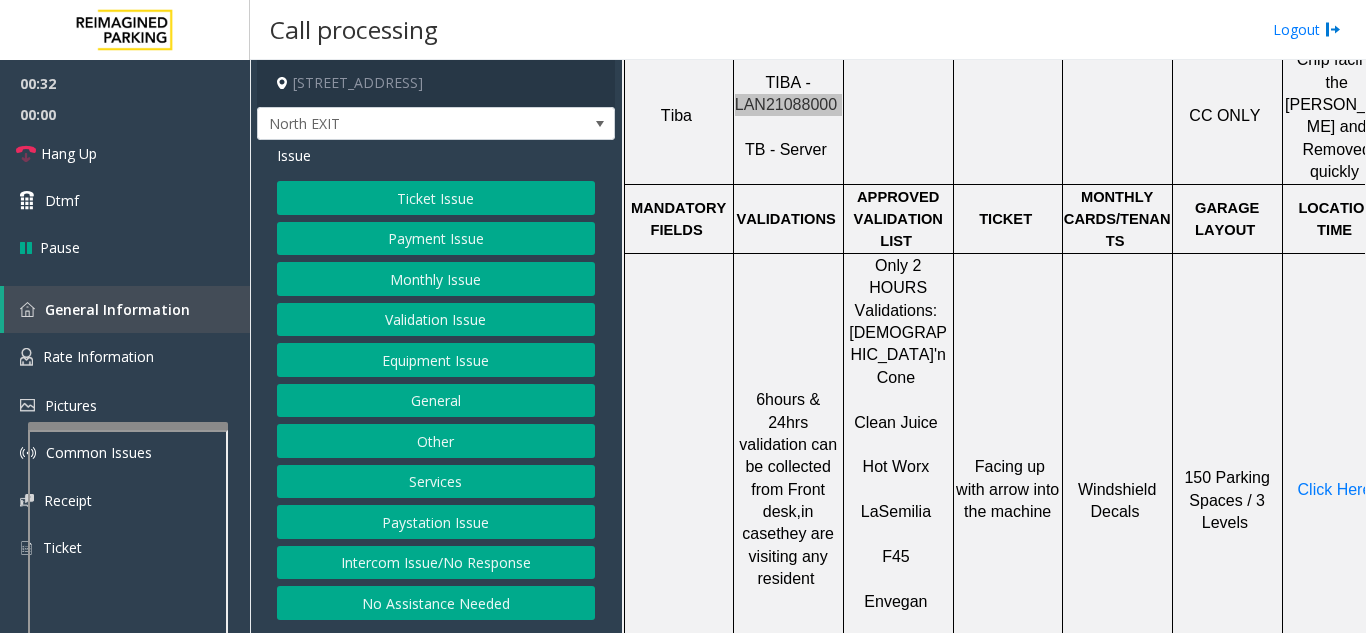 scroll, scrollTop: 900, scrollLeft: 0, axis: vertical 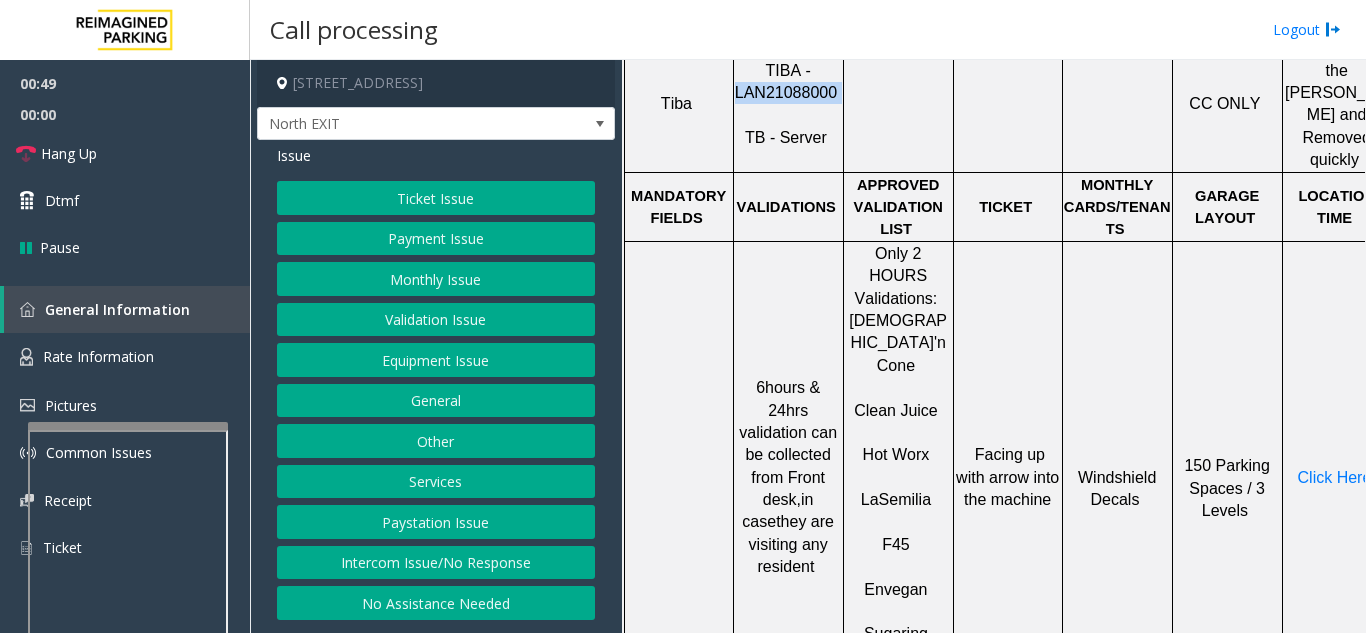 click on "Ticket Issue" 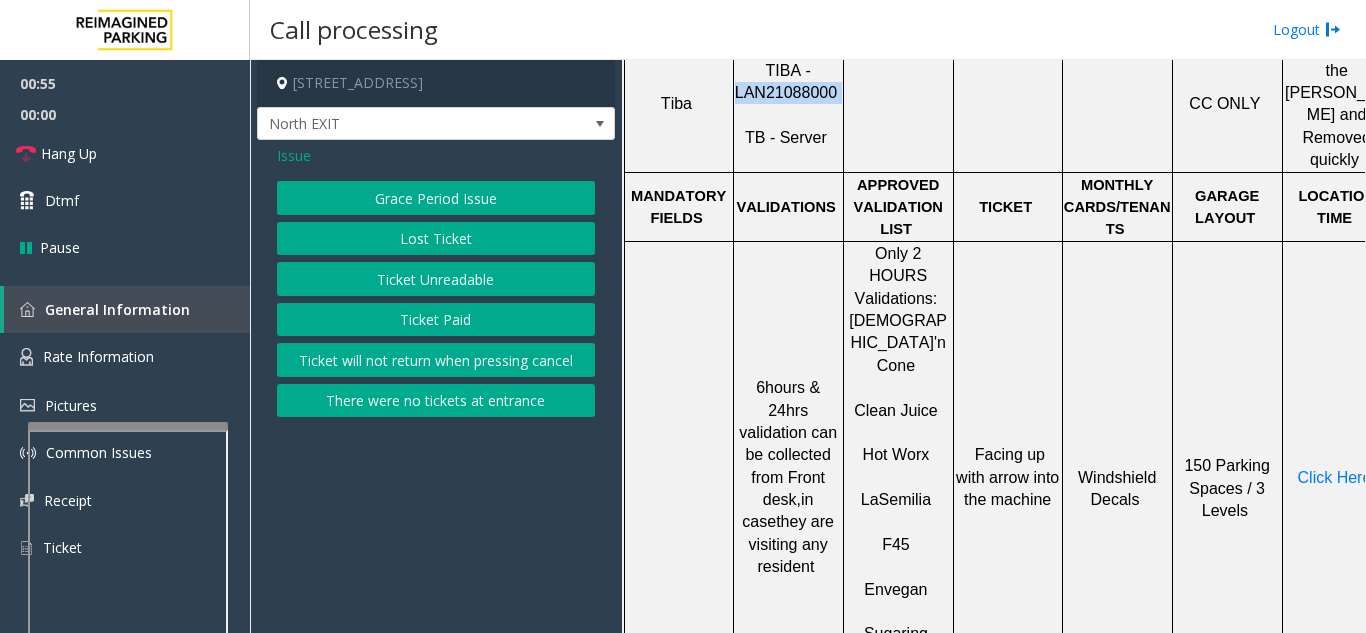 click on "Ticket Unreadable" 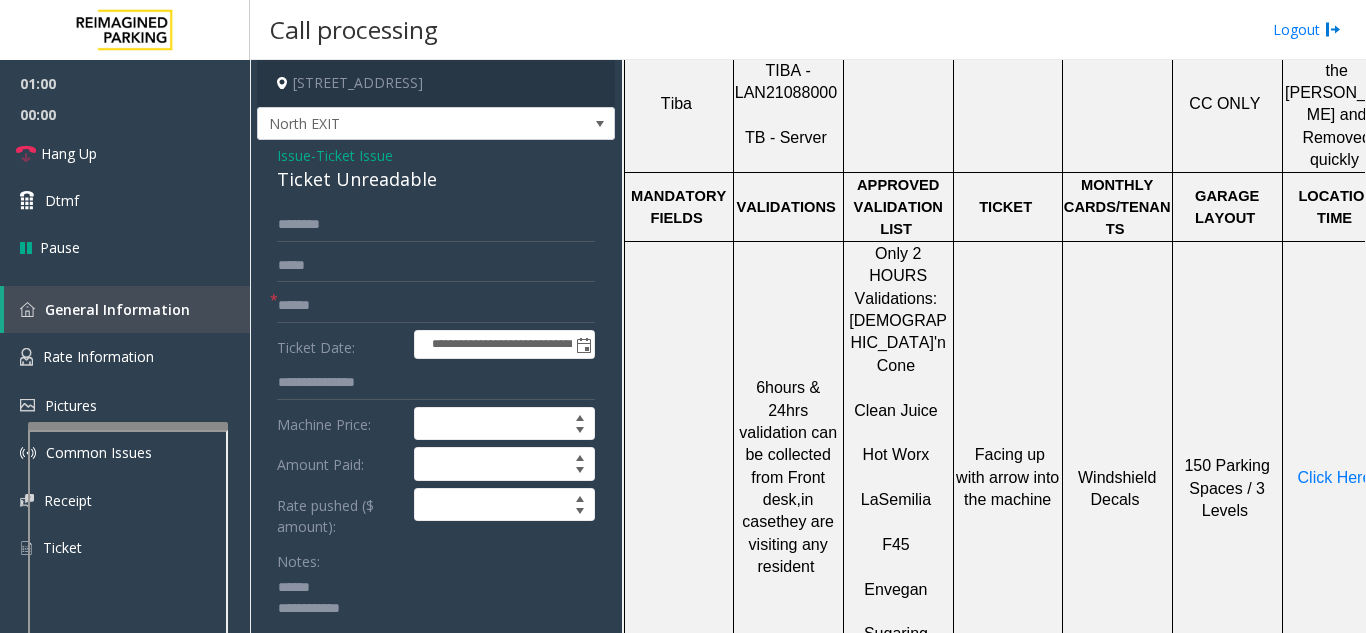click 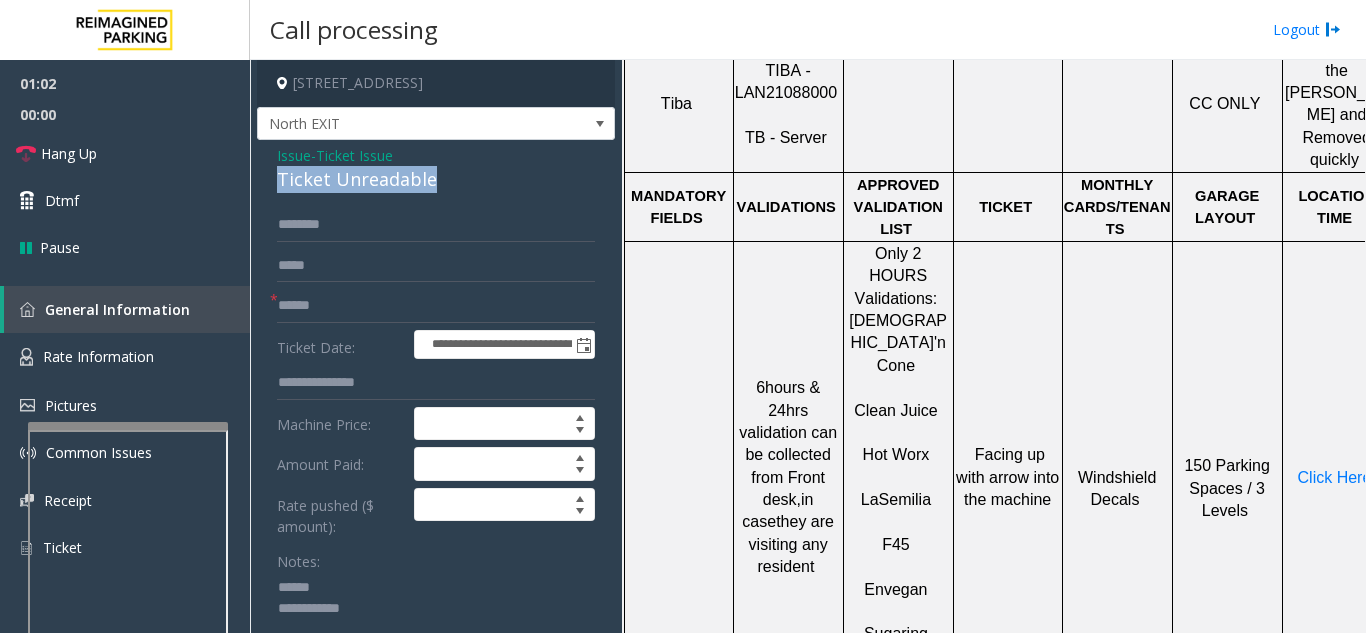 drag, startPoint x: 273, startPoint y: 176, endPoint x: 449, endPoint y: 185, distance: 176.22997 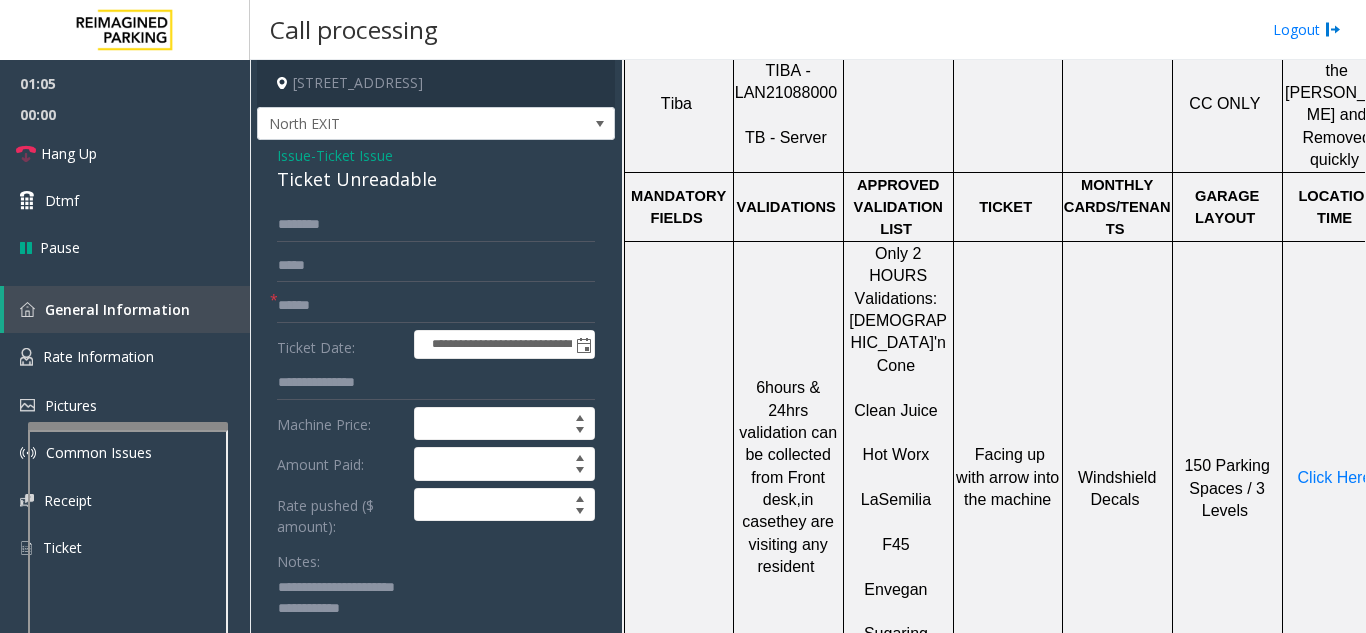 type on "**********" 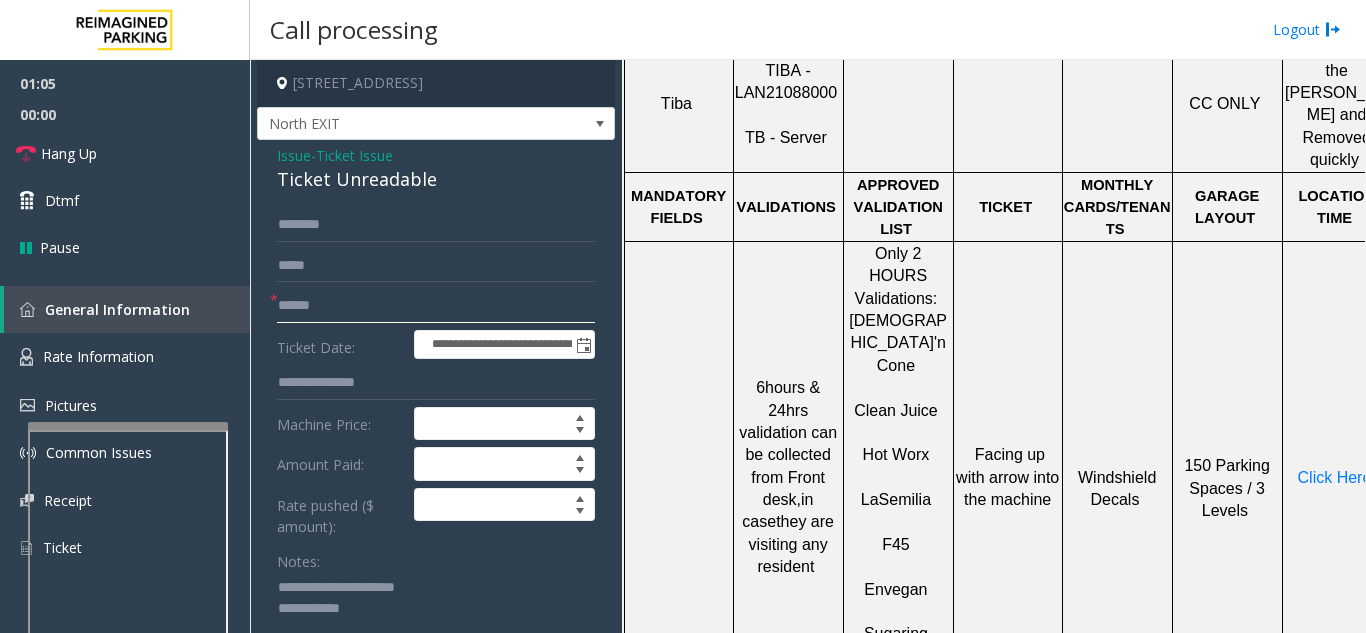 click 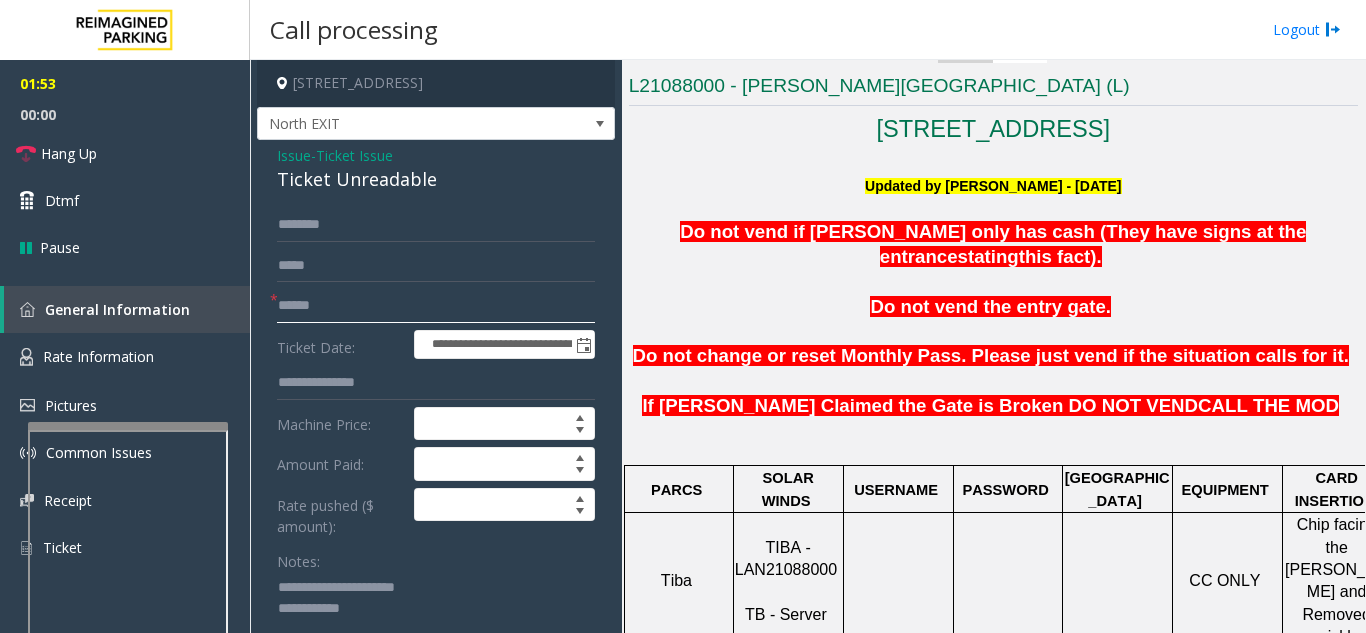 scroll, scrollTop: 400, scrollLeft: 0, axis: vertical 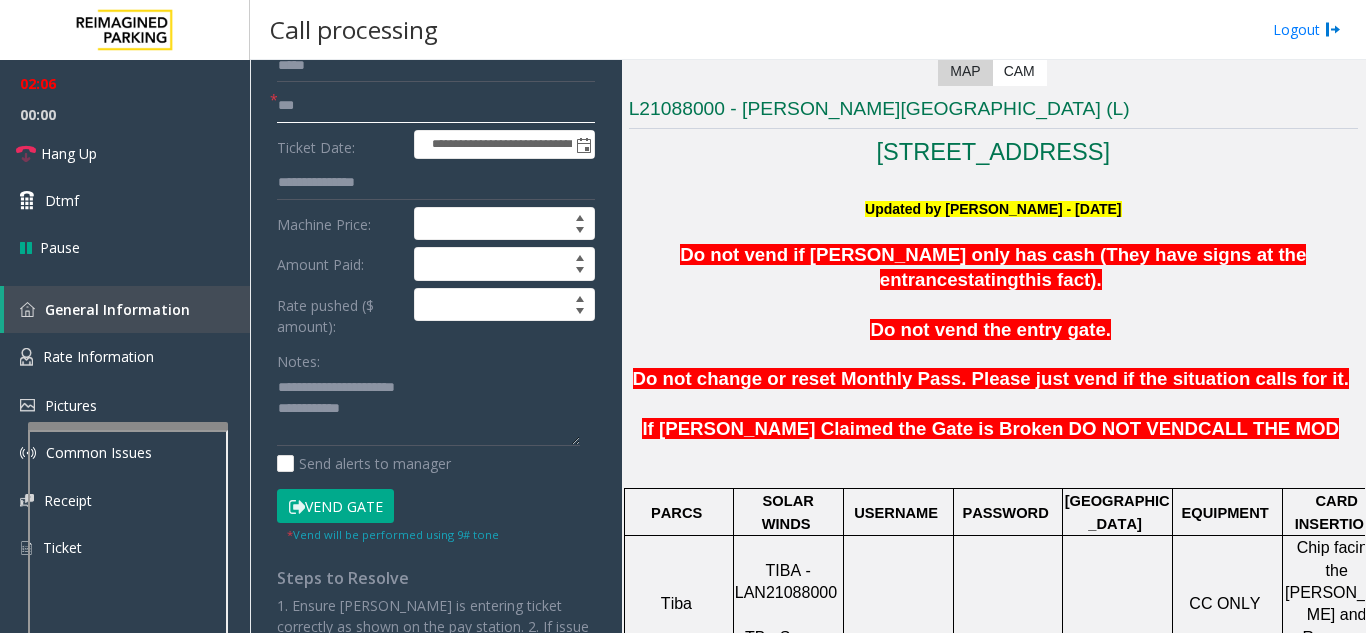 type on "**" 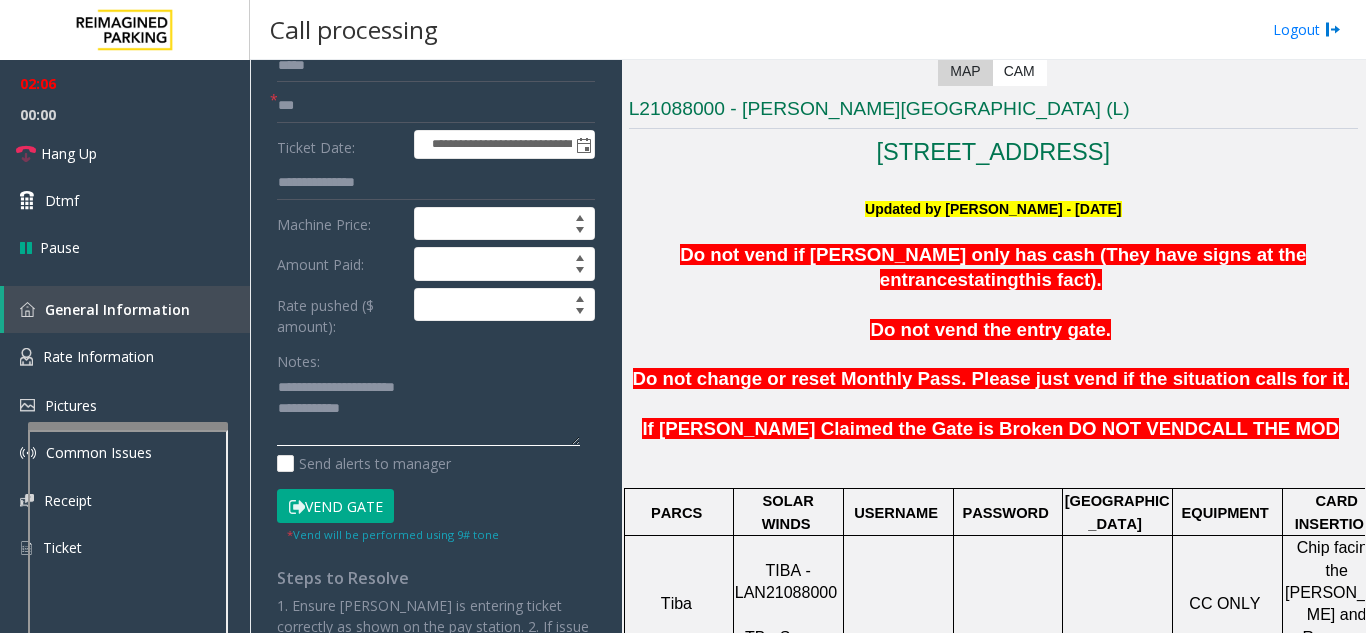 click 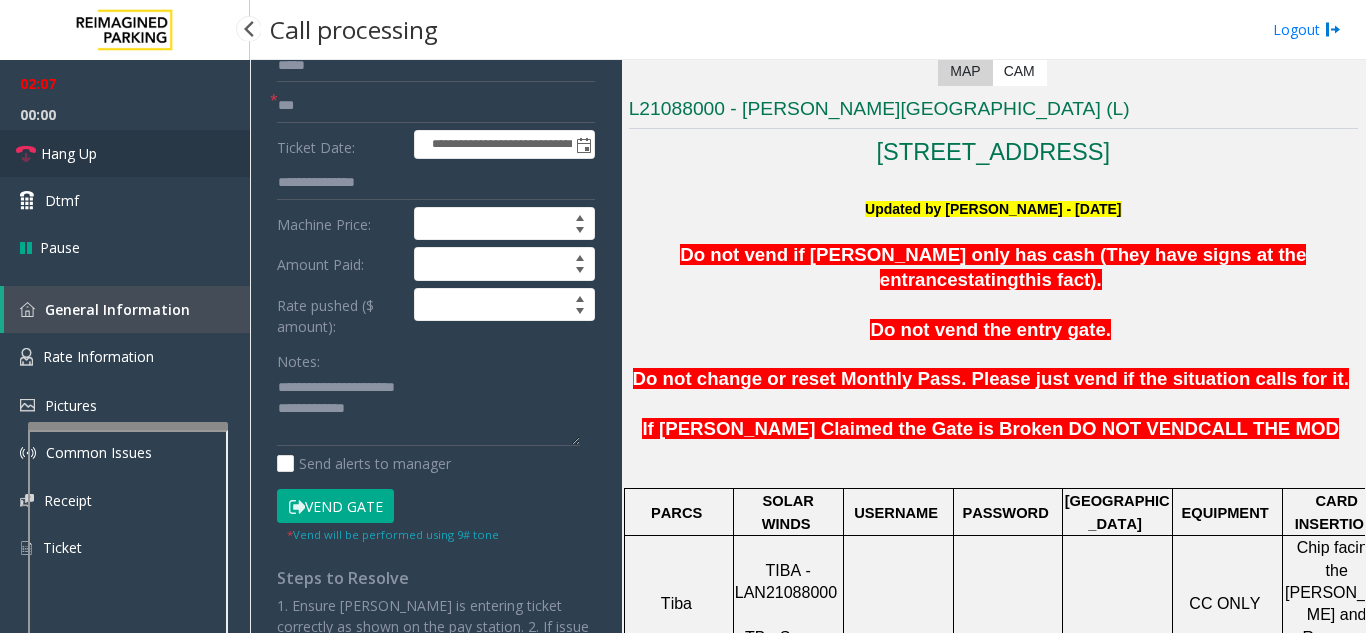 click on "Hang Up" at bounding box center [125, 153] 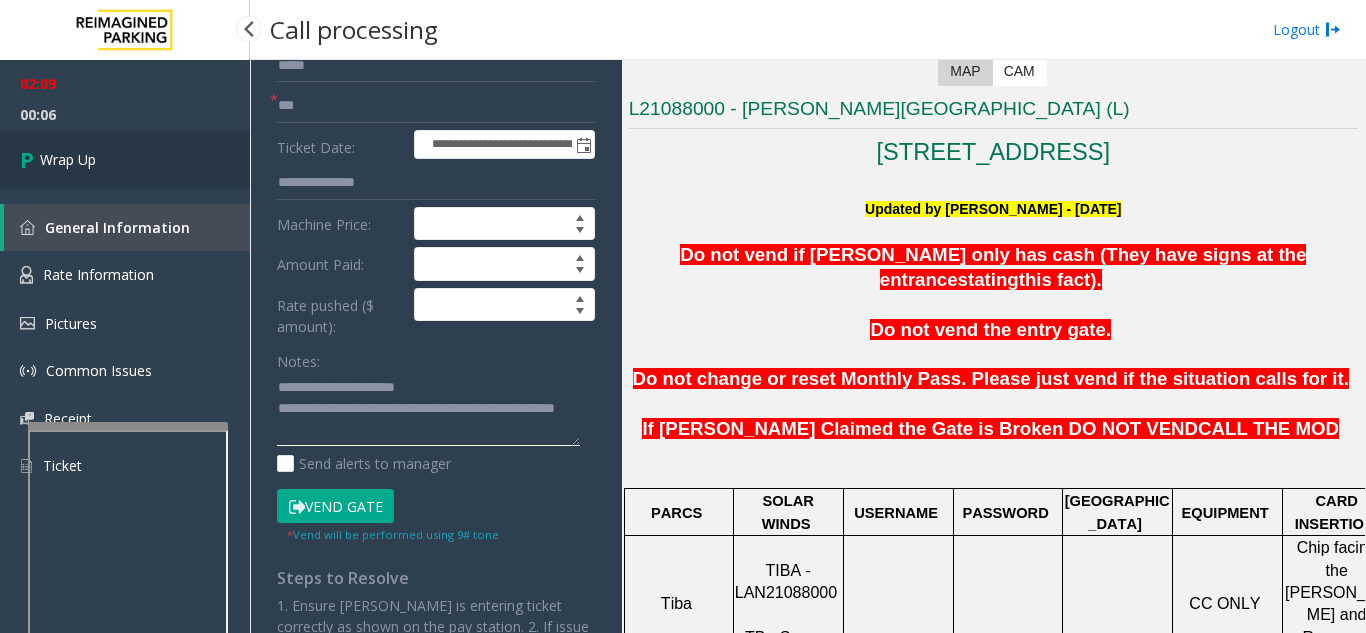 type on "**********" 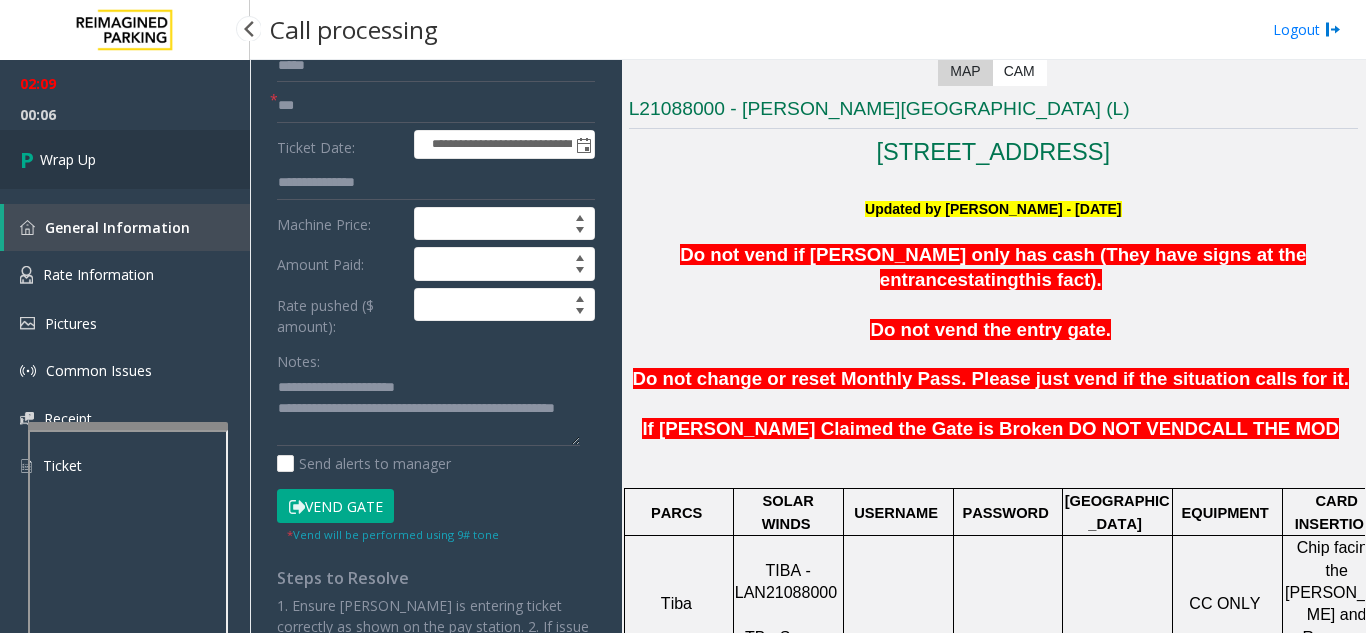 click on "Wrap Up" at bounding box center [125, 159] 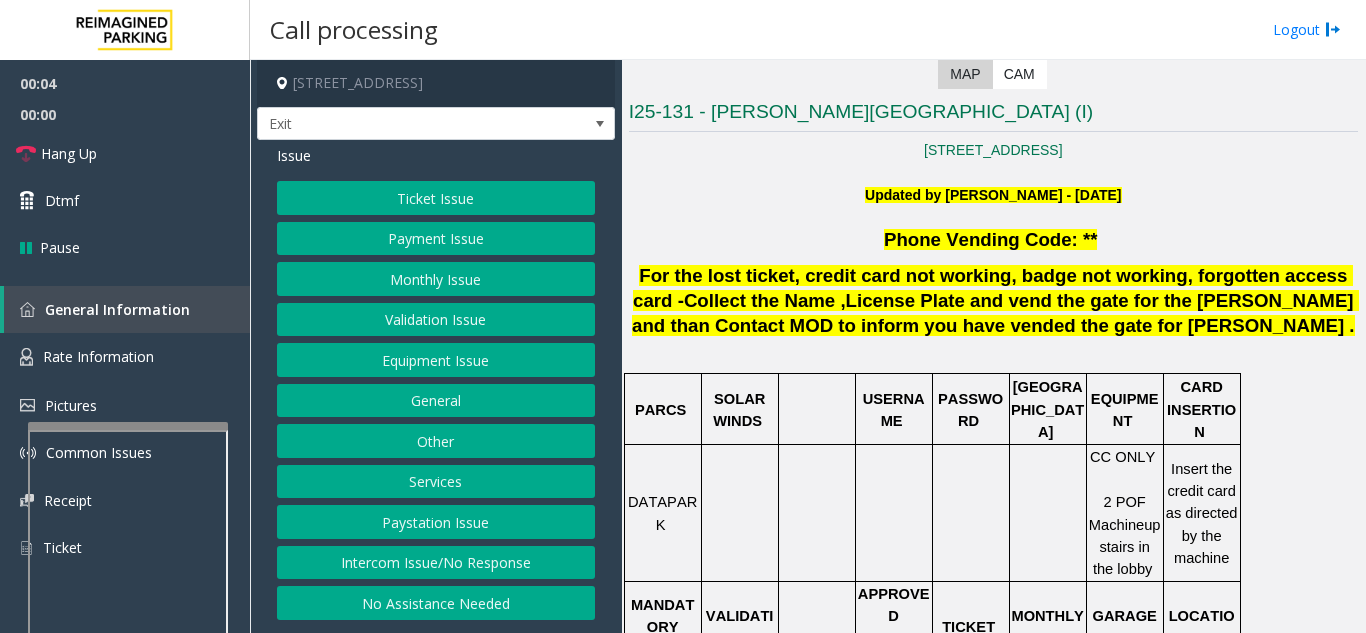 scroll, scrollTop: 400, scrollLeft: 0, axis: vertical 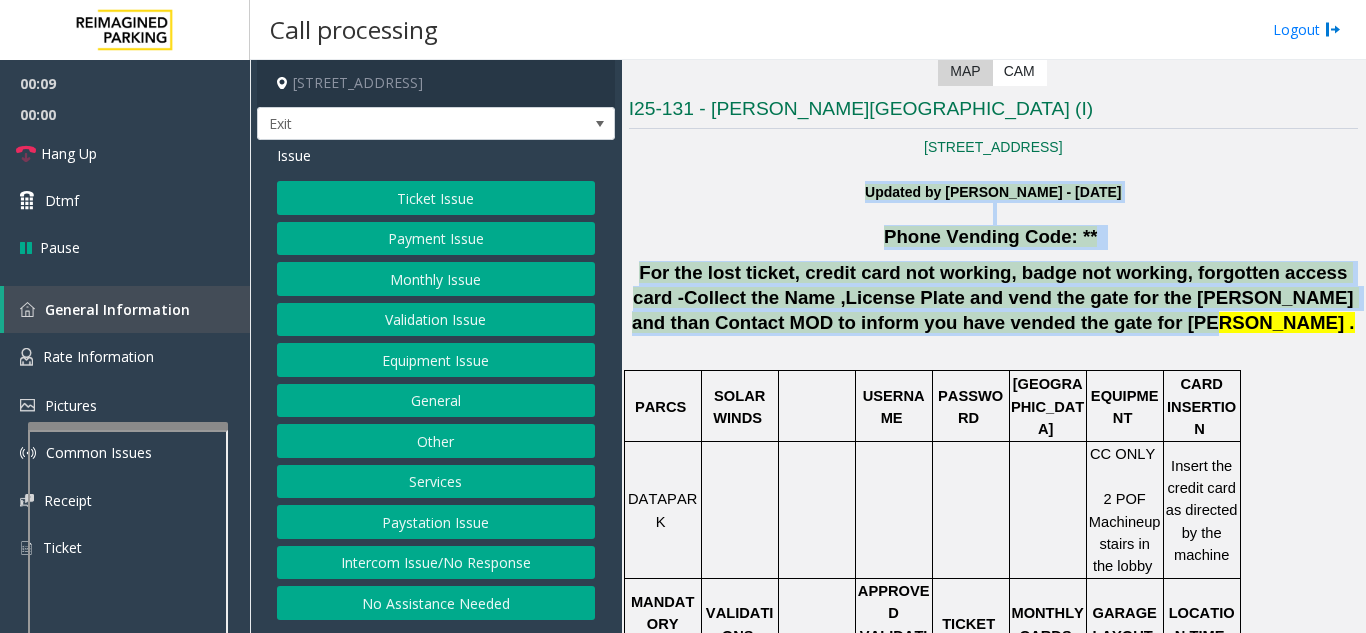 drag, startPoint x: 798, startPoint y: 188, endPoint x: 1235, endPoint y: 325, distance: 457.97162 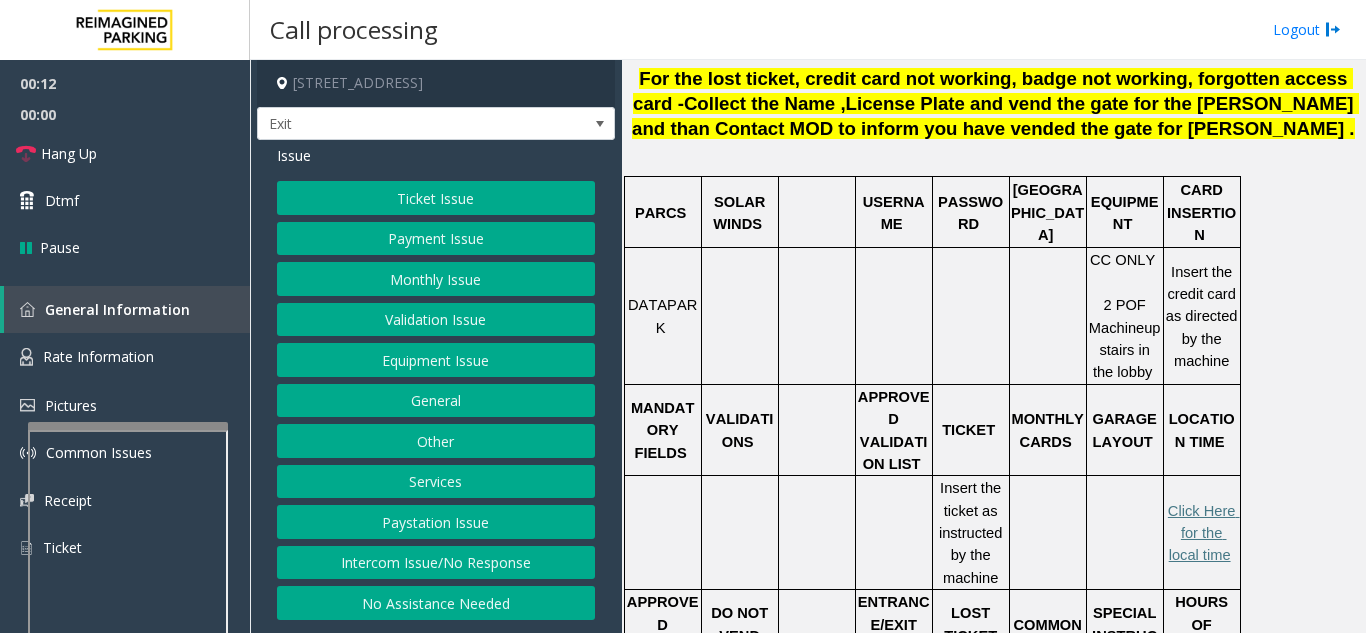 scroll, scrollTop: 600, scrollLeft: 0, axis: vertical 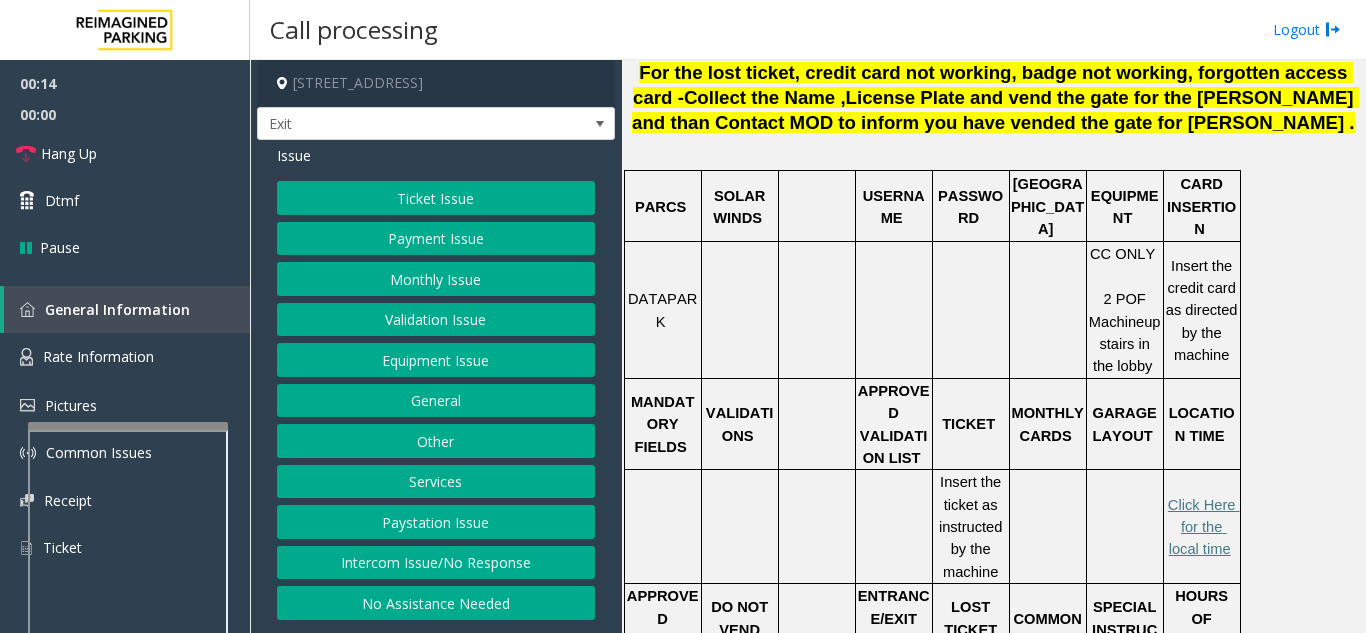 click on "Ticket Issue" 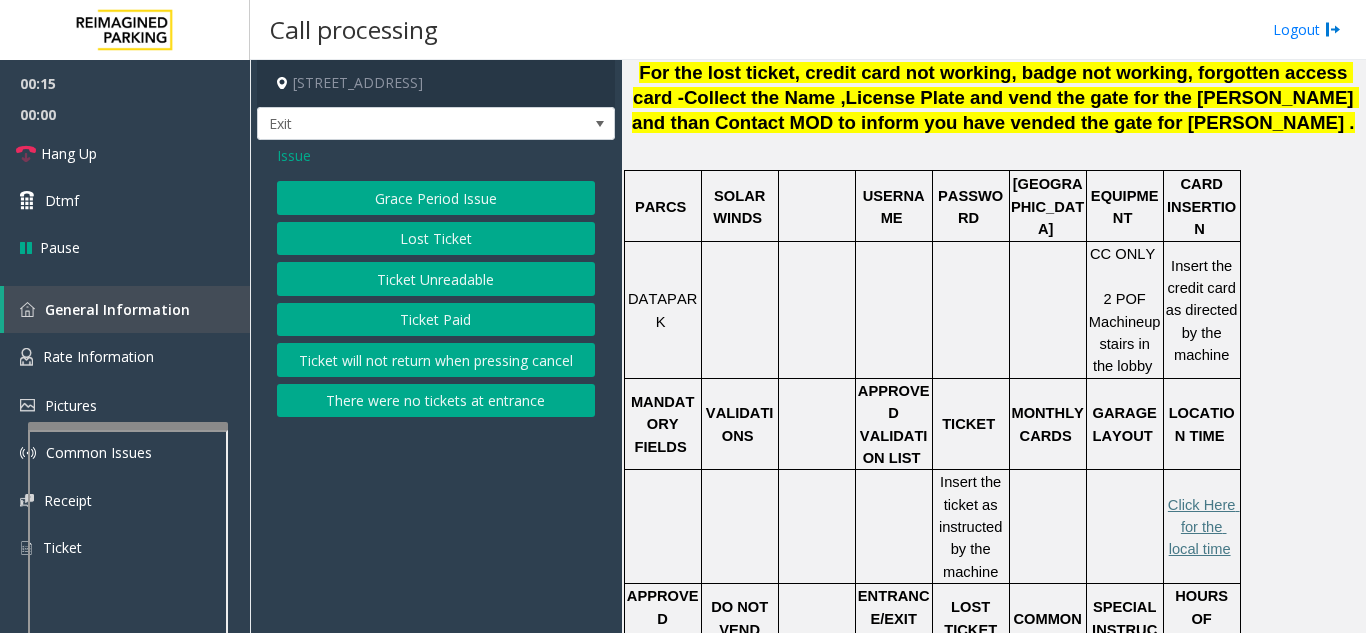 click on "Ticket Unreadable" 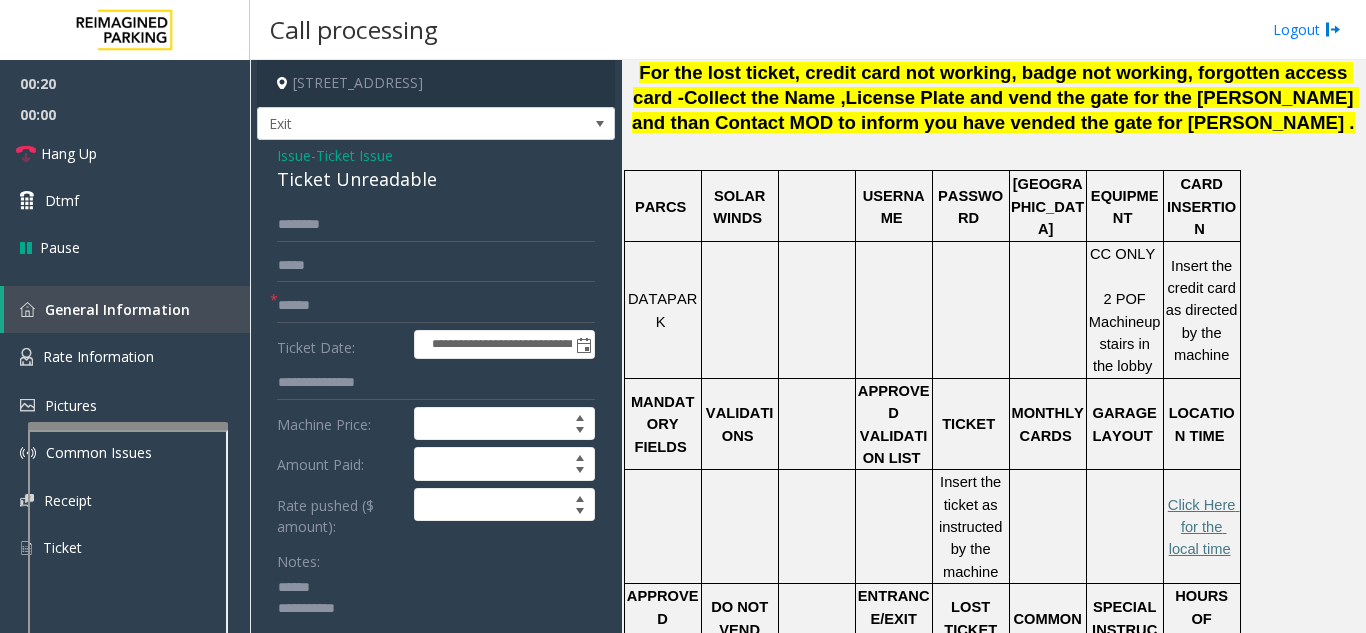 click 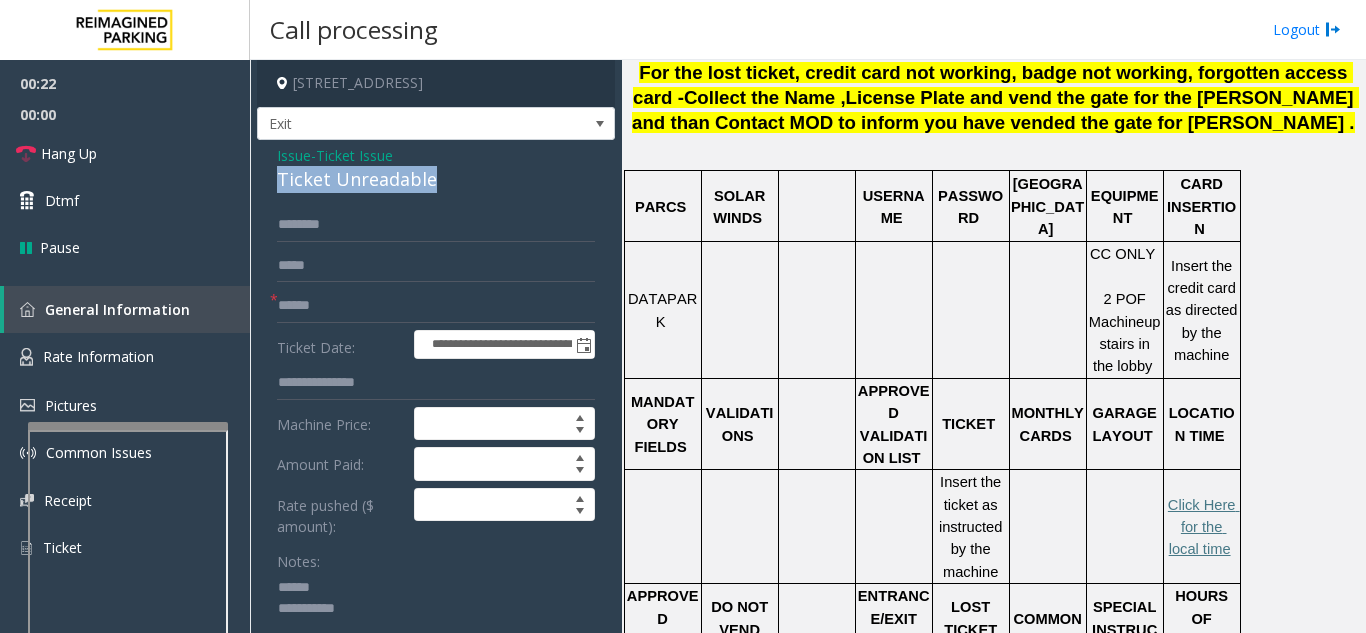 drag, startPoint x: 275, startPoint y: 185, endPoint x: 464, endPoint y: 187, distance: 189.01057 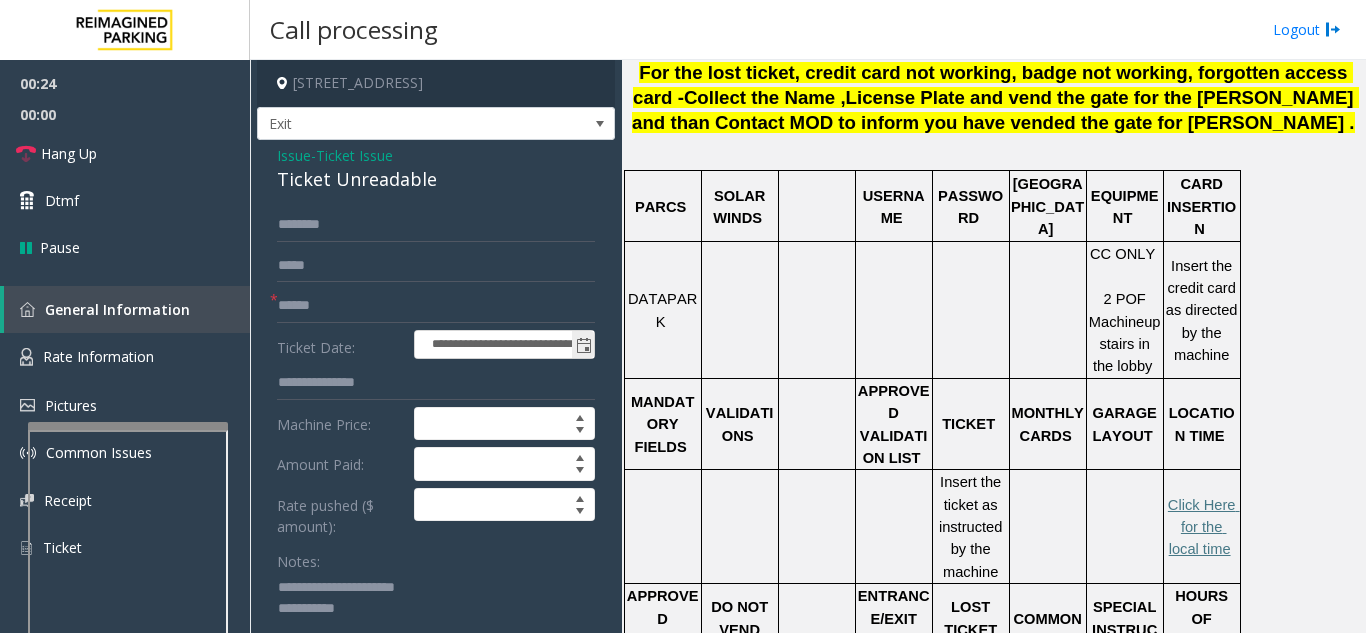 type on "**********" 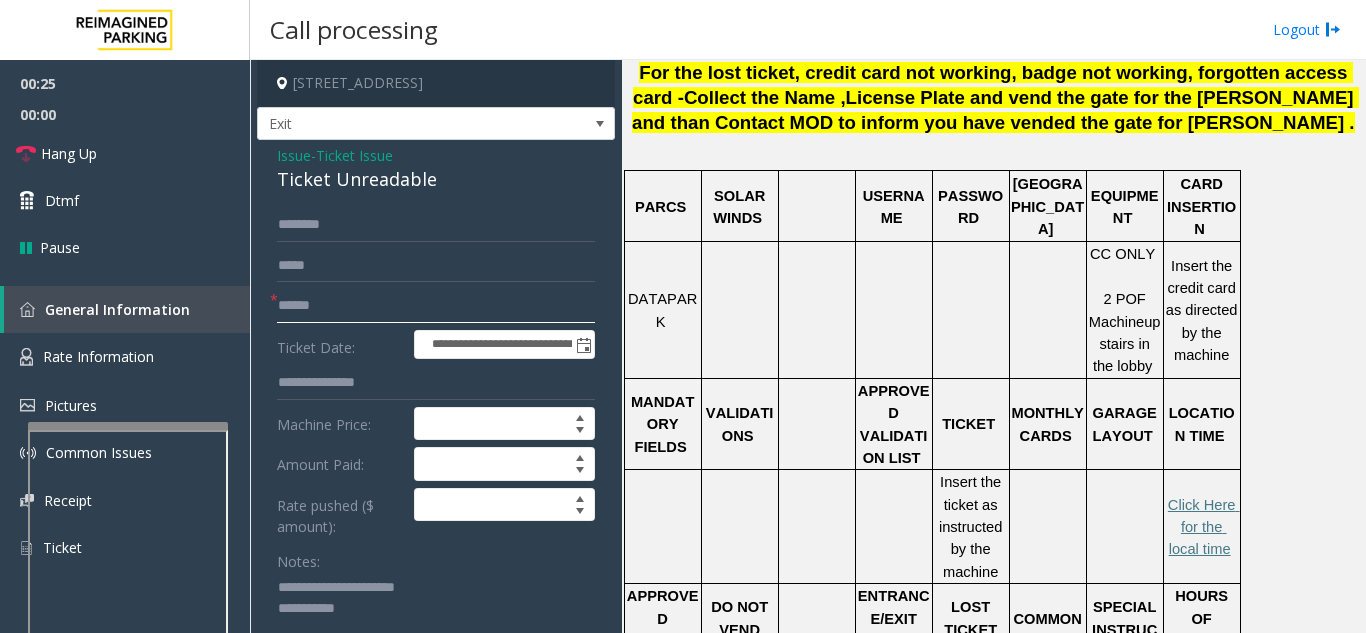 click 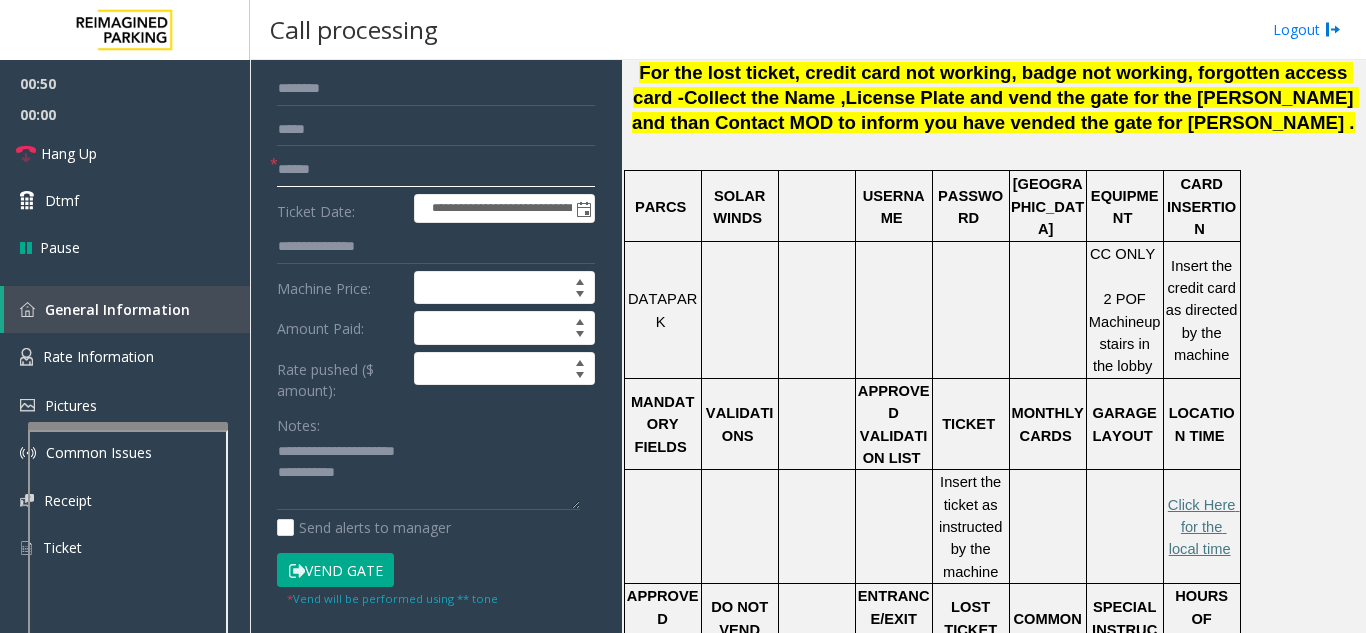 scroll, scrollTop: 200, scrollLeft: 0, axis: vertical 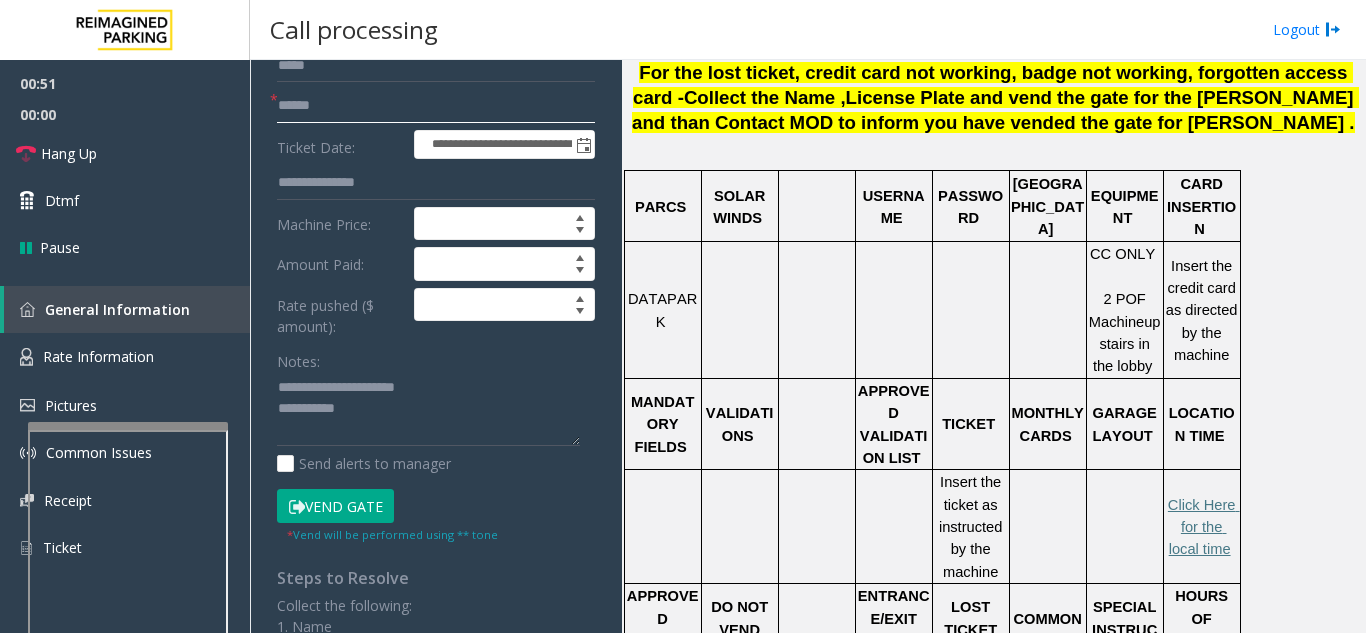 type on "******" 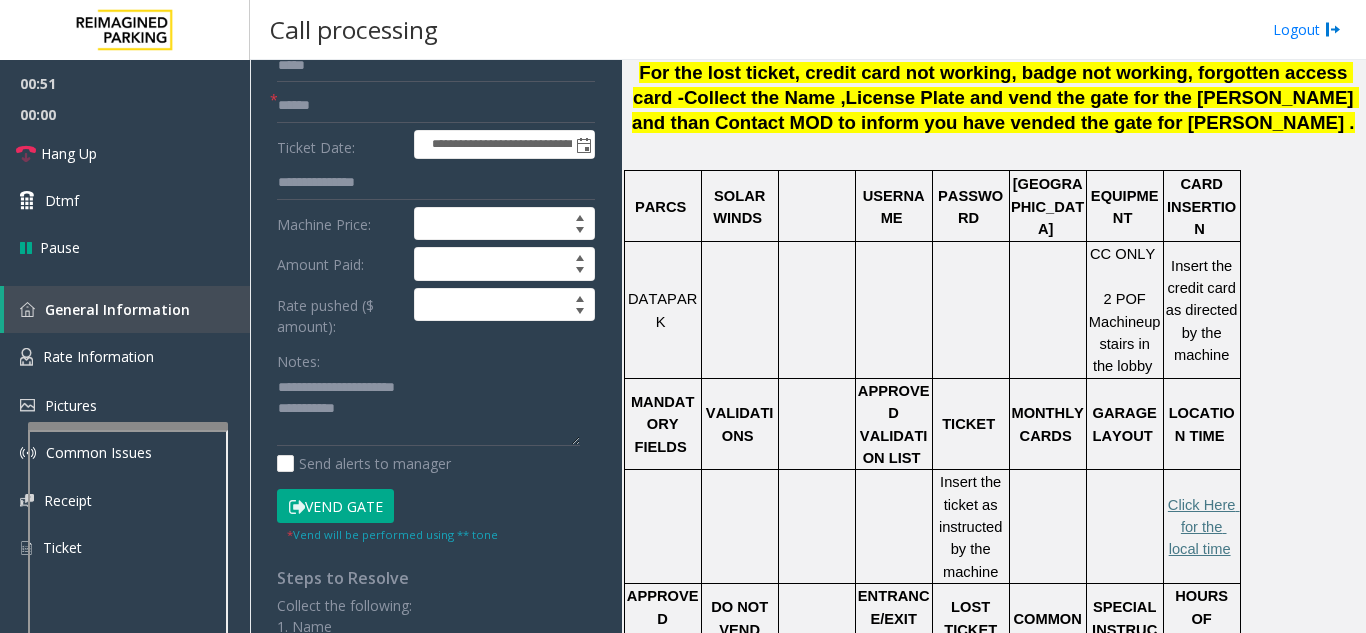 click on "Vend Gate" 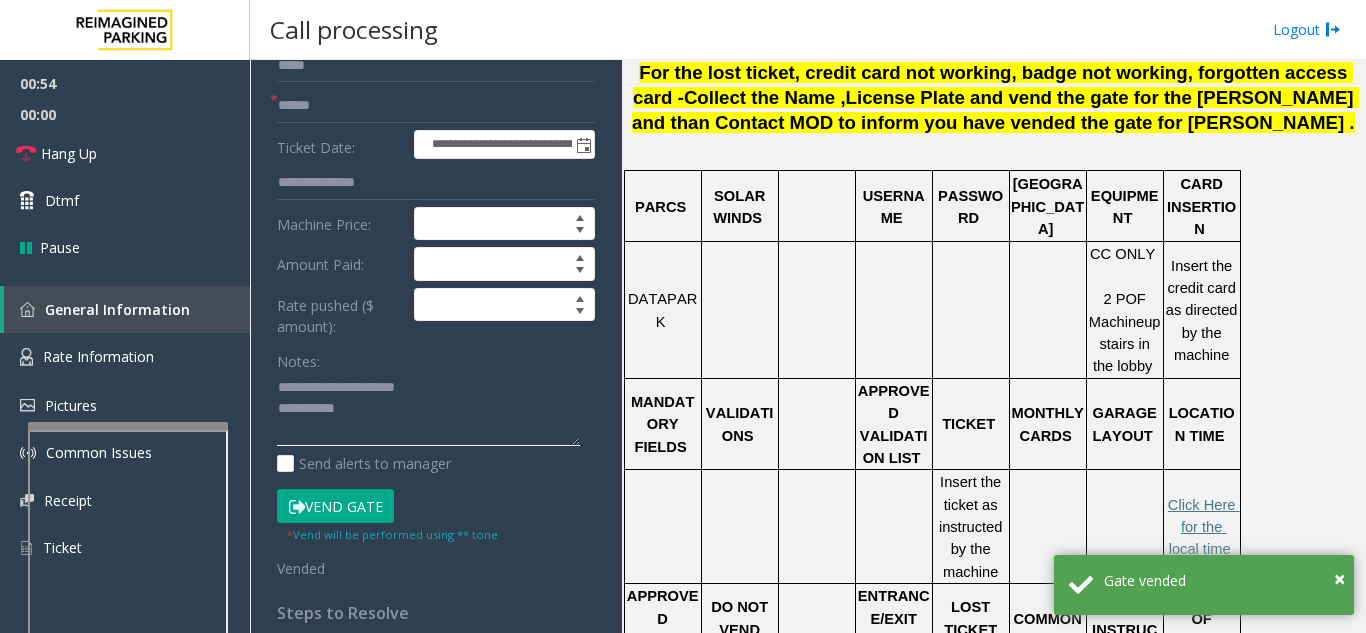 click 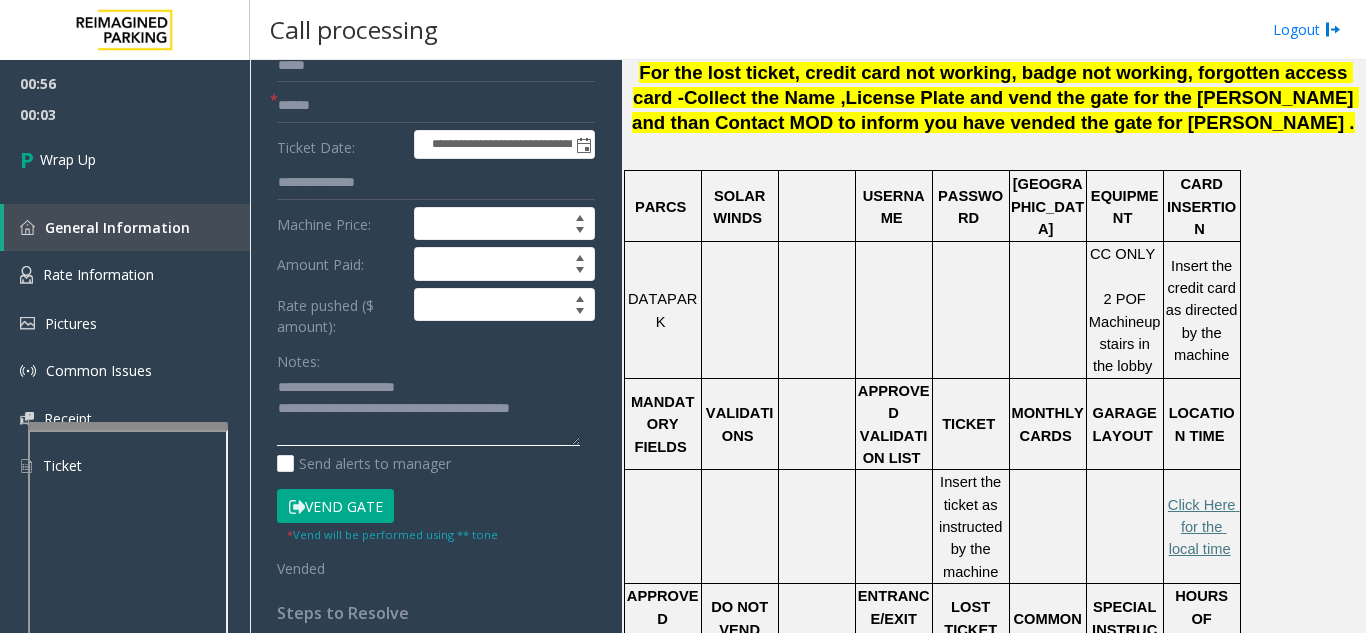 type on "**********" 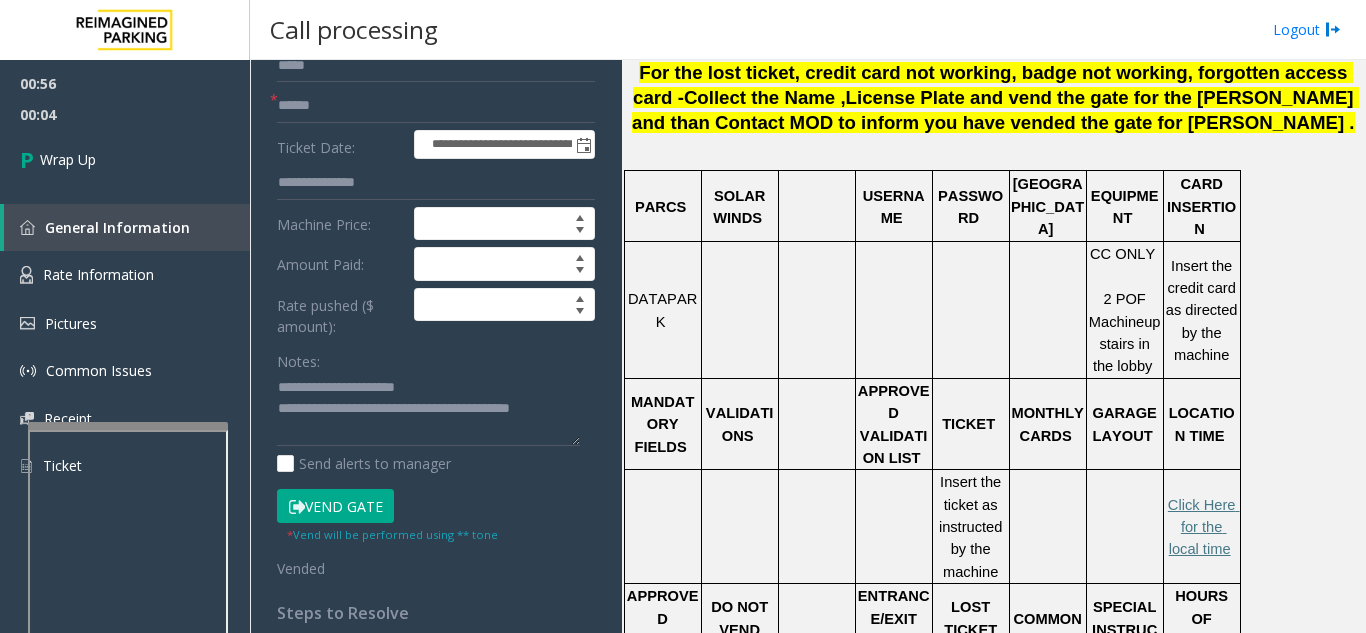 click on "Notes:" 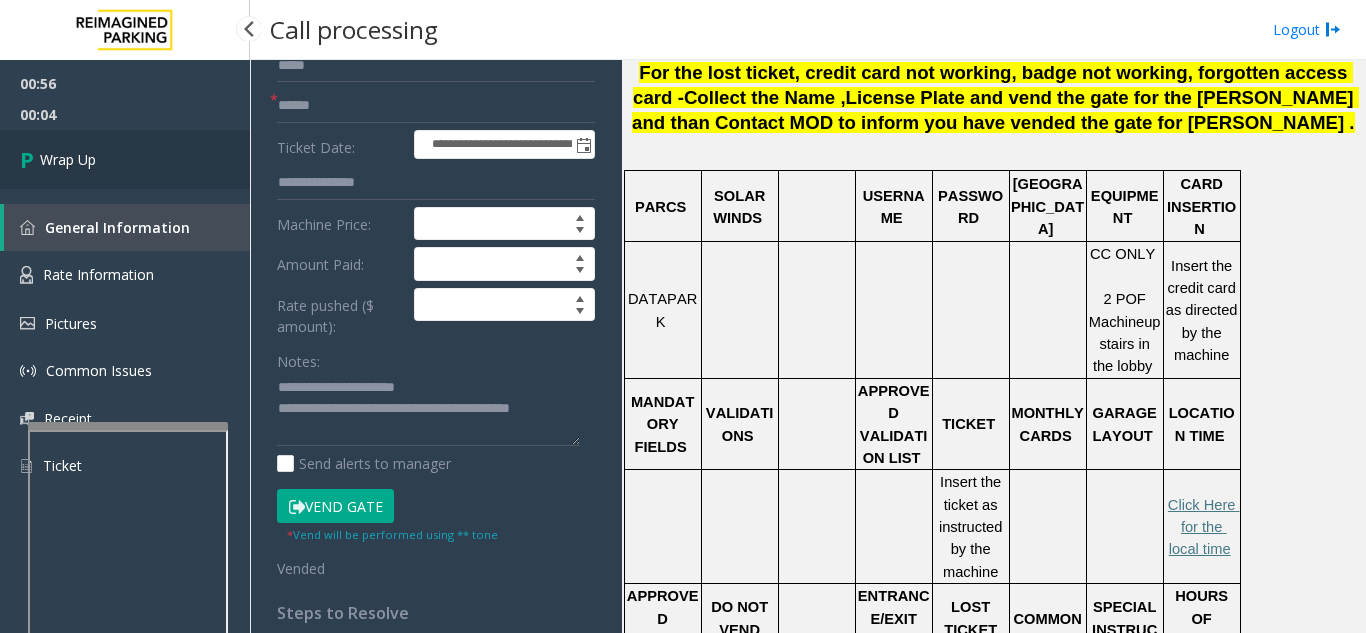 click on "Wrap Up" at bounding box center [125, 159] 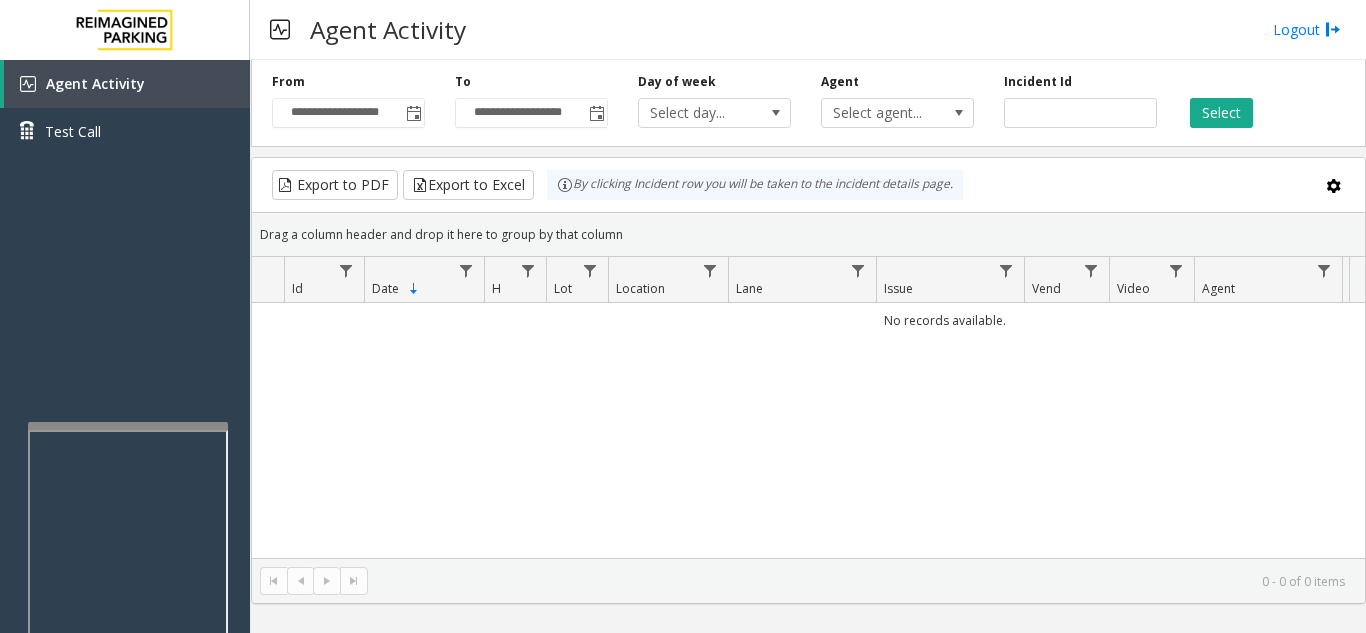 type 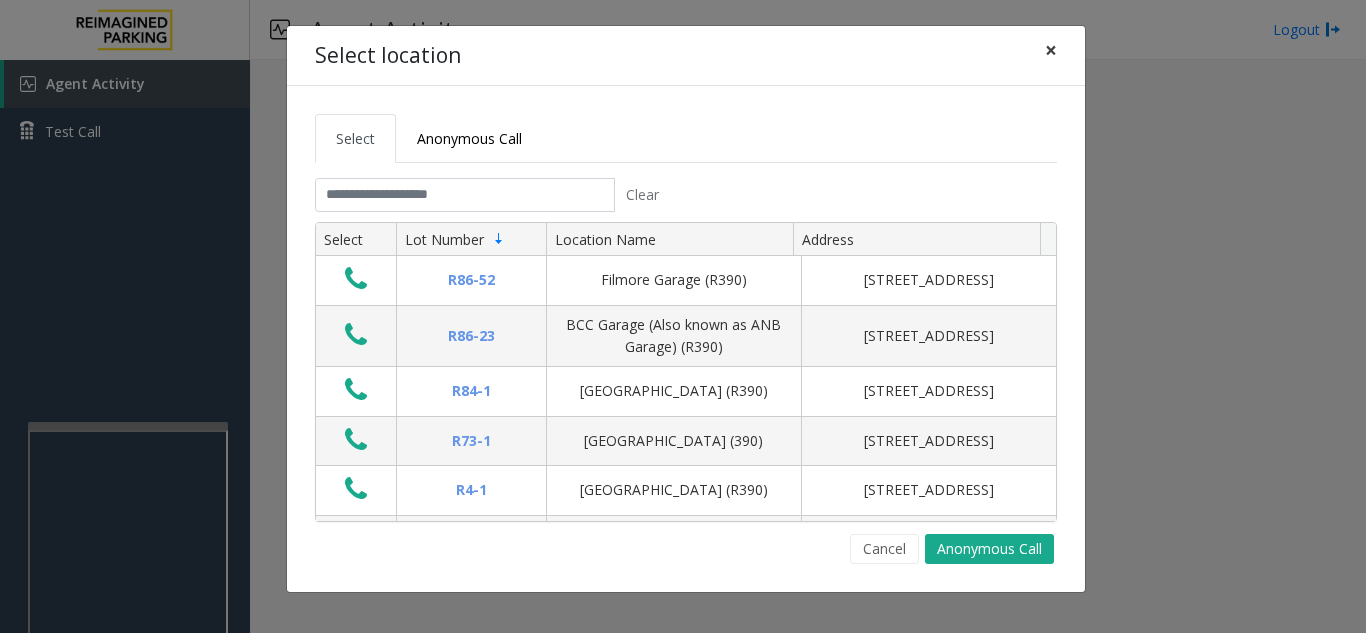 click on "×" 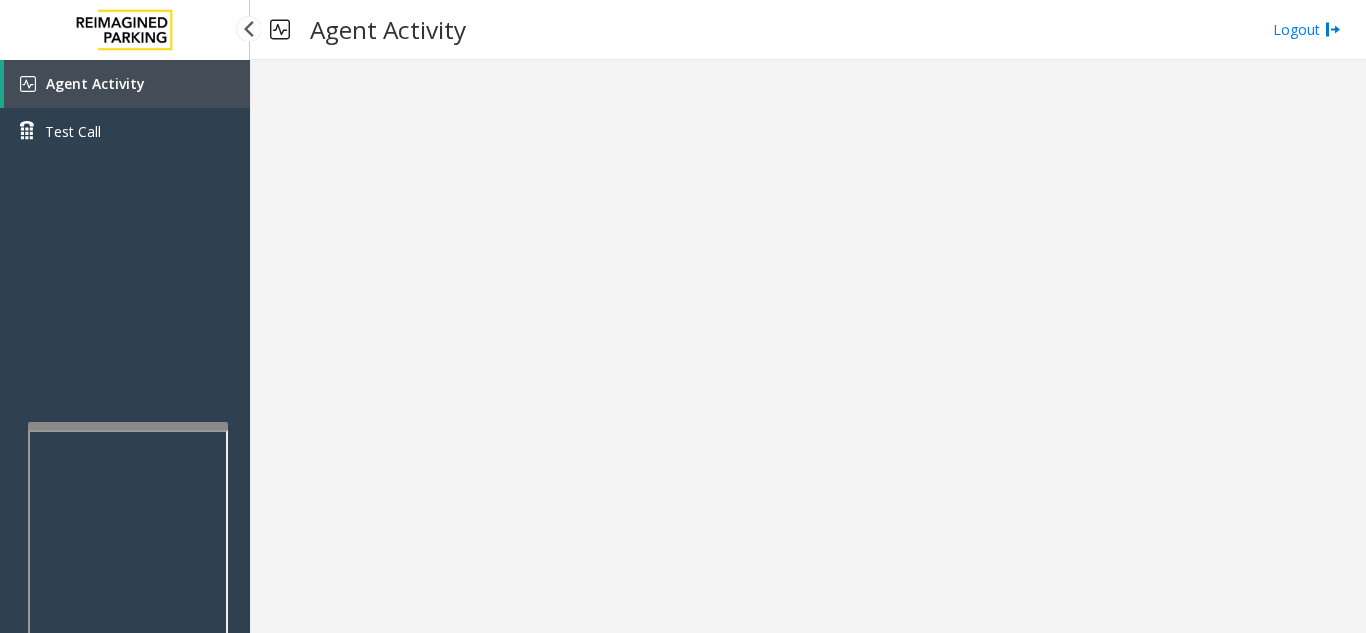 click on "Agent Activity" at bounding box center [127, 84] 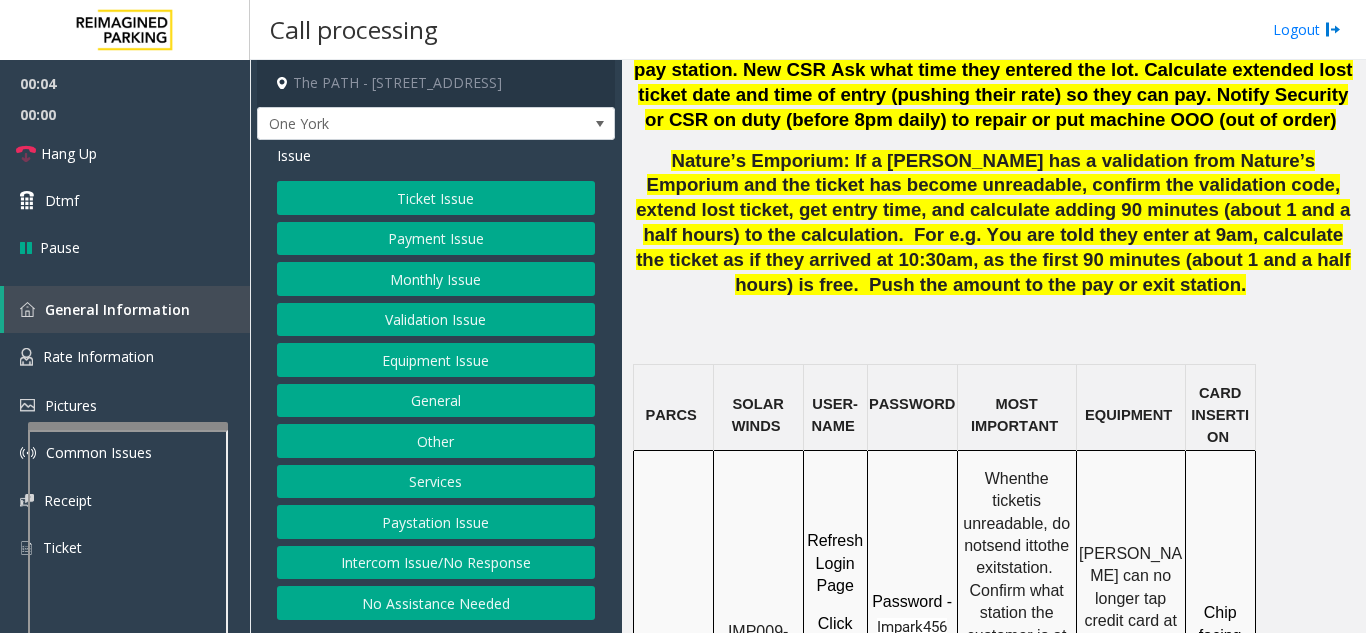 scroll, scrollTop: 1600, scrollLeft: 0, axis: vertical 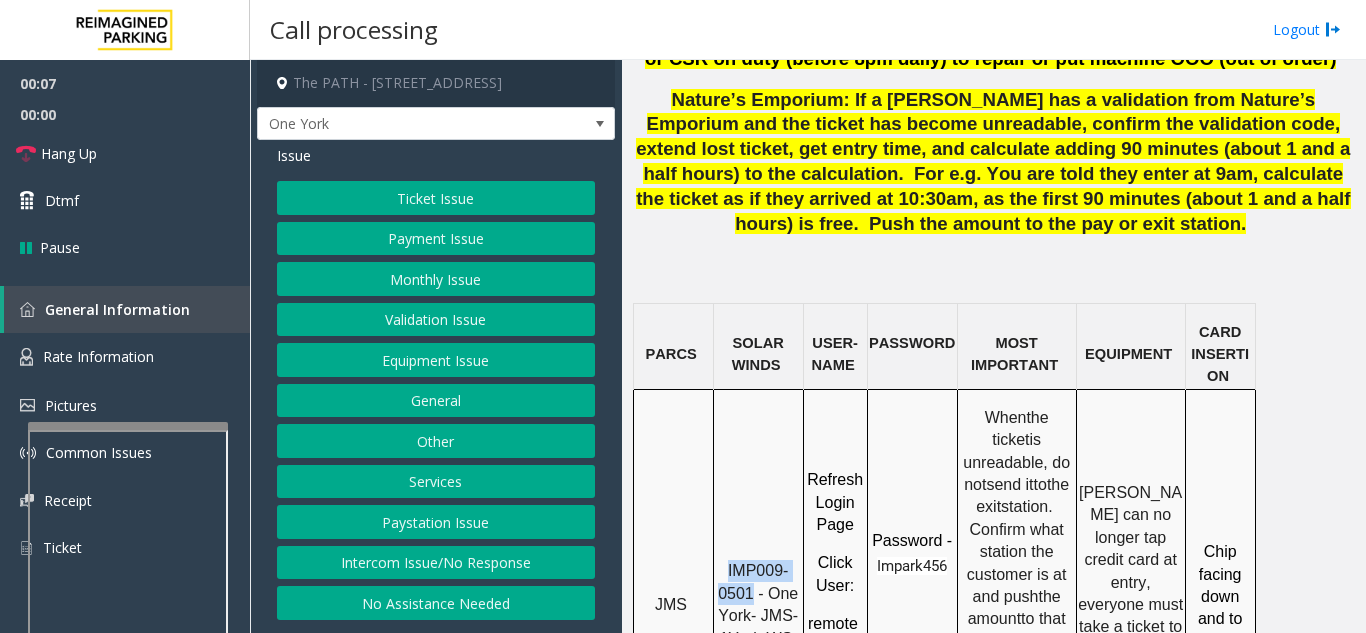 drag, startPoint x: 754, startPoint y: 393, endPoint x: 722, endPoint y: 368, distance: 40.60788 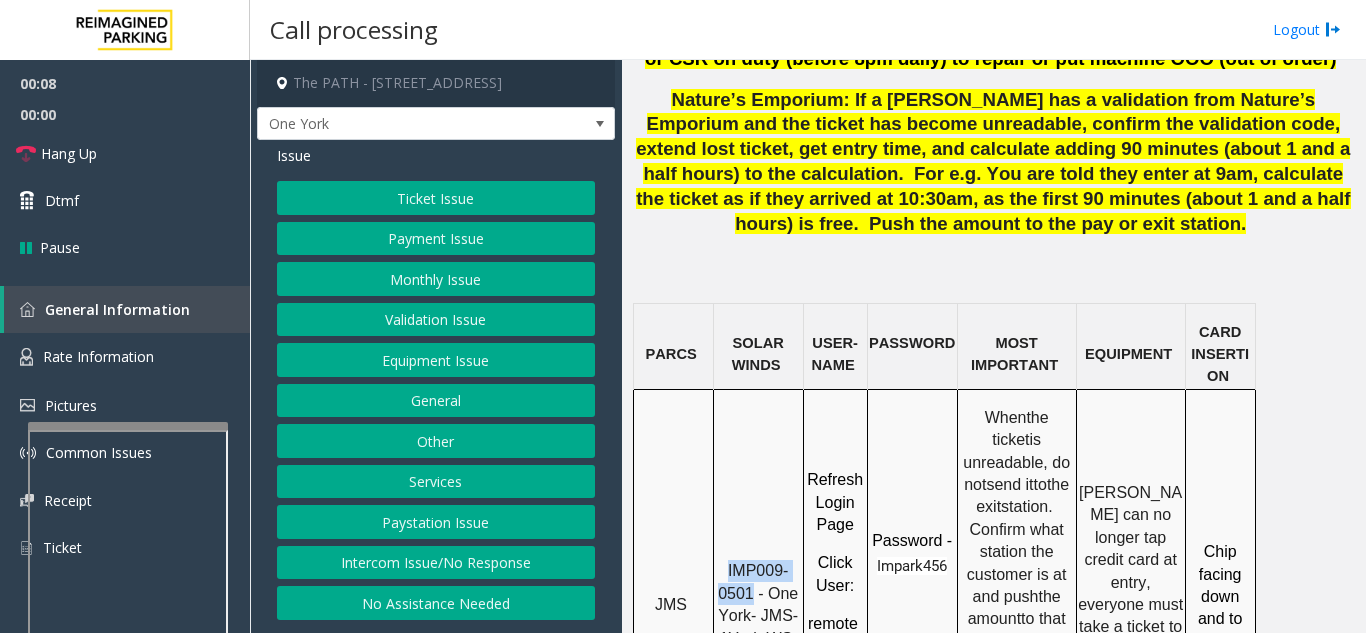 copy on "IMP009-0501" 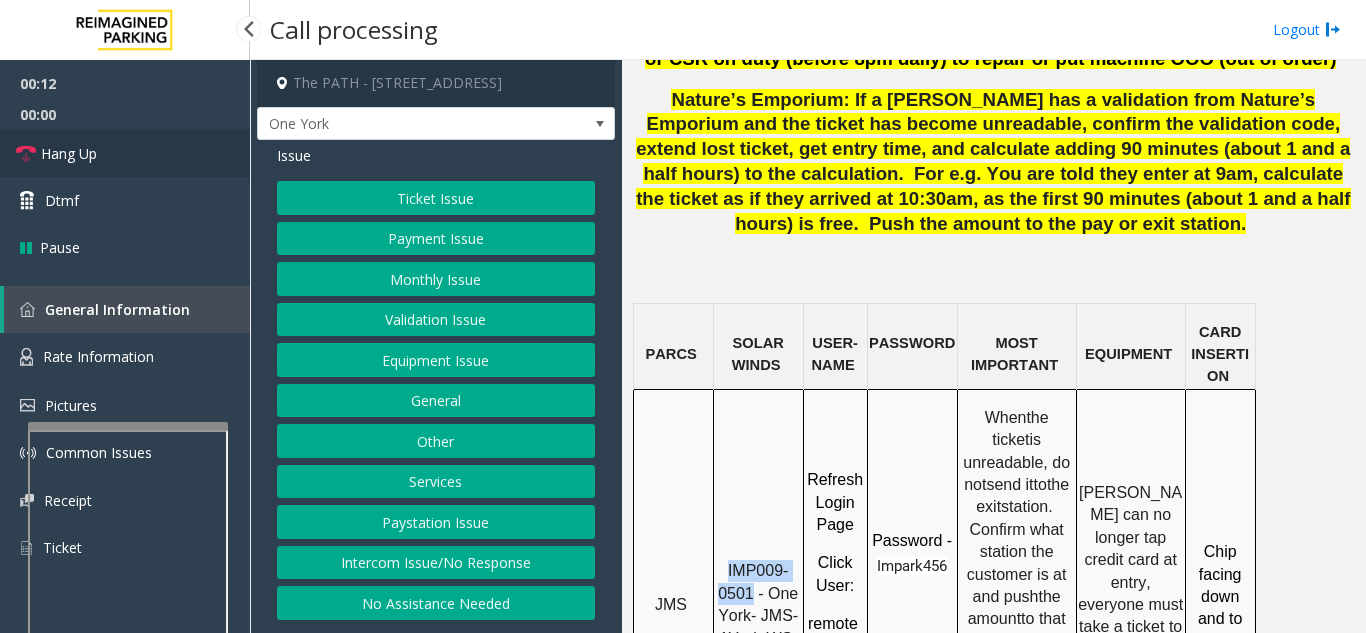 click on "Hang Up" at bounding box center [125, 153] 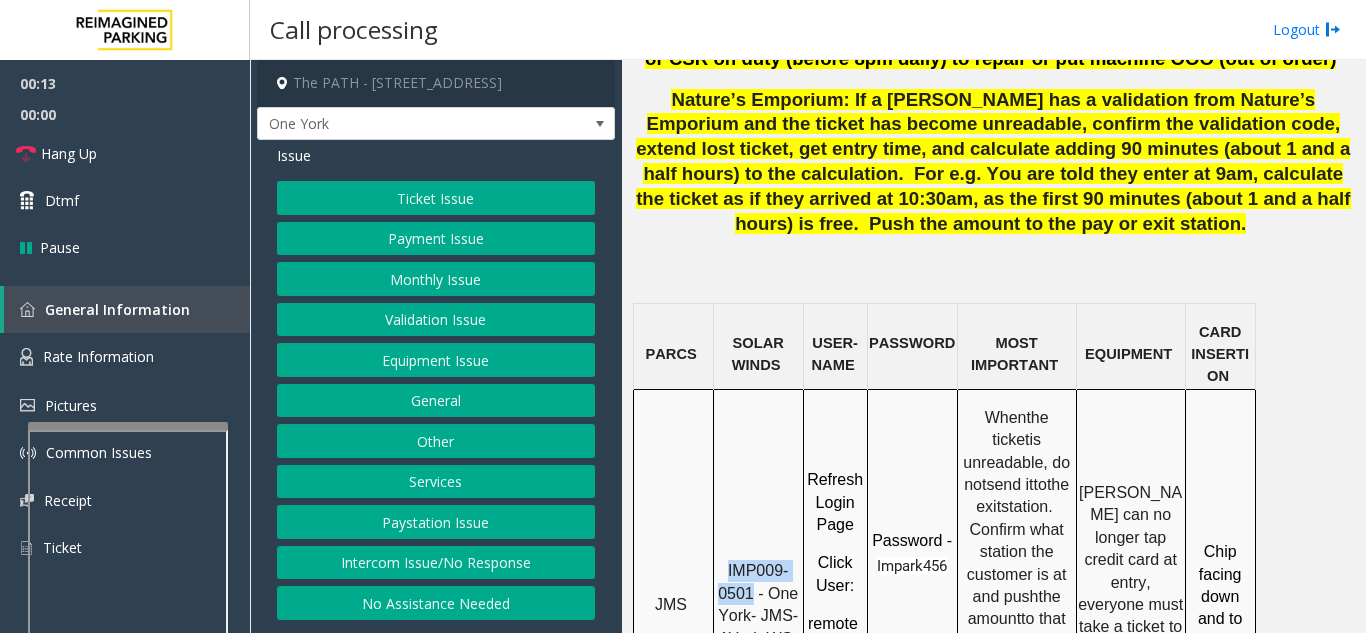 click on "No Assistance Needed" 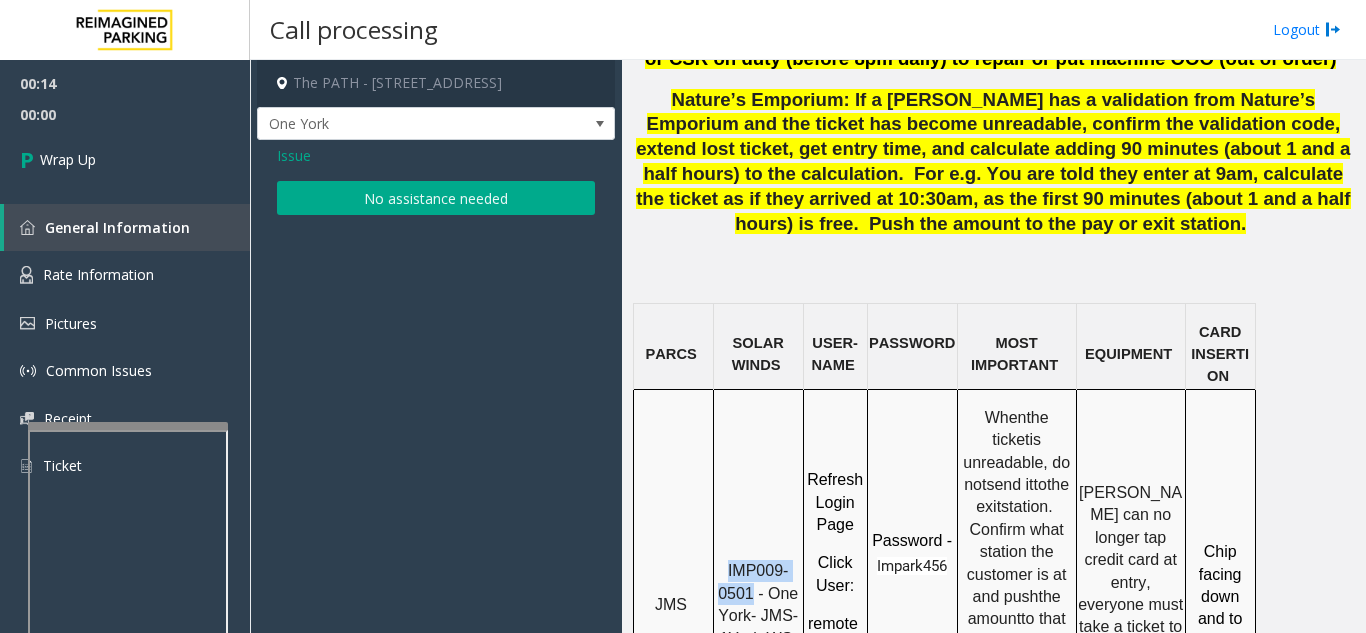 click on "No assistance needed" 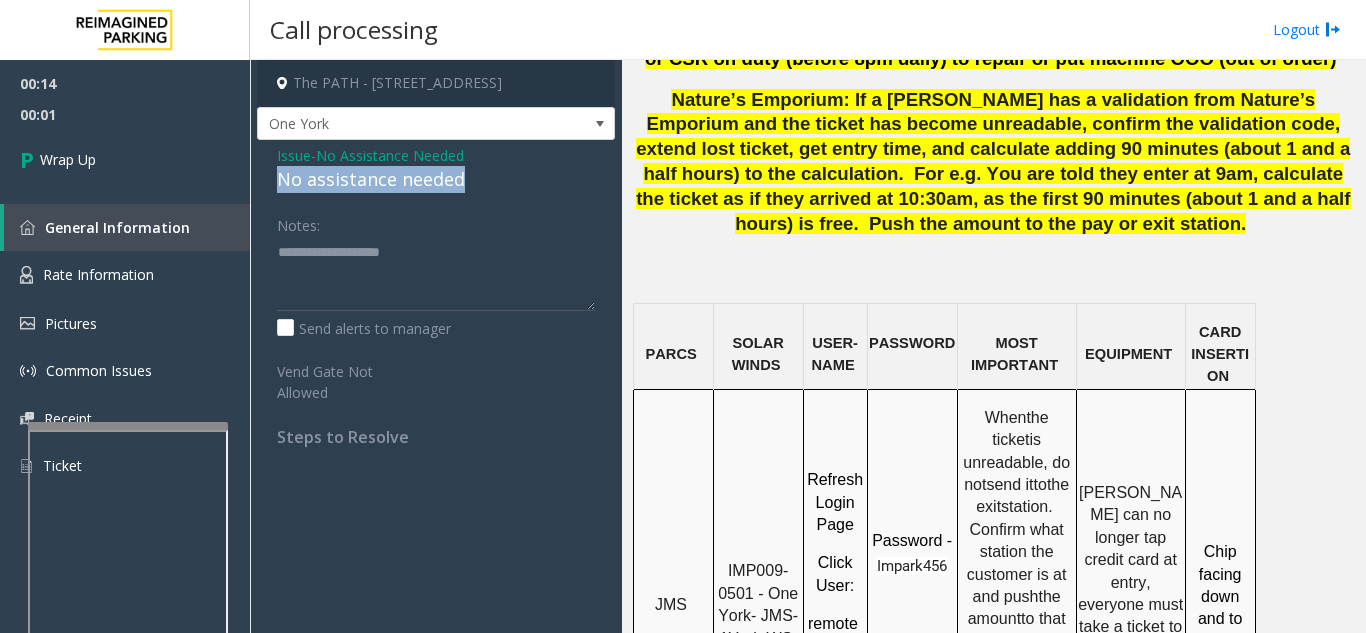 drag, startPoint x: 258, startPoint y: 174, endPoint x: 499, endPoint y: 188, distance: 241.4063 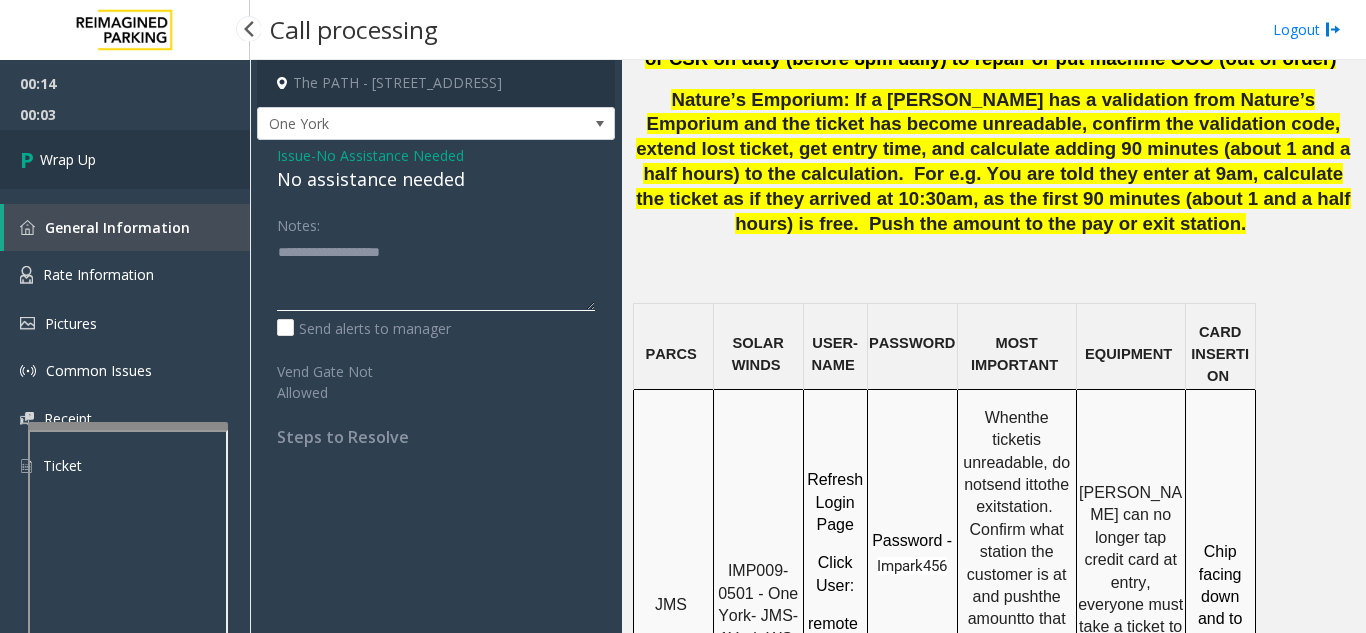 type on "**********" 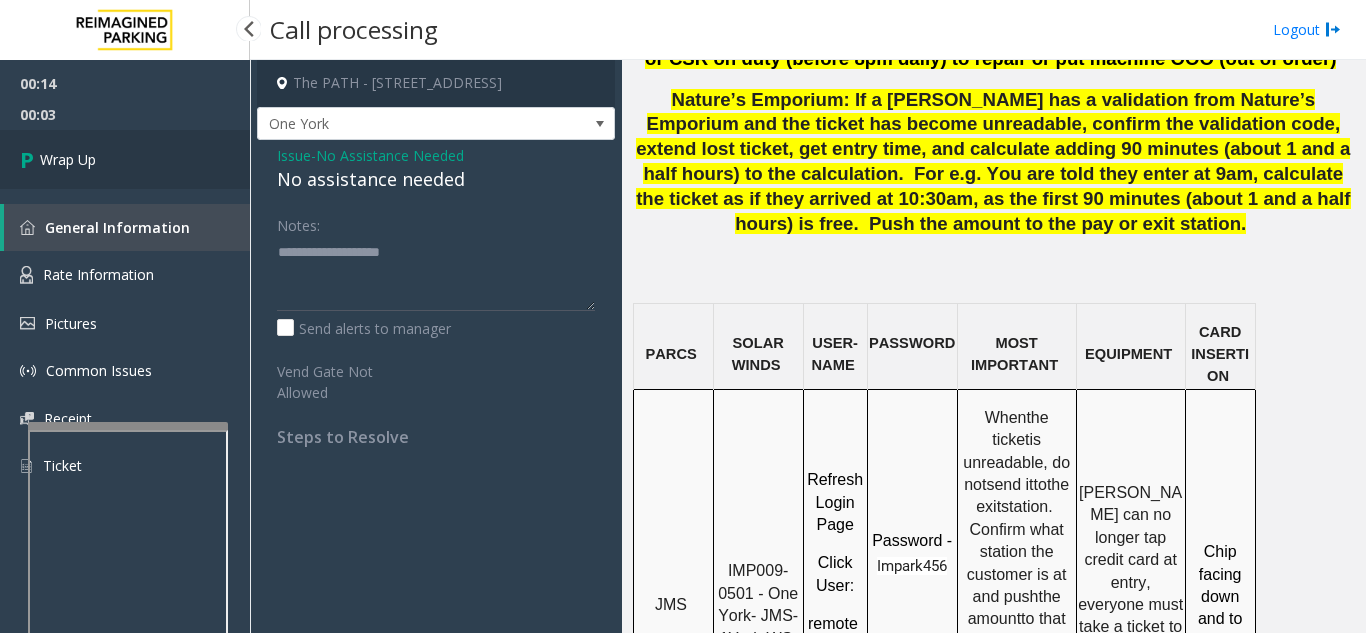 click on "Wrap Up" at bounding box center [125, 159] 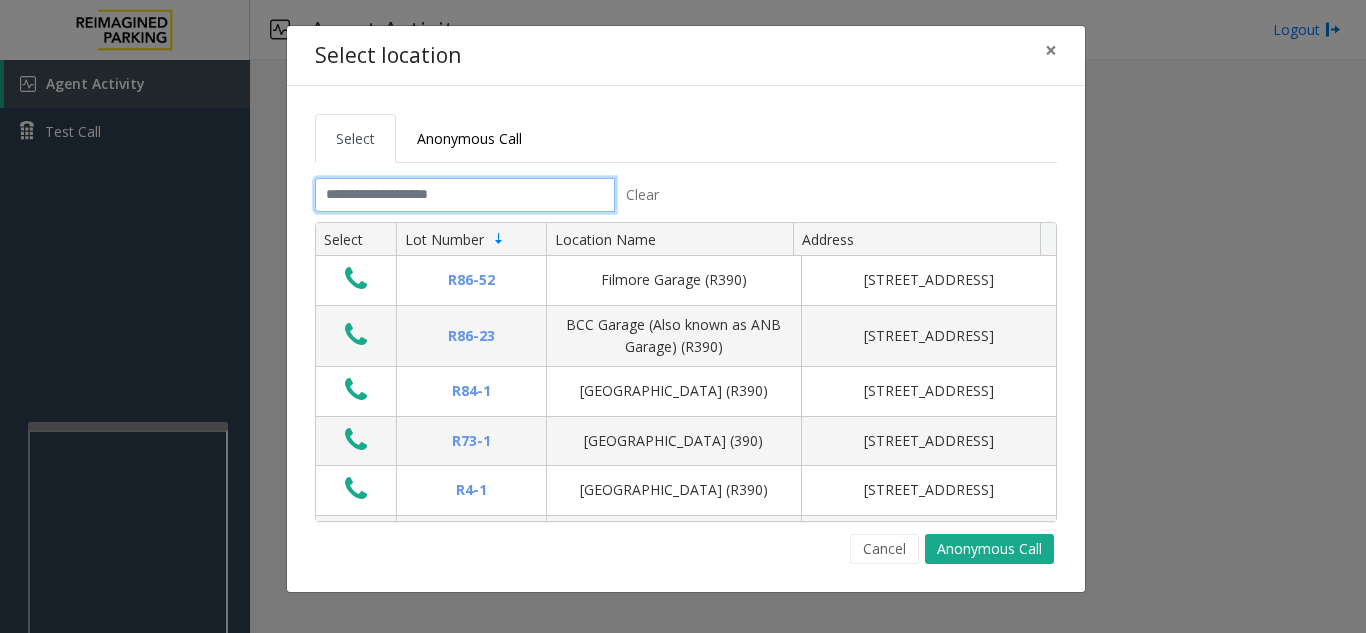 click 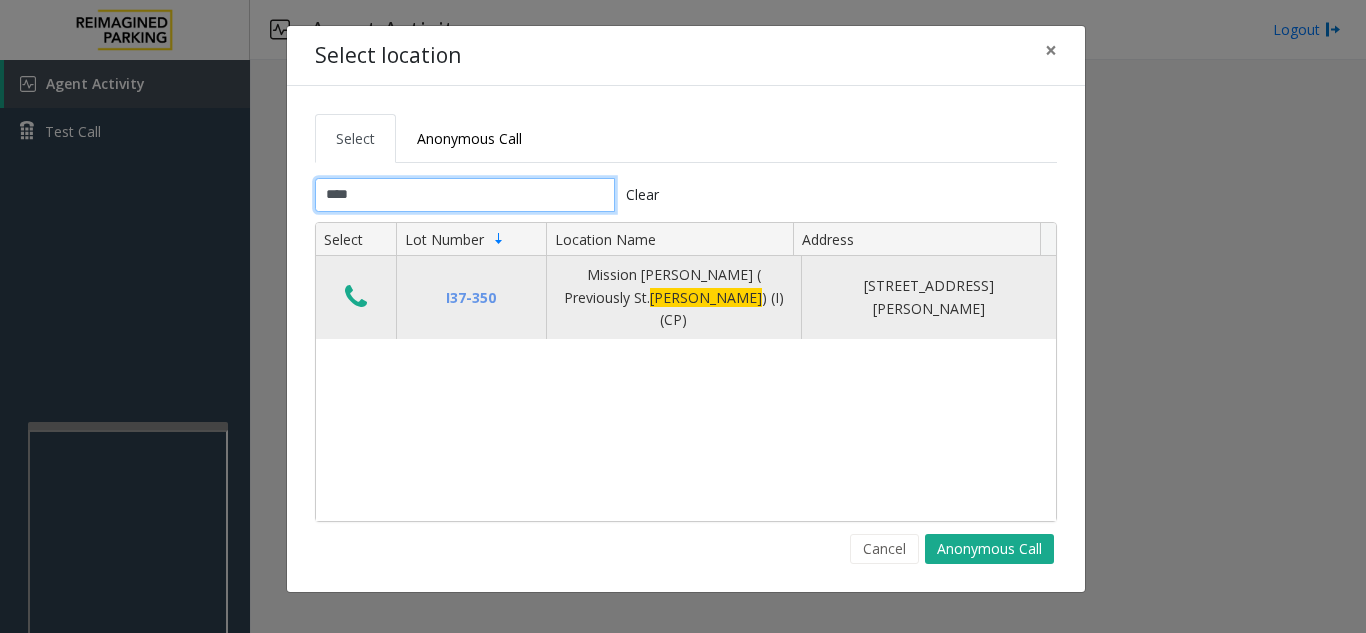type on "****" 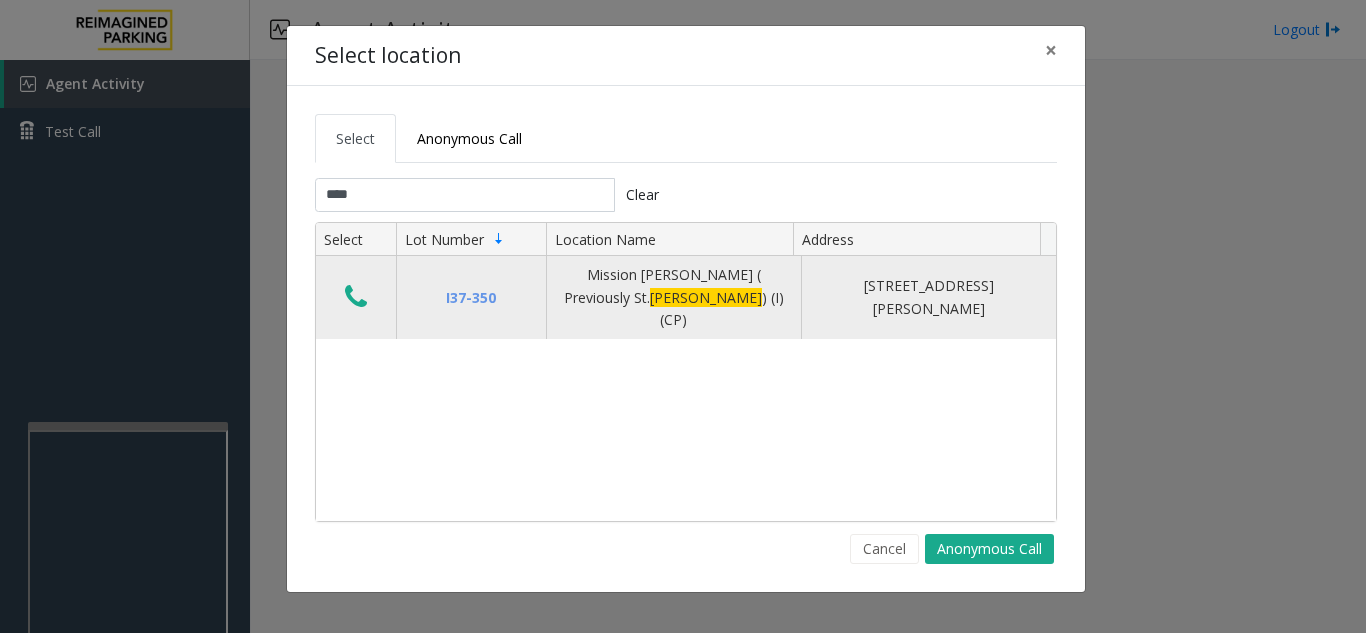click 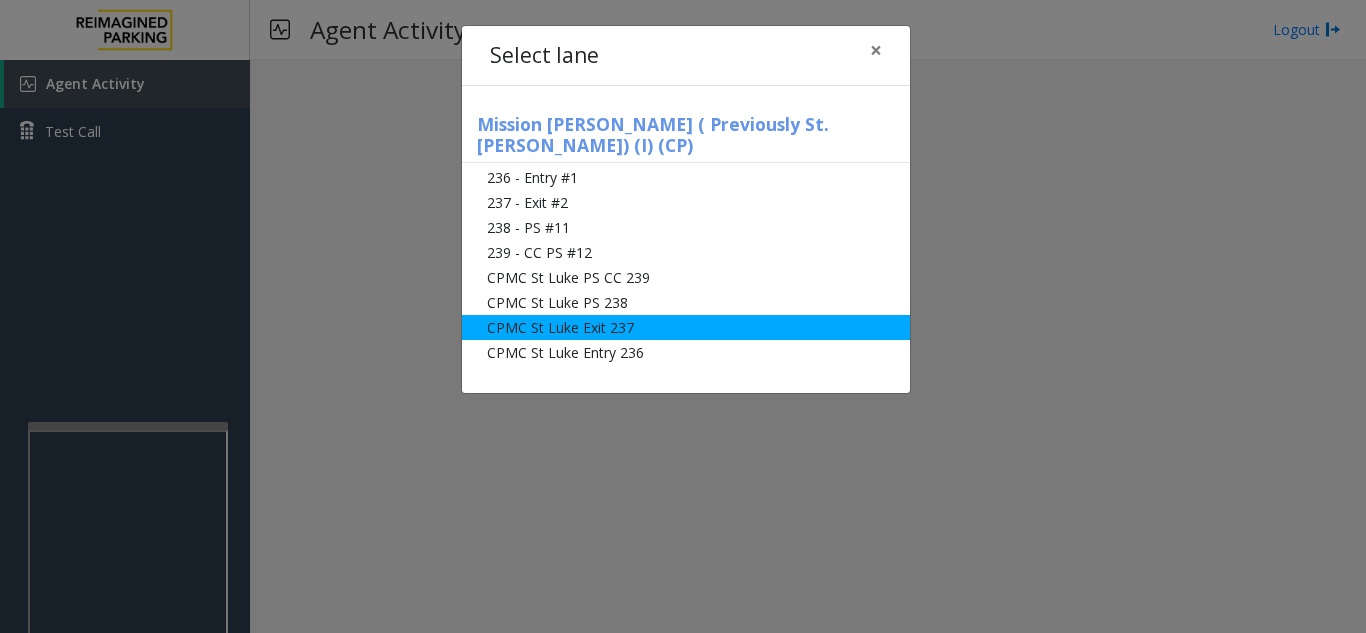 click on "CPMC St Luke Exit 237" 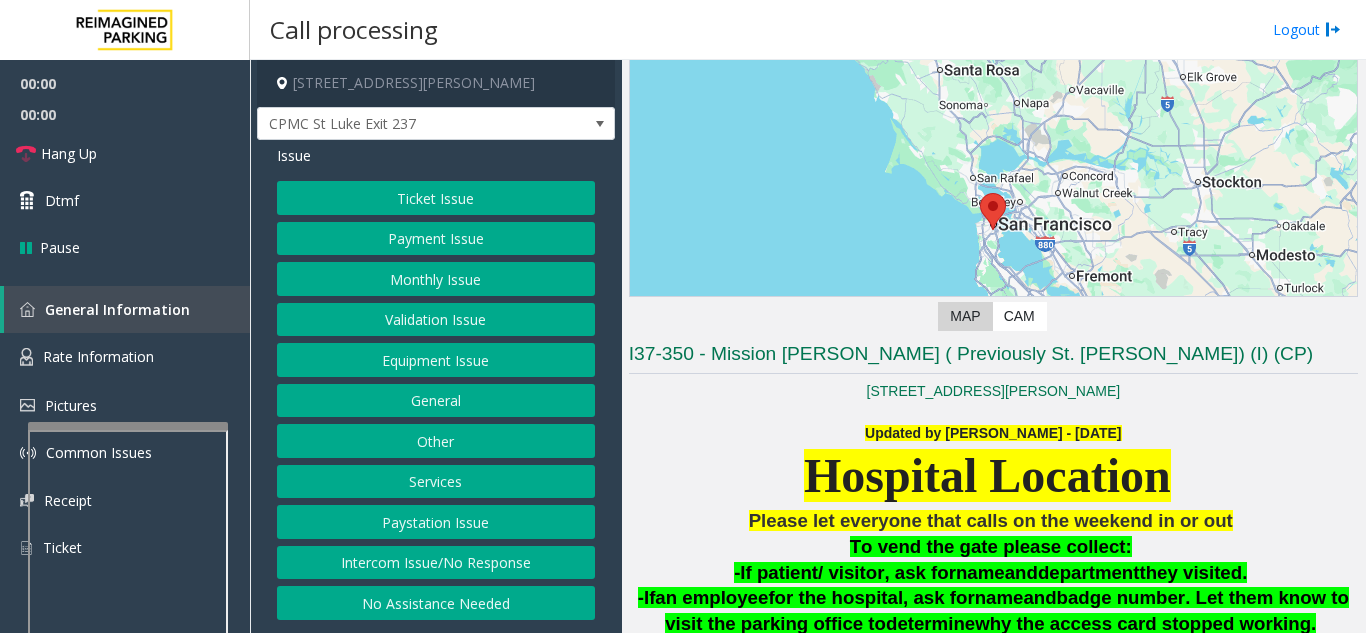 scroll, scrollTop: 300, scrollLeft: 0, axis: vertical 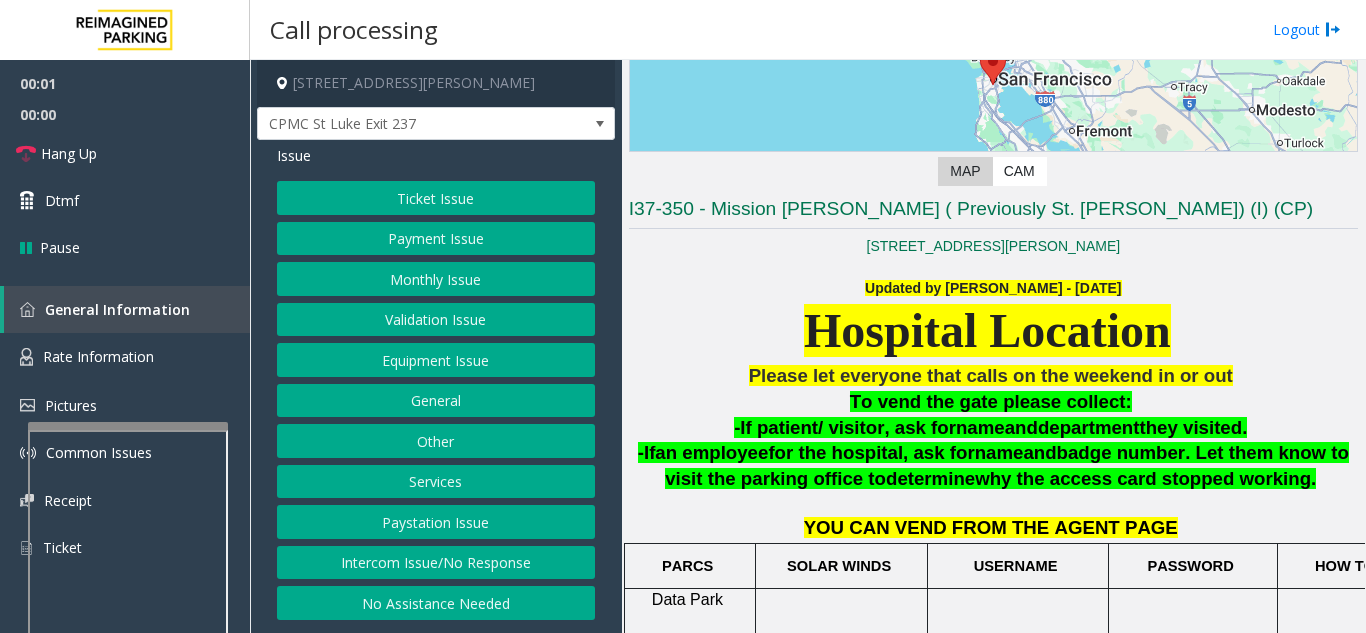 click on "Monthly Issue" 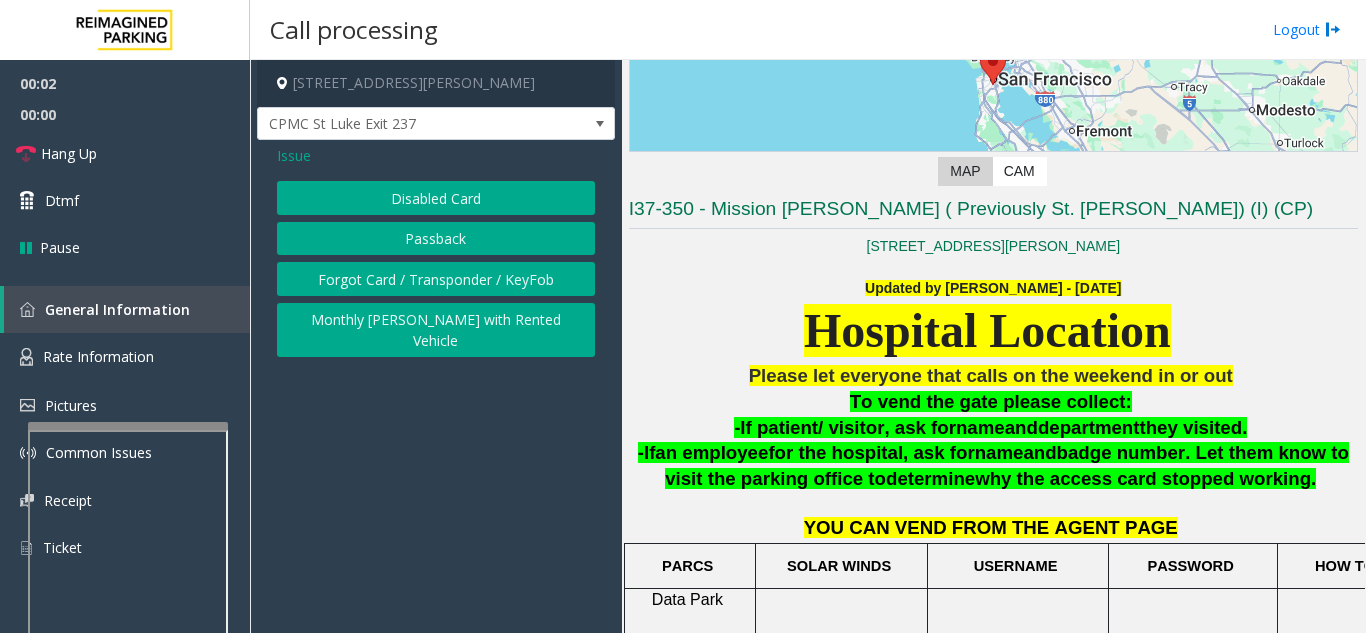 click on "Disabled Card" 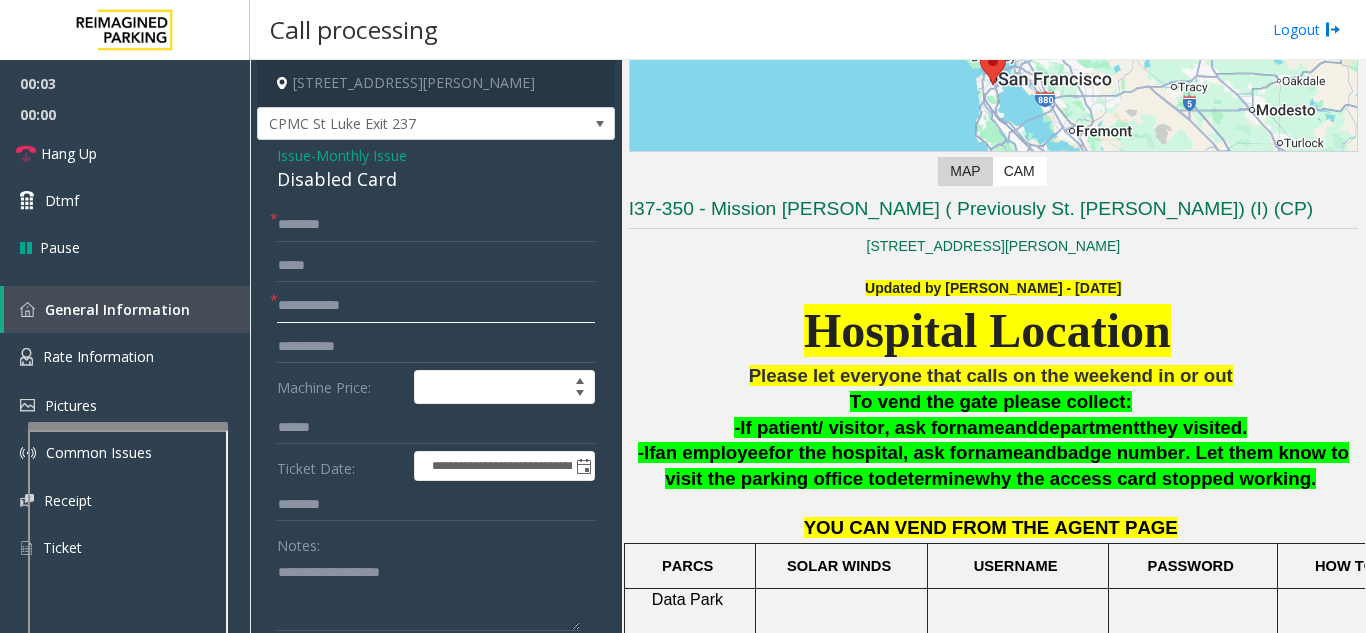 click 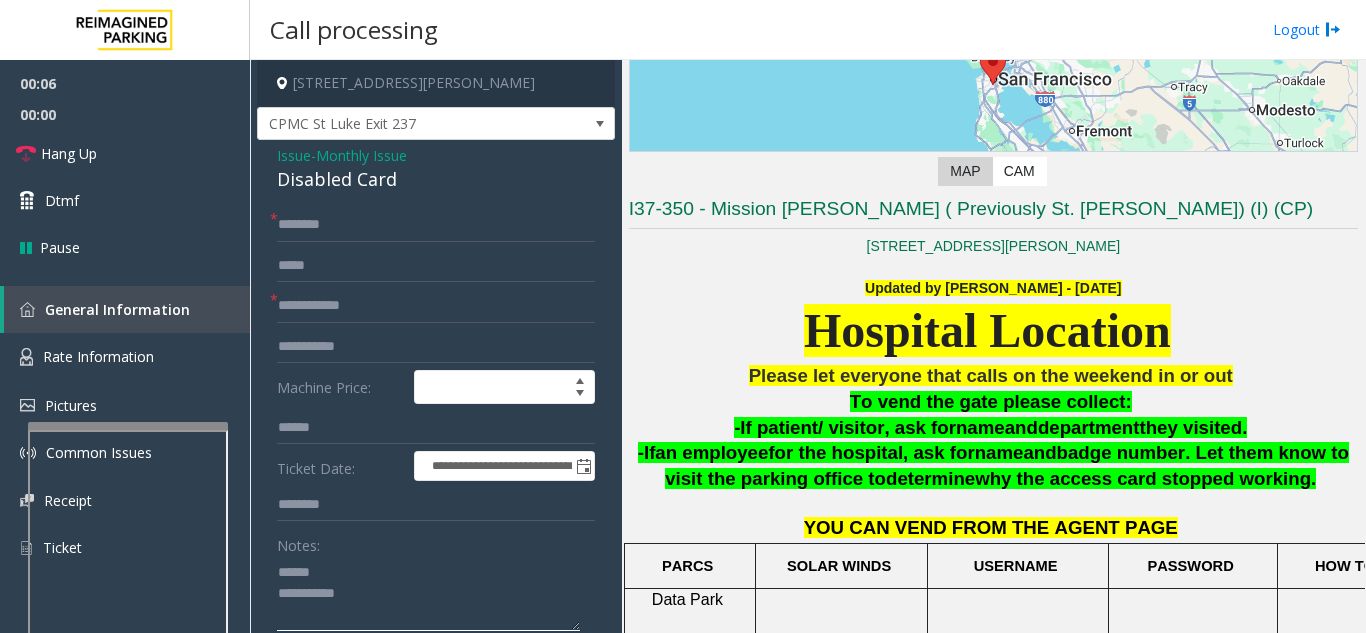 type on "**********" 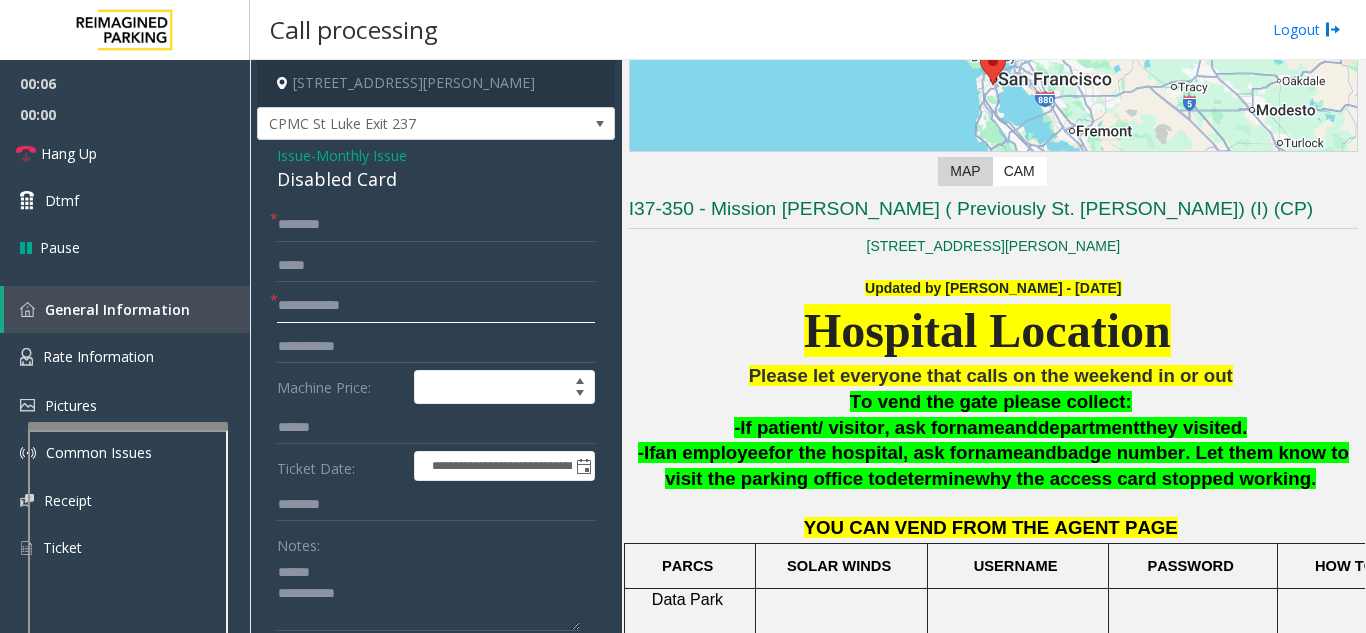 click 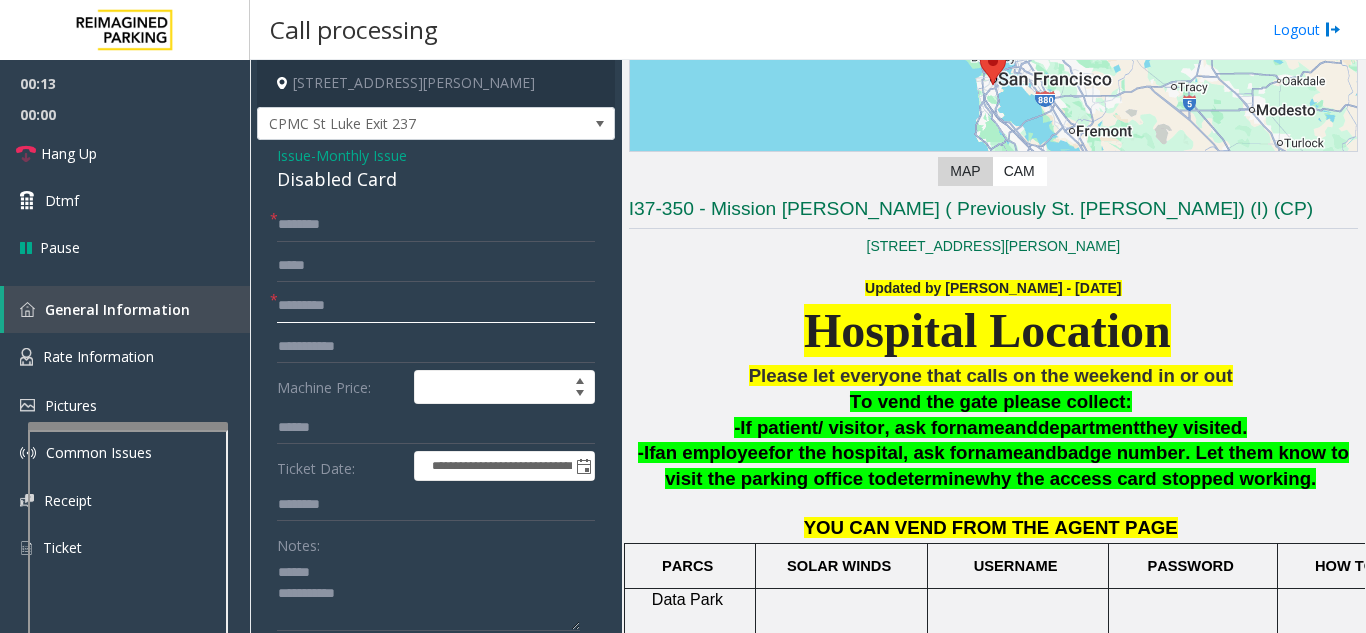 type on "*********" 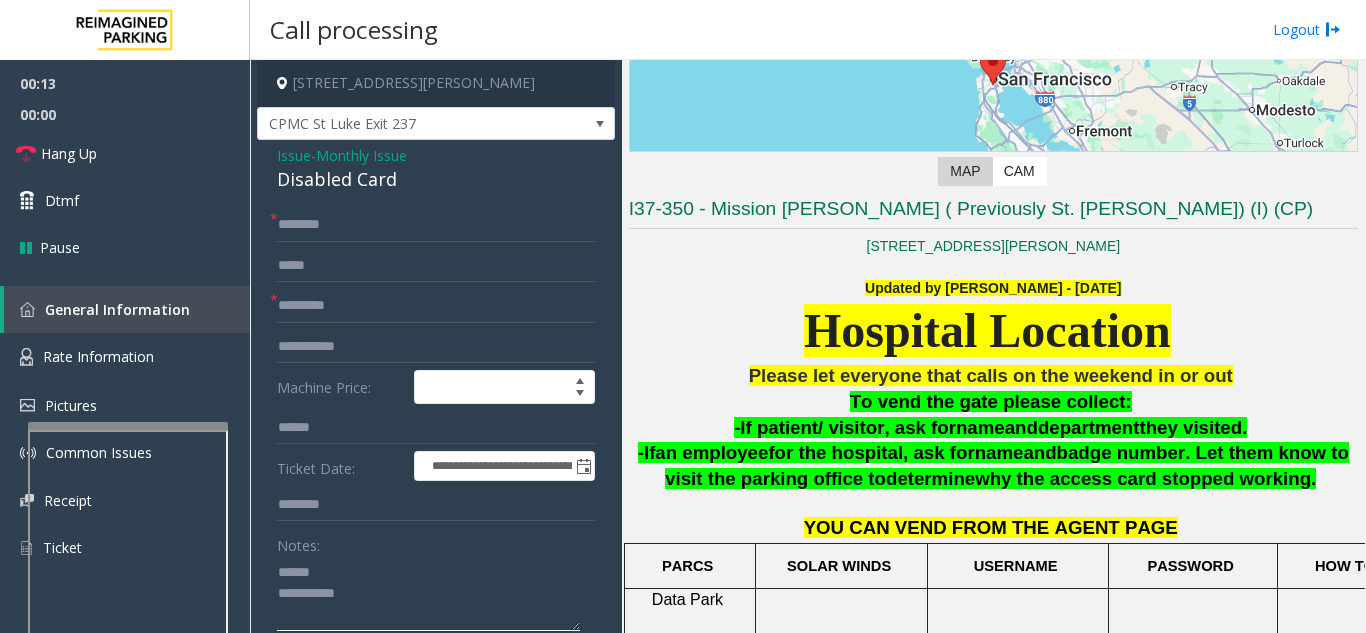 click 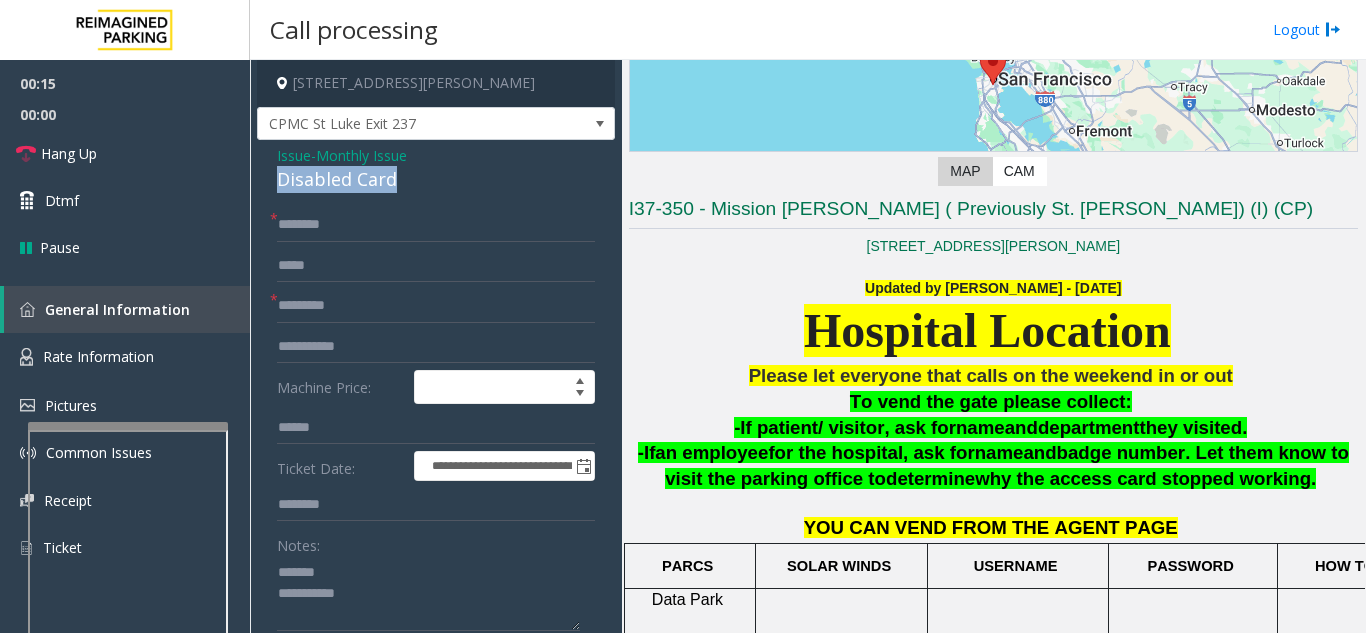 drag, startPoint x: 406, startPoint y: 177, endPoint x: 269, endPoint y: 174, distance: 137.03284 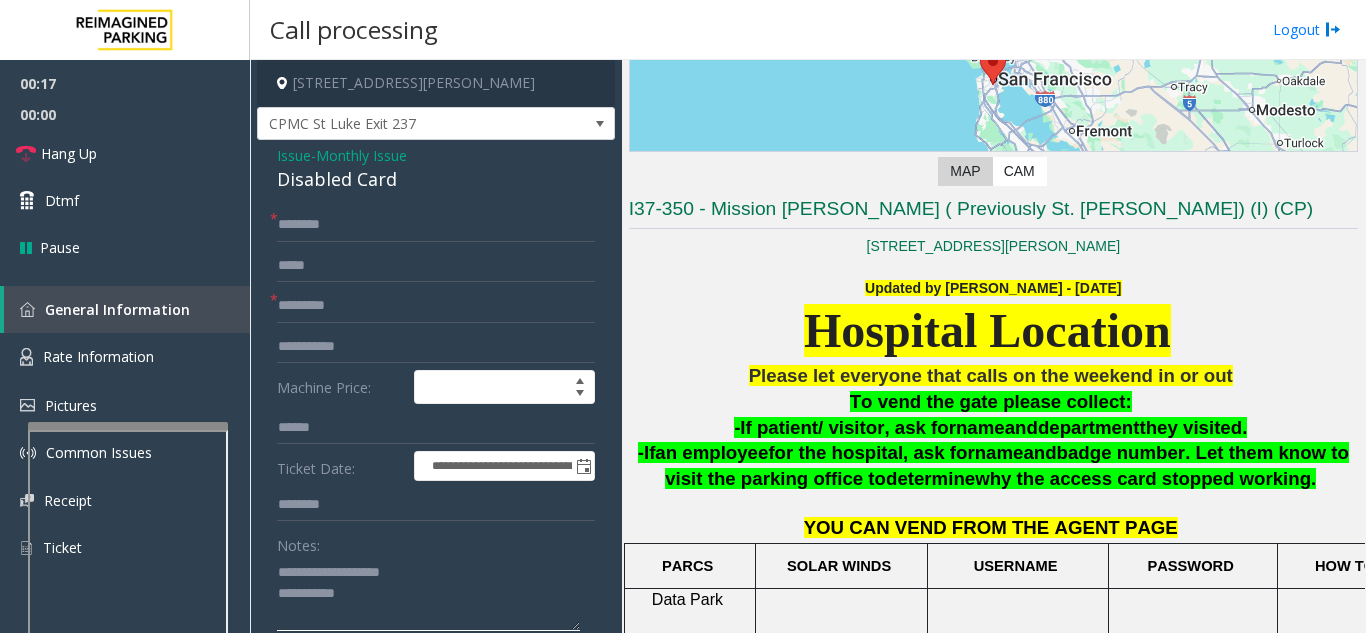 click 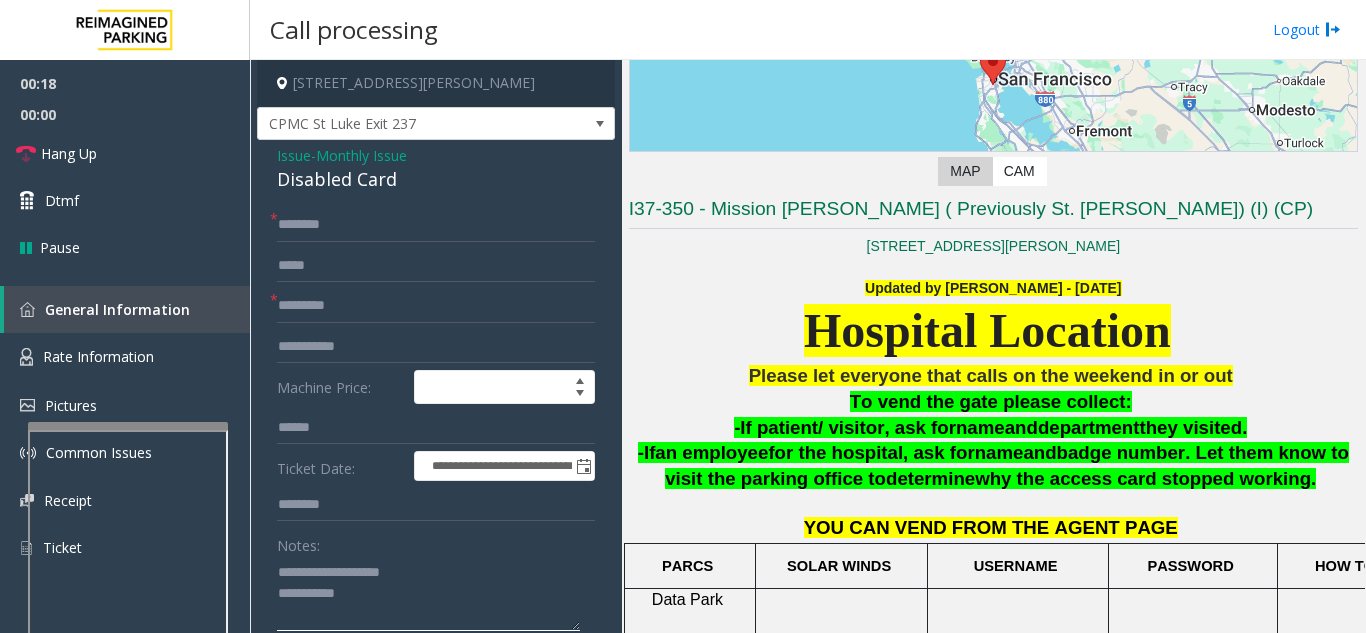 type on "**********" 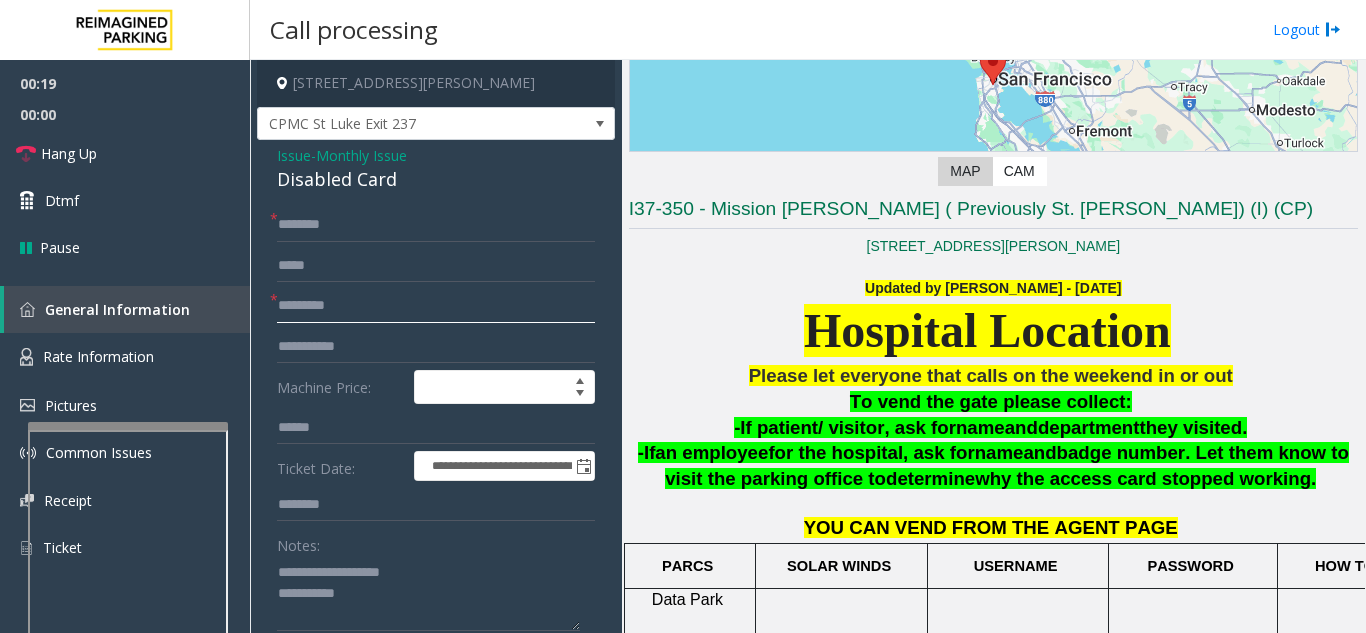 click on "*********" 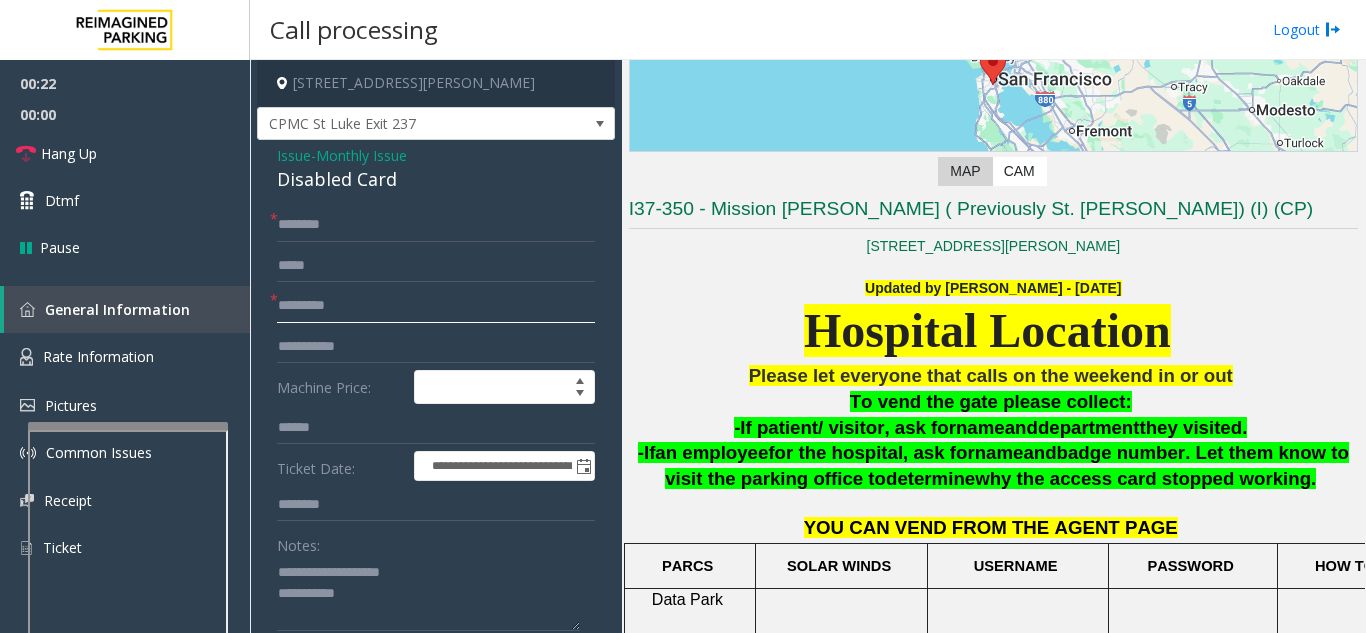 type on "*********" 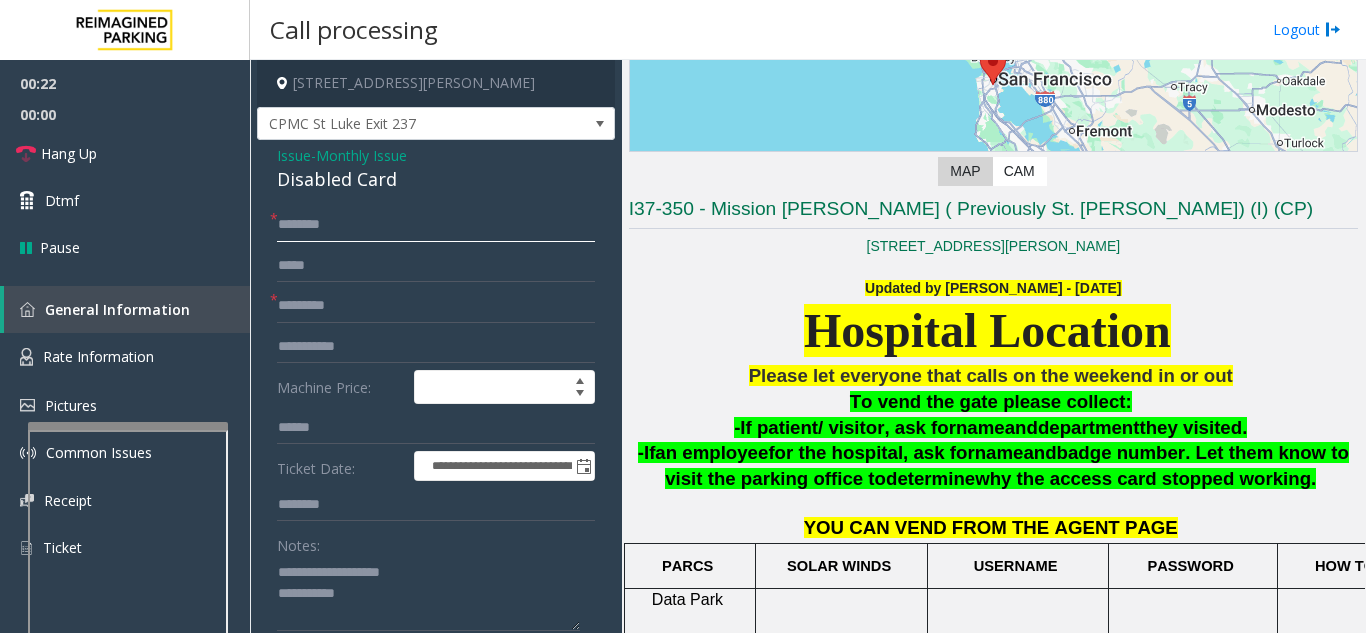 click 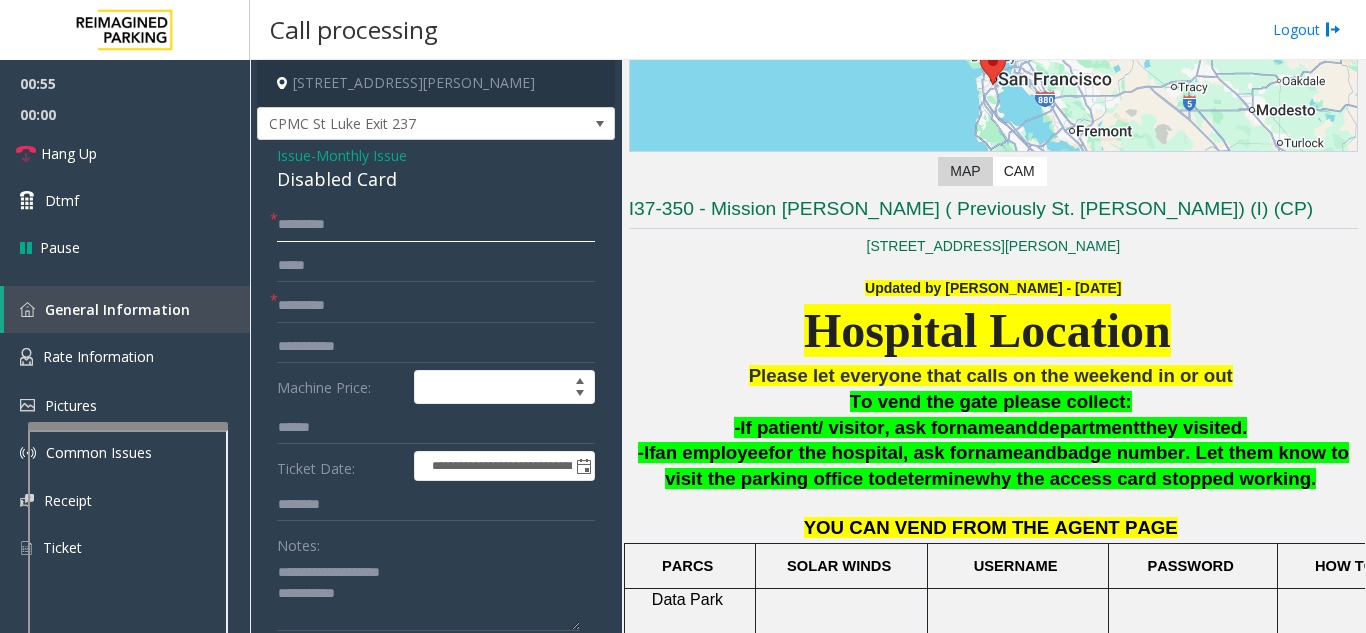 drag, startPoint x: 308, startPoint y: 225, endPoint x: 272, endPoint y: 227, distance: 36.05551 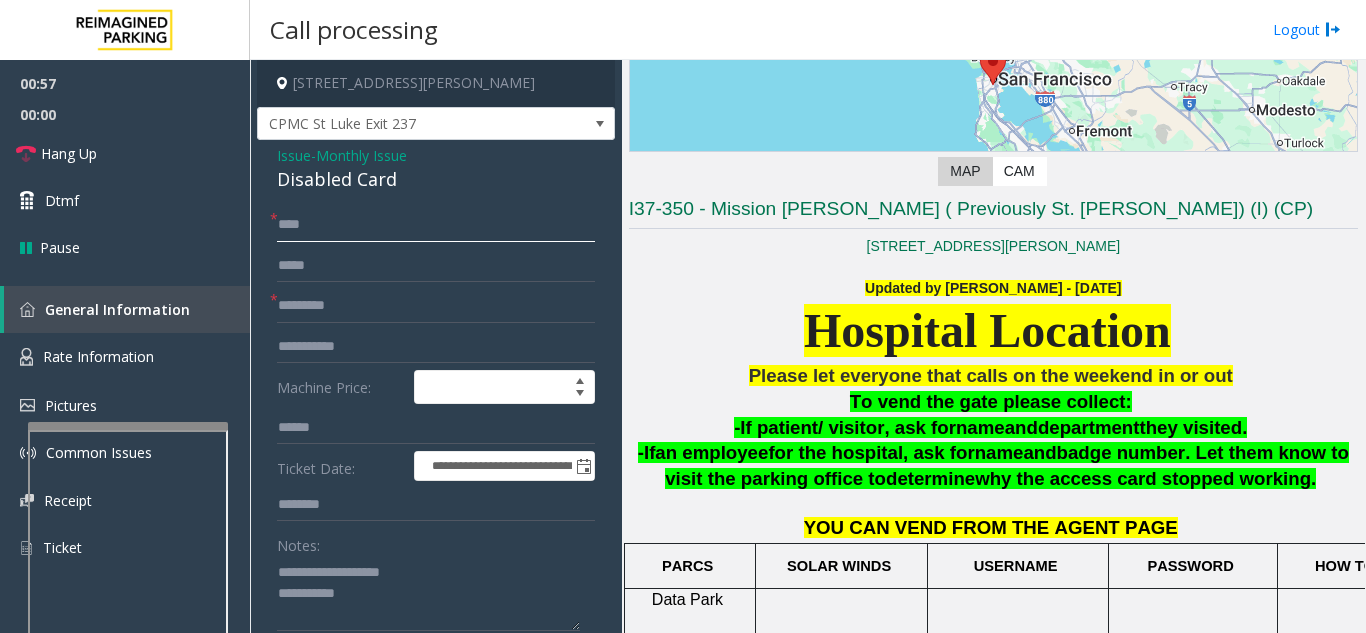 click on "***" 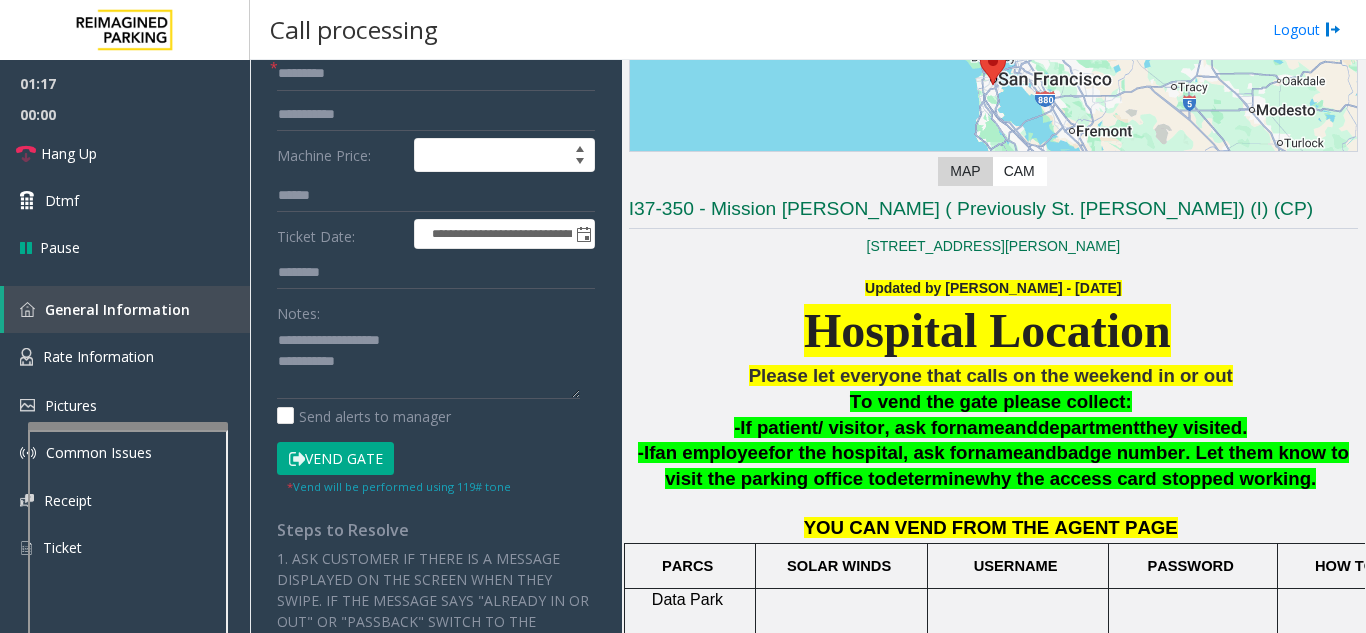 scroll, scrollTop: 300, scrollLeft: 0, axis: vertical 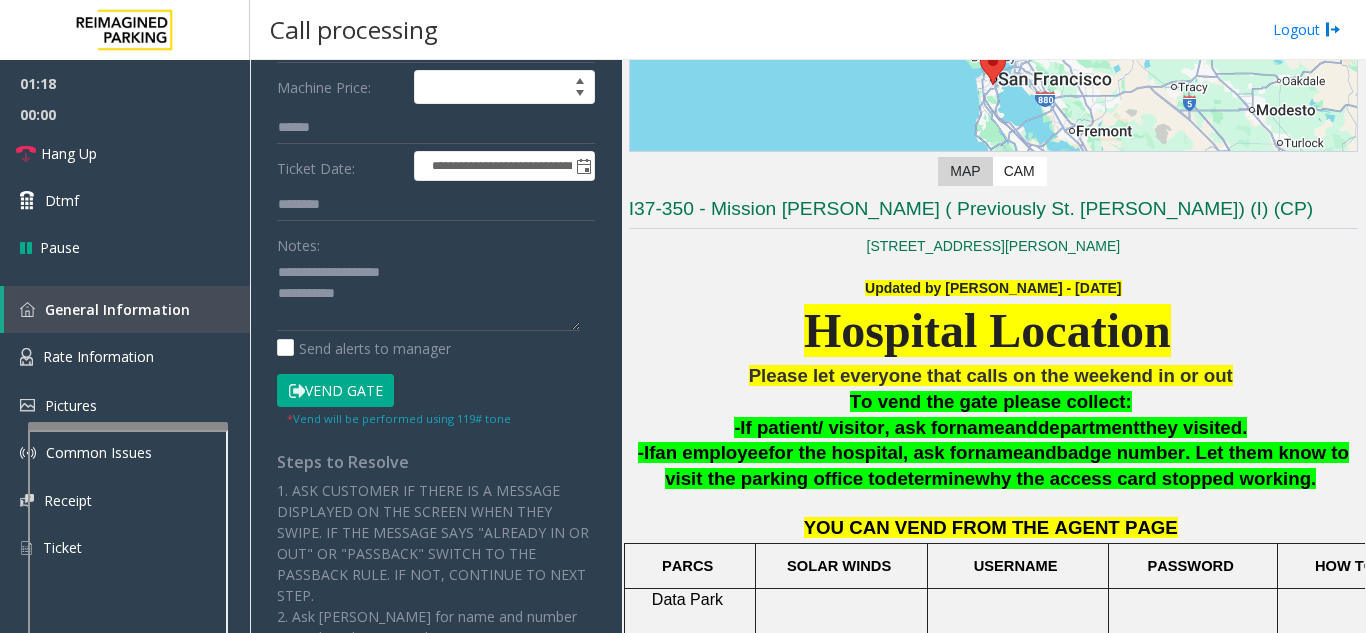 type on "**********" 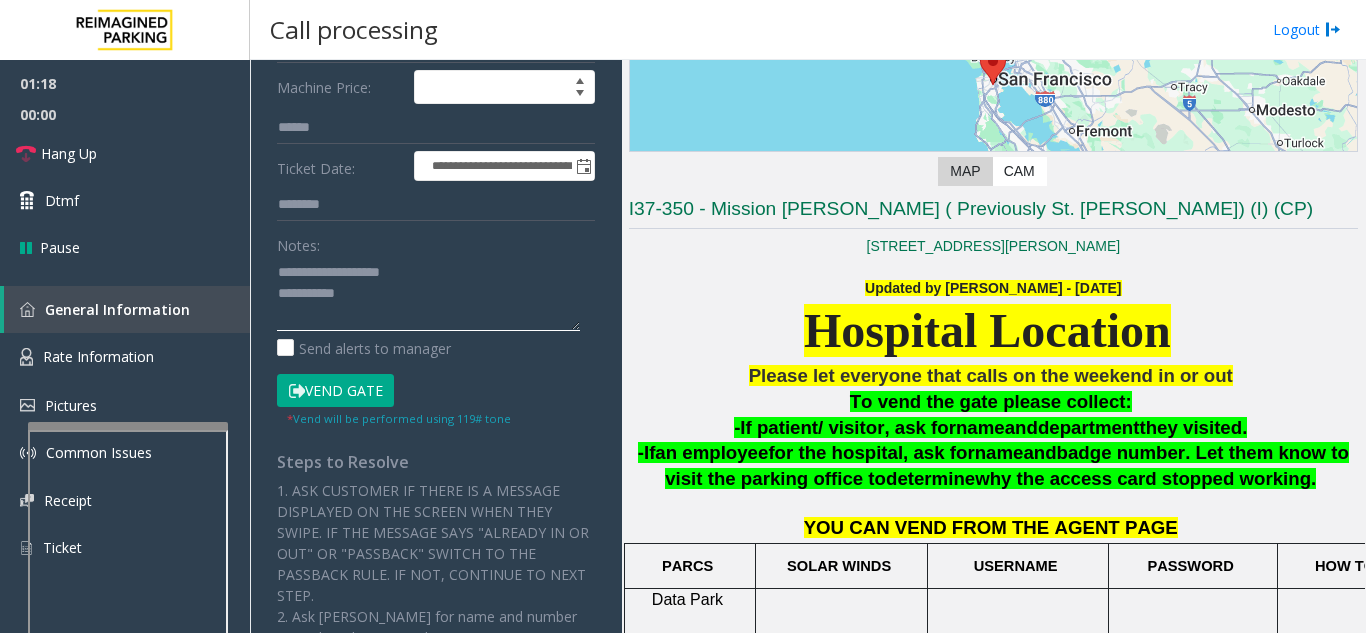 click 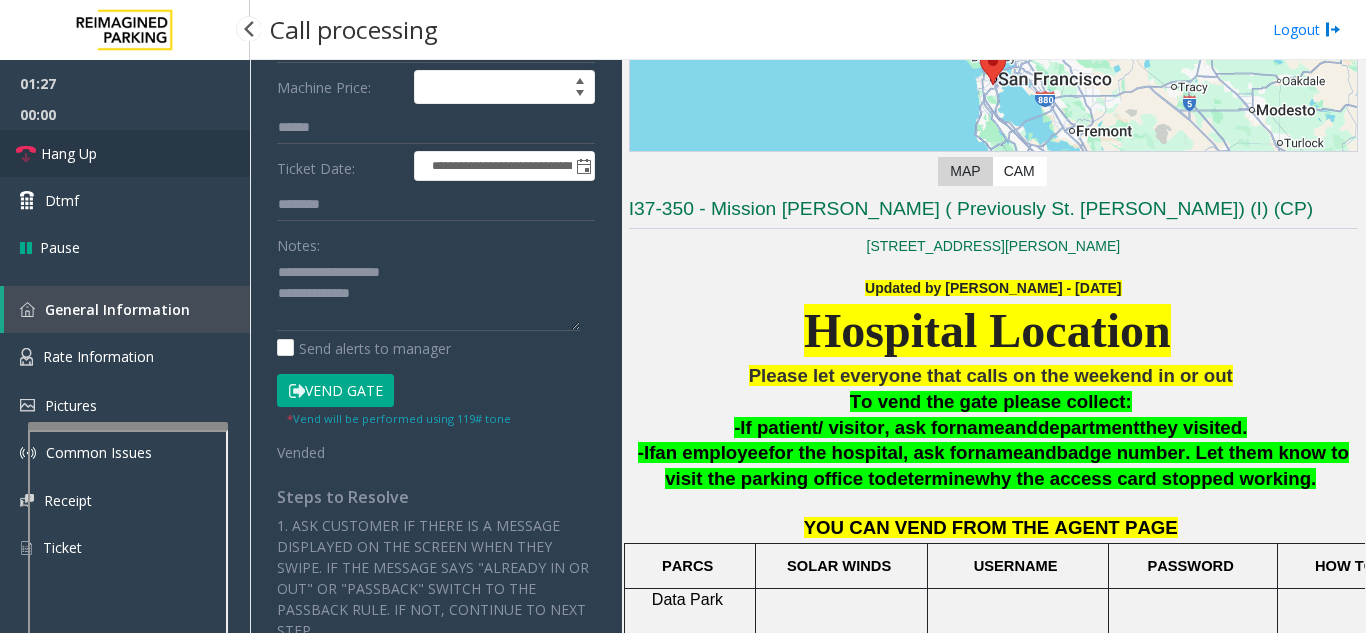 click on "Hang Up" at bounding box center (125, 153) 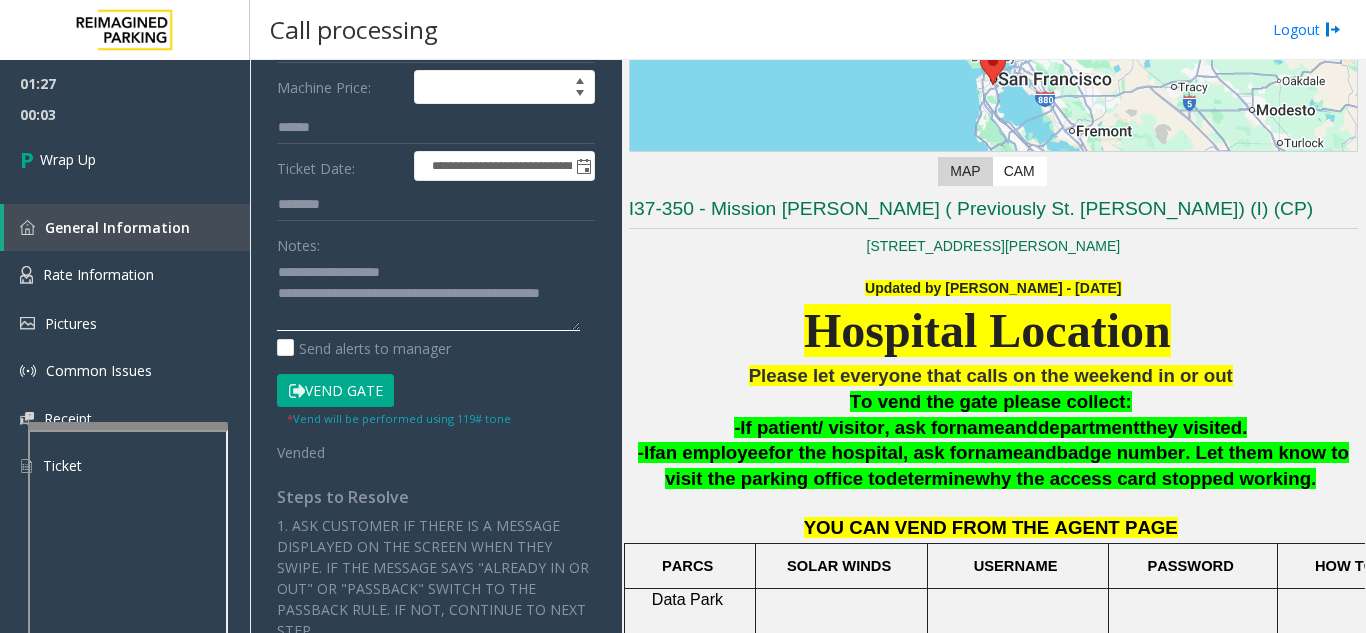 click 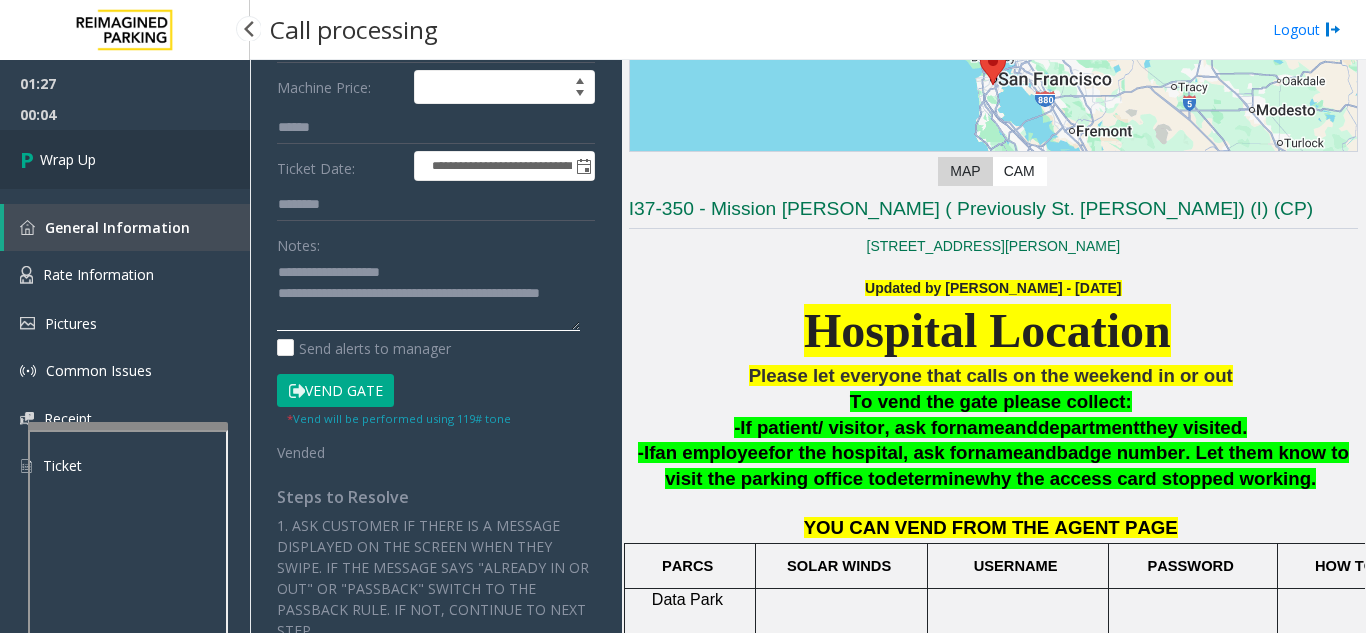 type on "**********" 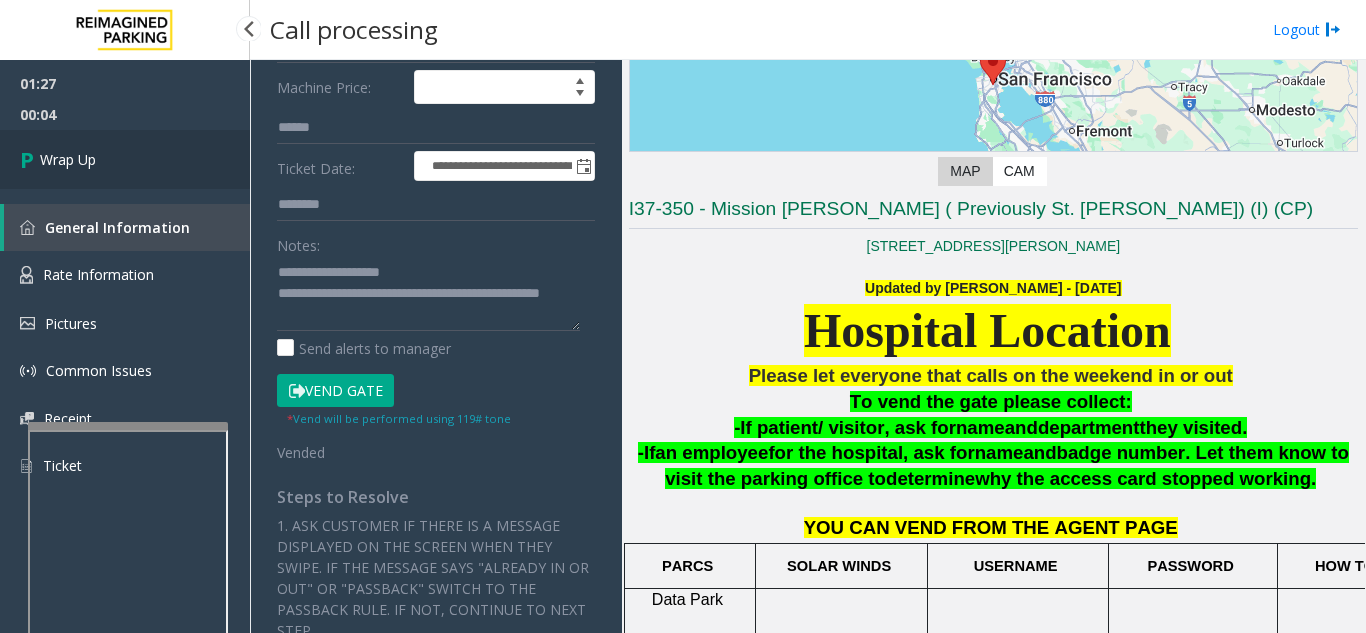 click on "Wrap Up" at bounding box center (125, 159) 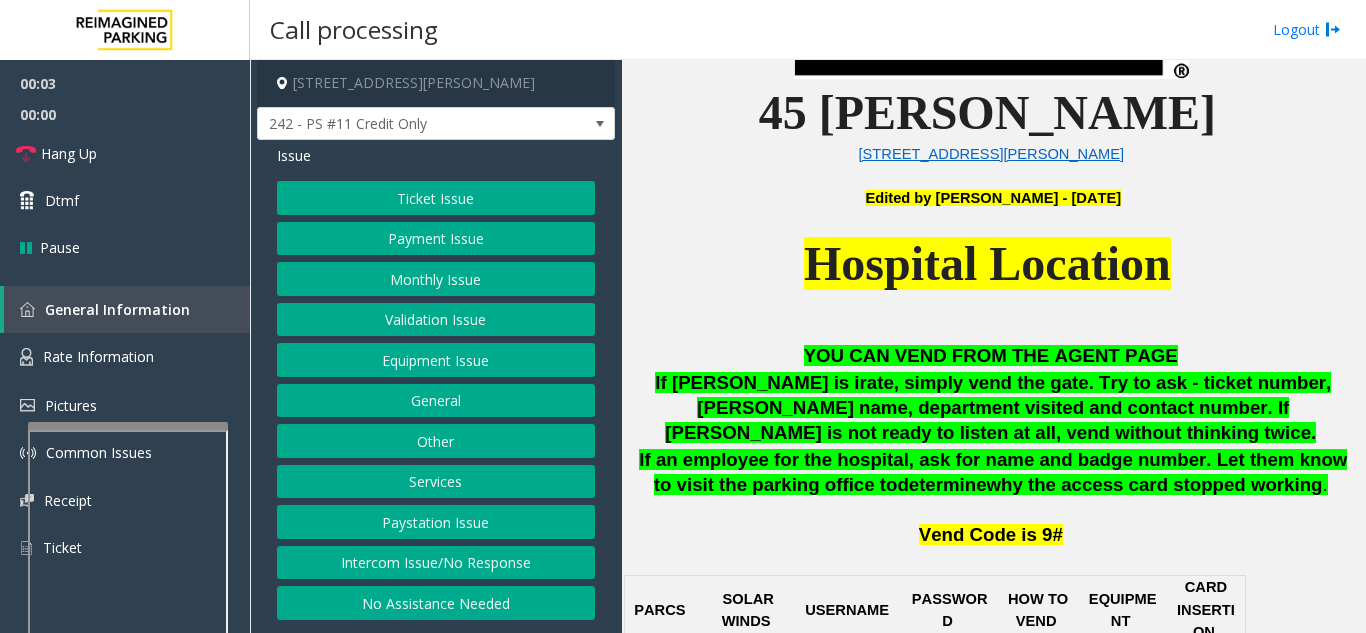 scroll, scrollTop: 700, scrollLeft: 0, axis: vertical 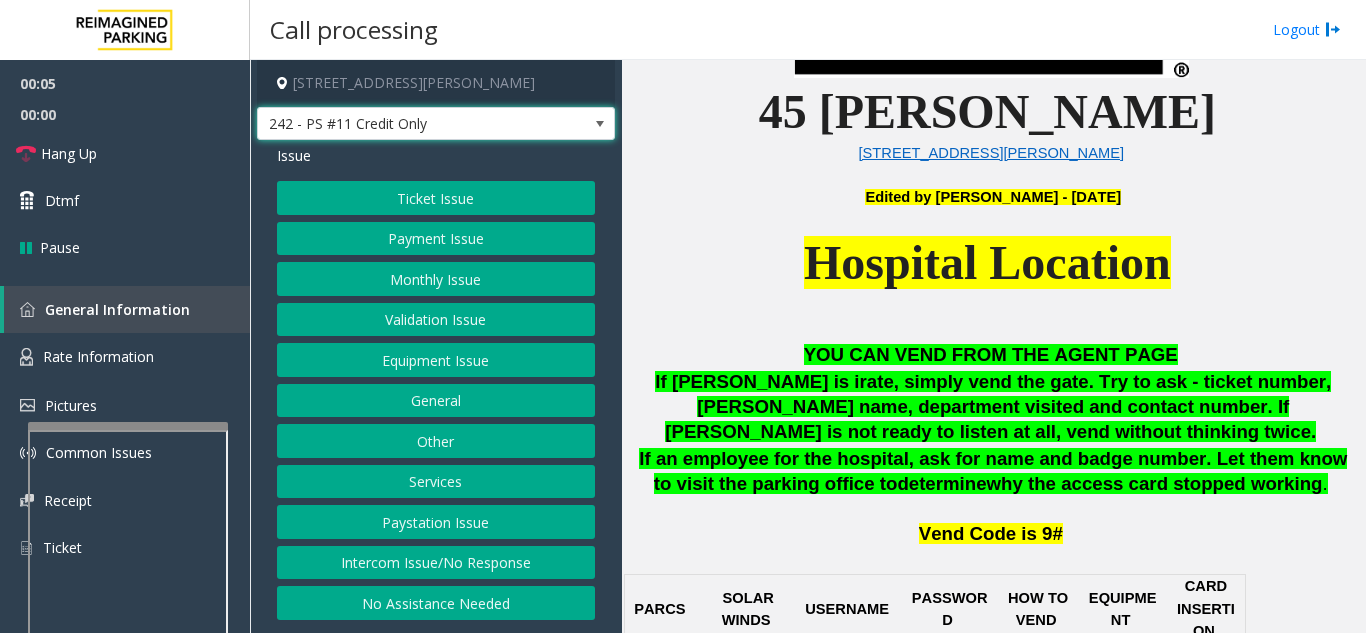 click on "242 - PS #11 Credit Only" at bounding box center (436, 124) 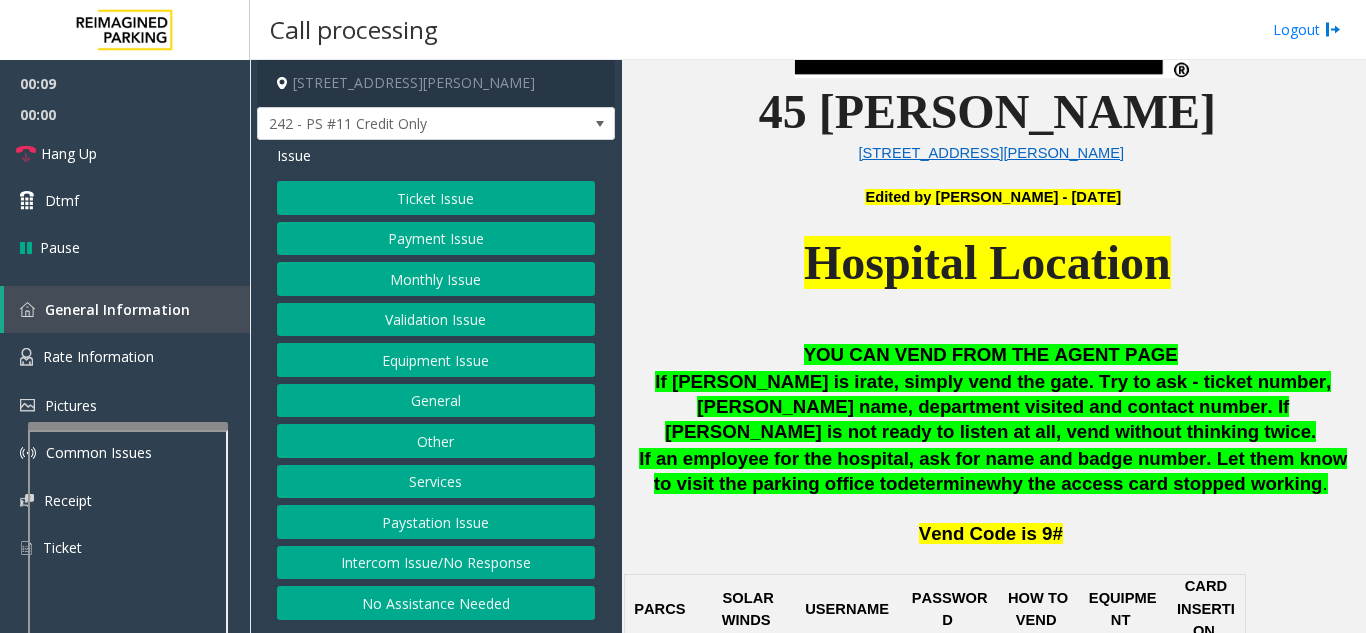 click on "Hospital Location" 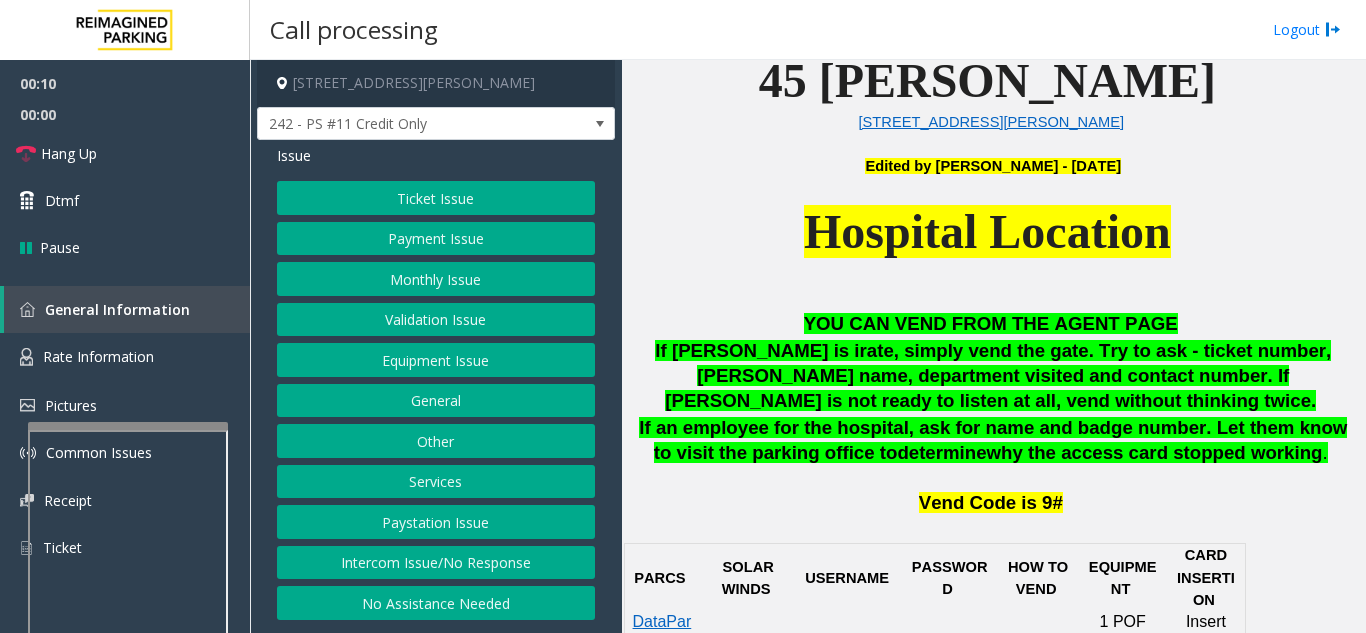 scroll, scrollTop: 700, scrollLeft: 0, axis: vertical 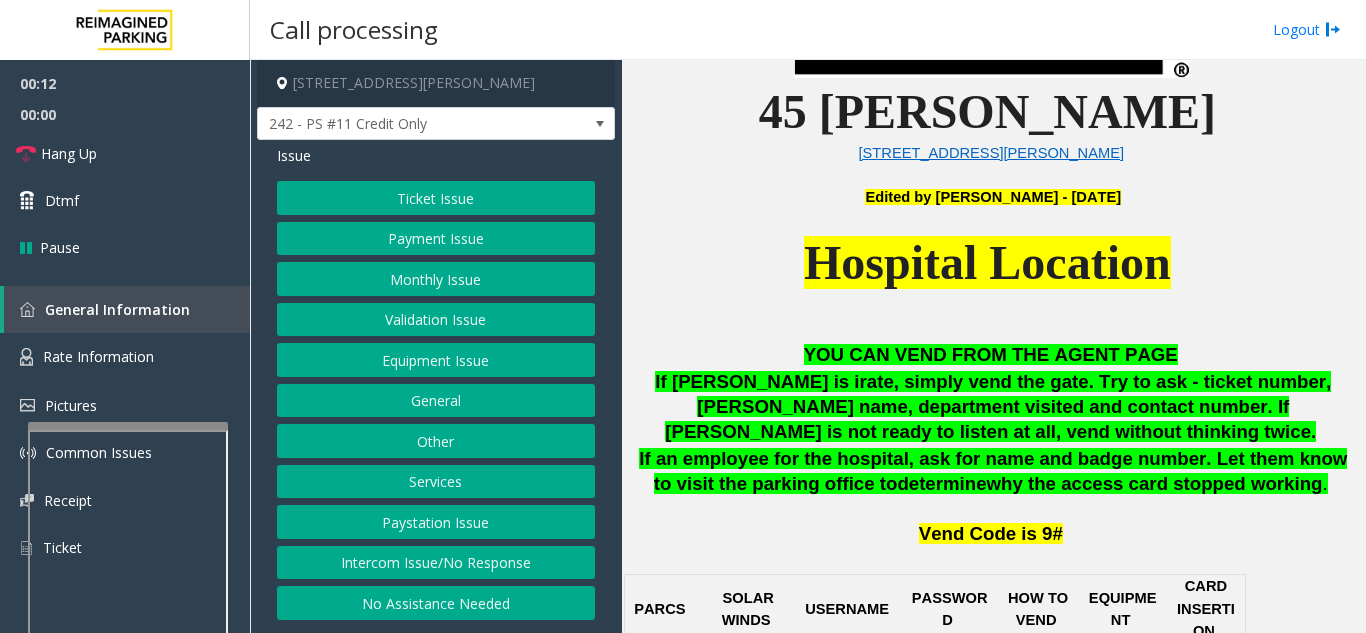 click on "Validation Issue" 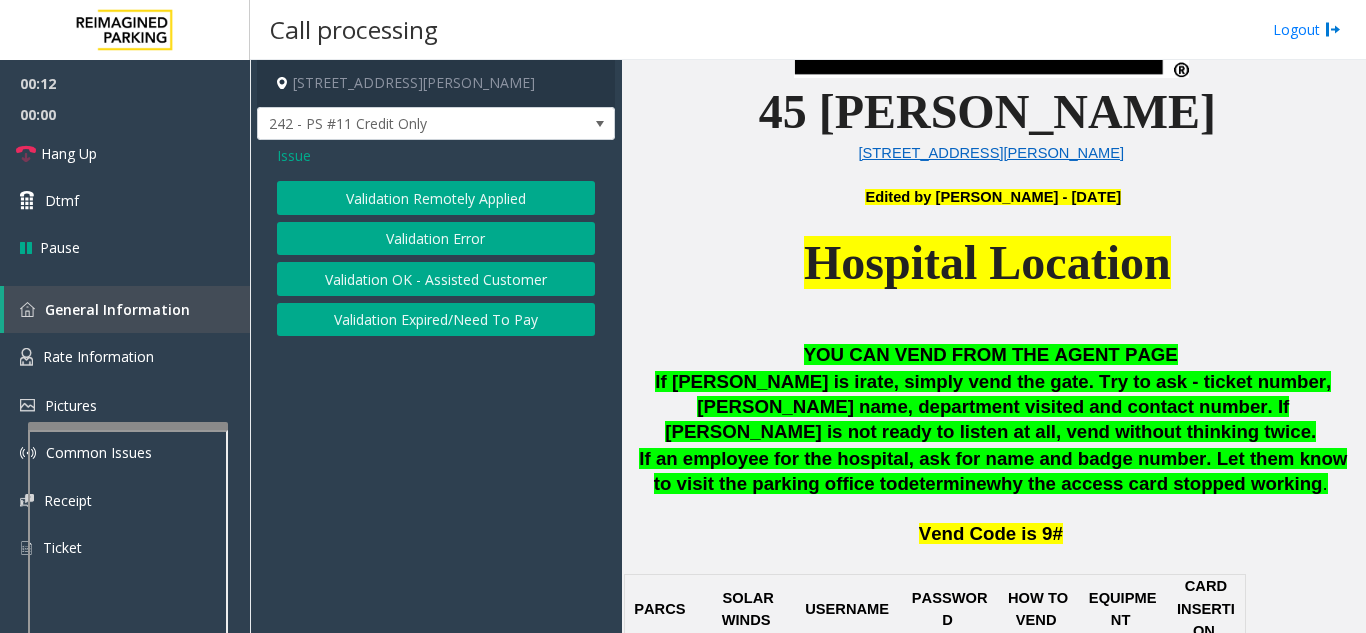 click on "Validation Error" 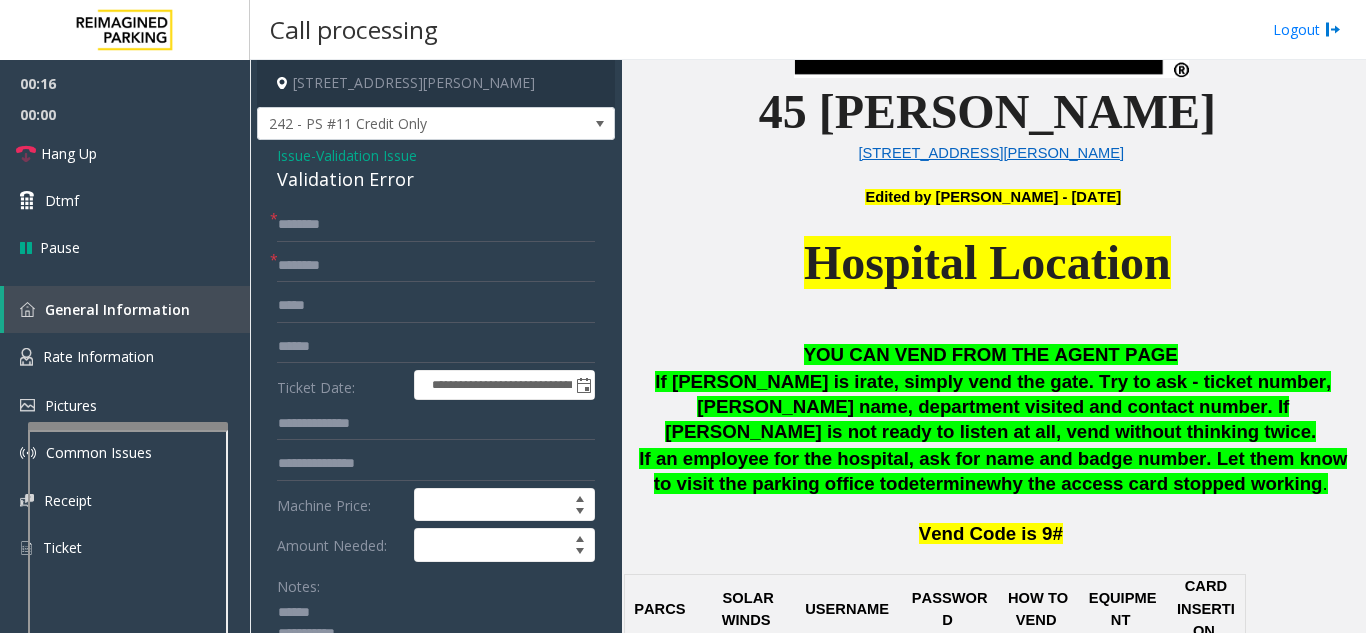 click on "Notes:" 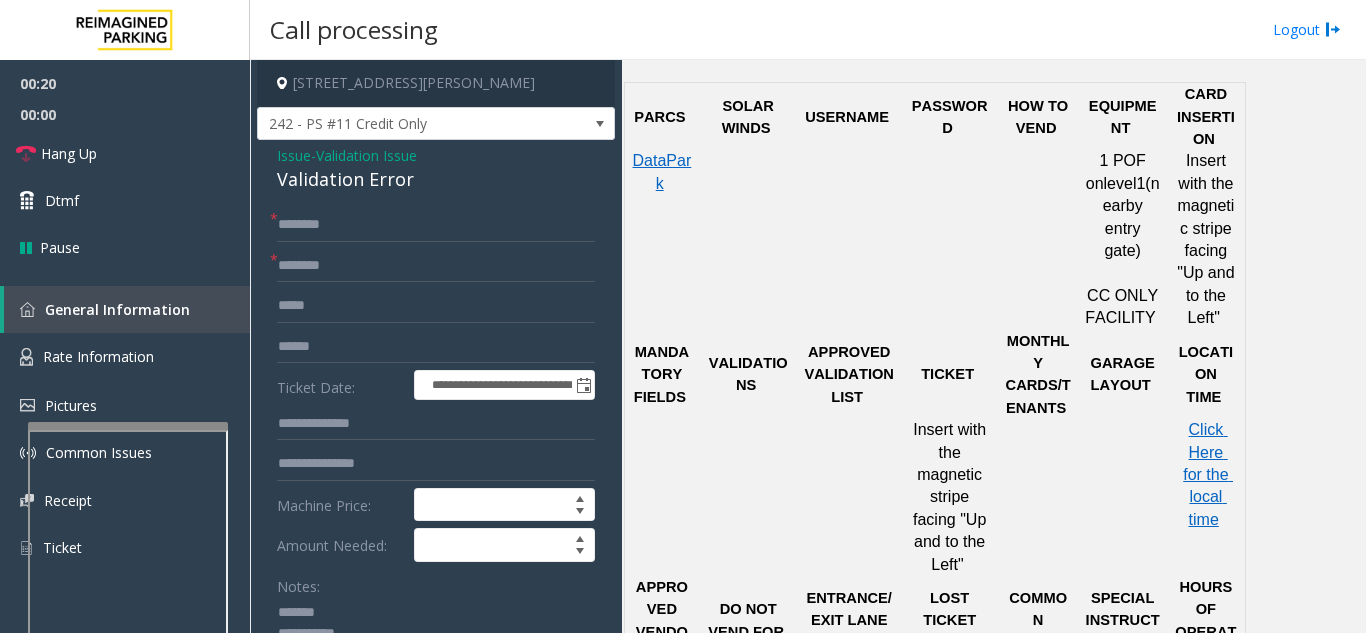 scroll, scrollTop: 1200, scrollLeft: 0, axis: vertical 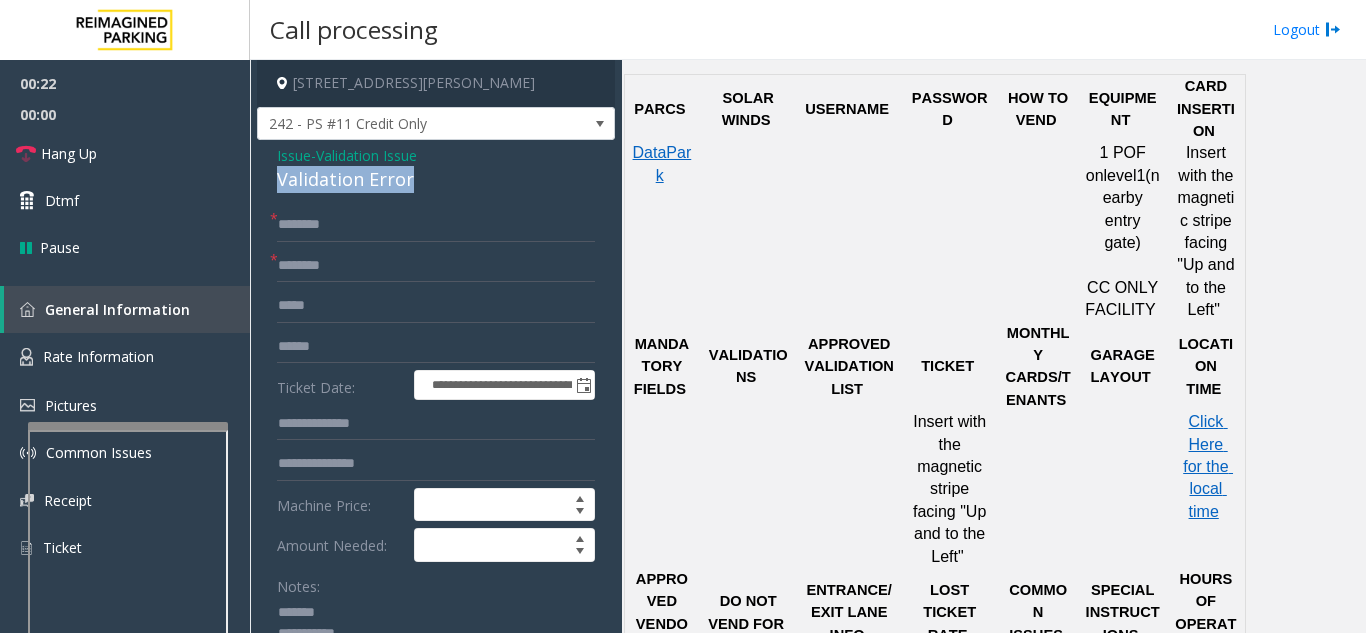 drag, startPoint x: 274, startPoint y: 175, endPoint x: 396, endPoint y: 189, distance: 122.80065 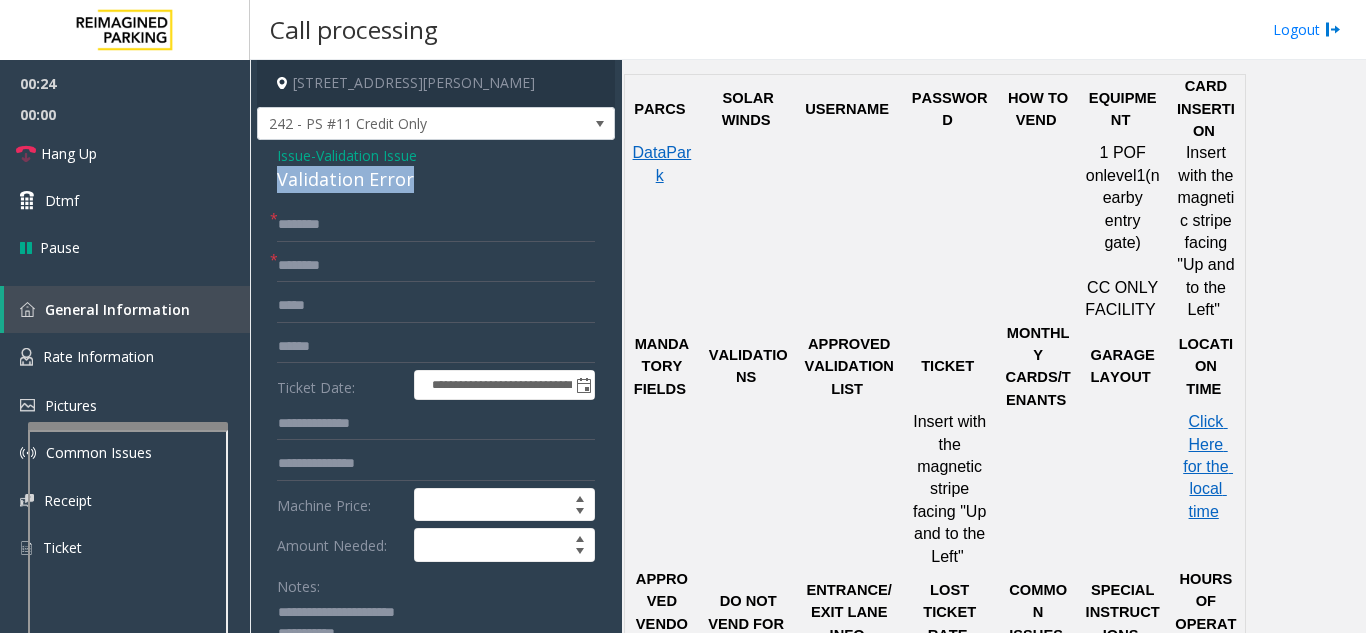 scroll, scrollTop: 2, scrollLeft: 0, axis: vertical 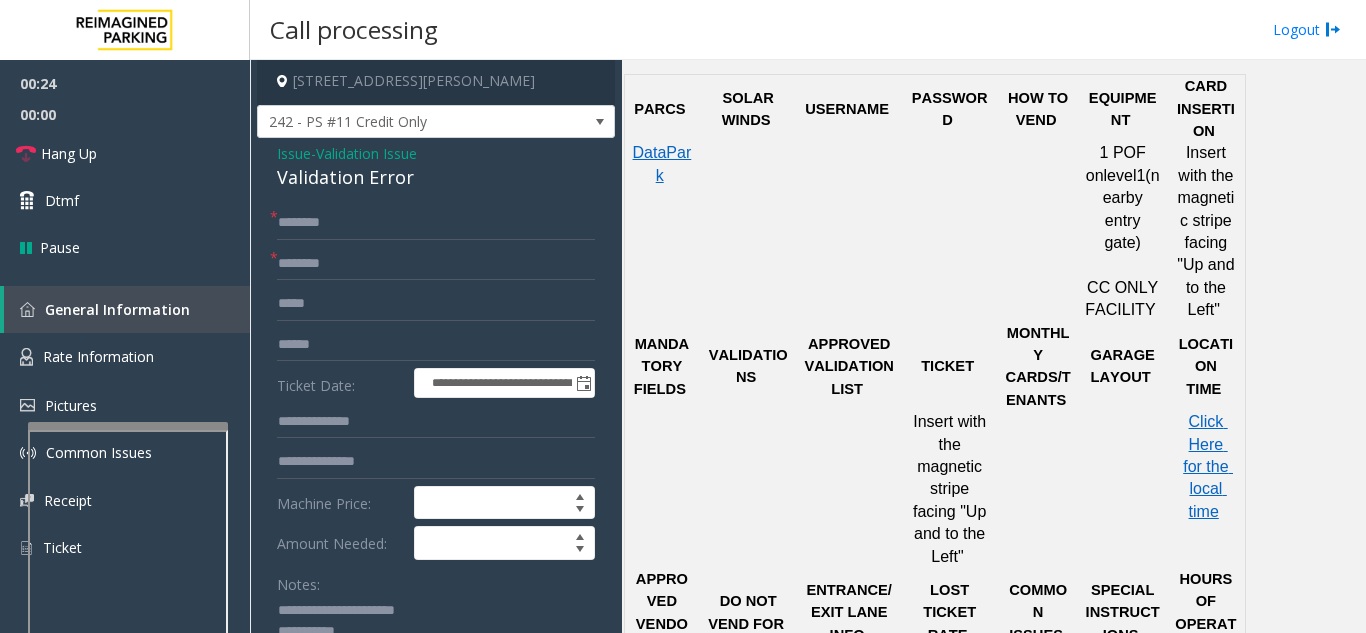 click 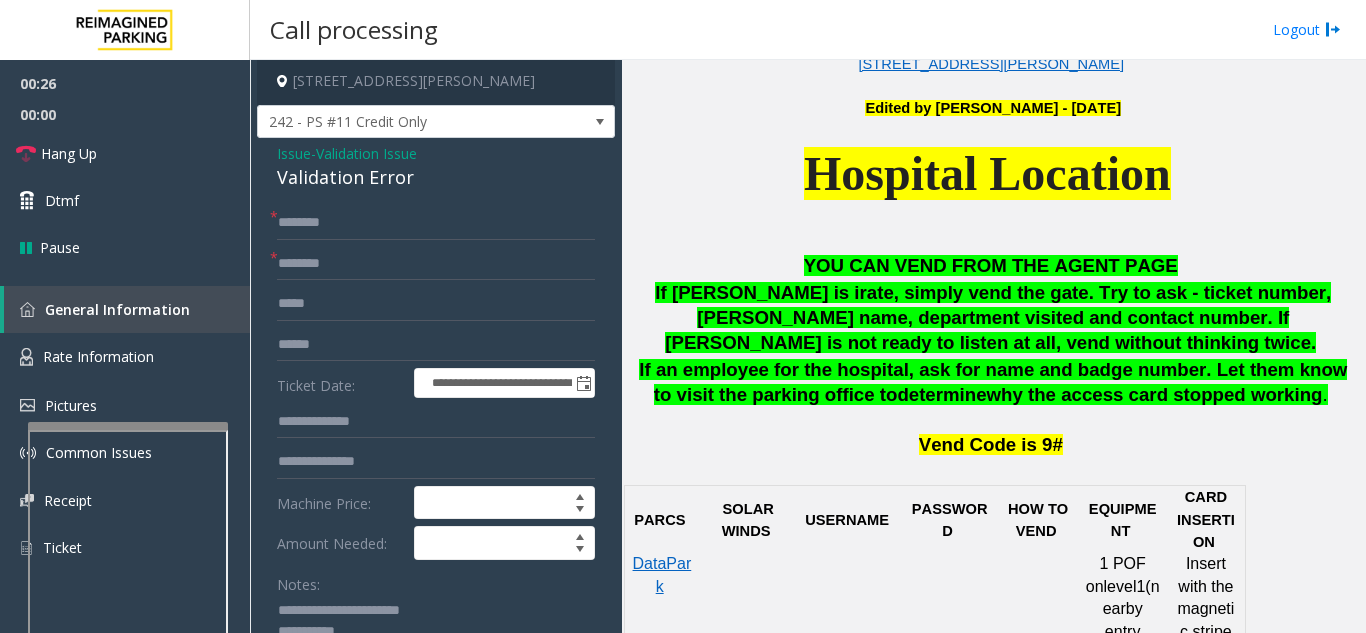 scroll, scrollTop: 700, scrollLeft: 0, axis: vertical 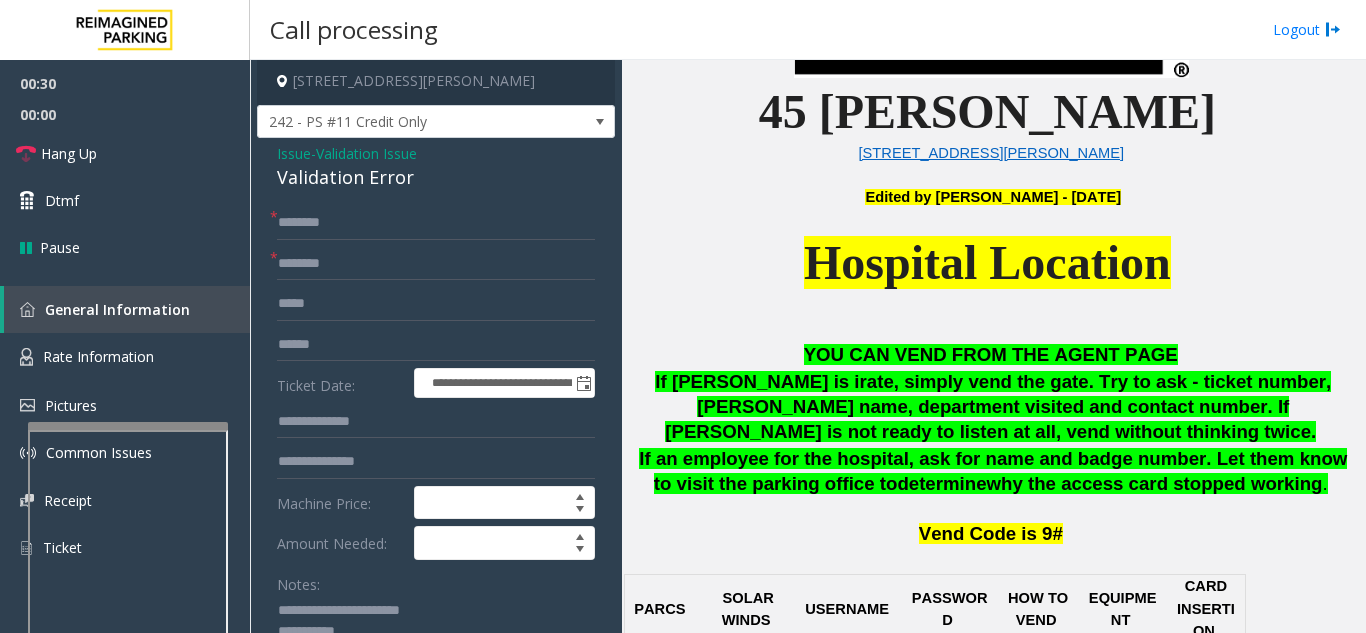 type on "**********" 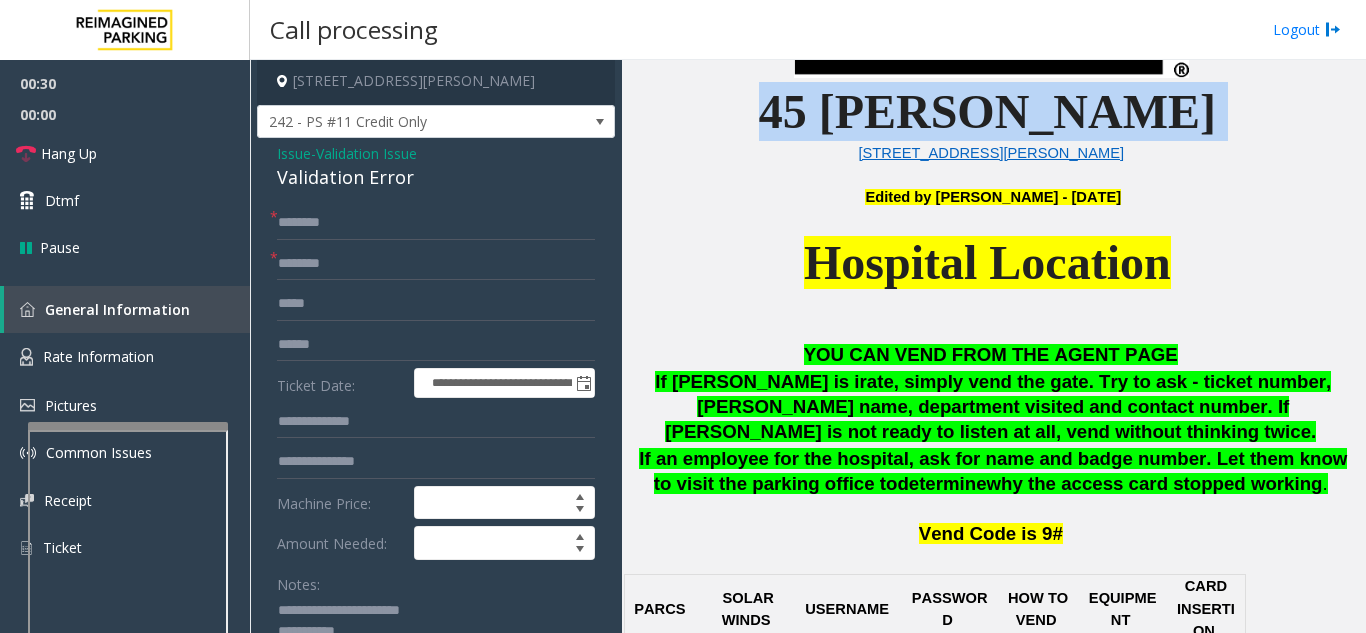 drag, startPoint x: 1115, startPoint y: 118, endPoint x: 872, endPoint y: 122, distance: 243.03291 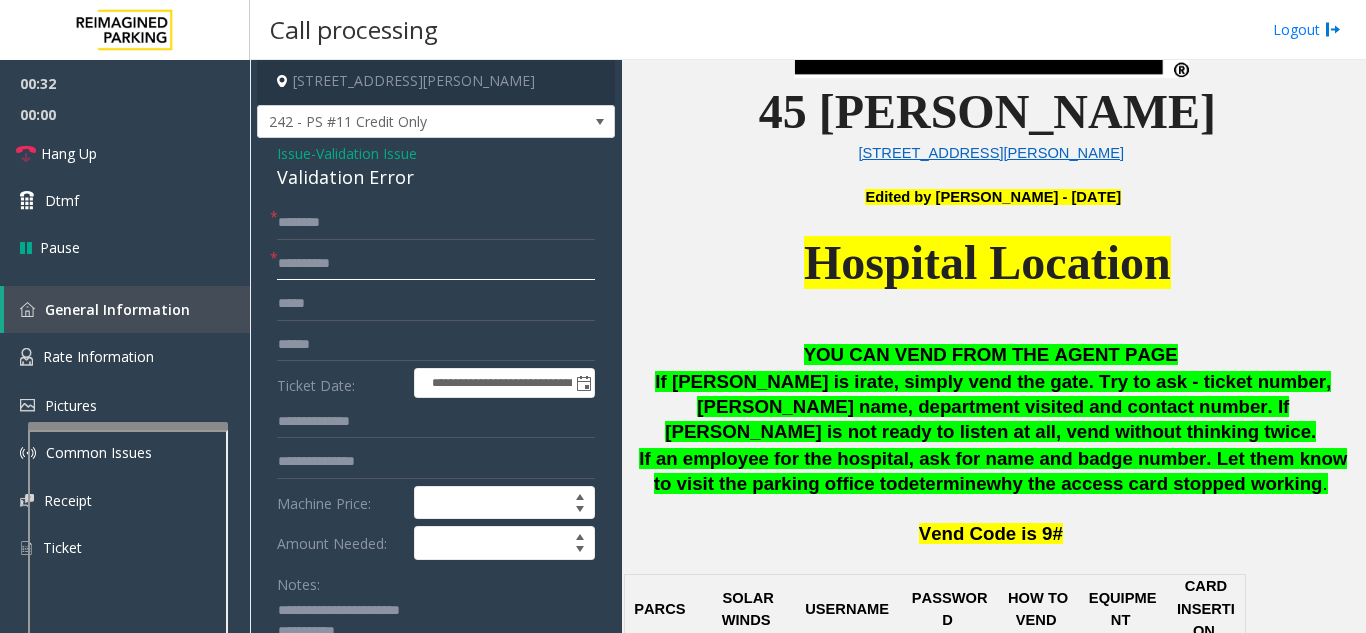 click on "*********" 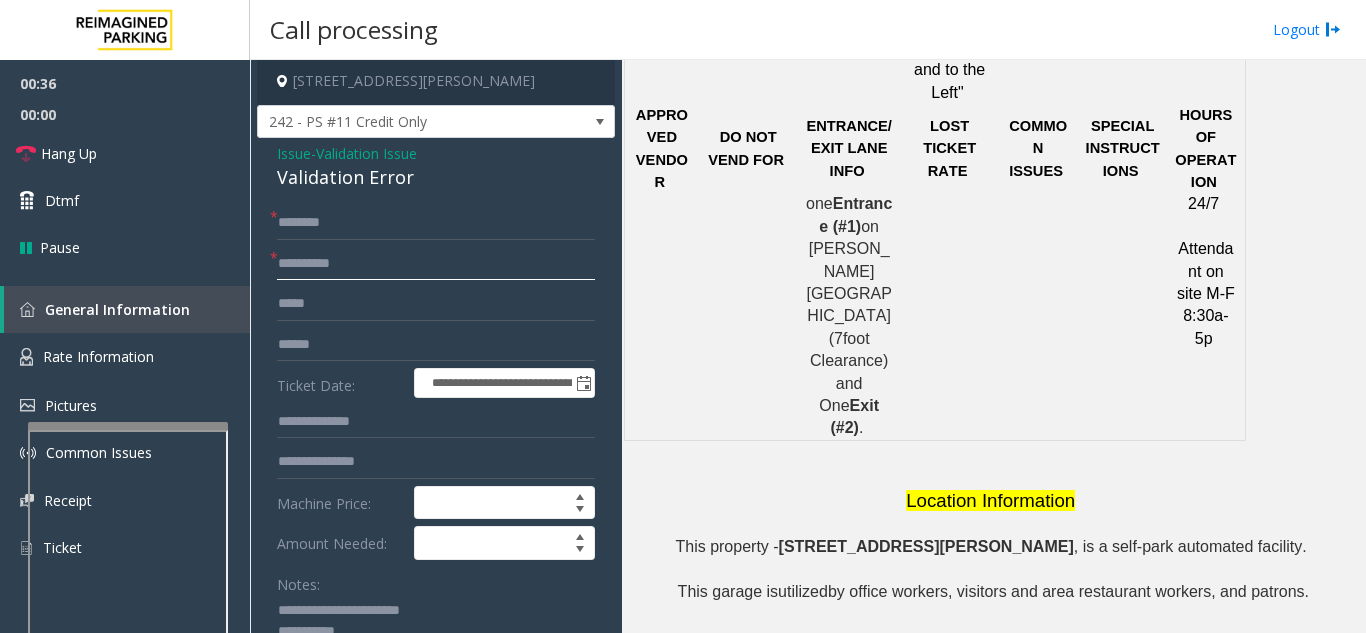 scroll, scrollTop: 1700, scrollLeft: 0, axis: vertical 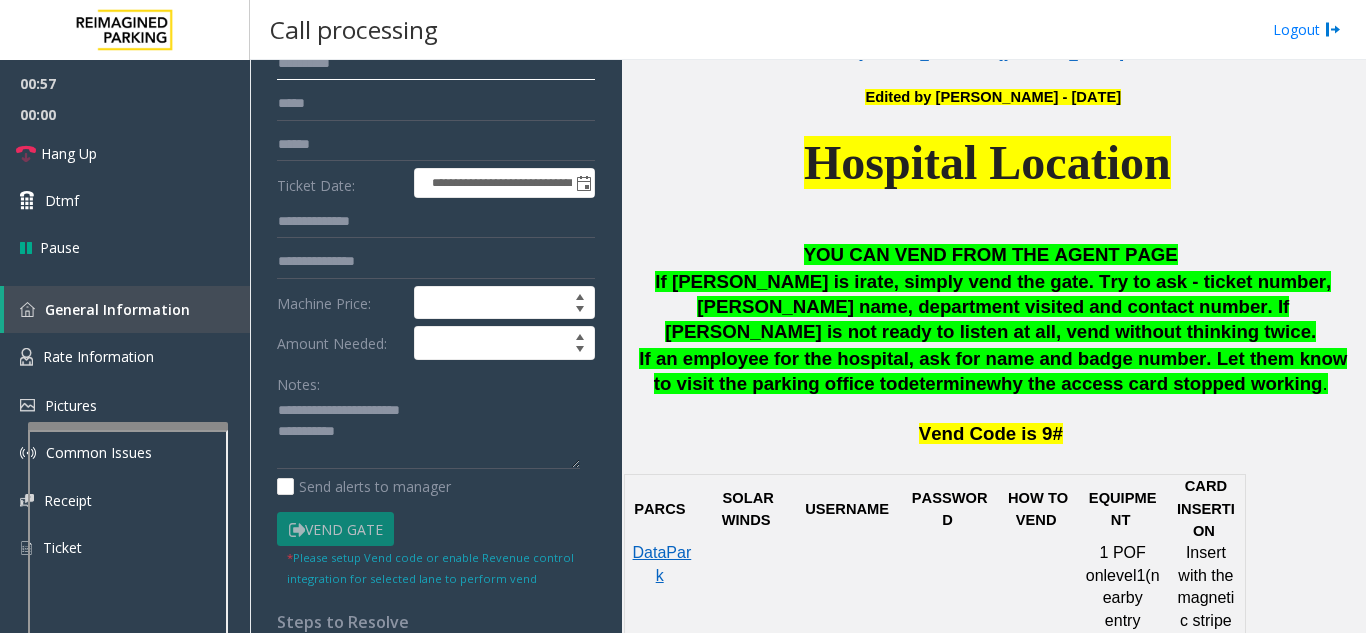 type on "*********" 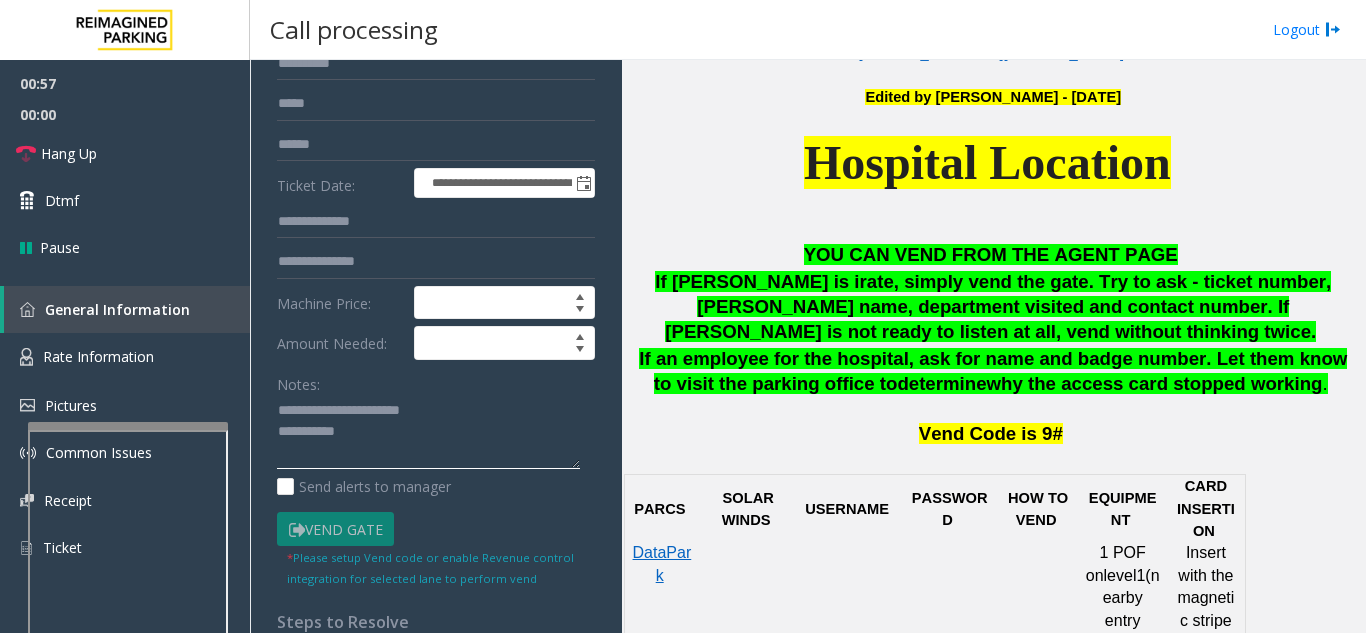 click 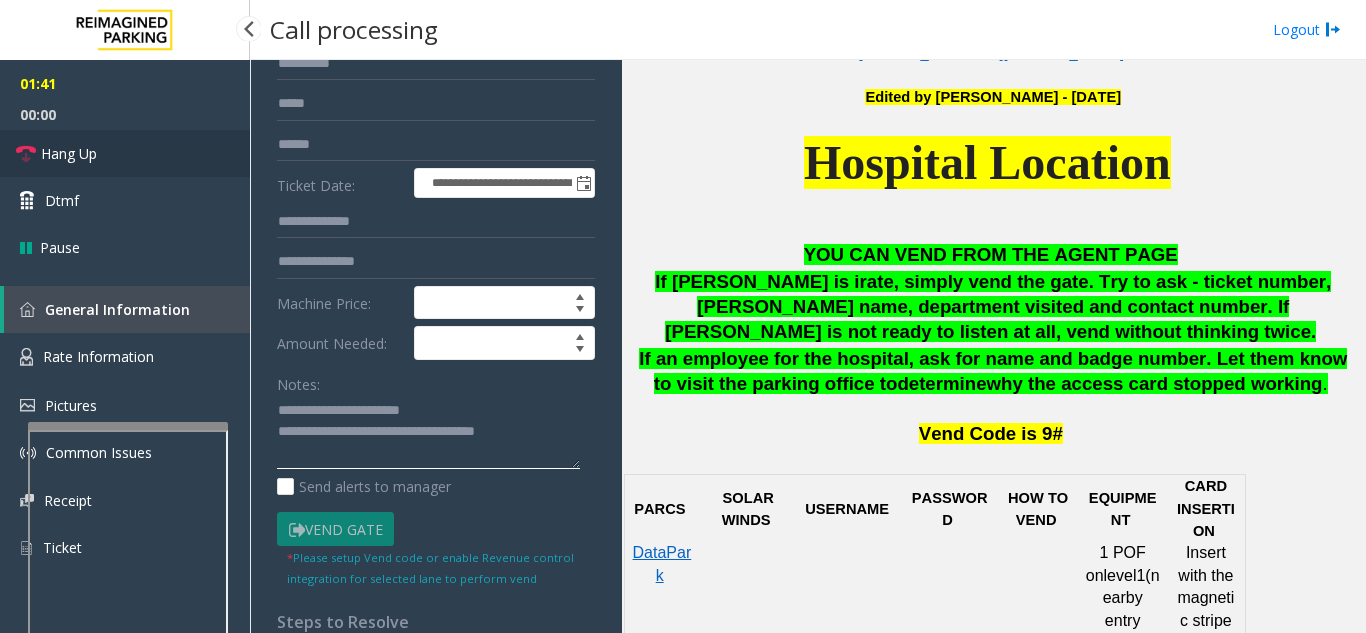 type on "**********" 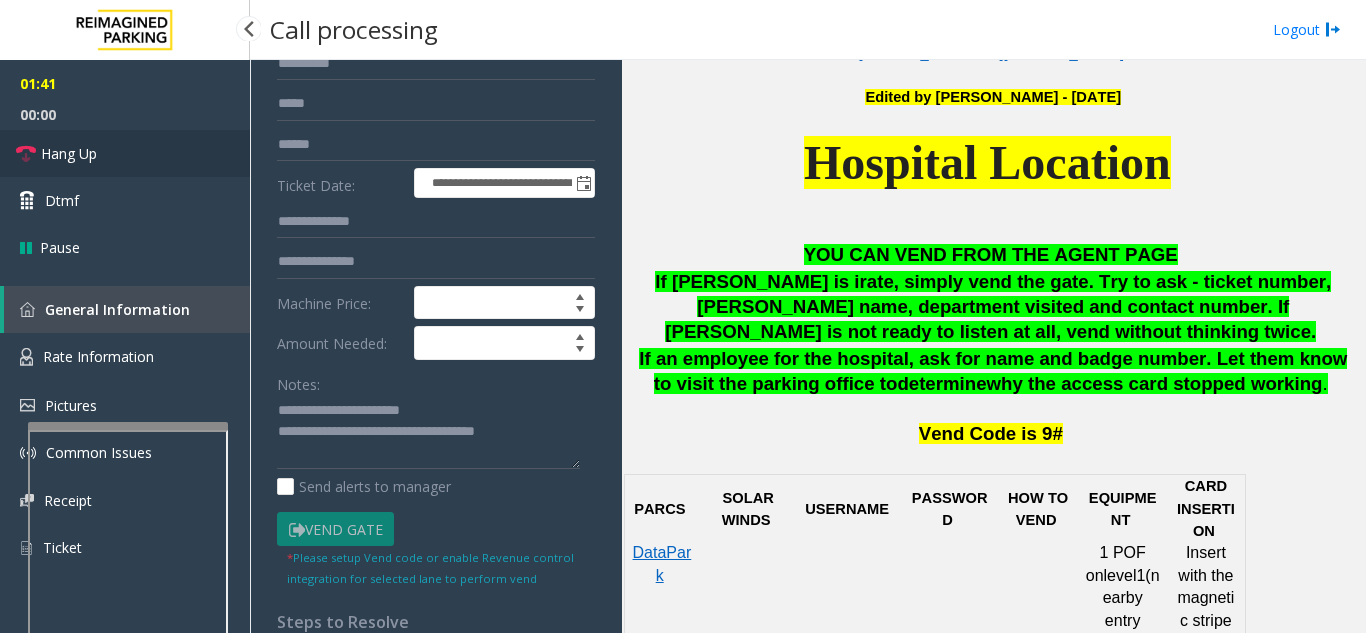 click on "Hang Up" at bounding box center (125, 153) 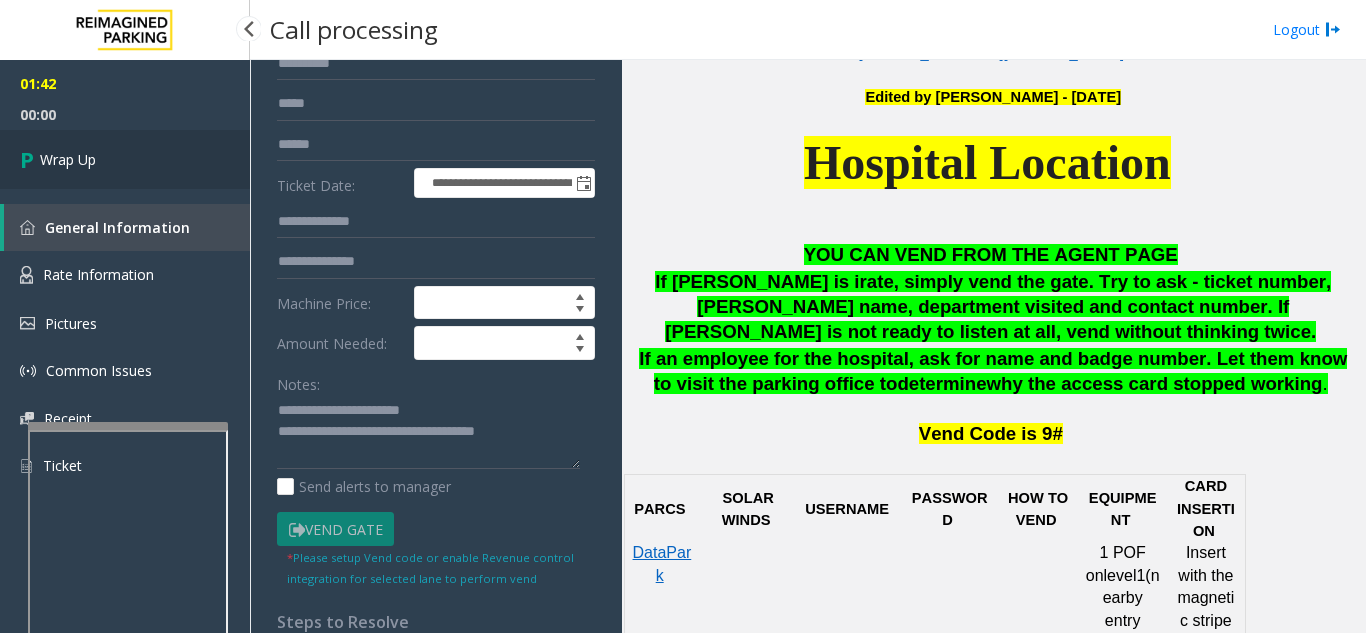 click on "Wrap Up" at bounding box center (125, 159) 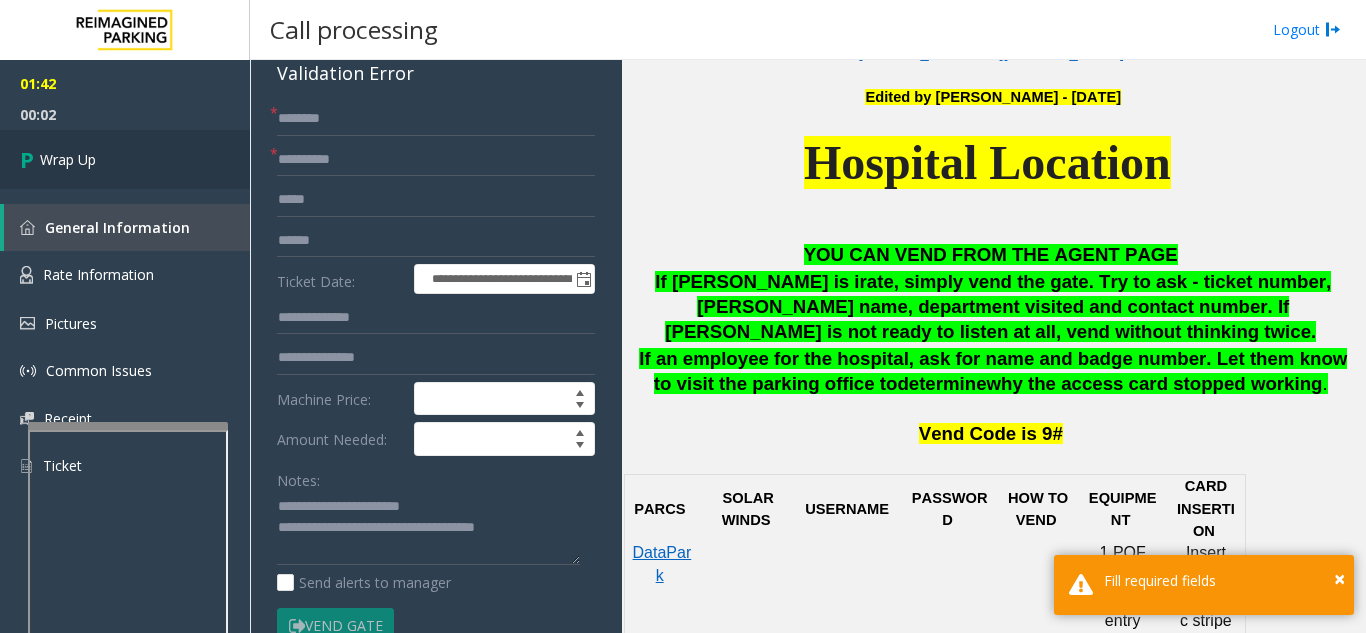 scroll, scrollTop: 2, scrollLeft: 0, axis: vertical 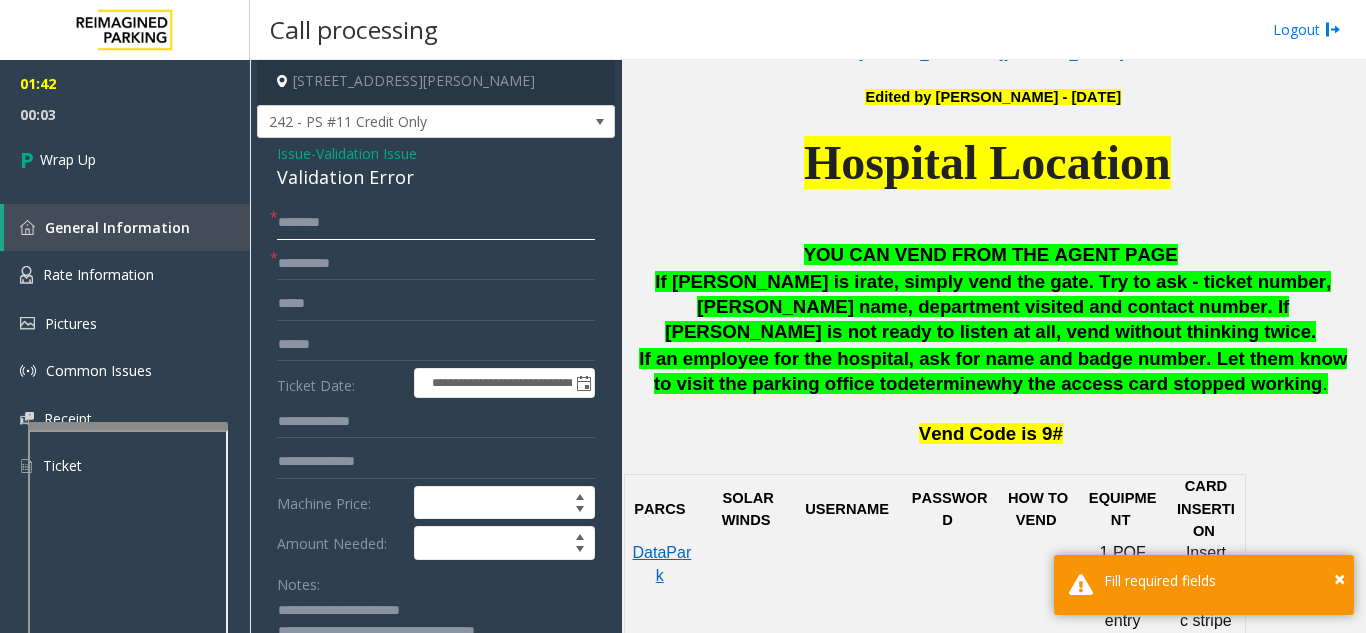 click 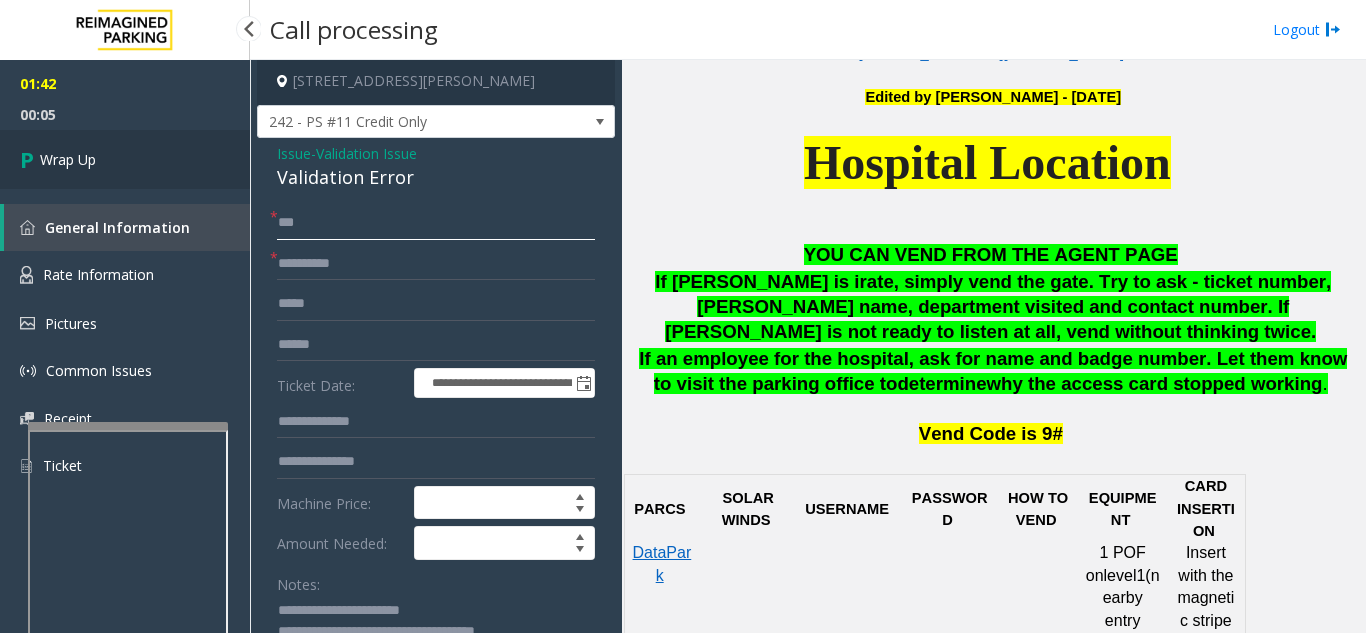 type on "**" 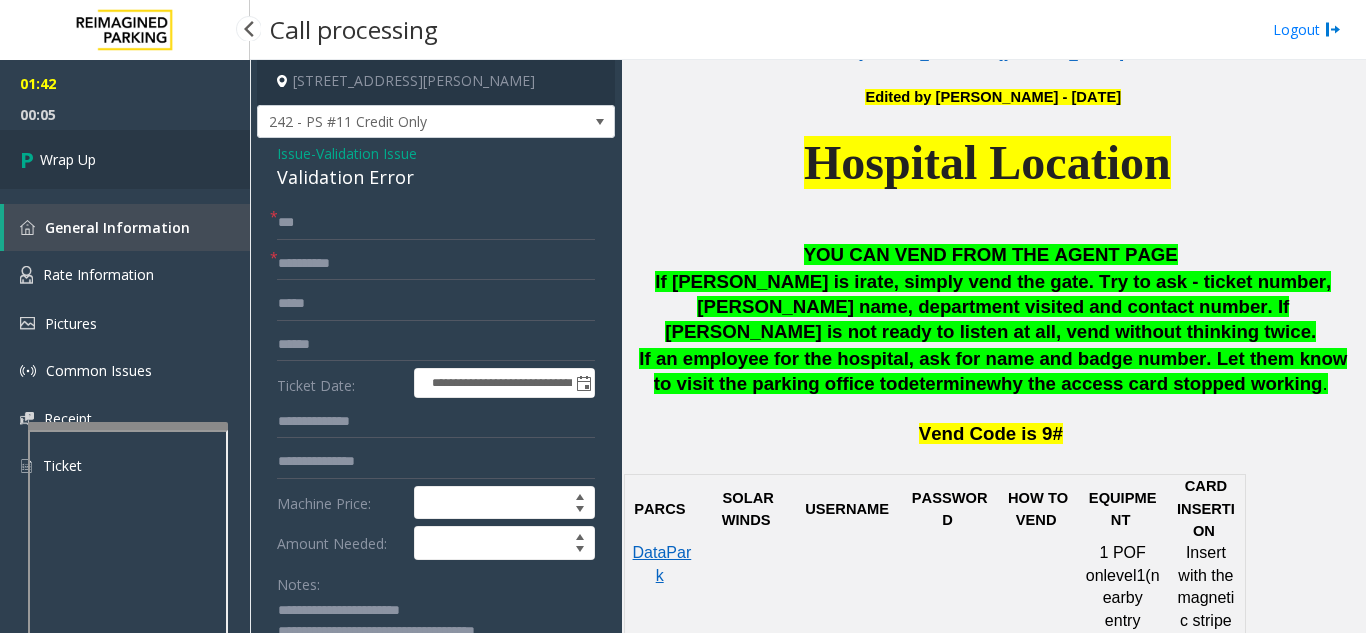 click on "Wrap Up" at bounding box center (125, 159) 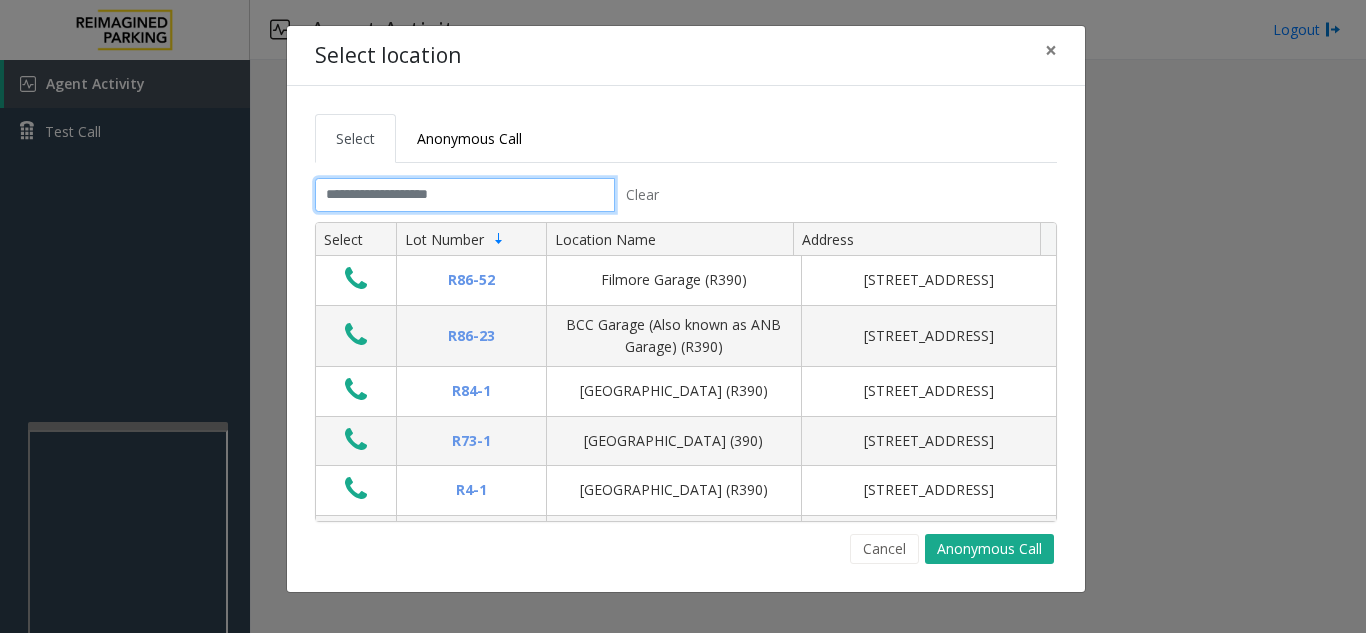 click 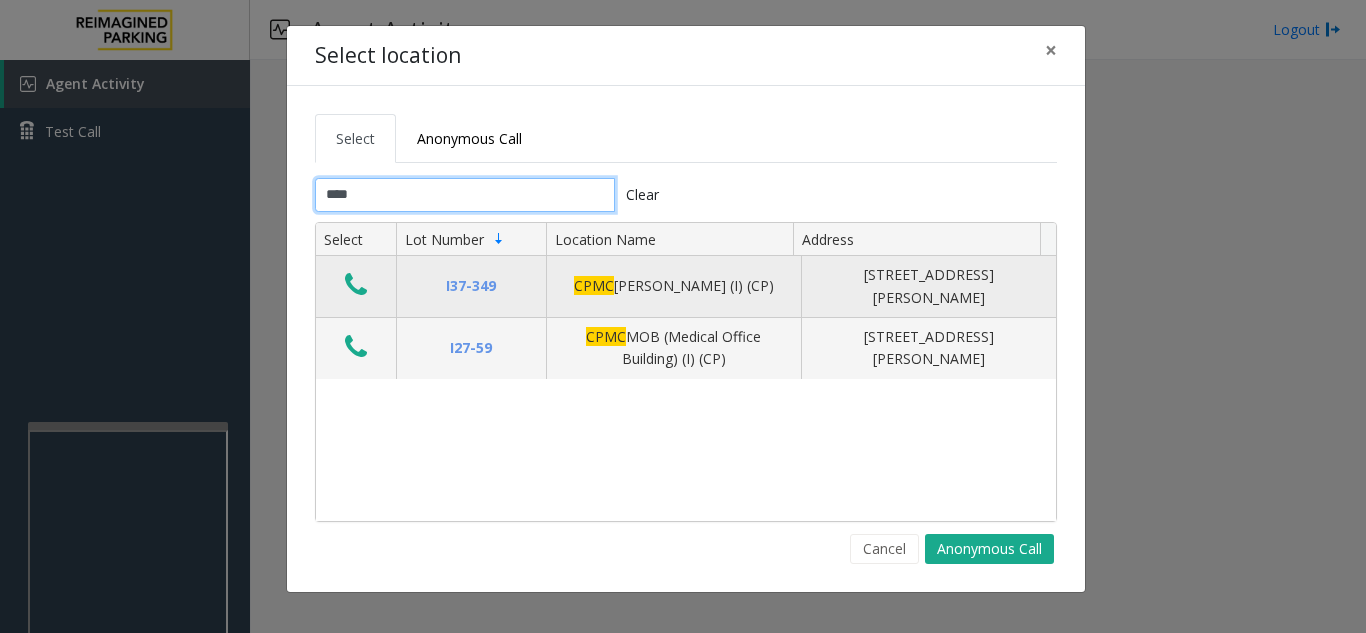 type on "****" 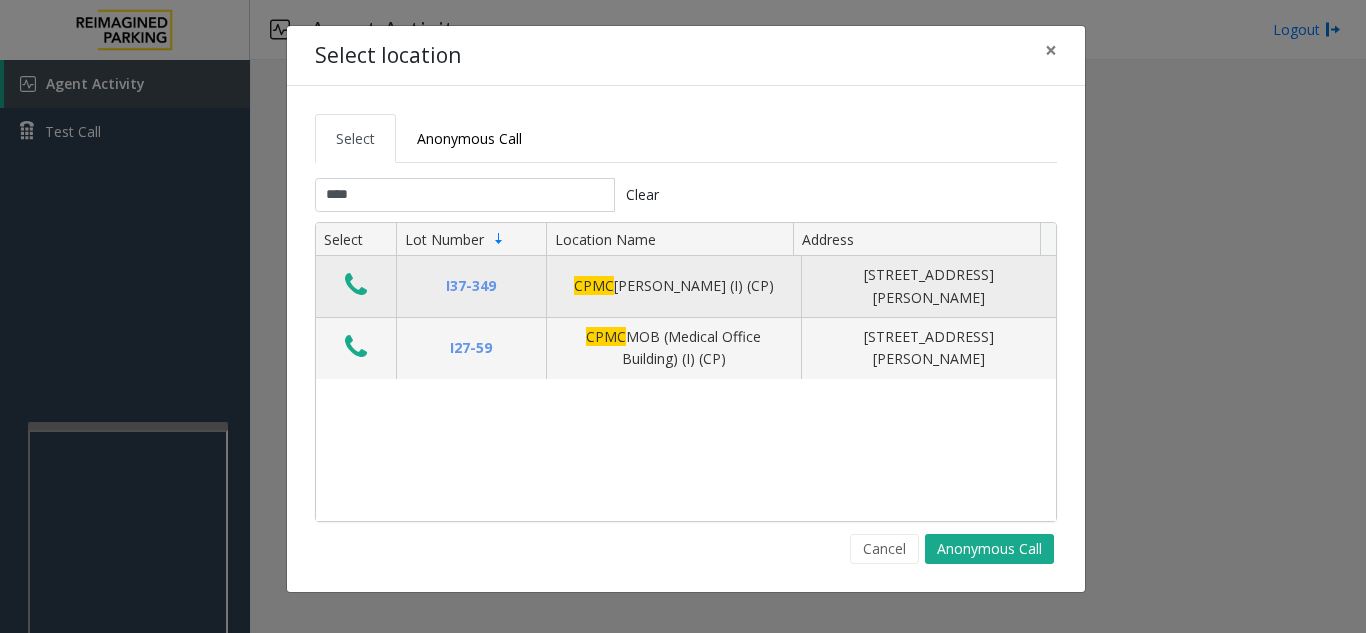 click 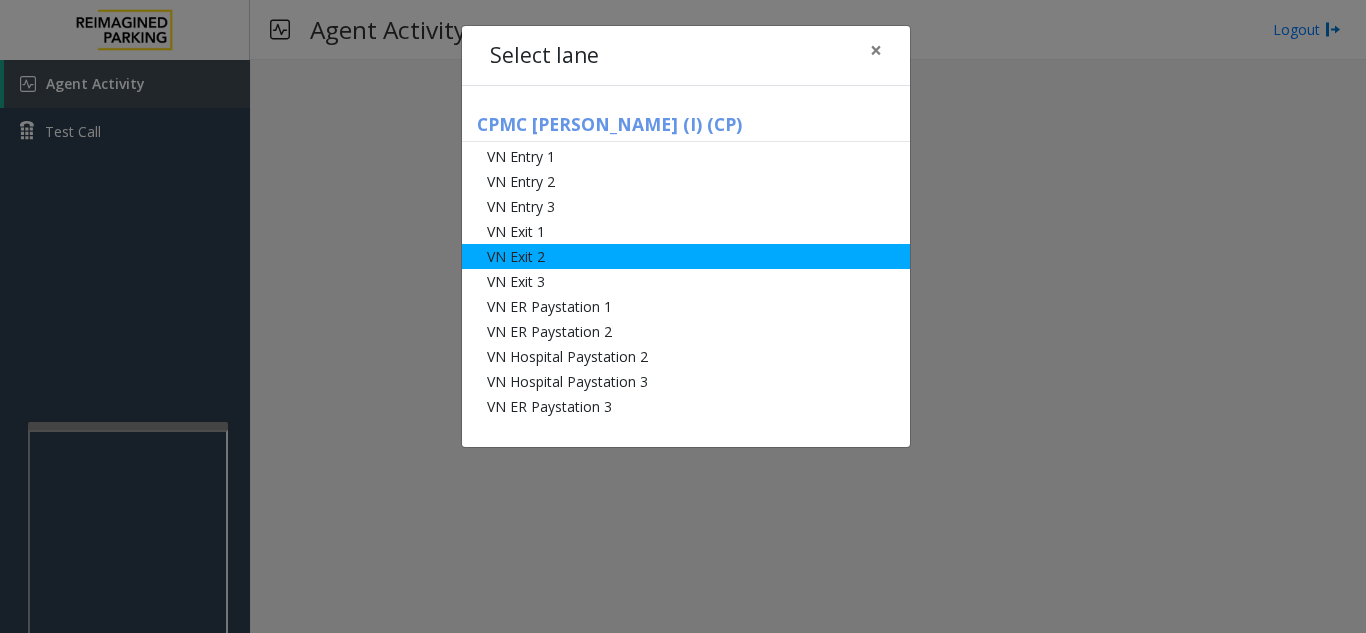 click on "VN Exit 2" 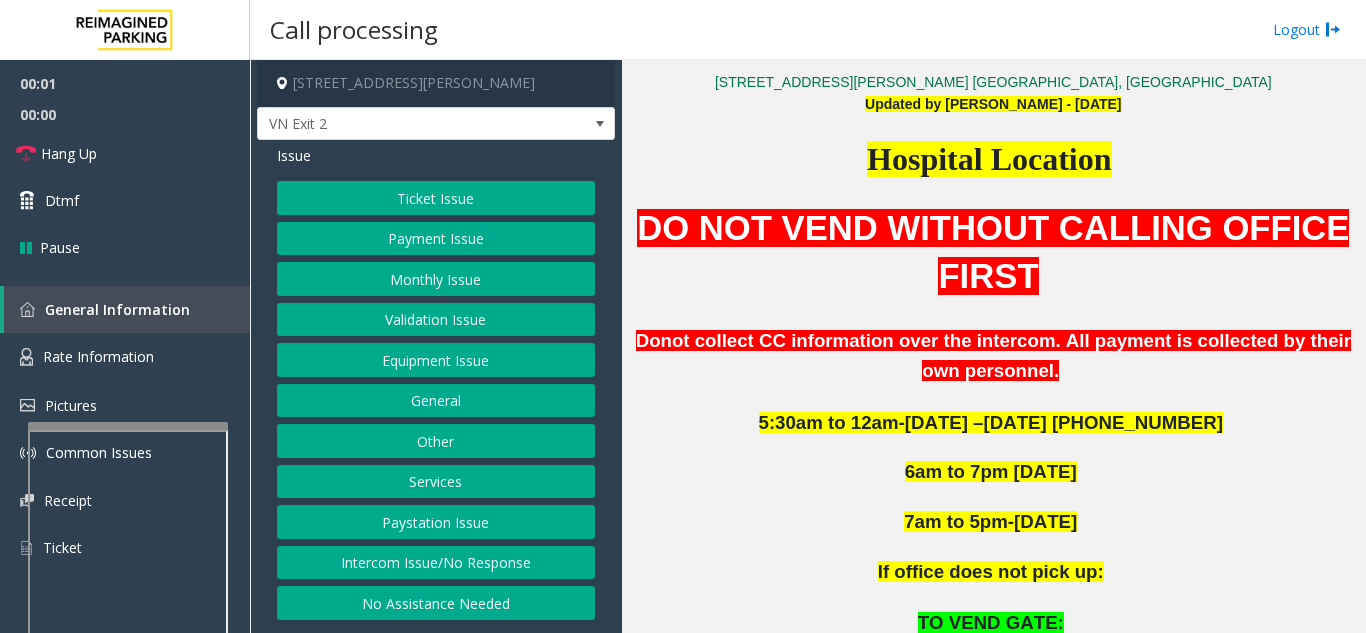 scroll, scrollTop: 500, scrollLeft: 0, axis: vertical 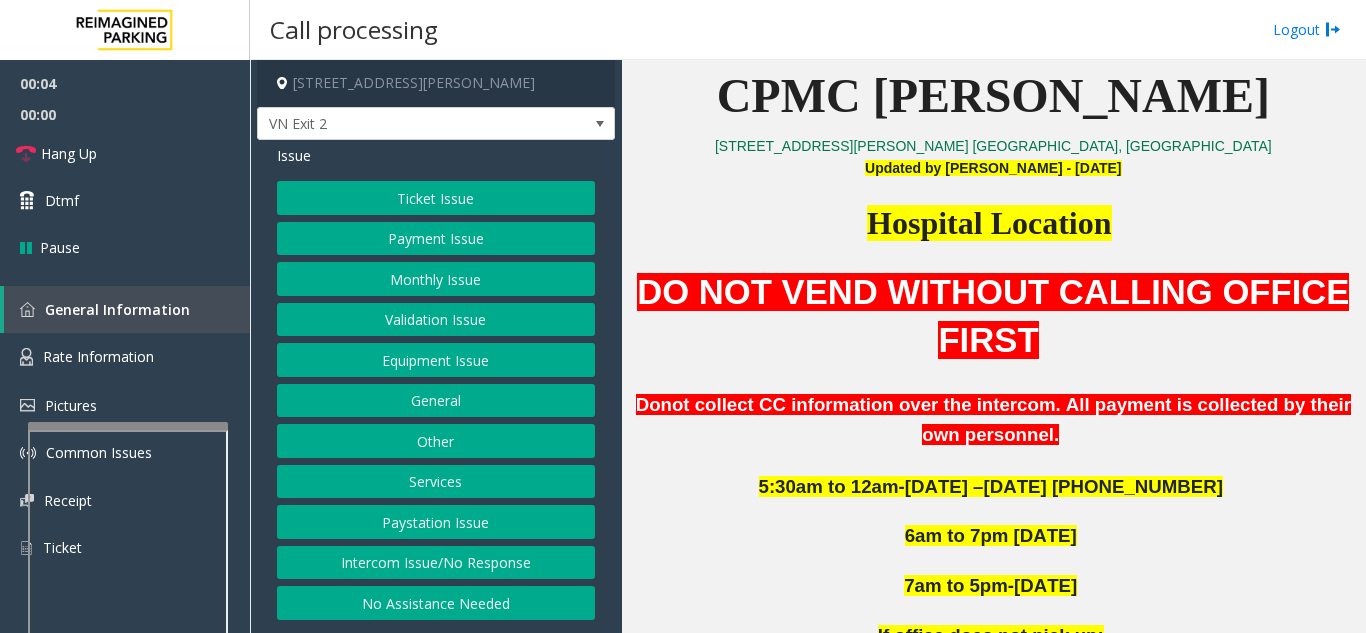 click on "Validation Issue" 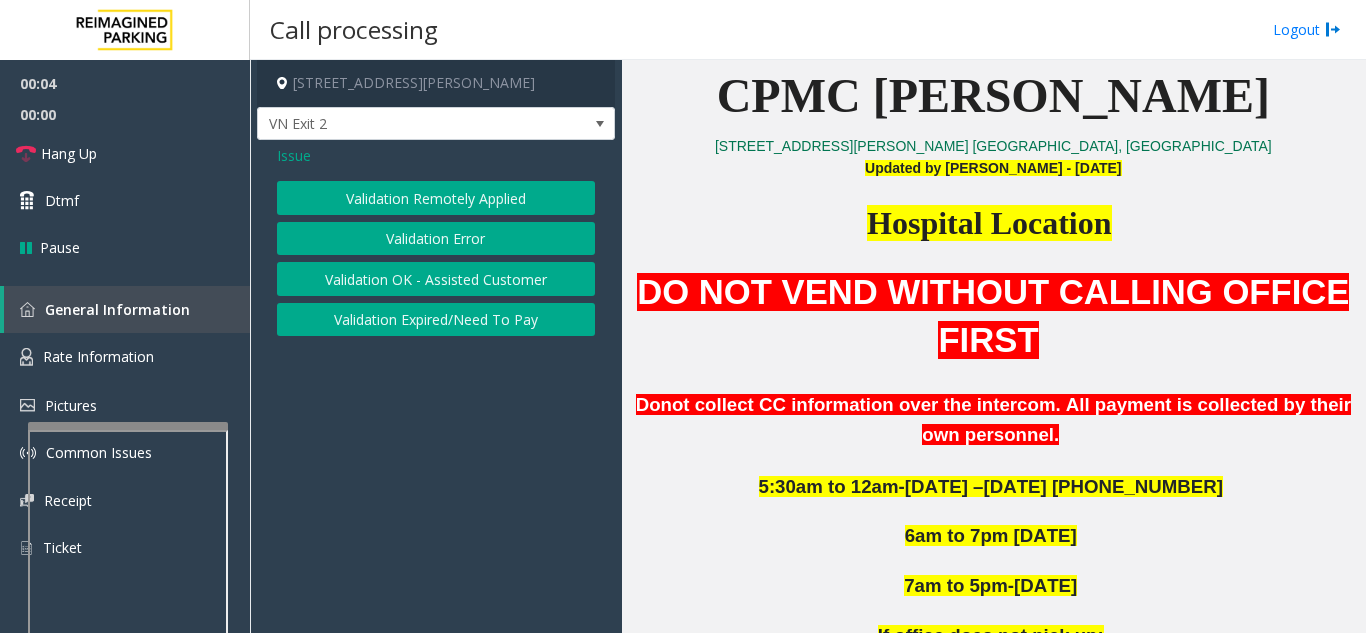 click on "Validation Error" 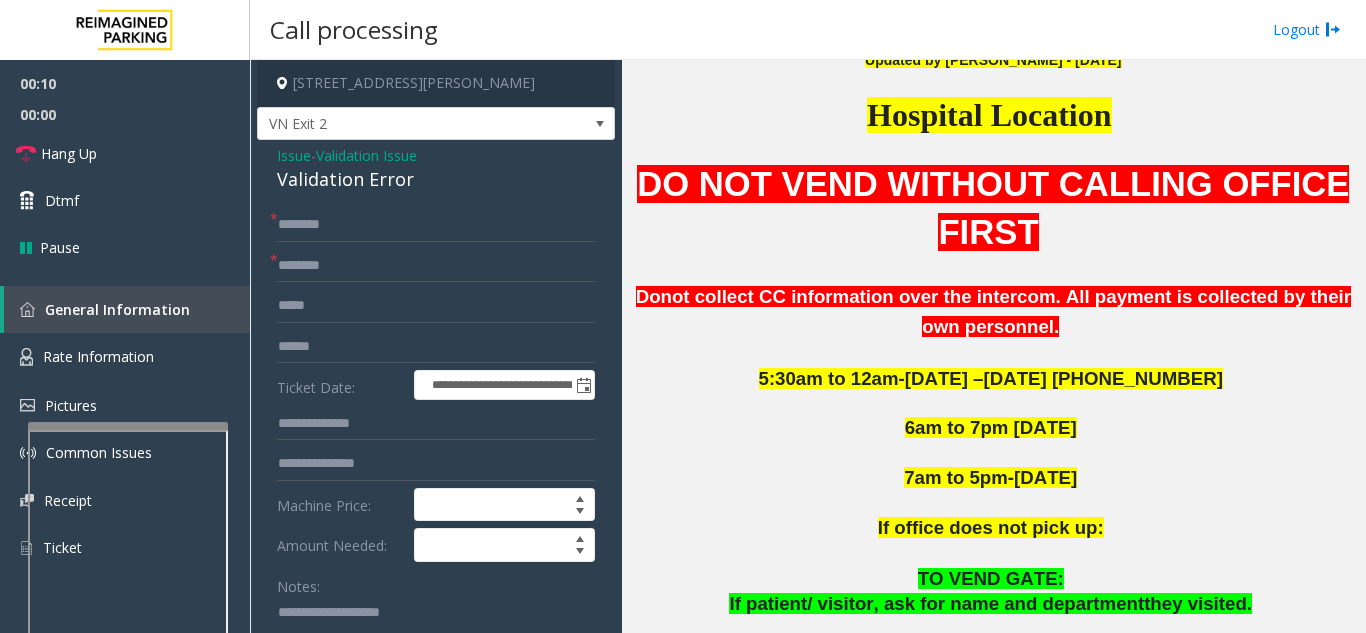 scroll, scrollTop: 500, scrollLeft: 0, axis: vertical 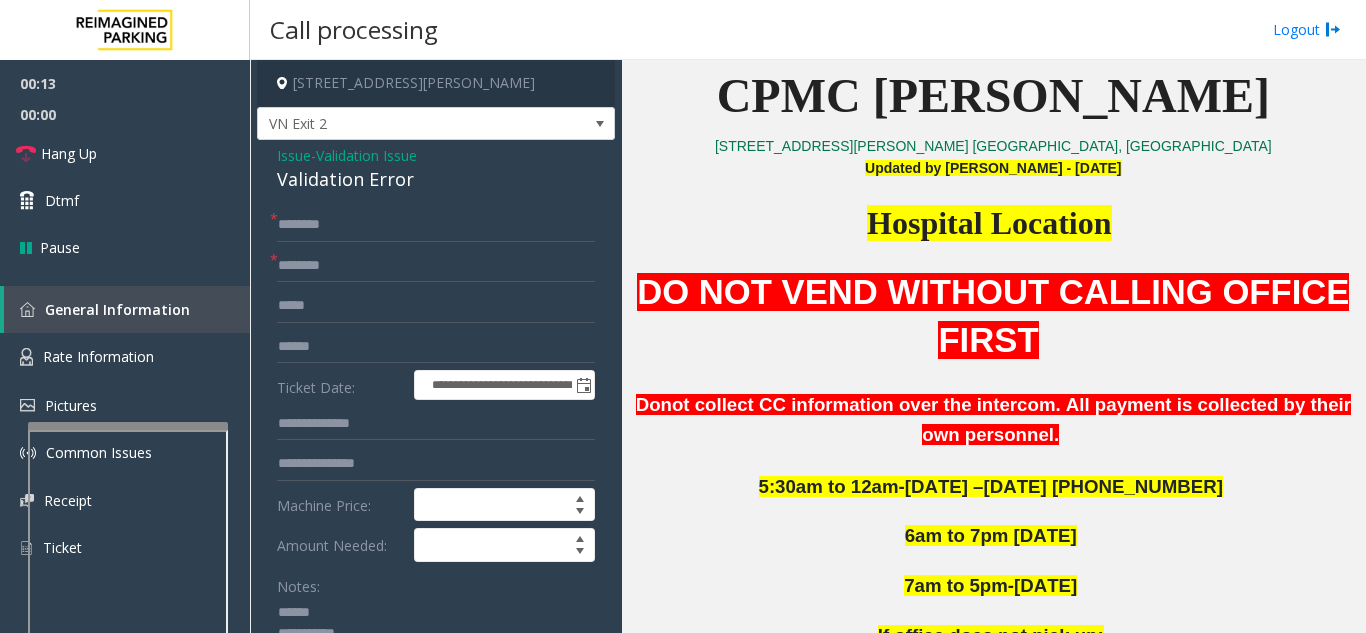 click 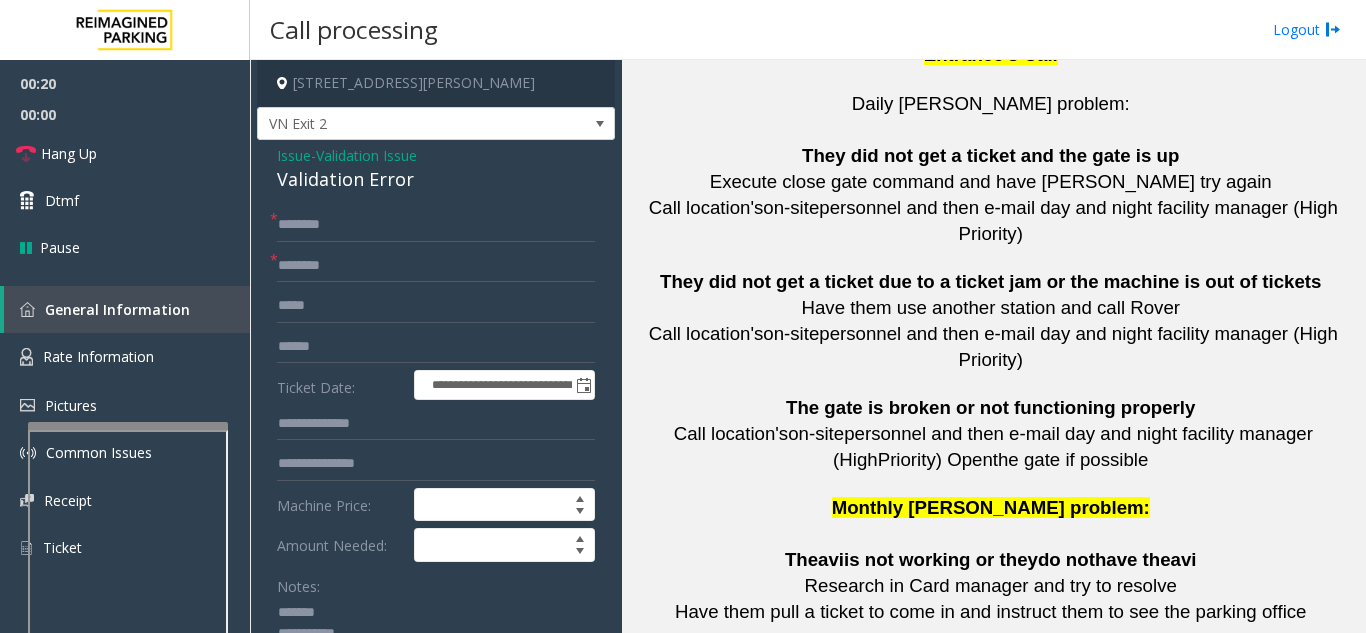 scroll, scrollTop: 4874, scrollLeft: 0, axis: vertical 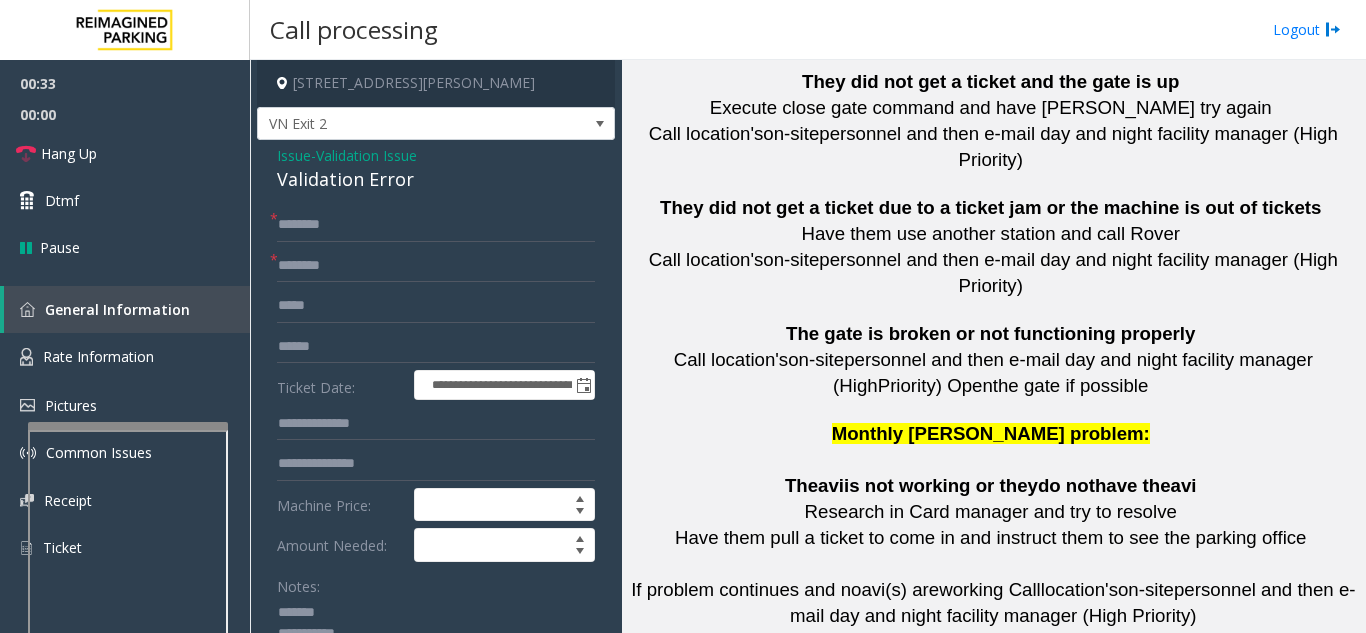 type on "**********" 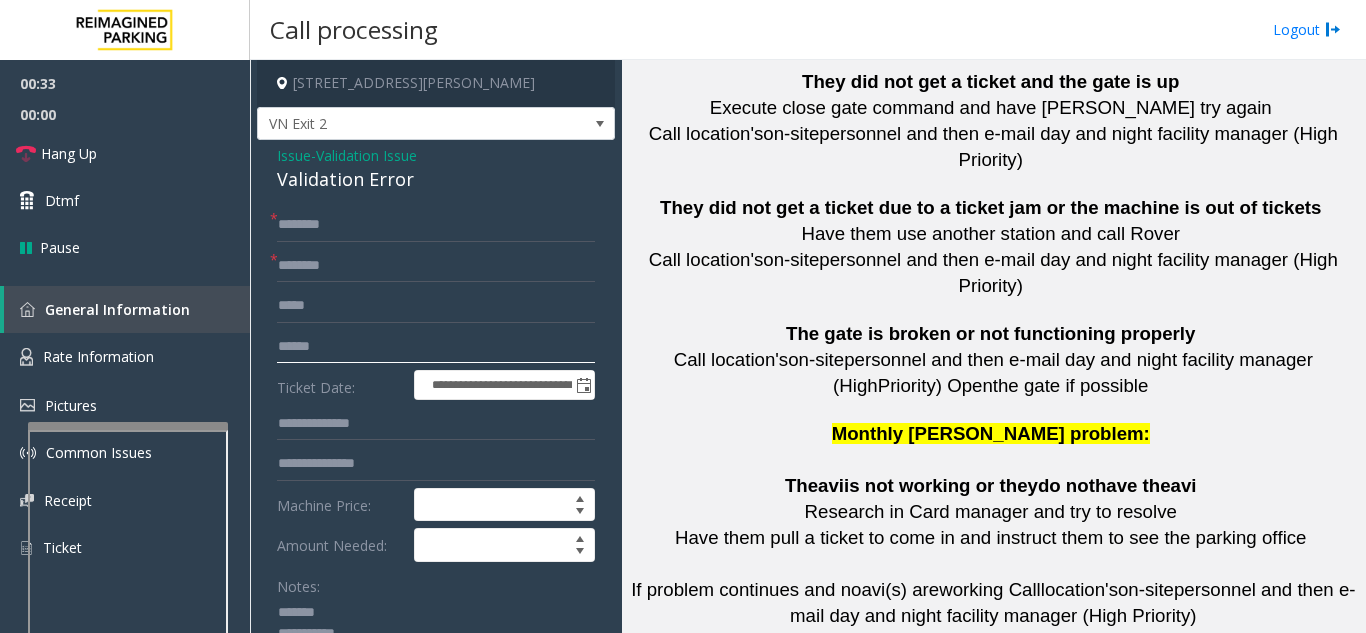 click 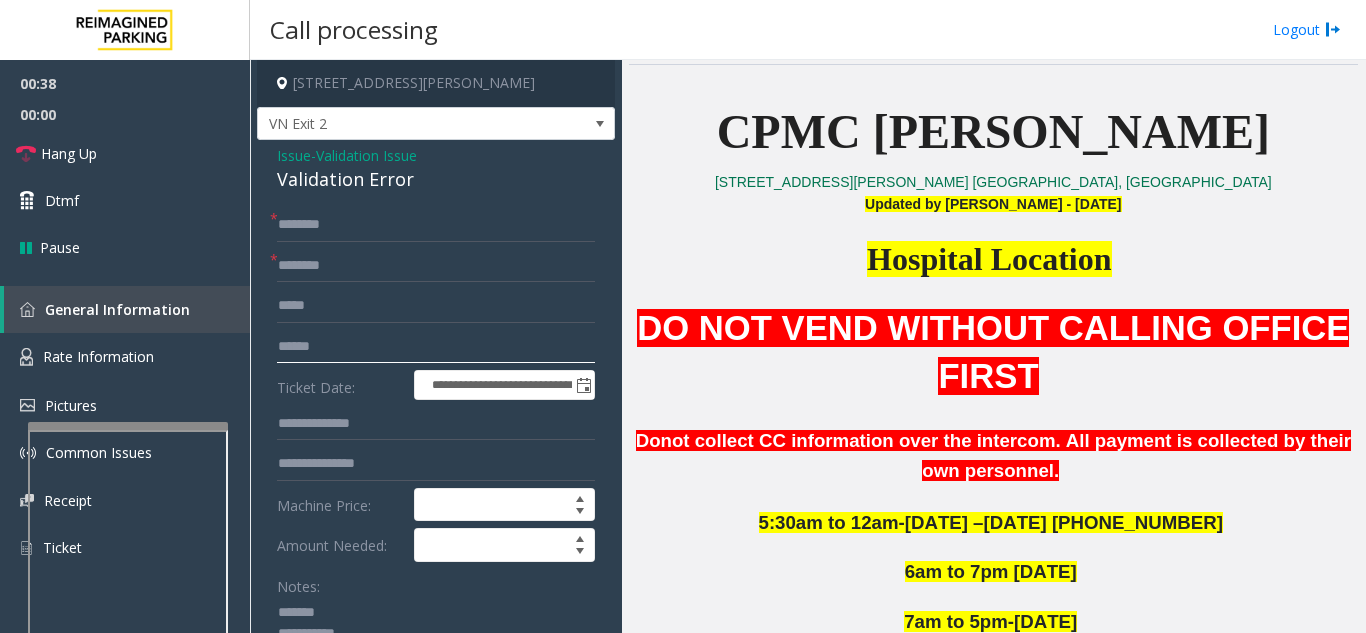 scroll, scrollTop: 674, scrollLeft: 0, axis: vertical 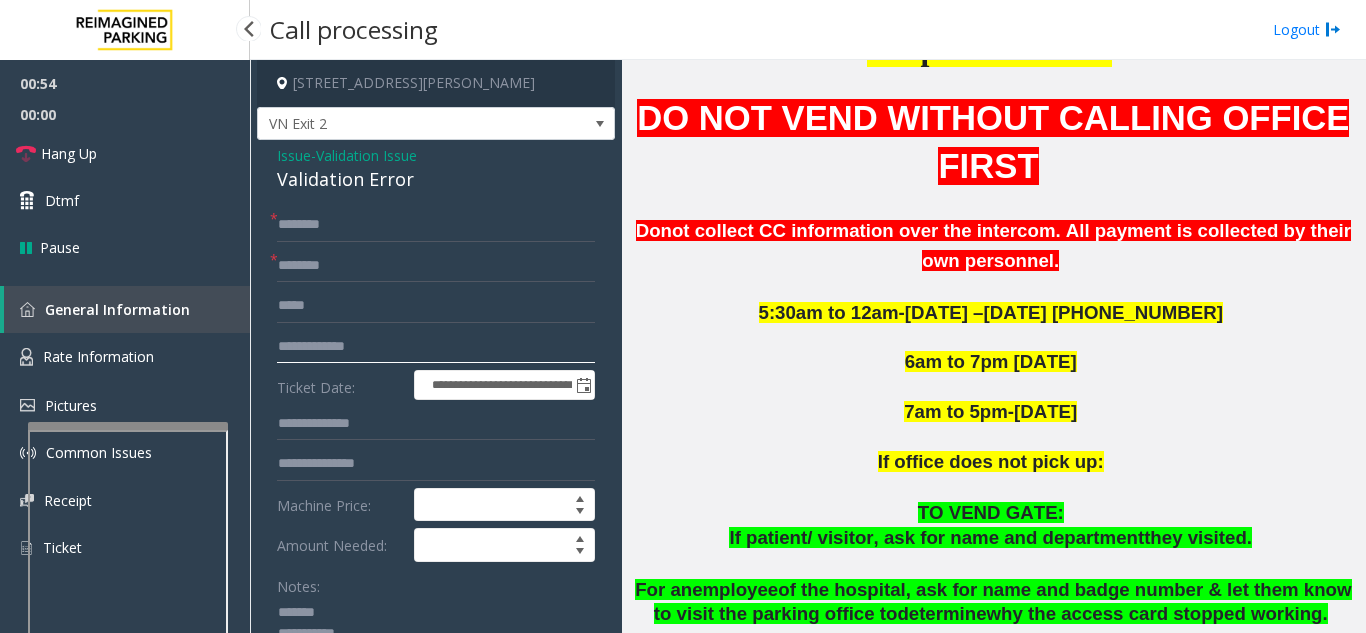 drag, startPoint x: 325, startPoint y: 349, endPoint x: 222, endPoint y: 326, distance: 105.53672 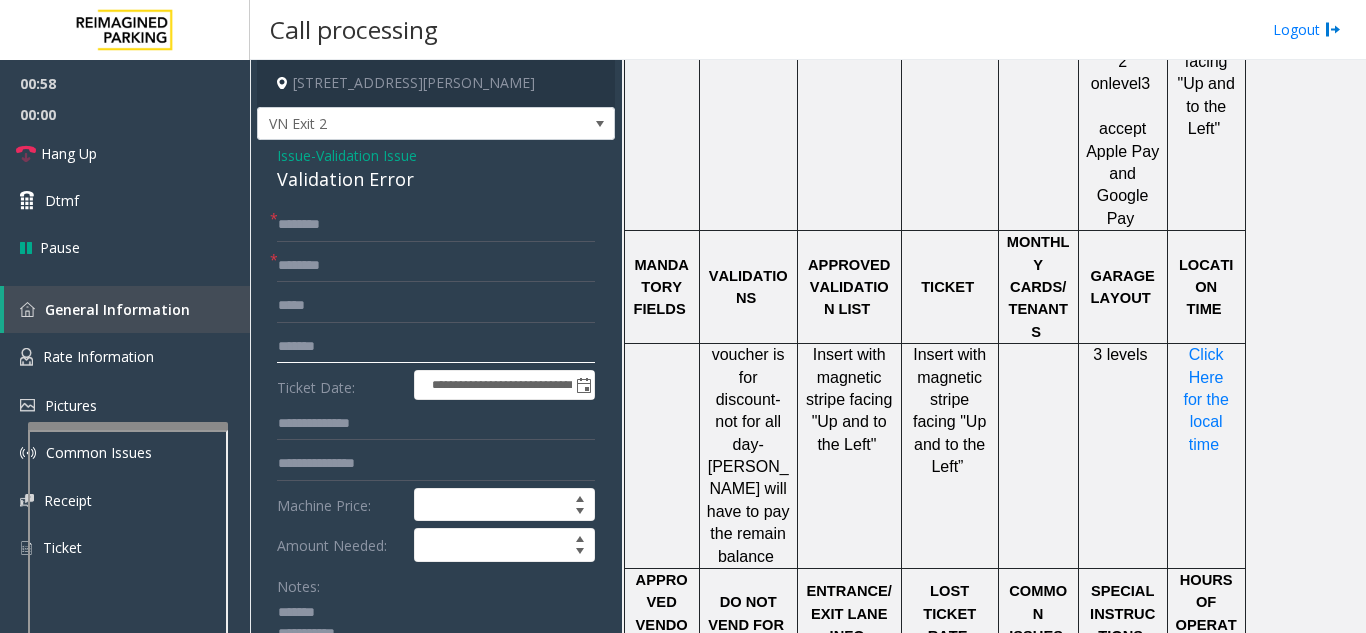 scroll, scrollTop: 1674, scrollLeft: 0, axis: vertical 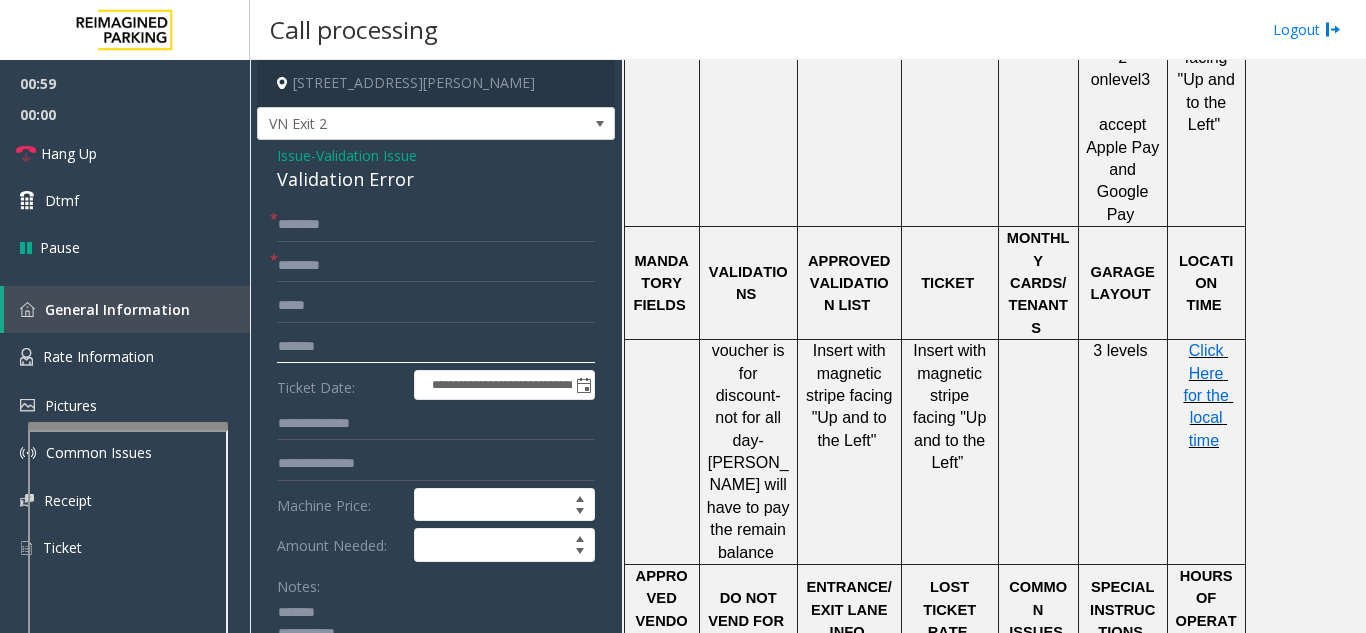 type on "******" 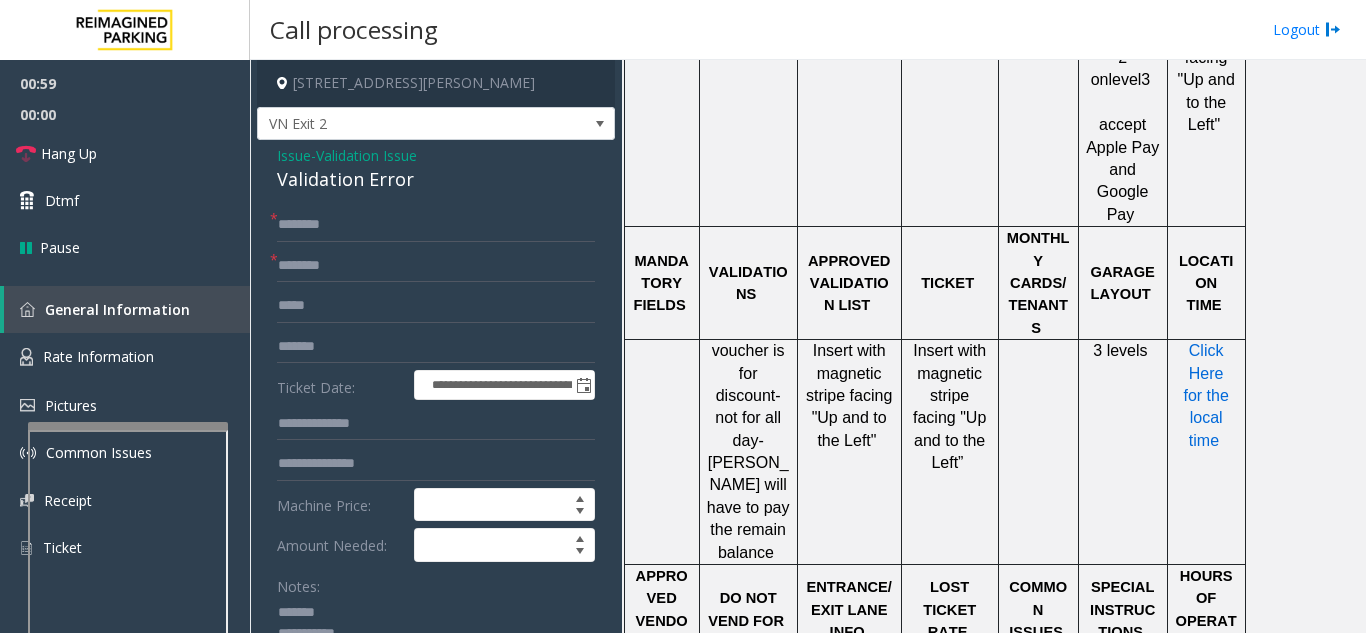 click on "Click Here for the local time" 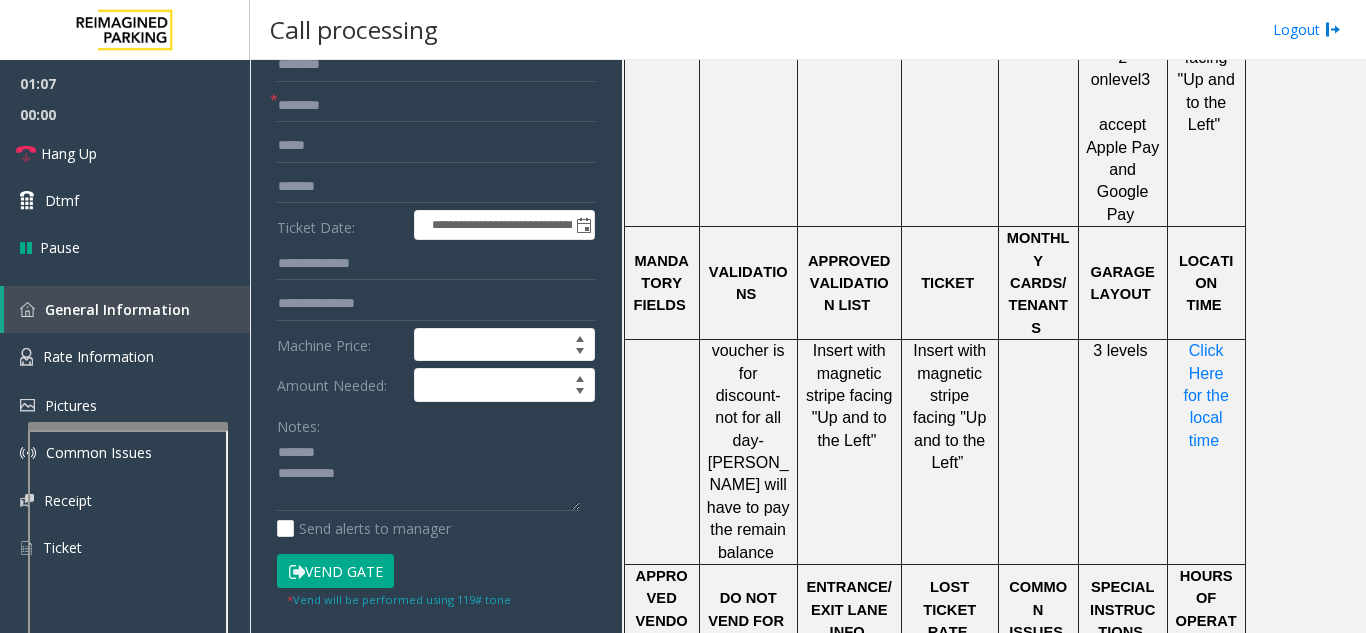 scroll, scrollTop: 200, scrollLeft: 0, axis: vertical 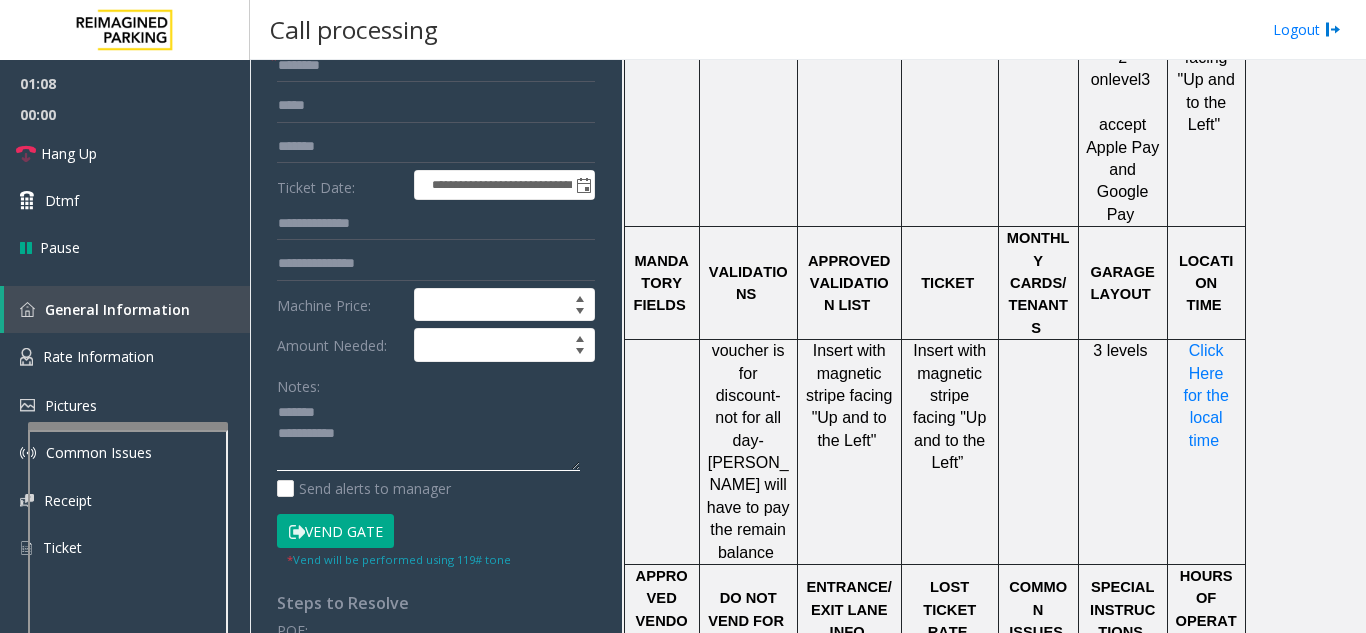 click 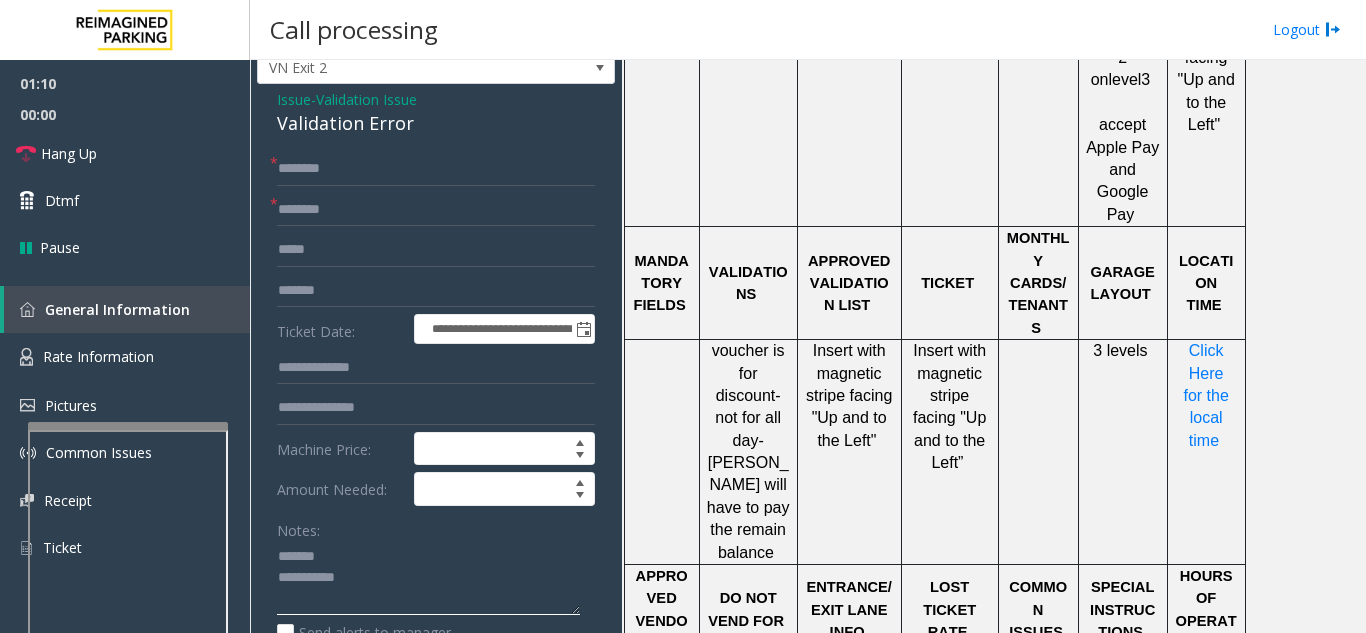 scroll, scrollTop: 100, scrollLeft: 0, axis: vertical 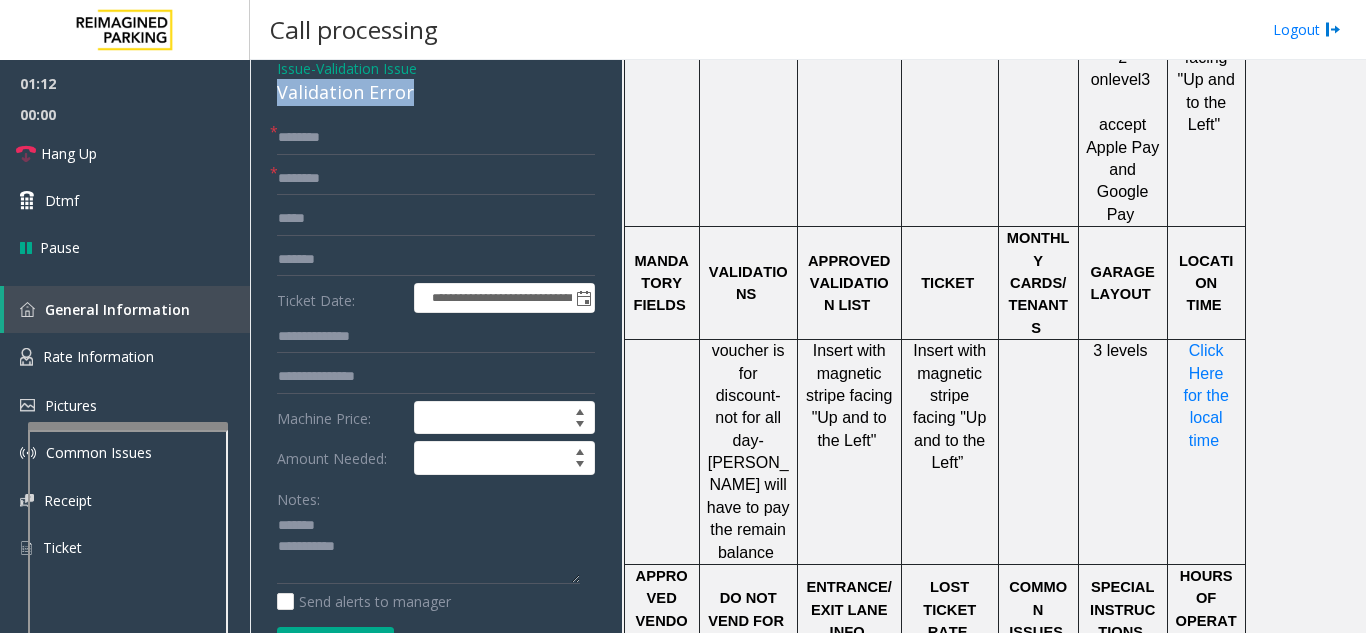 drag, startPoint x: 325, startPoint y: 80, endPoint x: 432, endPoint y: 79, distance: 107.00467 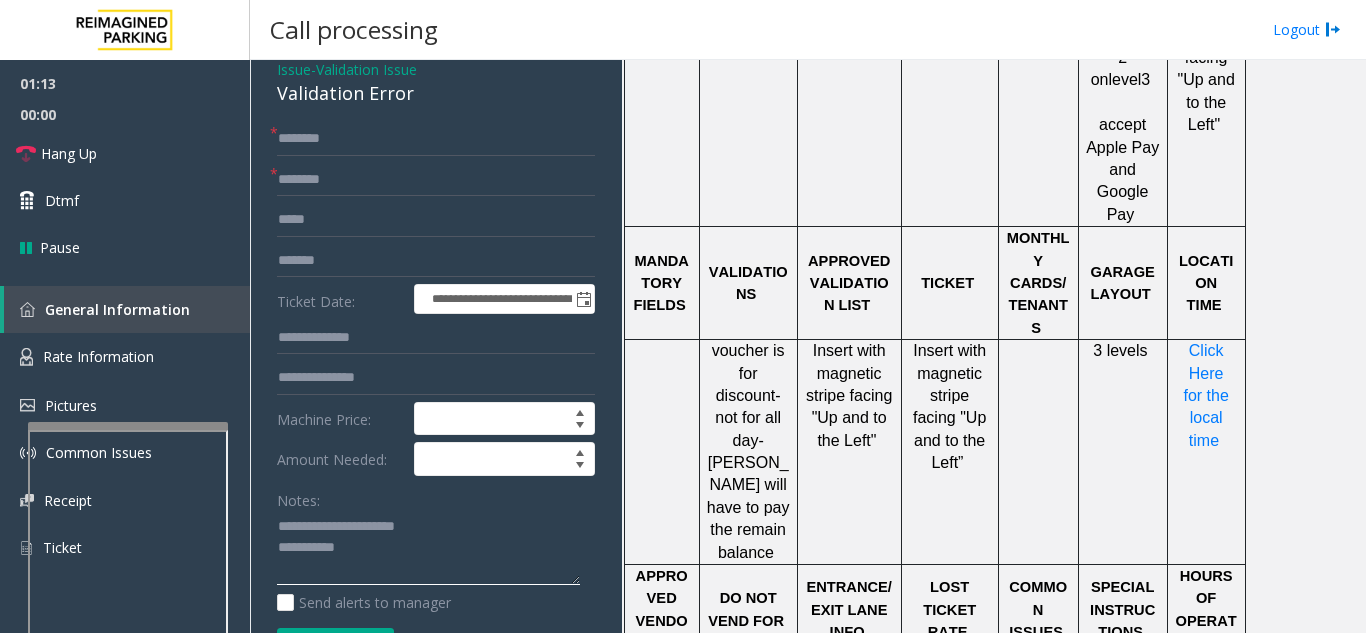 click 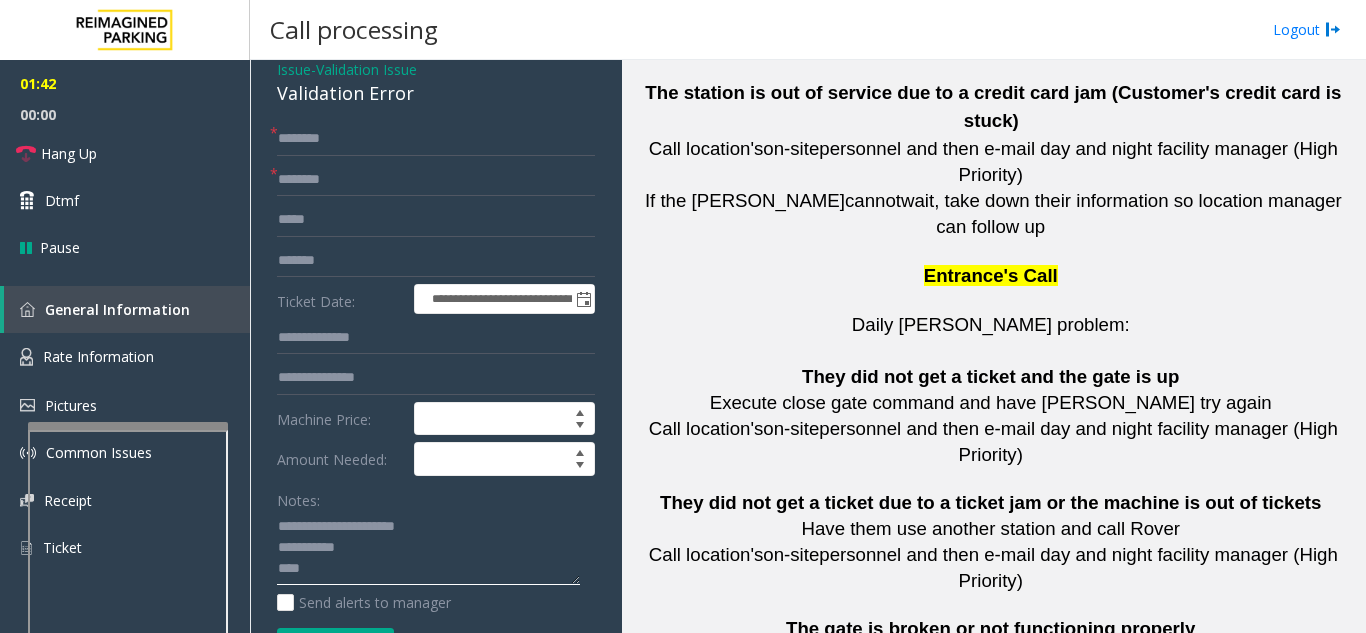 scroll, scrollTop: 4874, scrollLeft: 0, axis: vertical 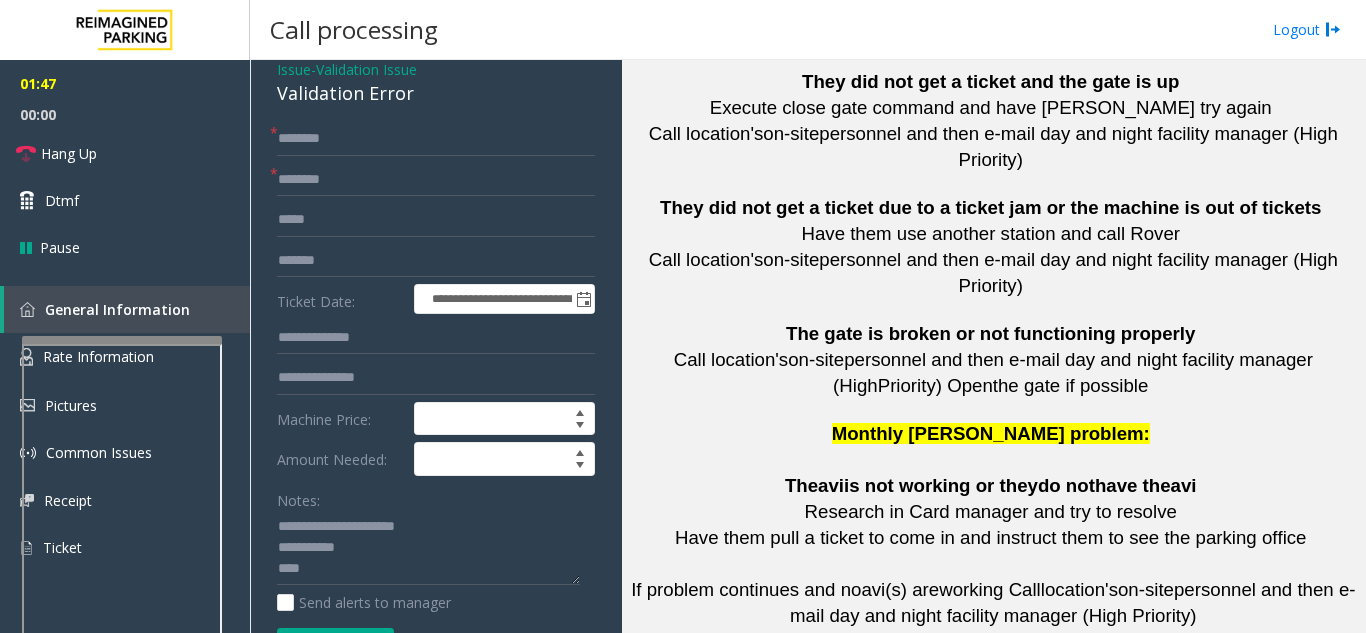 click at bounding box center [122, 340] 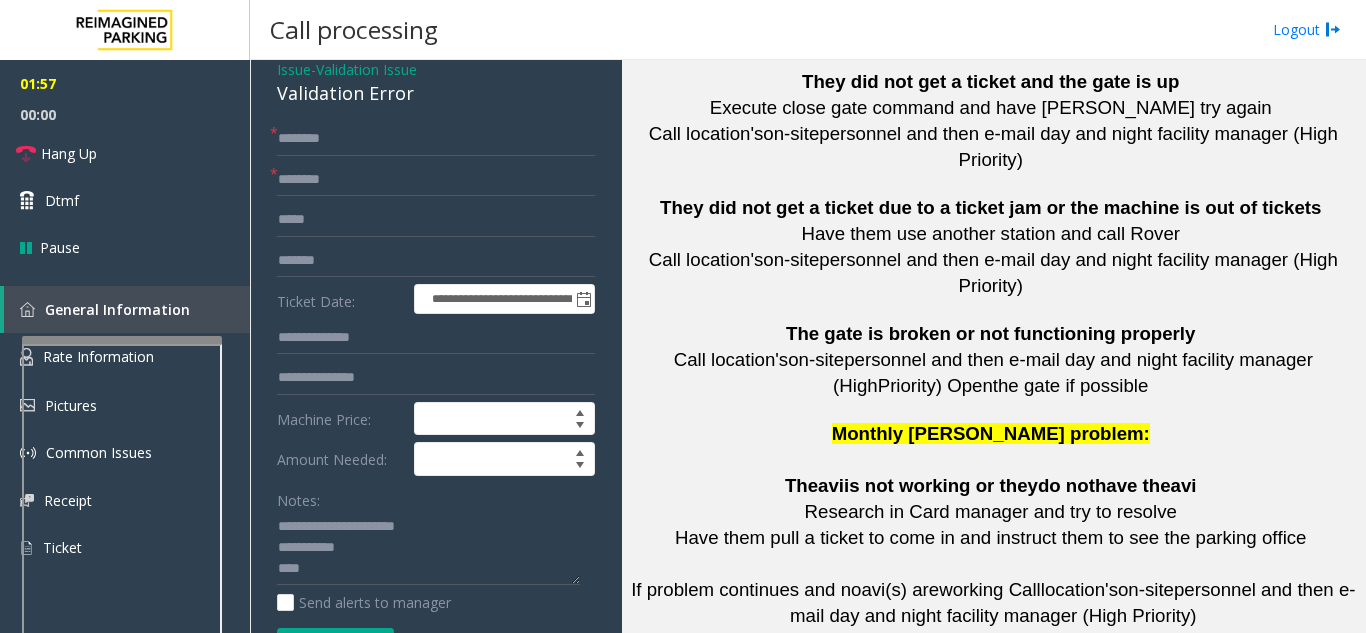 drag, startPoint x: 913, startPoint y: 483, endPoint x: 815, endPoint y: 485, distance: 98.02041 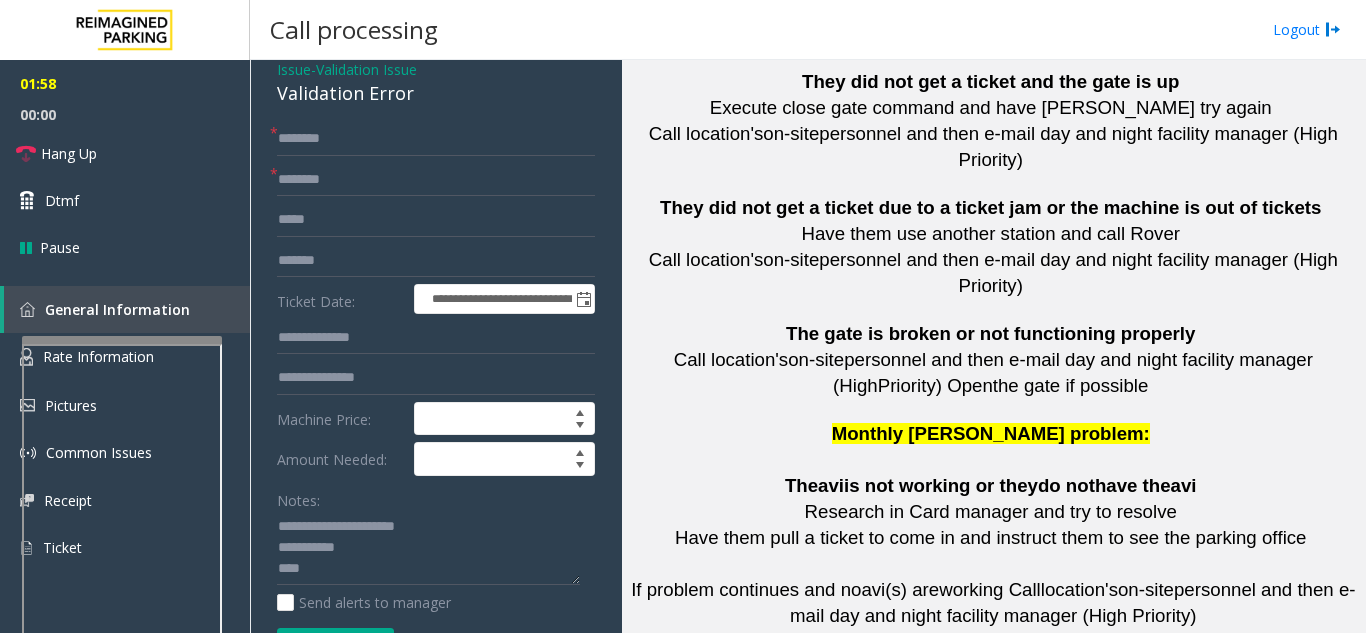 copy on "415.600.8994" 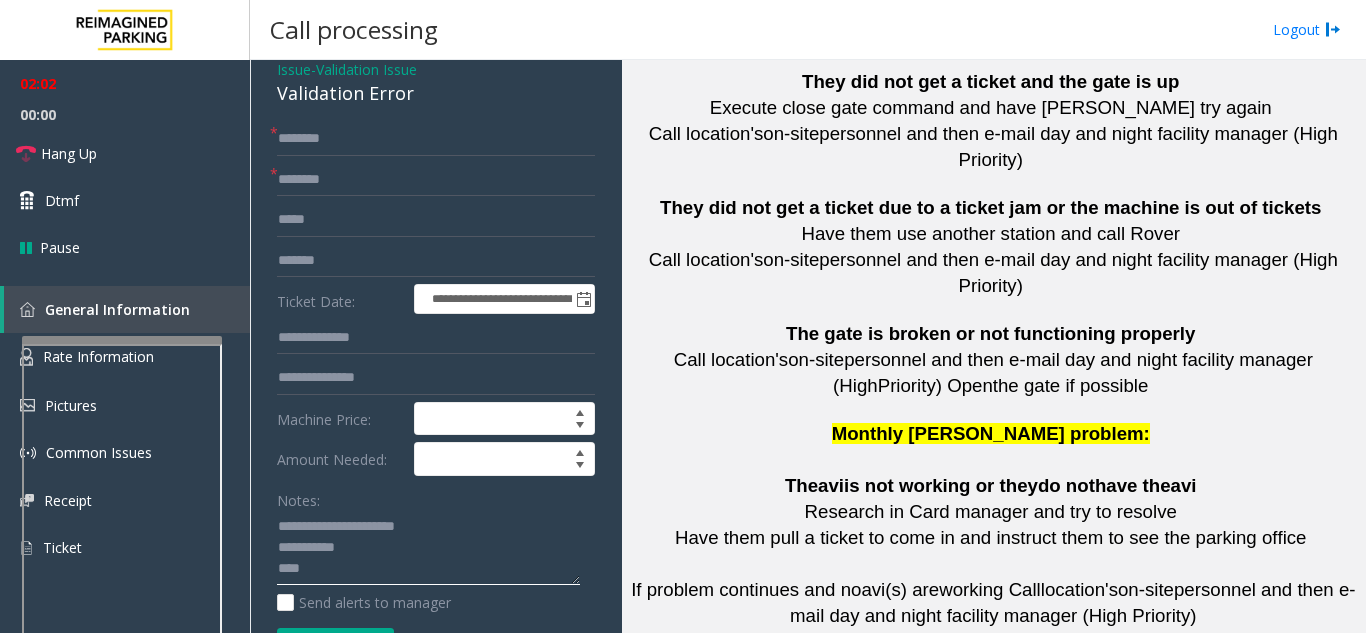 click 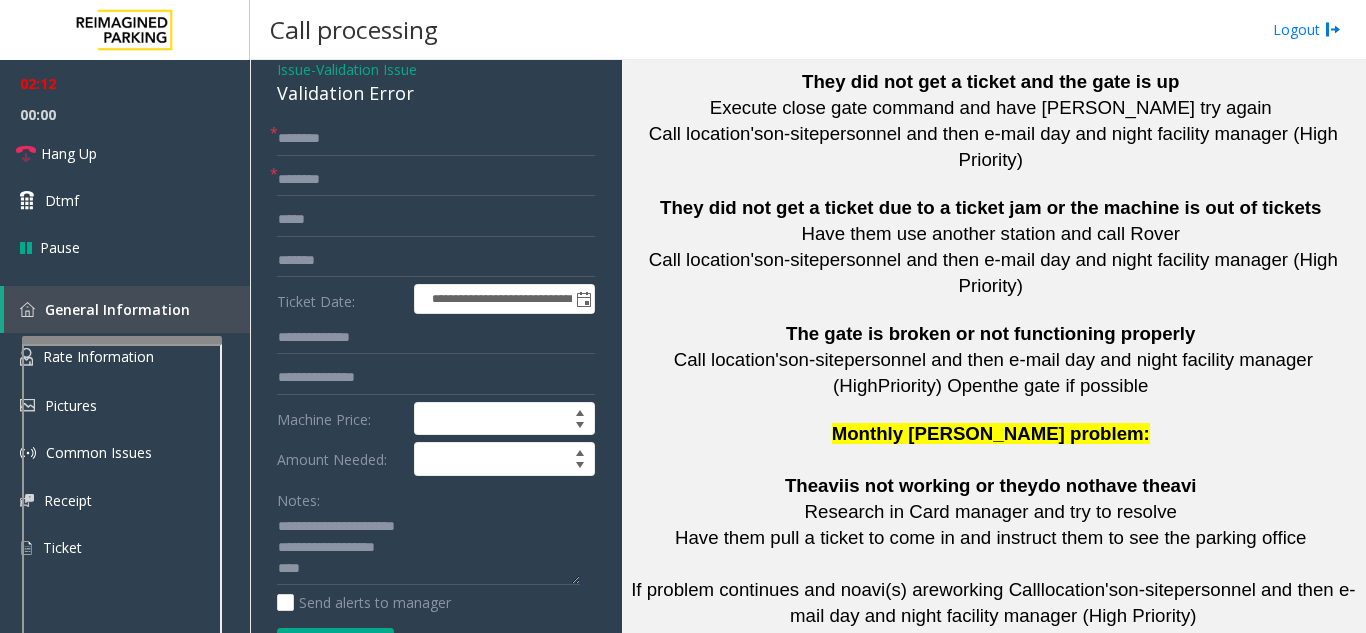 drag, startPoint x: 637, startPoint y: 479, endPoint x: 910, endPoint y: 489, distance: 273.18307 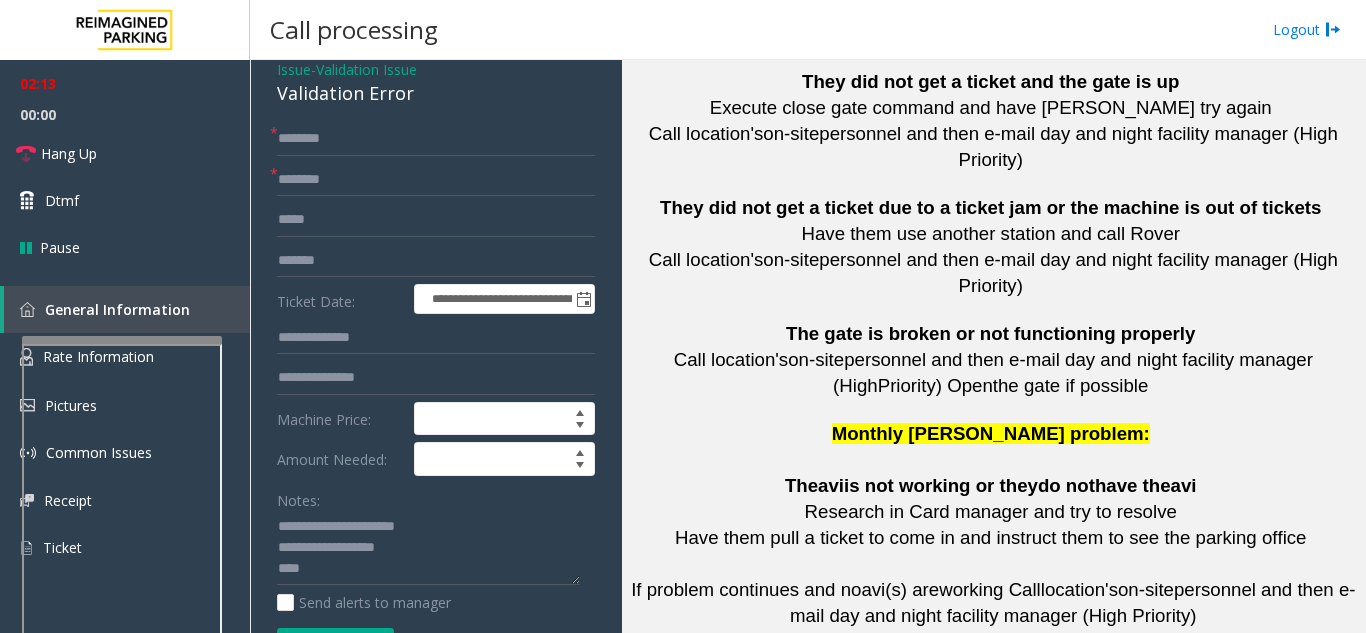 copy on "CPMC [PERSON_NAME] Office   415.600.8994" 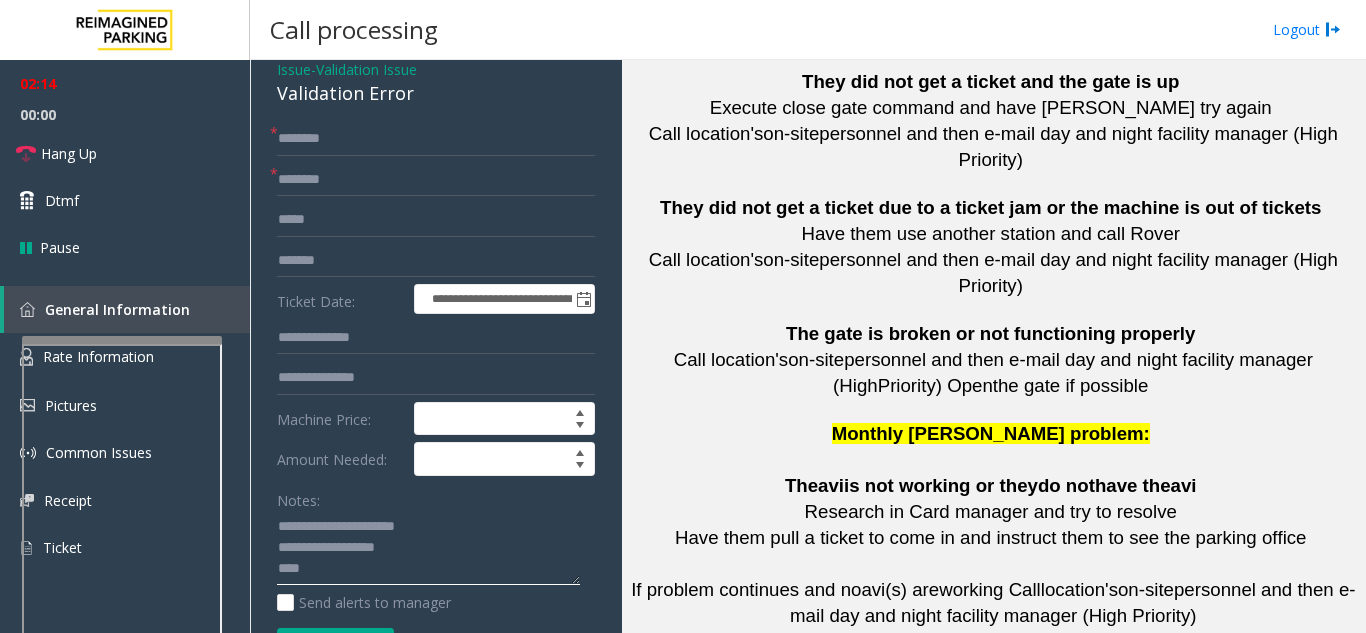 click 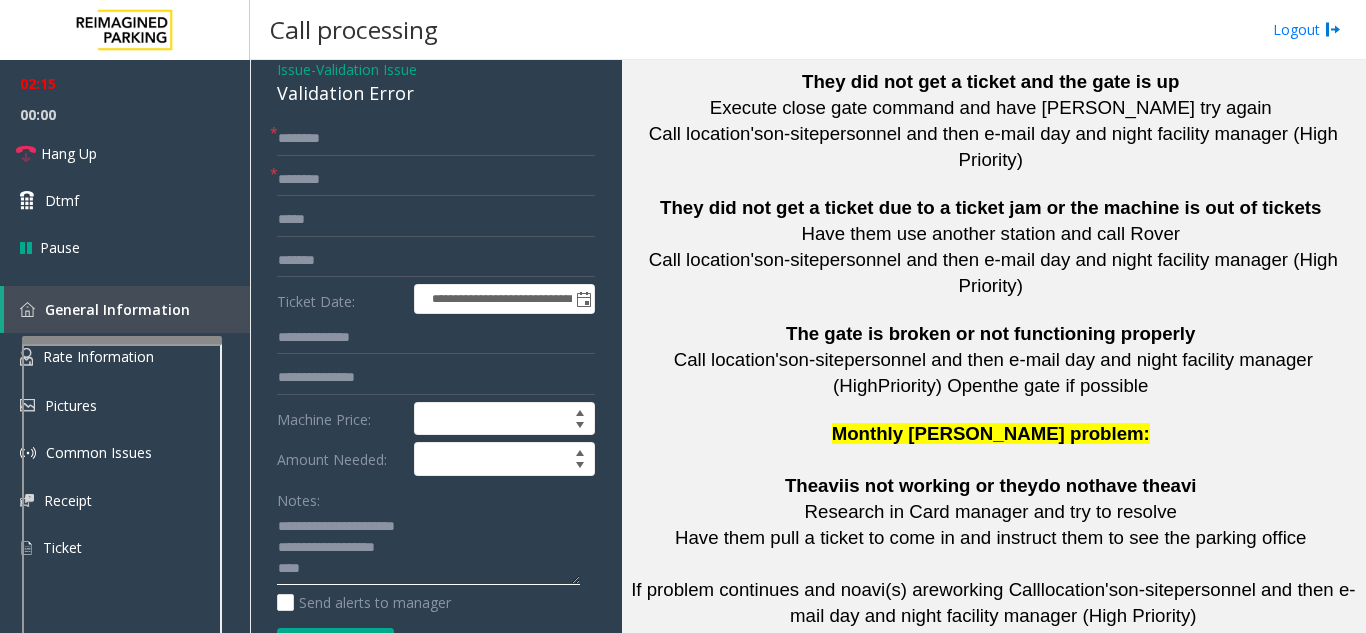 paste on "**********" 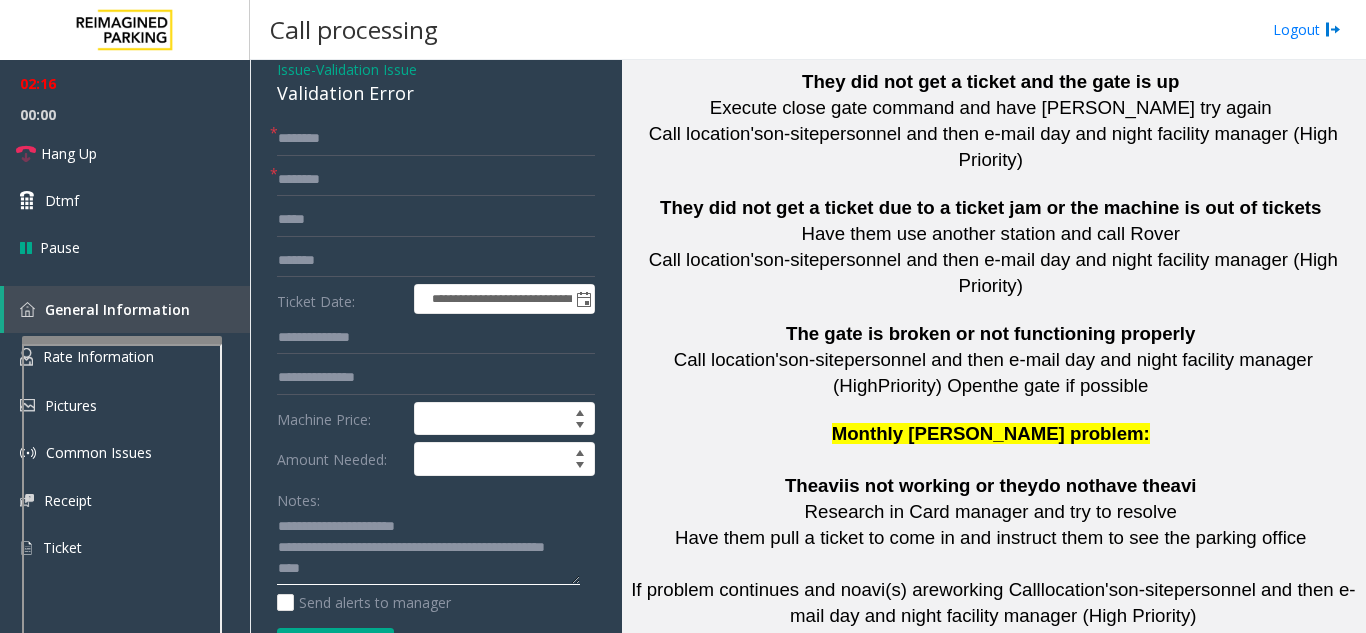 scroll, scrollTop: 21, scrollLeft: 0, axis: vertical 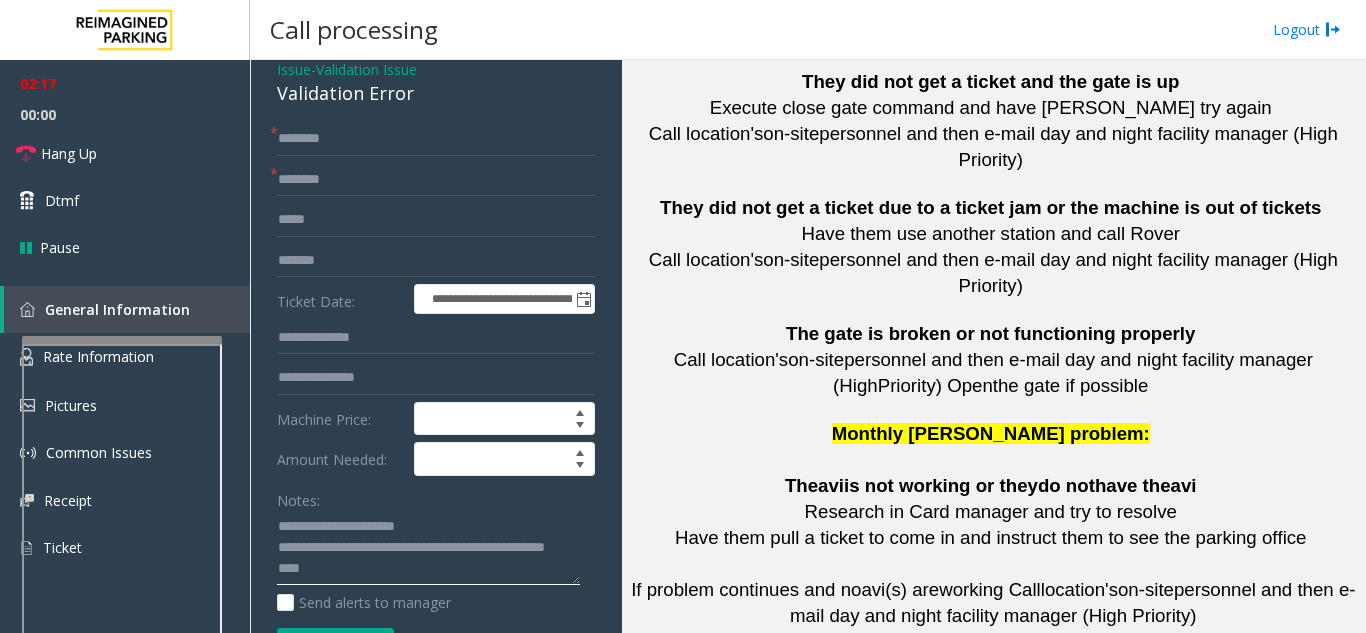 drag, startPoint x: 317, startPoint y: 567, endPoint x: 271, endPoint y: 574, distance: 46.52956 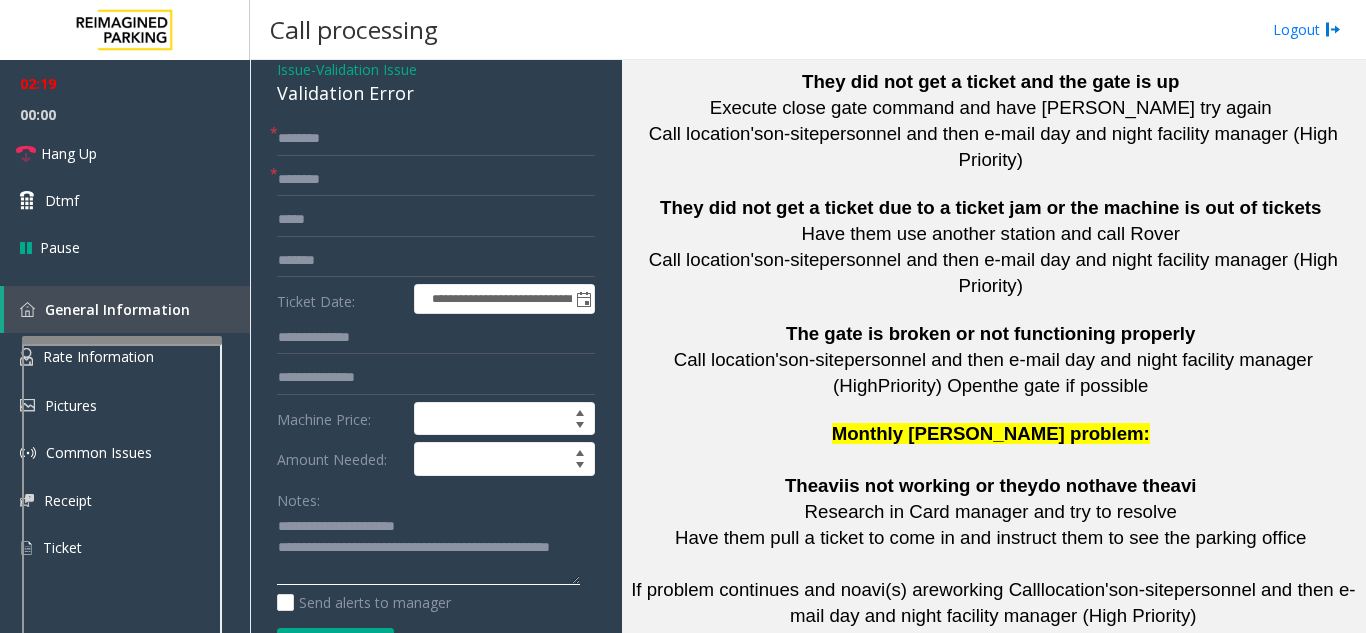 scroll, scrollTop: 0, scrollLeft: 0, axis: both 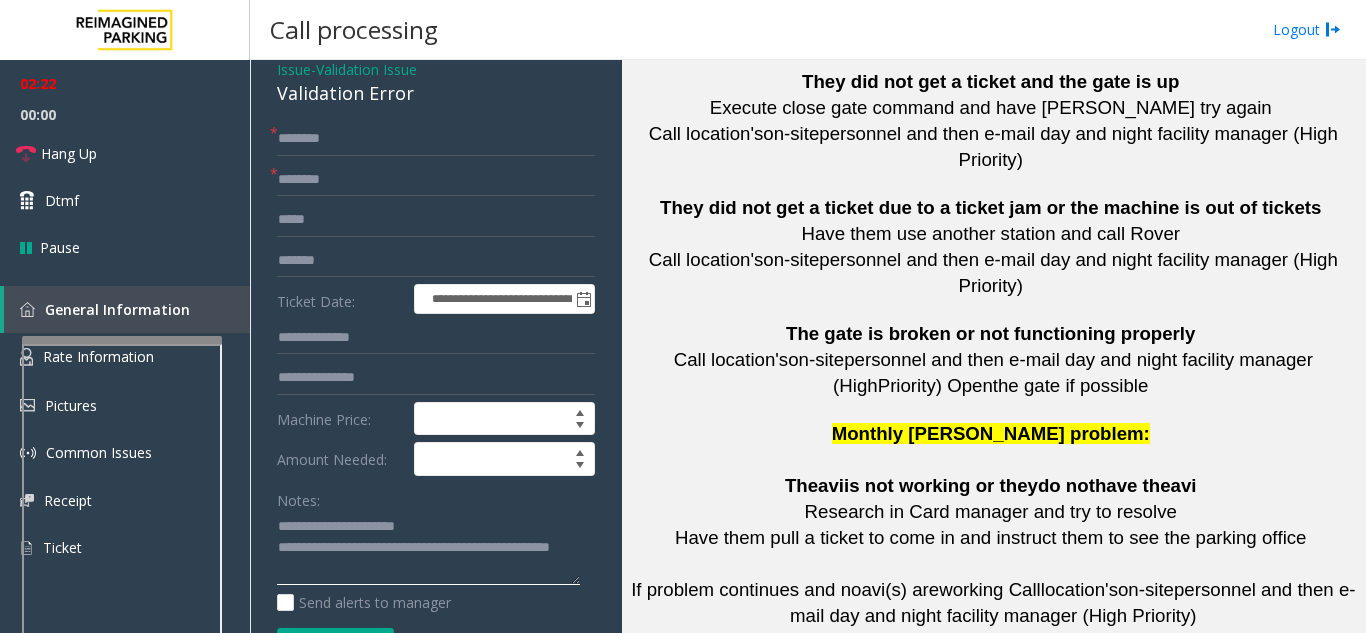 type on "**********" 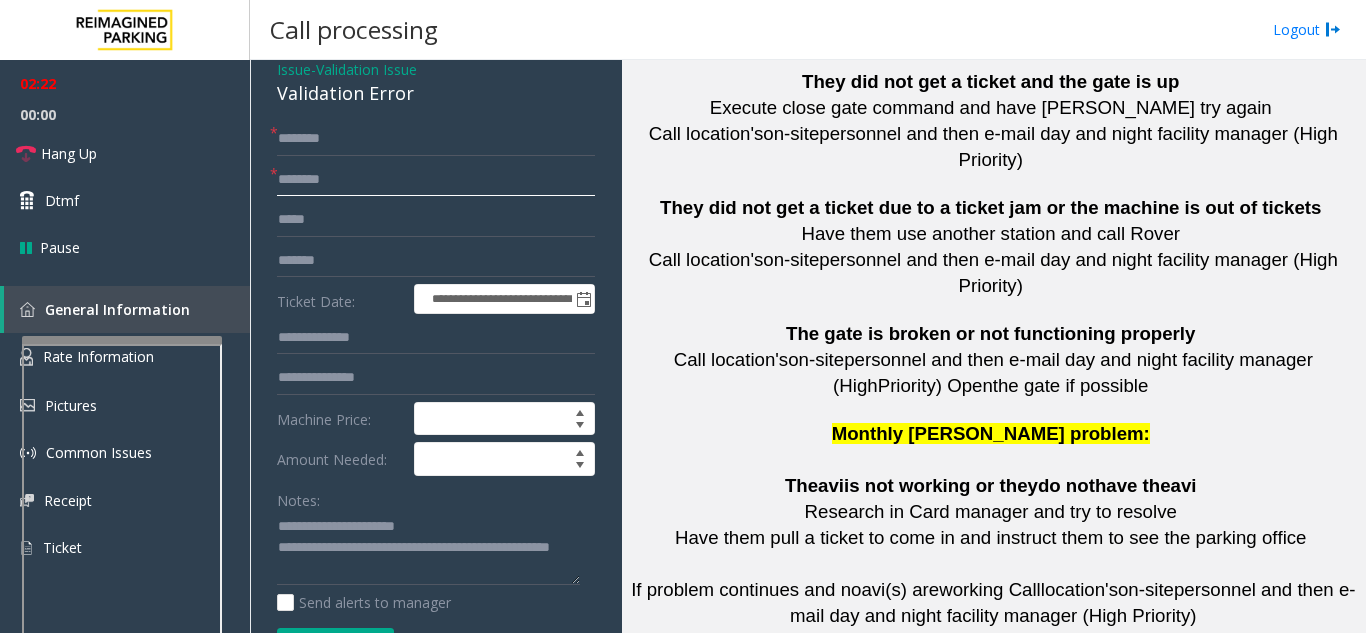 click 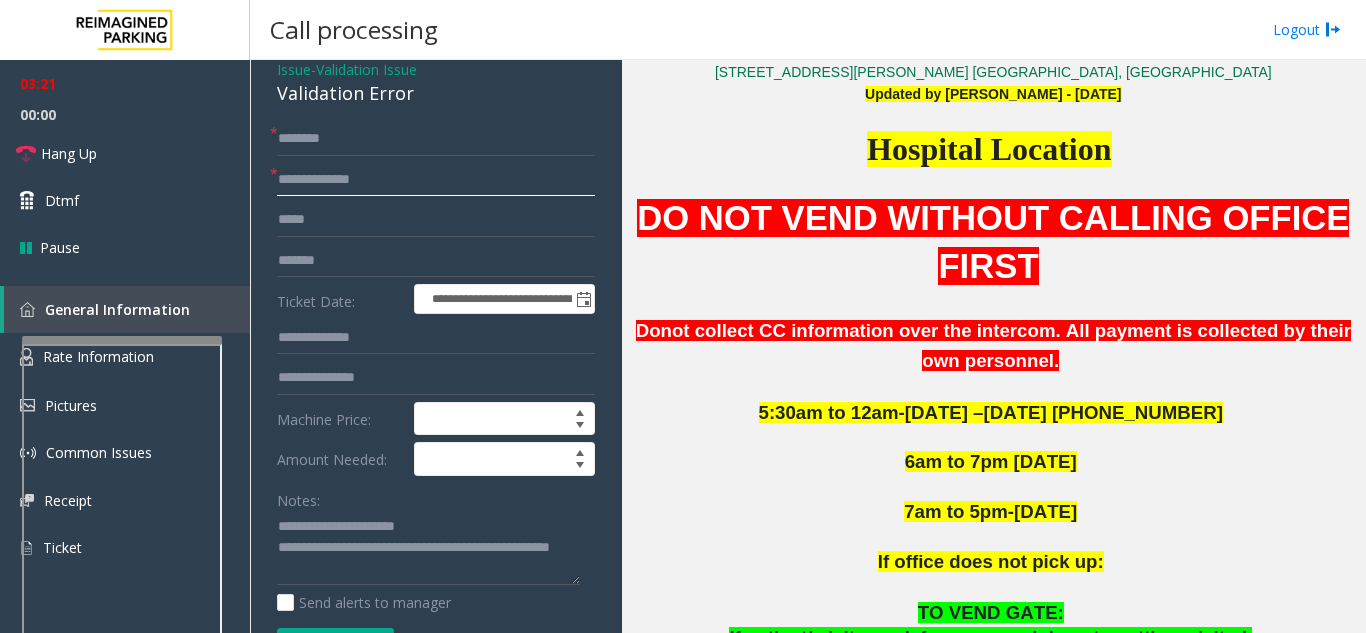 scroll, scrollTop: 674, scrollLeft: 0, axis: vertical 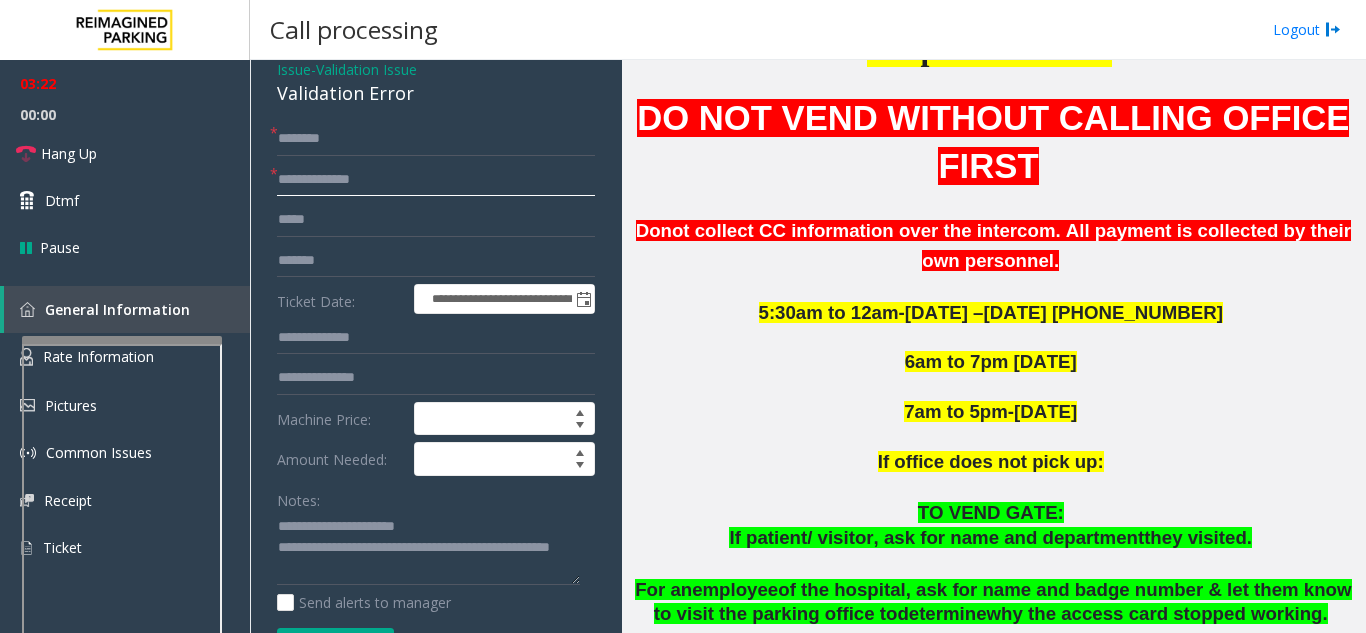 type on "**********" 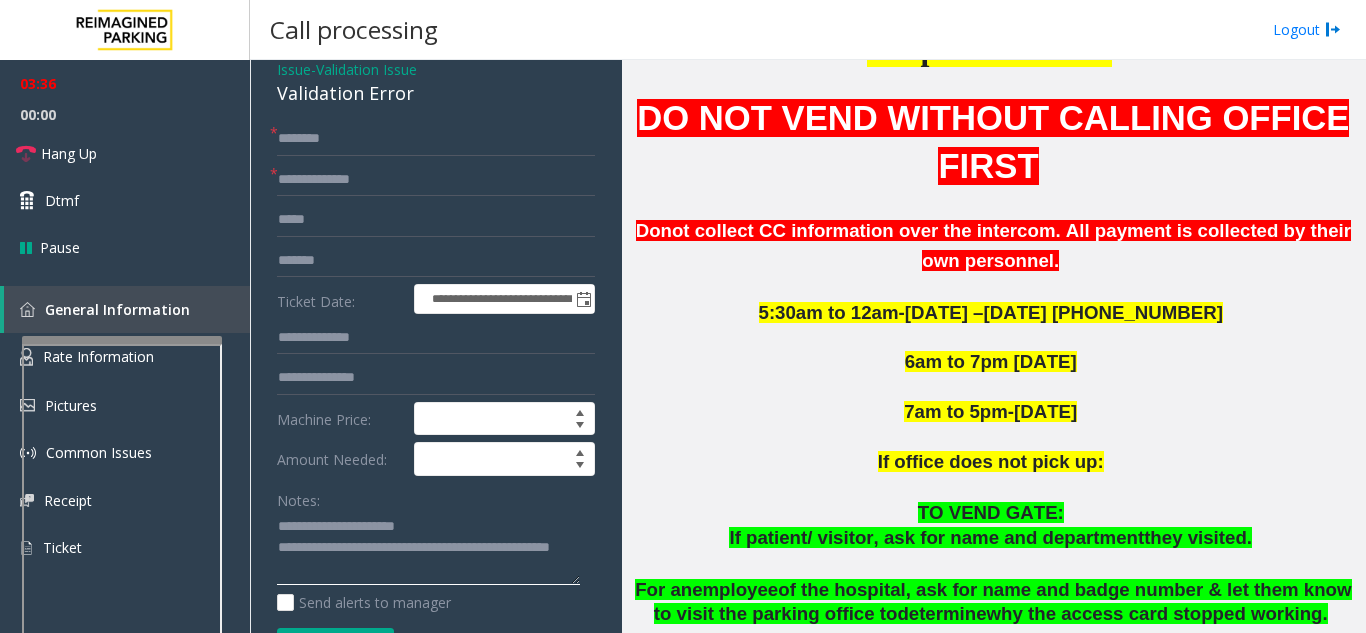 click 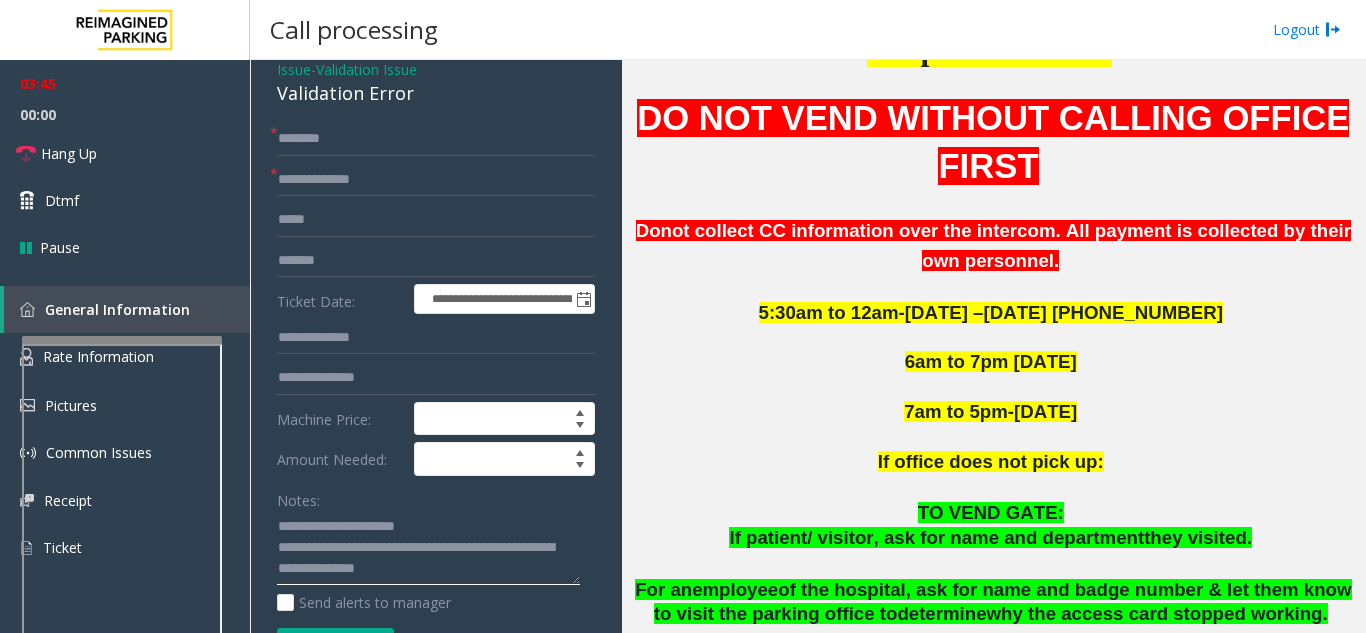 type on "**********" 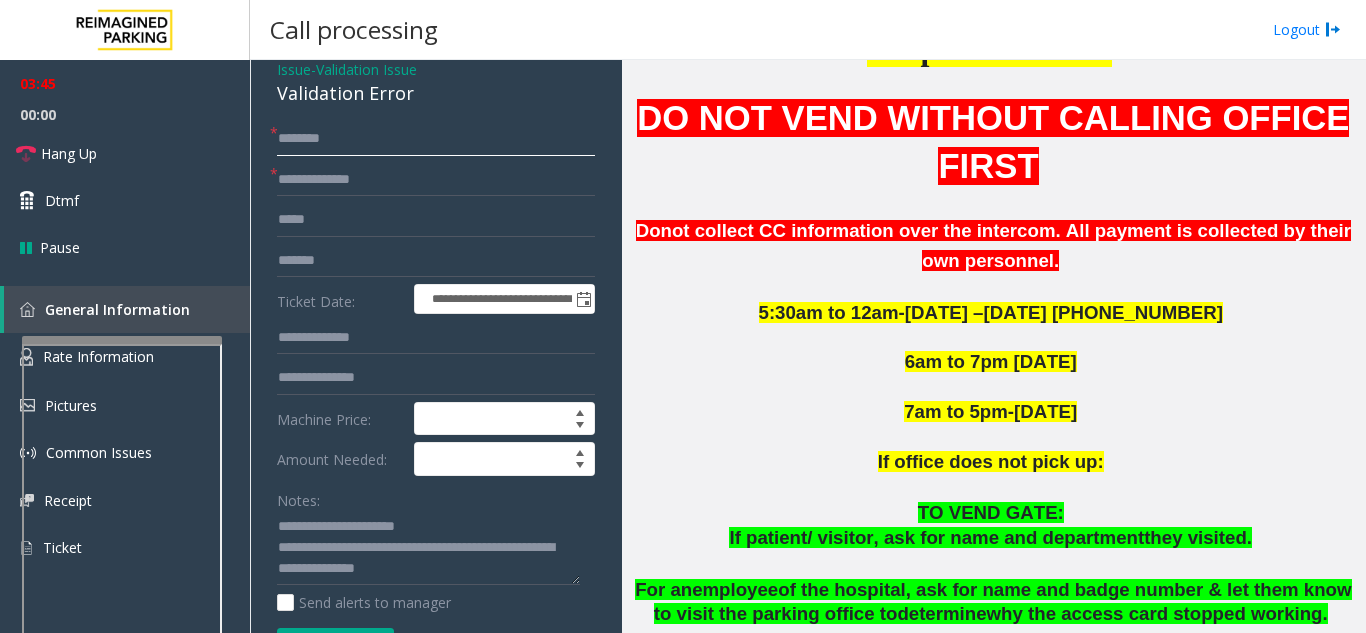 click 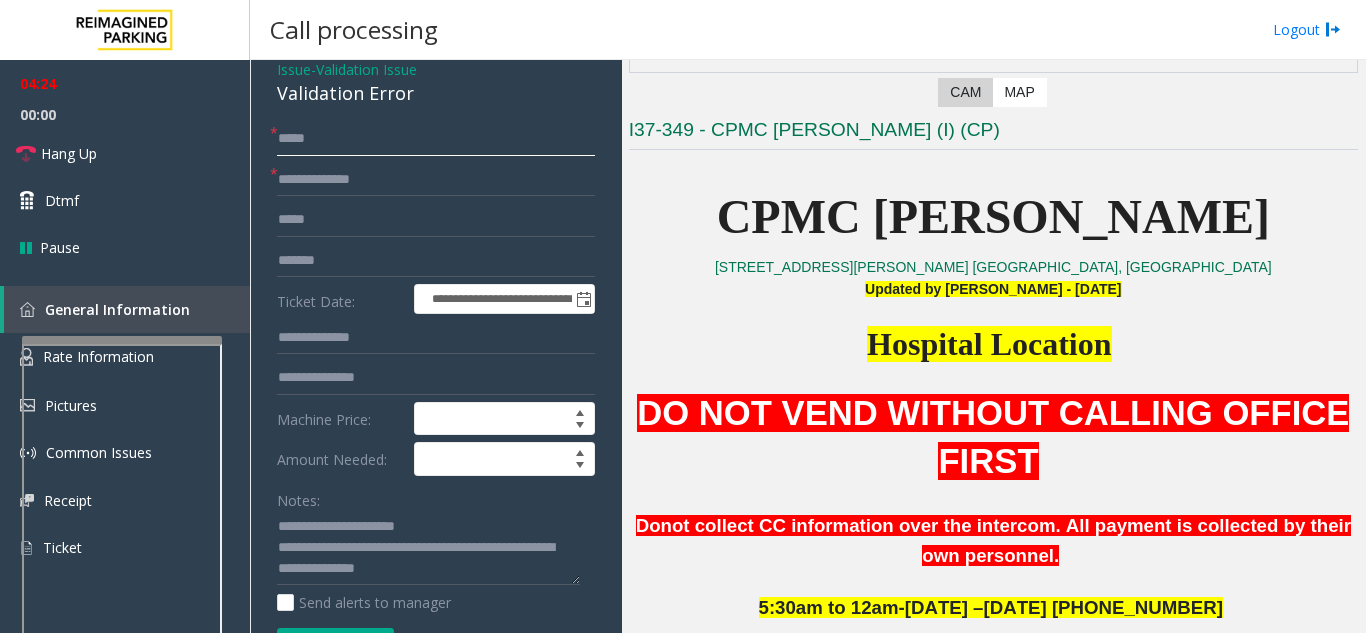 scroll, scrollTop: 574, scrollLeft: 0, axis: vertical 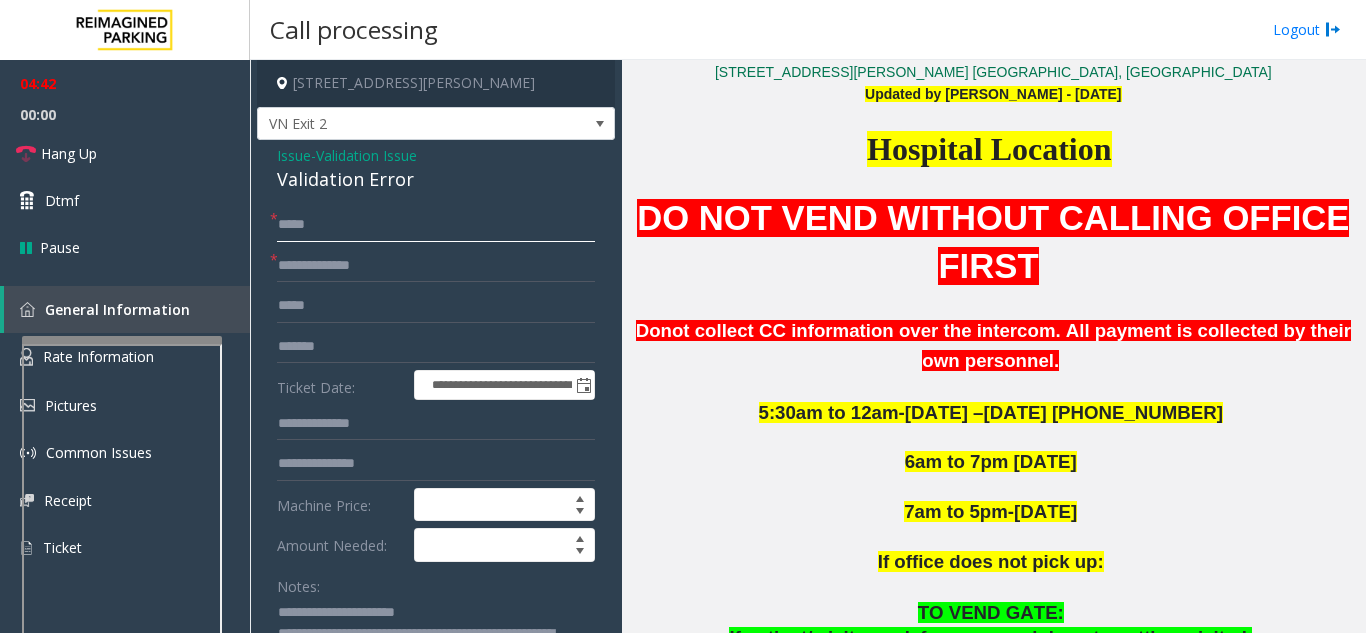type on "****" 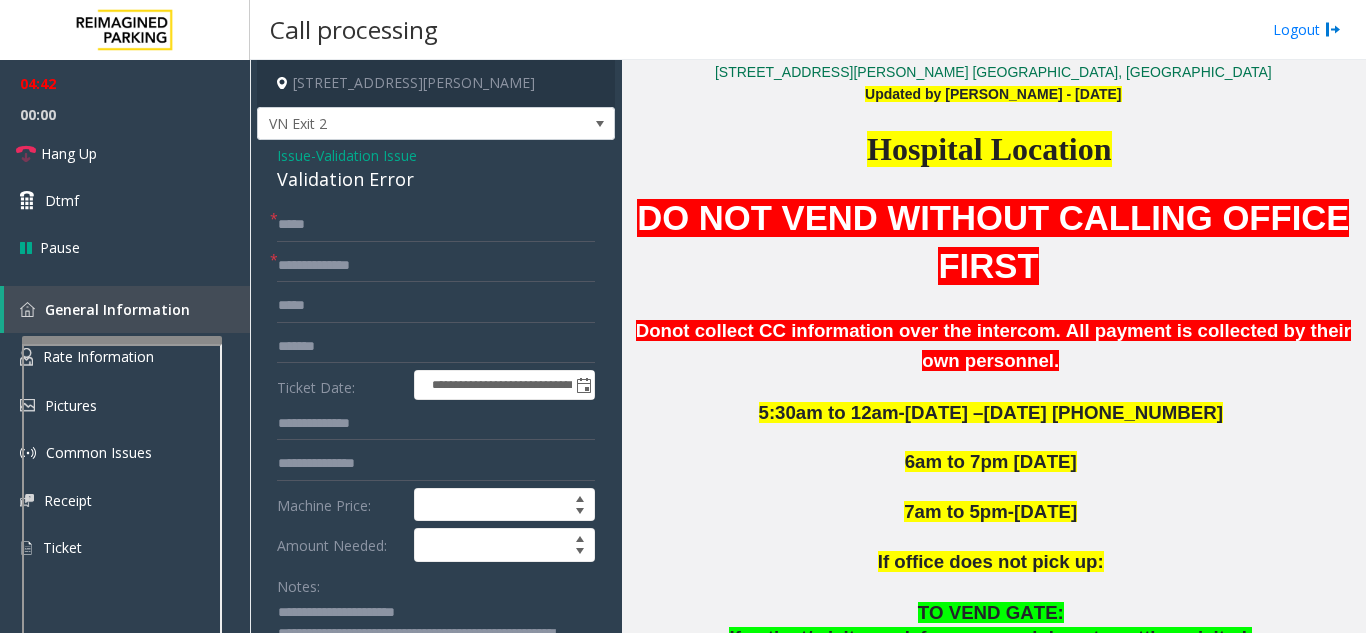 click on "Issue" 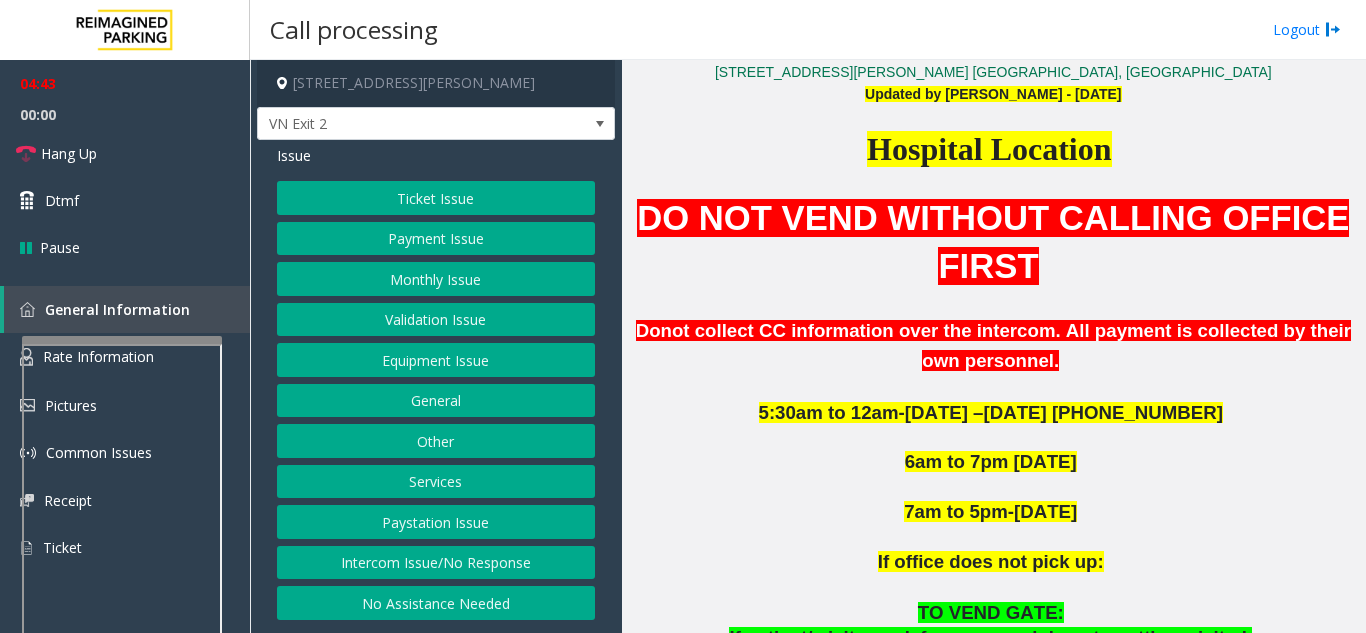 click on "Ticket Issue" 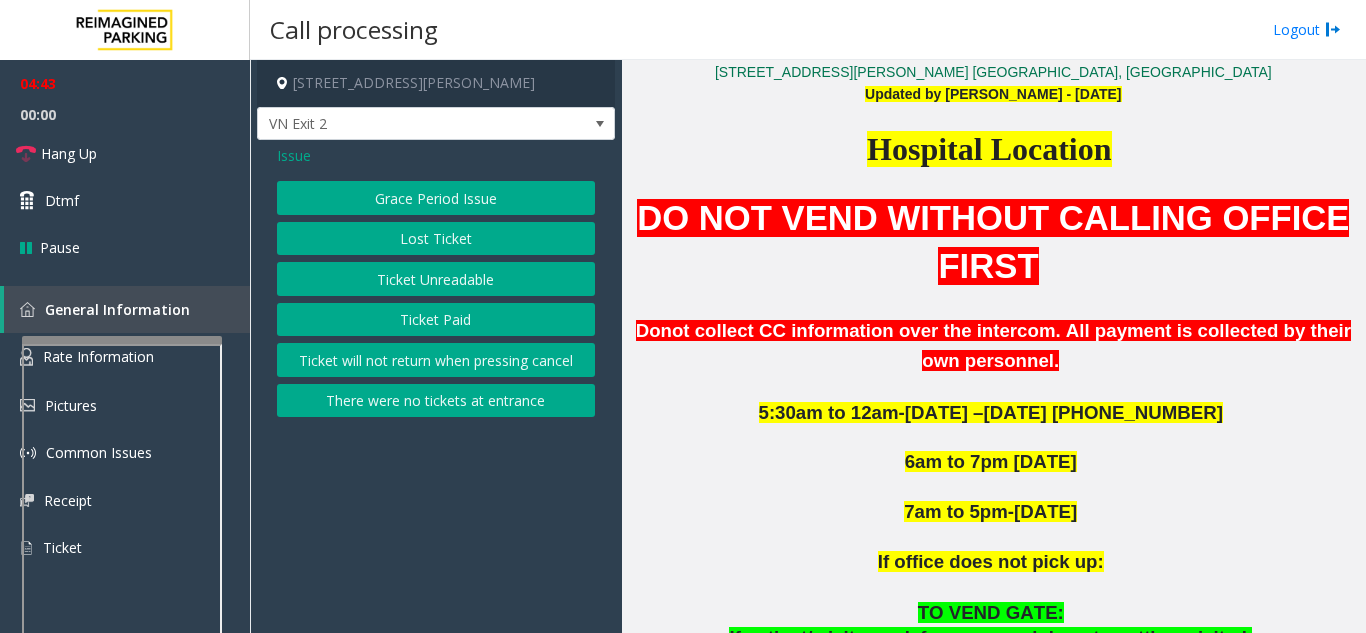 click on "Ticket Unreadable" 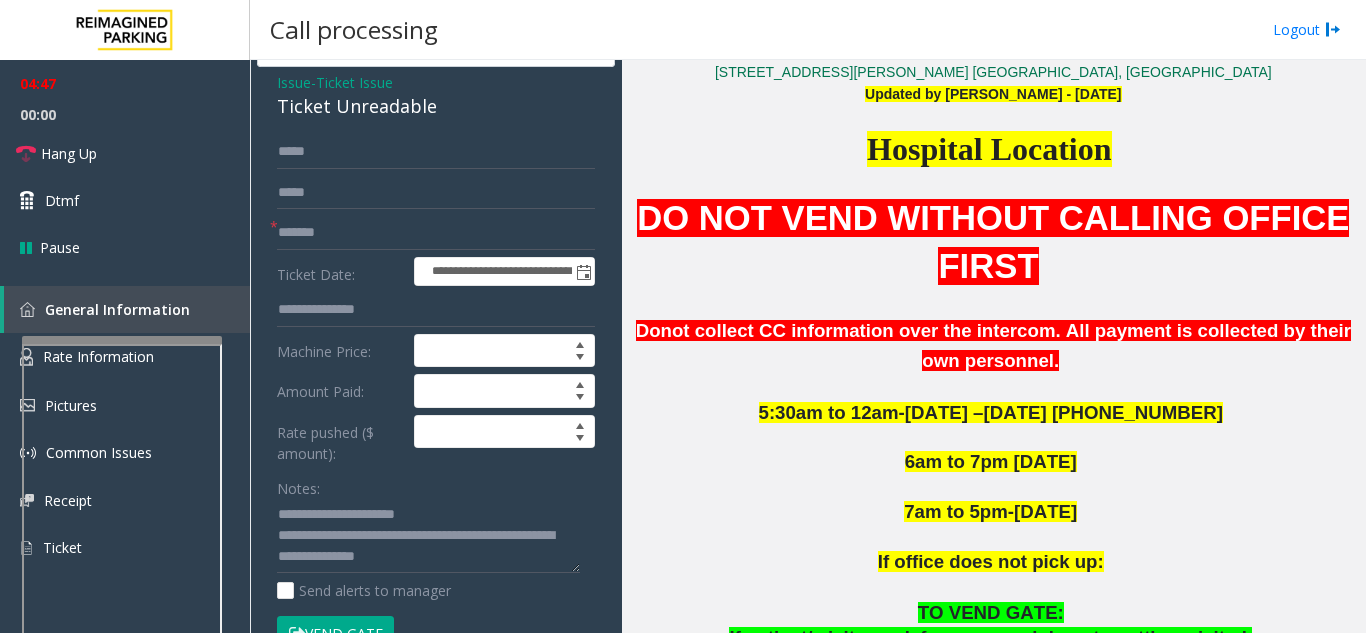 scroll, scrollTop: 0, scrollLeft: 0, axis: both 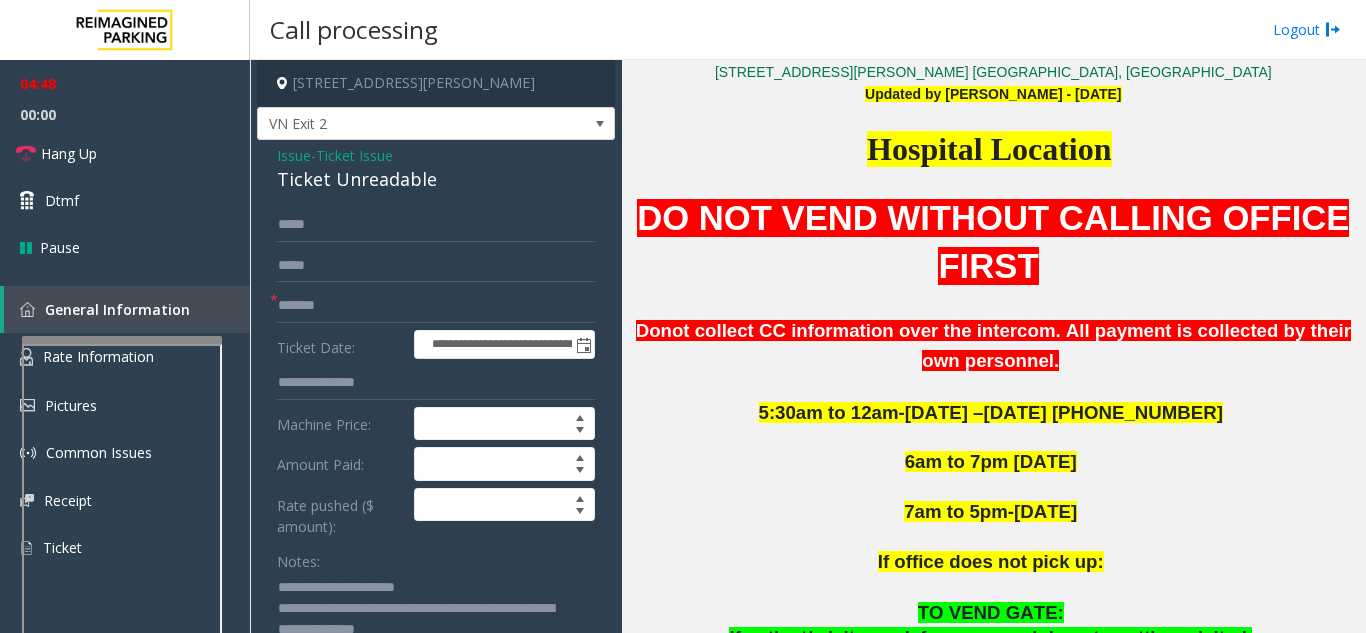 click on "Issue" 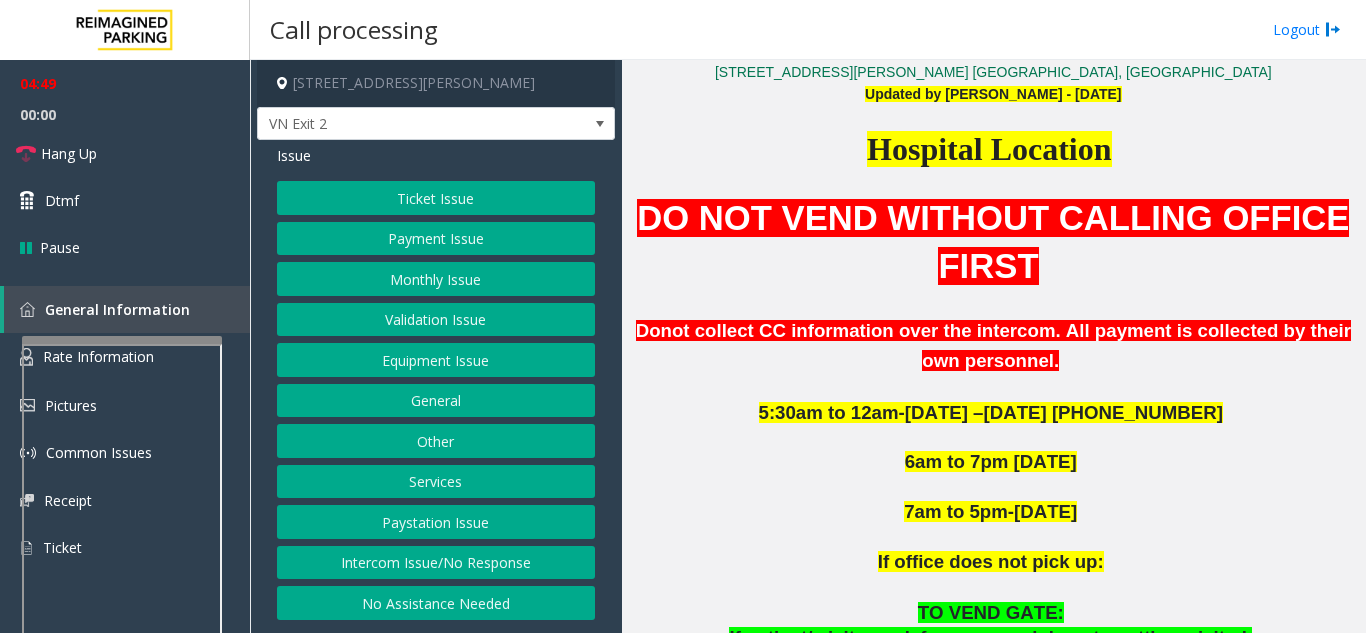 click on "Equipment Issue" 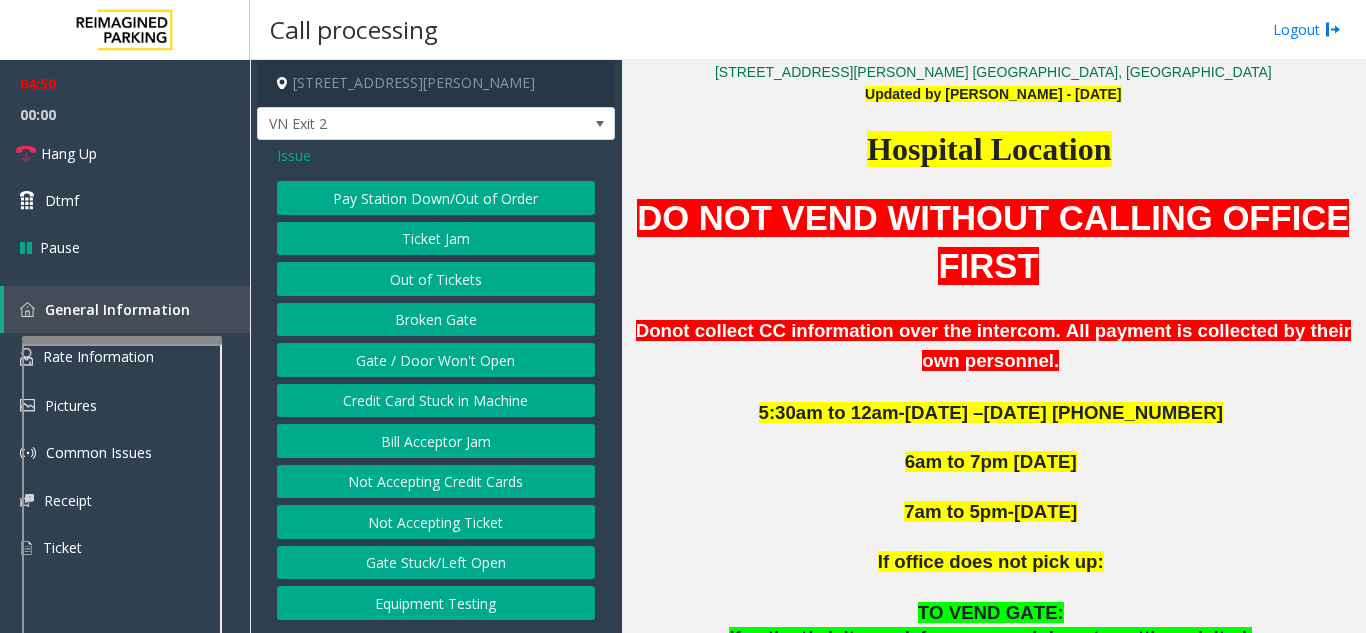 click on "Pay Station Down/Out of Order   Ticket Jam   Out of Tickets   [GEOGRAPHIC_DATA] / Door Won't Open   Credit Card Stuck in Machine   Bill Acceptor Jam   Not Accepting Credit Cards   Not Accepting Ticket   Gate Stuck/Left Open   Equipment Testing" 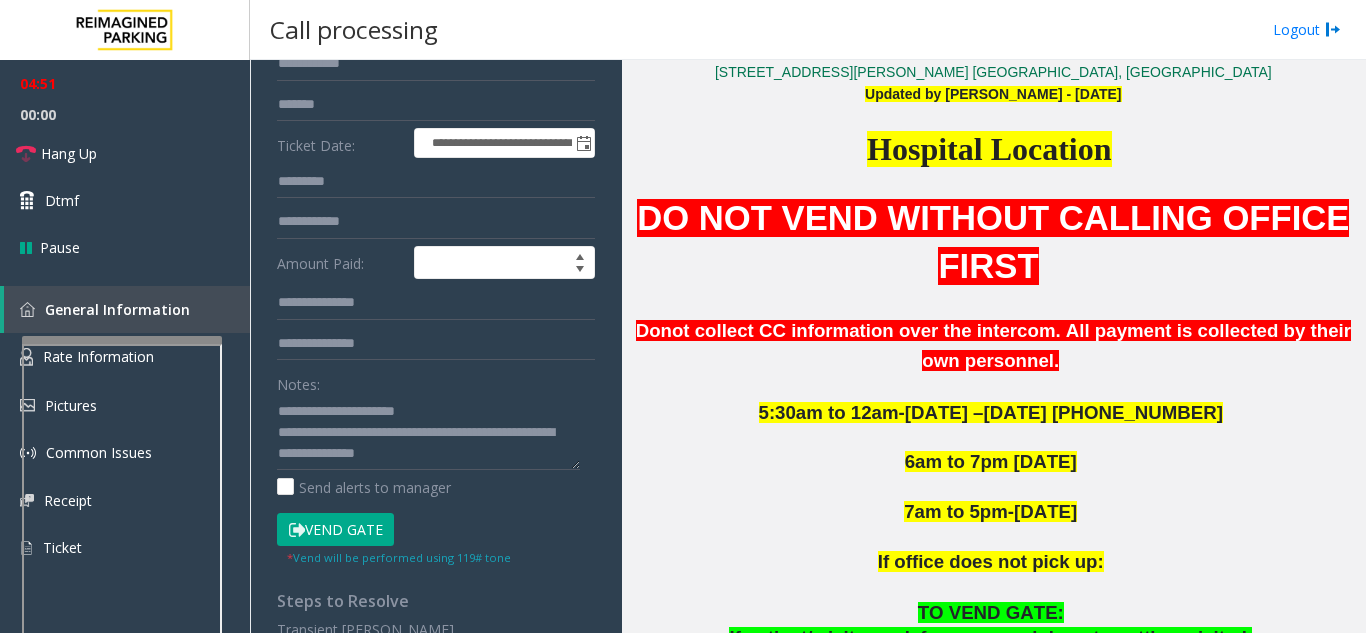 scroll, scrollTop: 300, scrollLeft: 0, axis: vertical 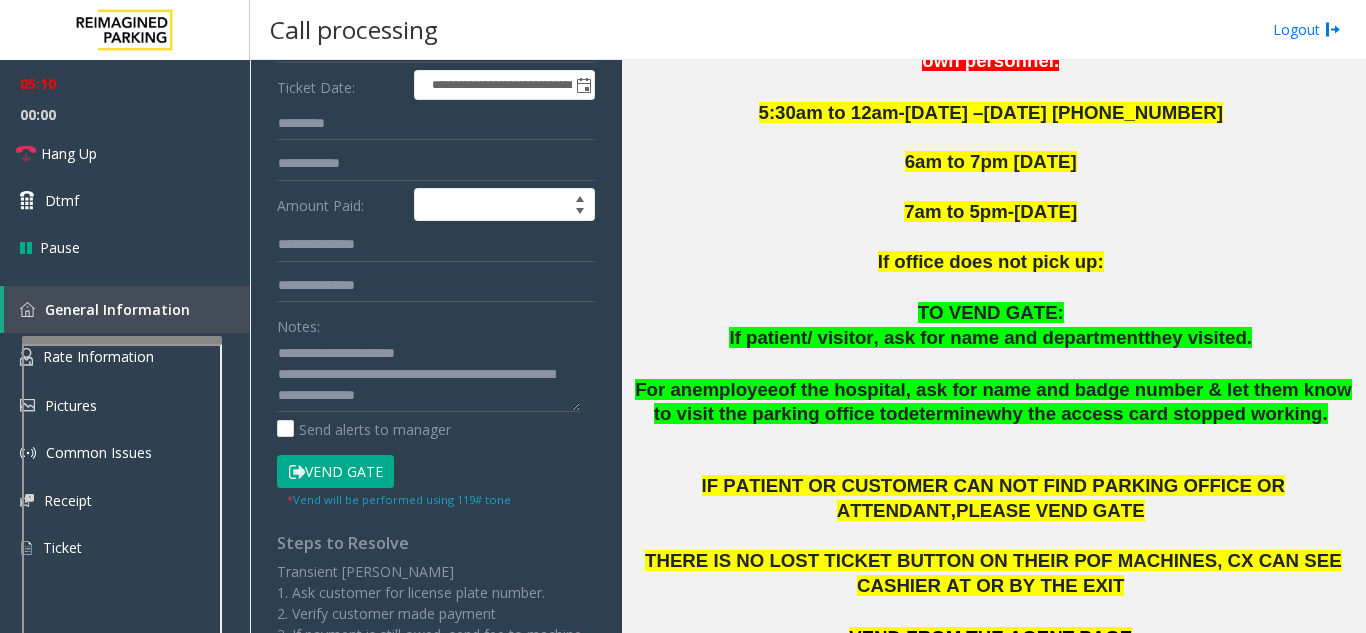 click on "Vend Gate" 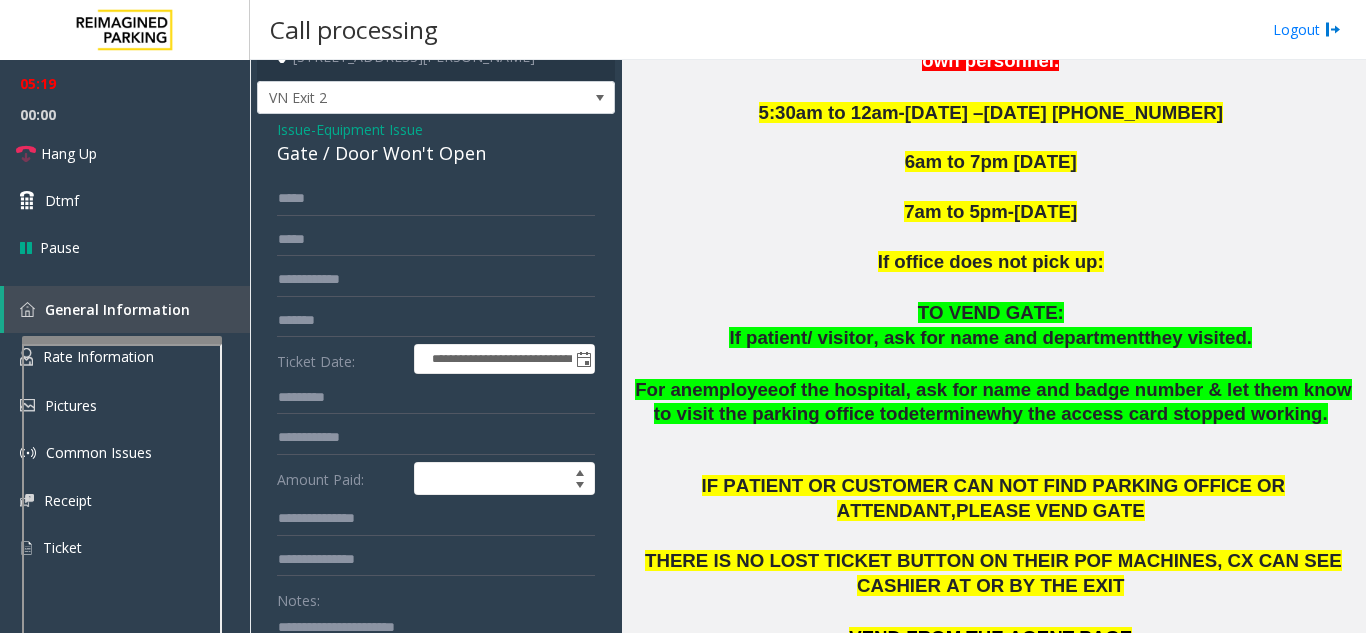 scroll, scrollTop: 0, scrollLeft: 0, axis: both 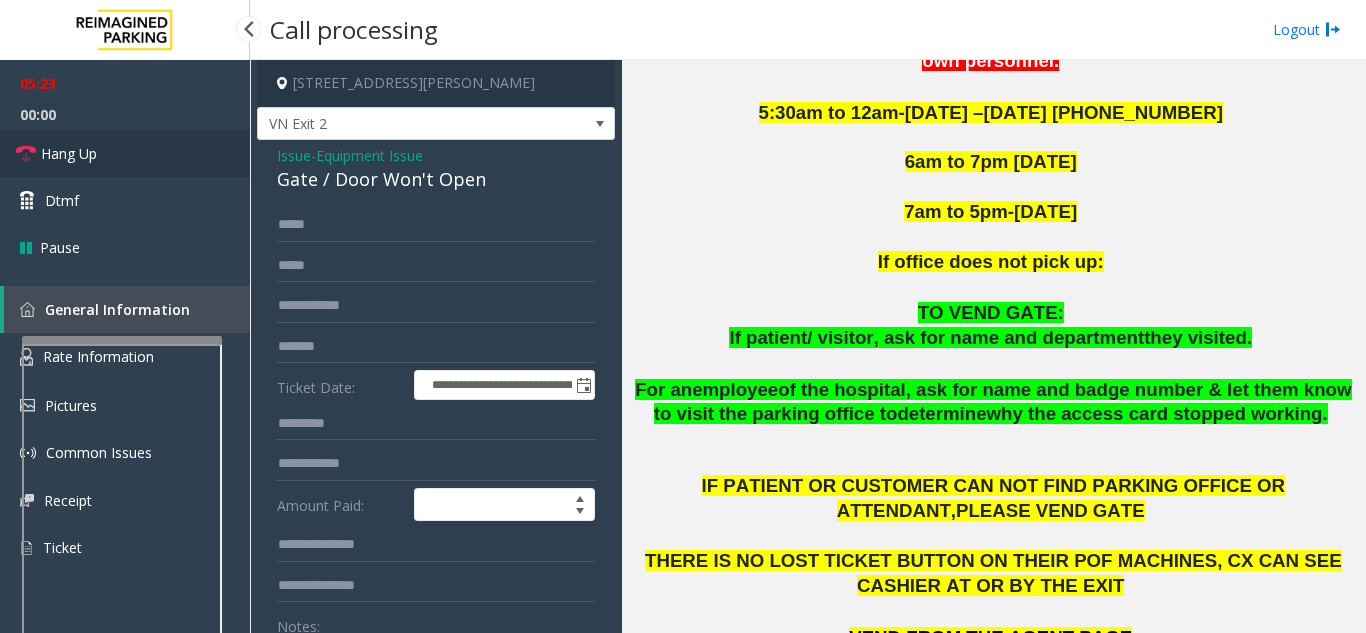 click on "Hang Up" at bounding box center [125, 153] 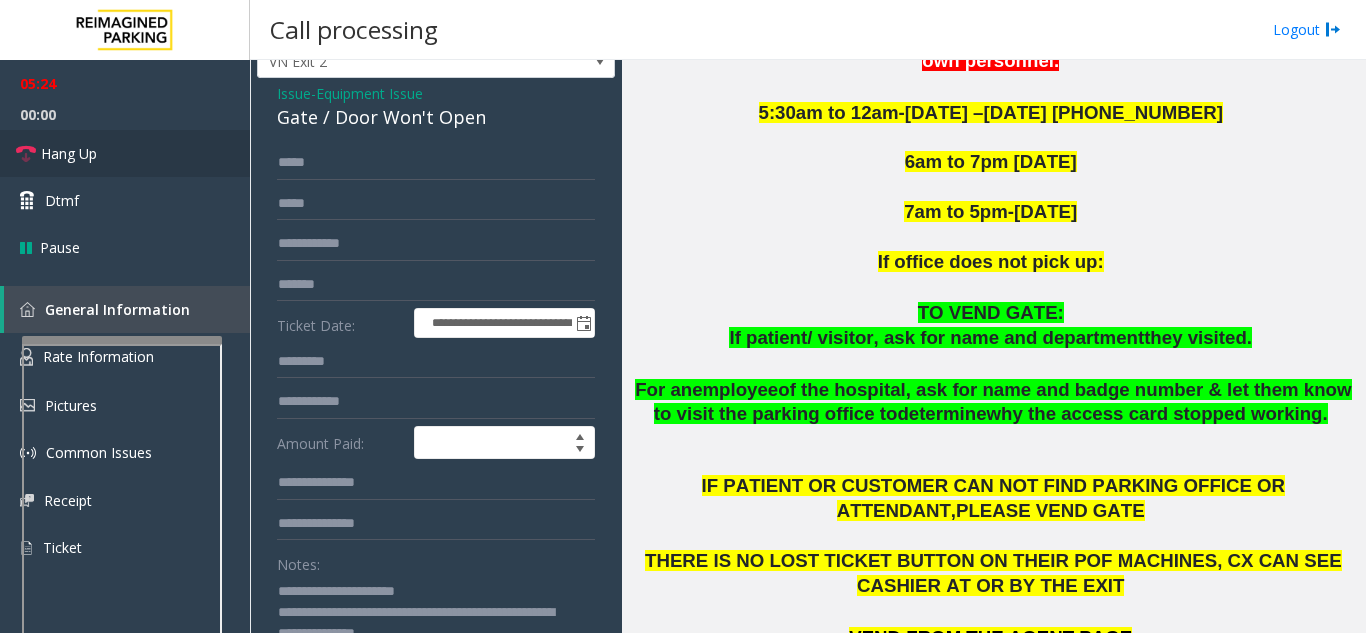 scroll, scrollTop: 200, scrollLeft: 0, axis: vertical 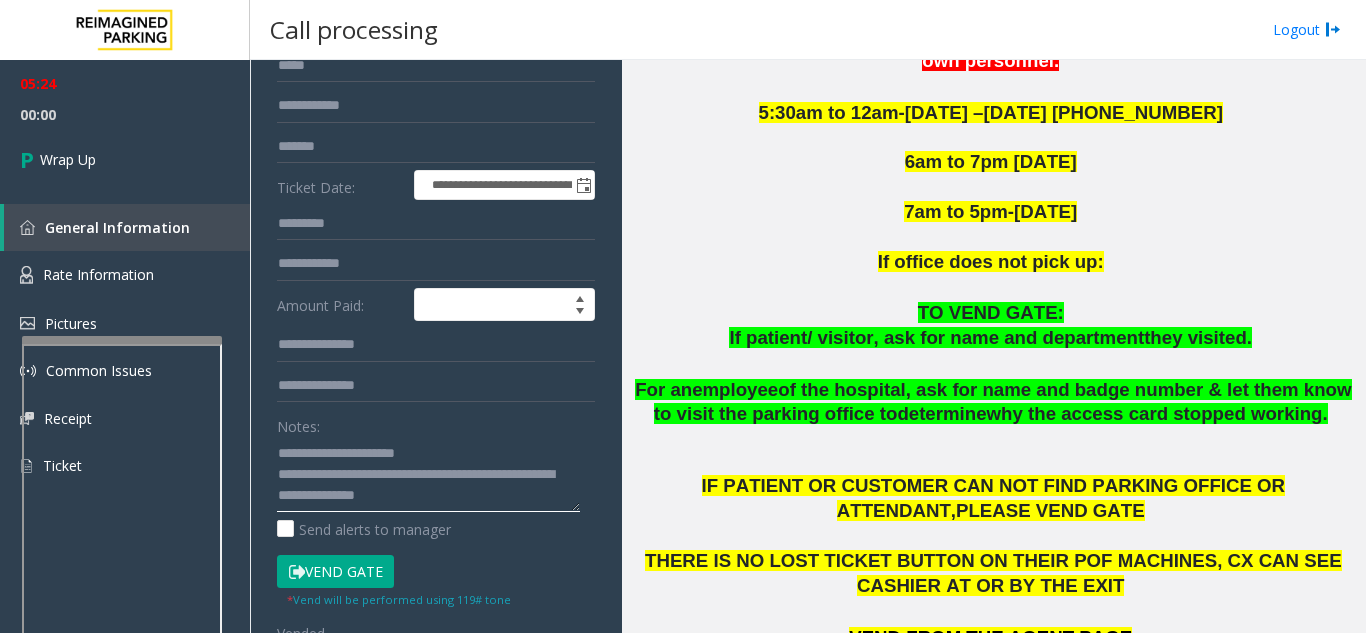 click 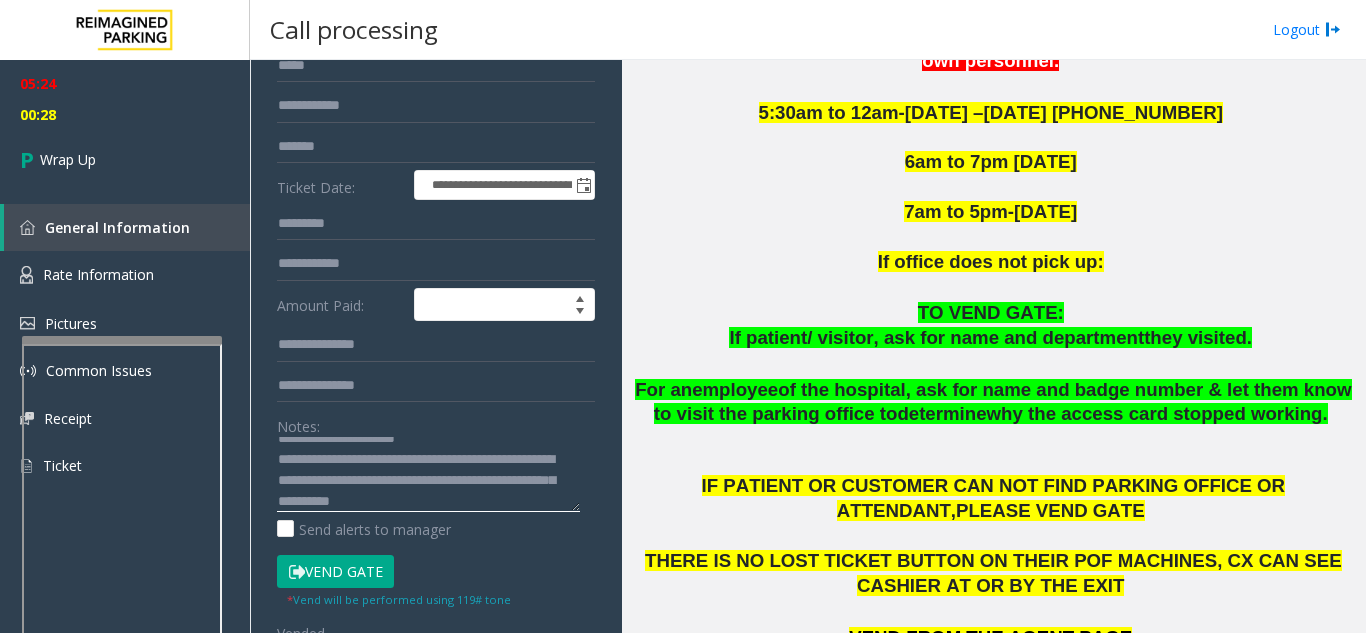 scroll, scrollTop: 36, scrollLeft: 0, axis: vertical 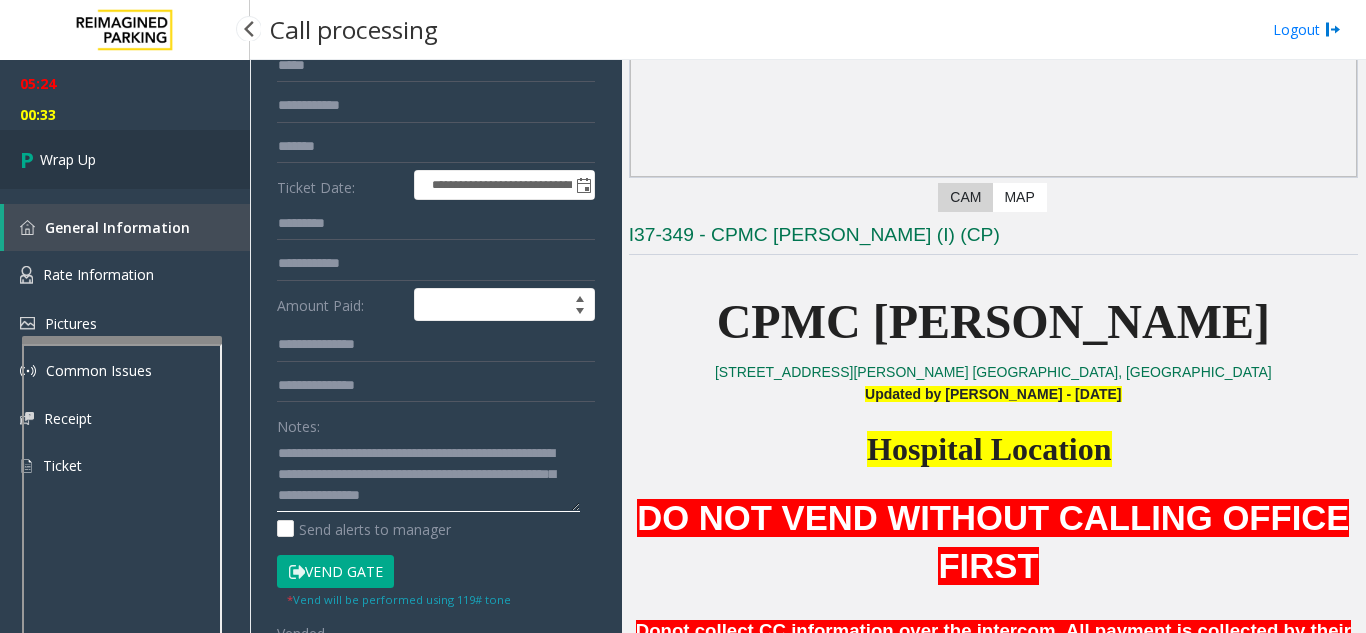 type on "**********" 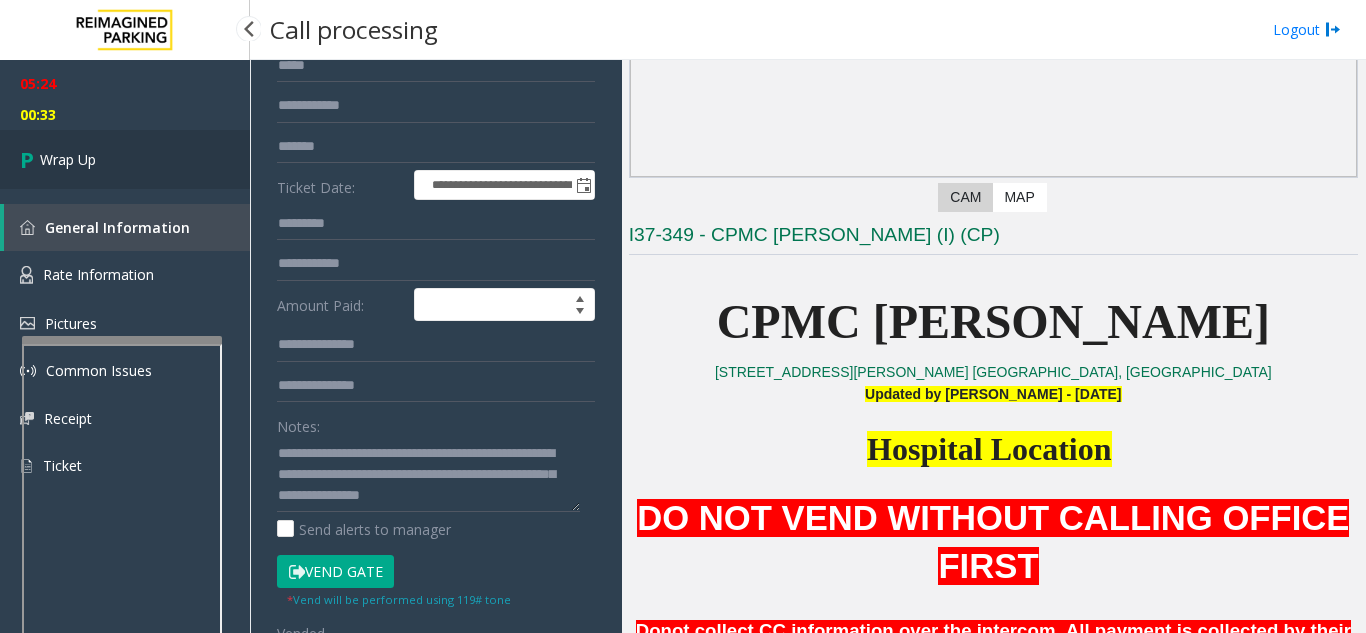 click on "Wrap Up" at bounding box center (125, 159) 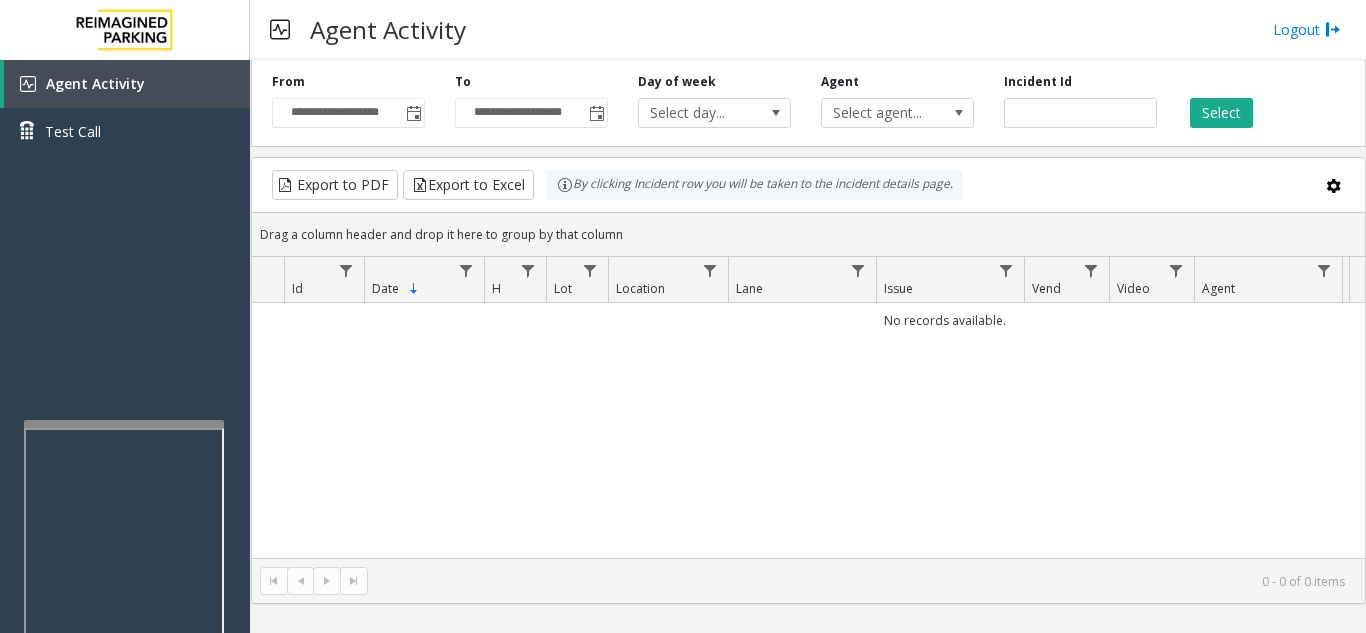 click at bounding box center [124, 424] 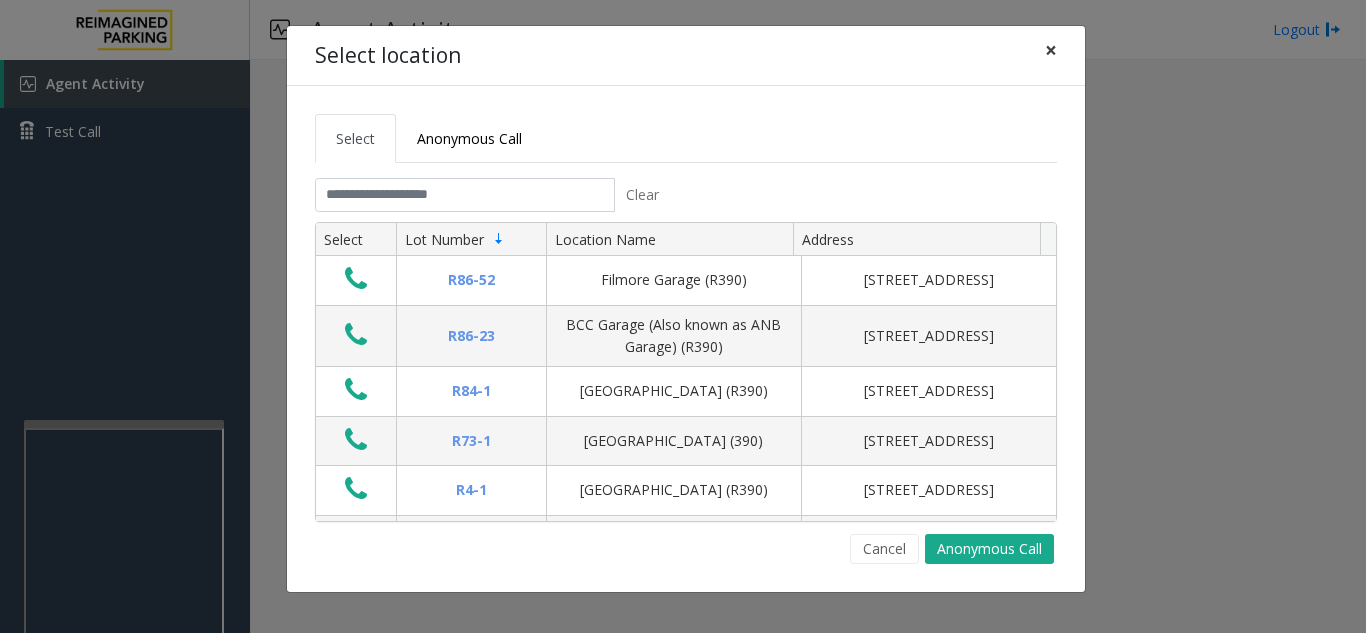 click on "×" 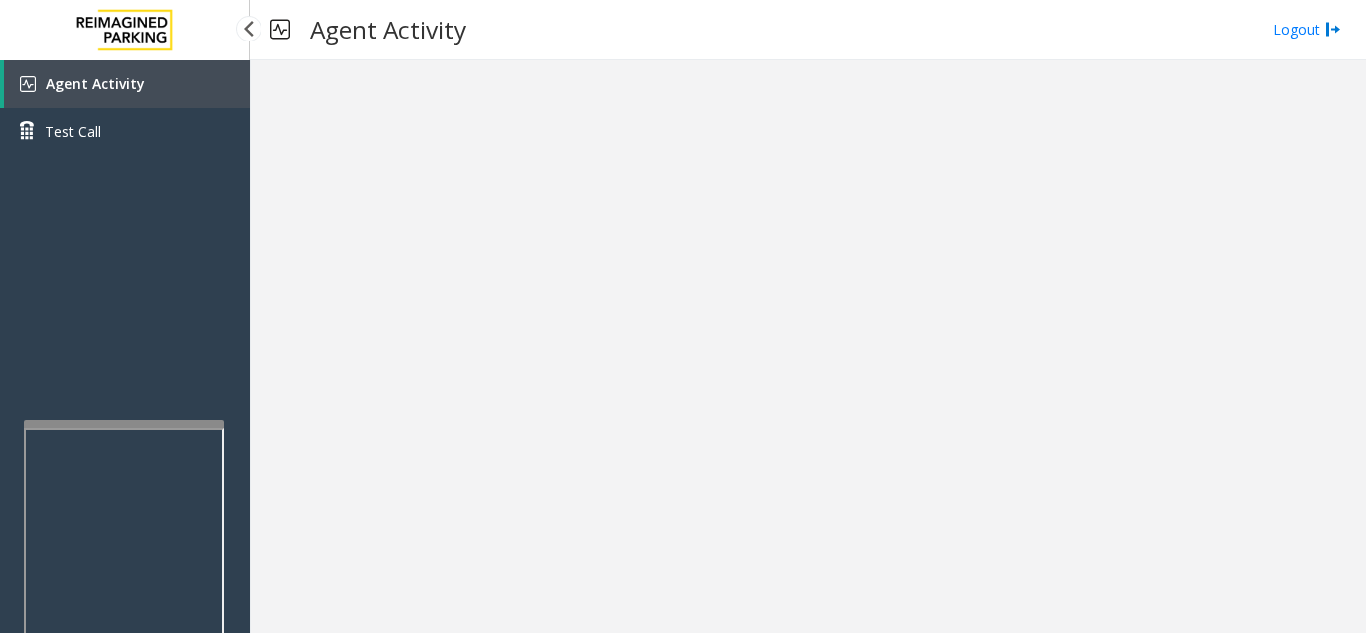click on "Agent Activity" at bounding box center (127, 84) 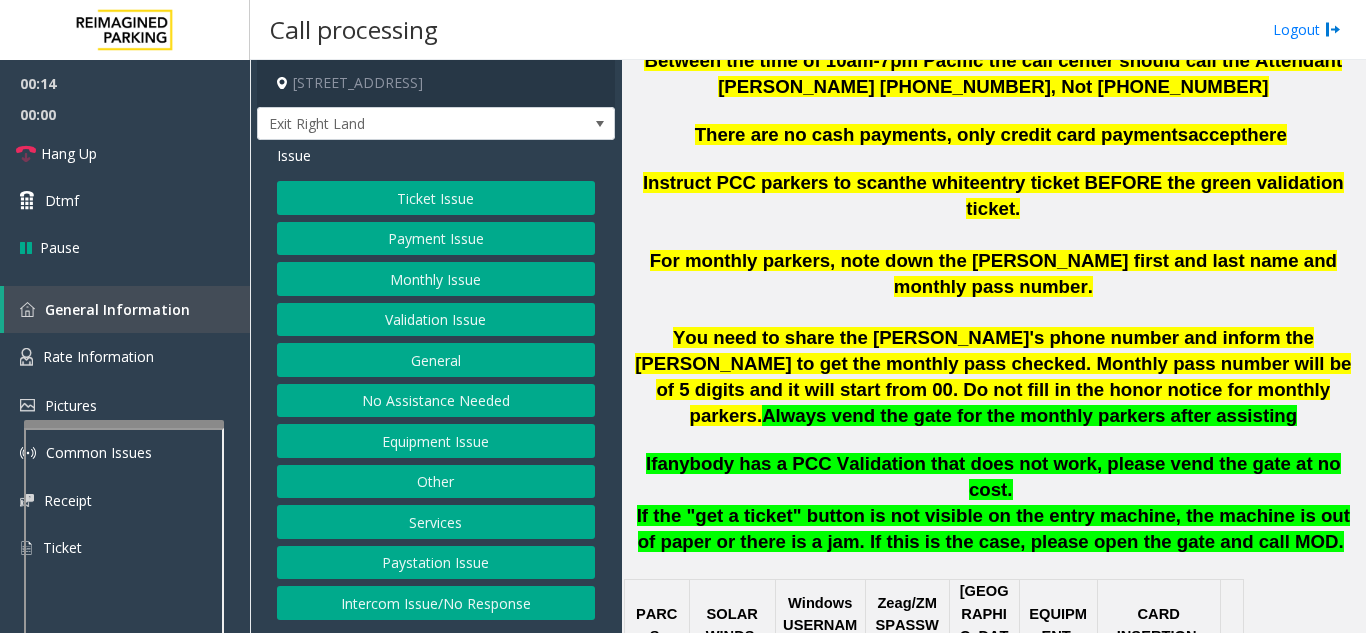 scroll, scrollTop: 800, scrollLeft: 0, axis: vertical 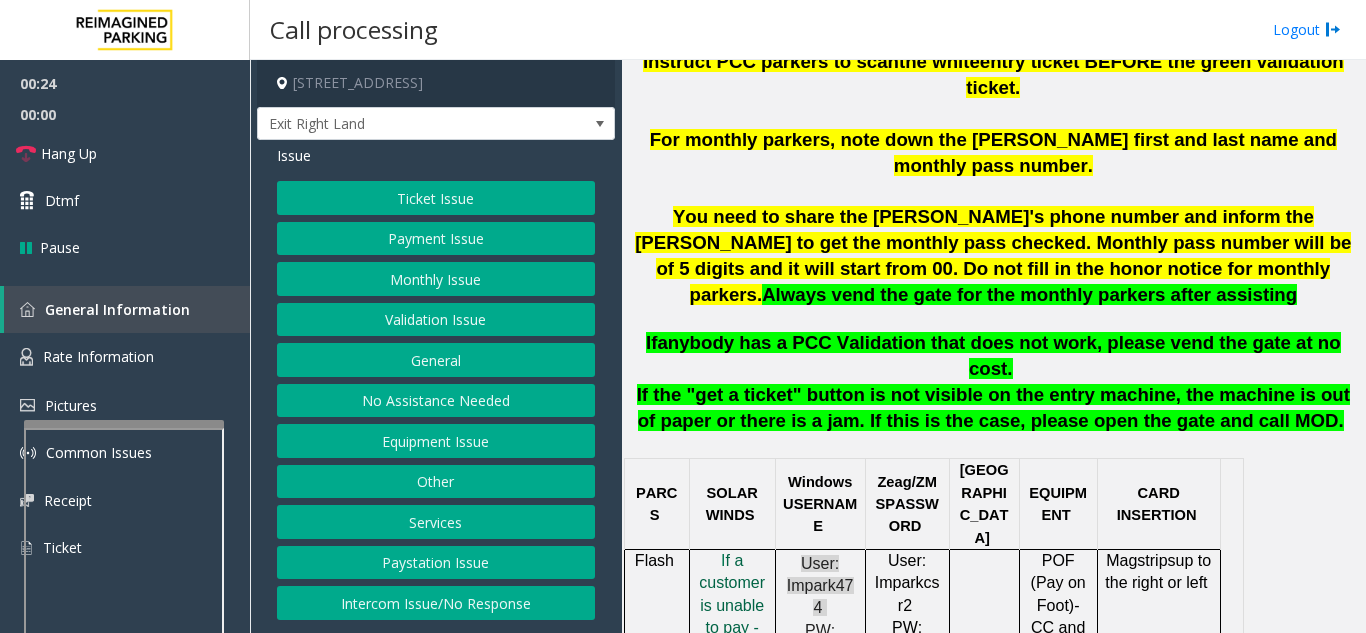 click on "f a customer is unable to pay - Click her" 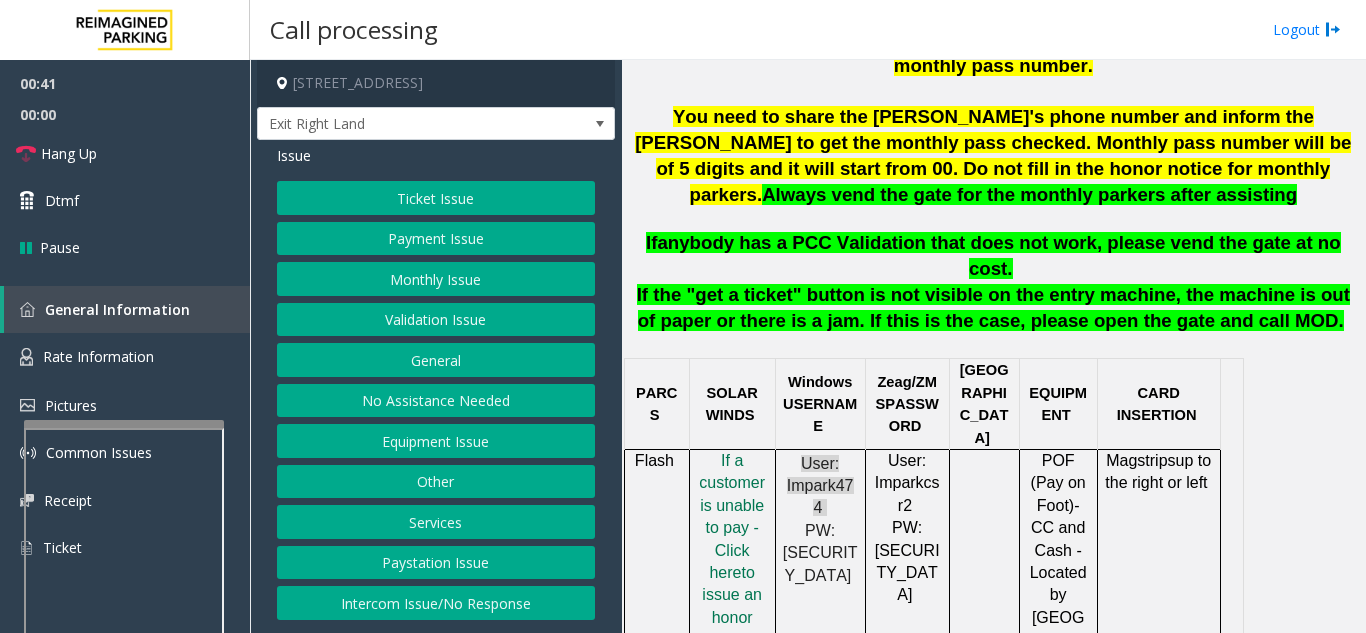 scroll, scrollTop: 1000, scrollLeft: 0, axis: vertical 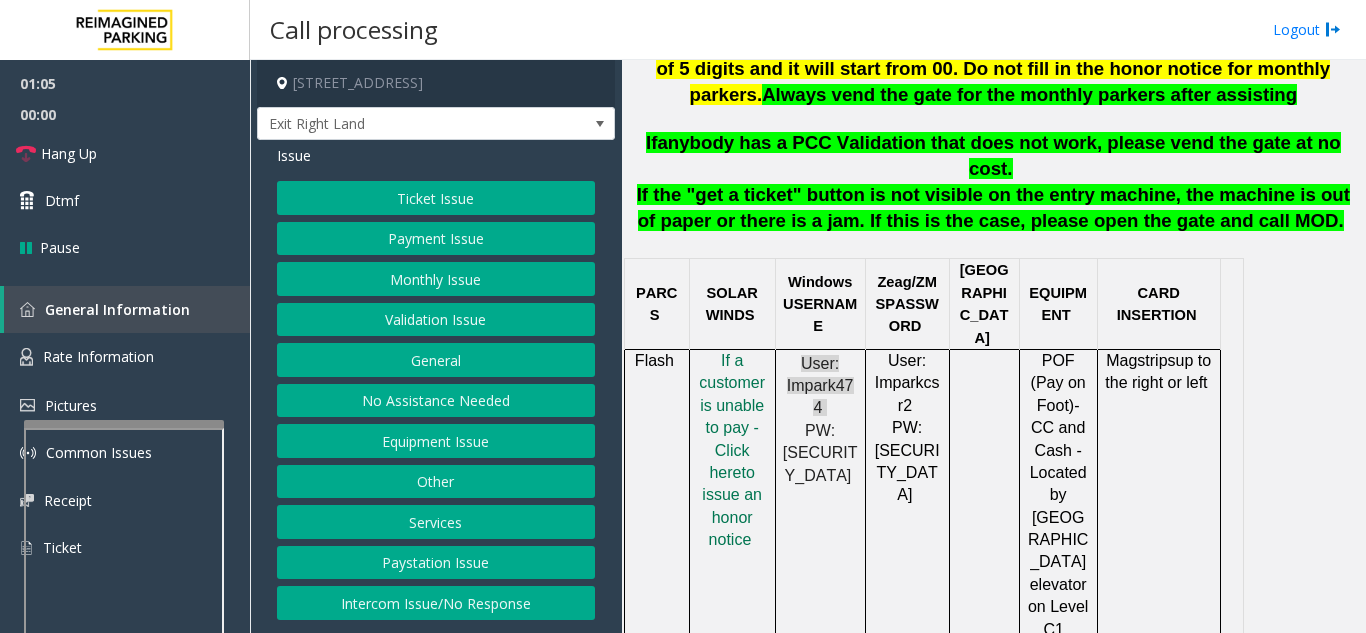 click on "Equipment Issue" 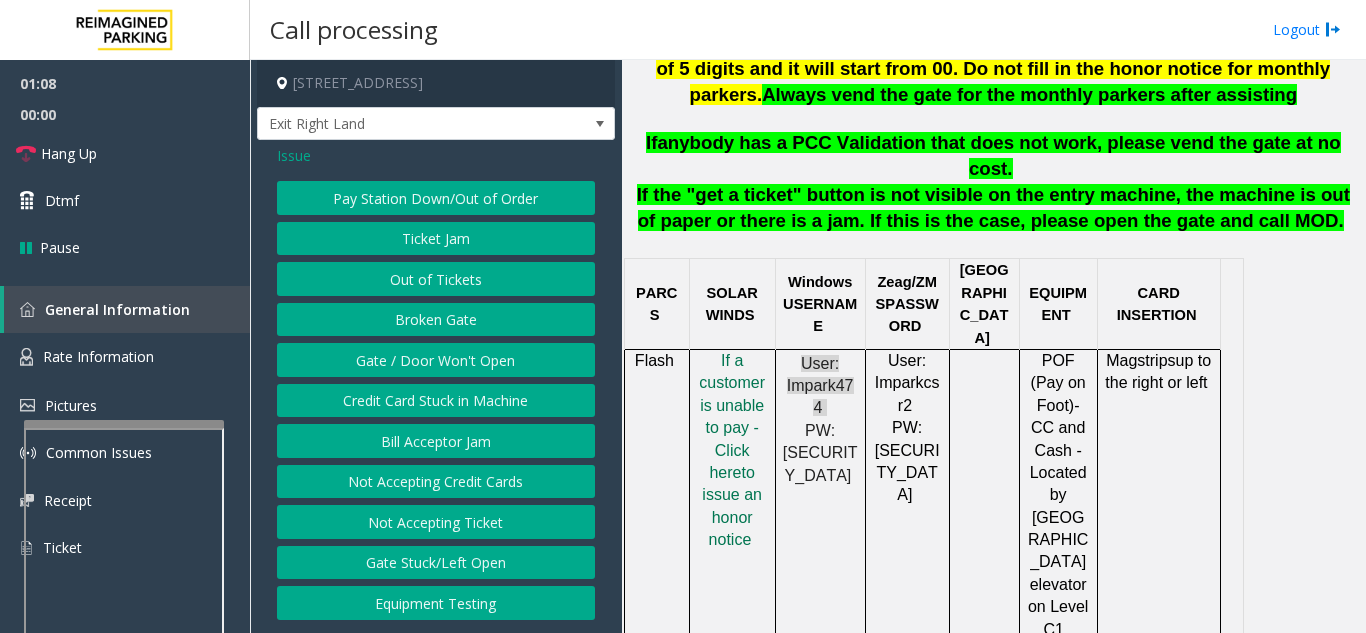 click on "Gate / Door Won't Open" 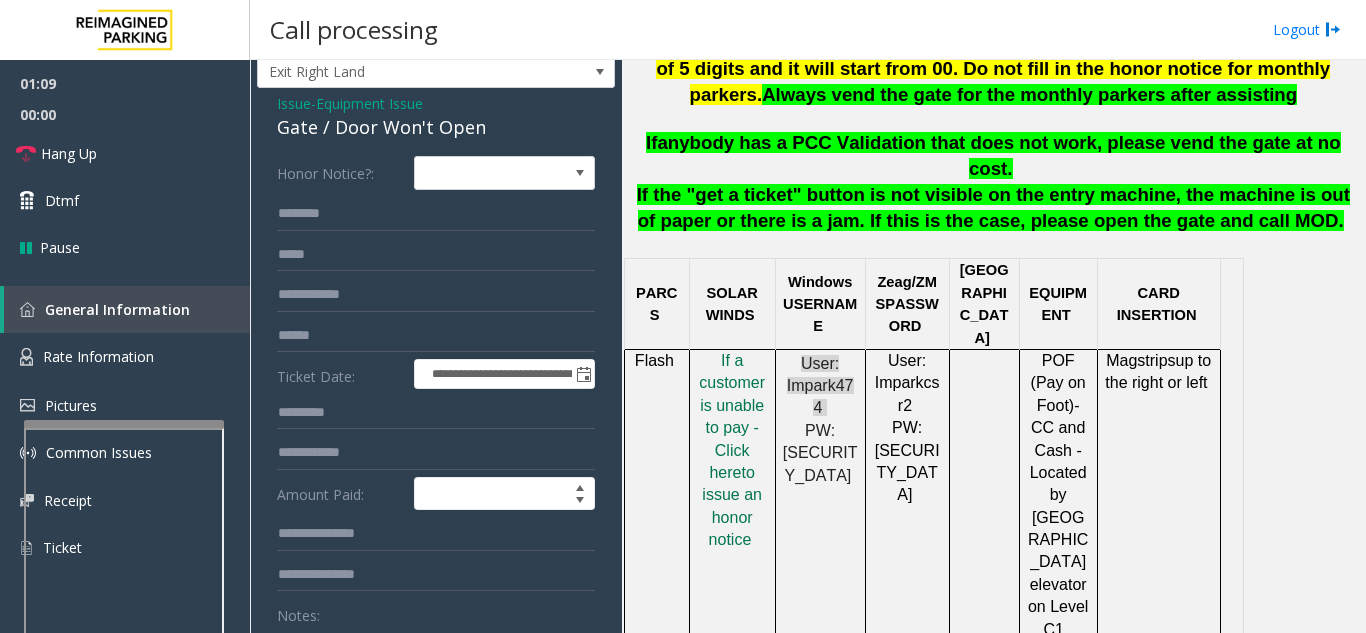 scroll, scrollTop: 100, scrollLeft: 0, axis: vertical 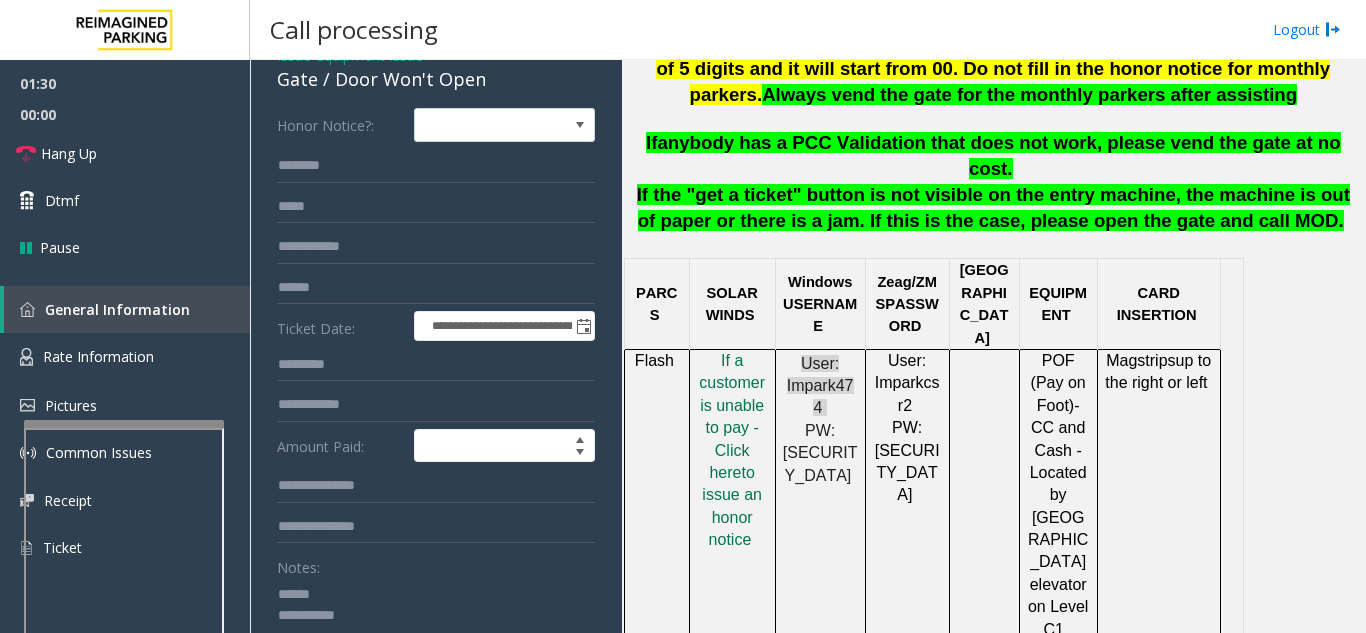 click 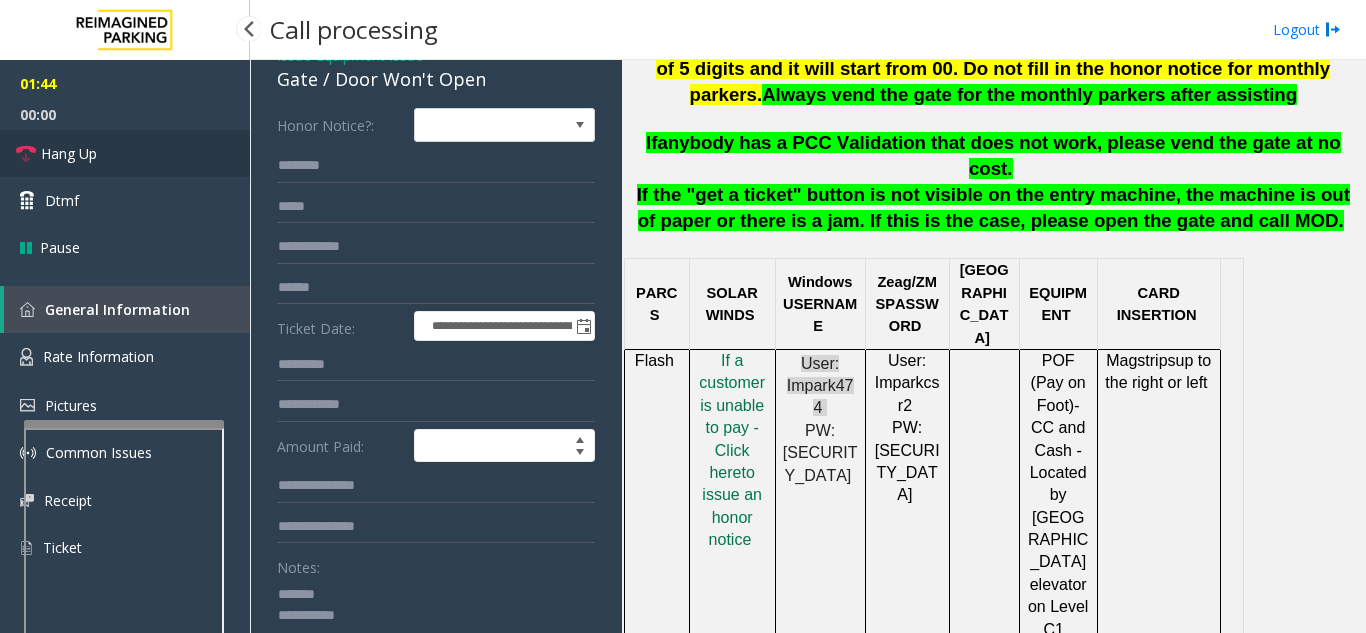 click on "Hang Up" at bounding box center [125, 153] 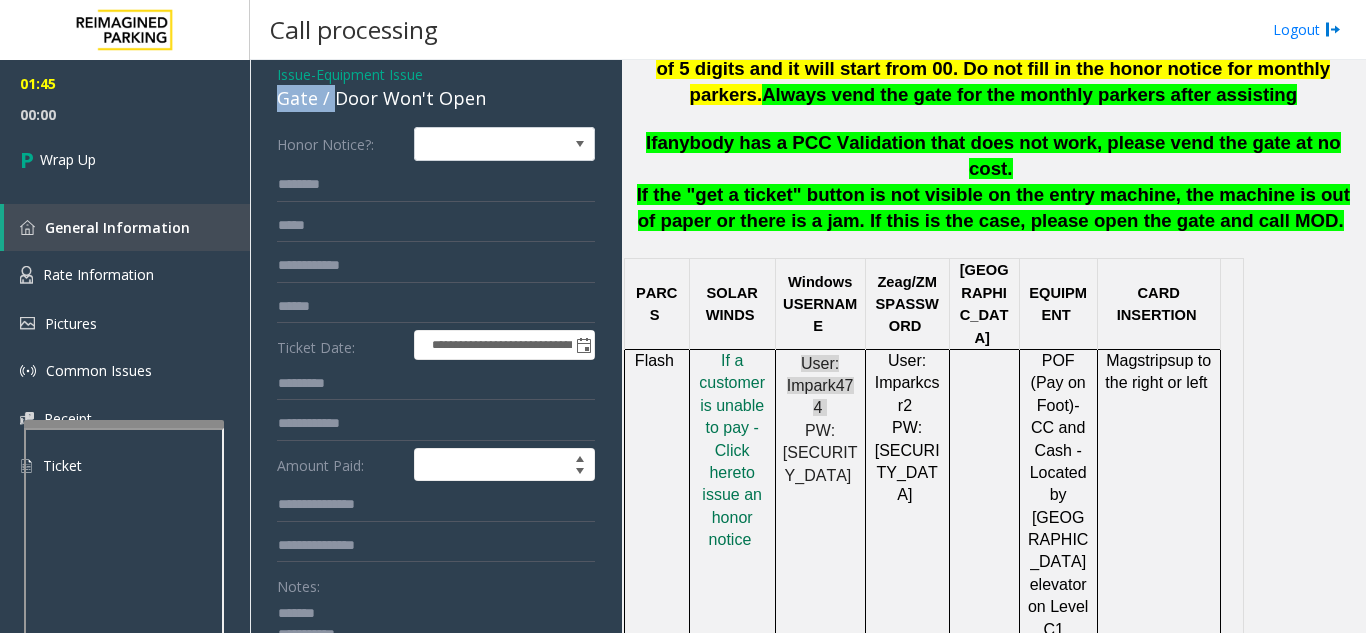 scroll, scrollTop: 80, scrollLeft: 0, axis: vertical 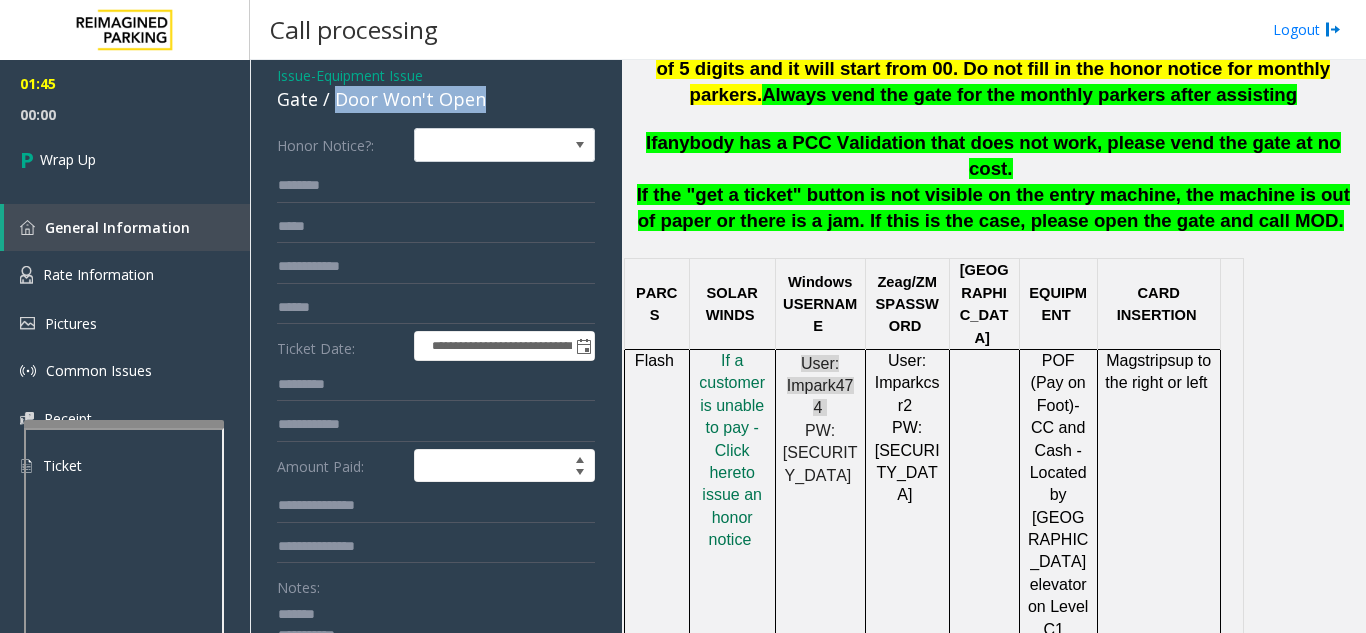 drag, startPoint x: 332, startPoint y: 80, endPoint x: 494, endPoint y: 96, distance: 162.78821 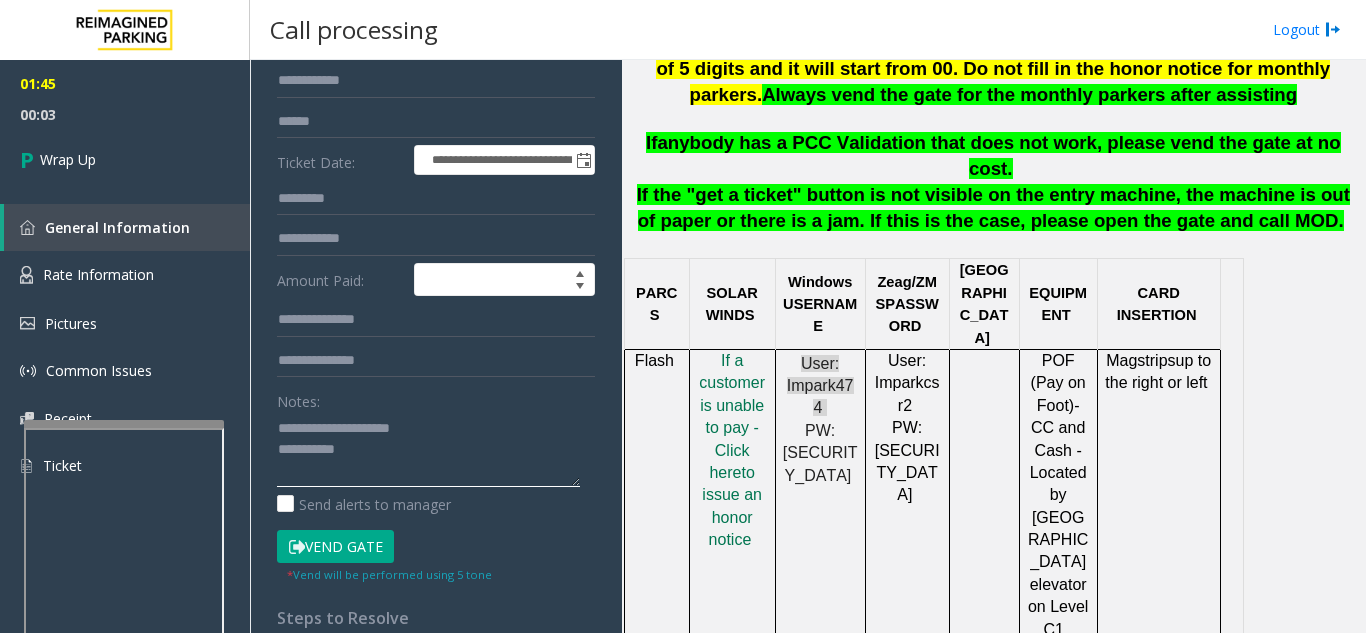 scroll, scrollTop: 280, scrollLeft: 0, axis: vertical 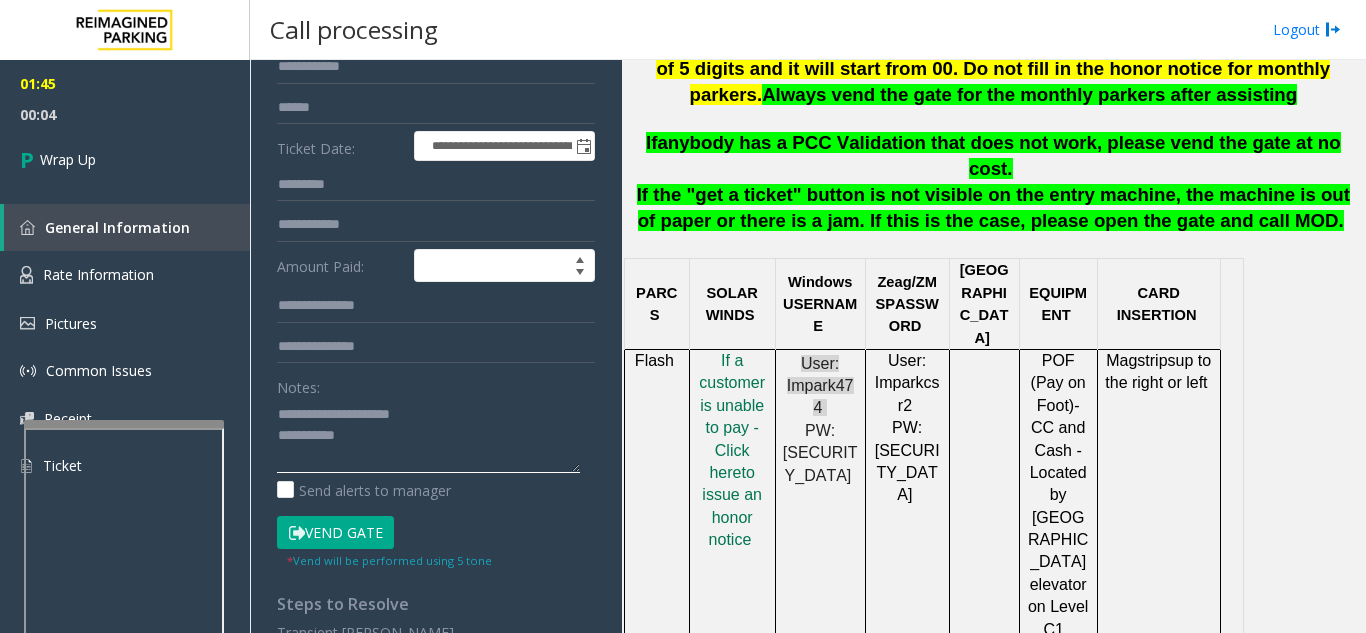 click 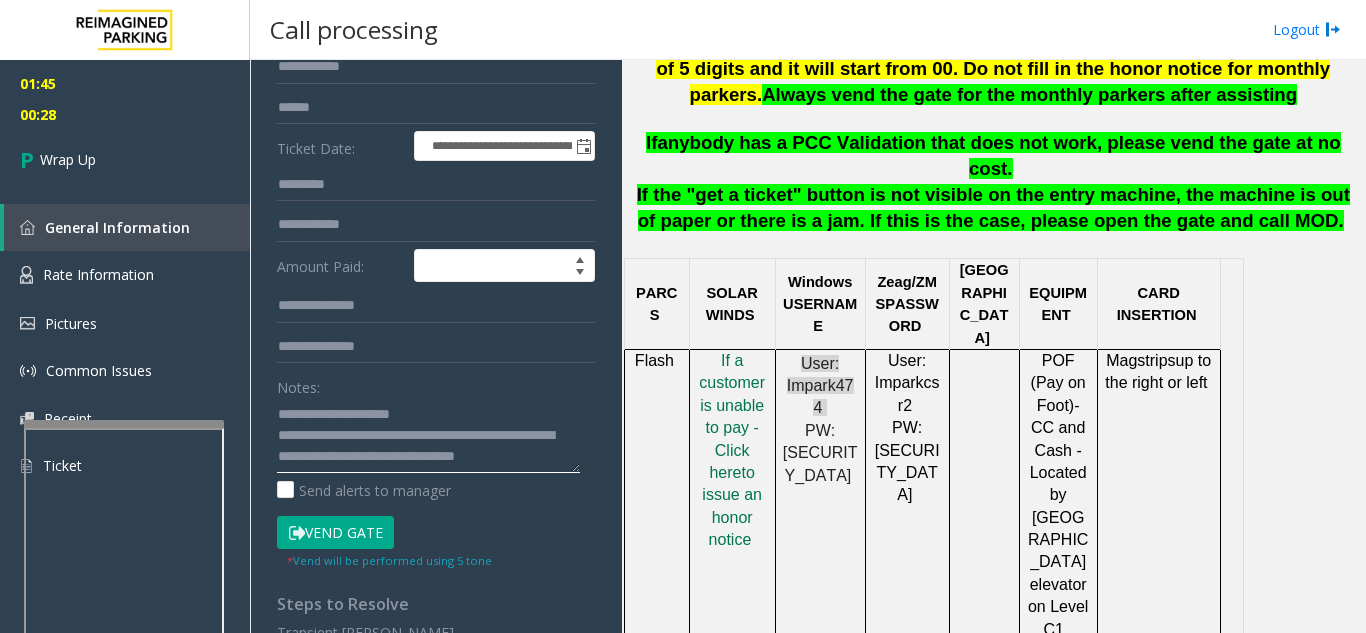 scroll, scrollTop: 15, scrollLeft: 0, axis: vertical 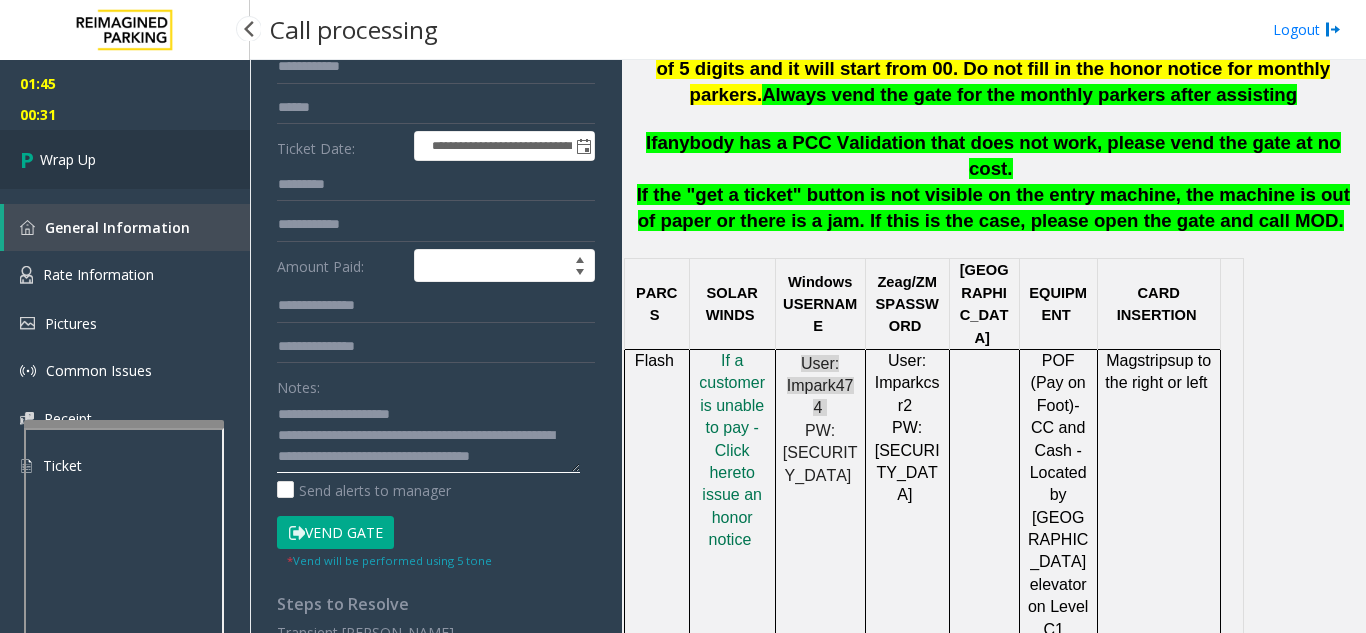 type on "**********" 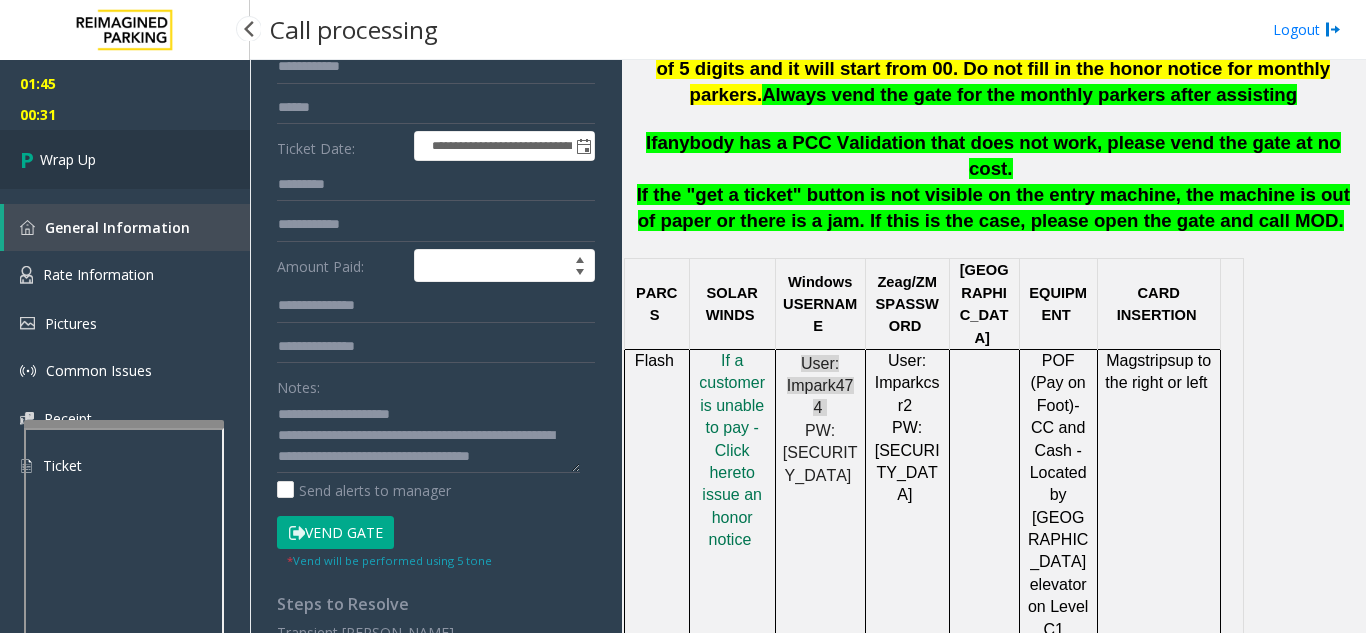 click on "Wrap Up" at bounding box center [125, 159] 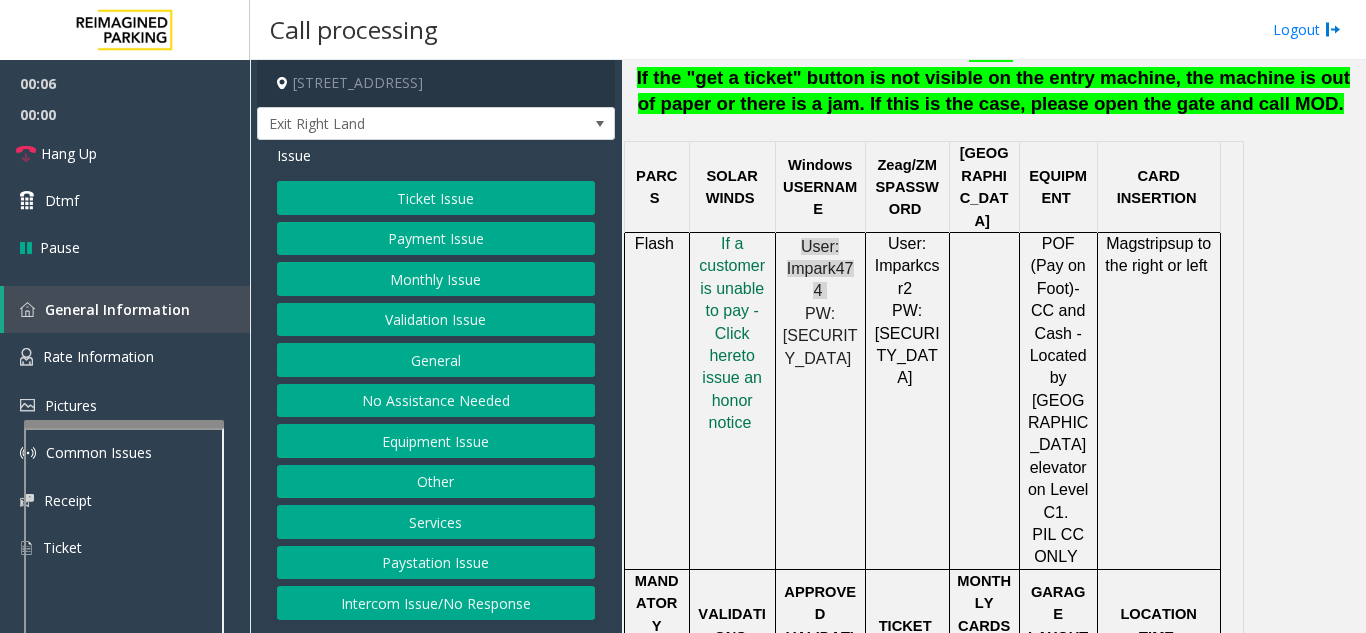 scroll, scrollTop: 1100, scrollLeft: 0, axis: vertical 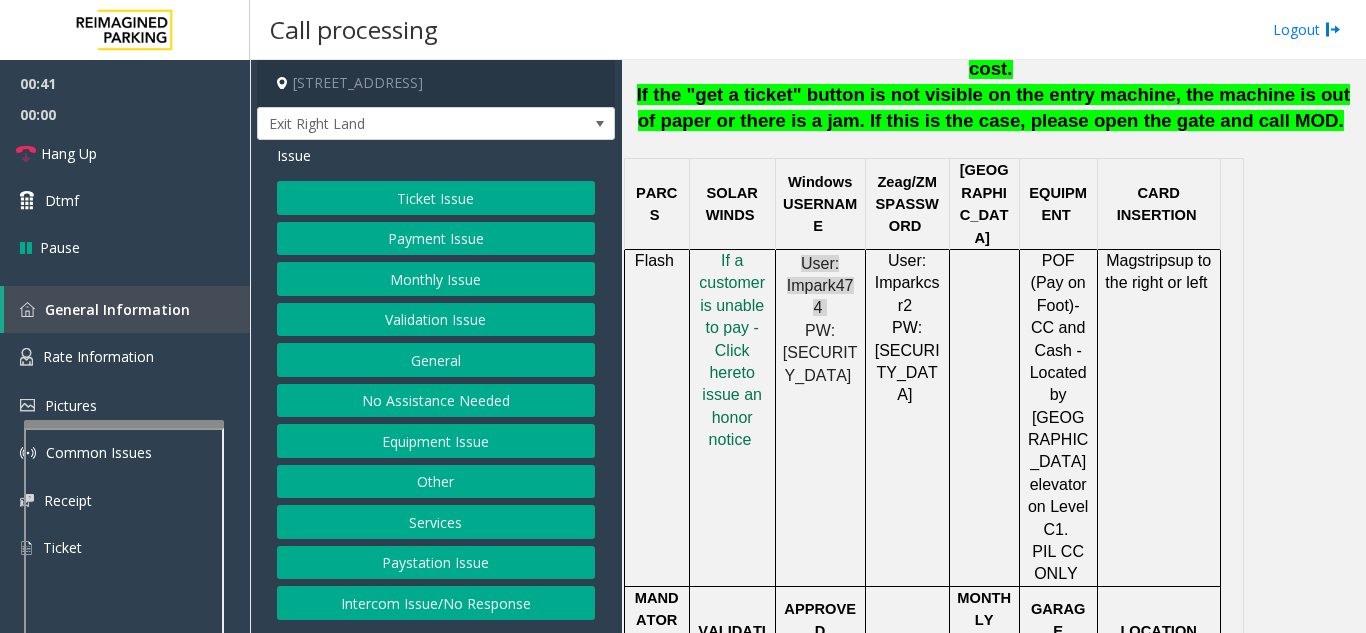 click on "Equipment Issue" 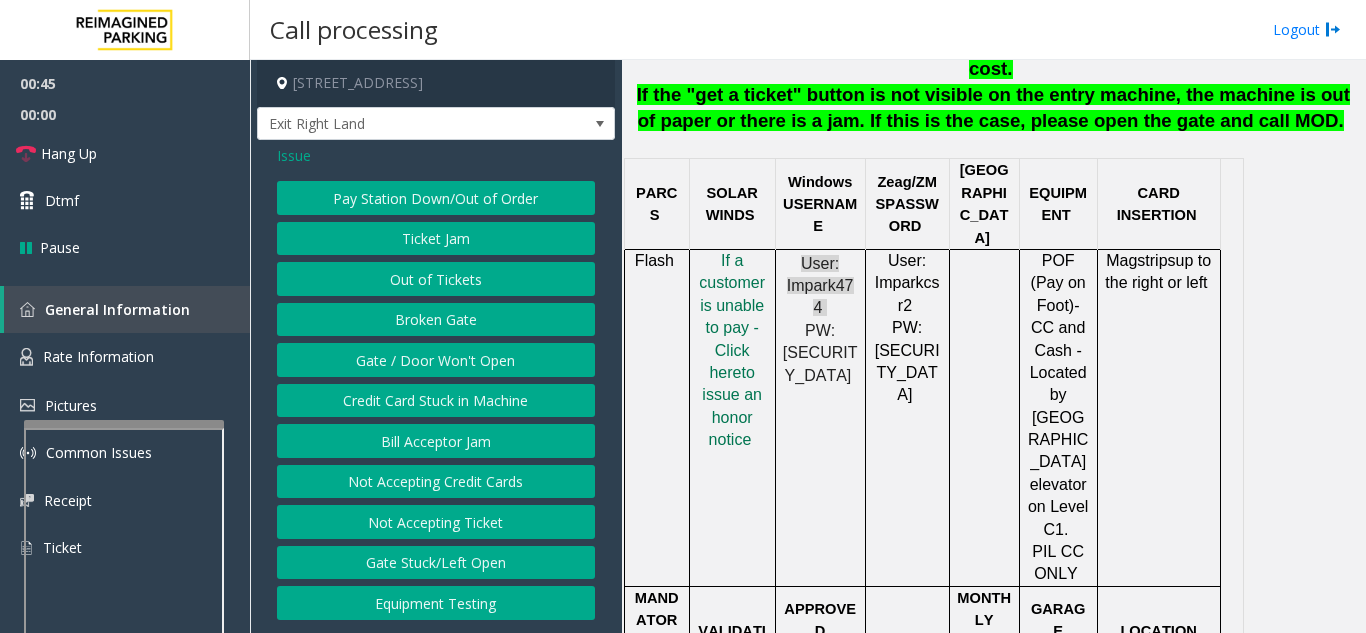 click on "Gate / Door Won't Open" 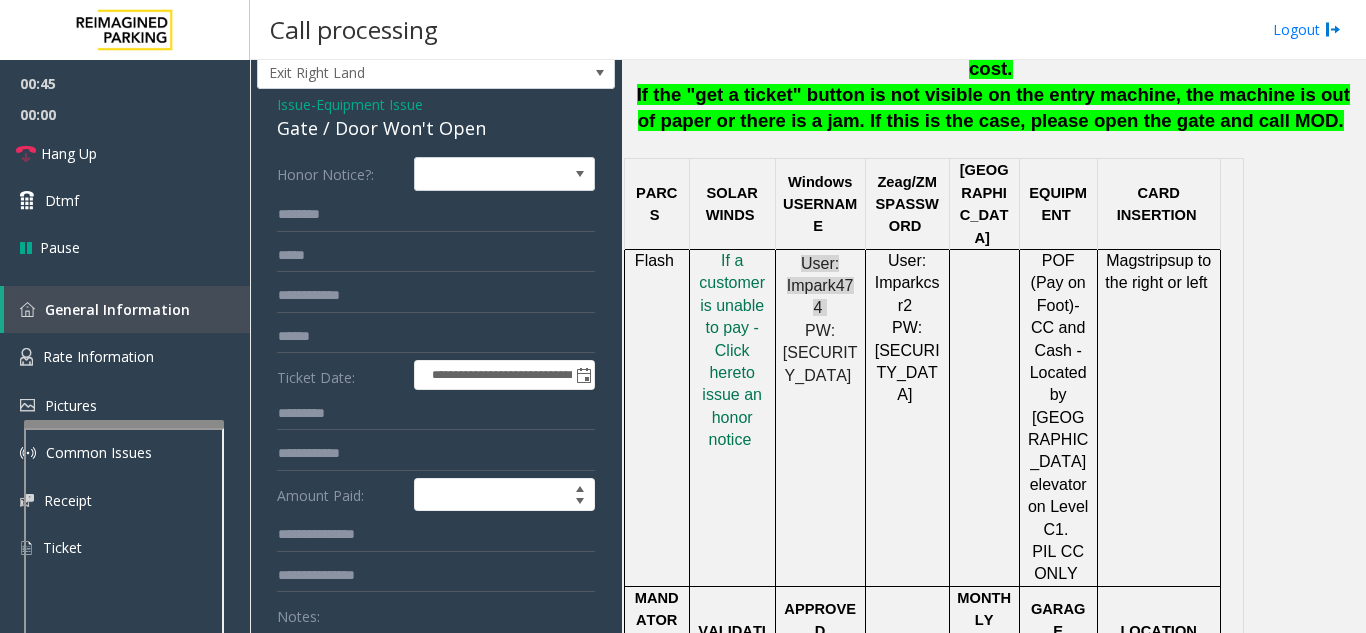 scroll, scrollTop: 100, scrollLeft: 0, axis: vertical 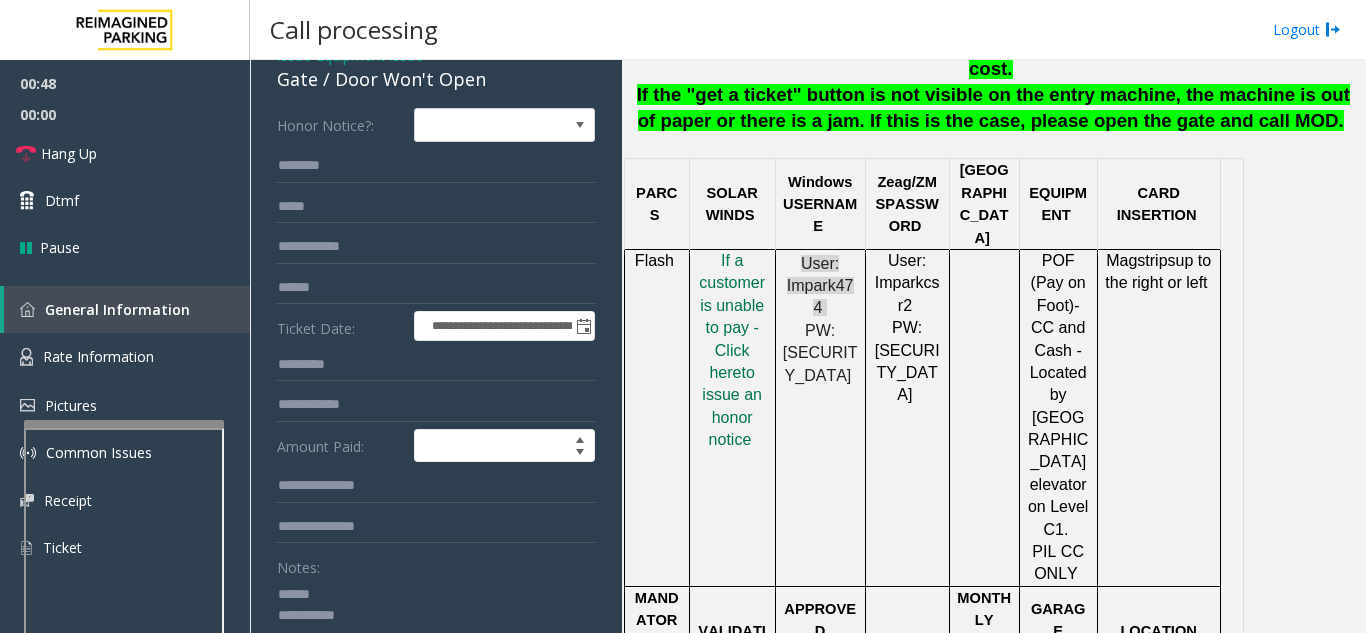 click 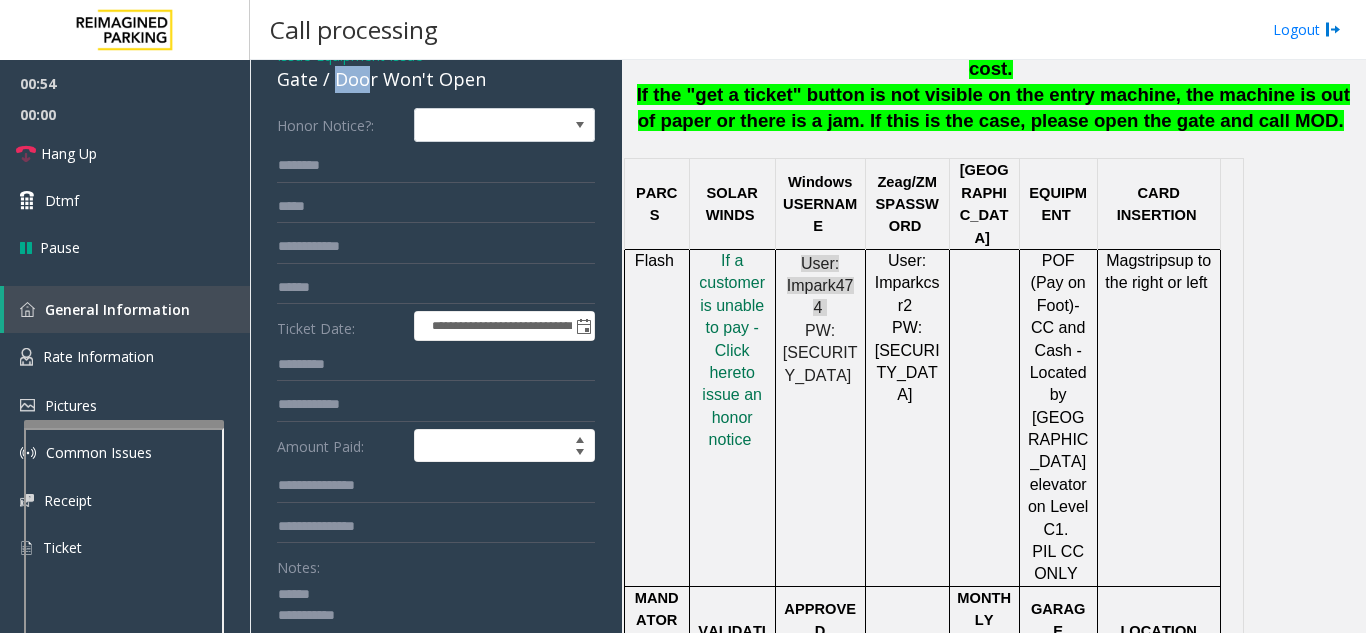 scroll, scrollTop: 98, scrollLeft: 0, axis: vertical 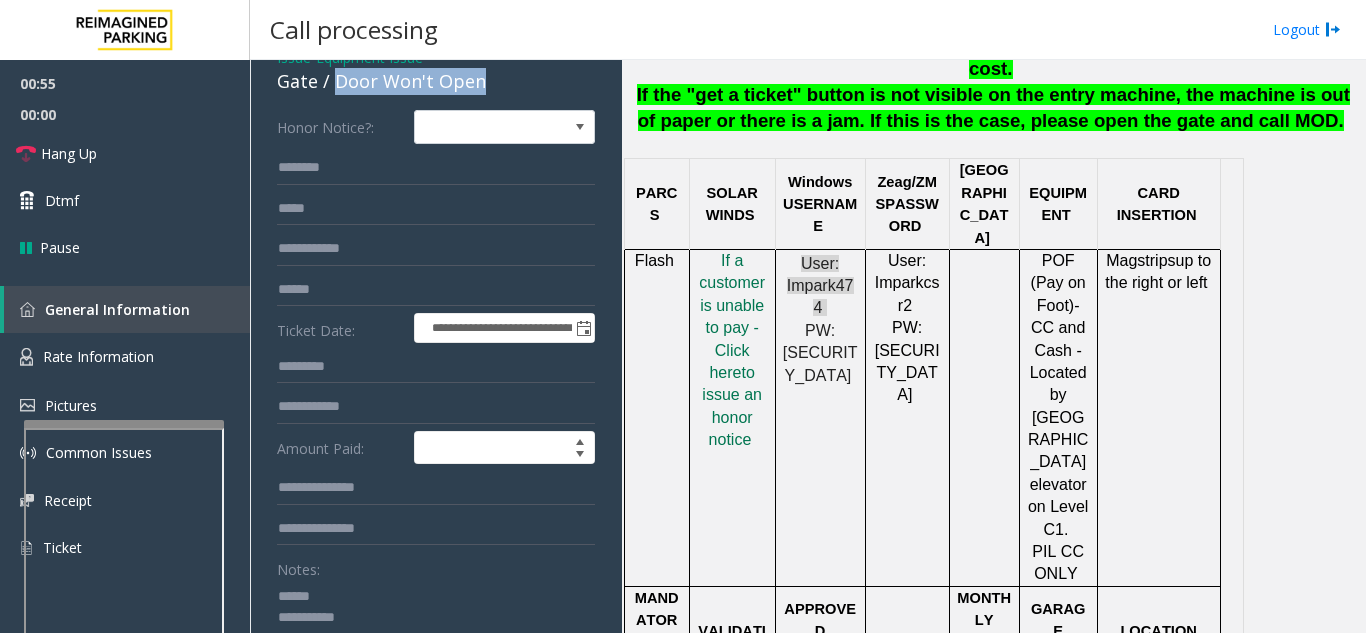 drag, startPoint x: 334, startPoint y: 79, endPoint x: 494, endPoint y: 86, distance: 160.15305 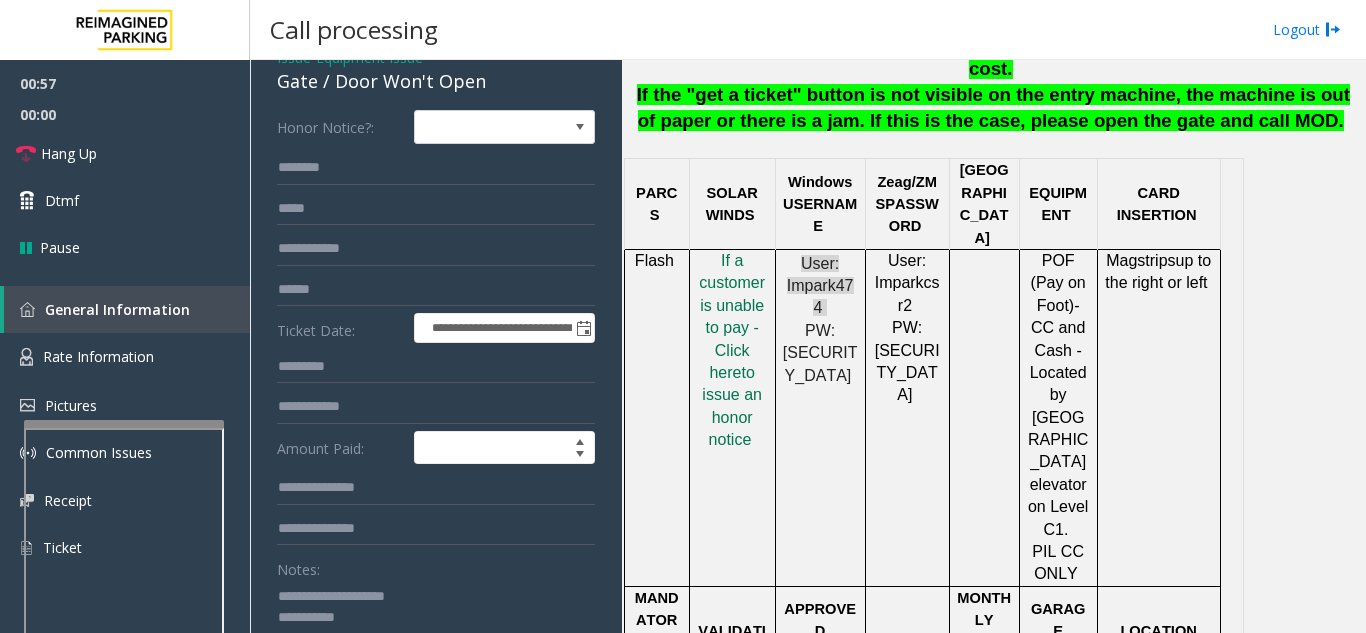 click 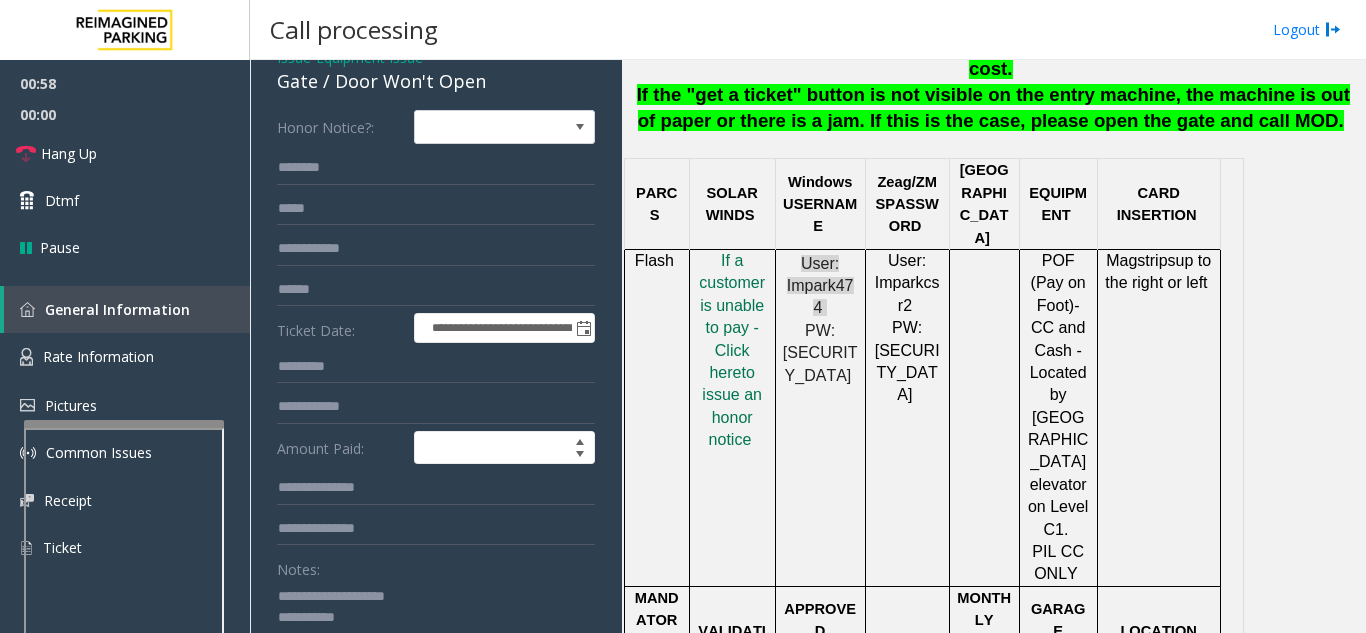 type on "**********" 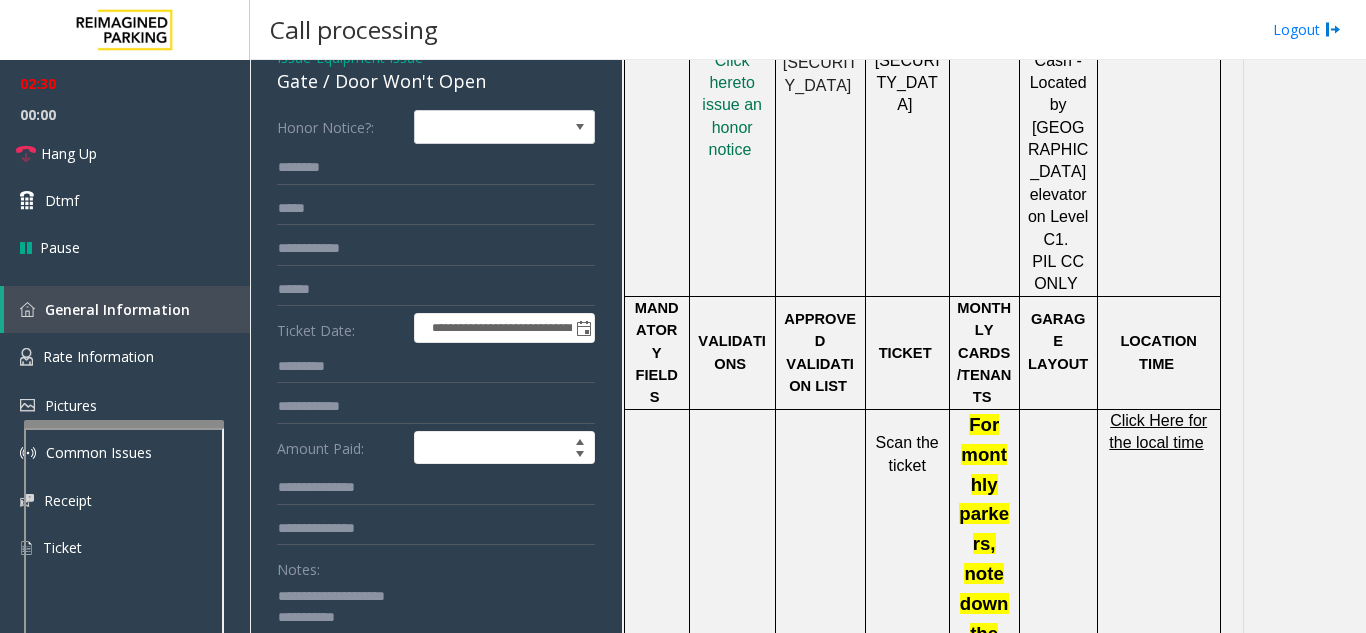 scroll, scrollTop: 1400, scrollLeft: 0, axis: vertical 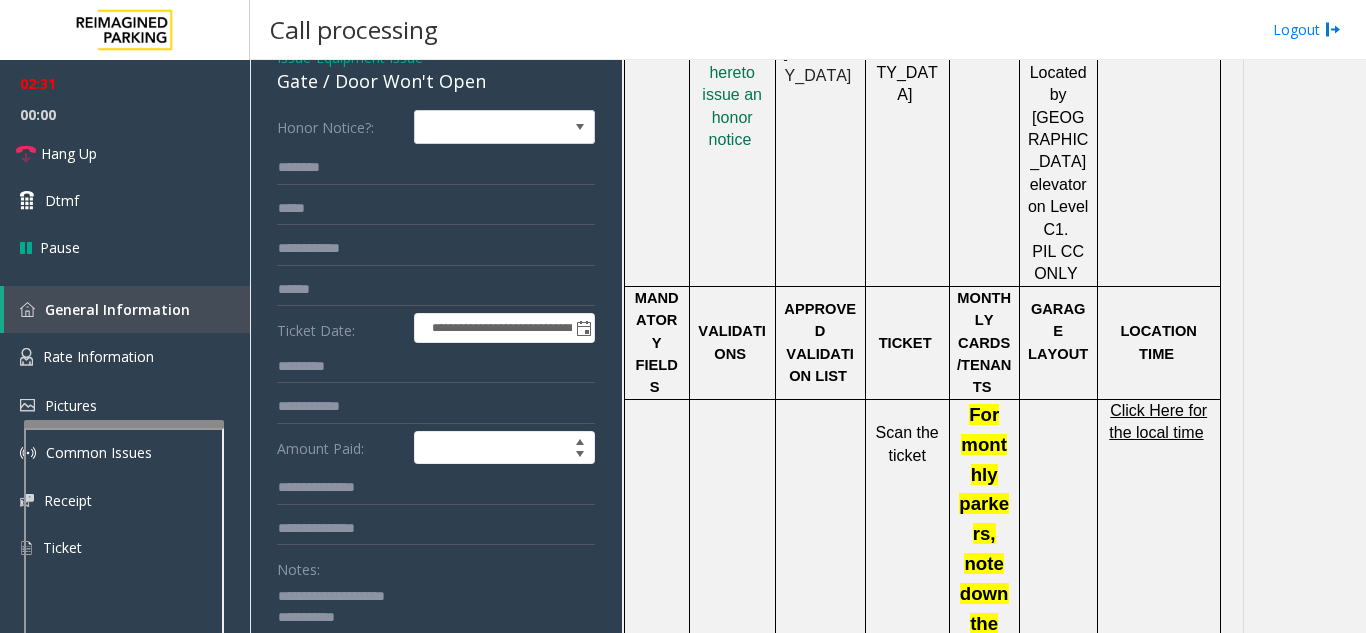 click on "Click Here for the local time" 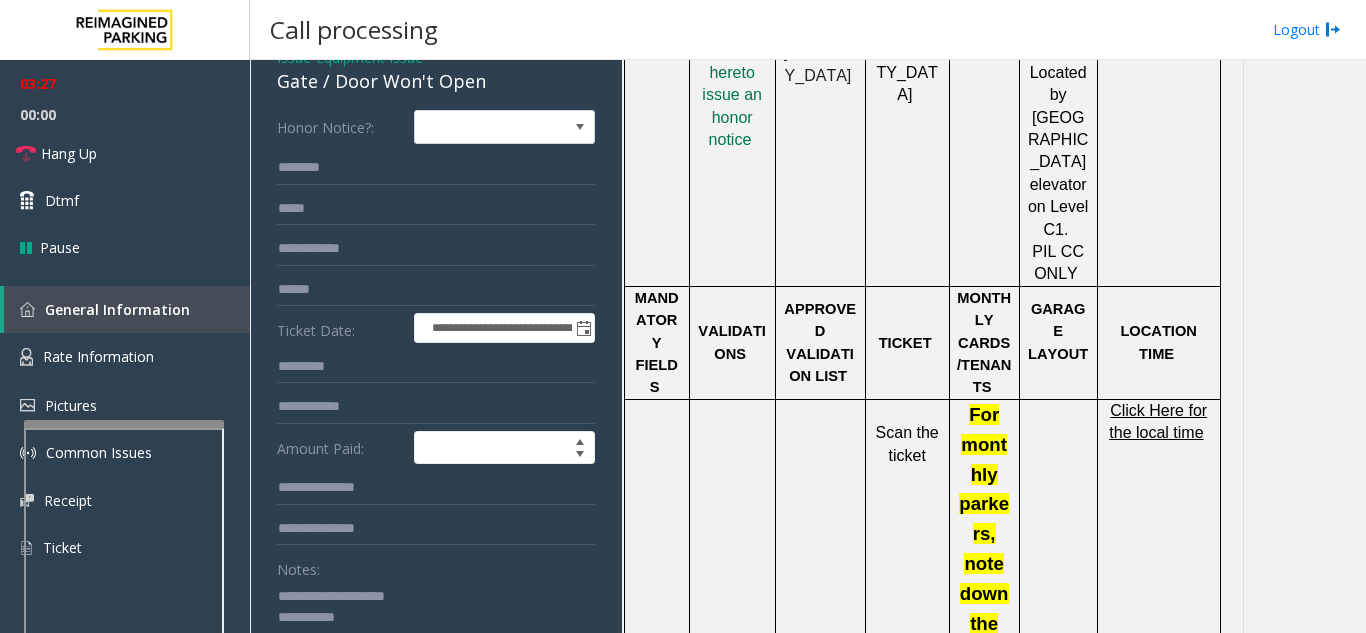 scroll, scrollTop: 0, scrollLeft: 0, axis: both 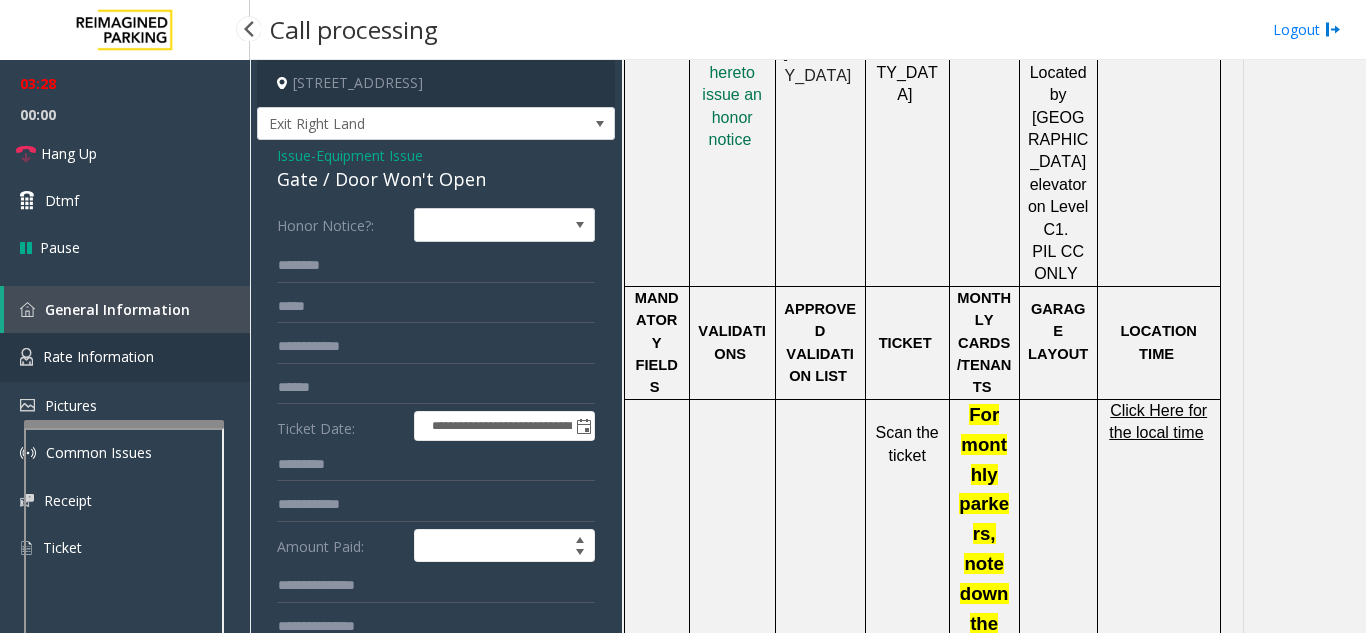 click on "Rate Information" at bounding box center (125, 357) 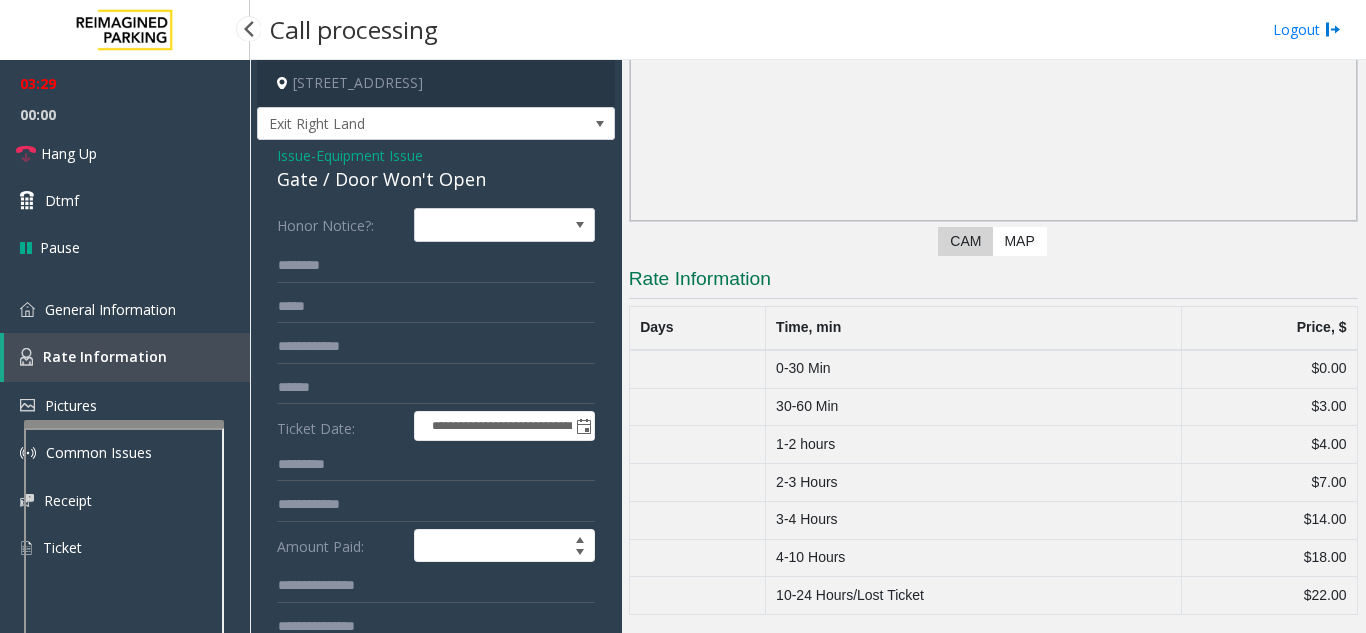 scroll, scrollTop: 230, scrollLeft: 0, axis: vertical 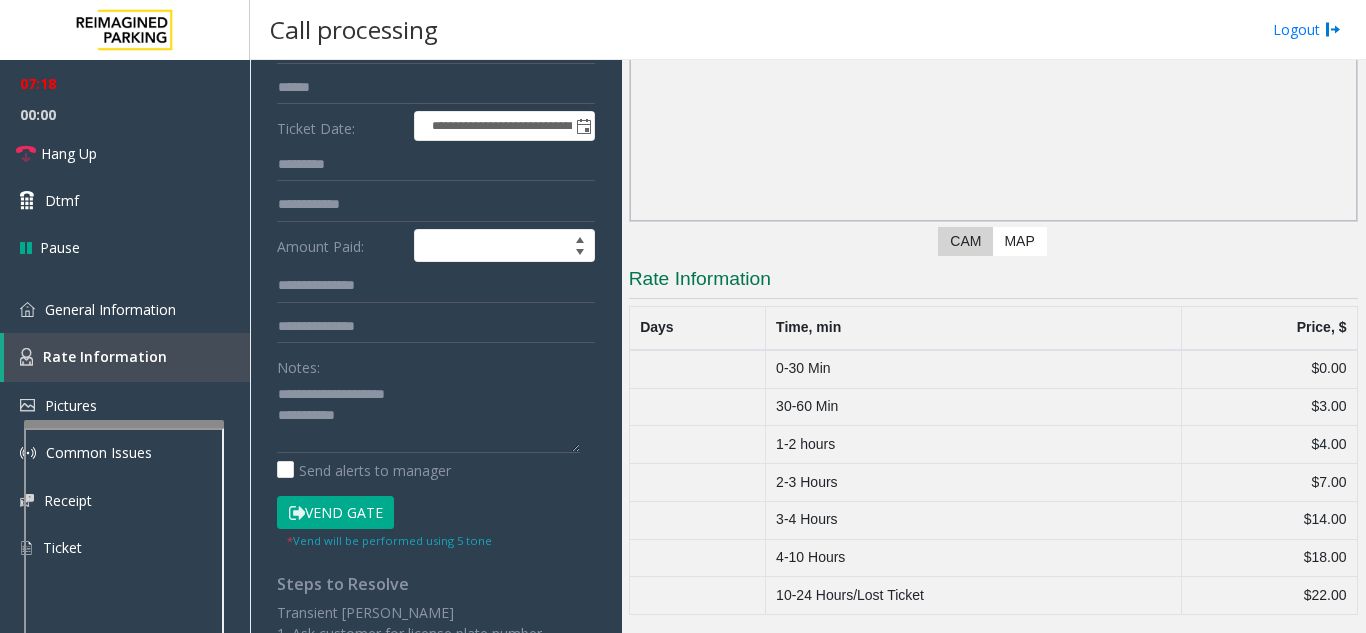 click on "Vend Gate" 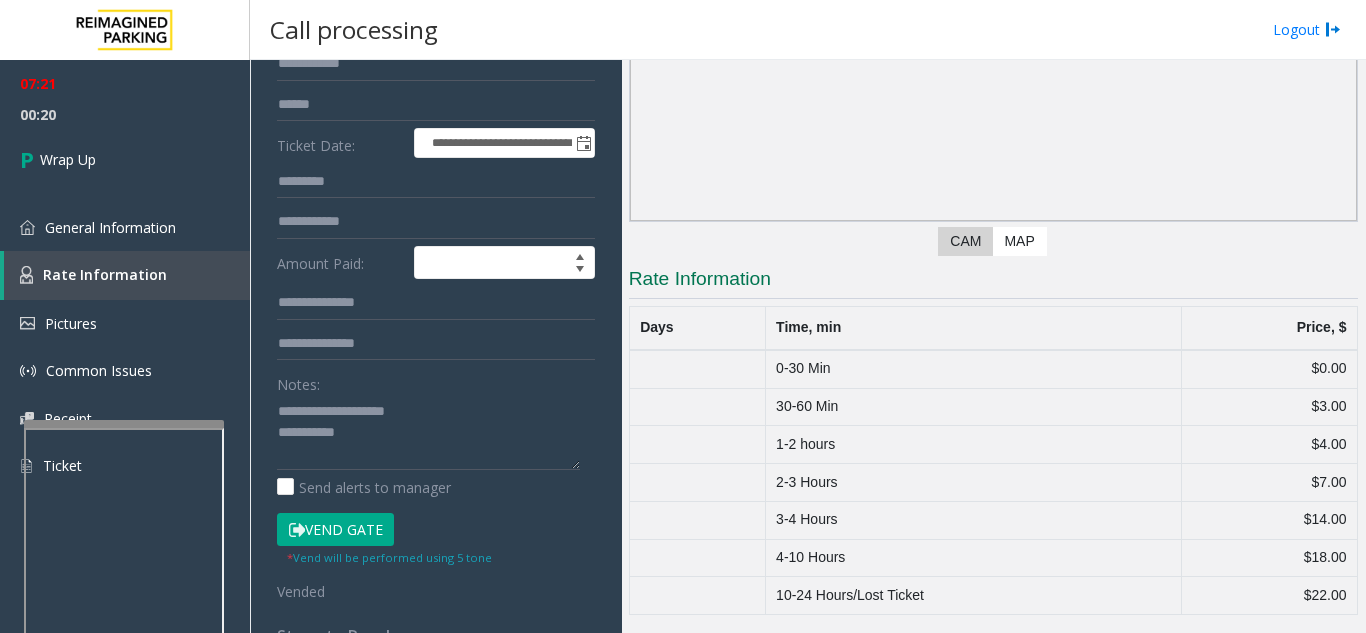 scroll, scrollTop: 300, scrollLeft: 0, axis: vertical 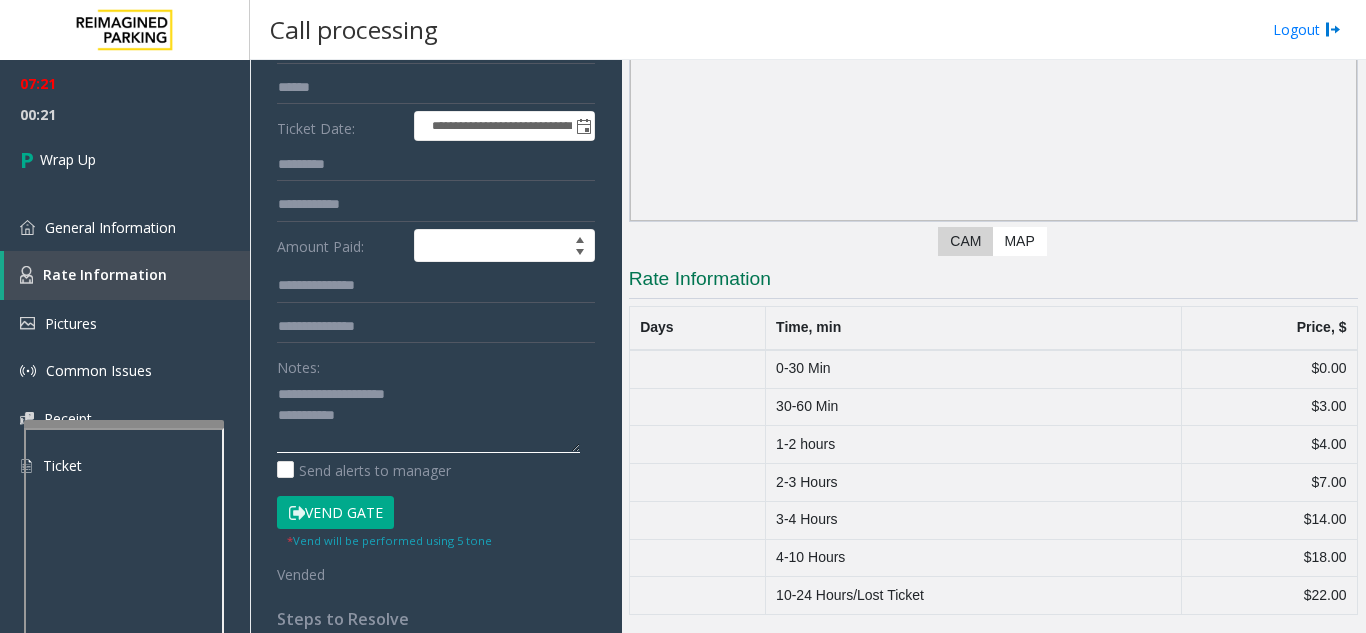 click 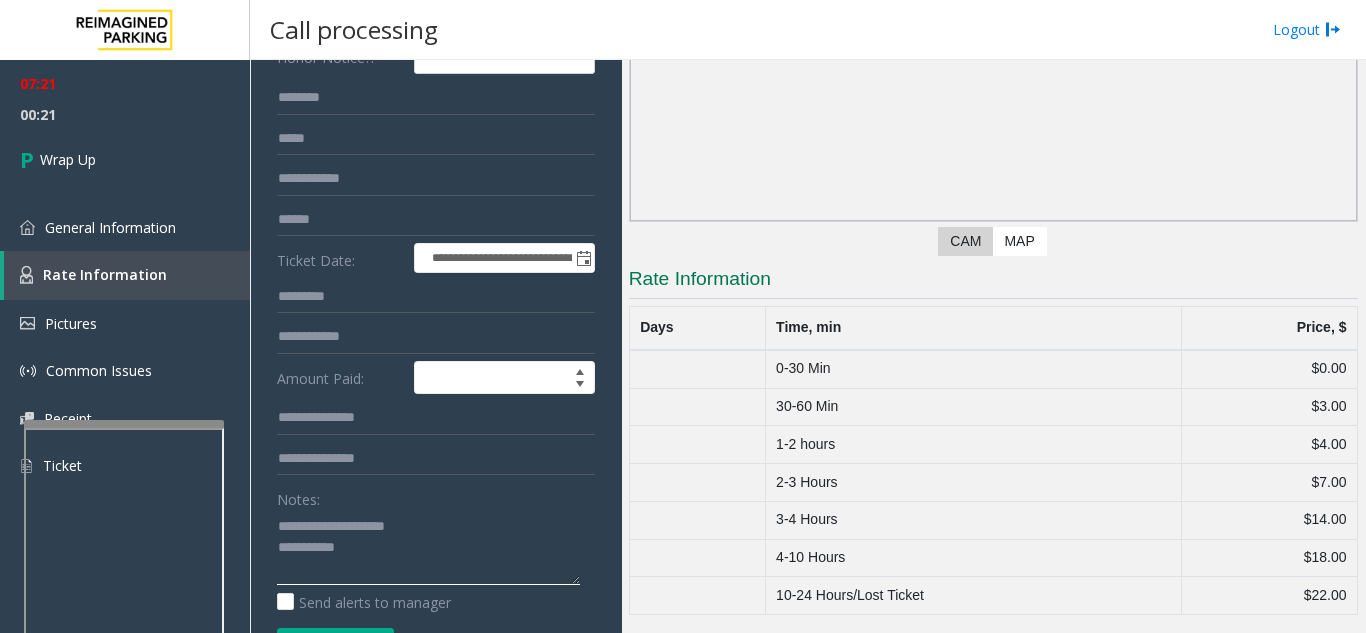 scroll, scrollTop: 0, scrollLeft: 0, axis: both 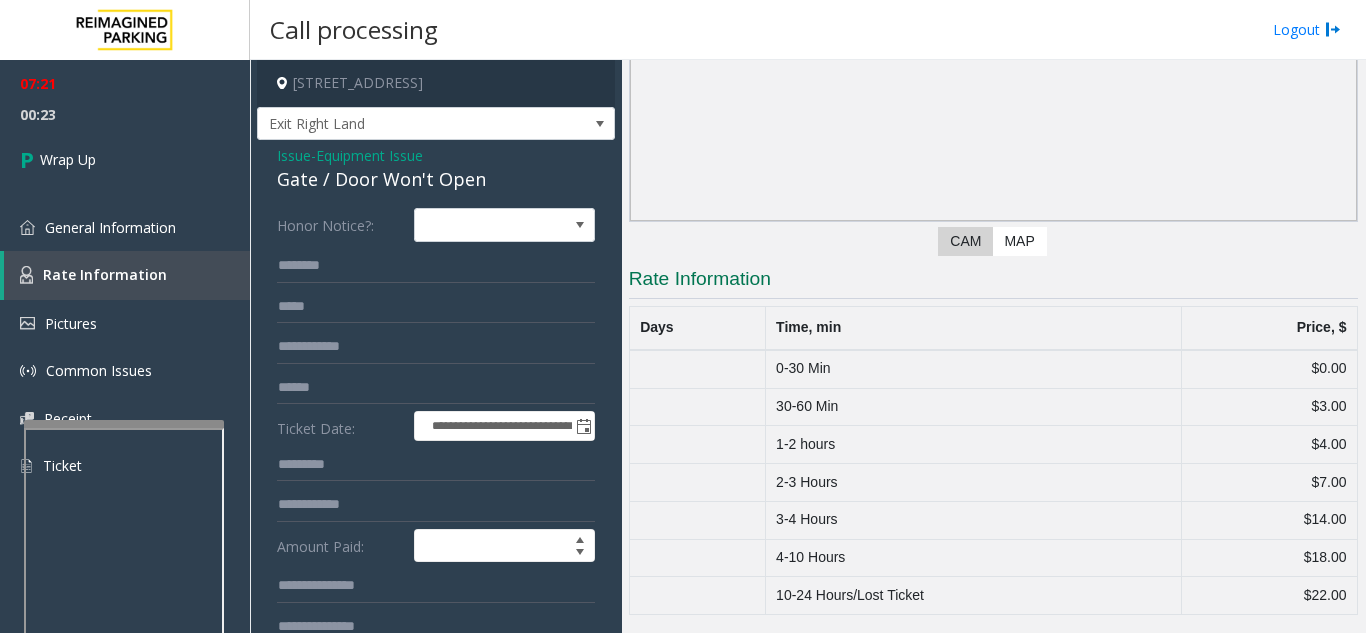 click on "Issue" 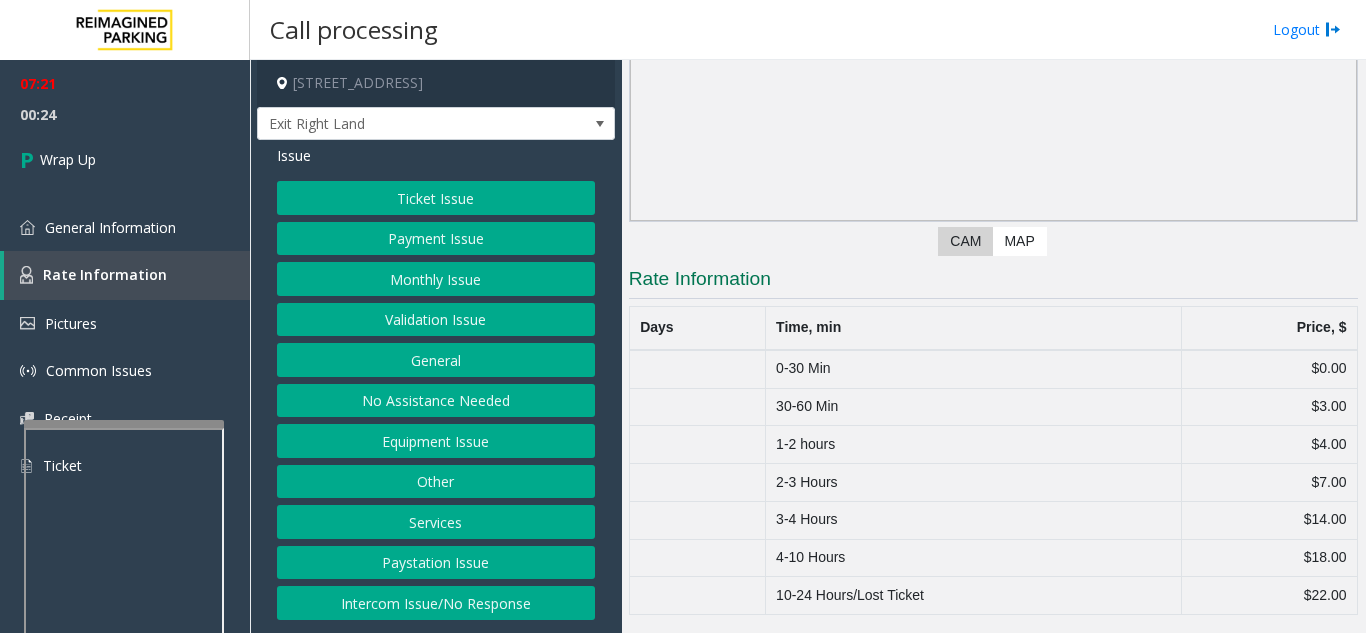 click on "Validation Issue" 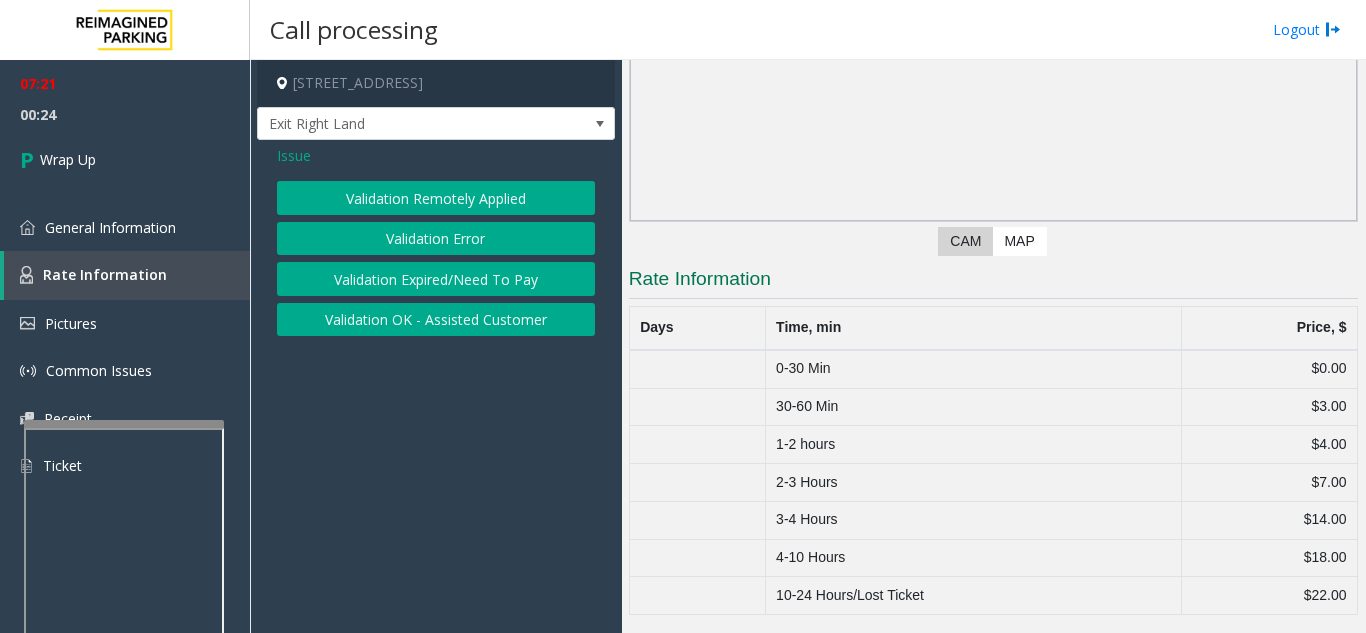 click on "Validation Error" 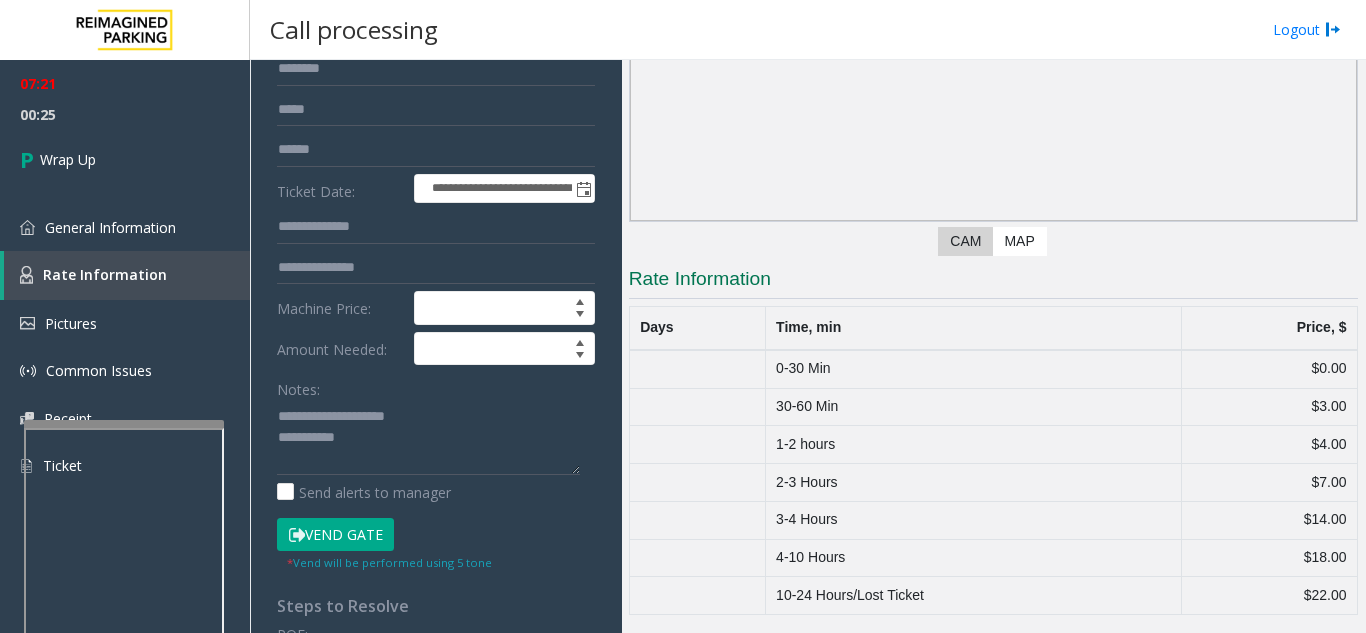 scroll, scrollTop: 200, scrollLeft: 0, axis: vertical 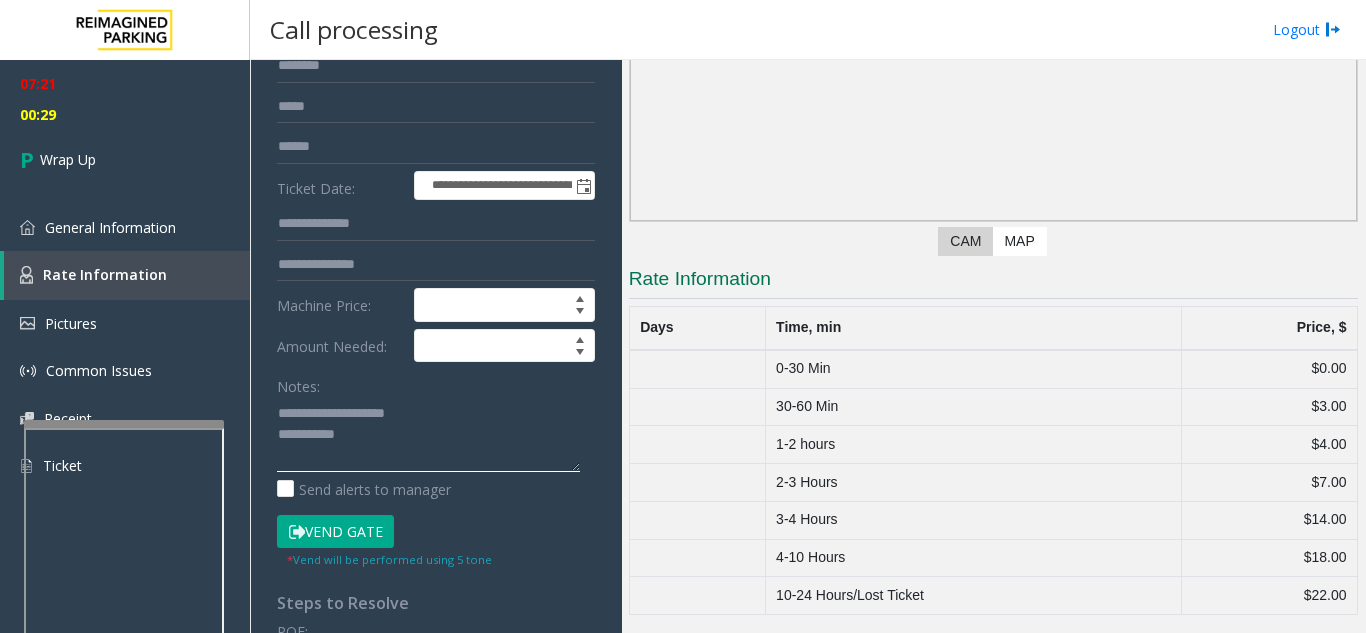 drag, startPoint x: 316, startPoint y: 414, endPoint x: 433, endPoint y: 418, distance: 117.06836 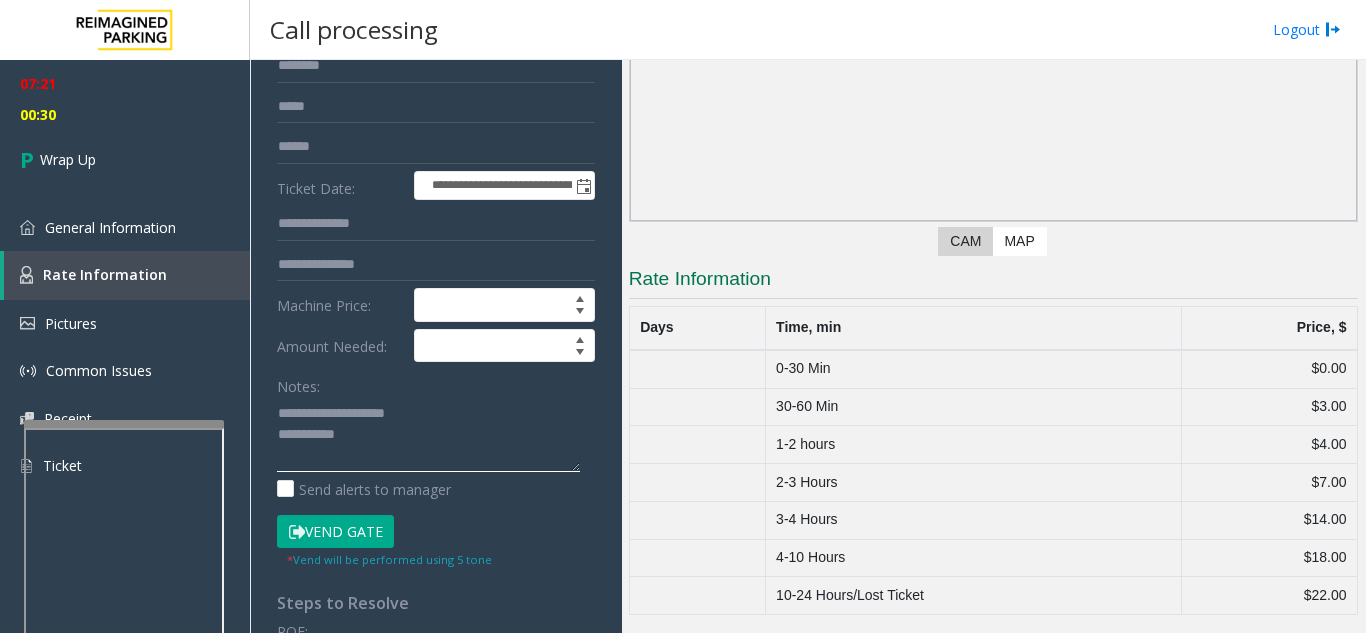 click 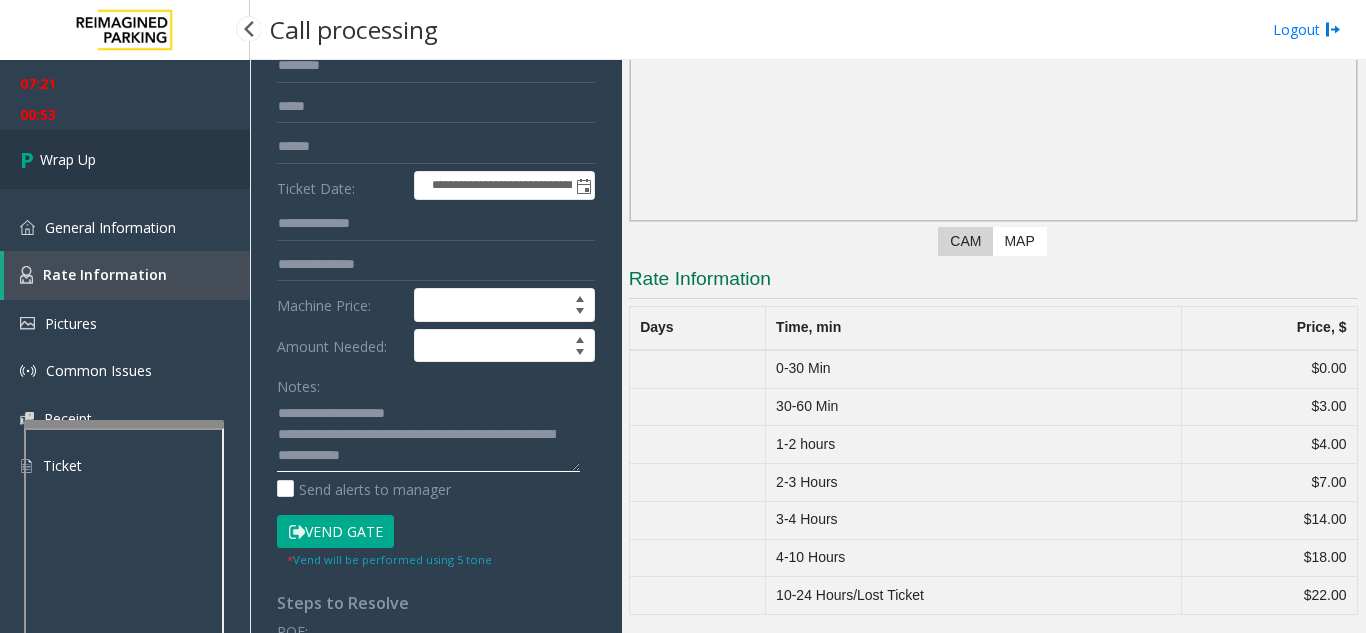 type on "**********" 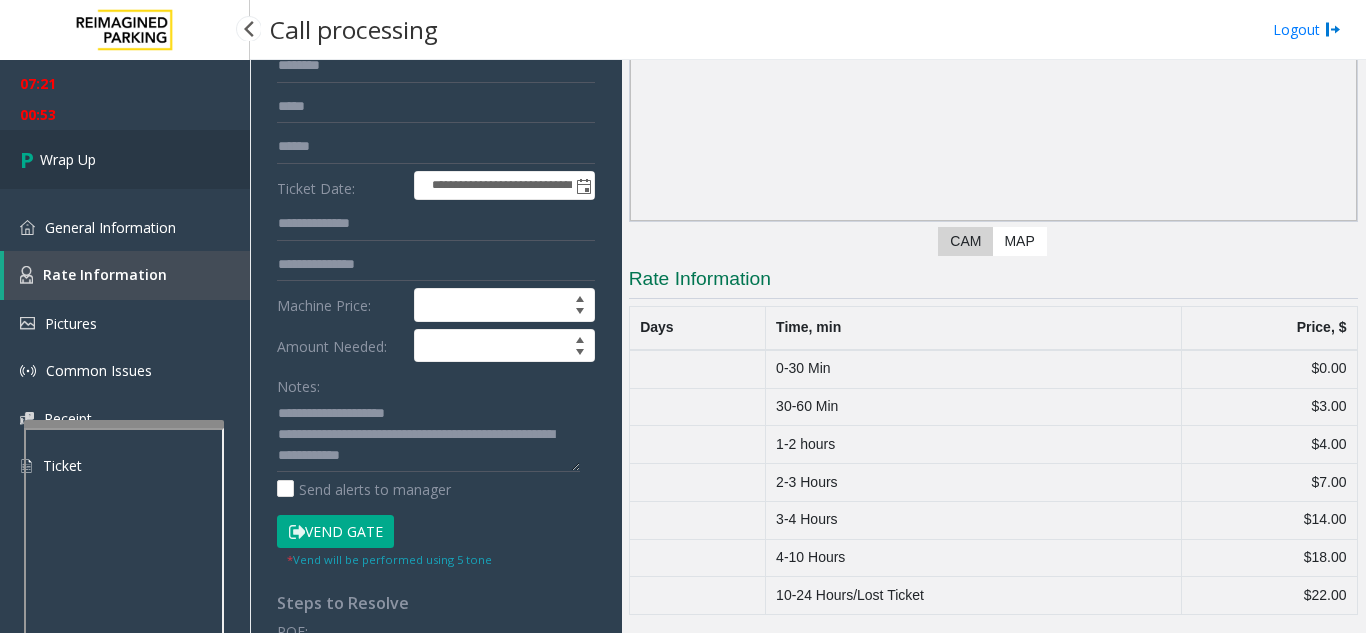 click on "Wrap Up" at bounding box center (68, 159) 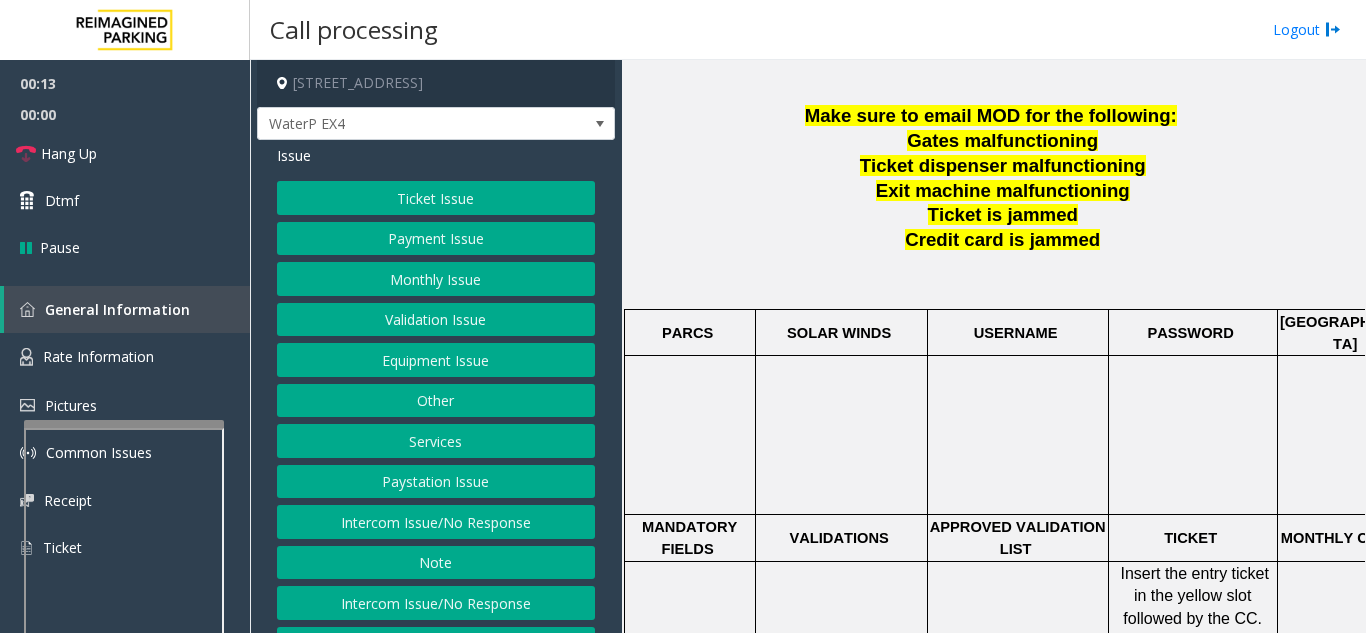 scroll, scrollTop: 600, scrollLeft: 0, axis: vertical 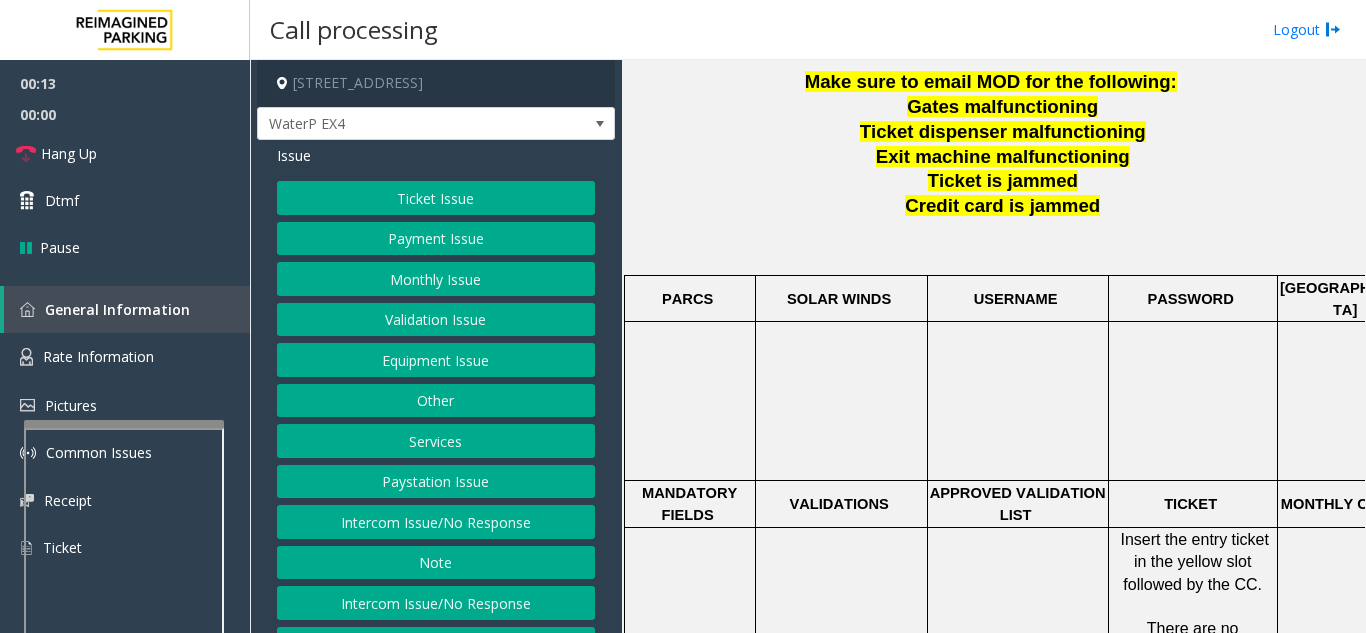 click on "Ticket Issue" 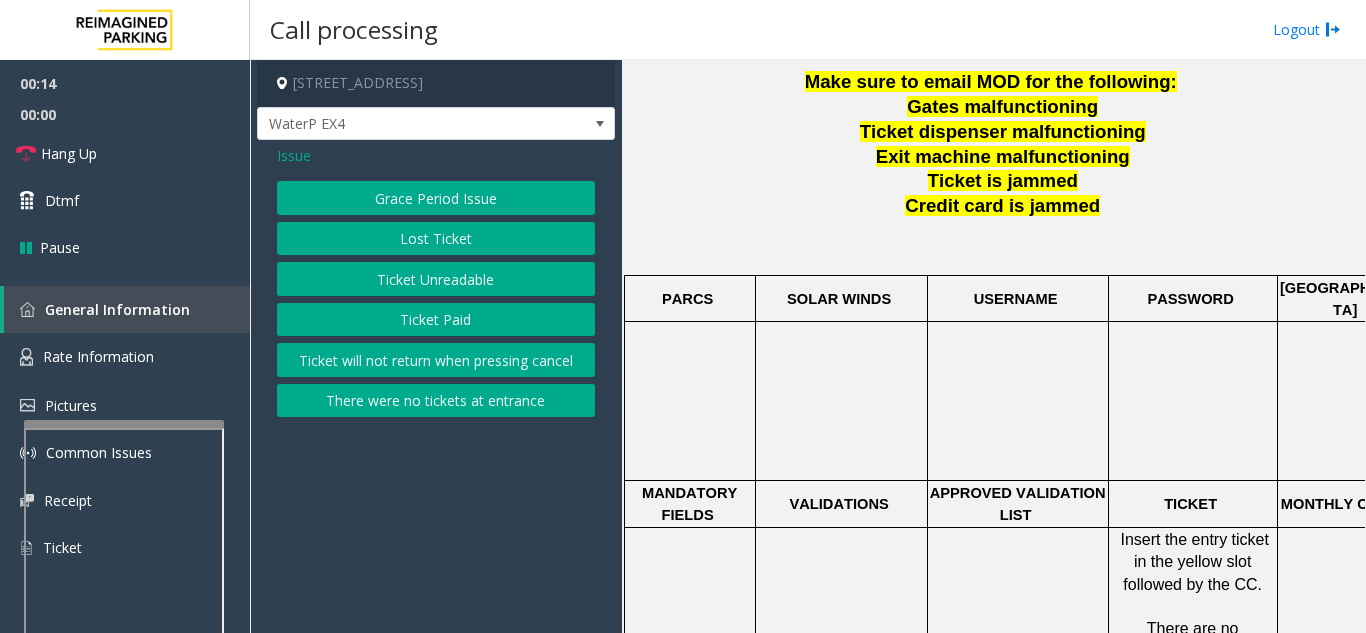 click on "Ticket Unreadable" 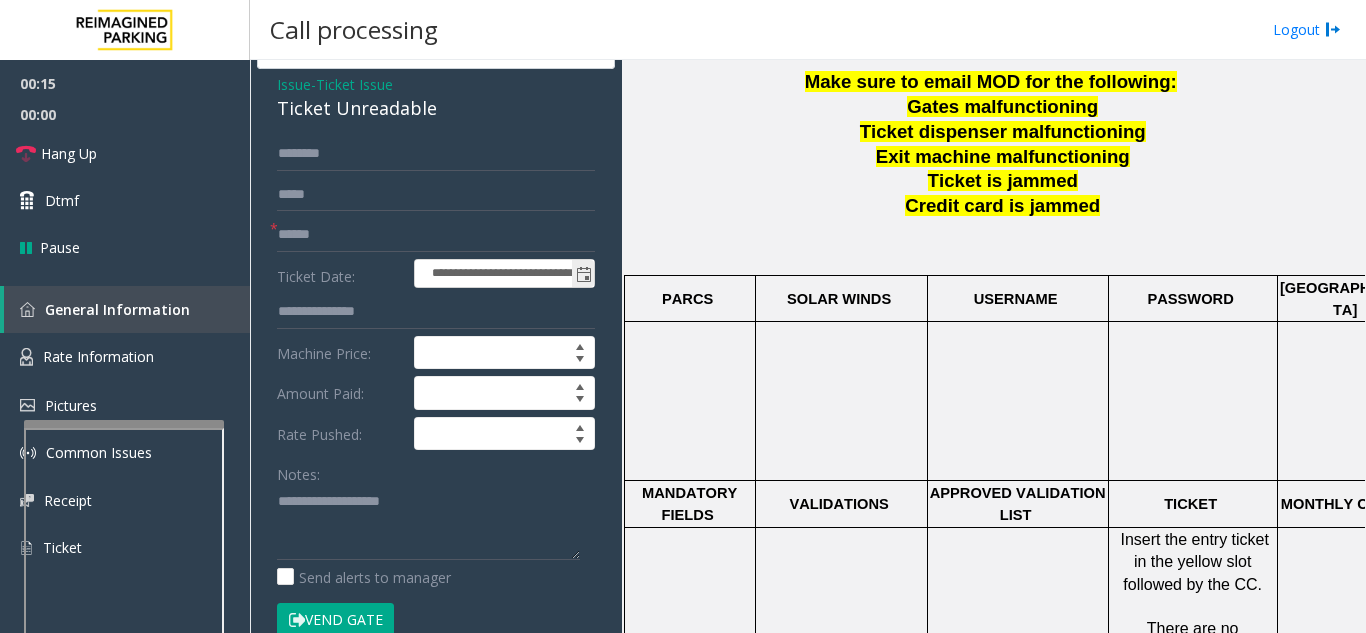 scroll, scrollTop: 100, scrollLeft: 0, axis: vertical 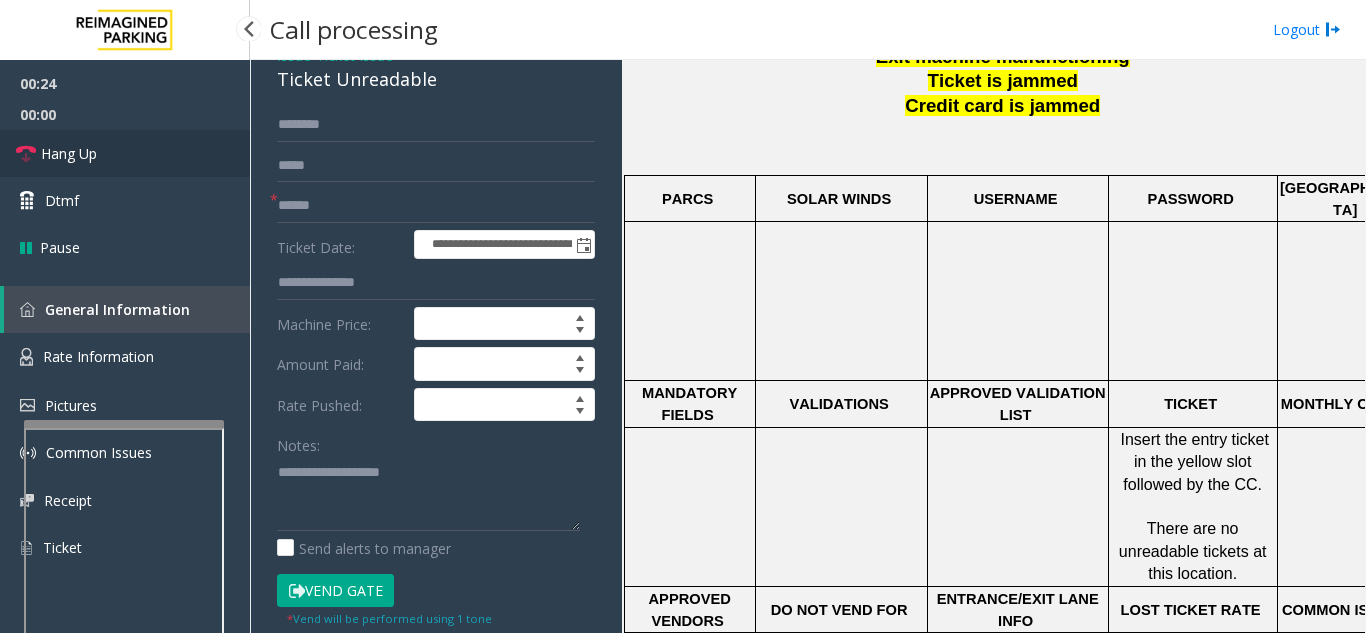 click on "Hang Up" at bounding box center (125, 153) 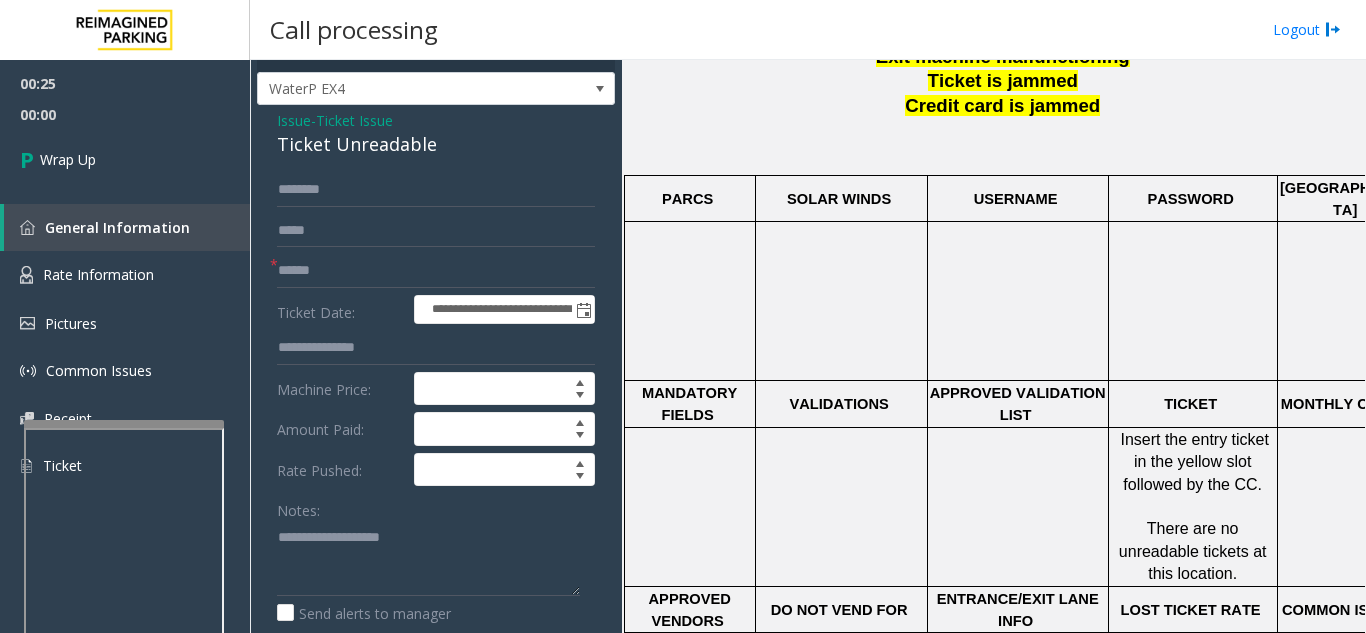 scroll, scrollTop: 0, scrollLeft: 0, axis: both 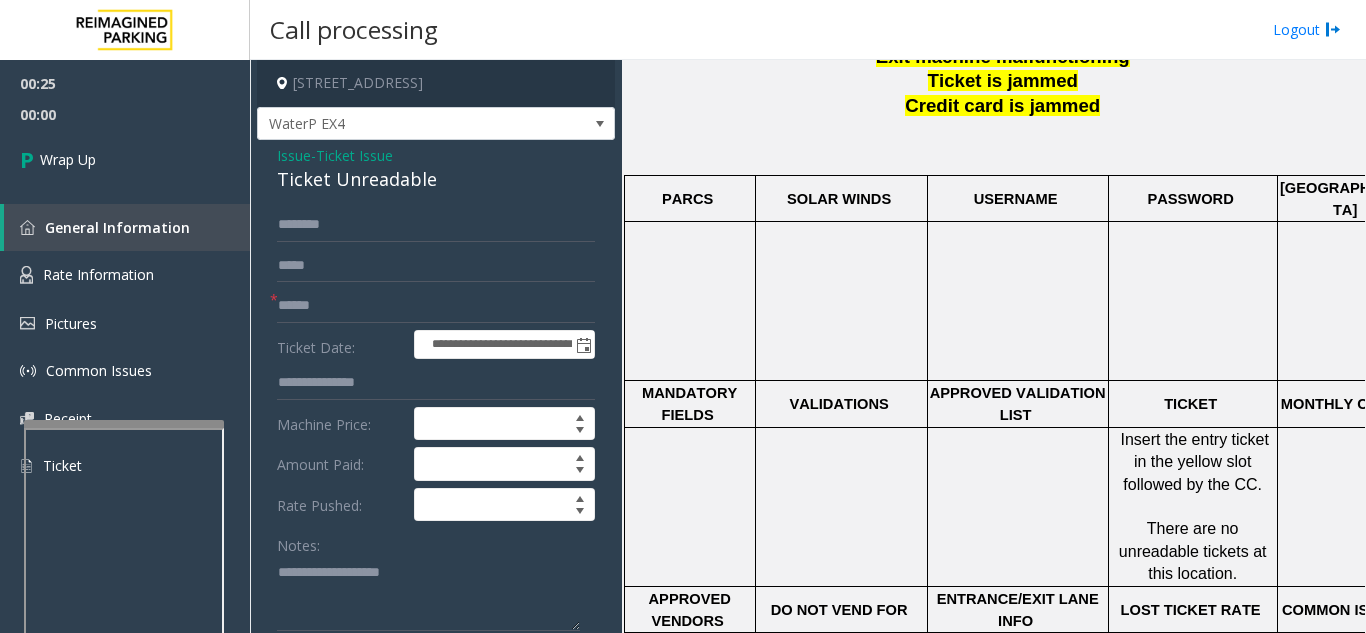 click on "Issue" 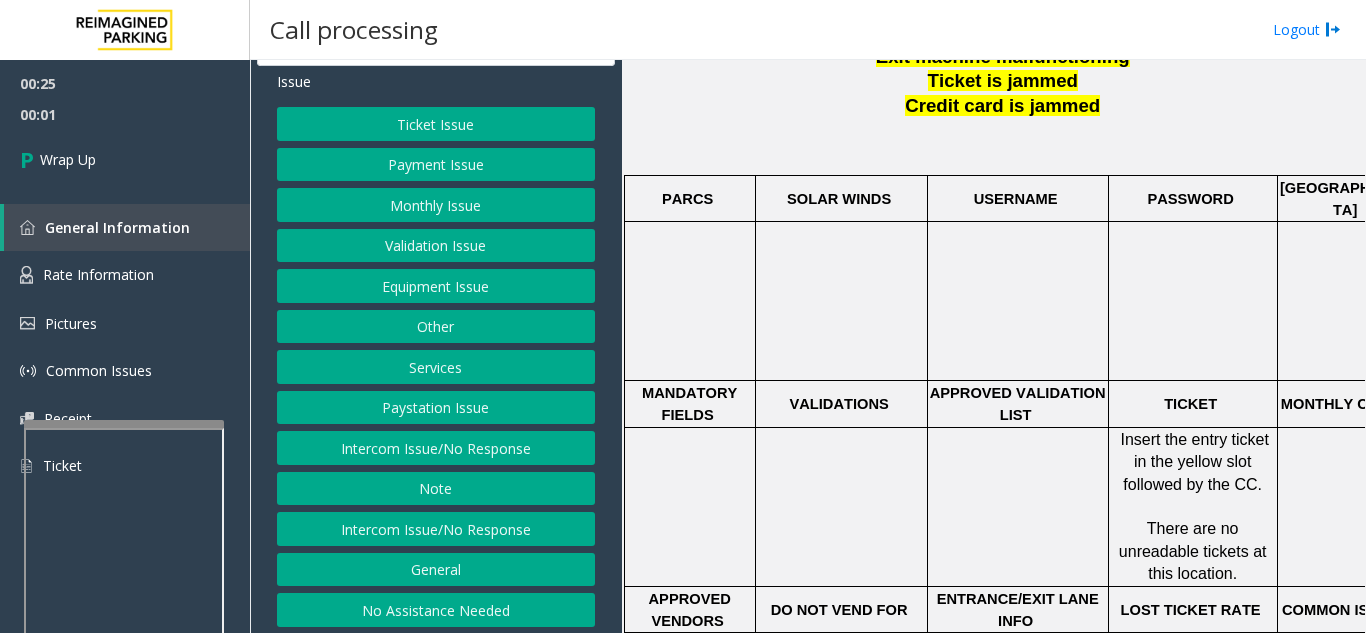 scroll, scrollTop: 78, scrollLeft: 0, axis: vertical 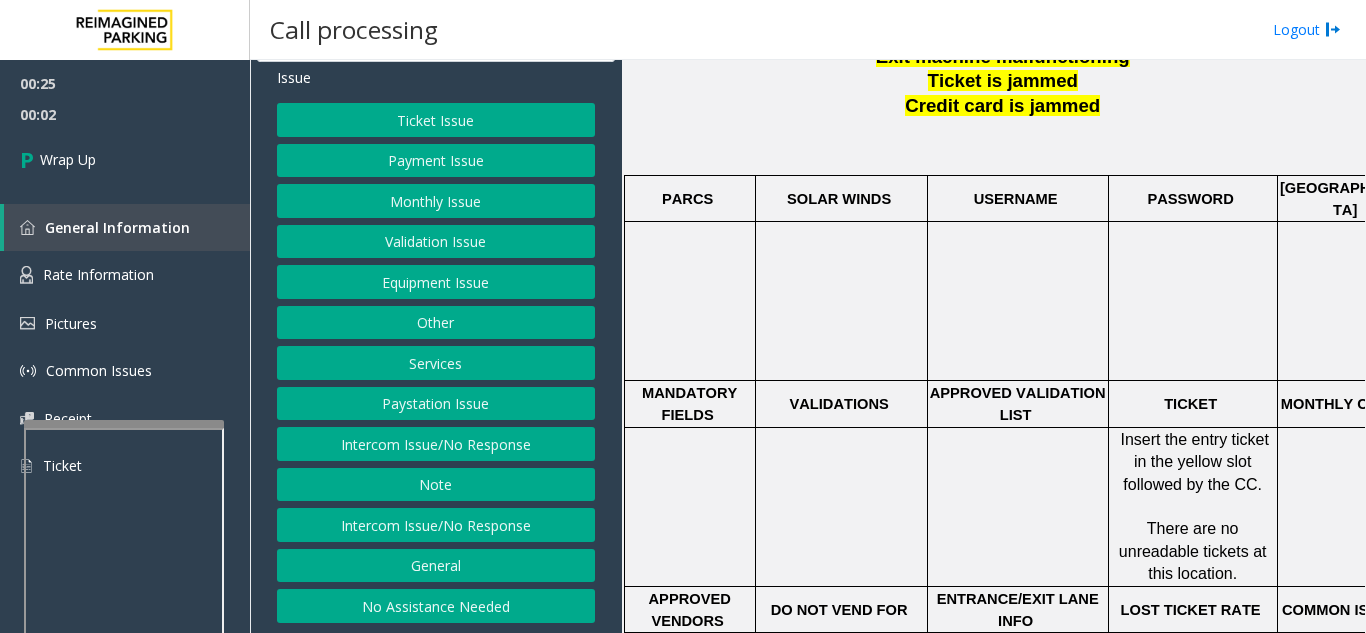 click on "No Assistance Needed" 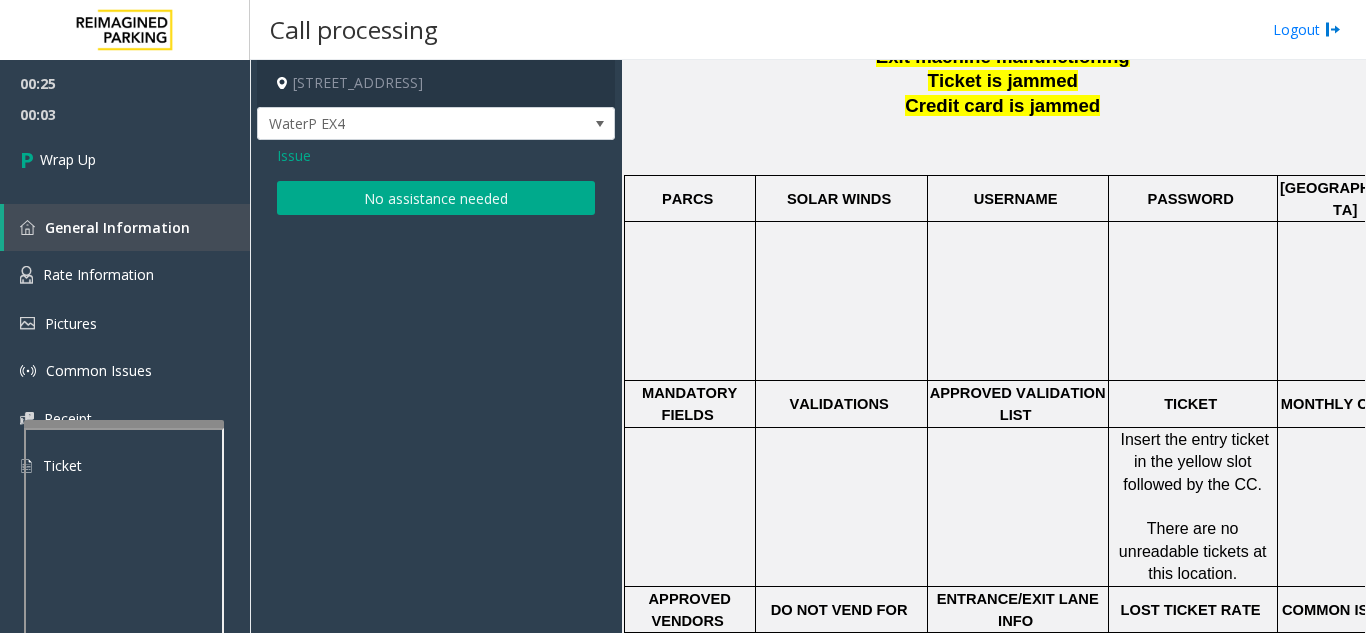 click on "Issue  No assistance needed" 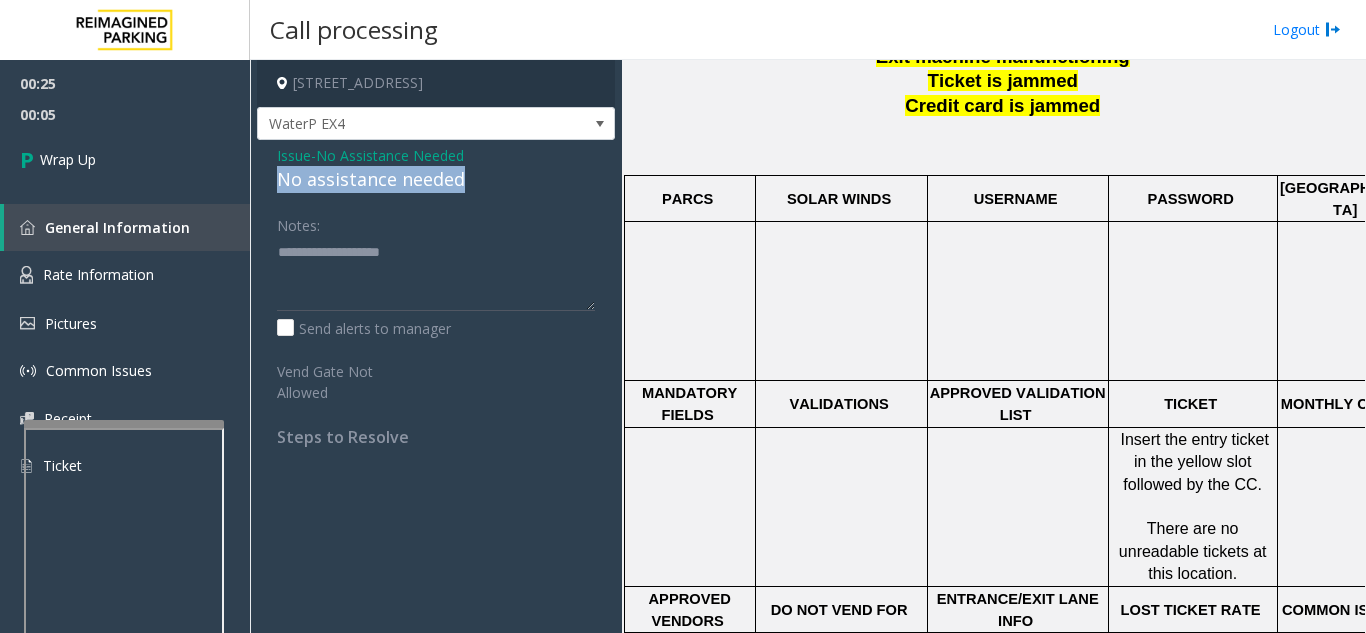 drag, startPoint x: 269, startPoint y: 175, endPoint x: 471, endPoint y: 182, distance: 202.12125 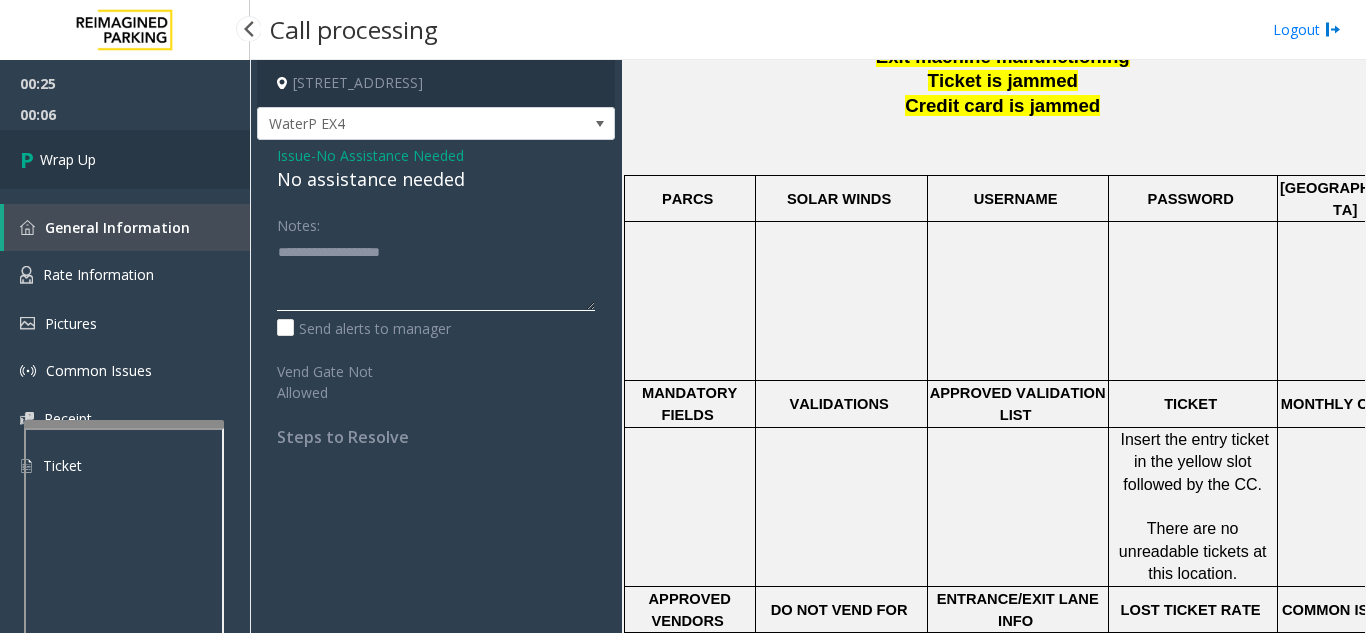 type on "**********" 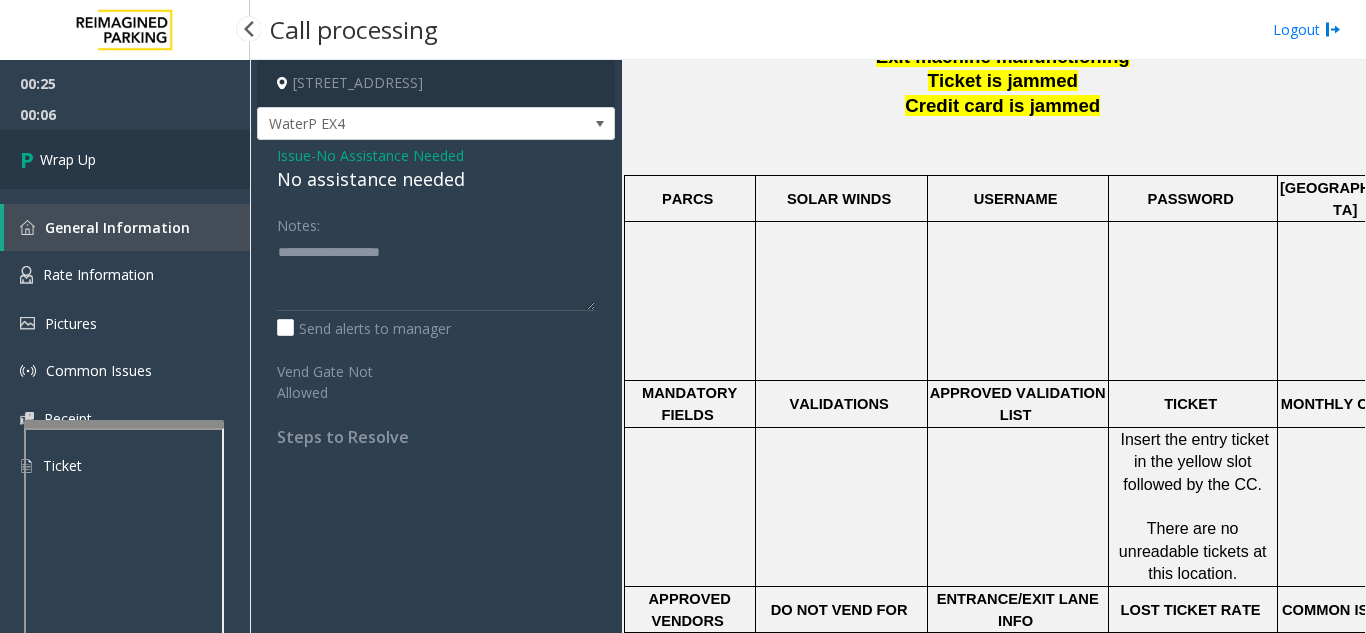 click on "Wrap Up" at bounding box center (125, 159) 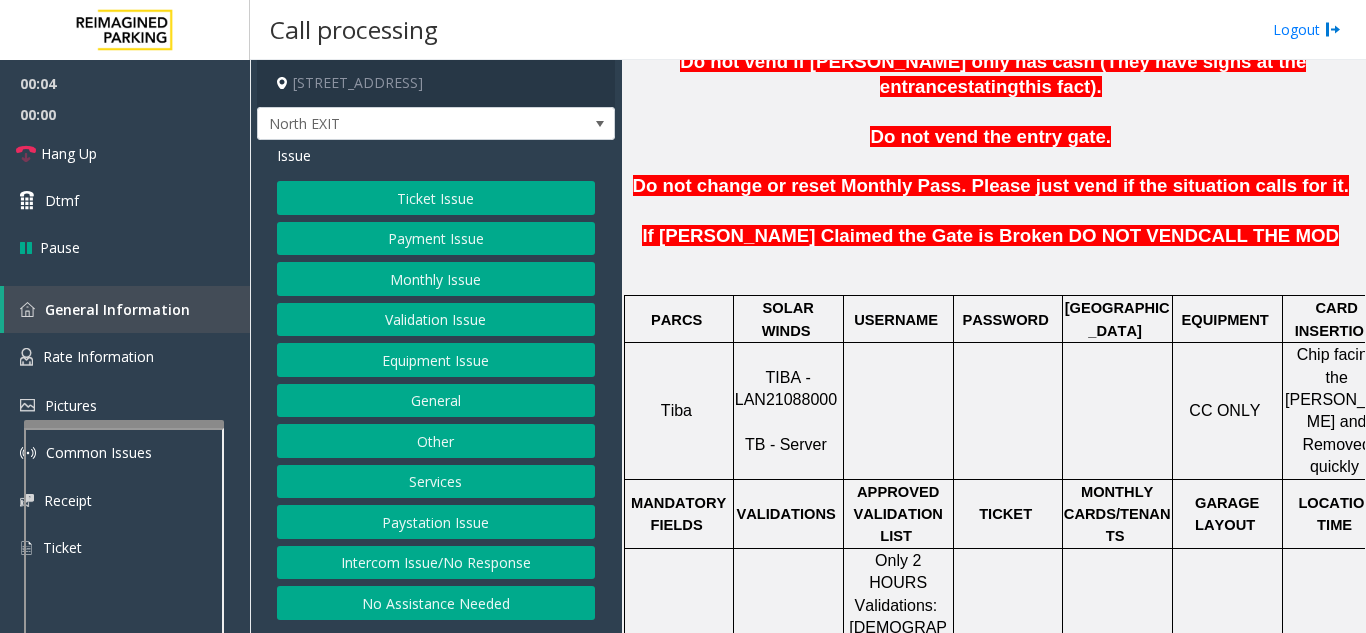 scroll, scrollTop: 600, scrollLeft: 0, axis: vertical 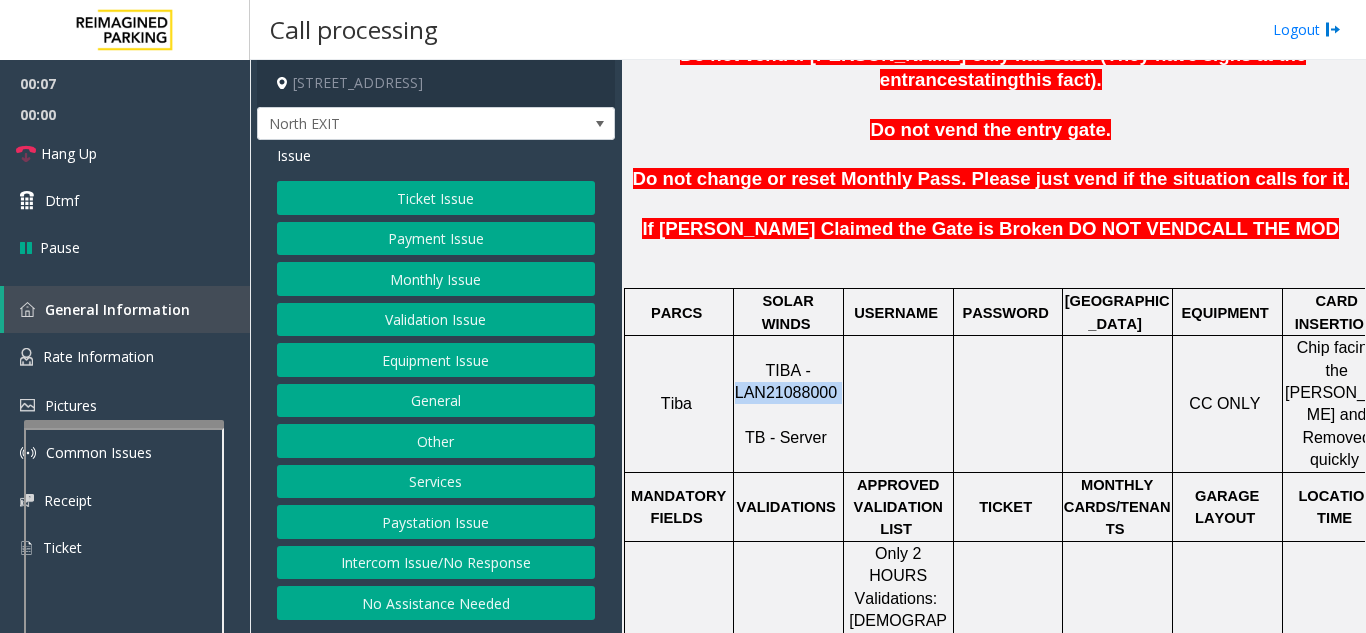 drag, startPoint x: 836, startPoint y: 345, endPoint x: 741, endPoint y: 351, distance: 95.189285 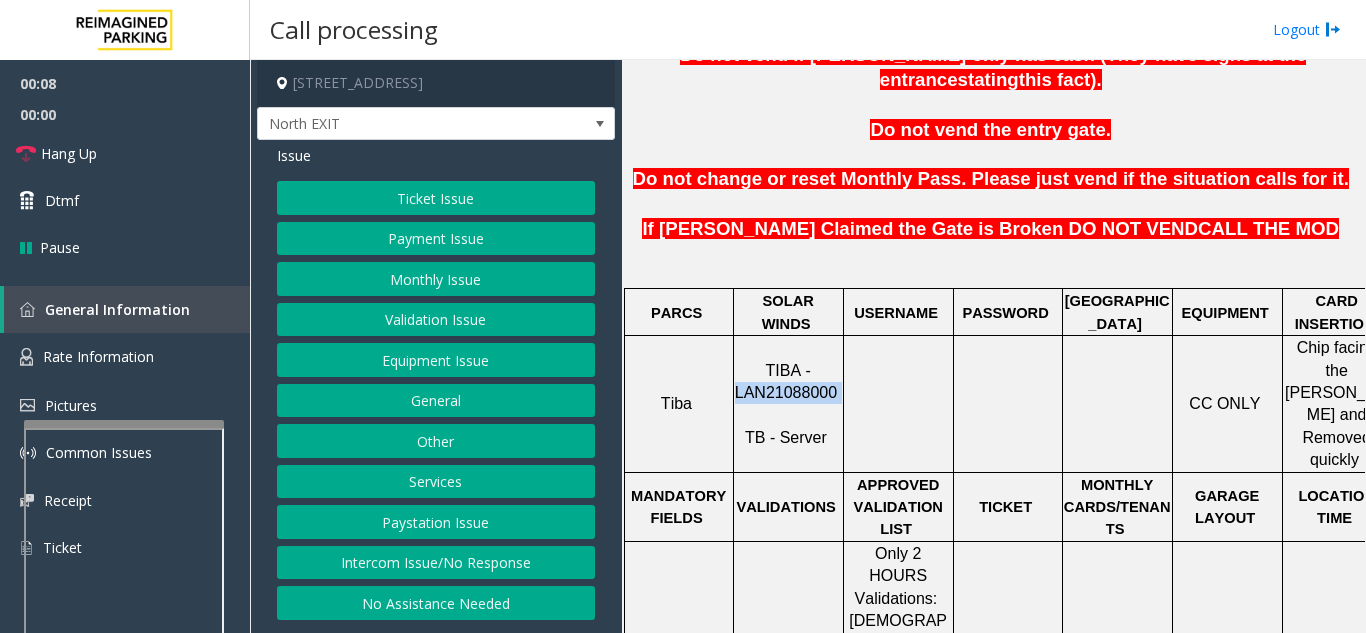 copy on "LAN21088000" 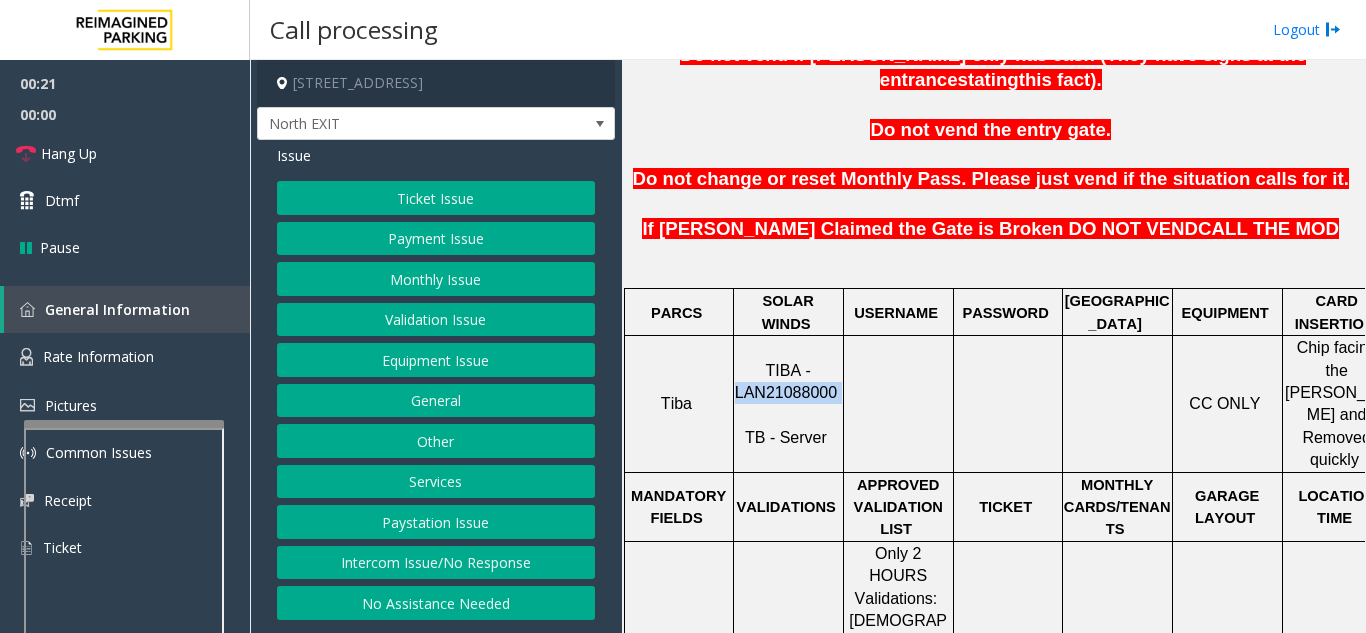 click on "Validation Issue" 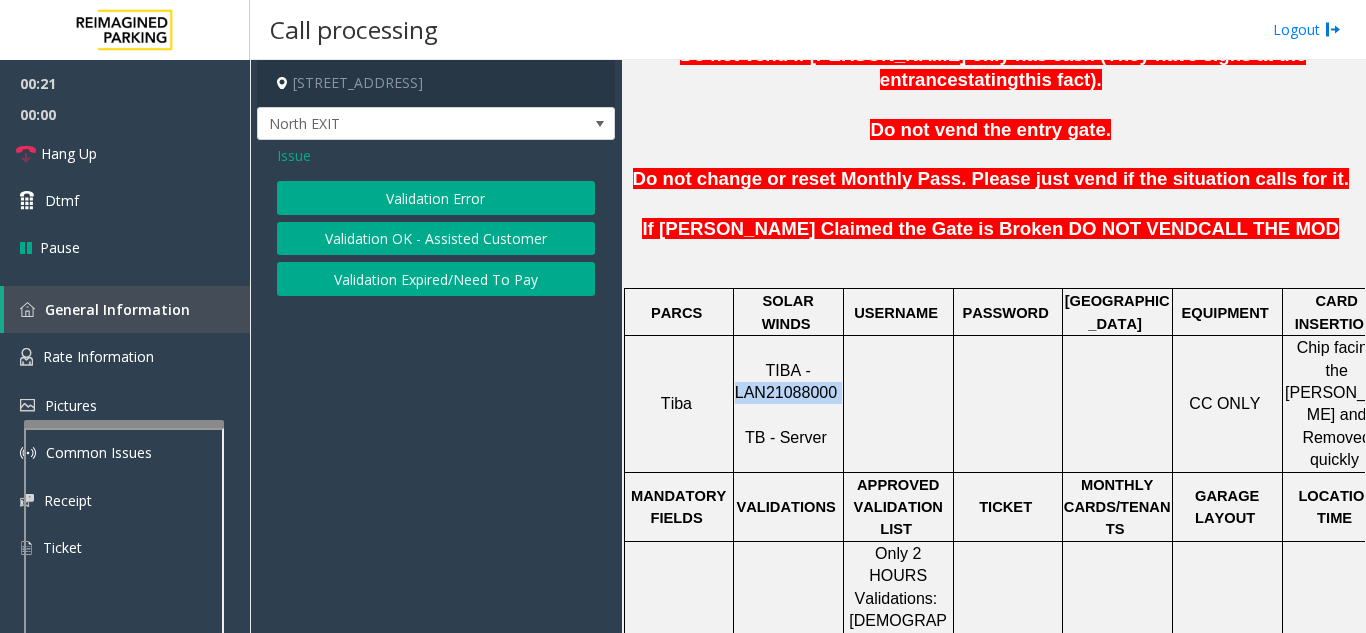 click on "Validation Error" 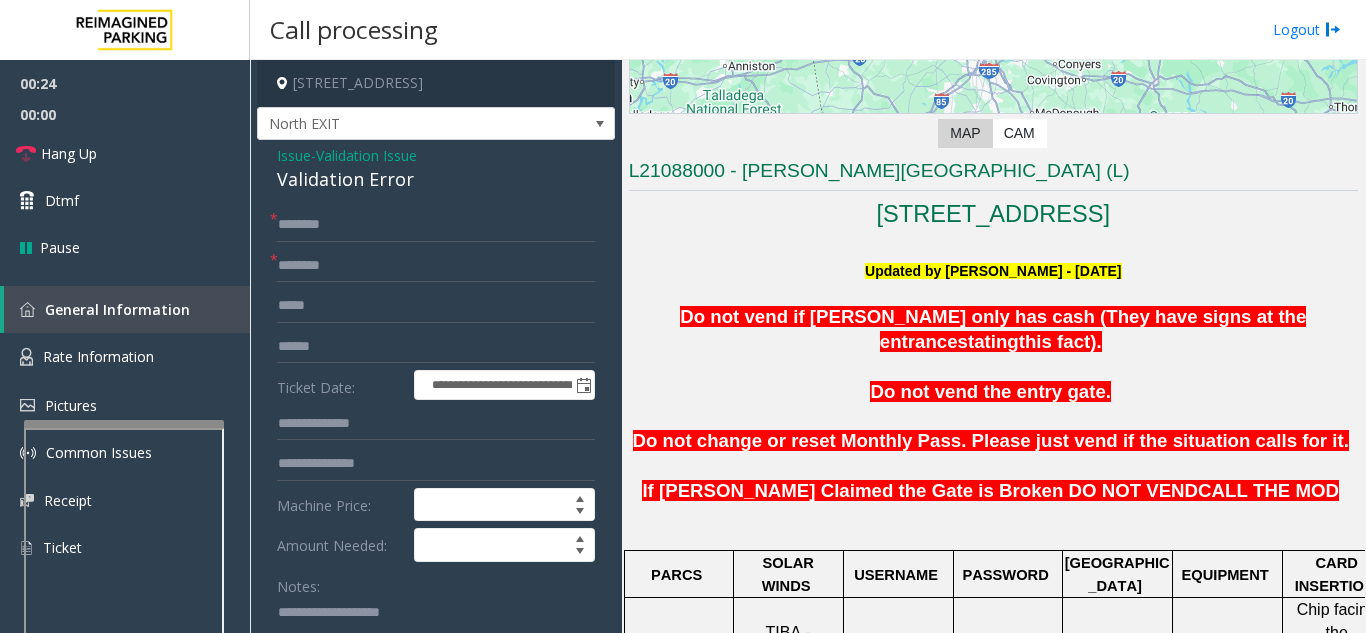 scroll, scrollTop: 300, scrollLeft: 0, axis: vertical 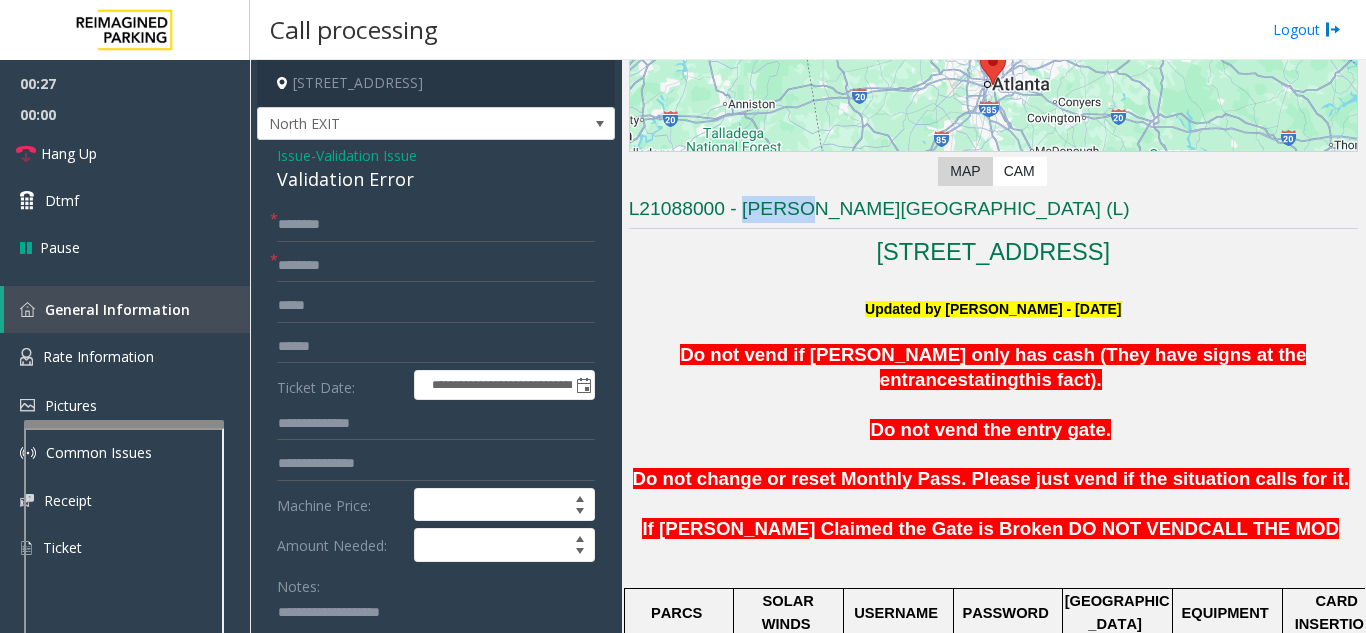 drag, startPoint x: 808, startPoint y: 213, endPoint x: 742, endPoint y: 219, distance: 66.27216 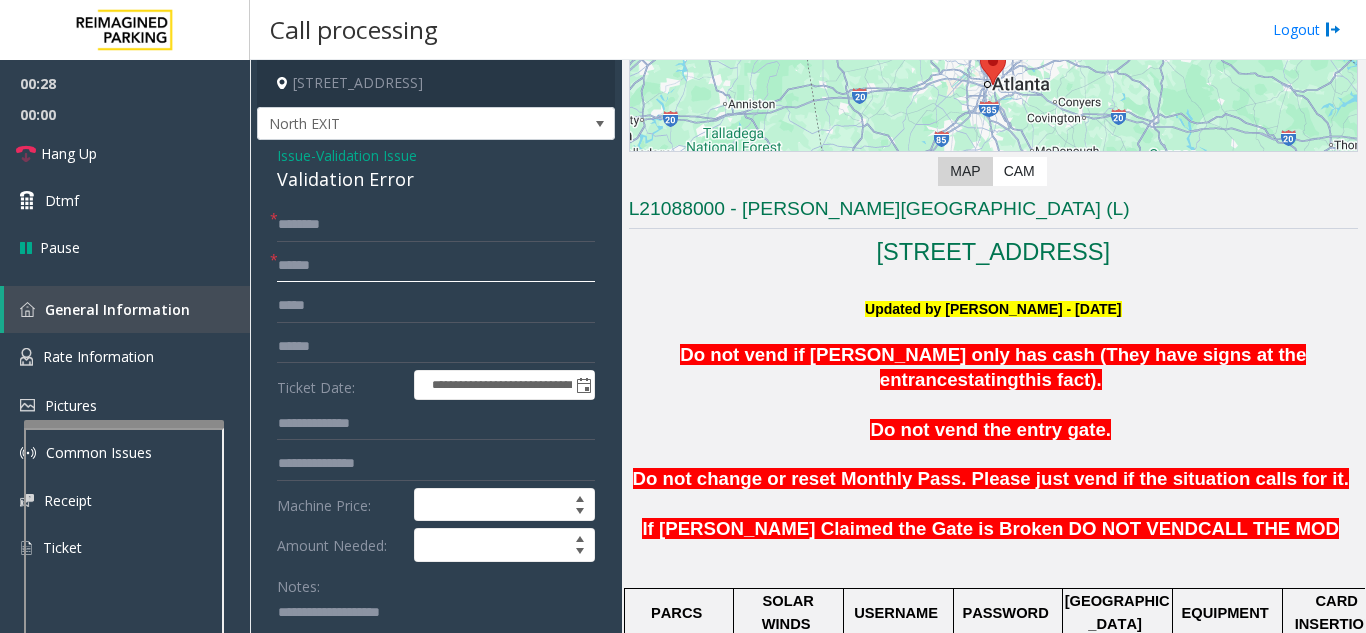 click on "******" 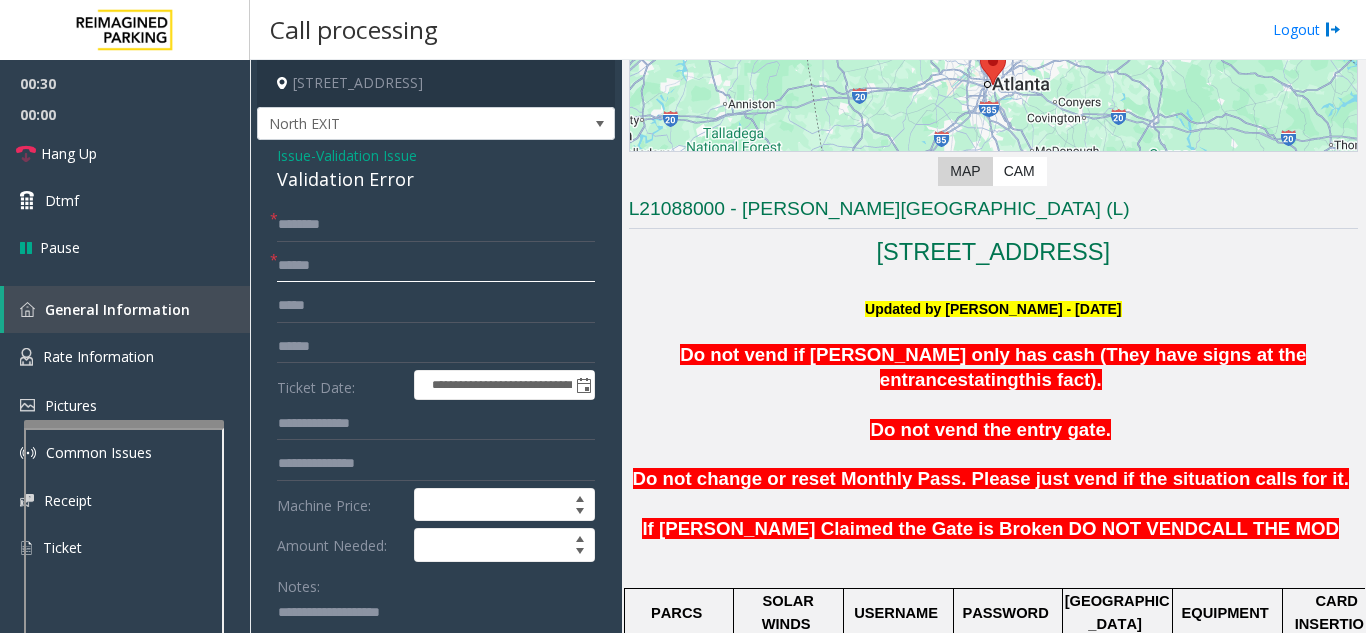 type on "******" 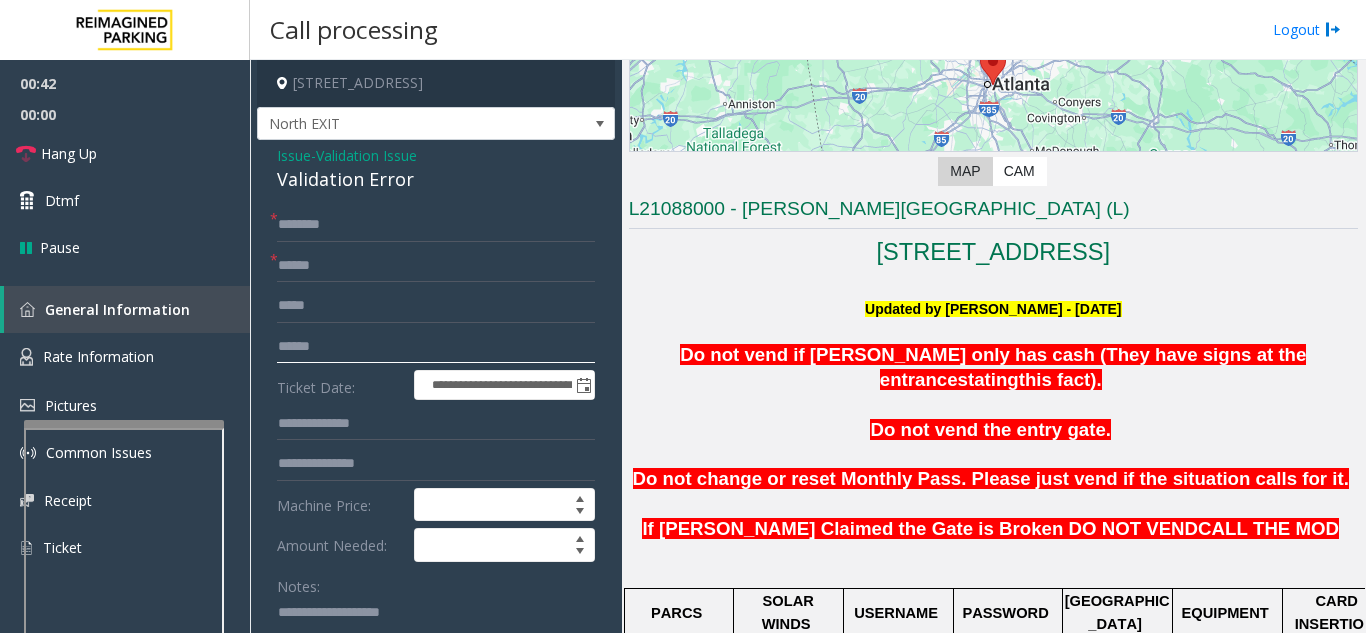 click 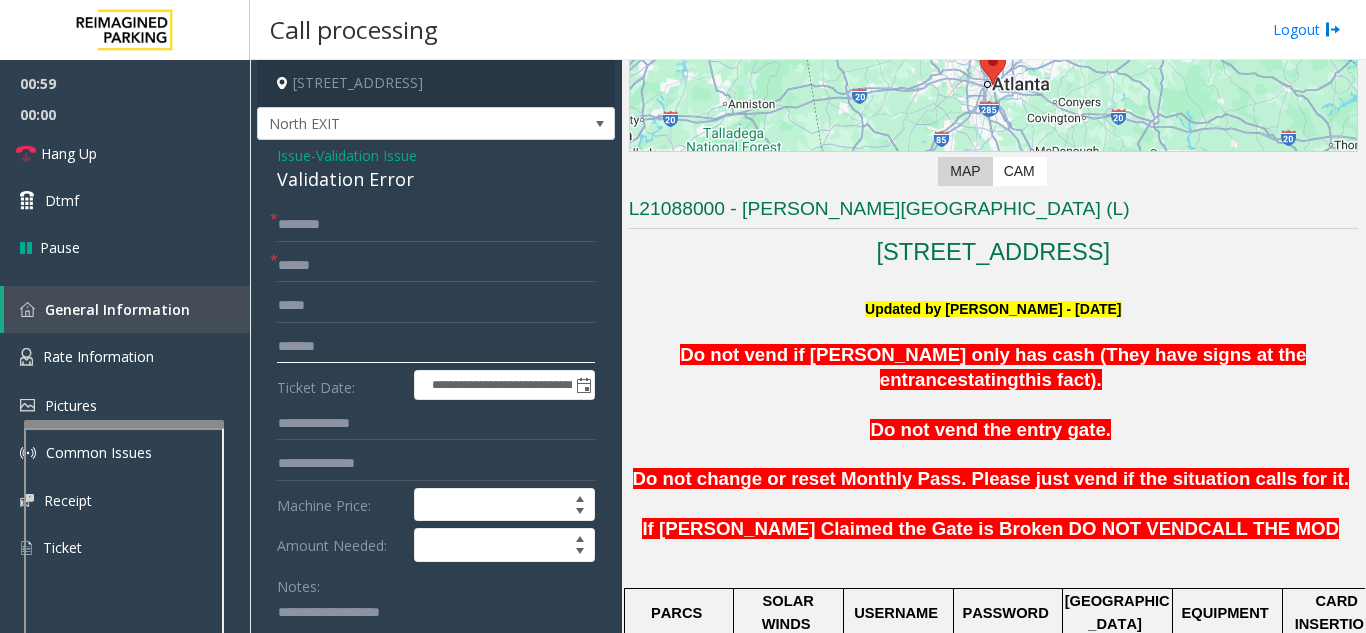 type on "*******" 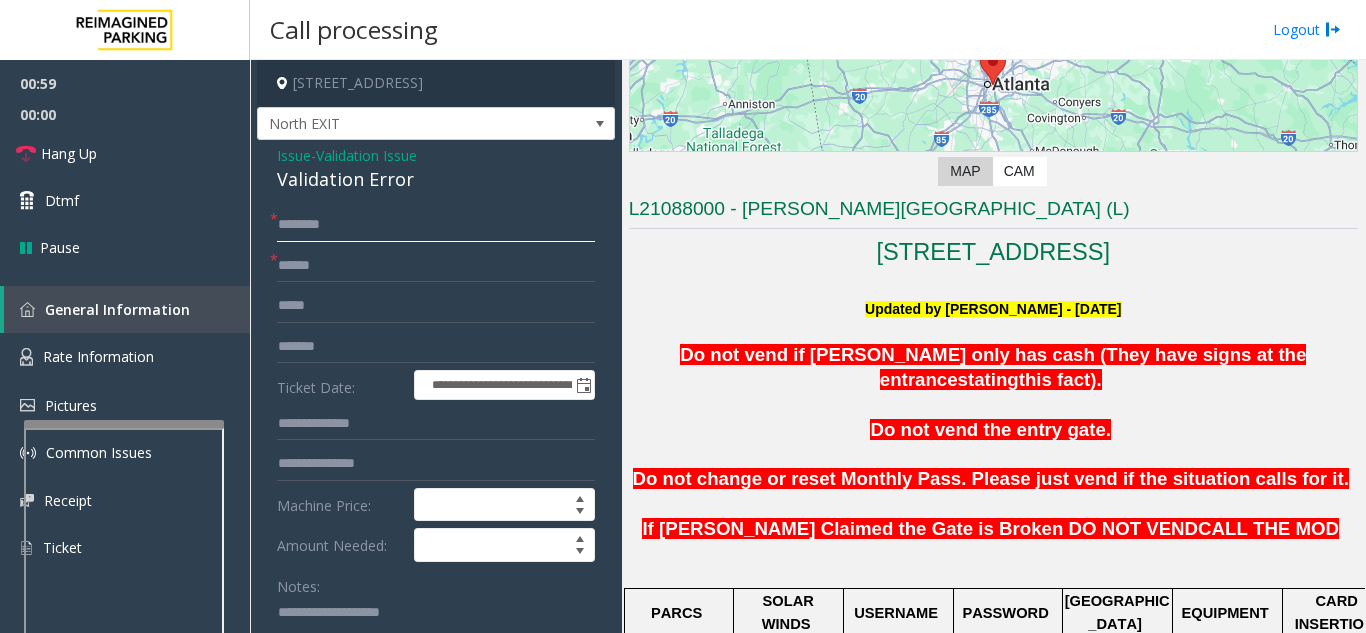 click 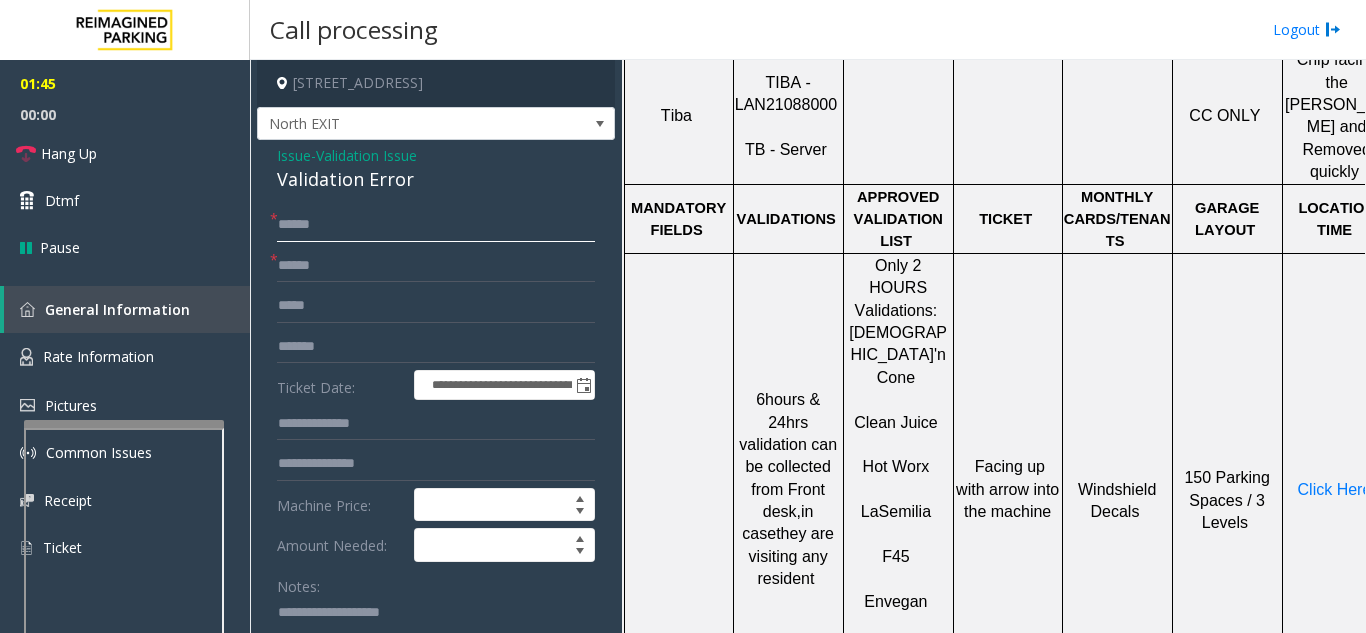 scroll, scrollTop: 900, scrollLeft: 0, axis: vertical 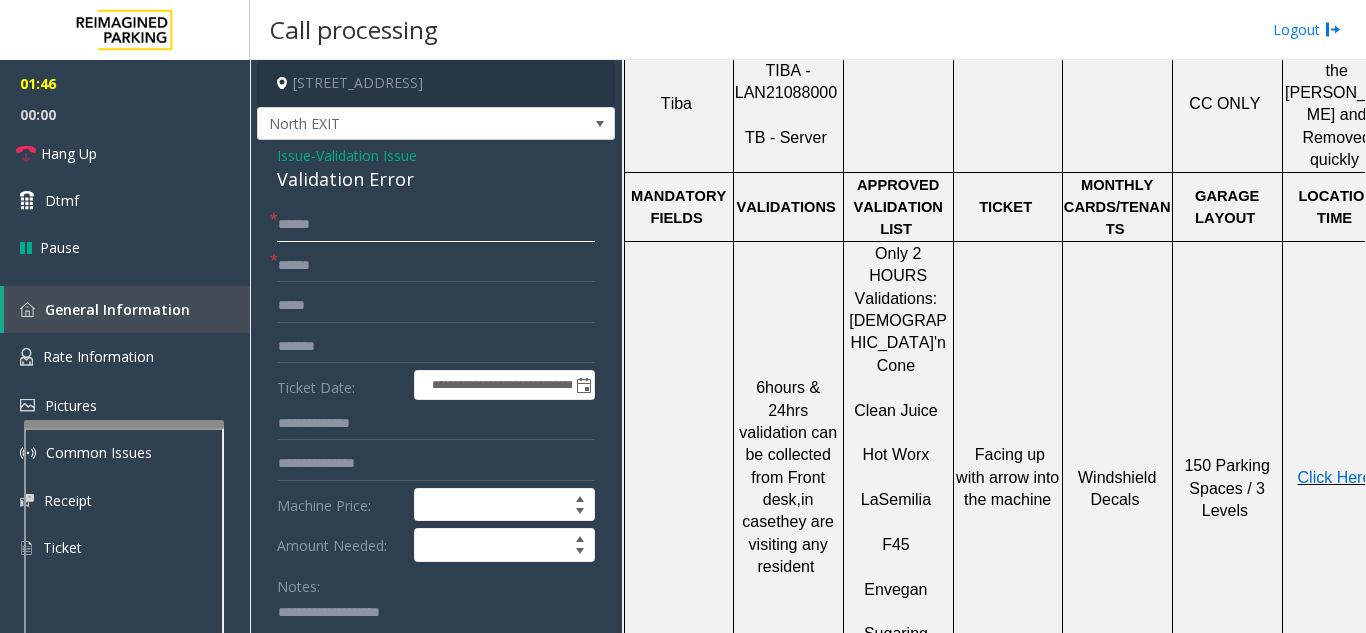 type on "*****" 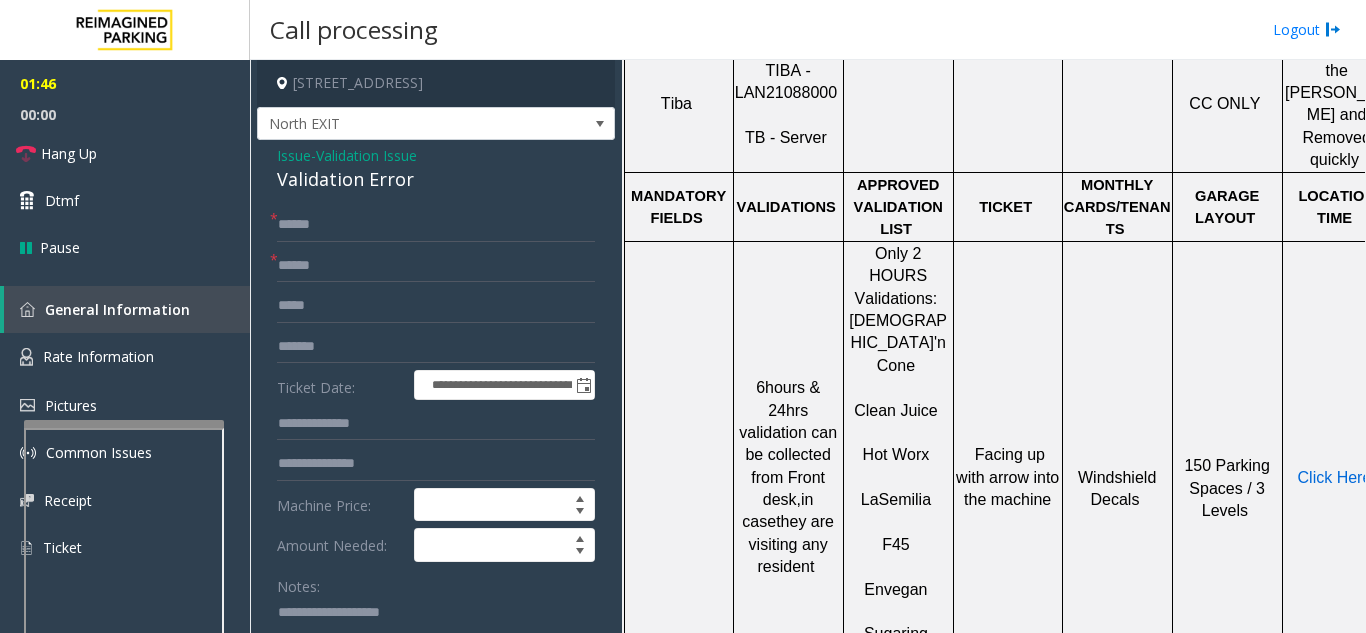 click on "Click Here" 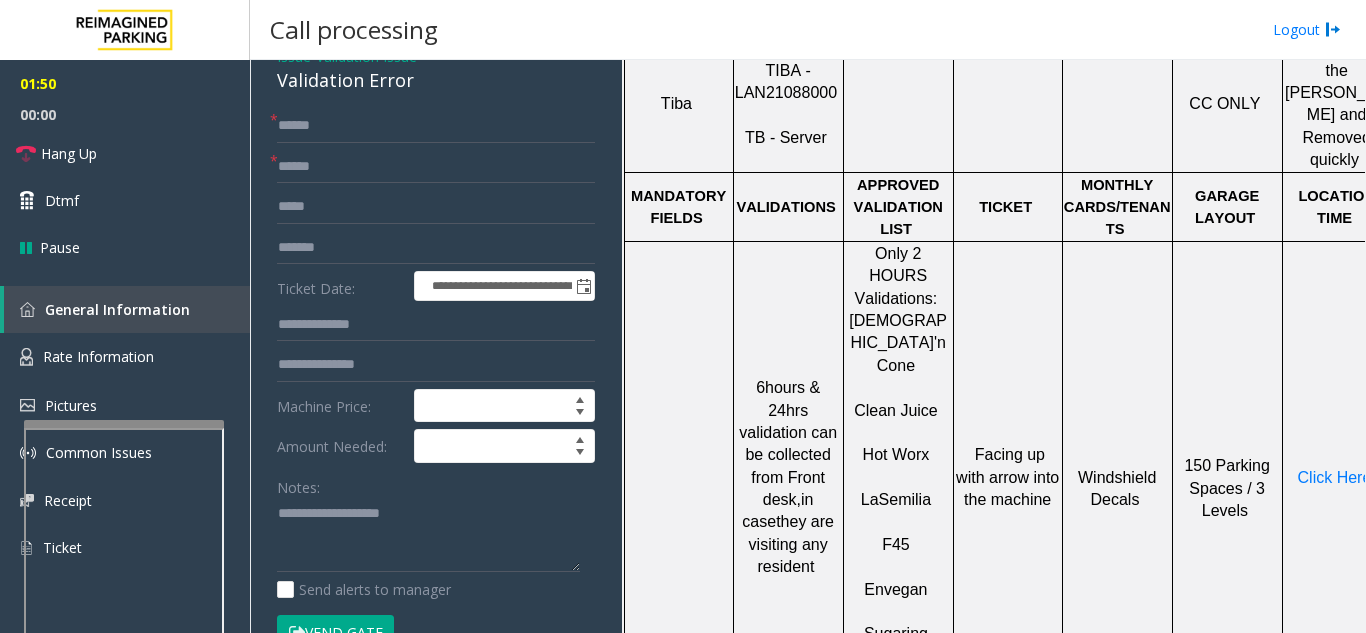 scroll, scrollTop: 100, scrollLeft: 0, axis: vertical 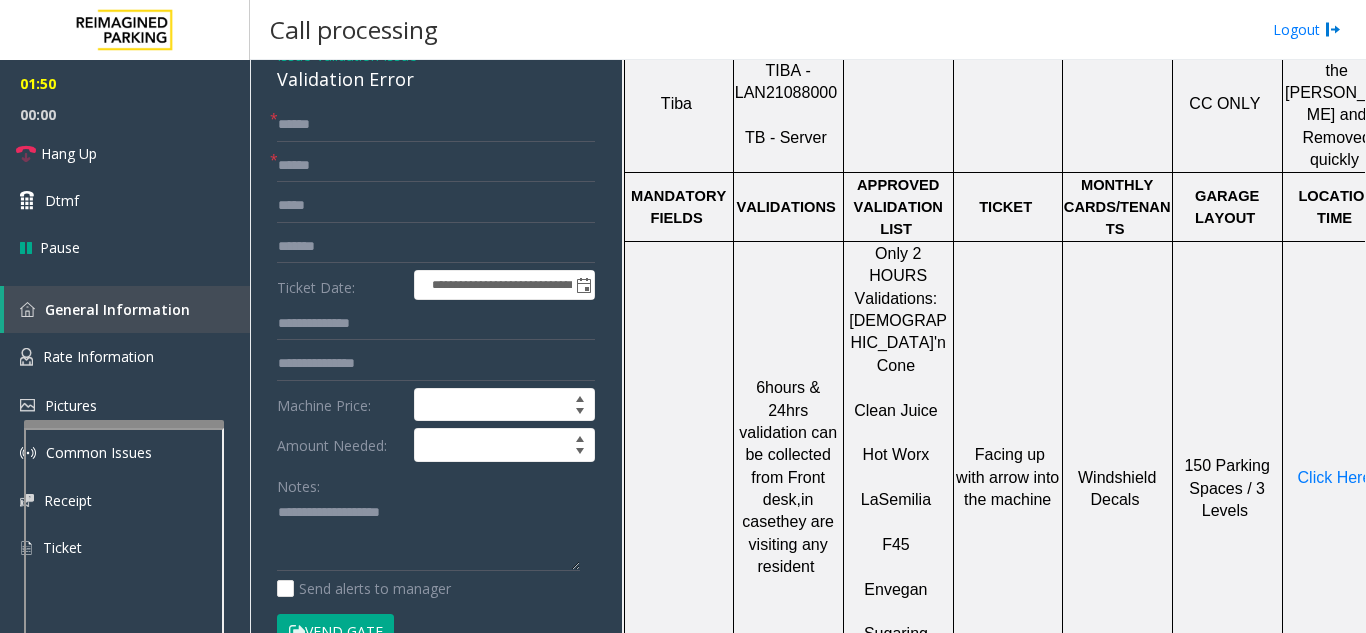 click on "Ticket Date:" 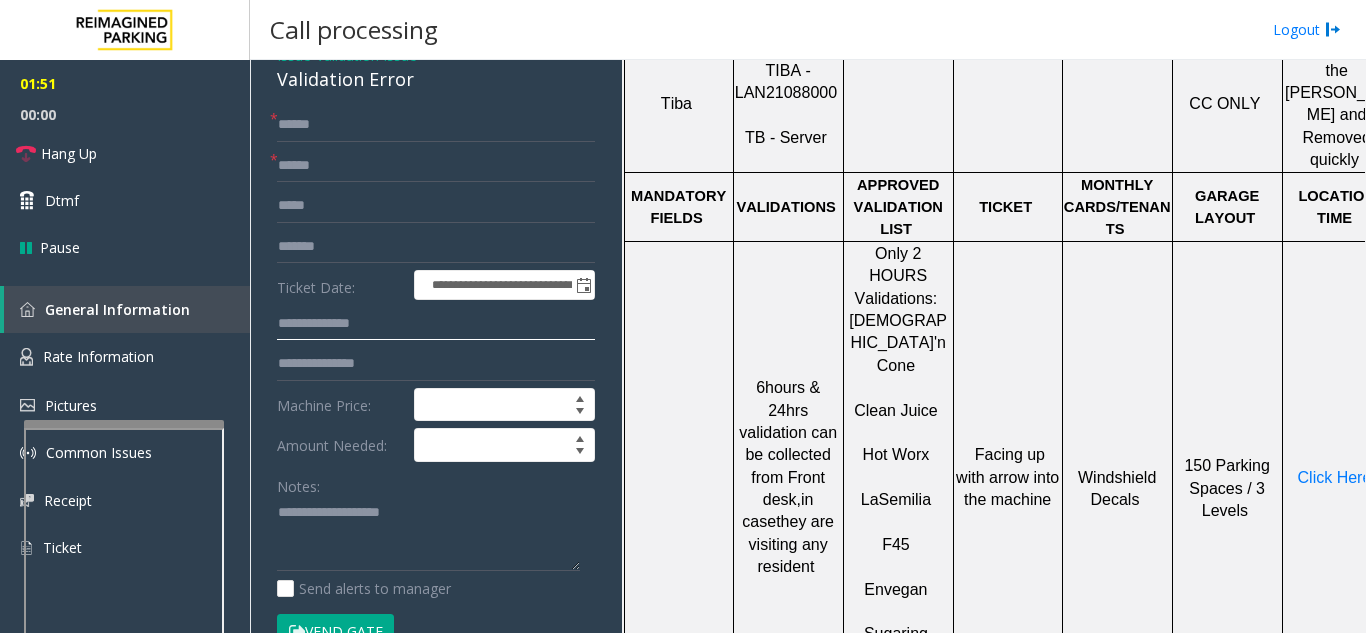 click 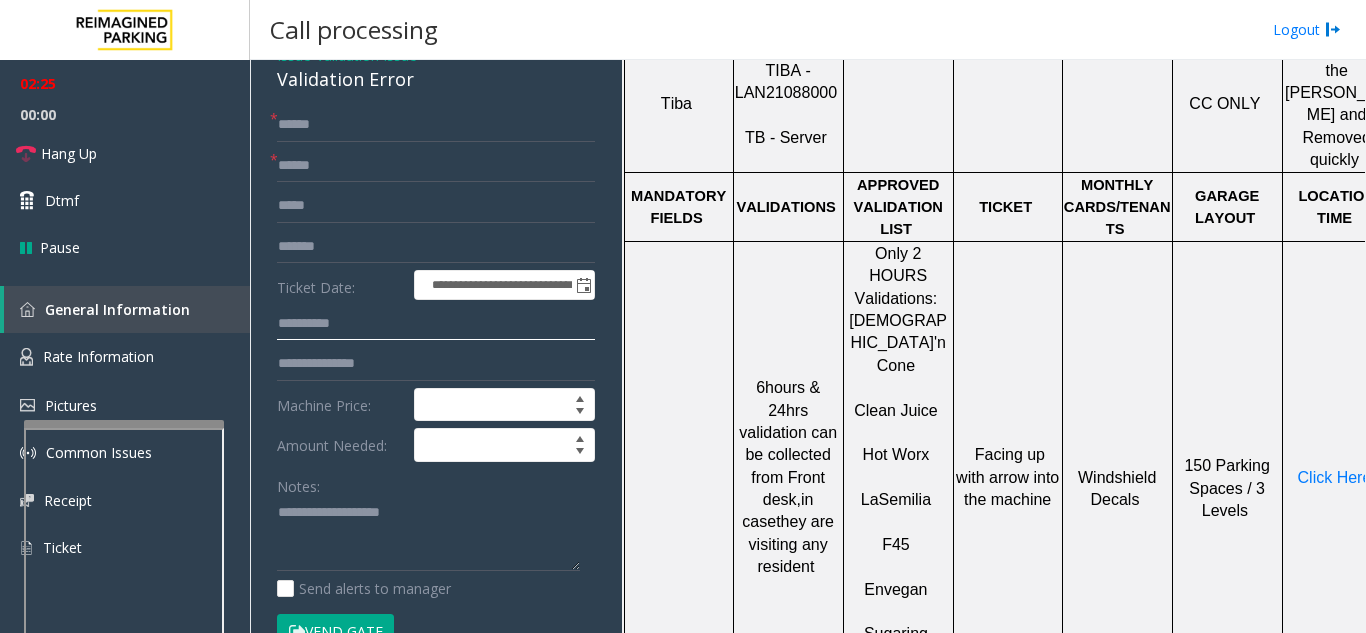 type on "*********" 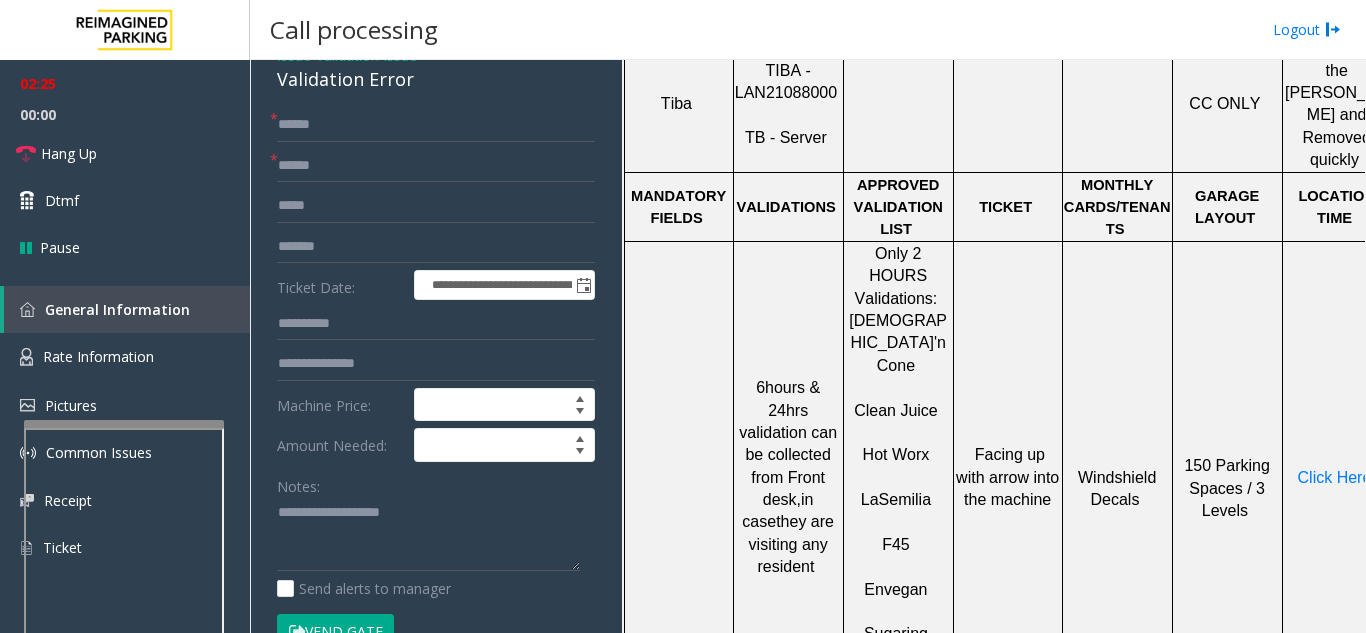 click on "Vend Gate" 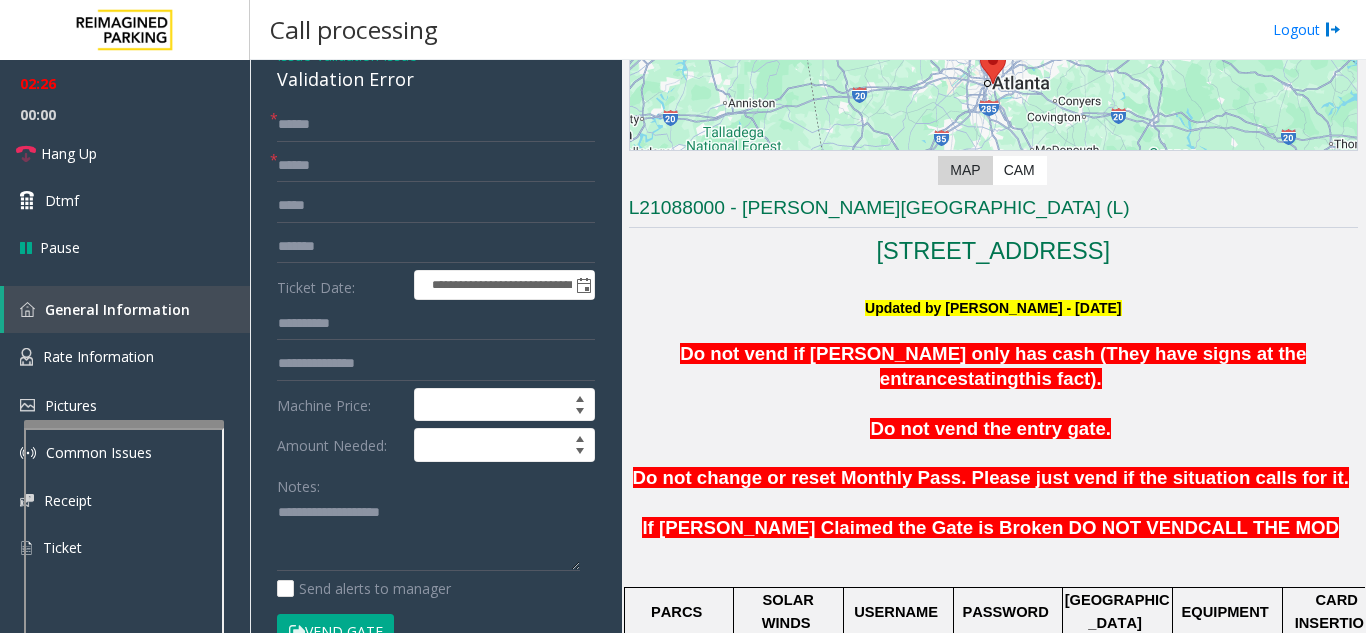 scroll, scrollTop: 300, scrollLeft: 0, axis: vertical 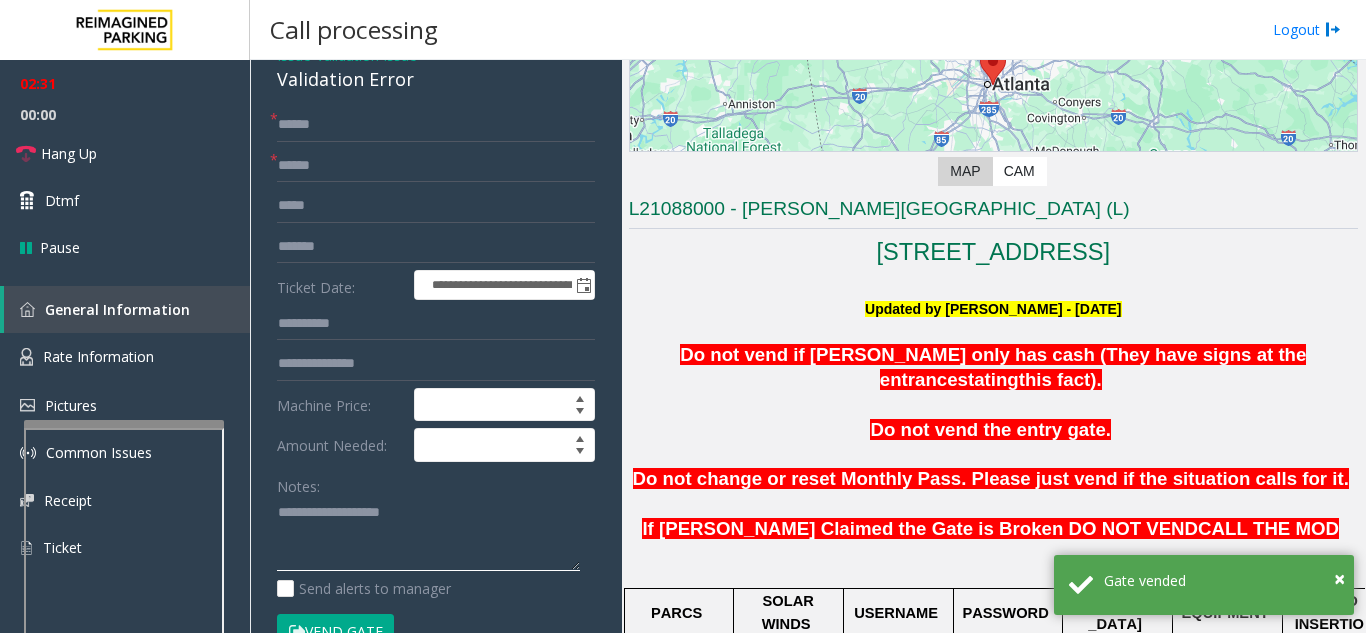 click 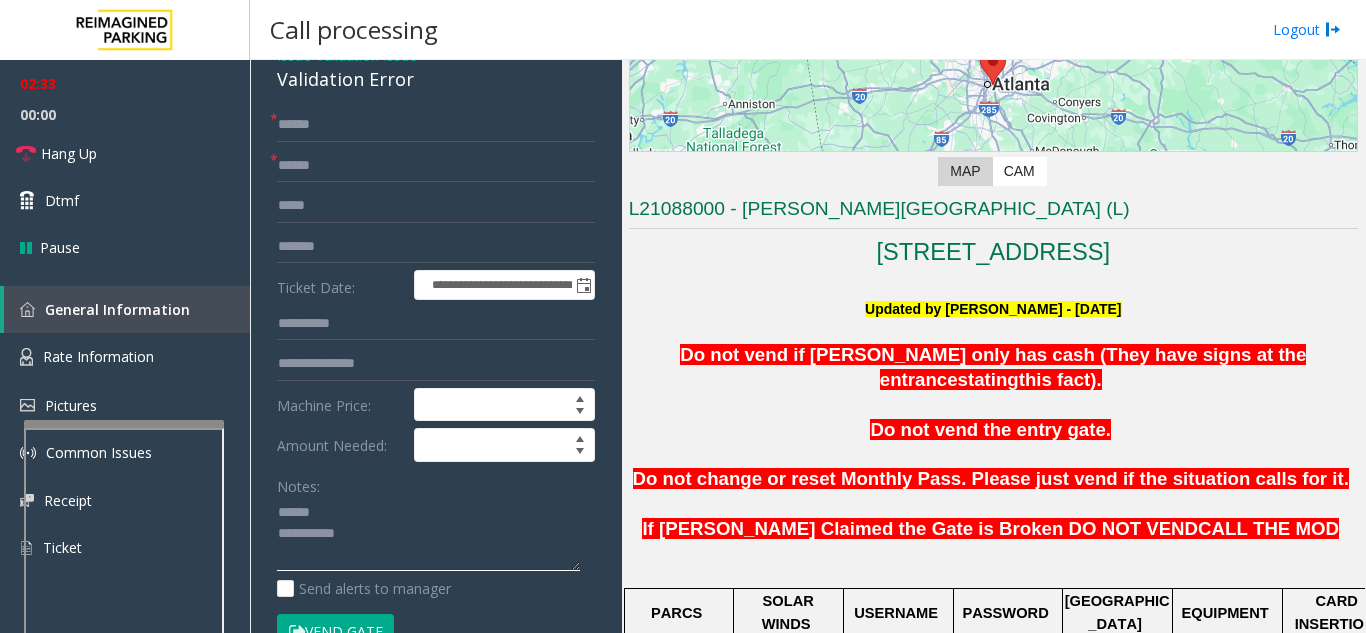 click 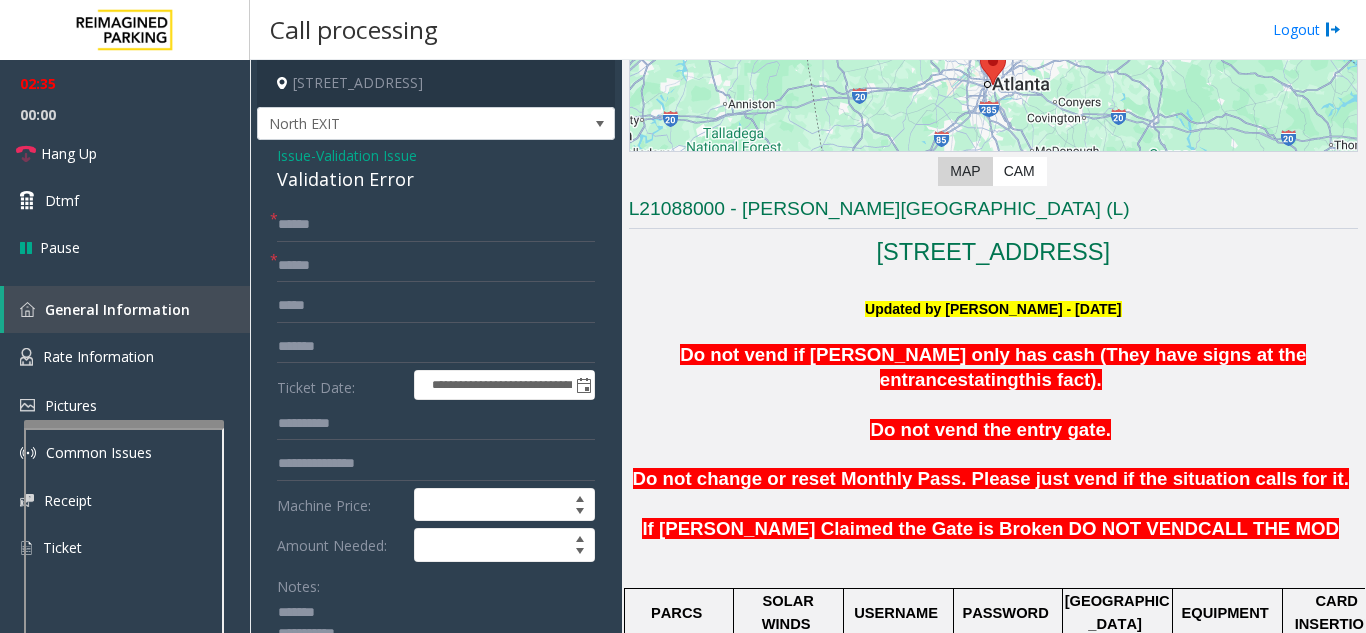 scroll, scrollTop: 100, scrollLeft: 0, axis: vertical 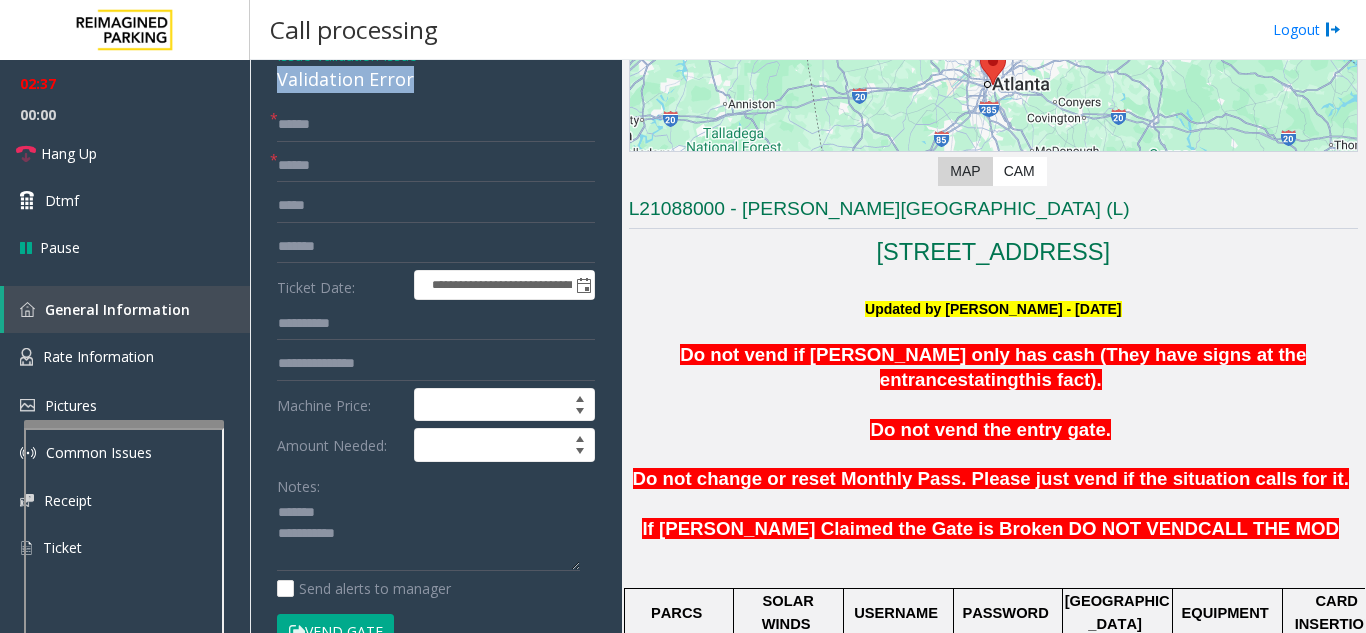 drag, startPoint x: 420, startPoint y: 80, endPoint x: 274, endPoint y: 82, distance: 146.0137 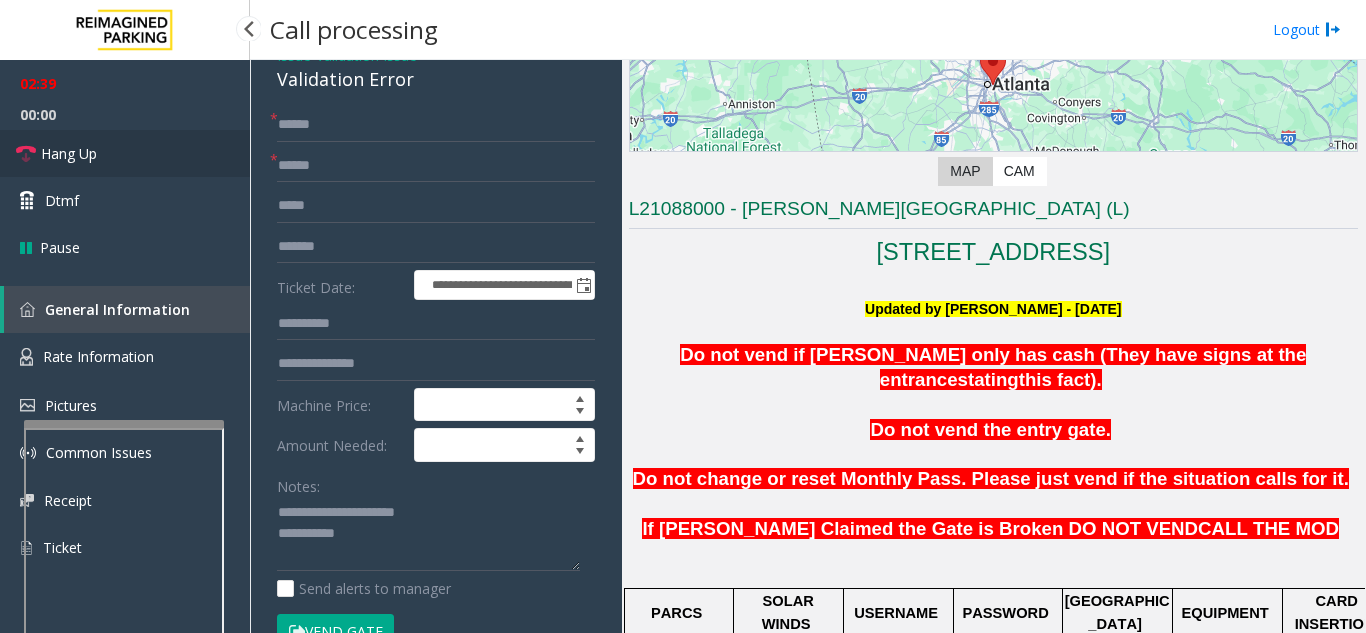 click on "Hang Up" at bounding box center (125, 153) 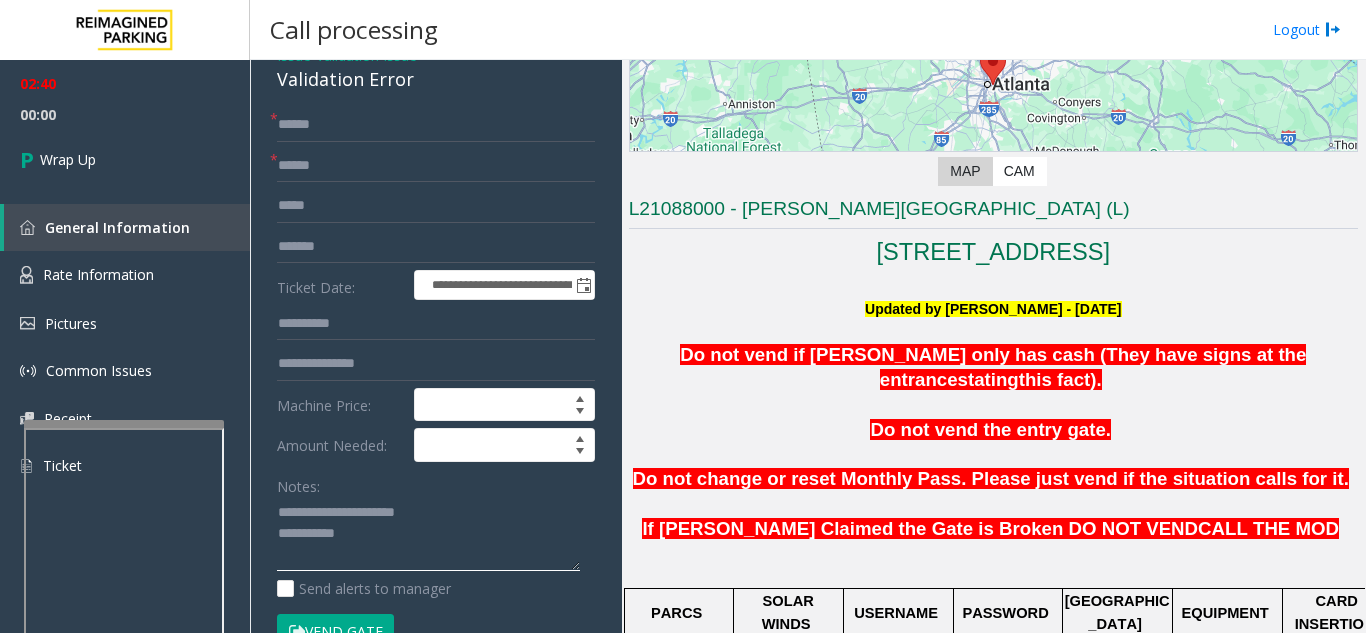 click 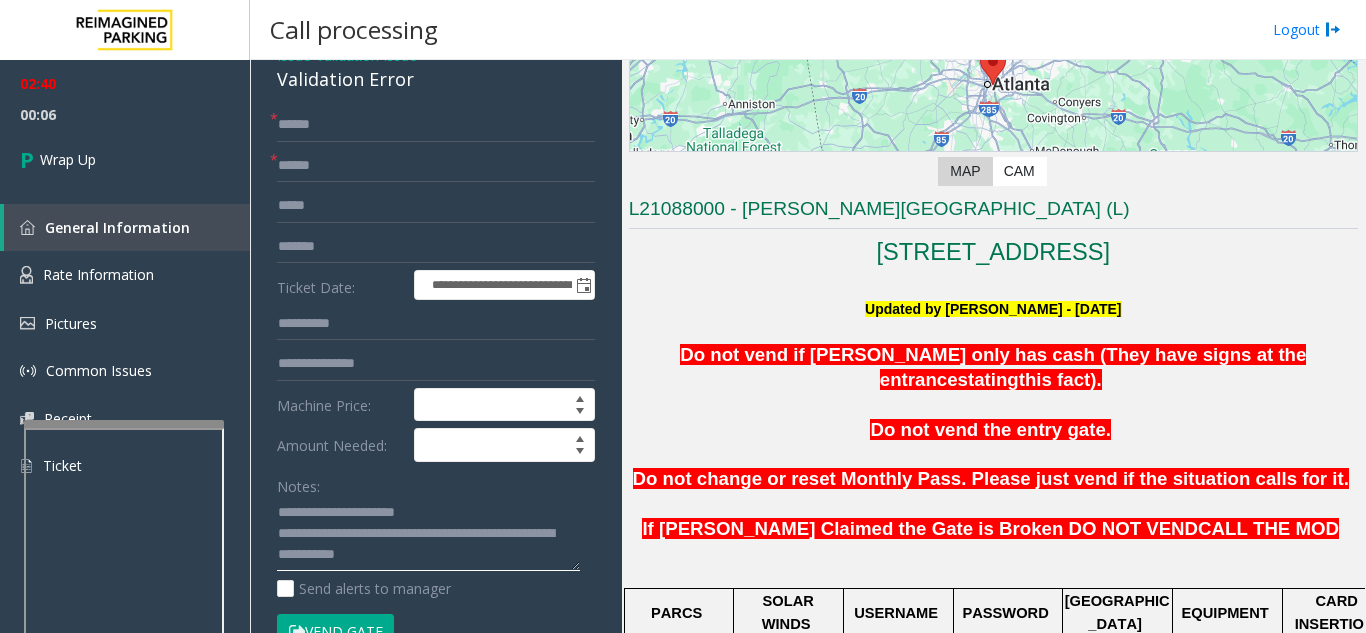 click 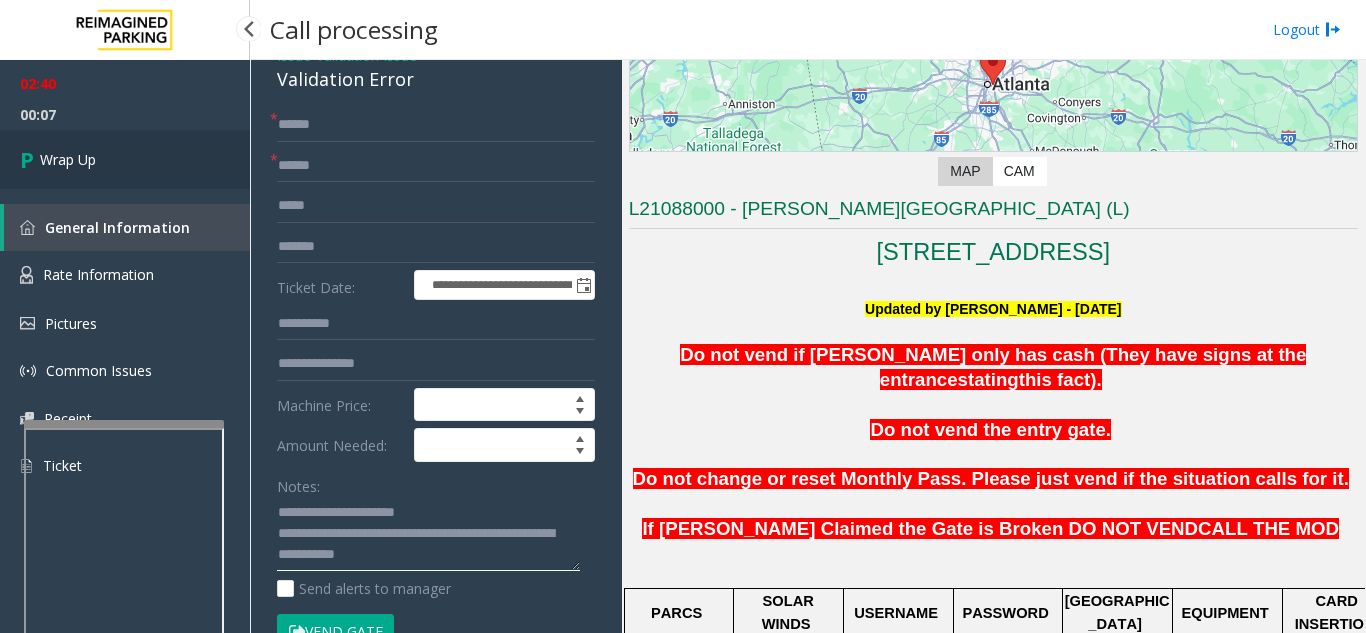 type on "**********" 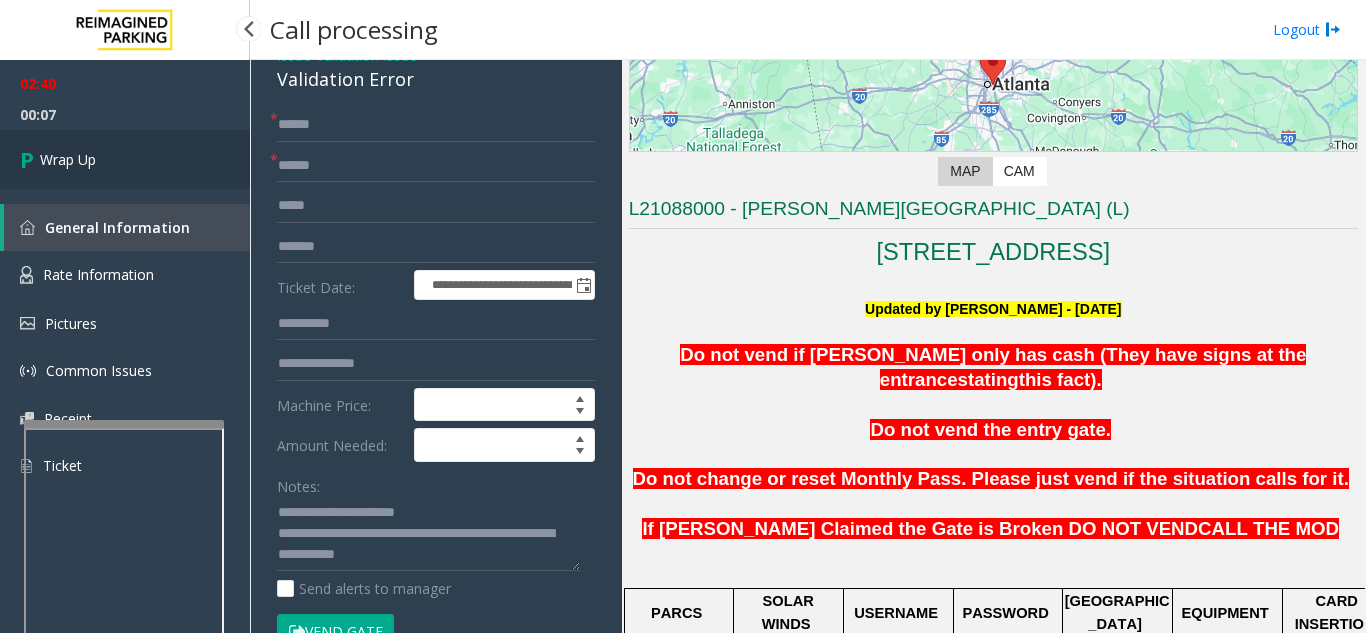 click on "Wrap Up" at bounding box center (125, 159) 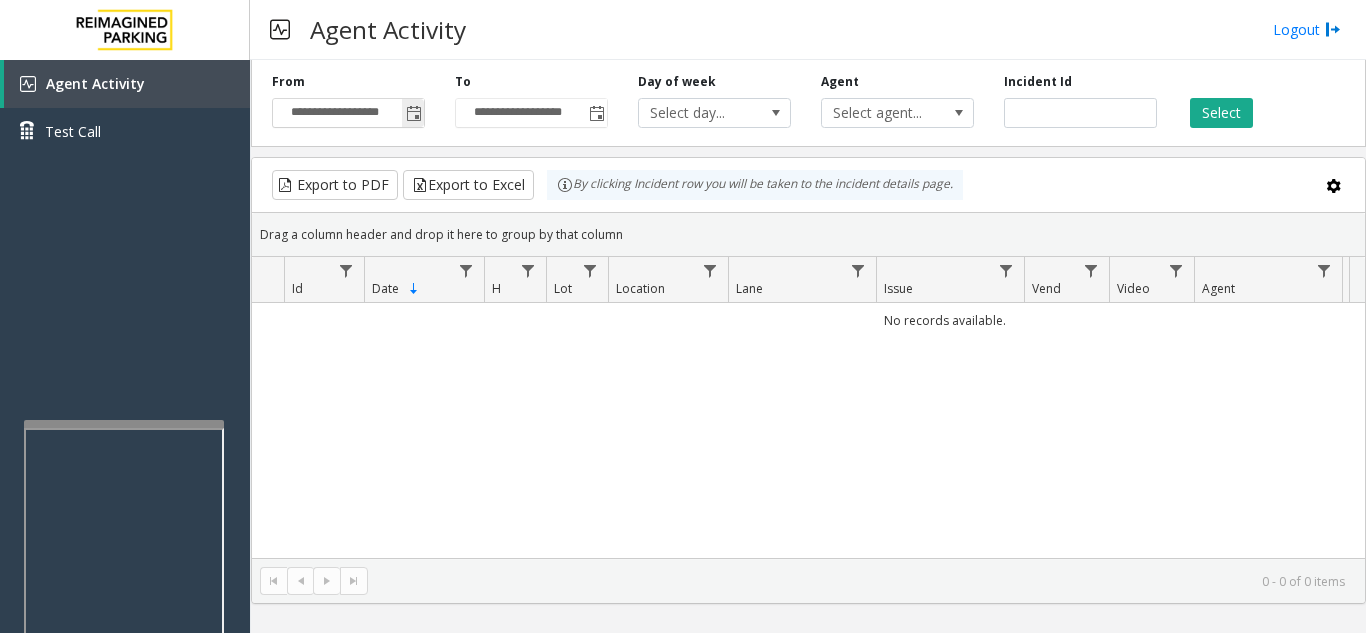 click 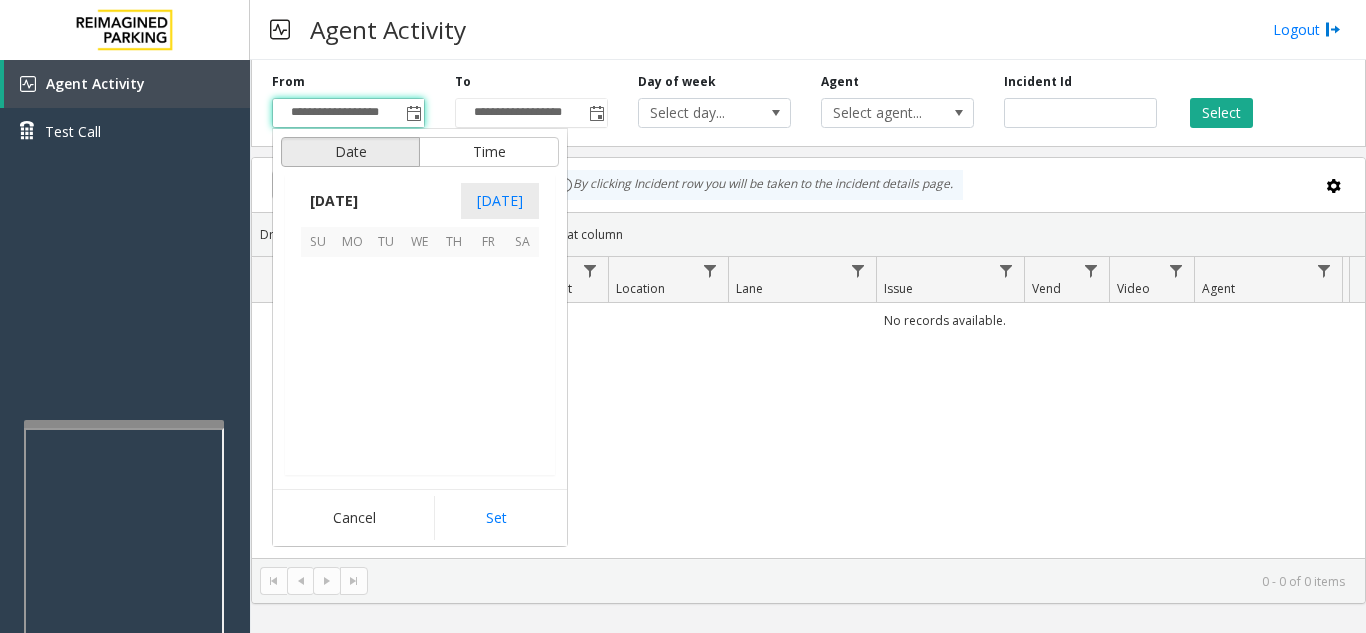 scroll, scrollTop: 358428, scrollLeft: 0, axis: vertical 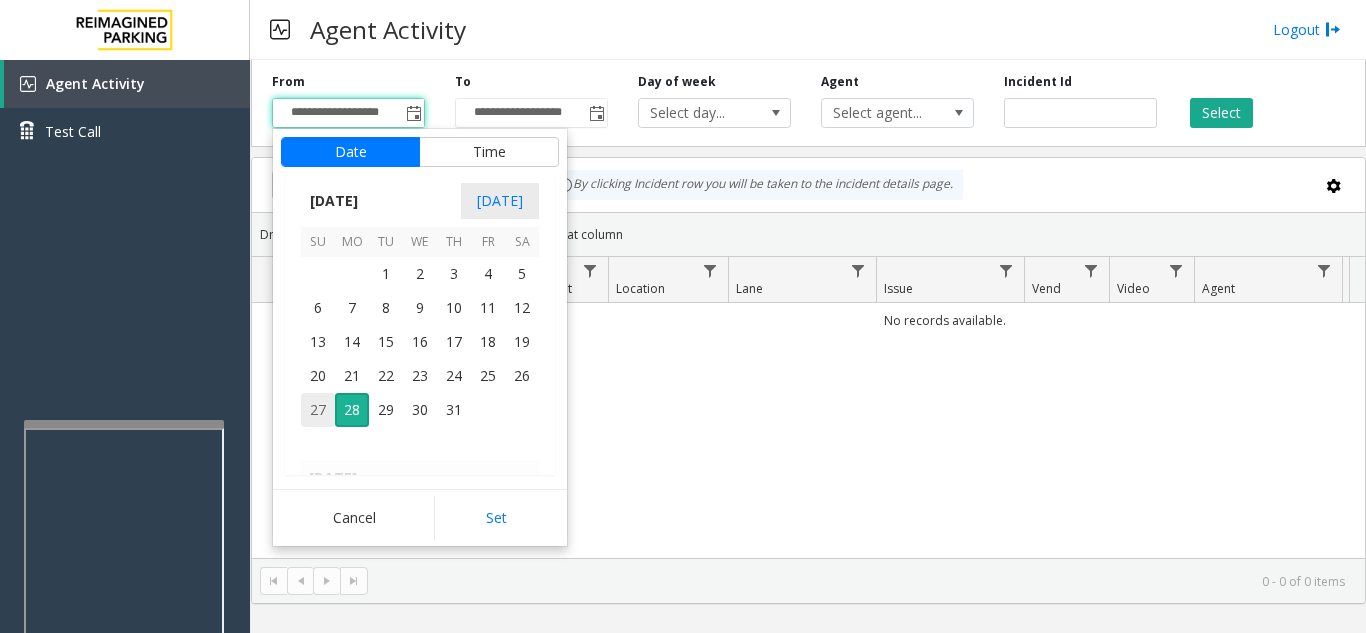 click on "27" at bounding box center [318, 410] 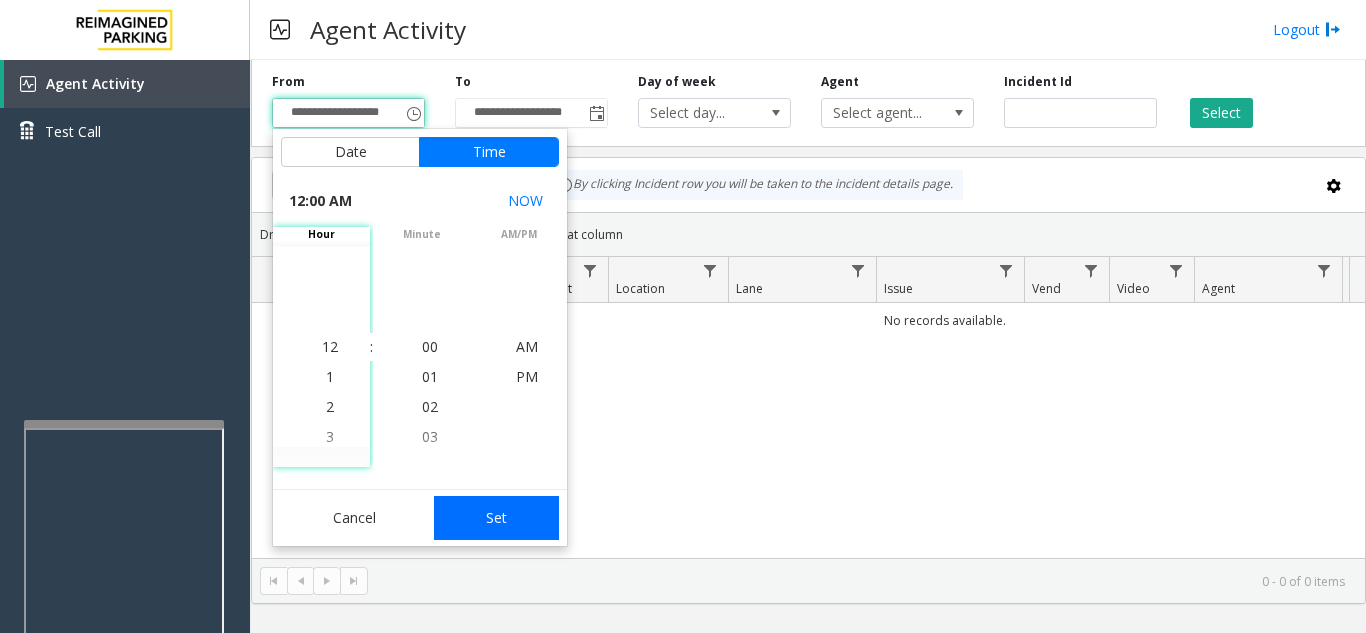 click on "Set" 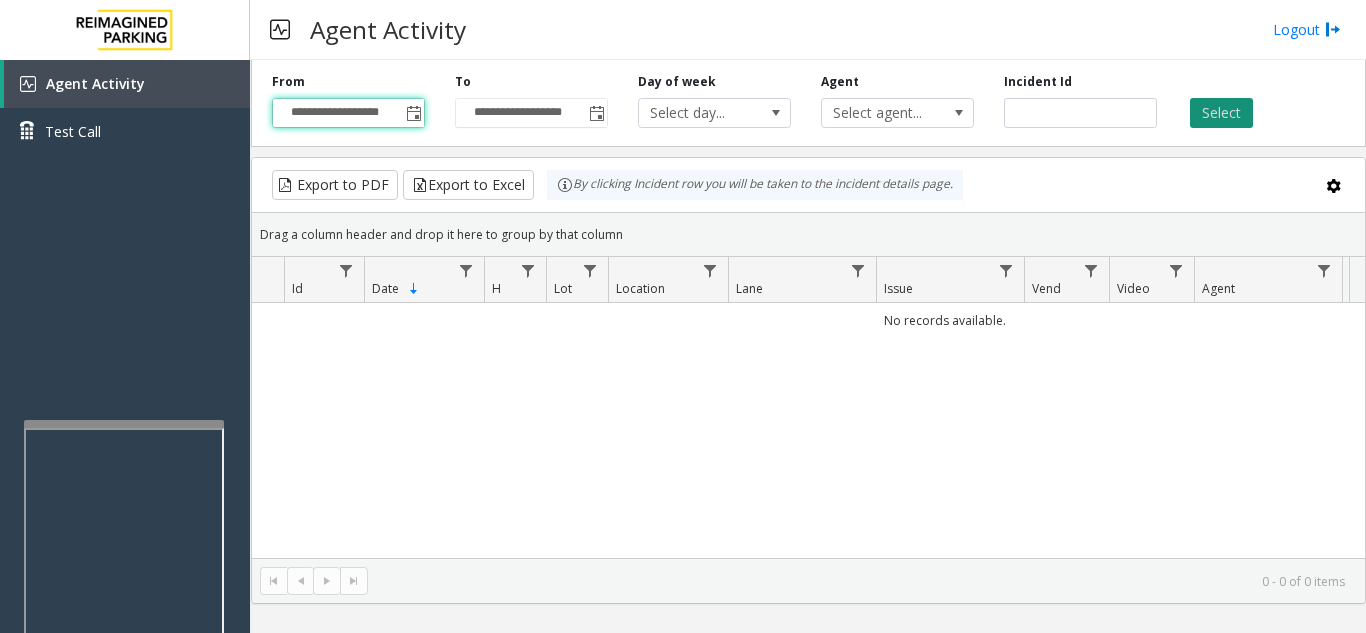 click on "Select" 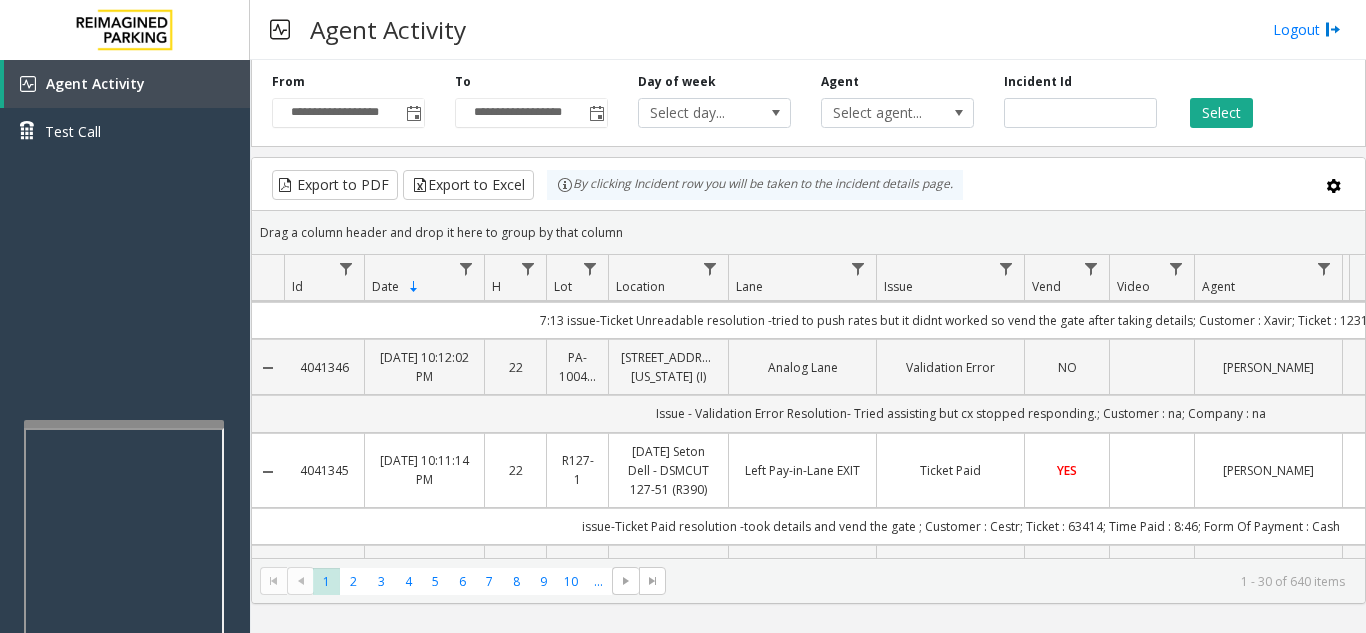 scroll, scrollTop: 2737, scrollLeft: 0, axis: vertical 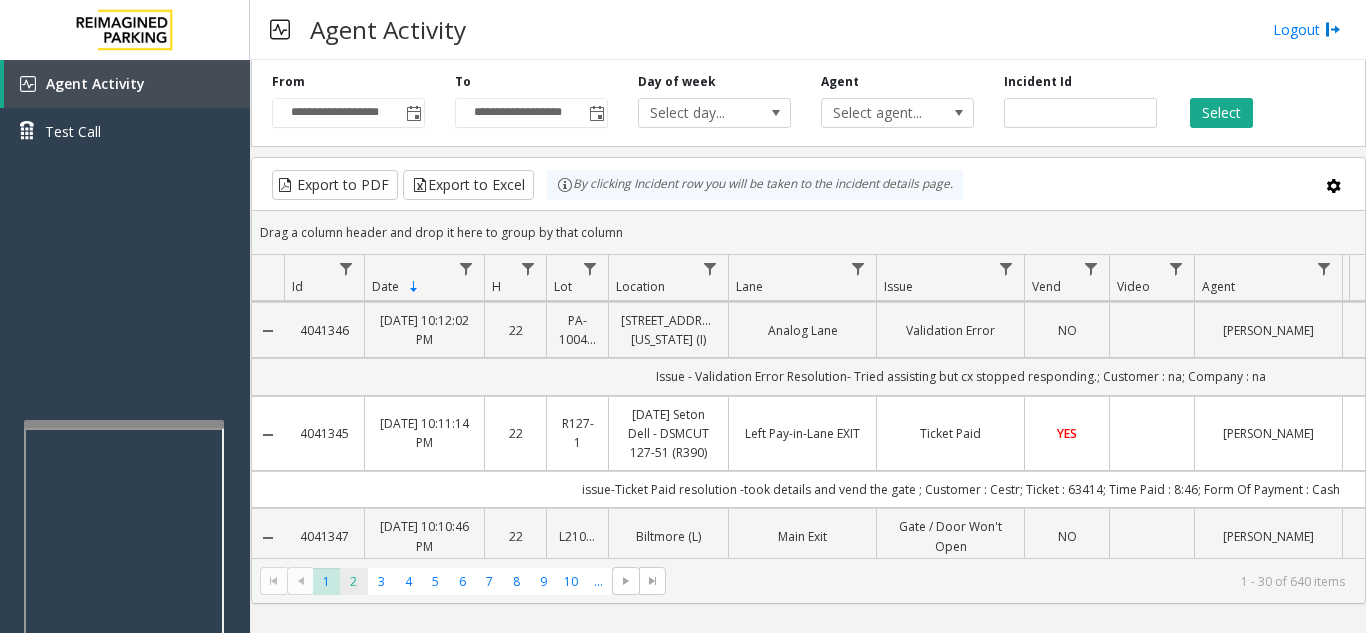 click on "2" 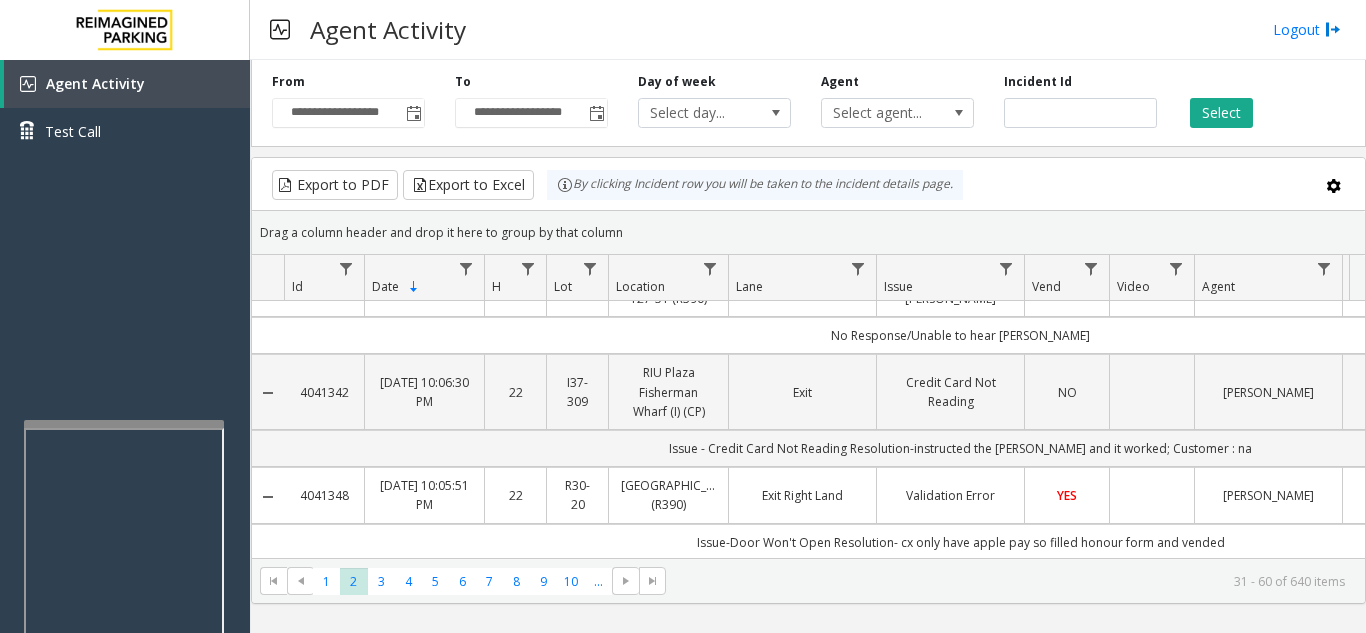 scroll, scrollTop: 300, scrollLeft: 0, axis: vertical 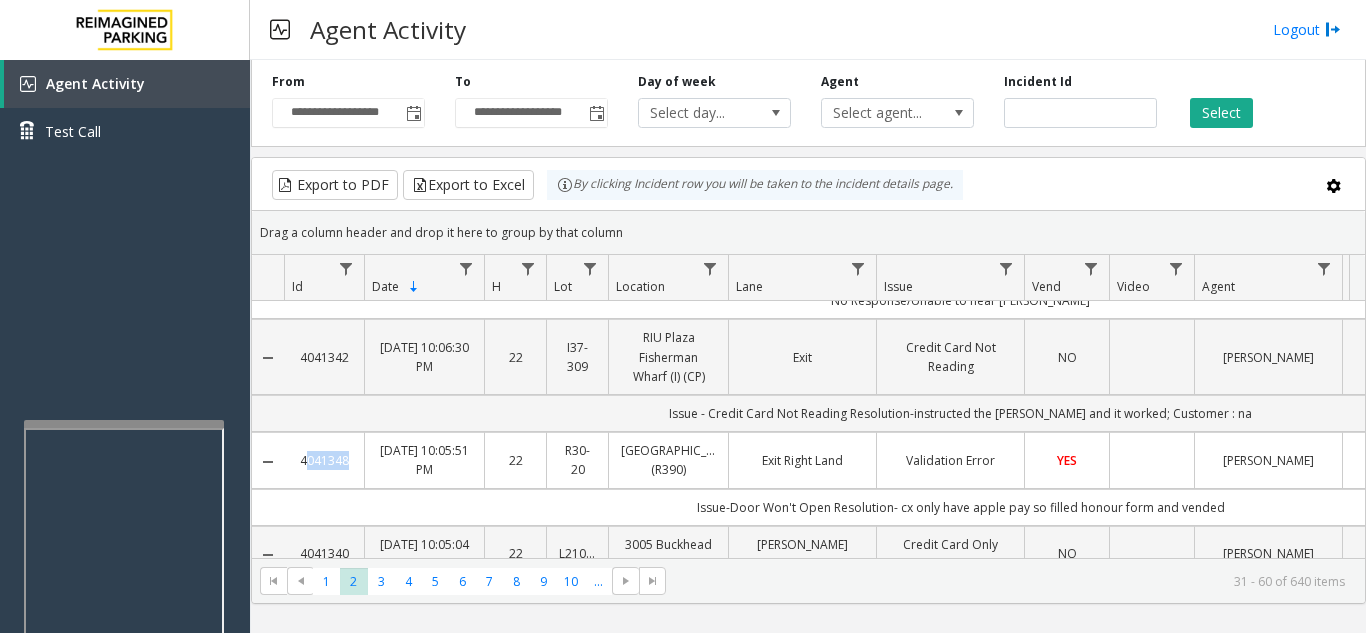drag, startPoint x: 364, startPoint y: 472, endPoint x: 301, endPoint y: 487, distance: 64.7611 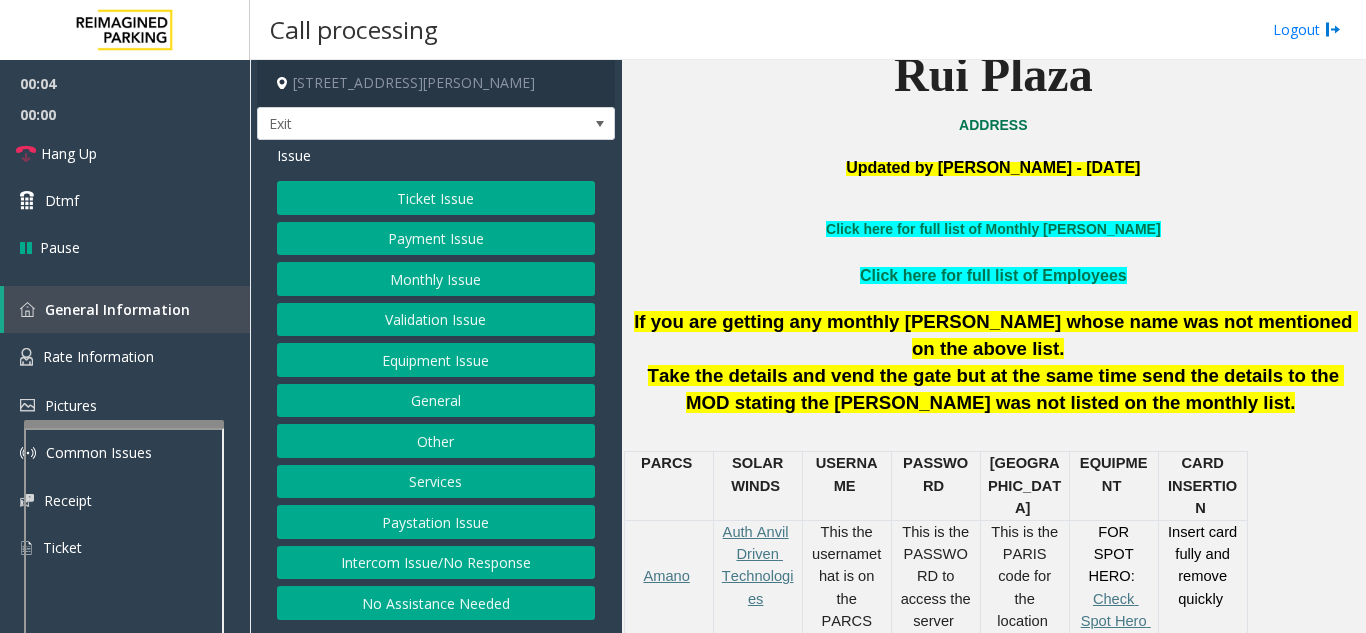 scroll, scrollTop: 500, scrollLeft: 0, axis: vertical 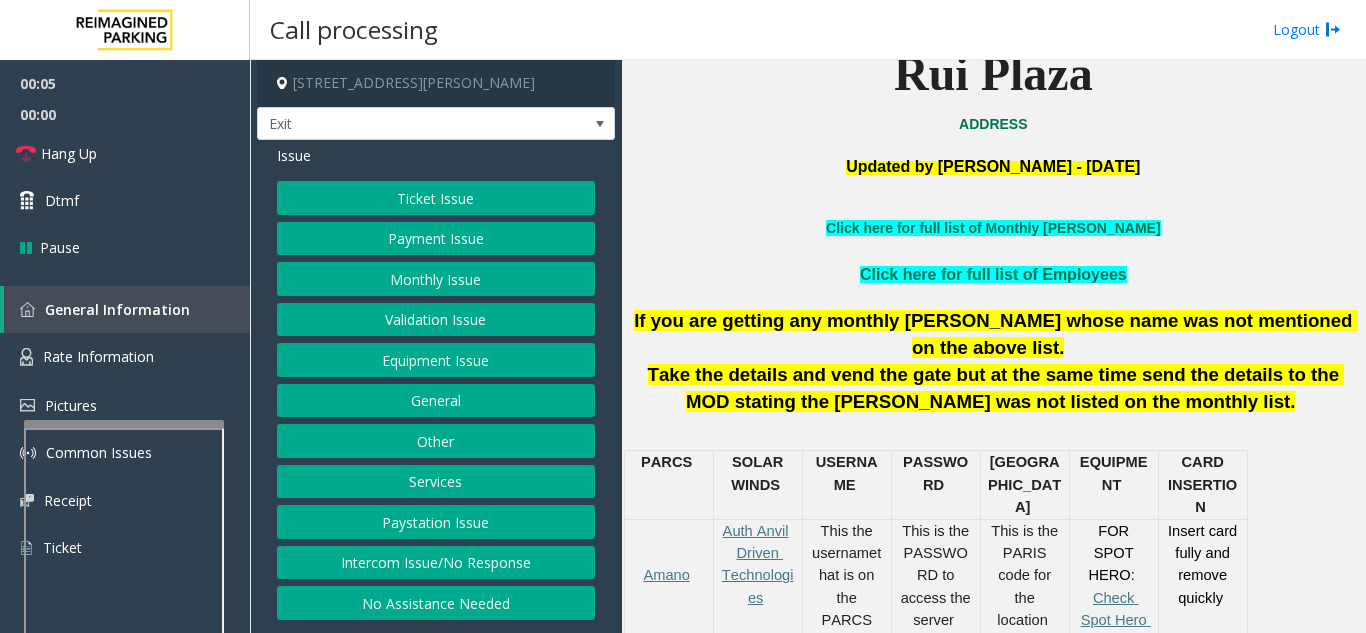 click on "Services" 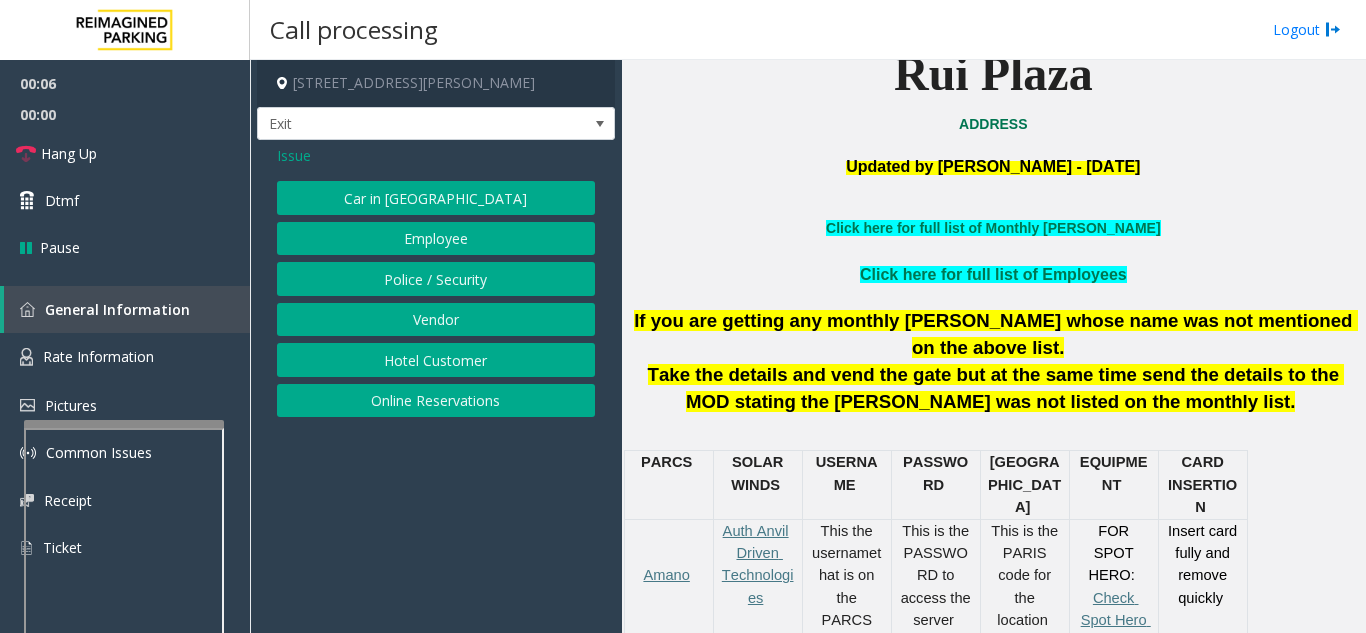 click on "Online Reservations" 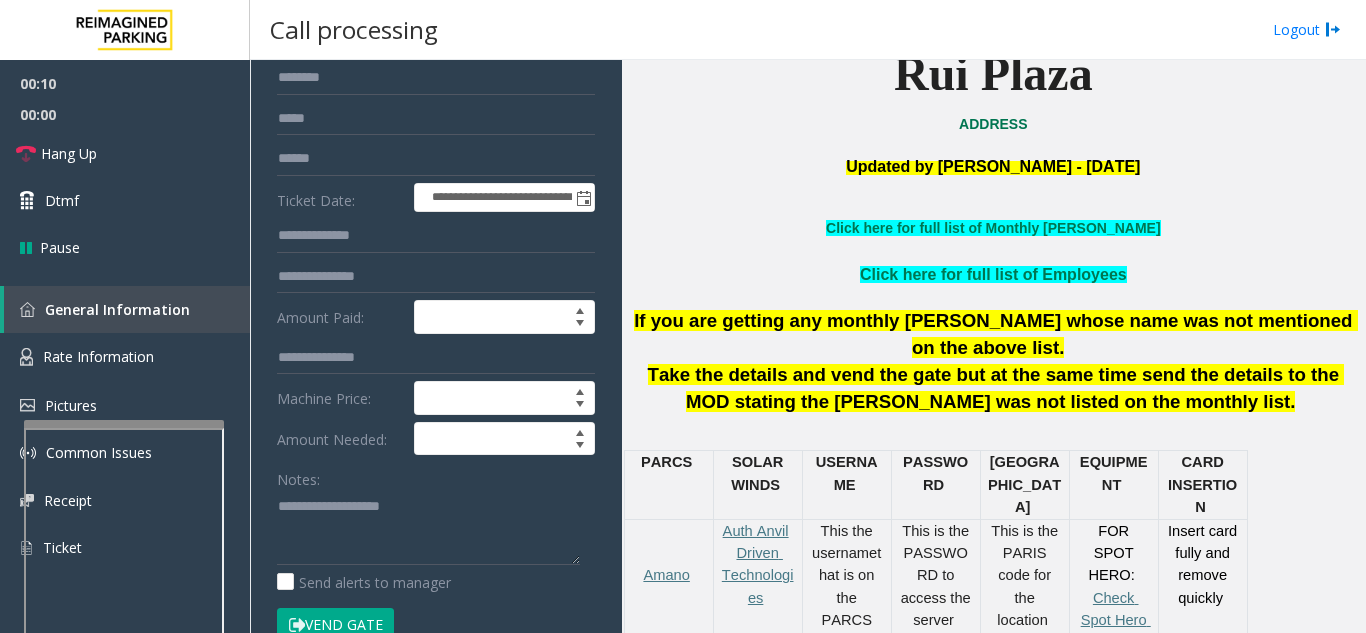 scroll, scrollTop: 166, scrollLeft: 0, axis: vertical 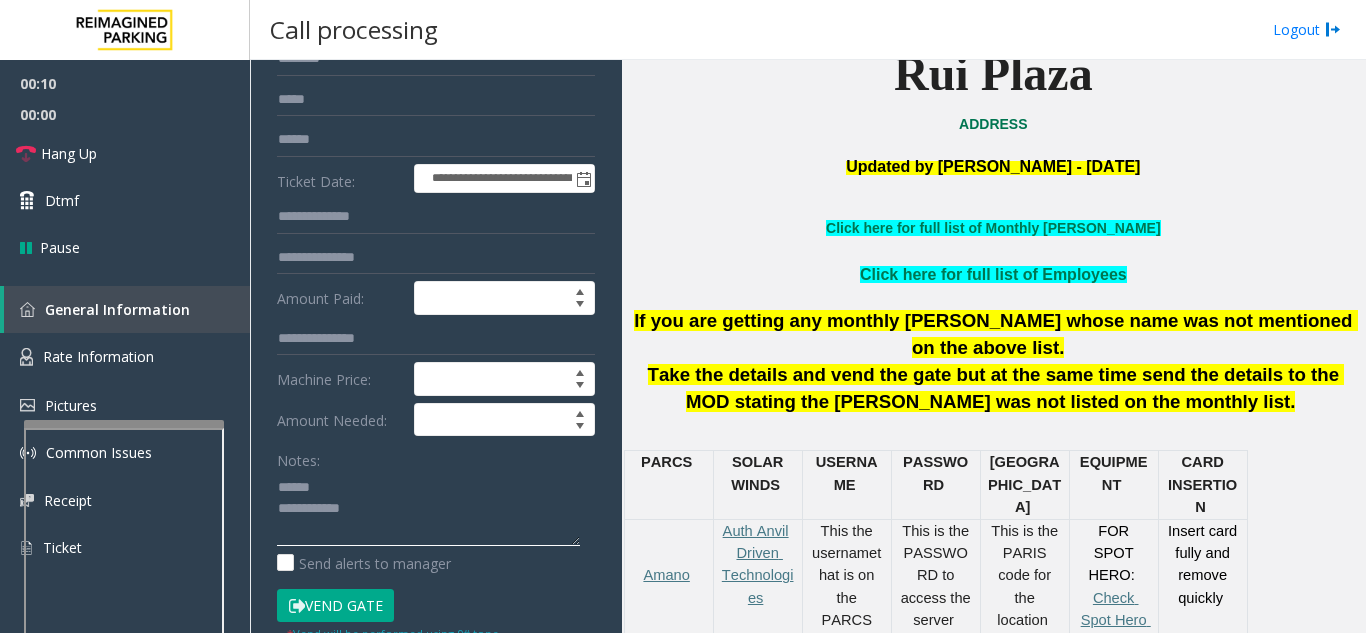 click 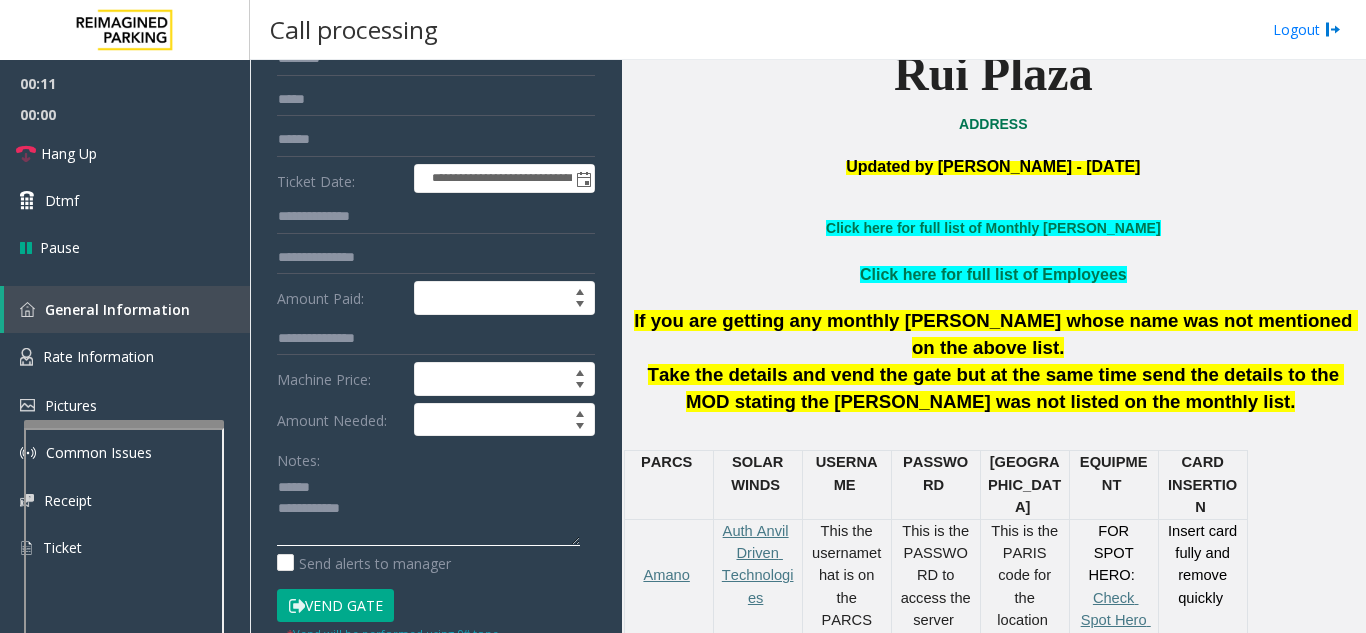 click 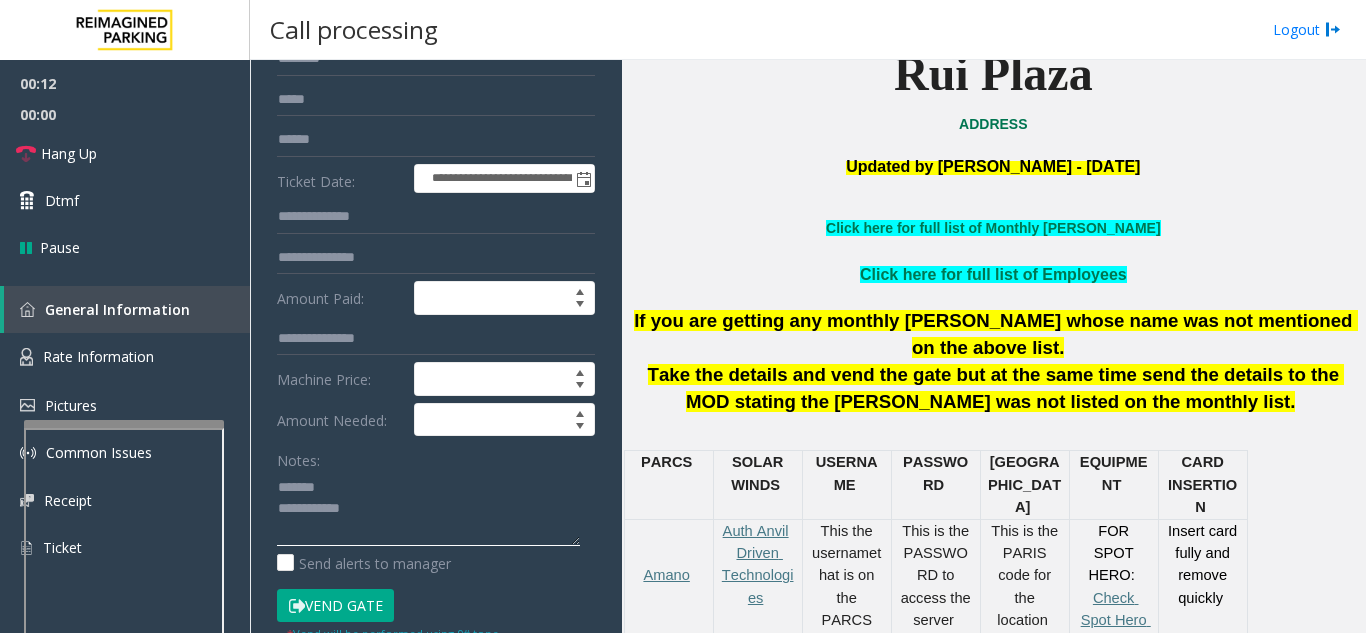 scroll, scrollTop: 66, scrollLeft: 0, axis: vertical 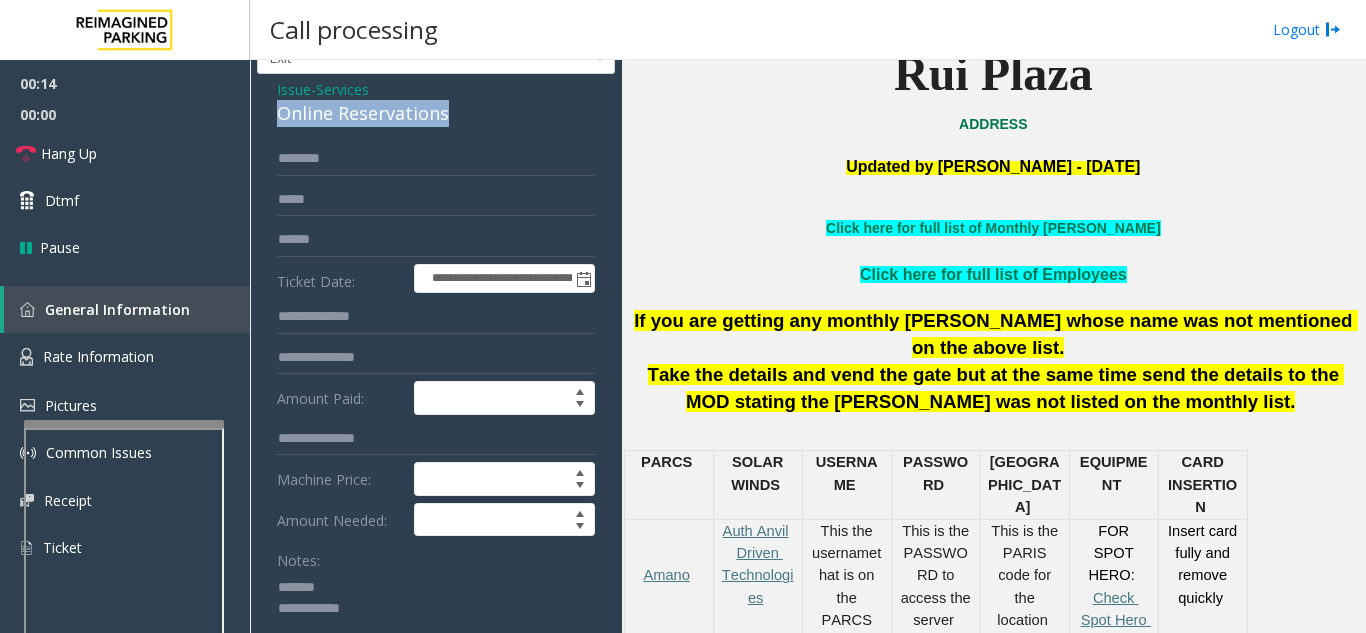 drag, startPoint x: 266, startPoint y: 105, endPoint x: 461, endPoint y: 118, distance: 195.43285 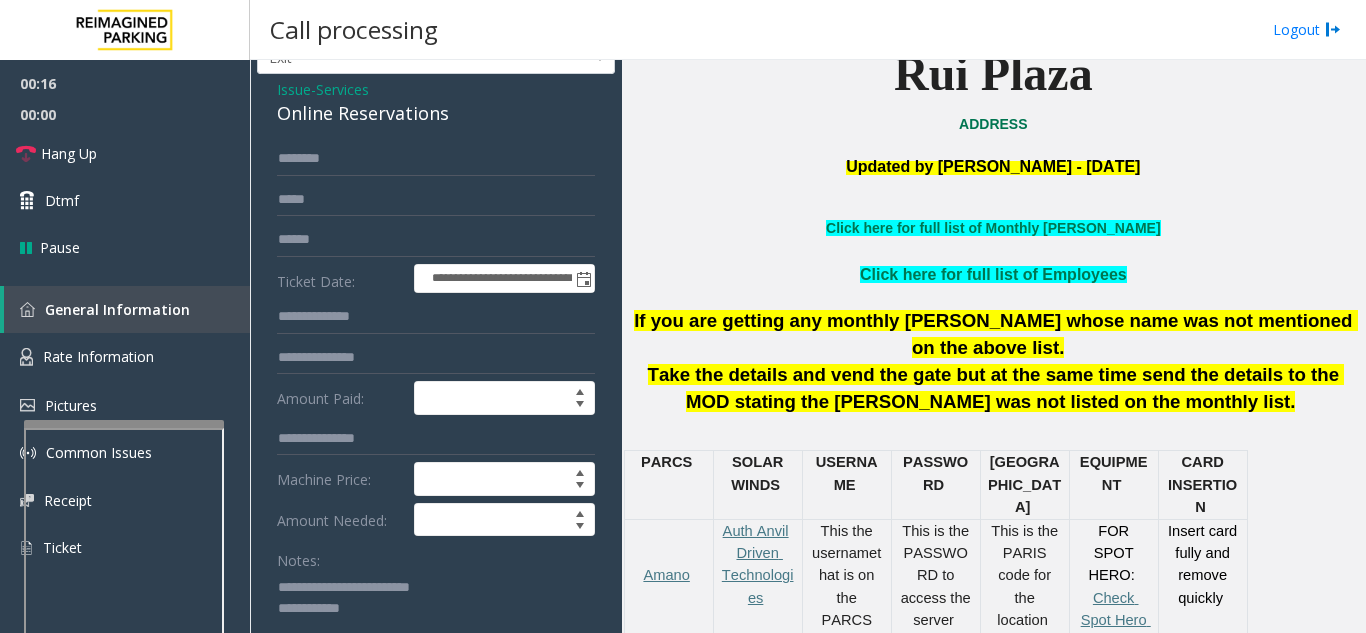 click 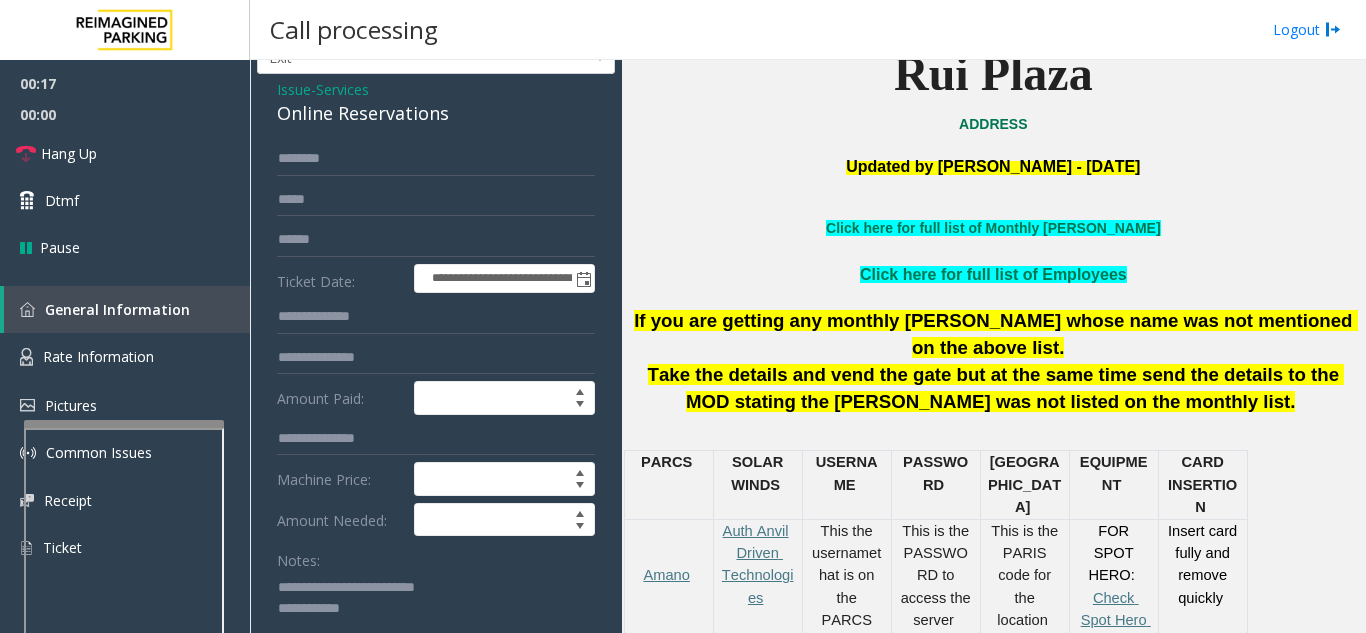 type on "**********" 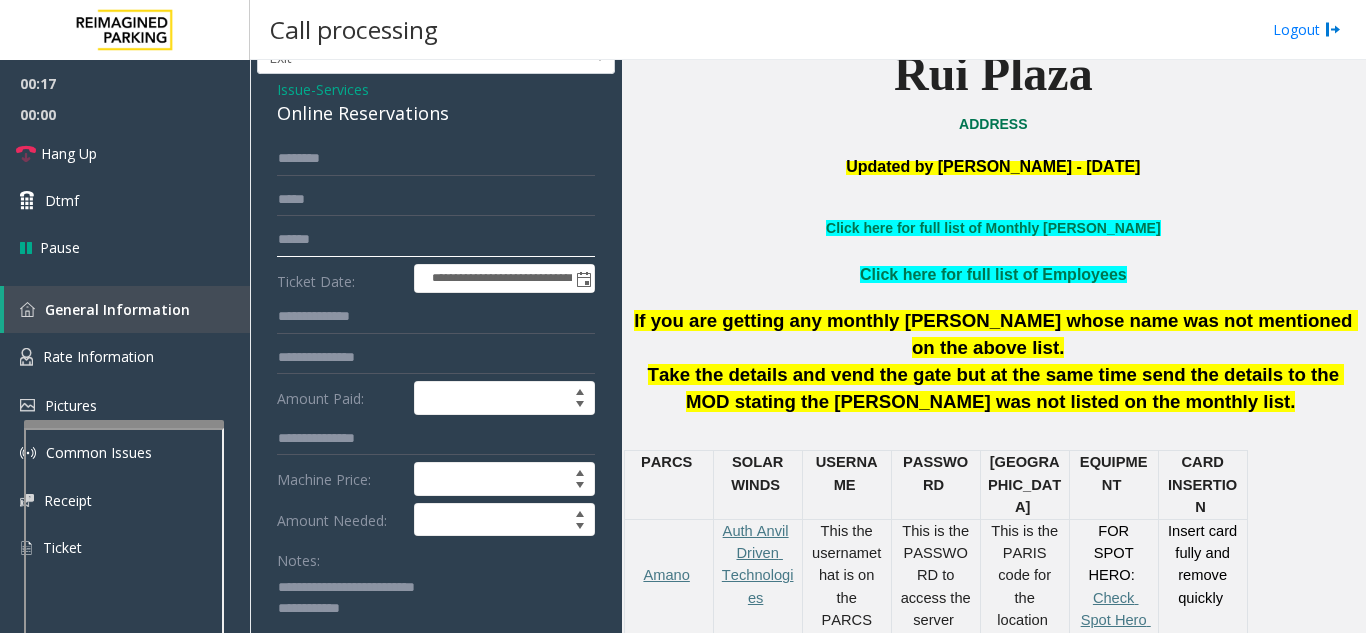 click 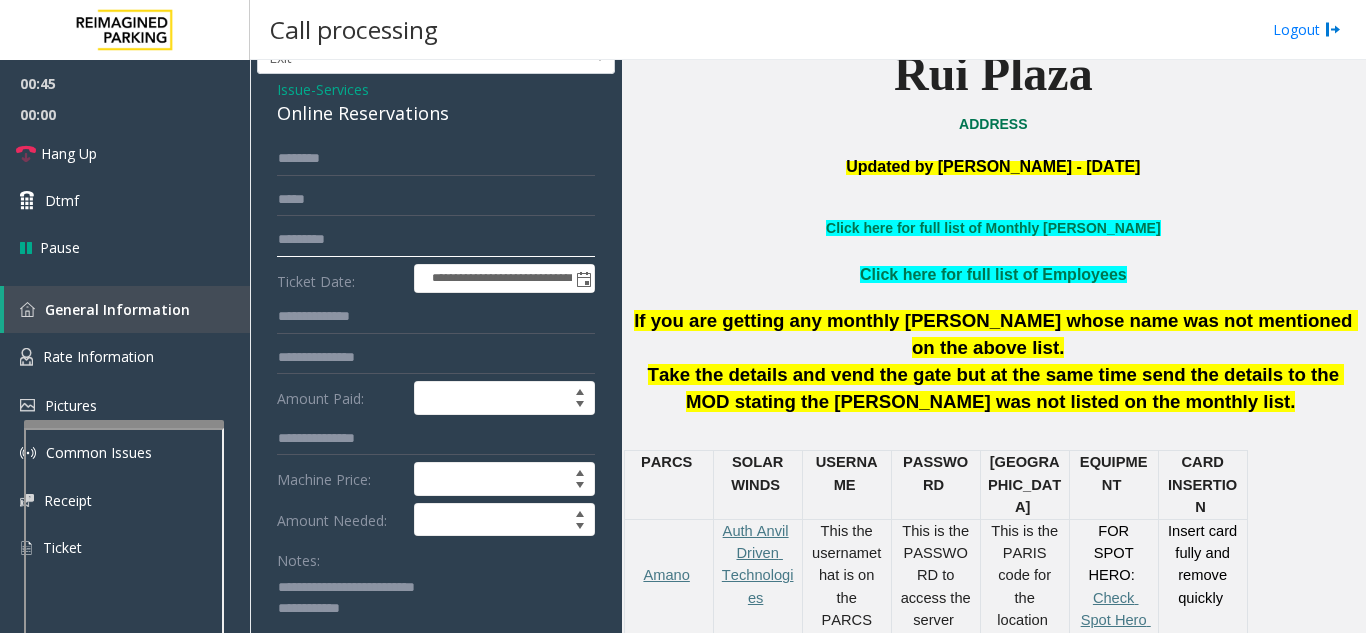 type on "*********" 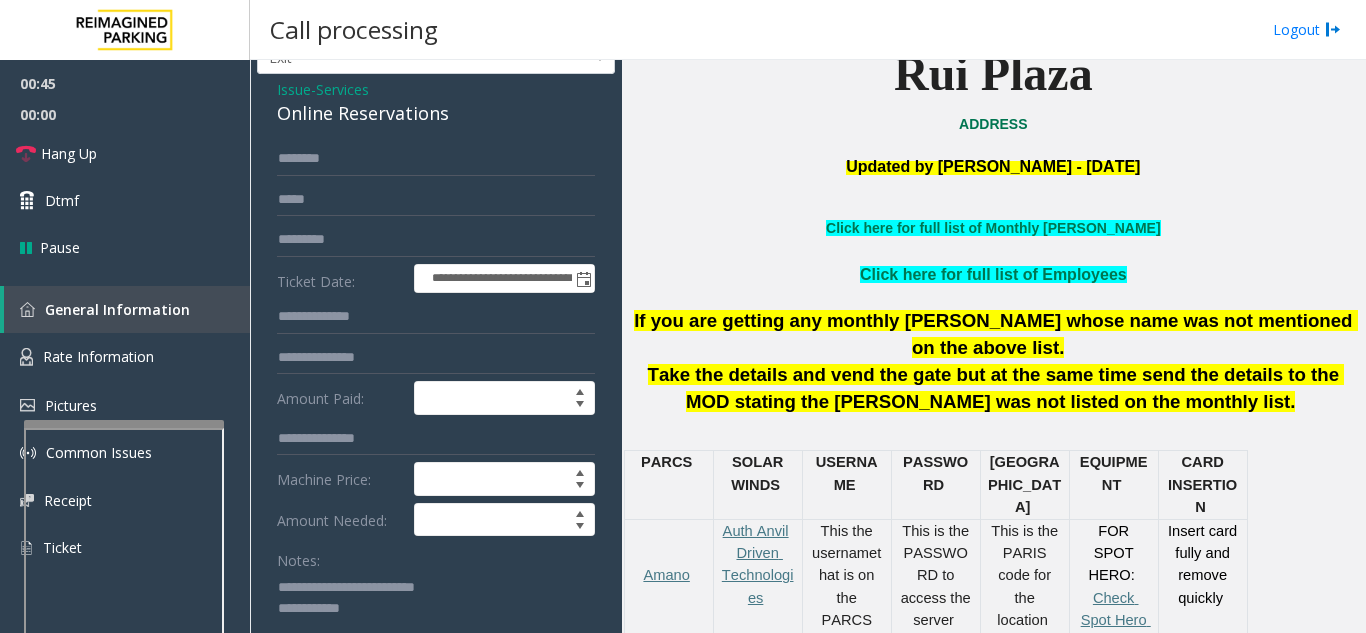 click 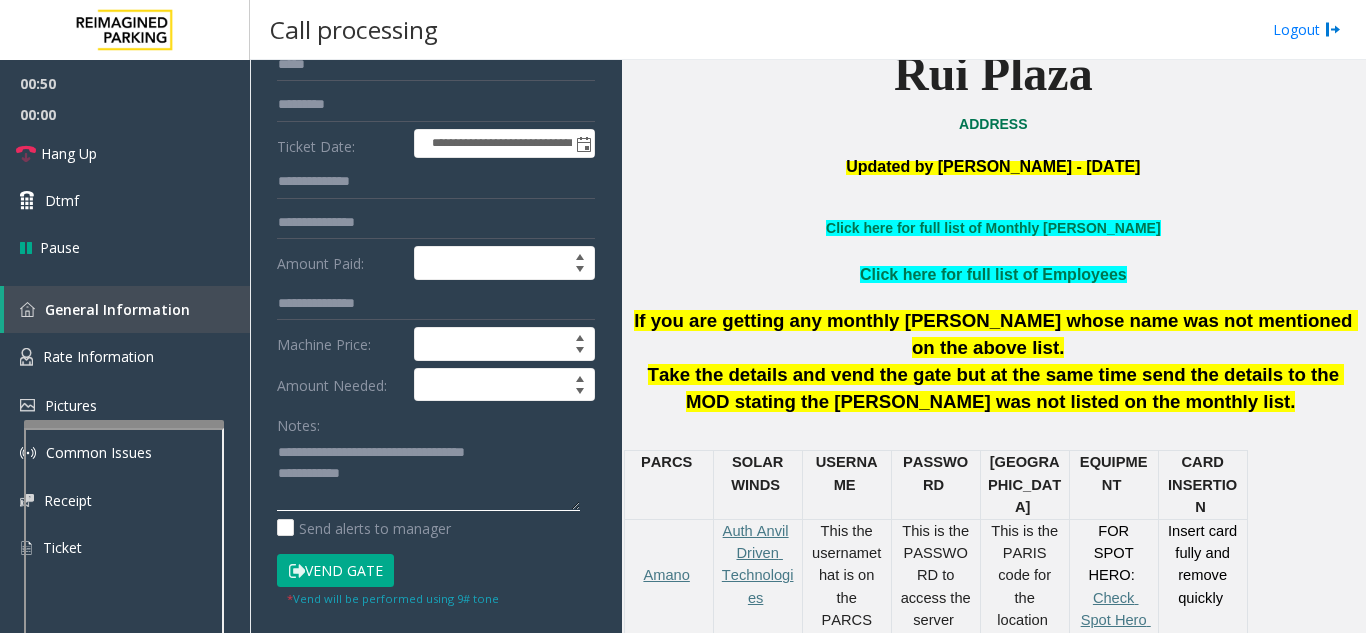 scroll, scrollTop: 266, scrollLeft: 0, axis: vertical 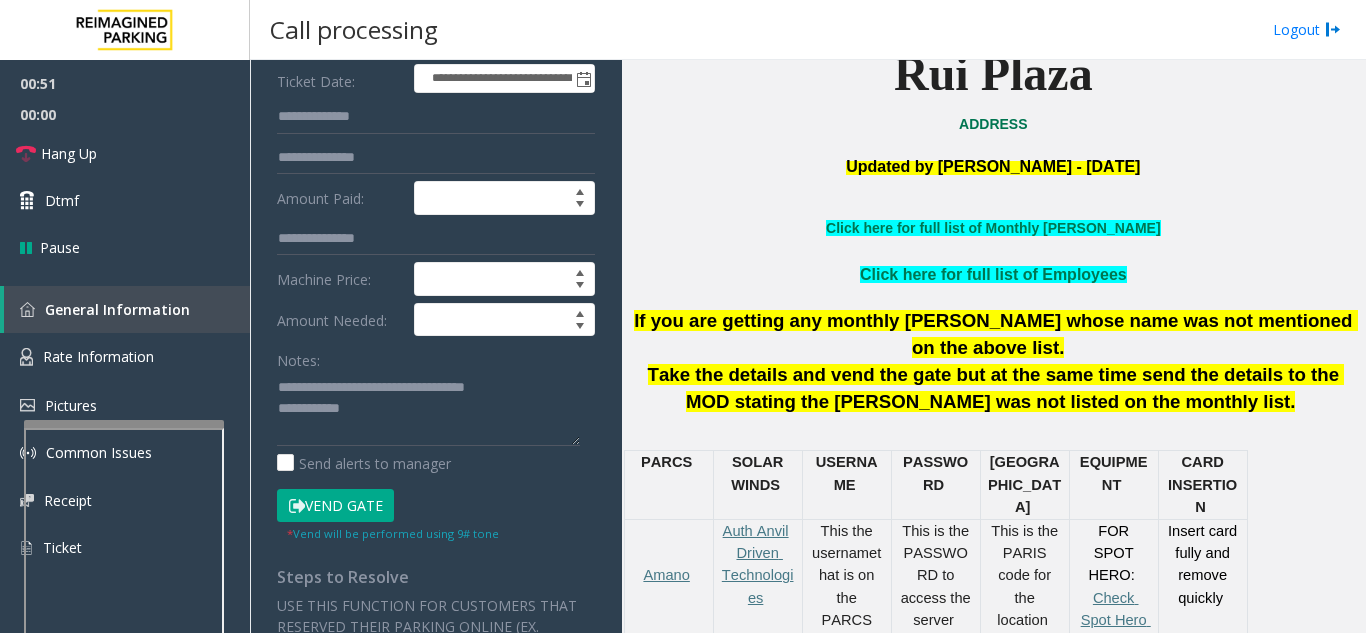 click on "Vend Gate" 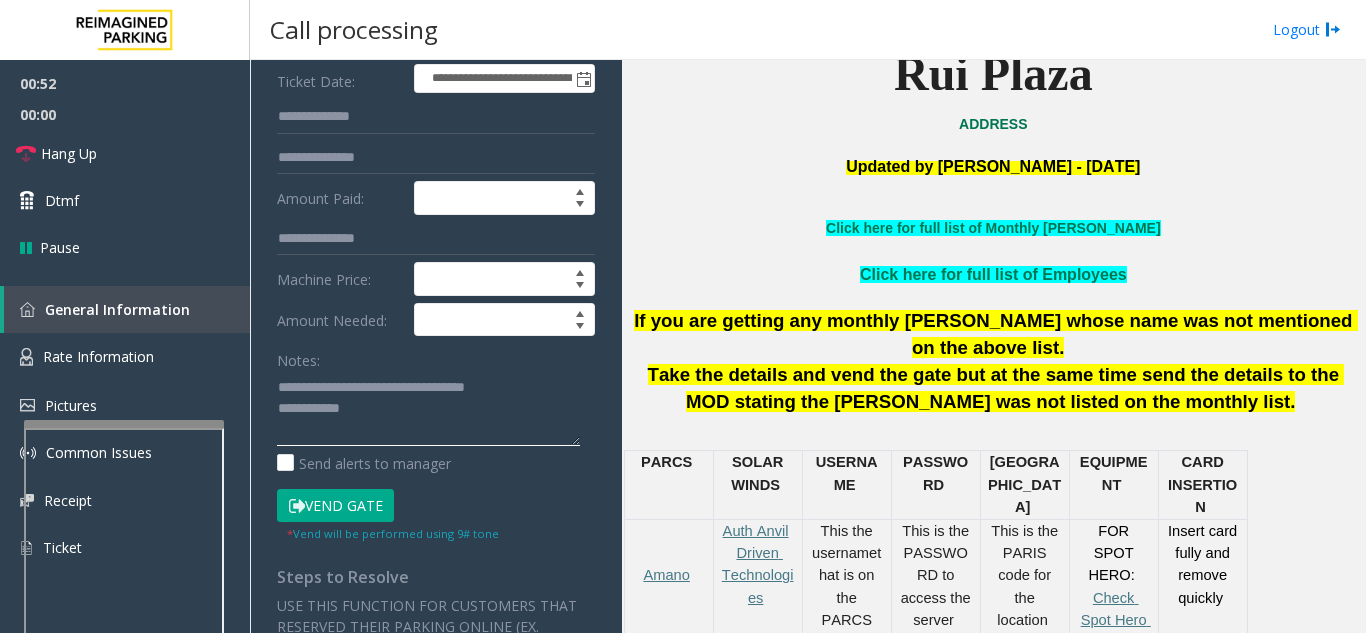 click 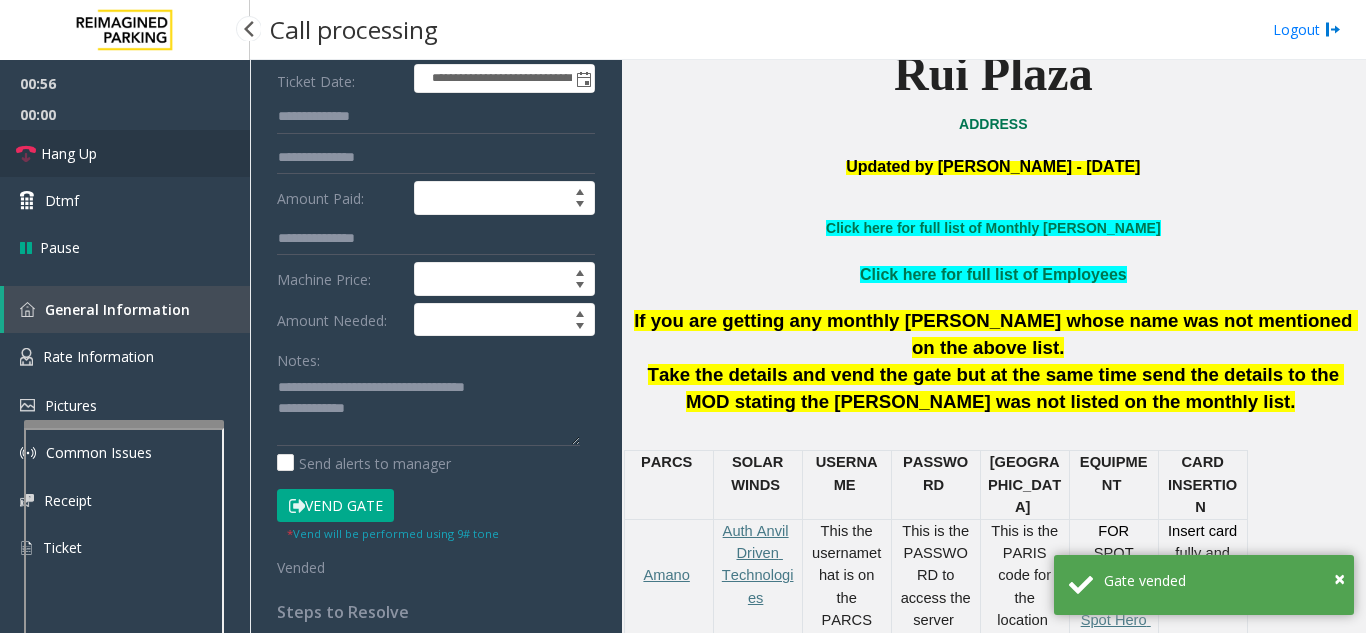 click on "Hang Up" at bounding box center (125, 153) 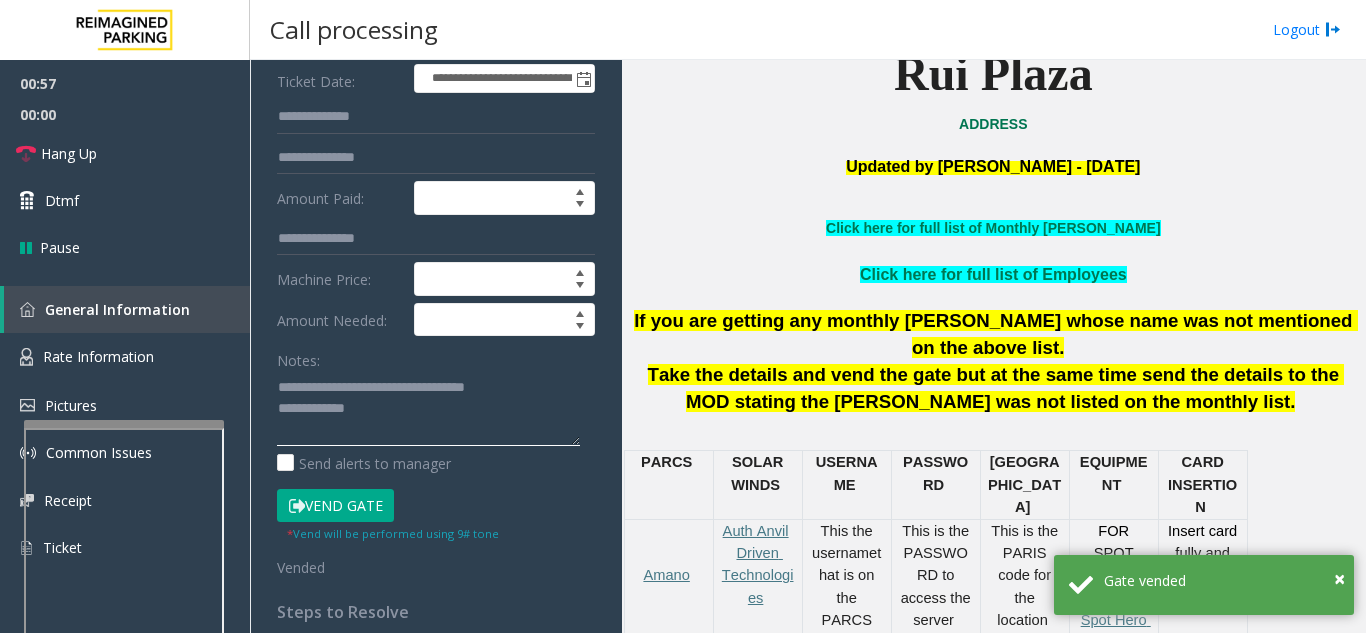 click 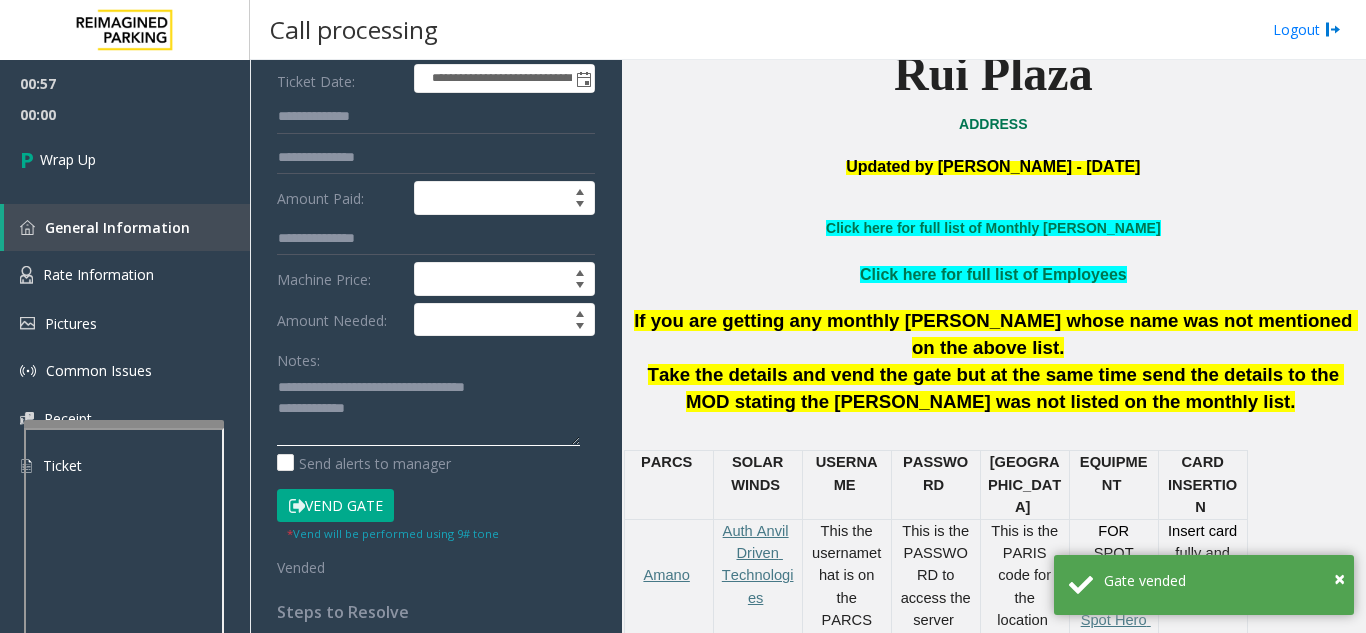 click 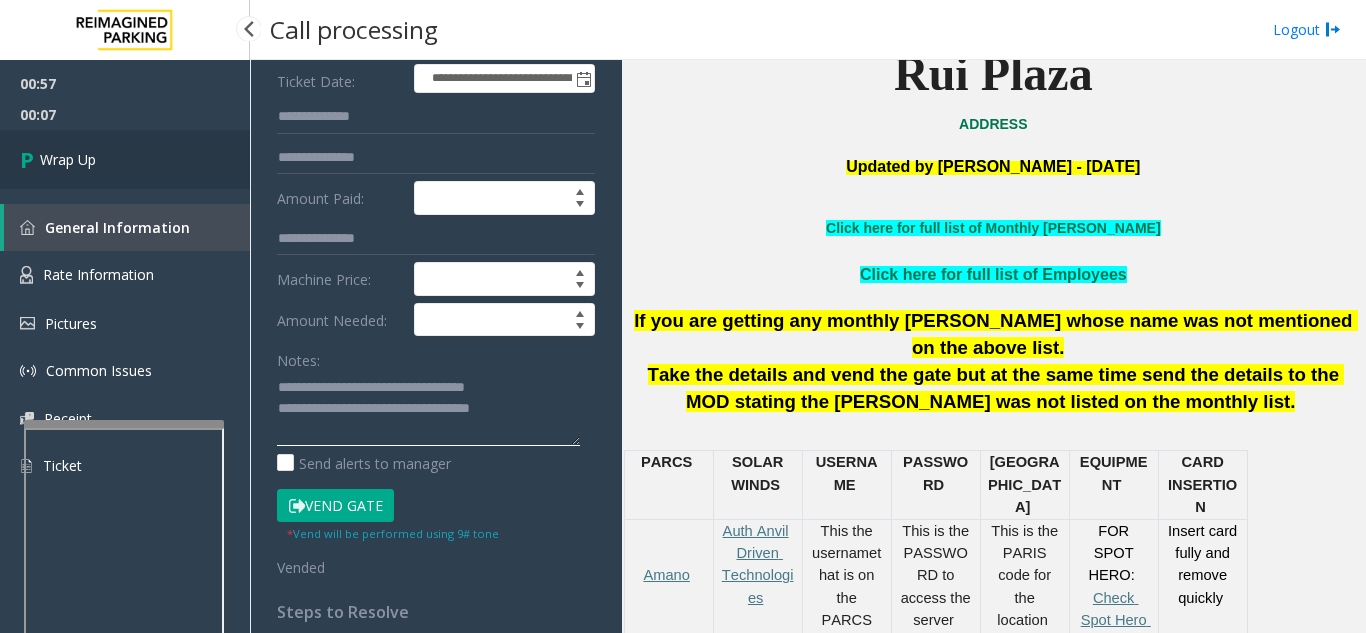type on "**********" 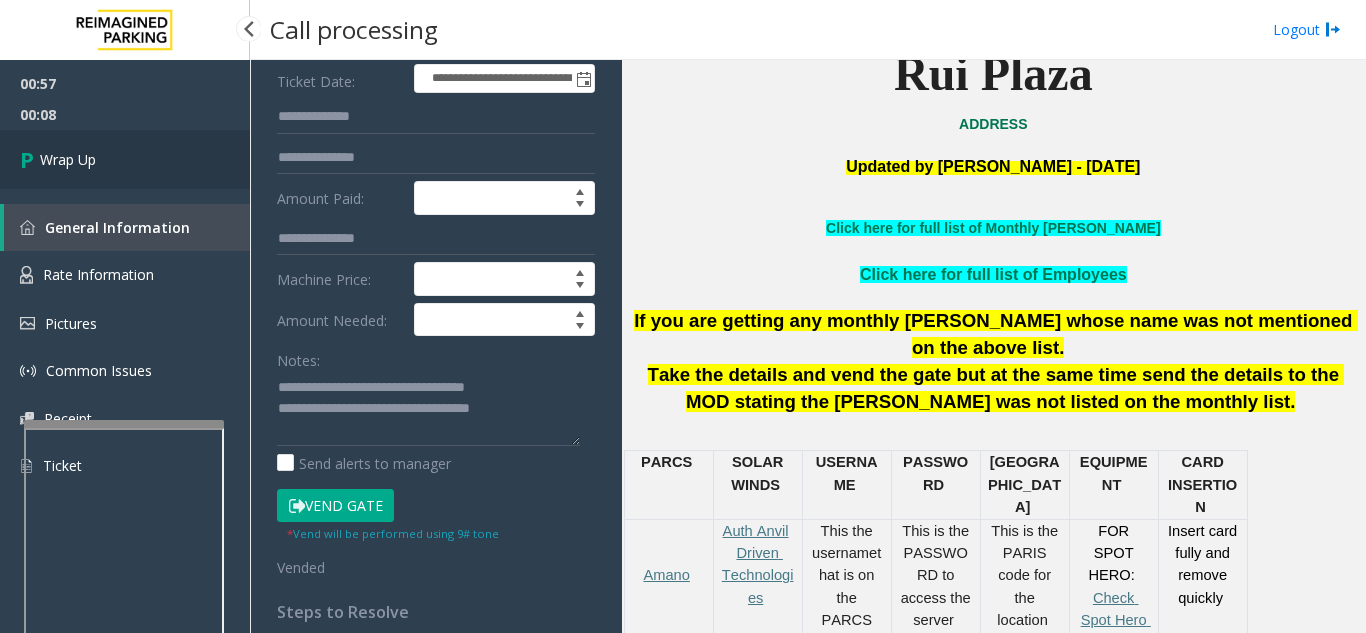 click on "Wrap Up" at bounding box center [125, 159] 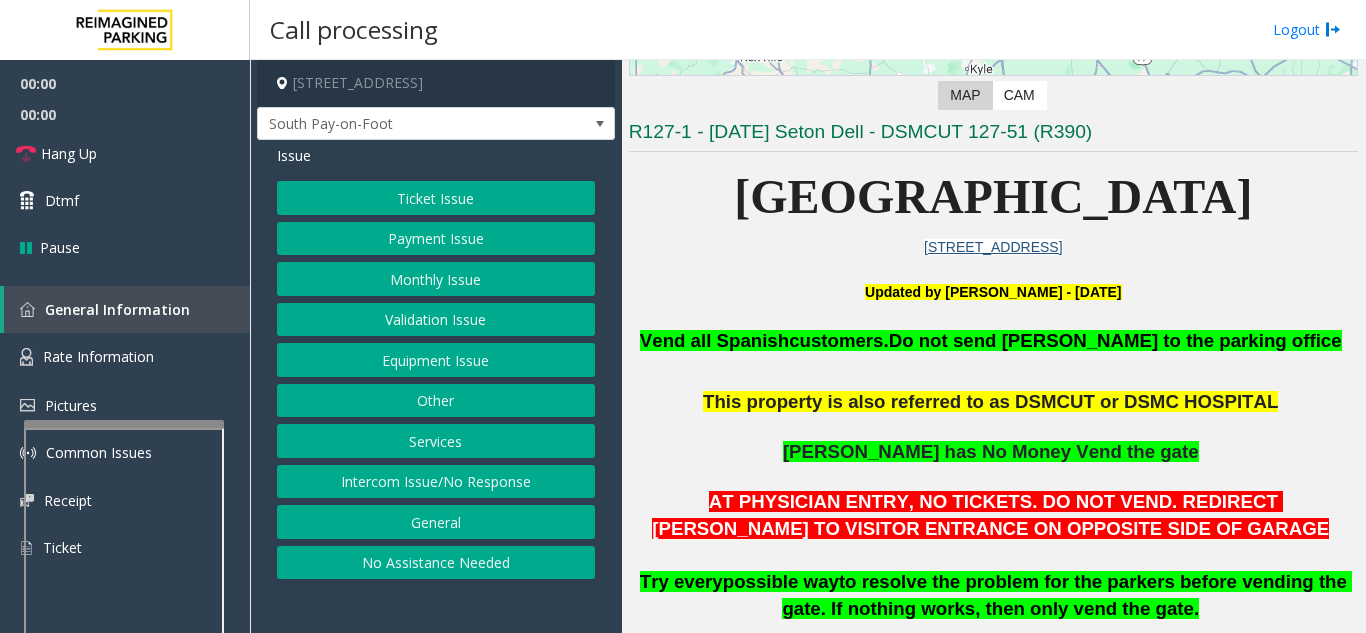 scroll, scrollTop: 400, scrollLeft: 0, axis: vertical 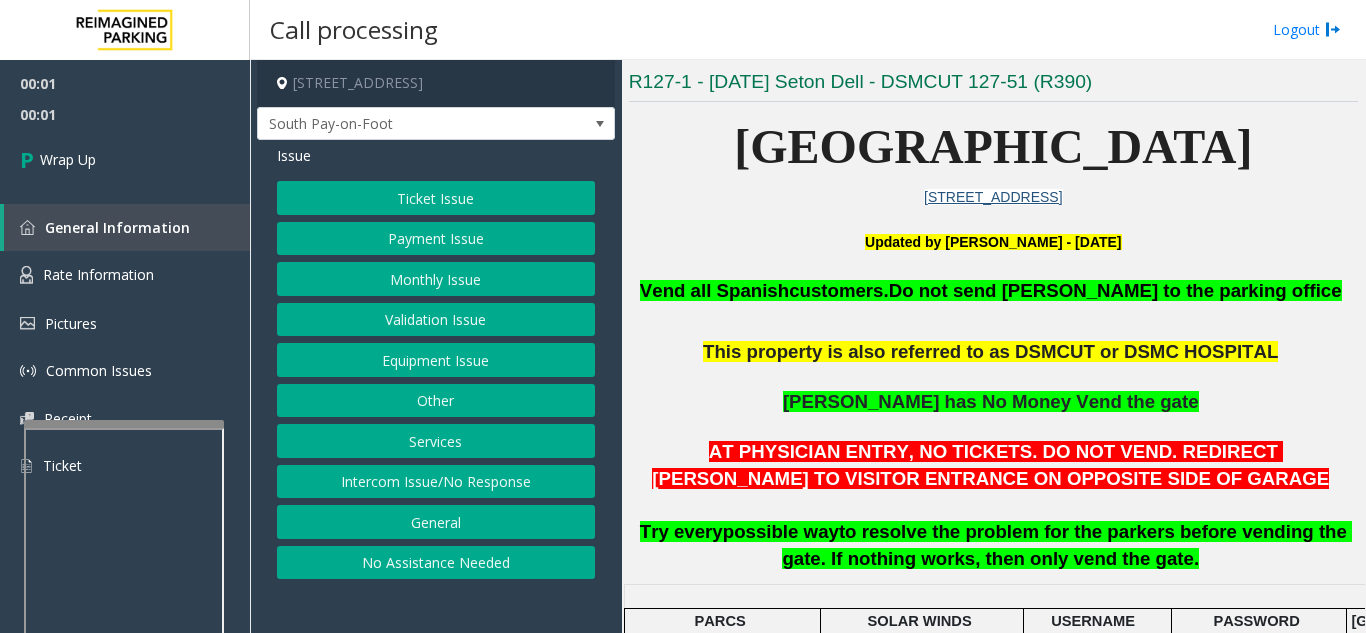 click on "Intercom Issue/No Response" 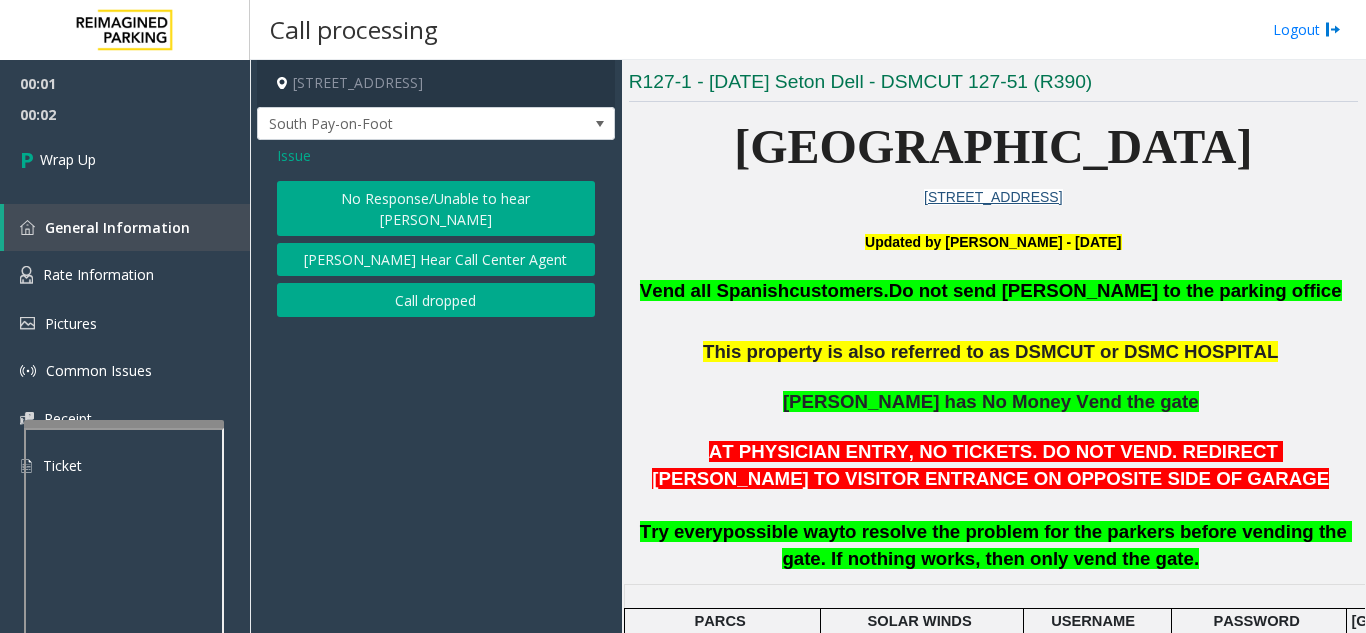 click on "Call dropped" 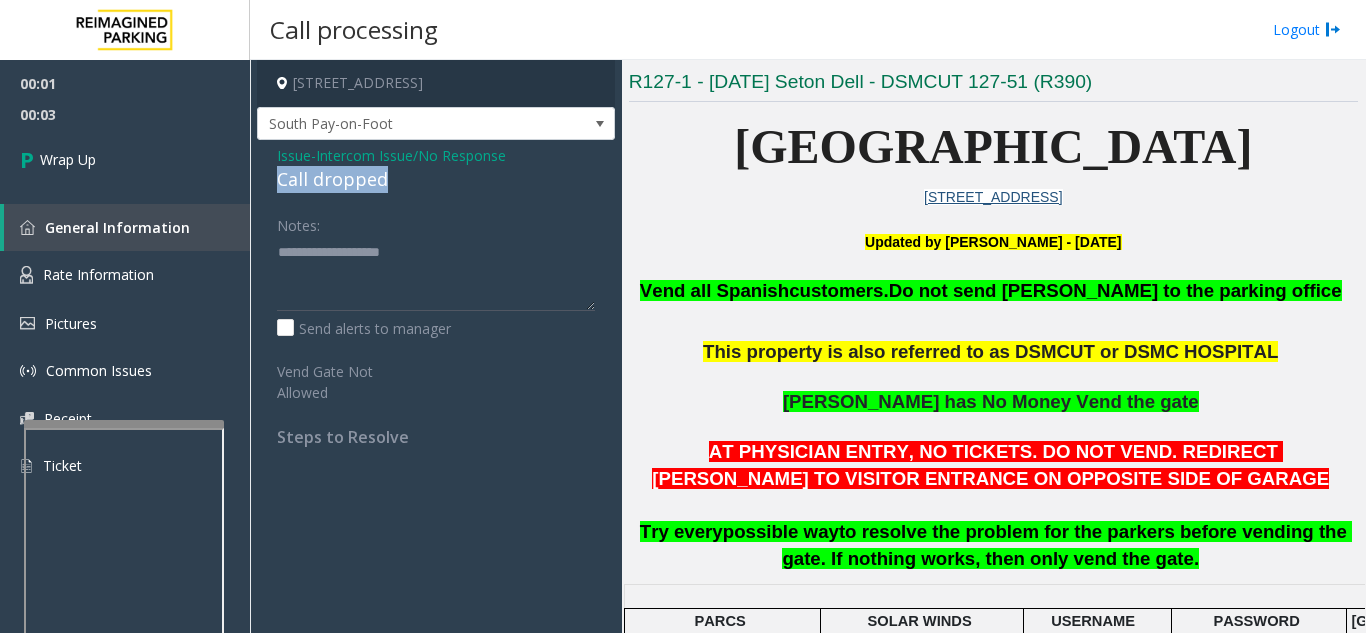 drag, startPoint x: 273, startPoint y: 180, endPoint x: 414, endPoint y: 177, distance: 141.0319 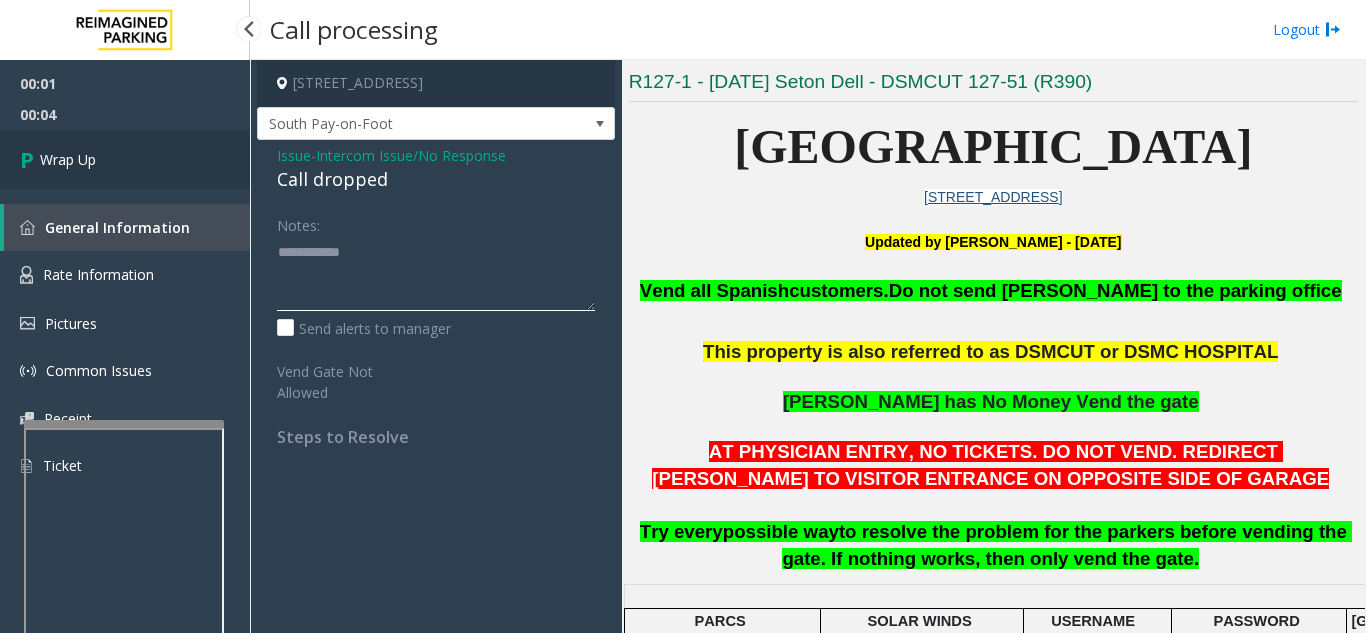 type on "**********" 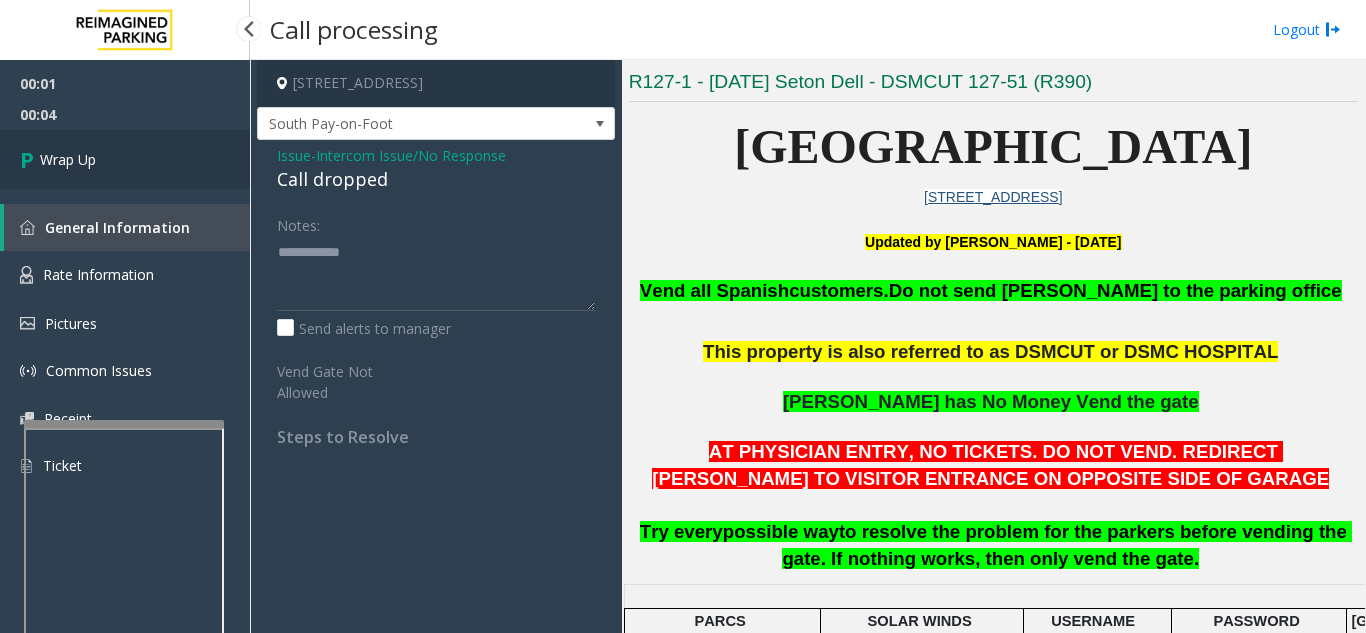 click on "Wrap Up" at bounding box center (125, 159) 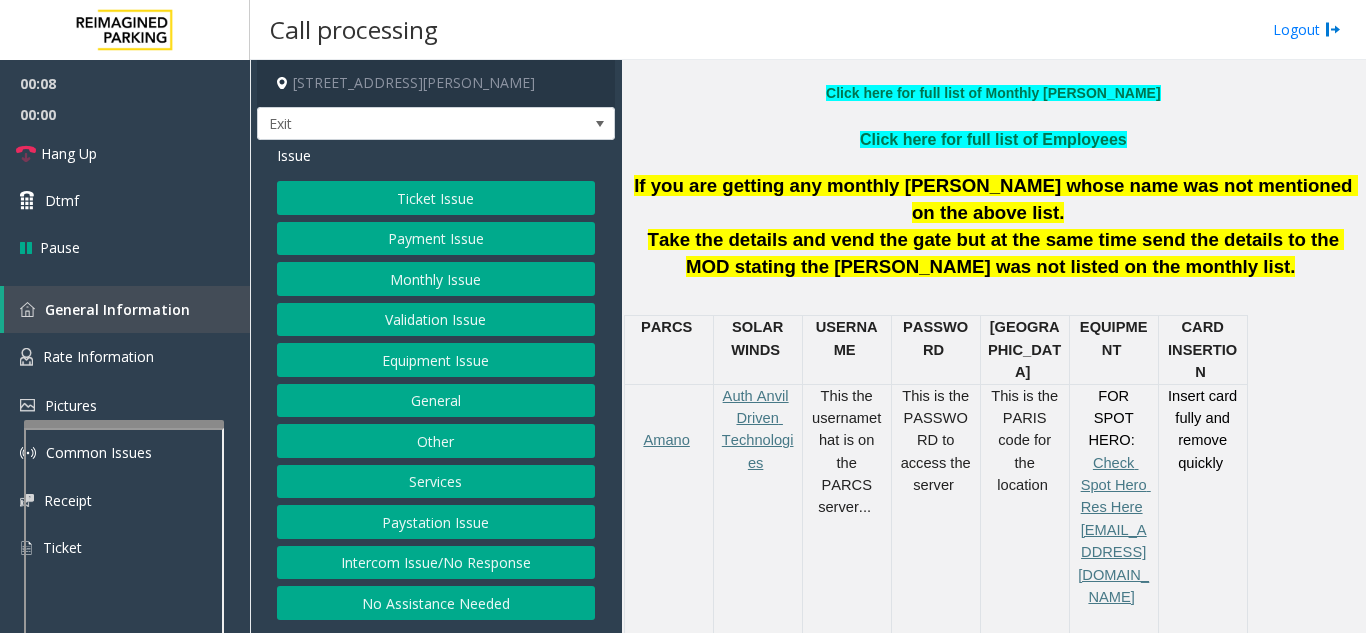 scroll, scrollTop: 600, scrollLeft: 0, axis: vertical 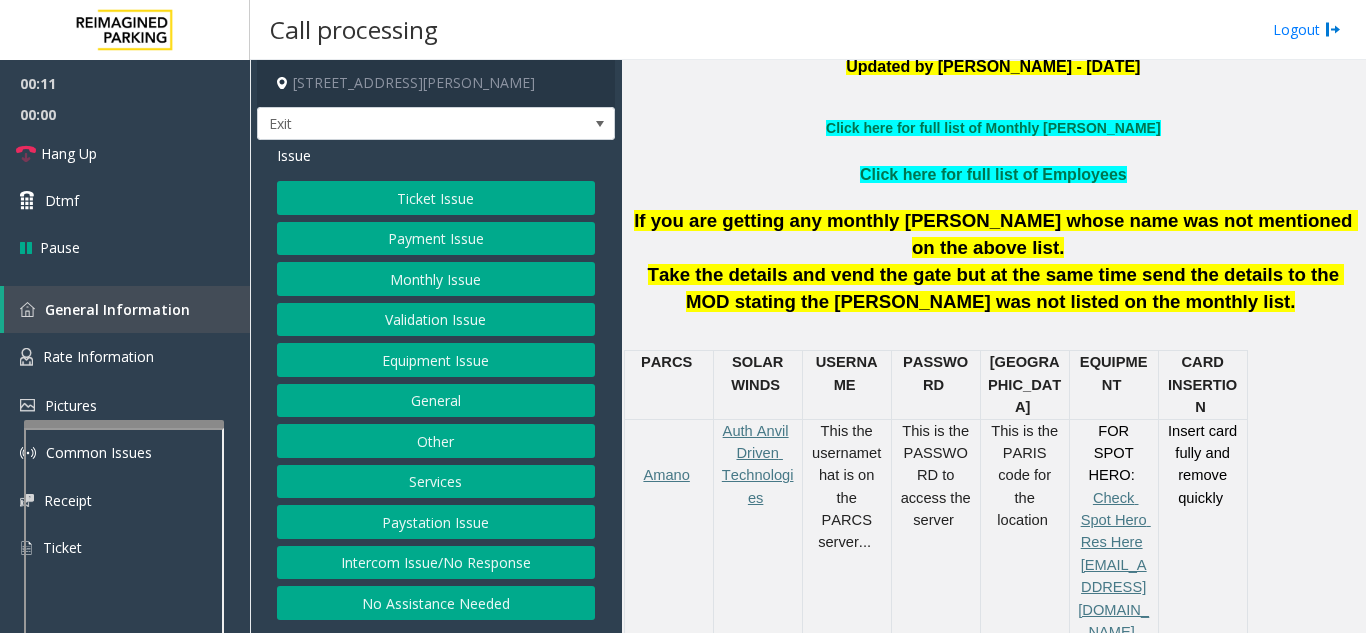 click on "Services" 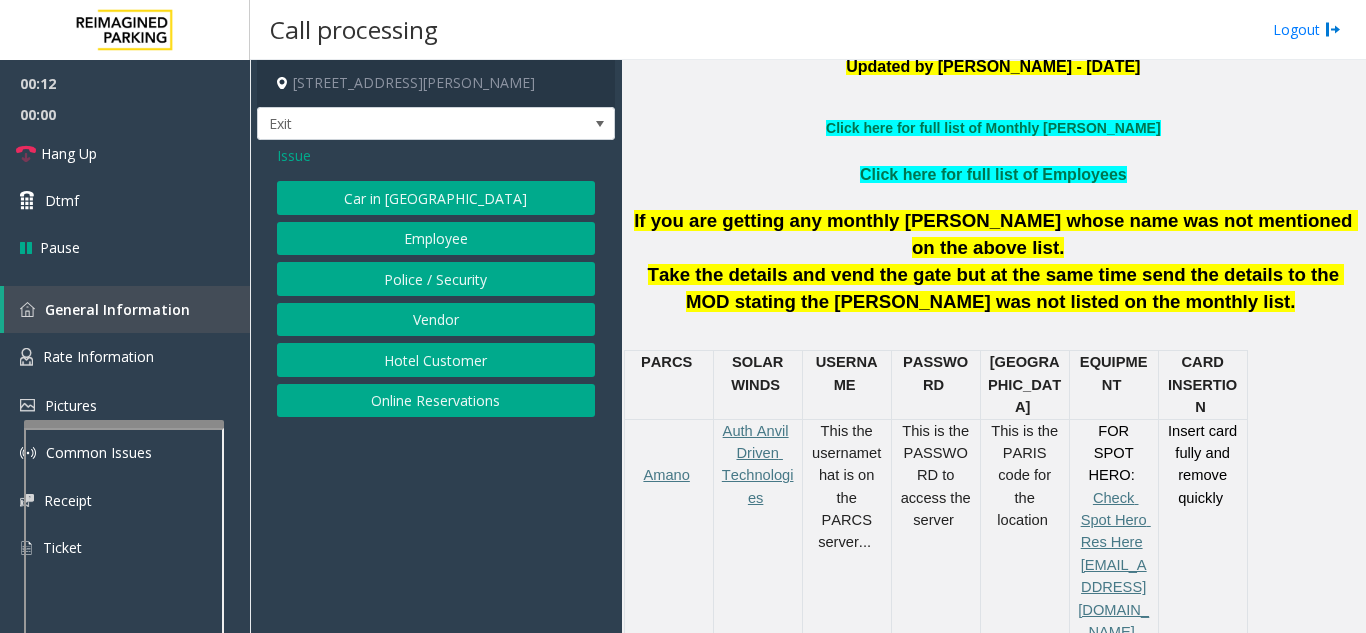 click on "Online Reservations" 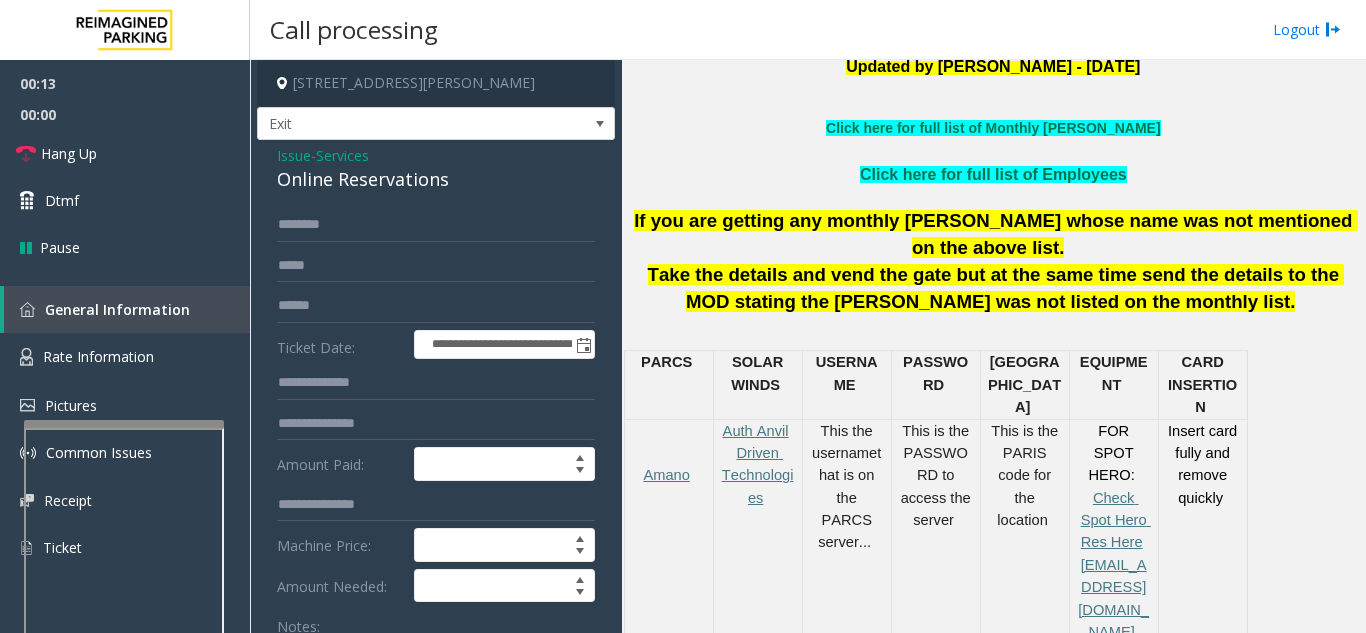 scroll, scrollTop: 100, scrollLeft: 0, axis: vertical 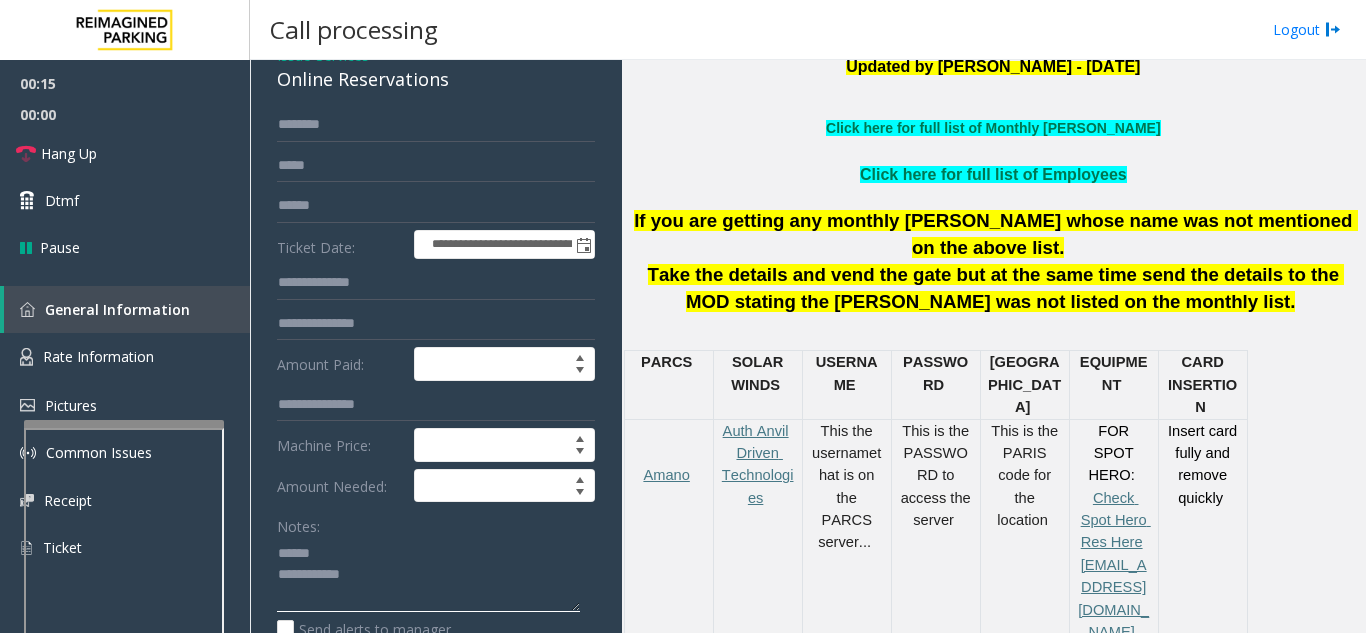 click 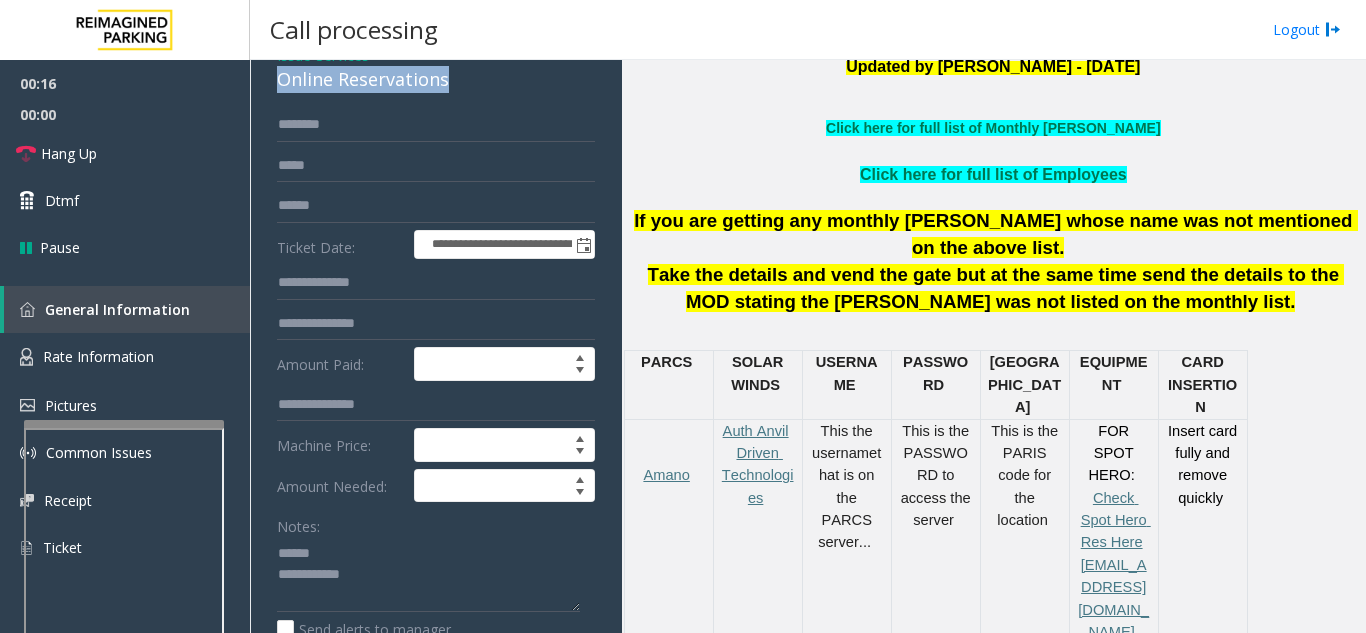 drag, startPoint x: 267, startPoint y: 84, endPoint x: 465, endPoint y: 85, distance: 198.00252 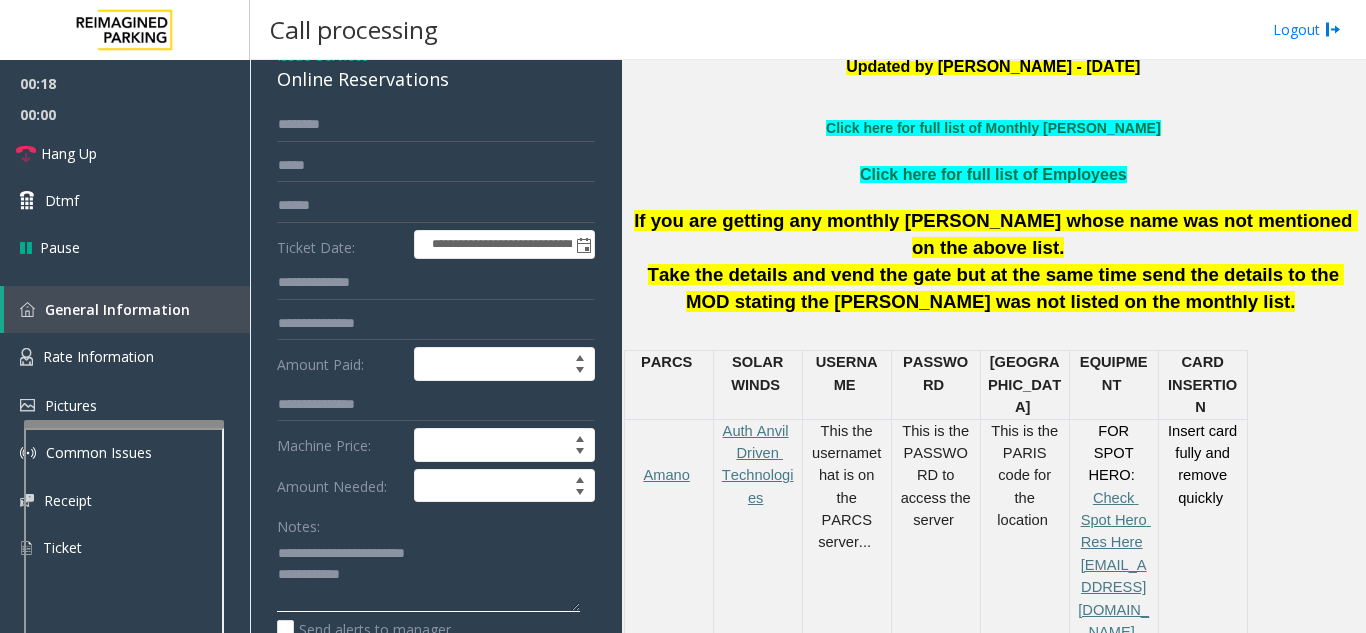 click 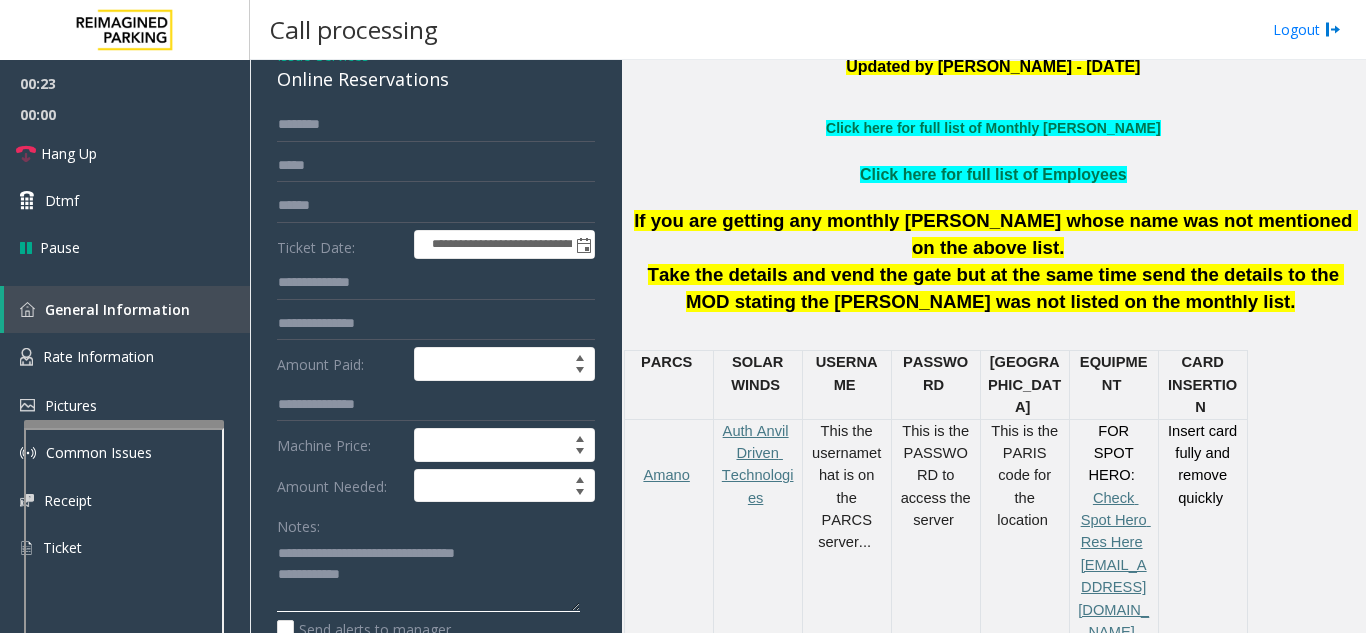 click 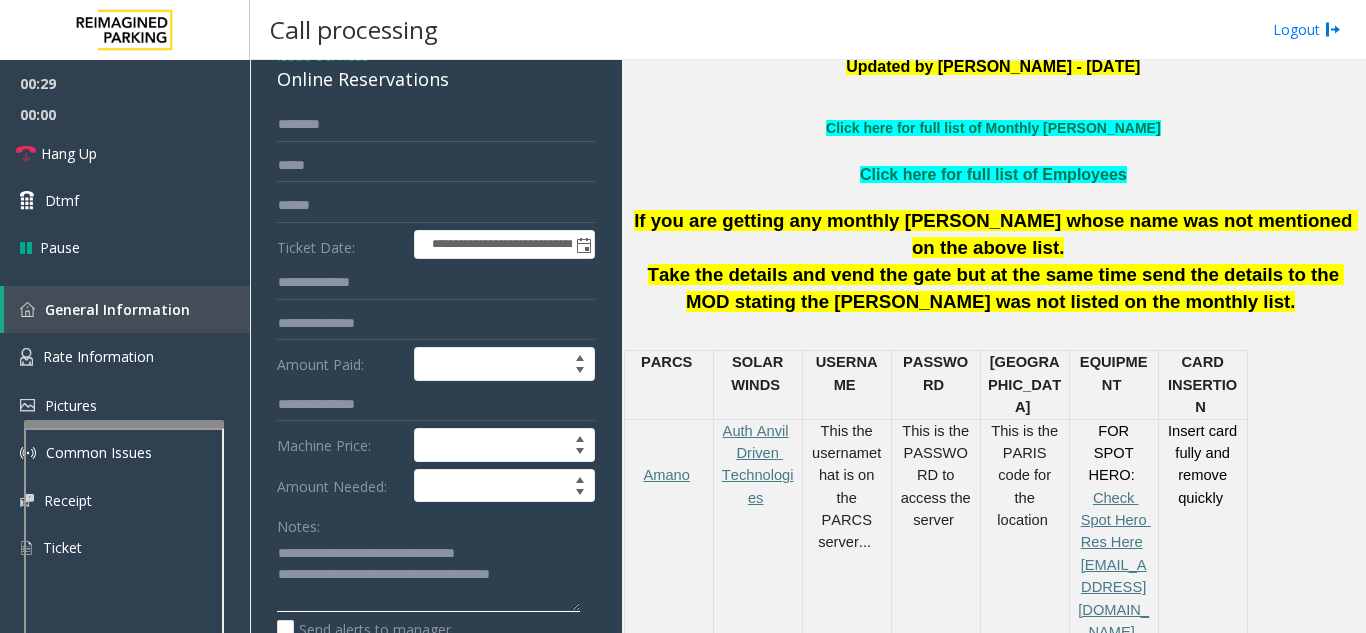 type on "**********" 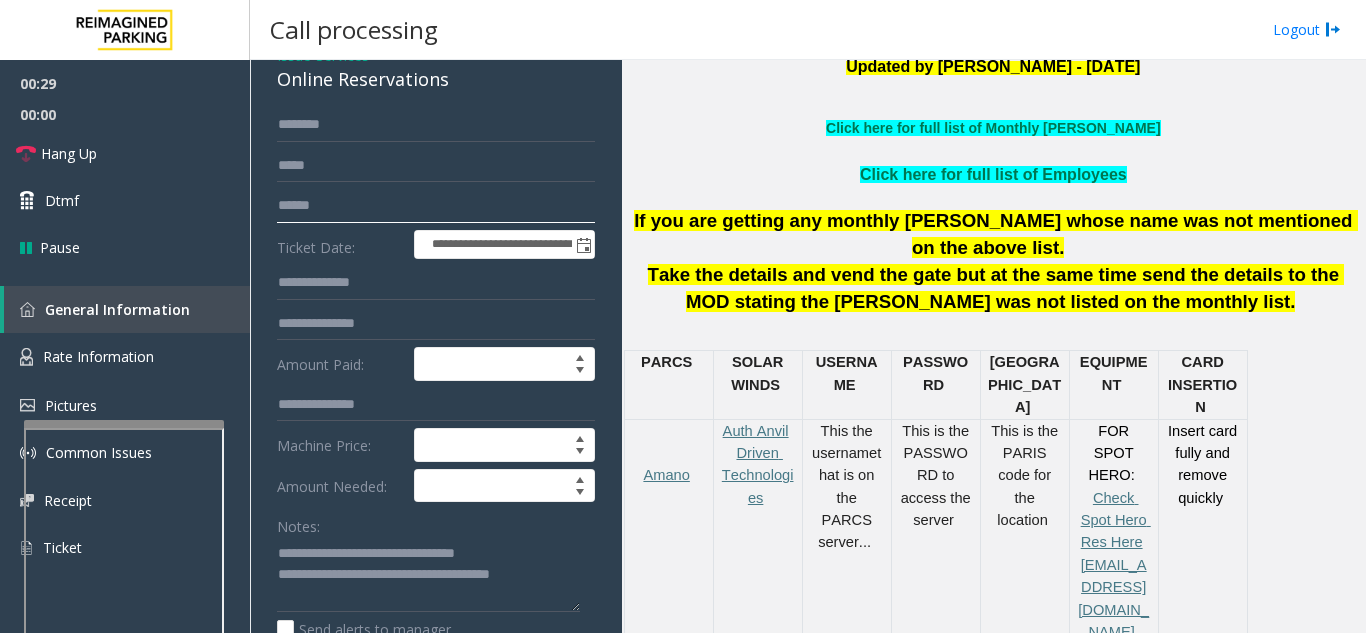 click 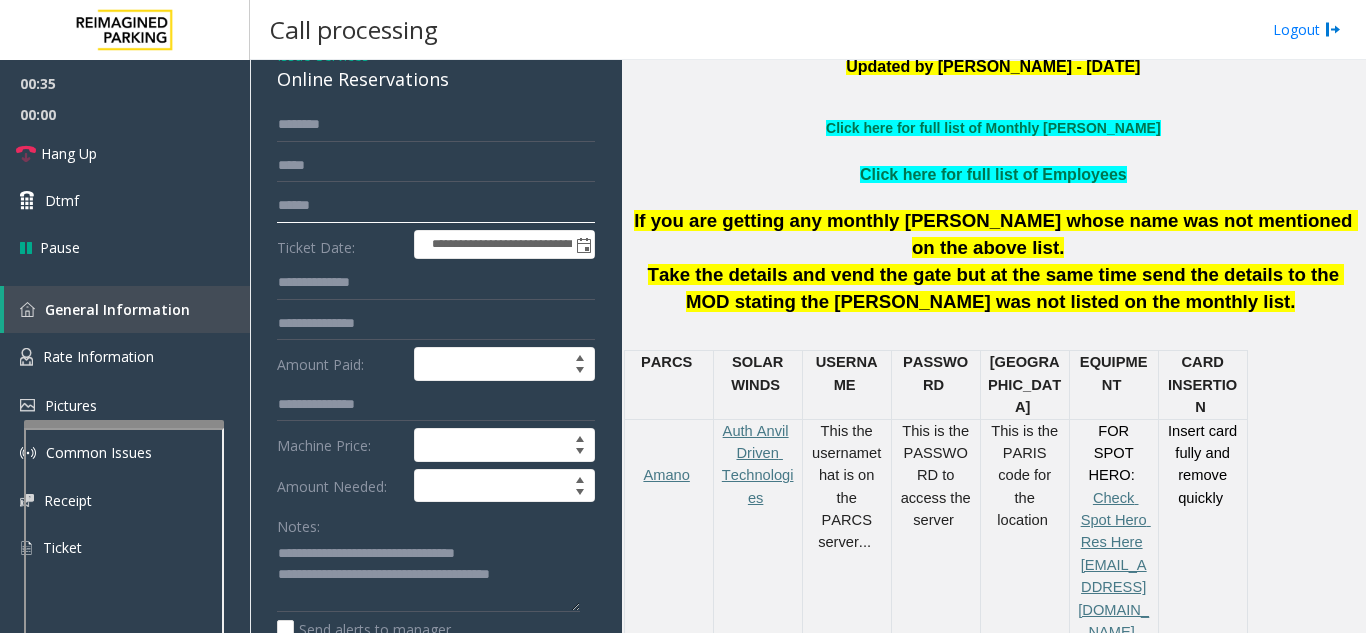 click 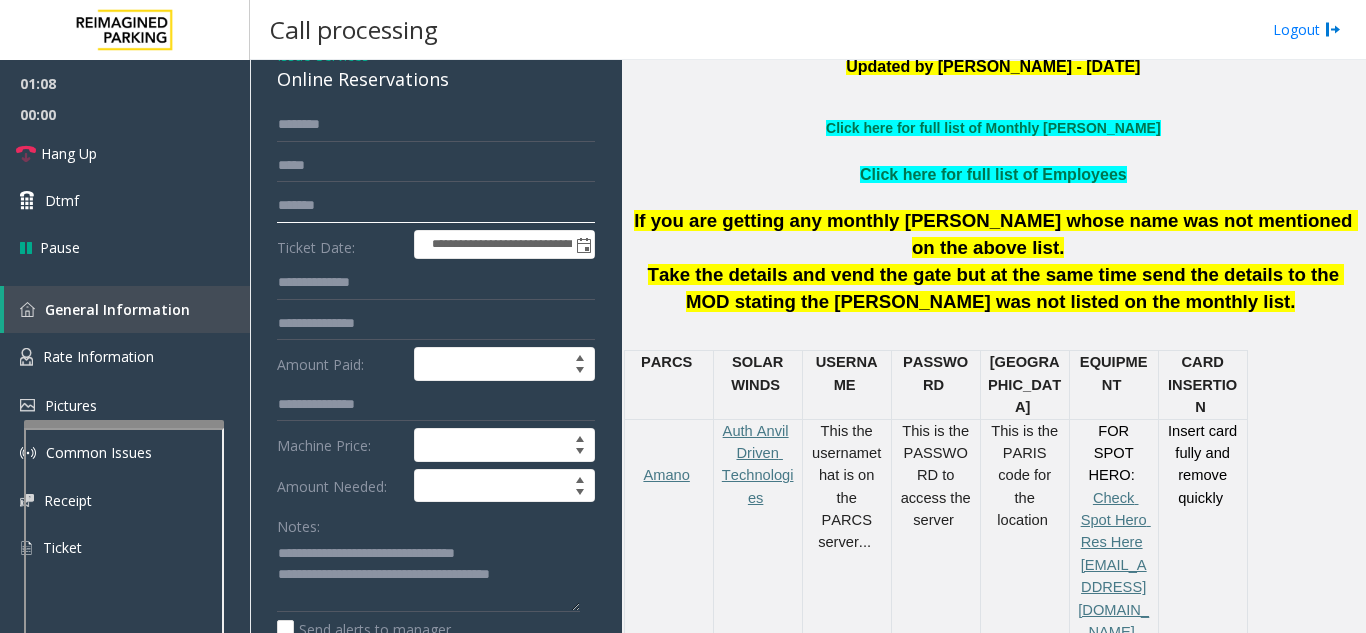 click on "*******" 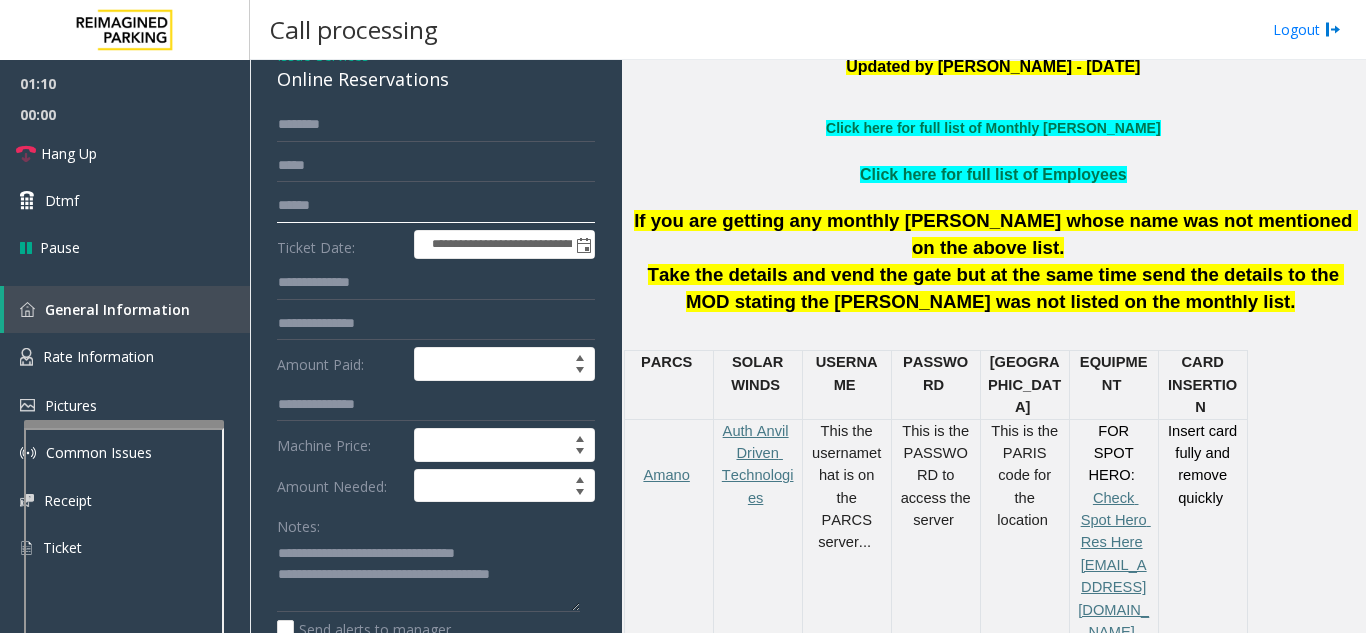 click on "******" 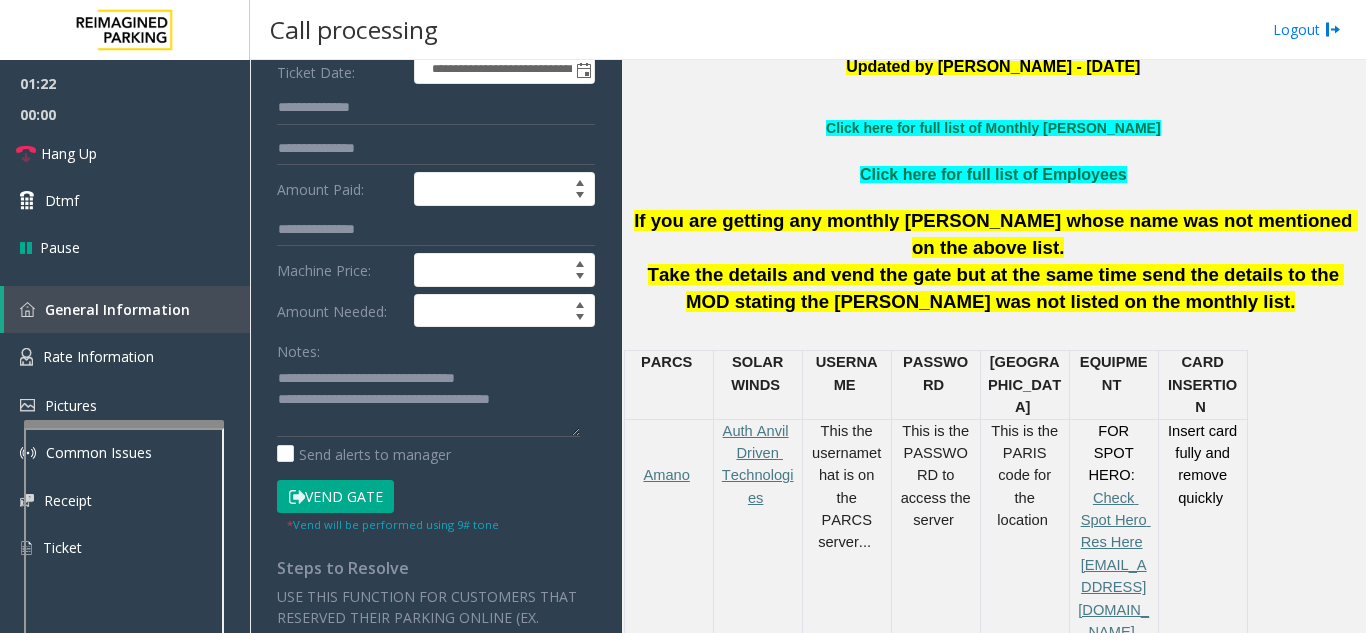 scroll, scrollTop: 300, scrollLeft: 0, axis: vertical 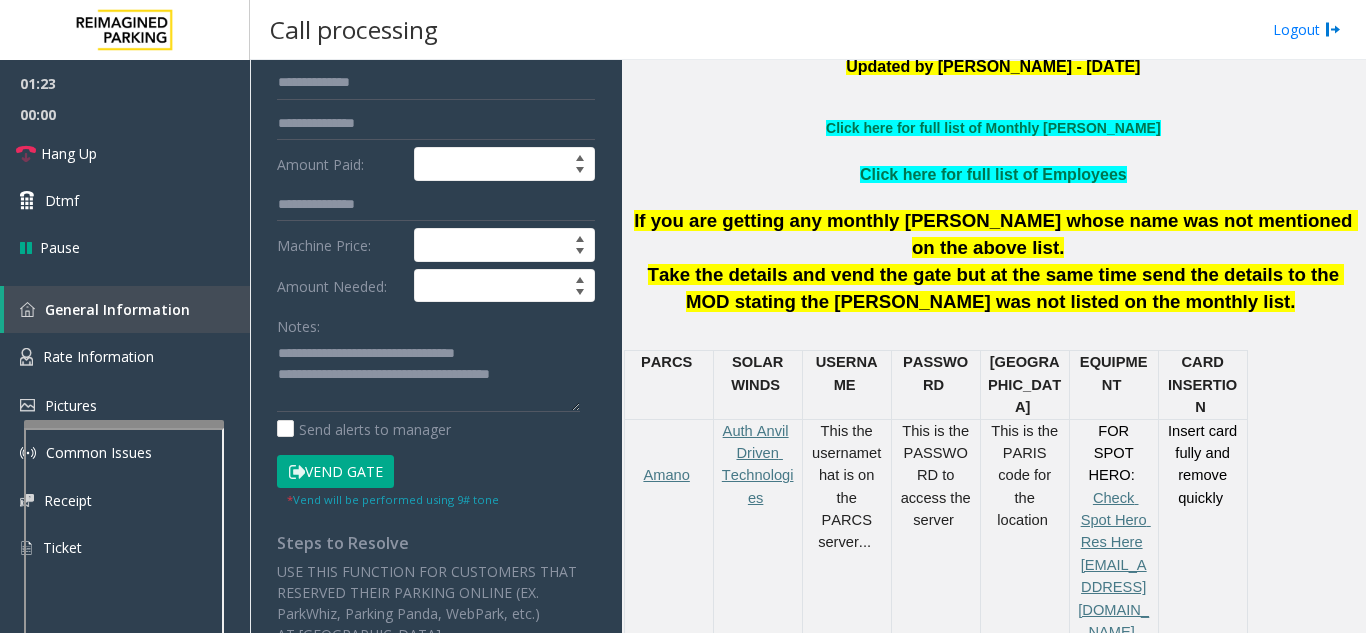 type on "*********" 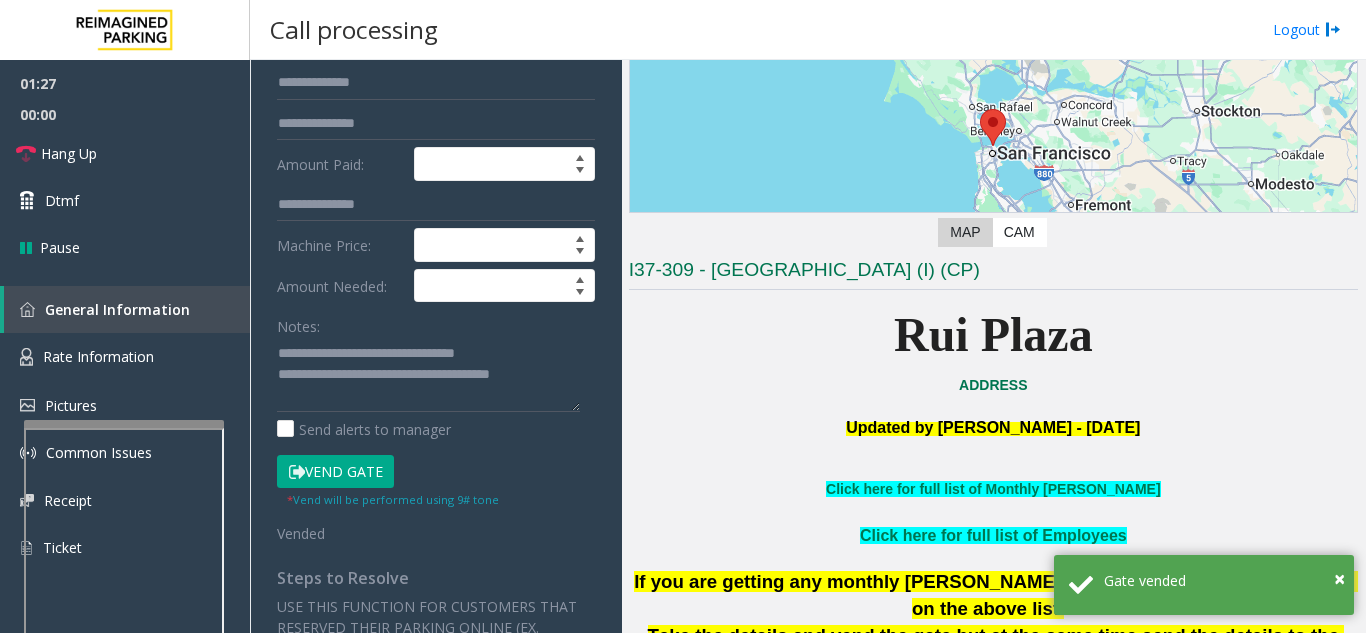 scroll, scrollTop: 400, scrollLeft: 0, axis: vertical 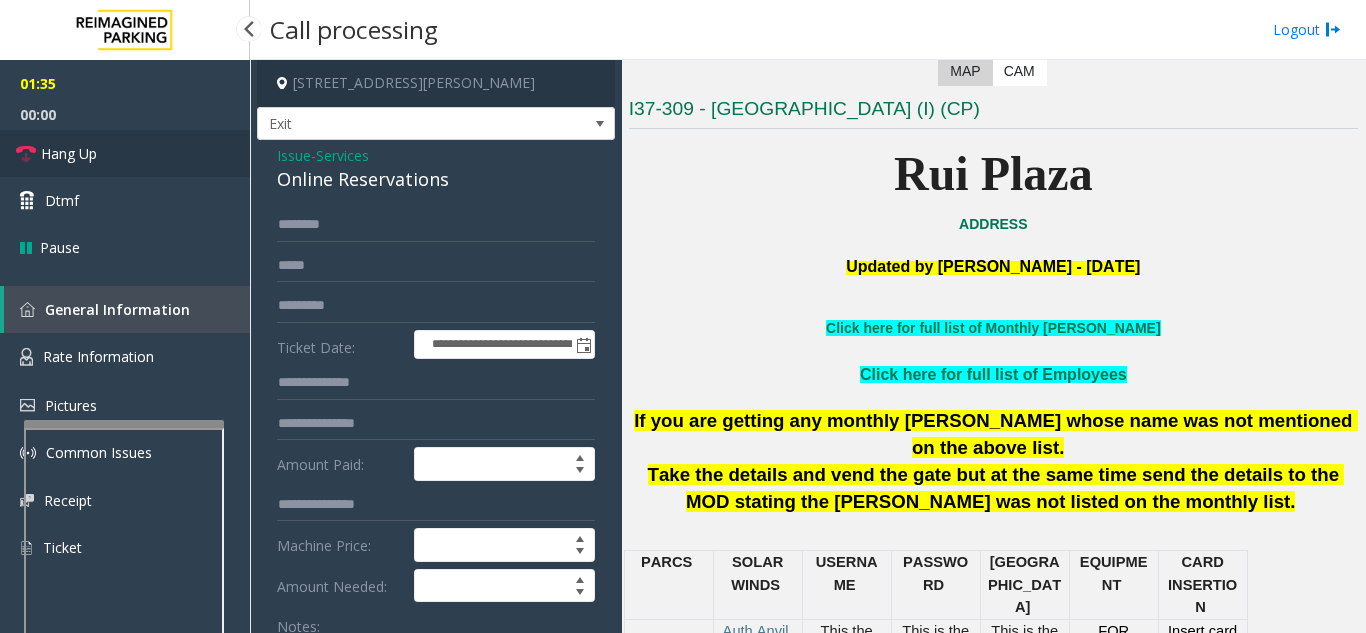 click on "Hang Up" at bounding box center [125, 153] 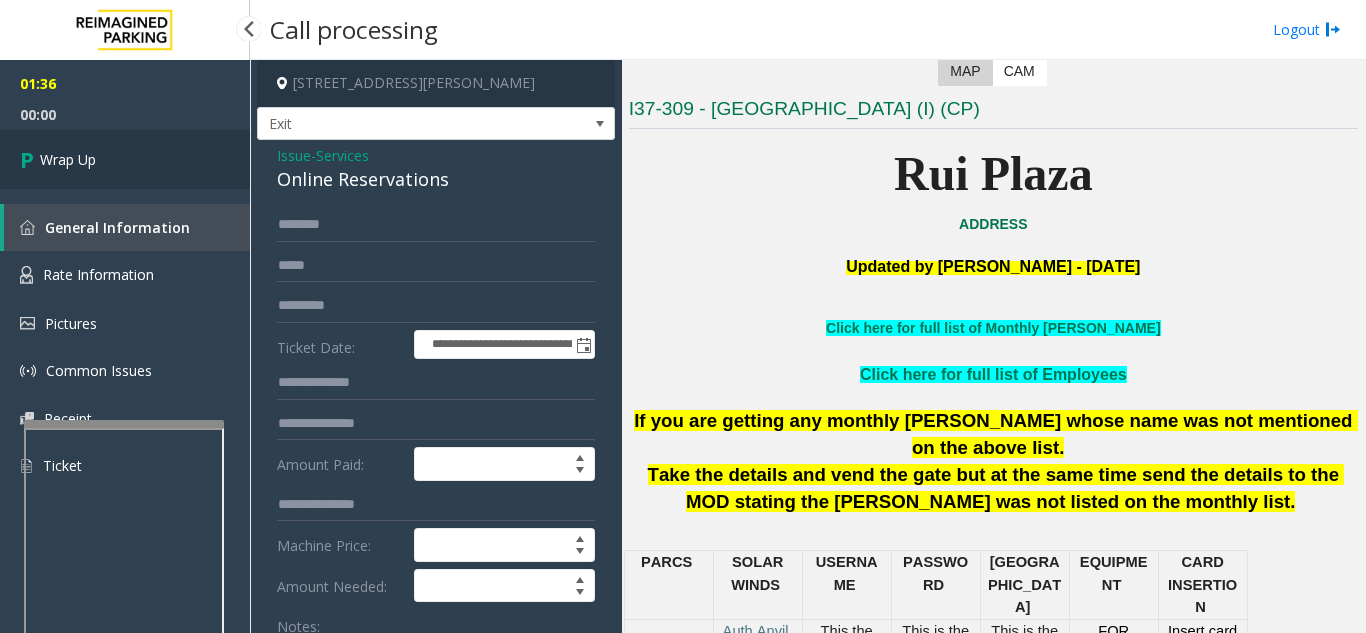 click on "Wrap Up" at bounding box center [125, 159] 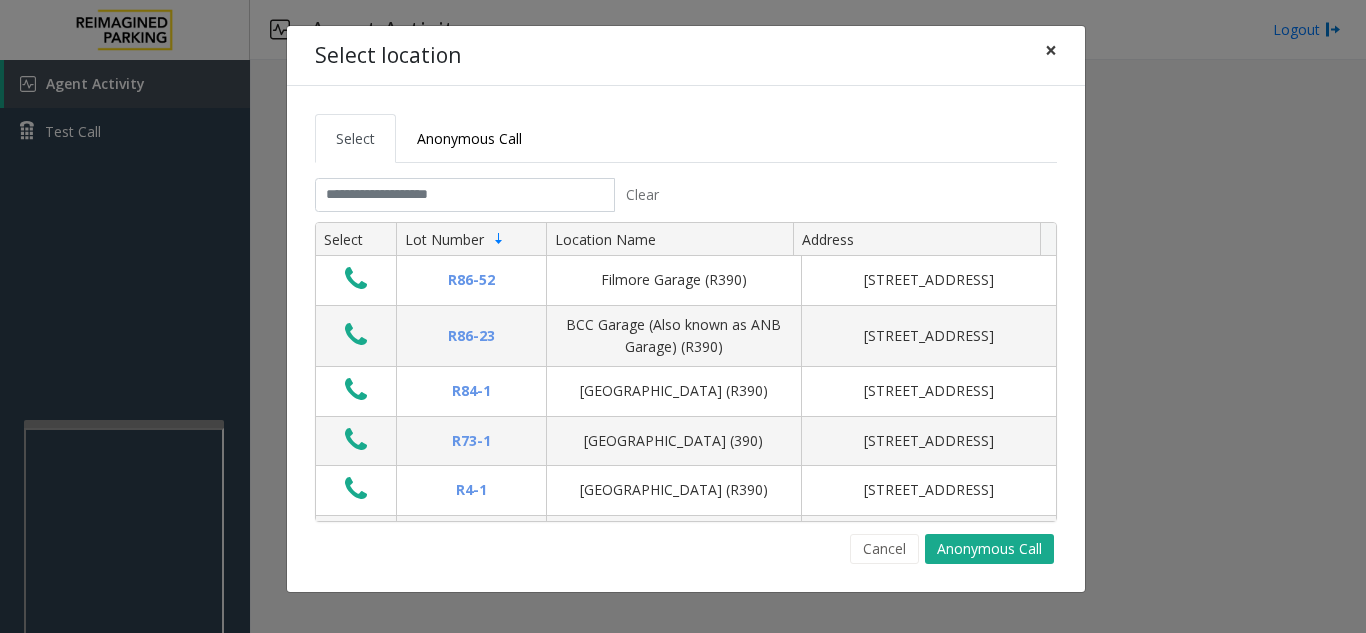 click on "×" 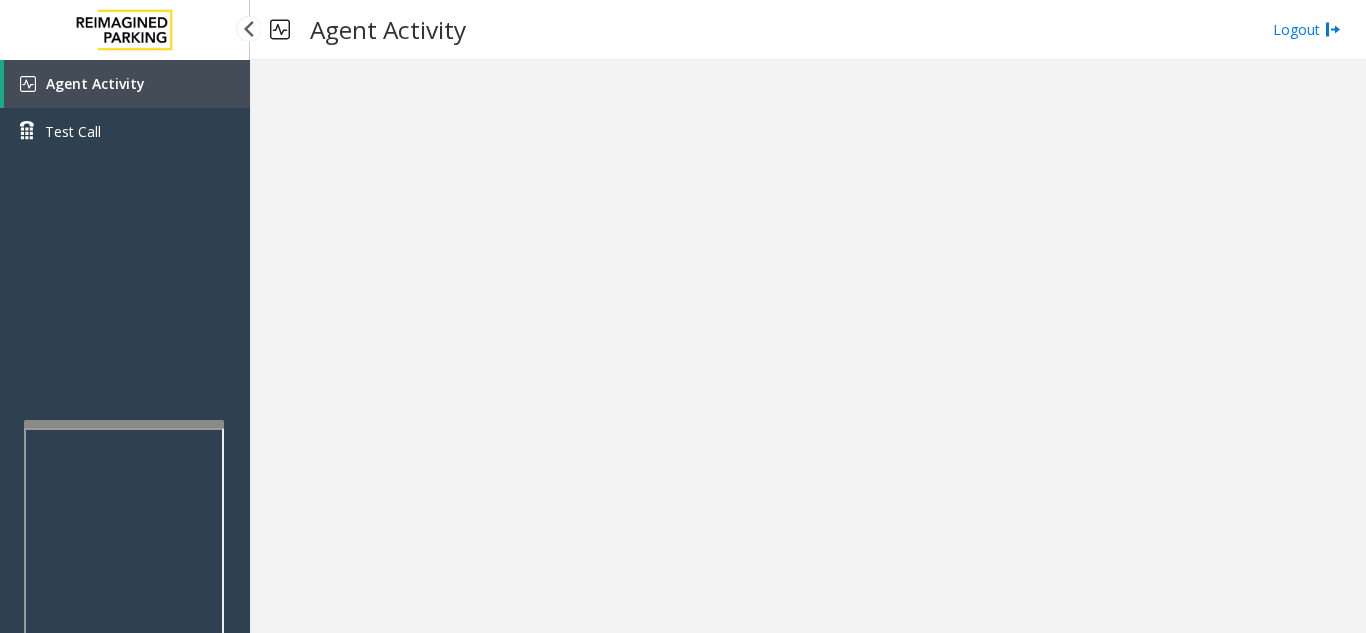 click on "Agent Activity" at bounding box center [127, 84] 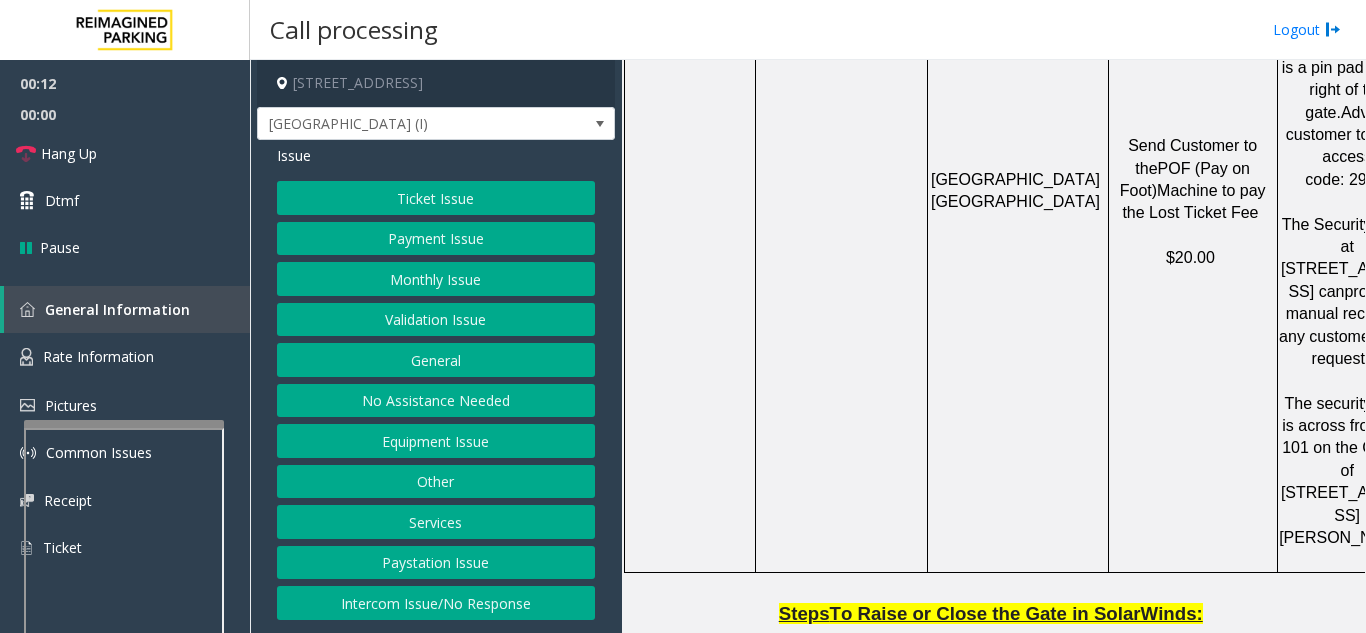 scroll, scrollTop: 1900, scrollLeft: 0, axis: vertical 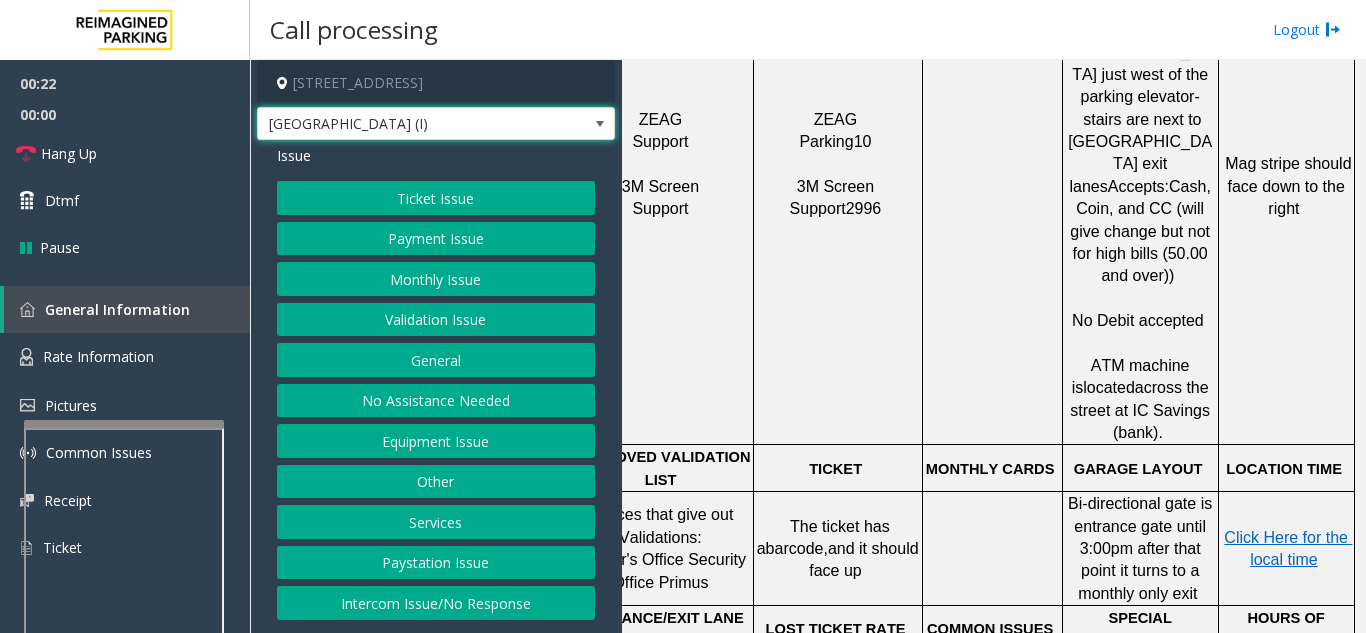 click on "[GEOGRAPHIC_DATA] (I)" at bounding box center (400, 124) 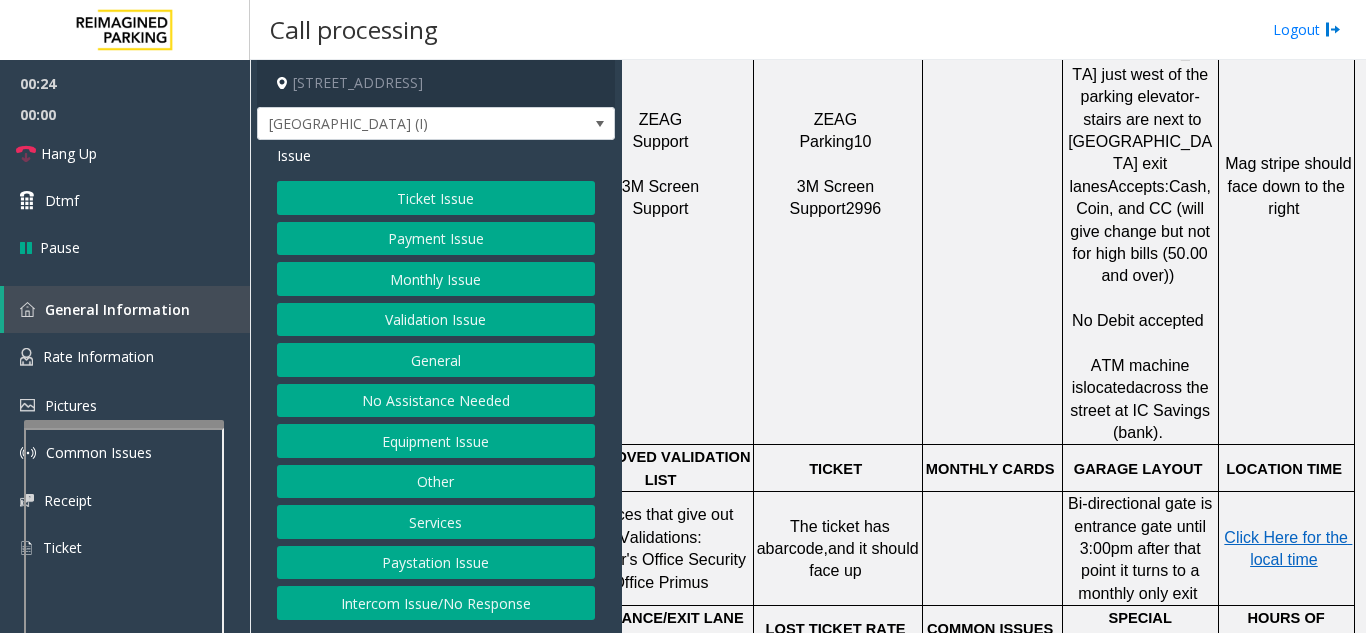 click on "ZEAG   Support     3M Screen   Support" 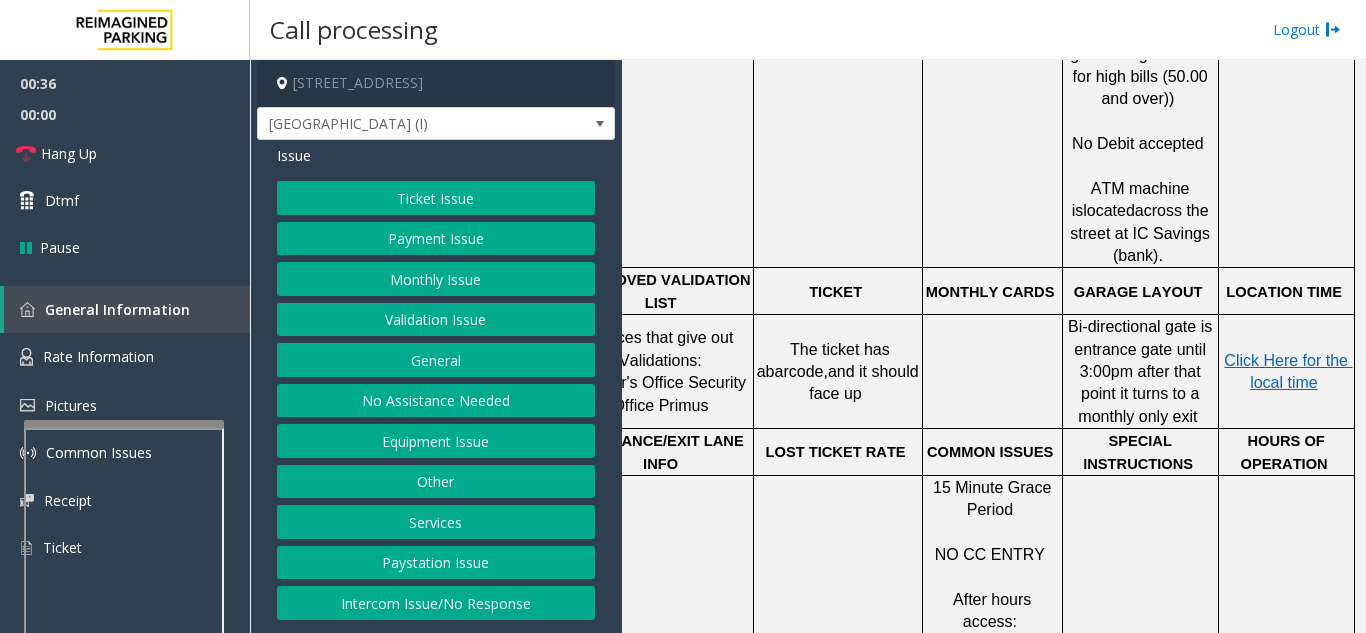 scroll, scrollTop: 1100, scrollLeft: 369, axis: both 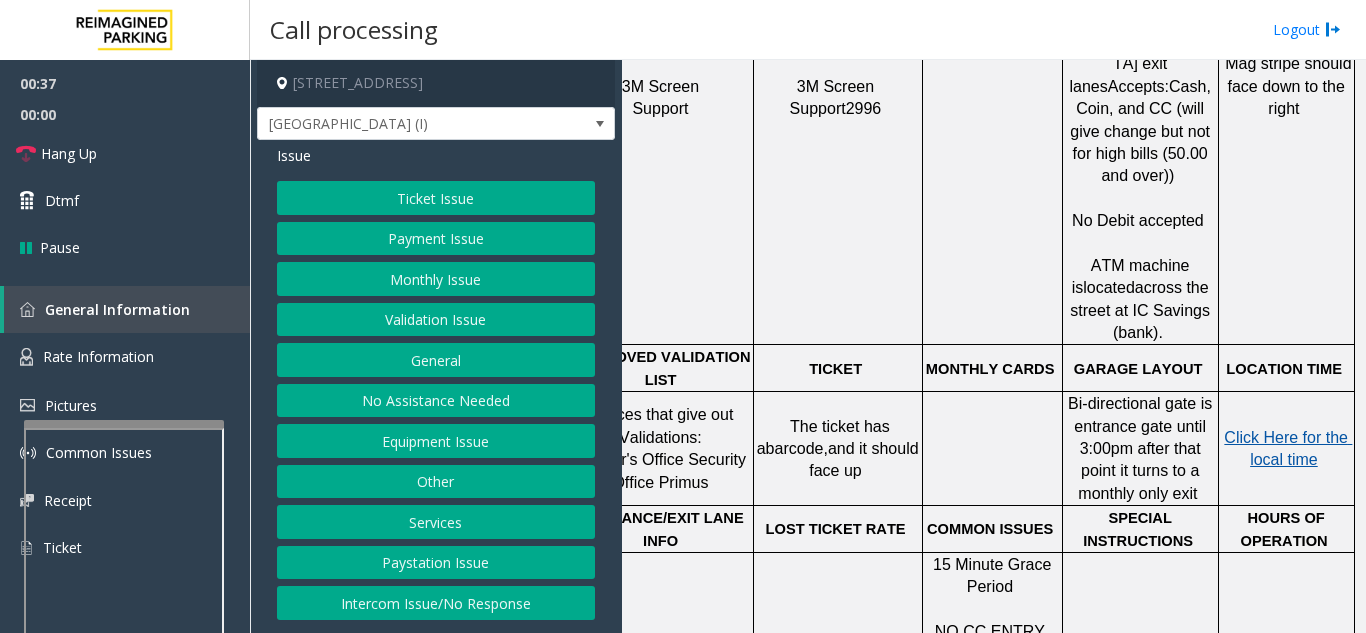 click on "Click Here for the local time" 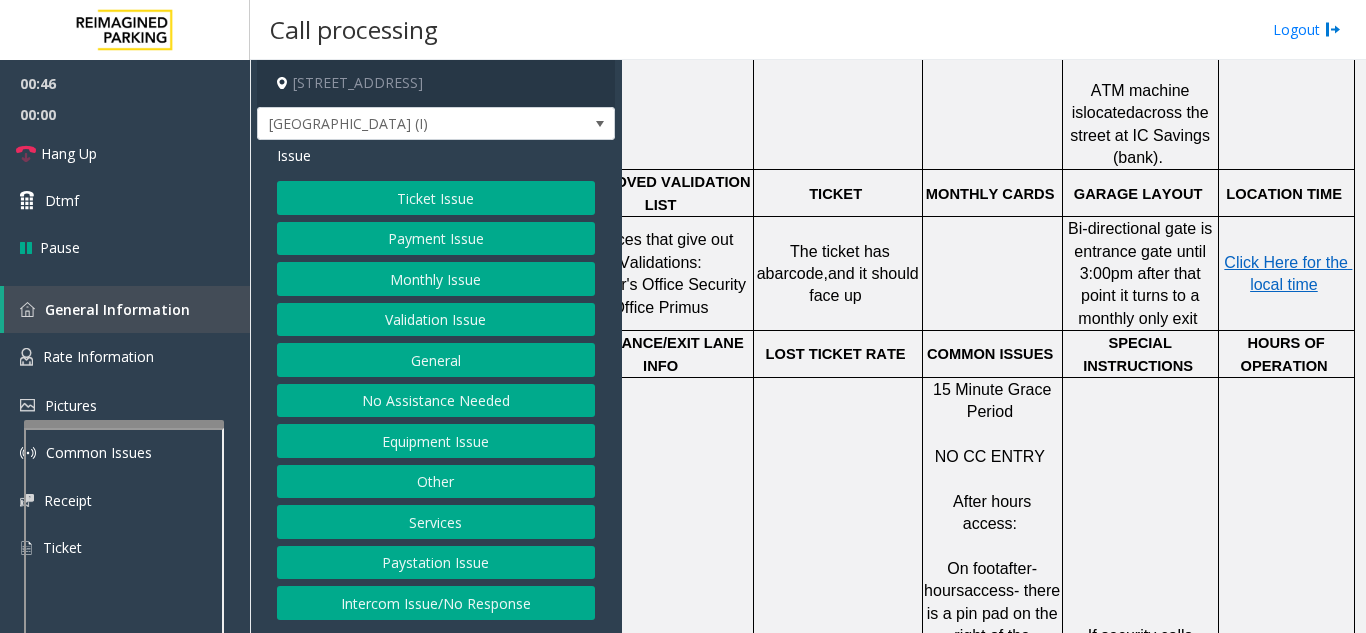 scroll, scrollTop: 1400, scrollLeft: 369, axis: both 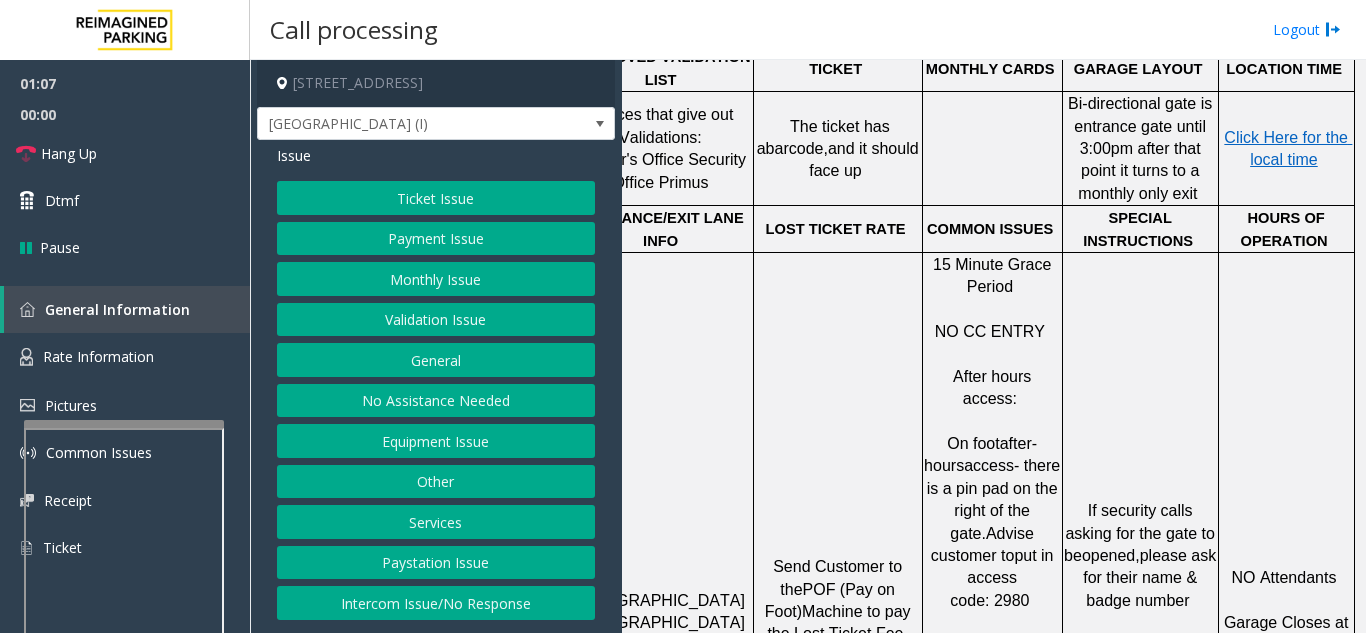 click on "Equipment Issue" 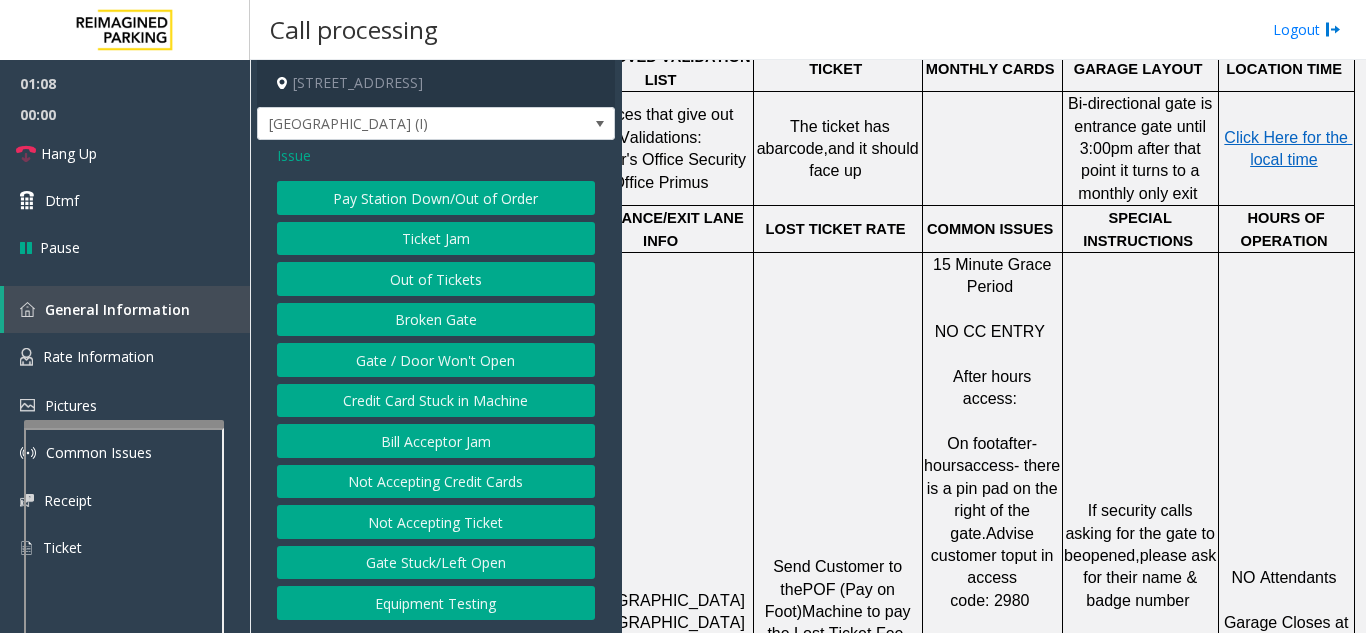click on "Gate / Door Won't Open" 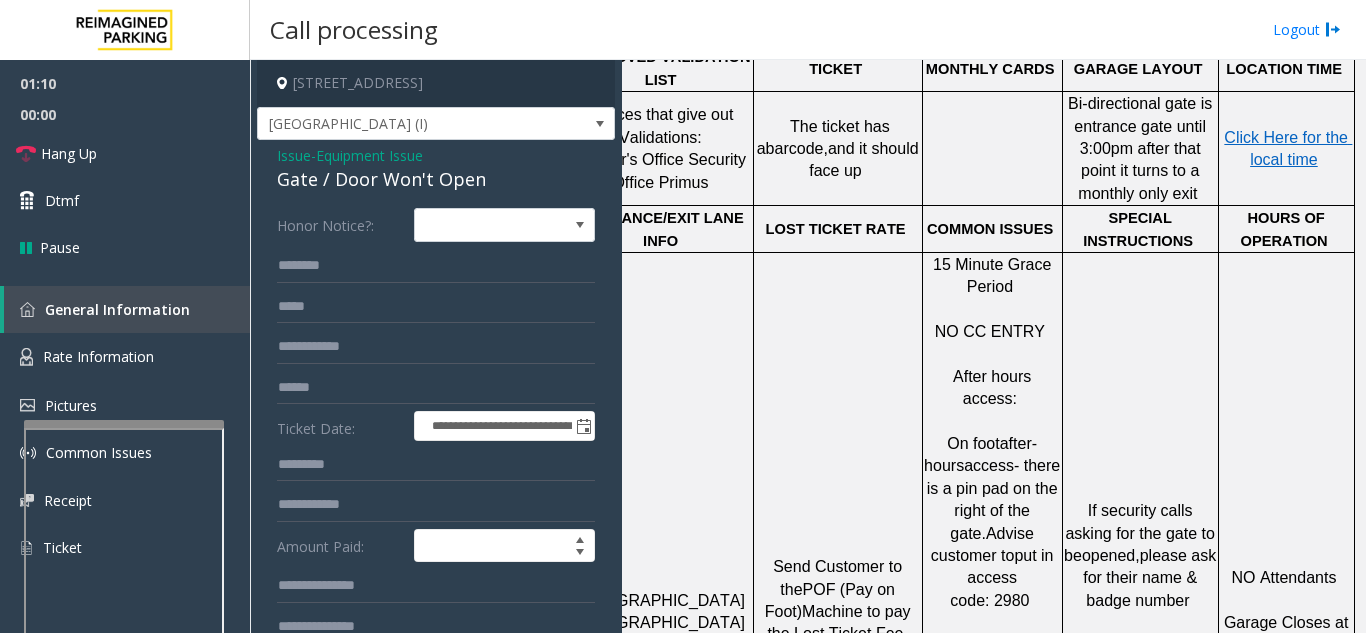 scroll, scrollTop: 100, scrollLeft: 0, axis: vertical 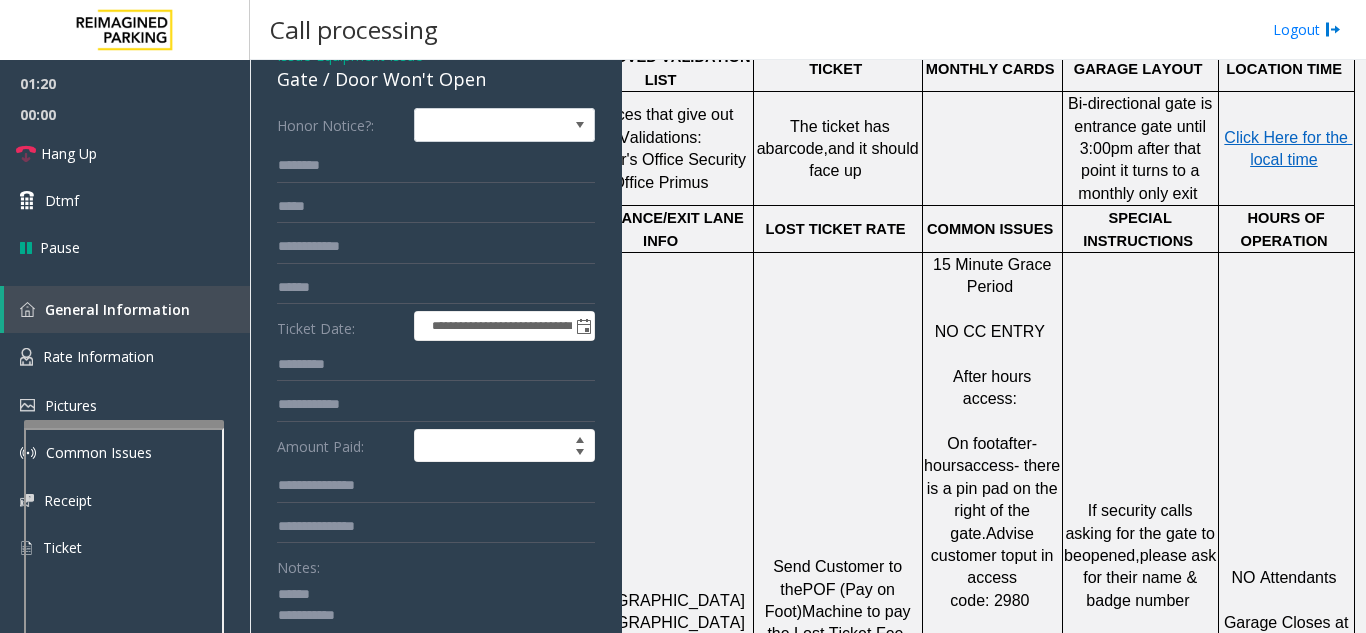 click 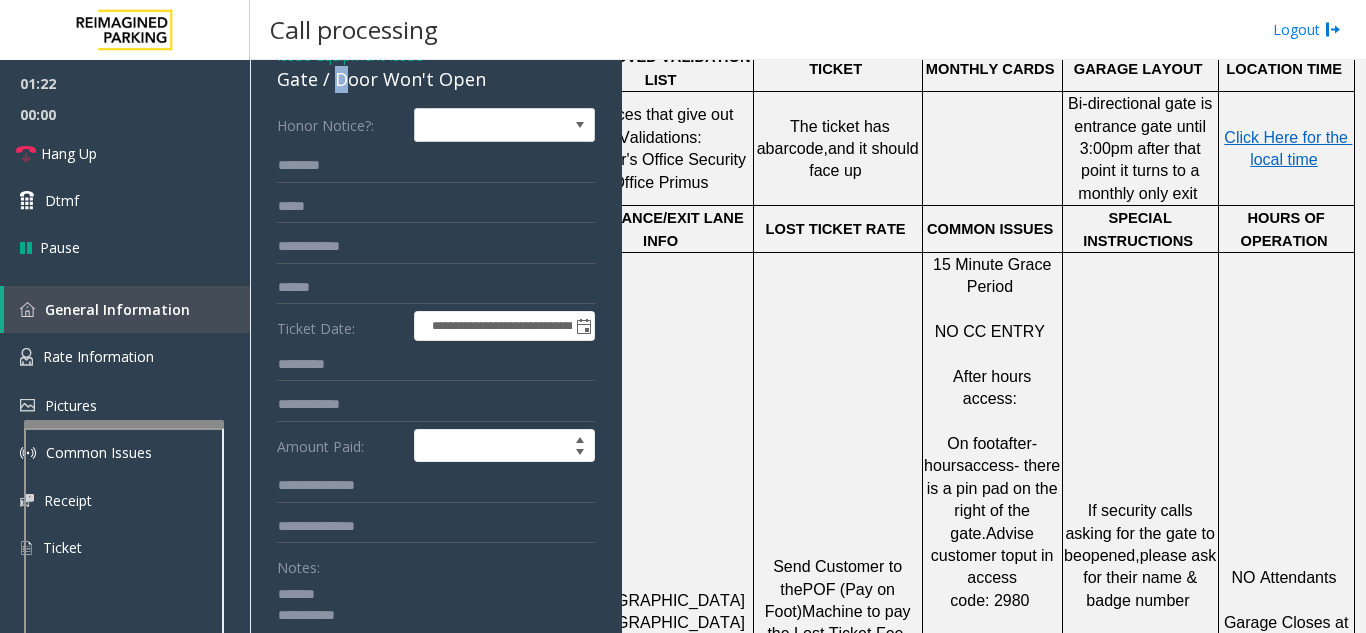 scroll, scrollTop: 92, scrollLeft: 0, axis: vertical 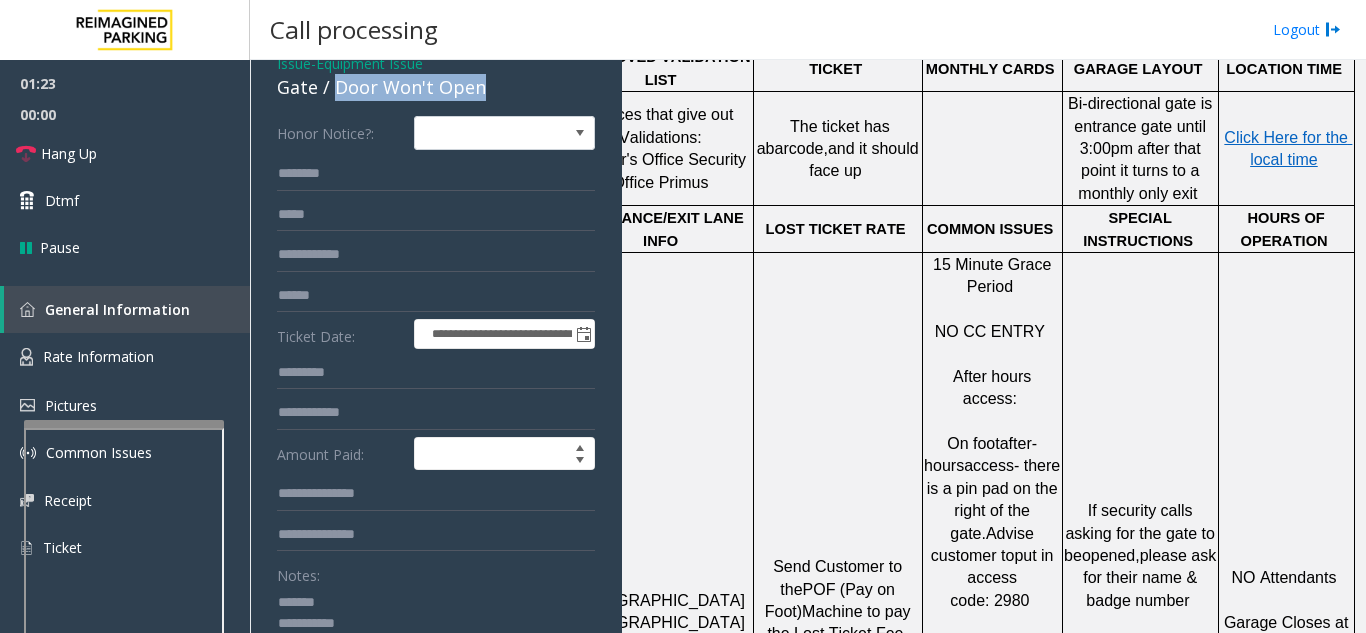 drag, startPoint x: 332, startPoint y: 76, endPoint x: 490, endPoint y: 94, distance: 159.02202 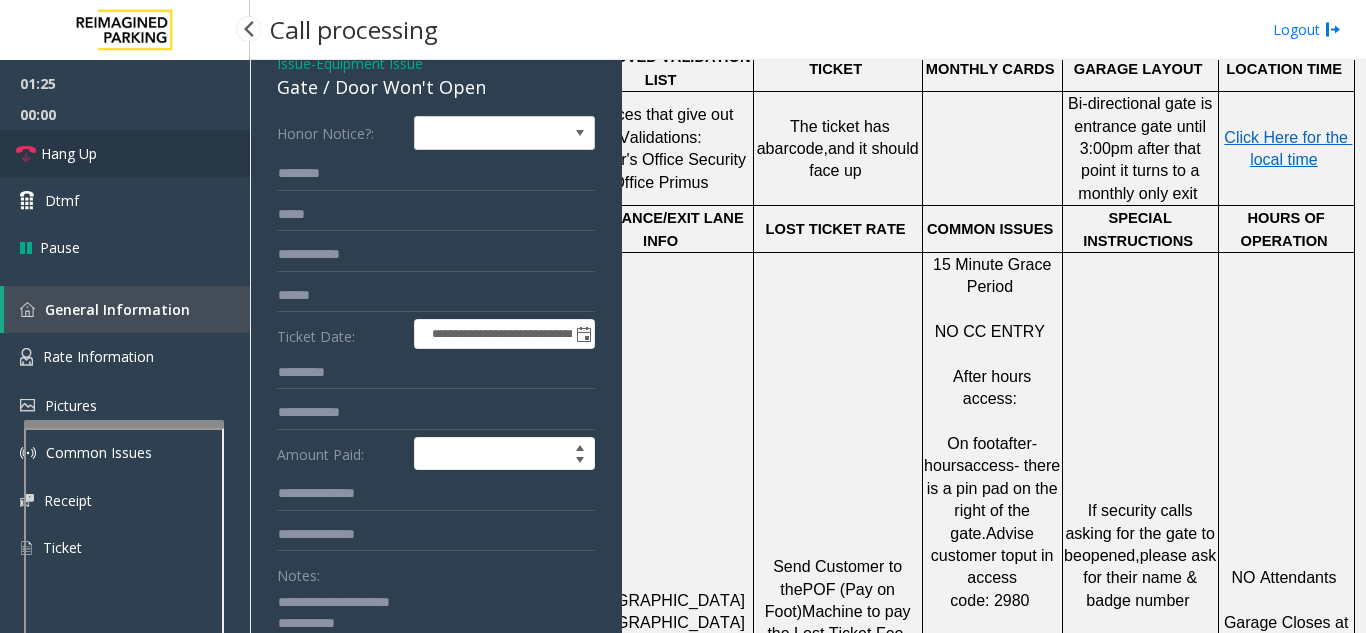 click on "Hang Up" at bounding box center (125, 153) 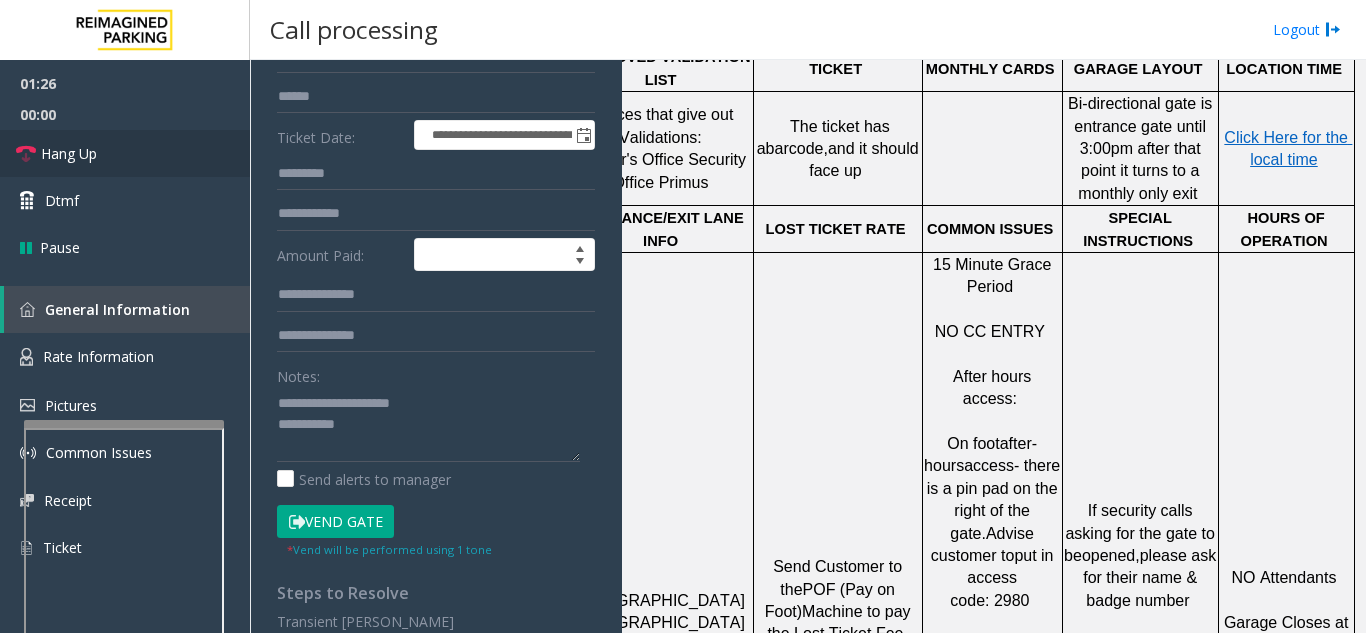 scroll, scrollTop: 292, scrollLeft: 0, axis: vertical 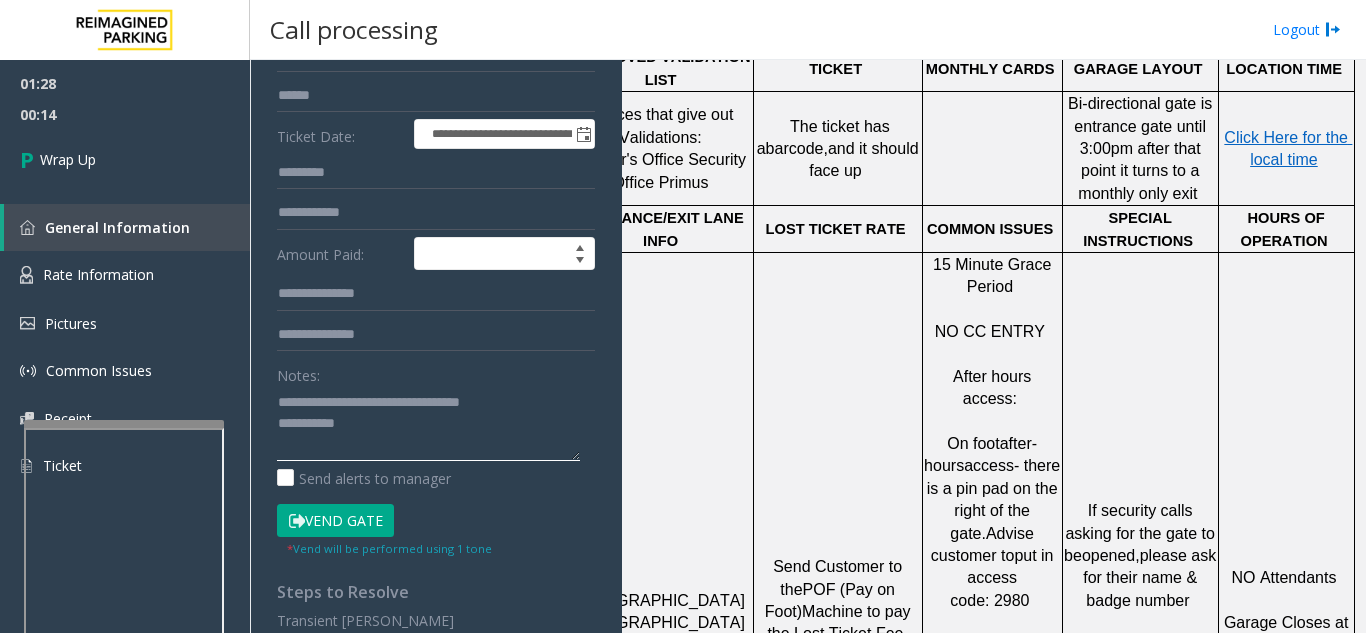 click 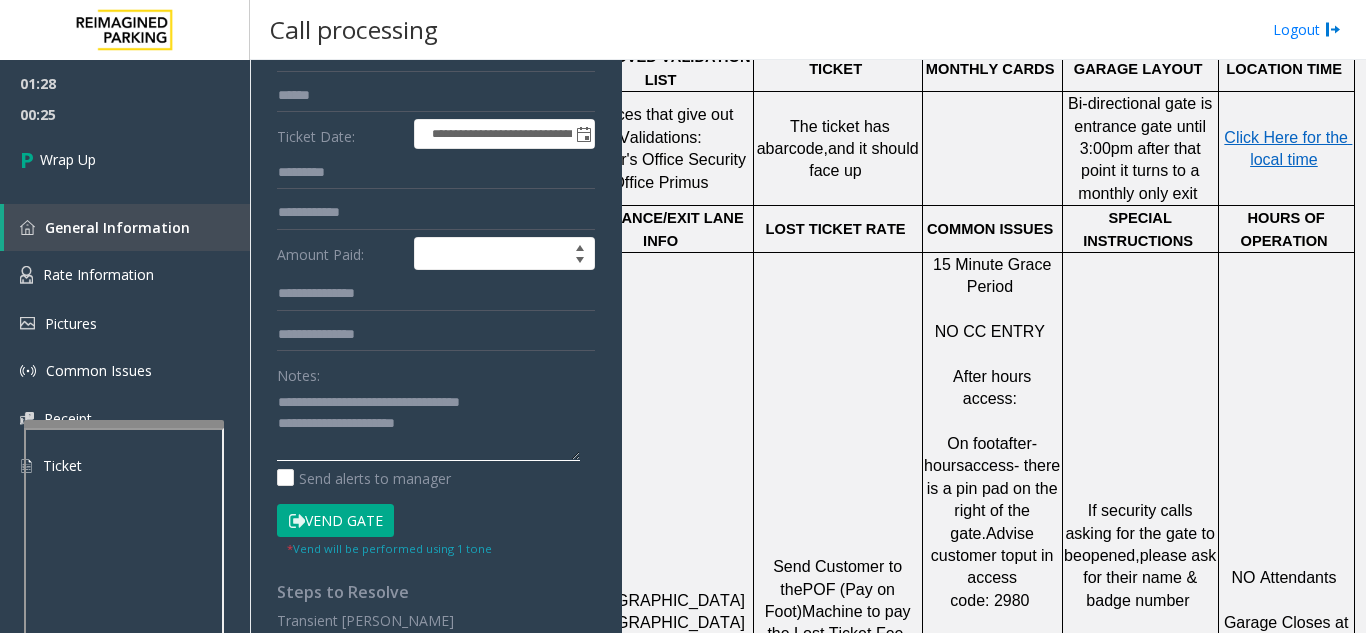 click 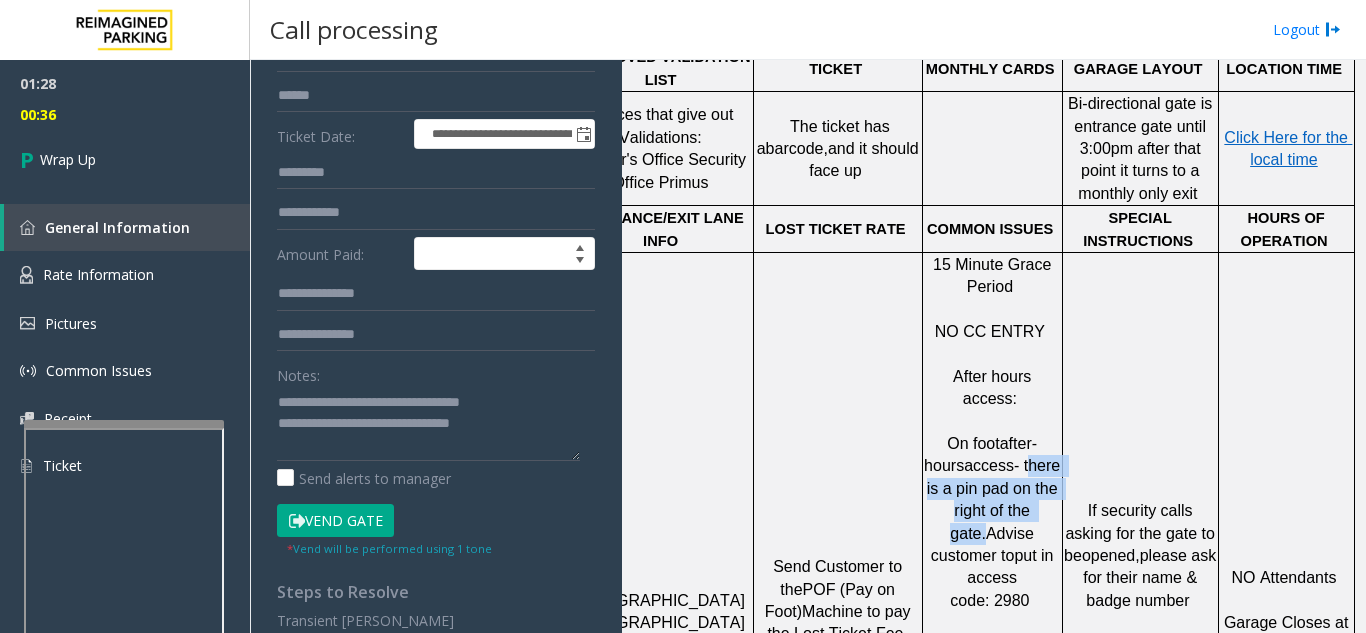 drag, startPoint x: 972, startPoint y: 357, endPoint x: 979, endPoint y: 400, distance: 43.56604 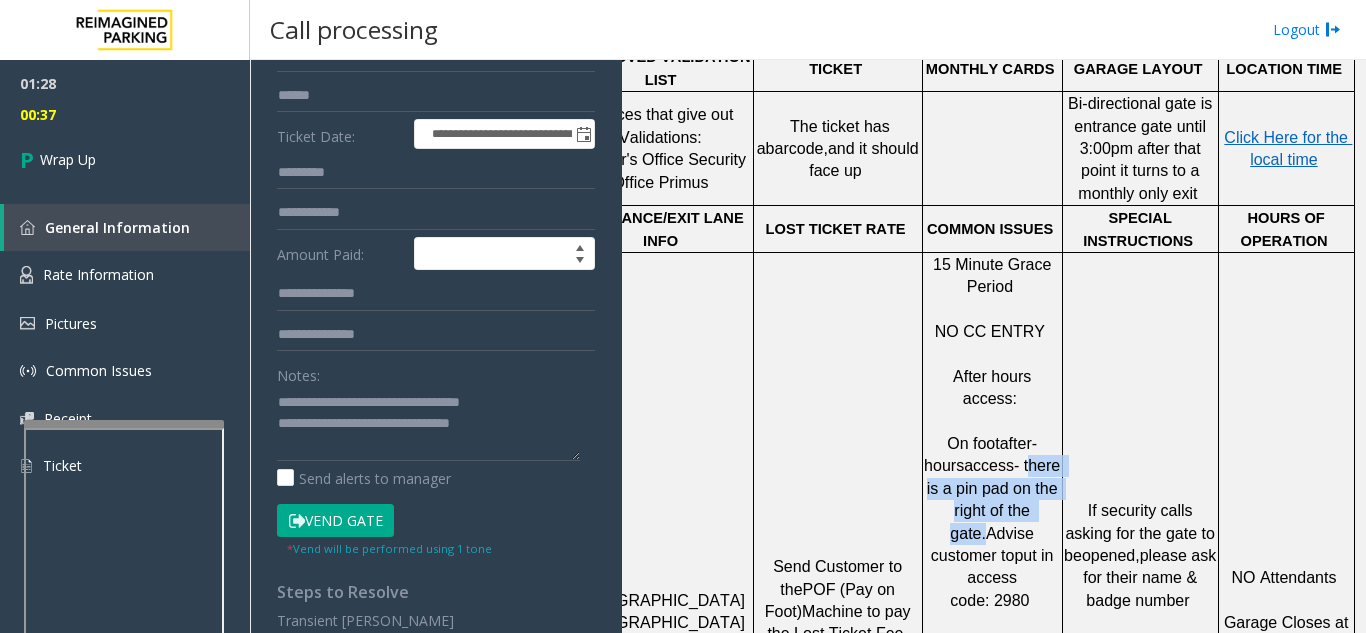 copy on "there is a pin pad on the right of the gate" 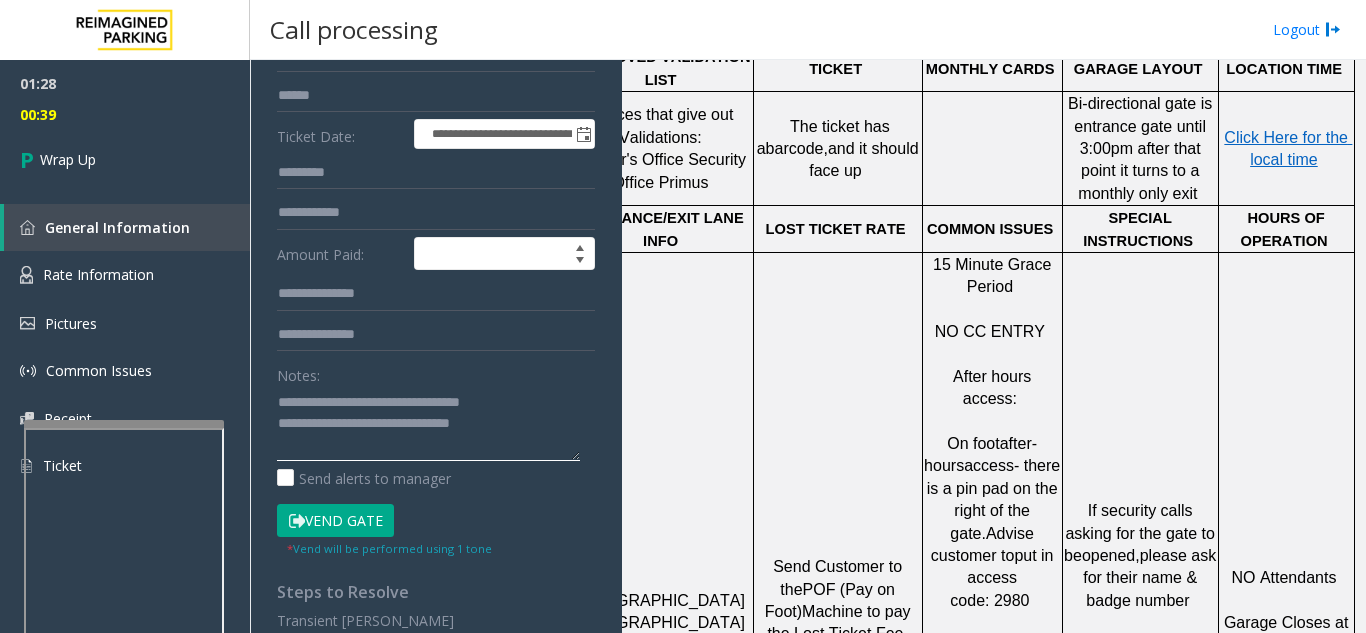 click 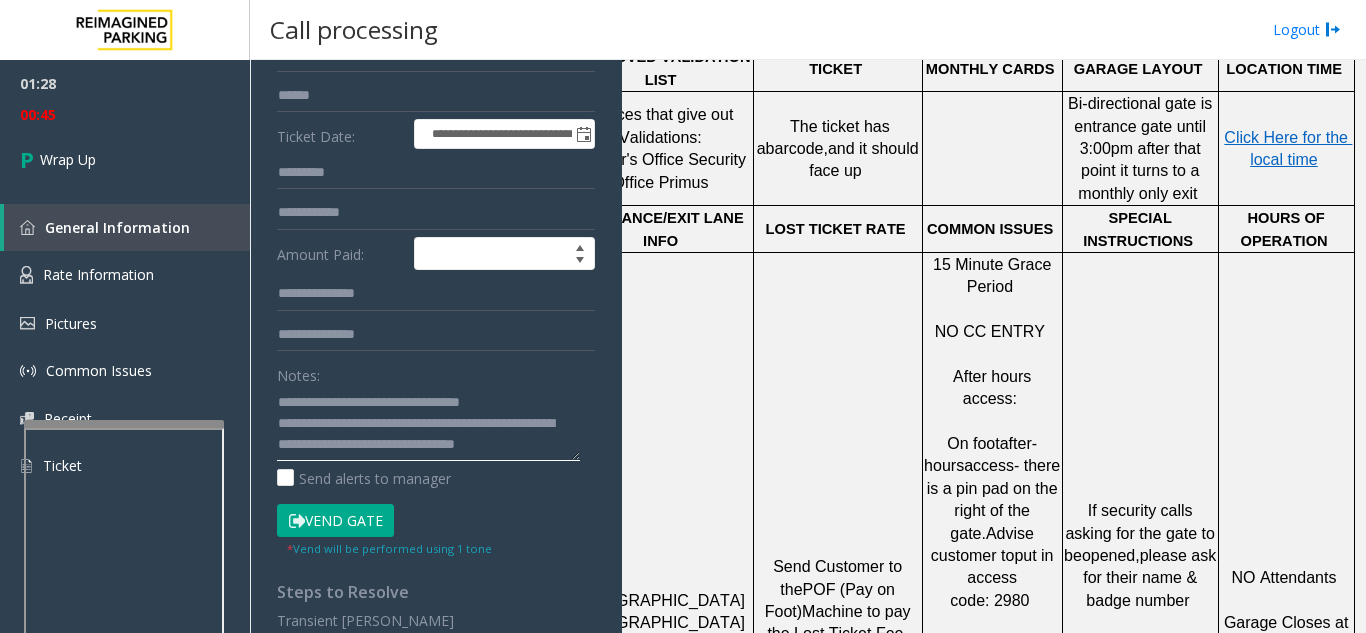 scroll, scrollTop: 15, scrollLeft: 0, axis: vertical 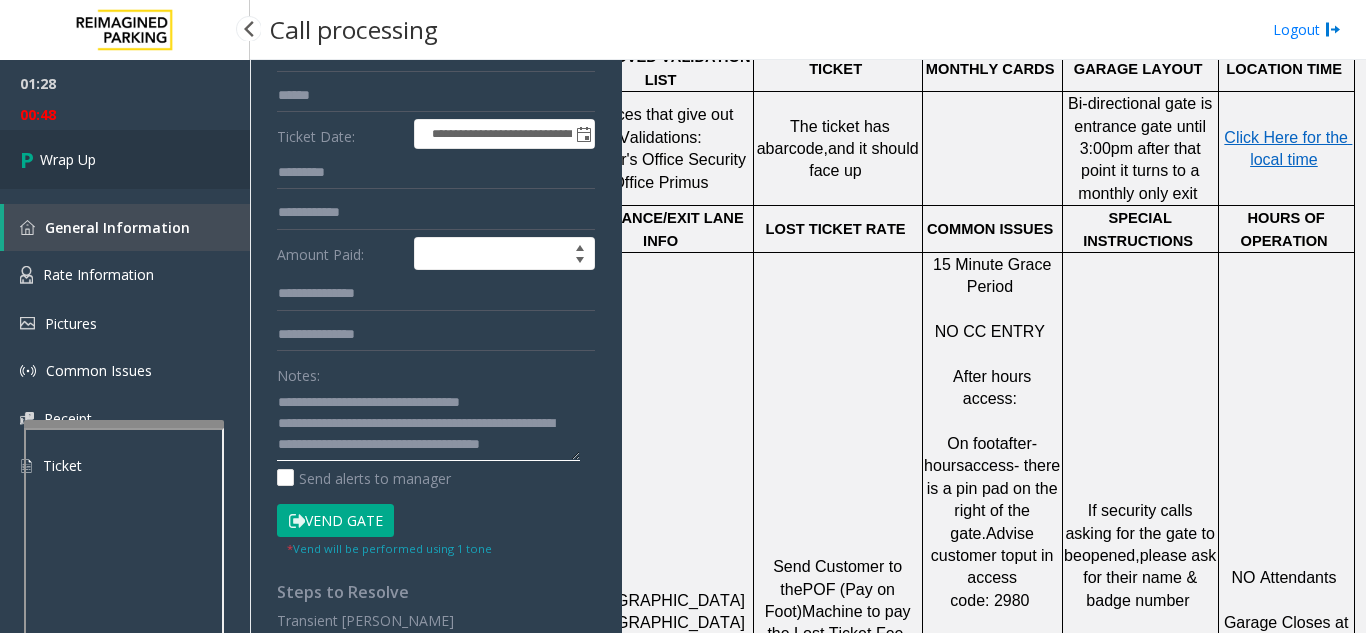 type on "**********" 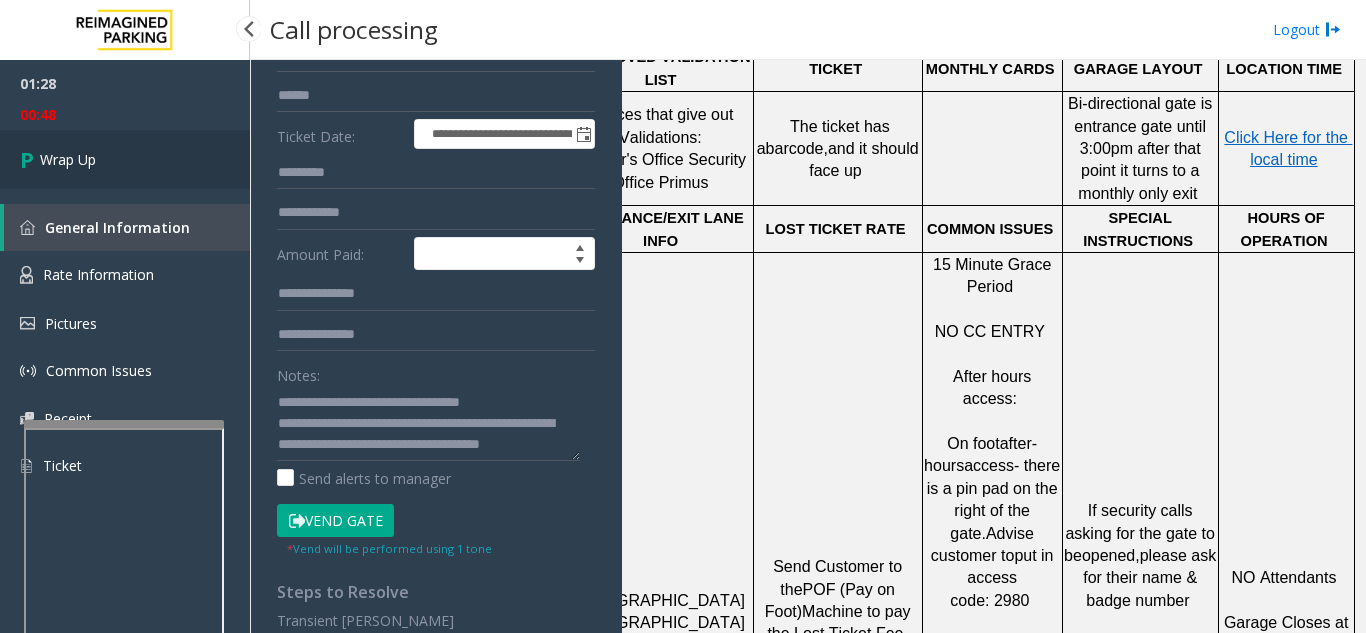 click on "Wrap Up" at bounding box center (125, 159) 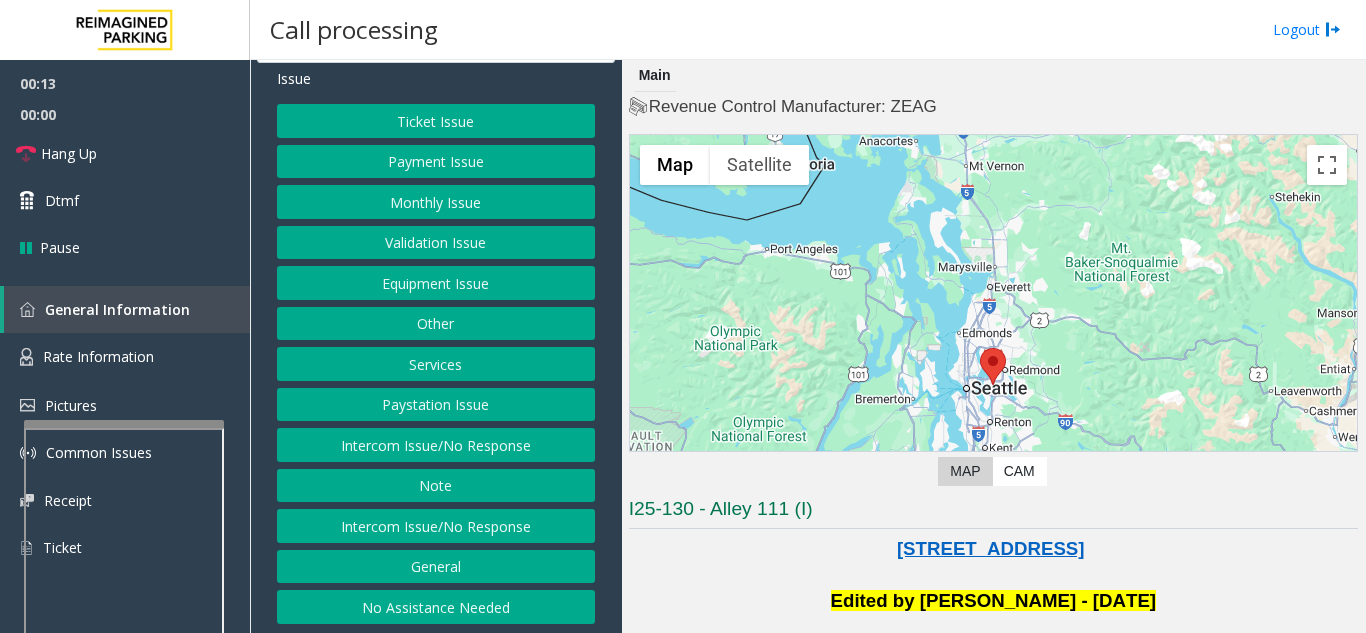 scroll, scrollTop: 78, scrollLeft: 0, axis: vertical 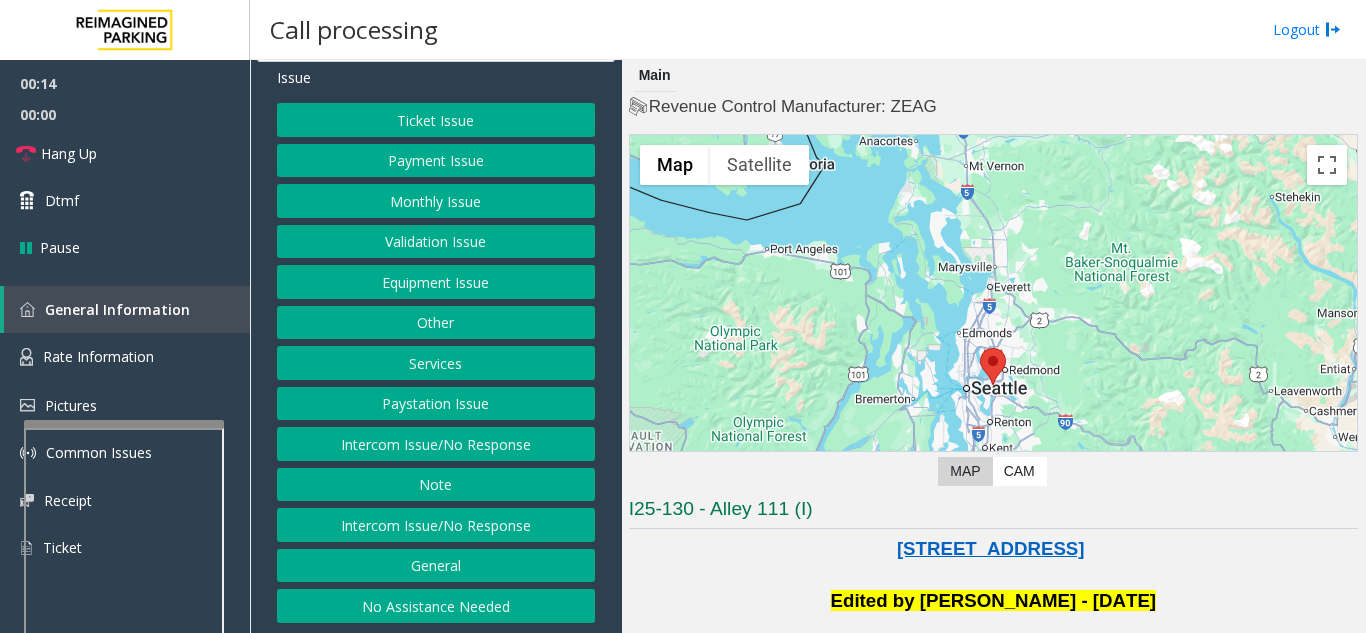 click on "Intercom Issue/No Response" 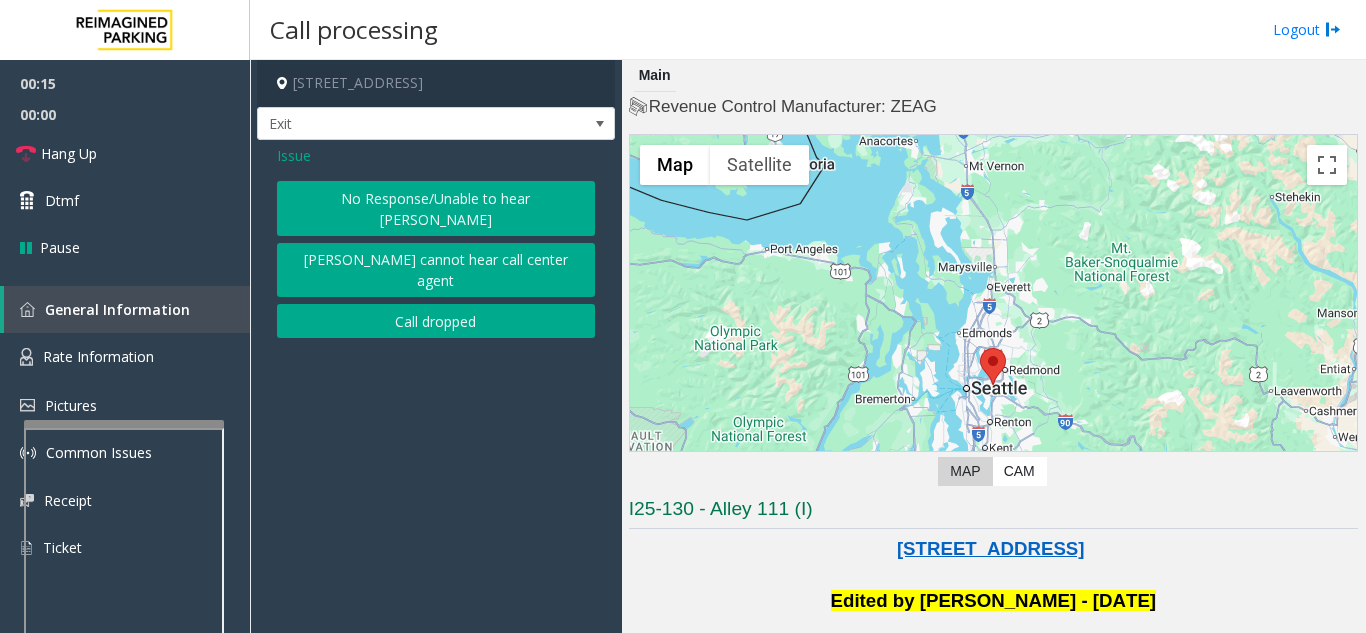 click on "No Response/Unable to hear [PERSON_NAME]" 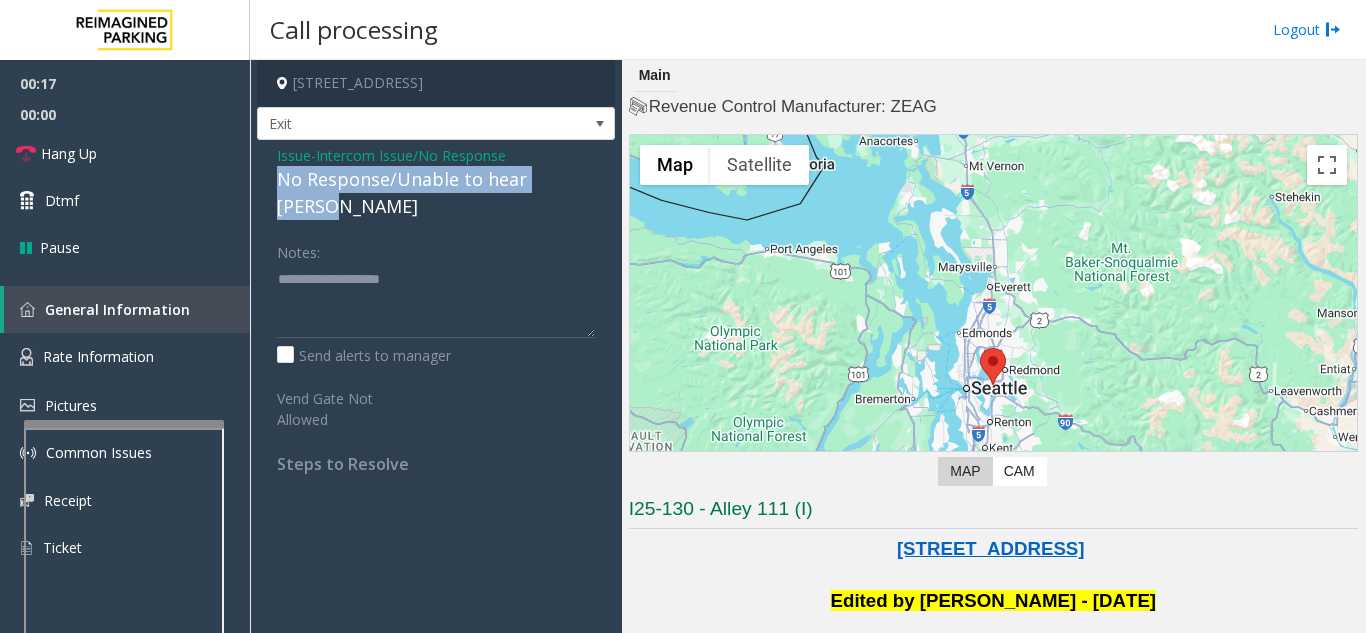 drag, startPoint x: 288, startPoint y: 177, endPoint x: 581, endPoint y: 182, distance: 293.04266 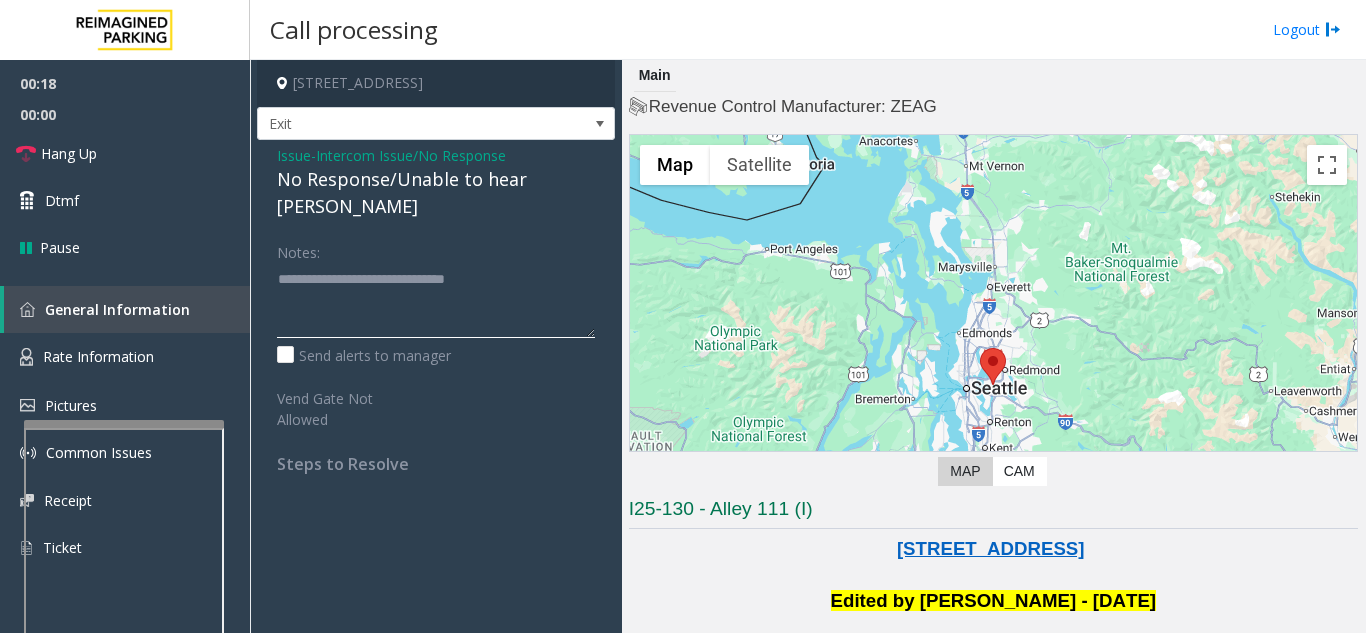 type on "**********" 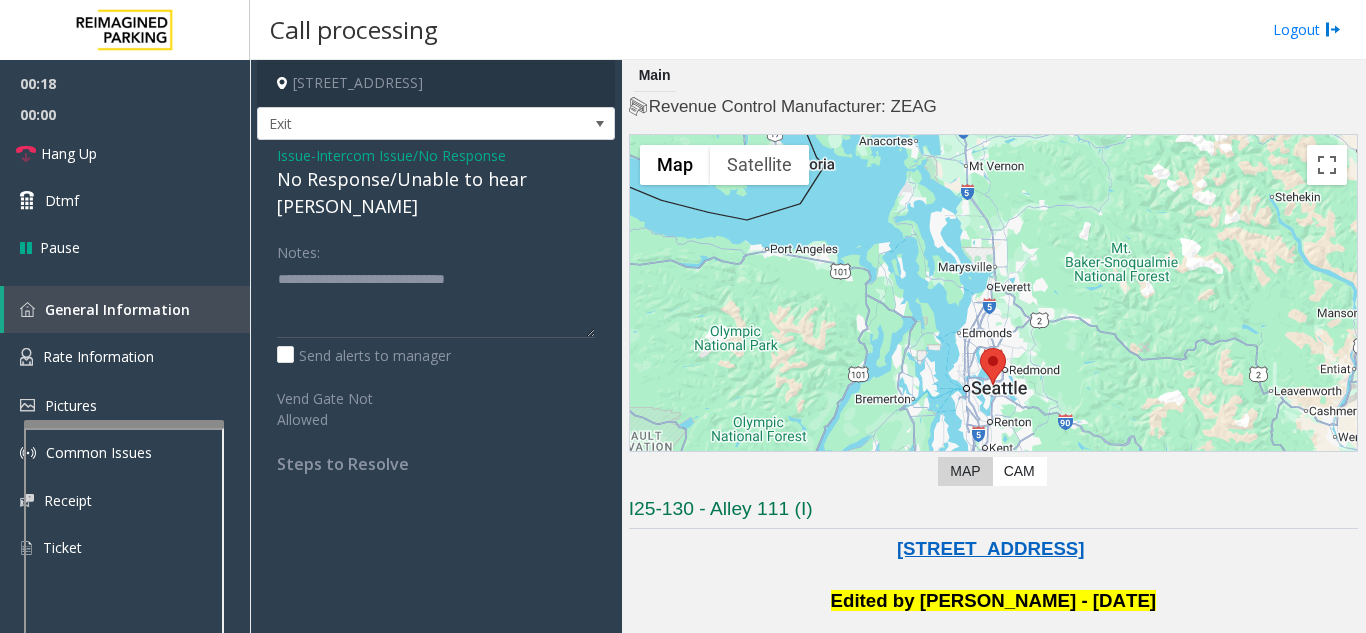 click on "Notes:" 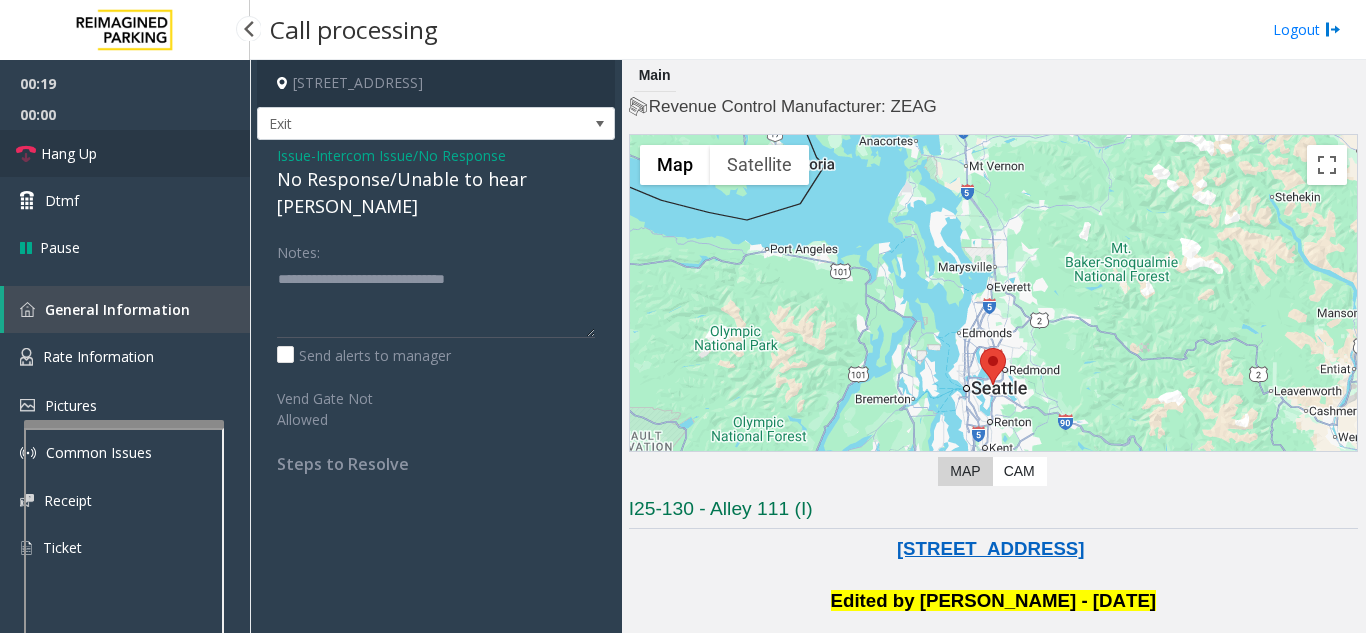 click on "Hang Up" at bounding box center [125, 153] 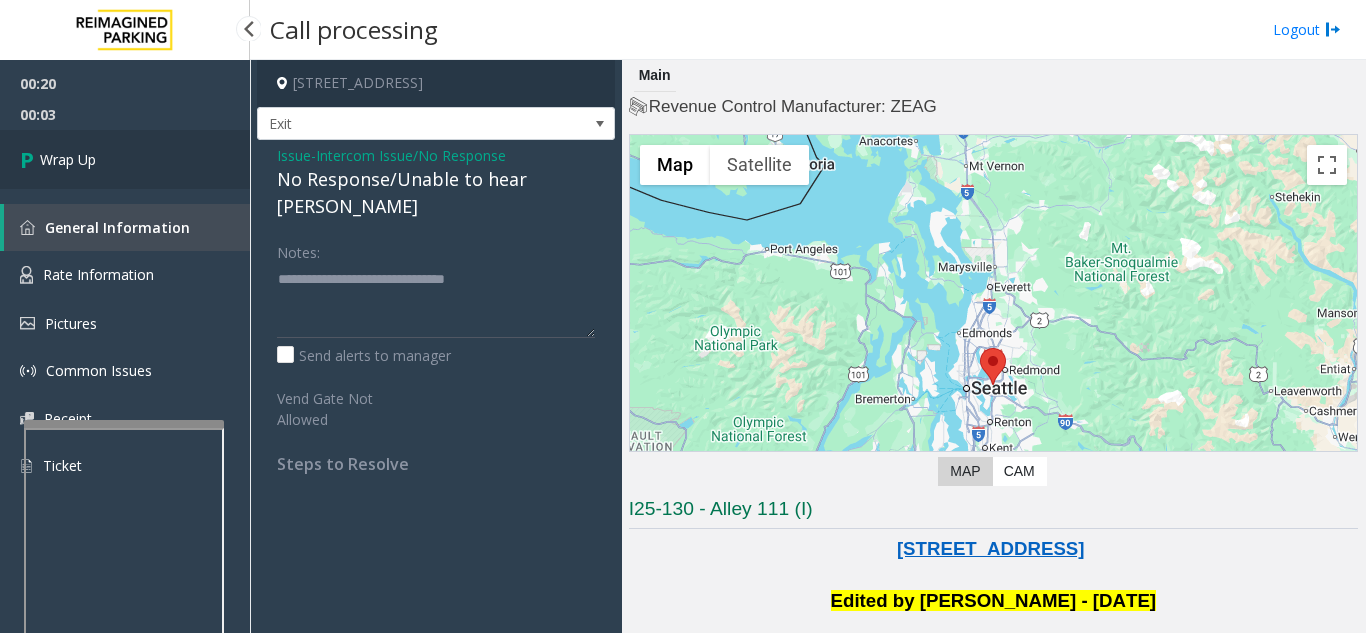 click on "Wrap Up" at bounding box center [125, 159] 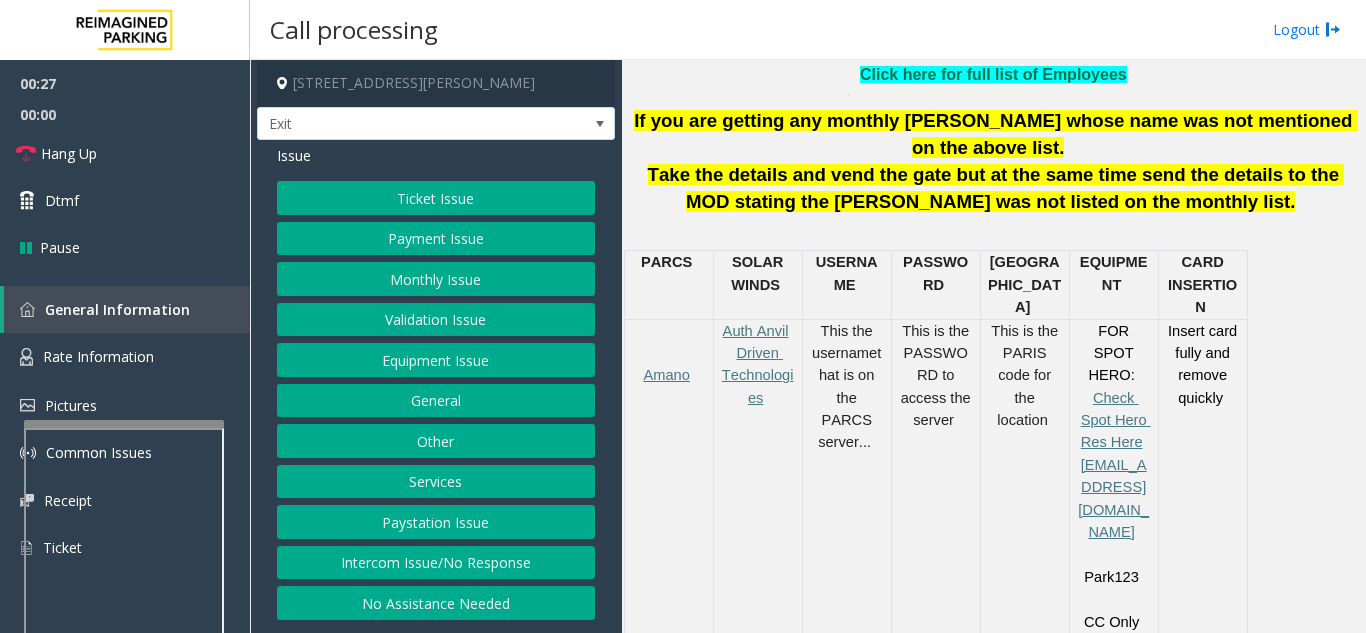 scroll, scrollTop: 800, scrollLeft: 0, axis: vertical 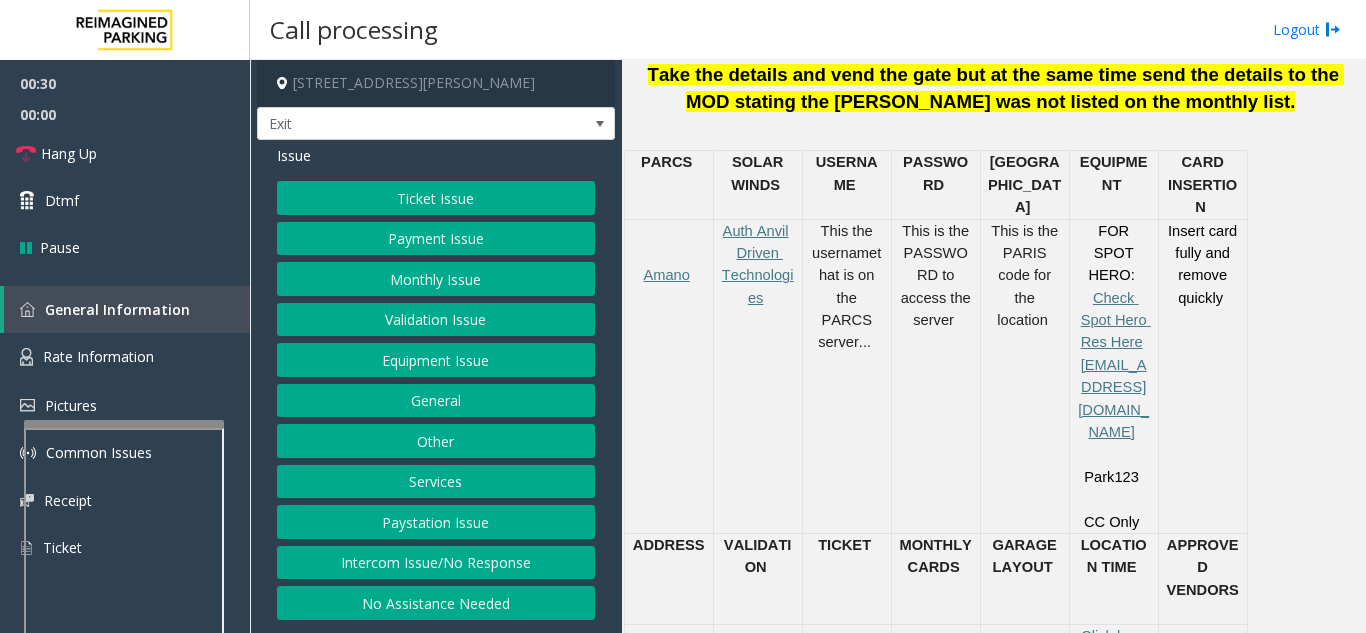 click on "Services" 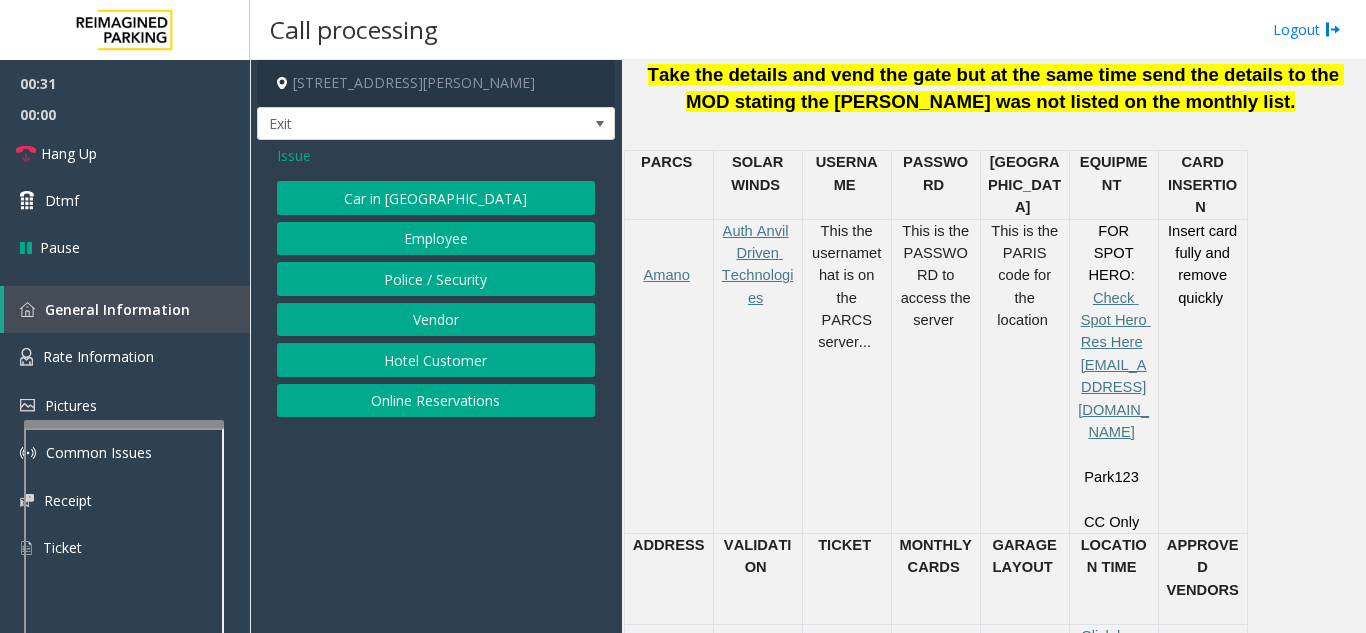 click on "Online Reservations" 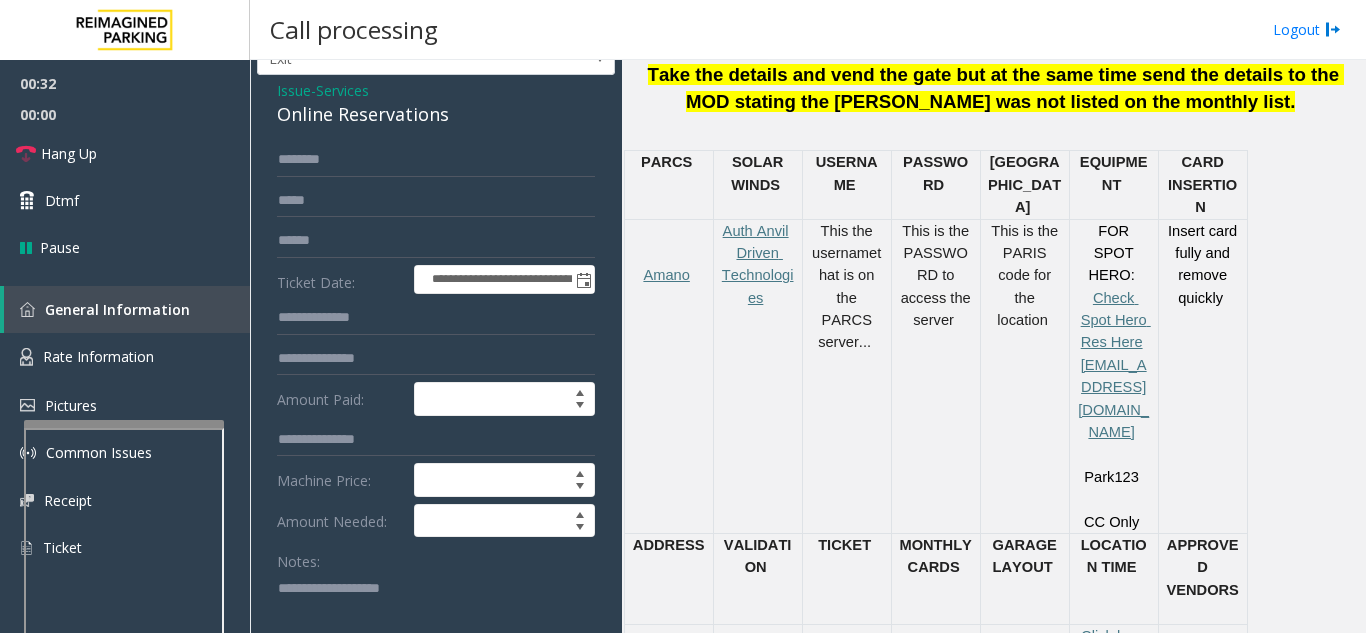 scroll, scrollTop: 100, scrollLeft: 0, axis: vertical 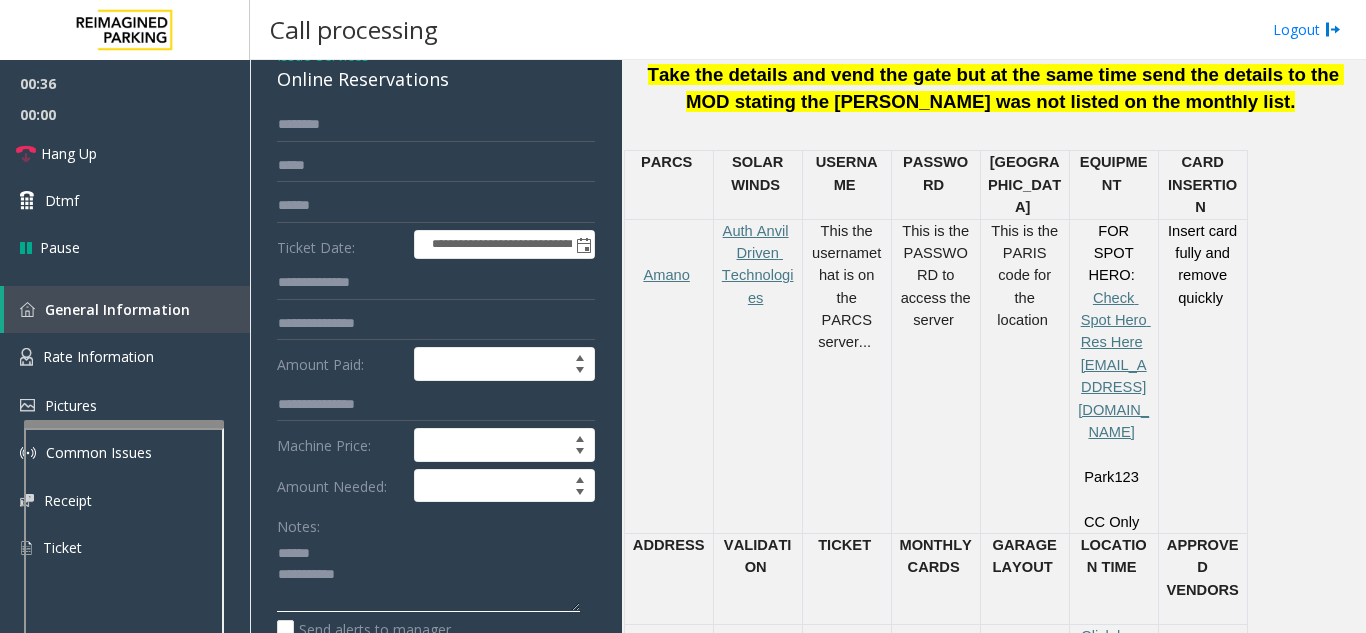 click 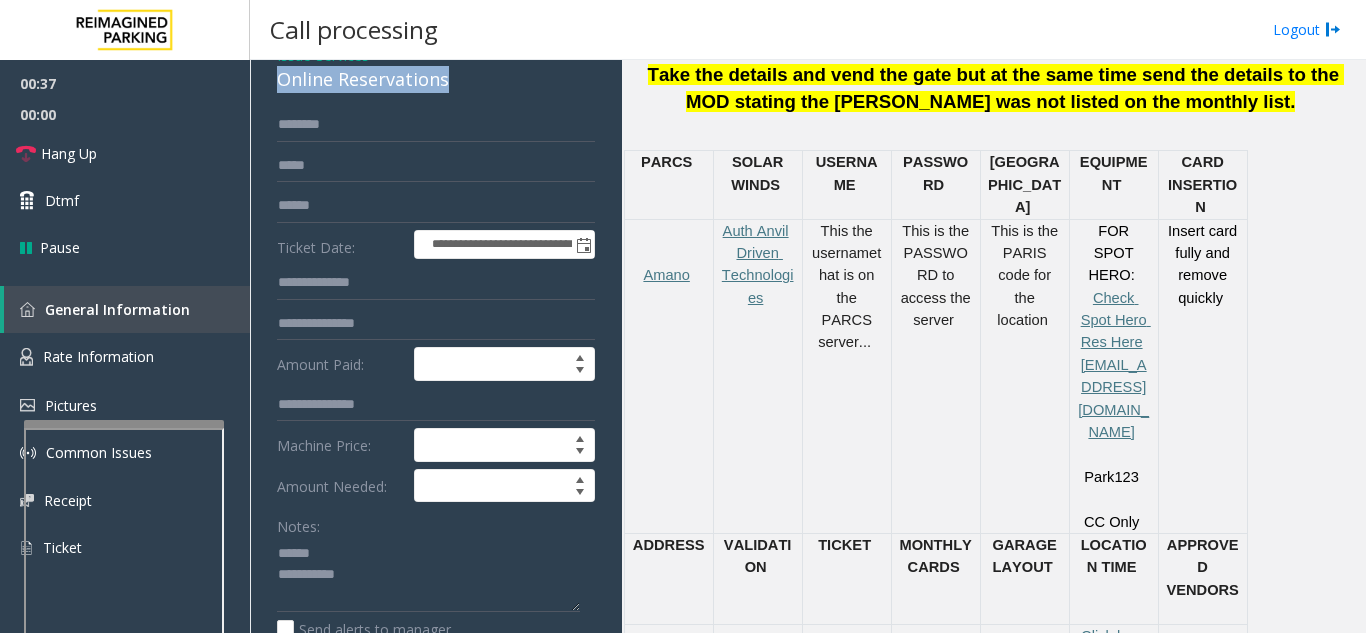 drag, startPoint x: 333, startPoint y: 81, endPoint x: 463, endPoint y: 81, distance: 130 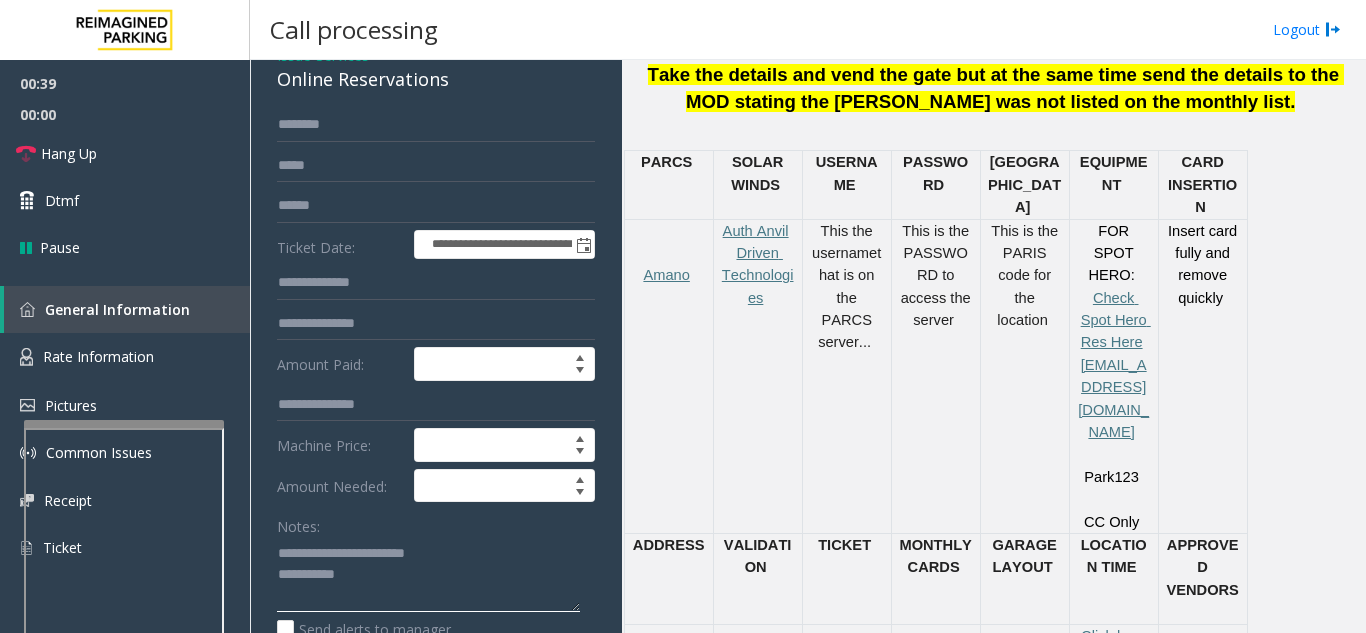 type on "**********" 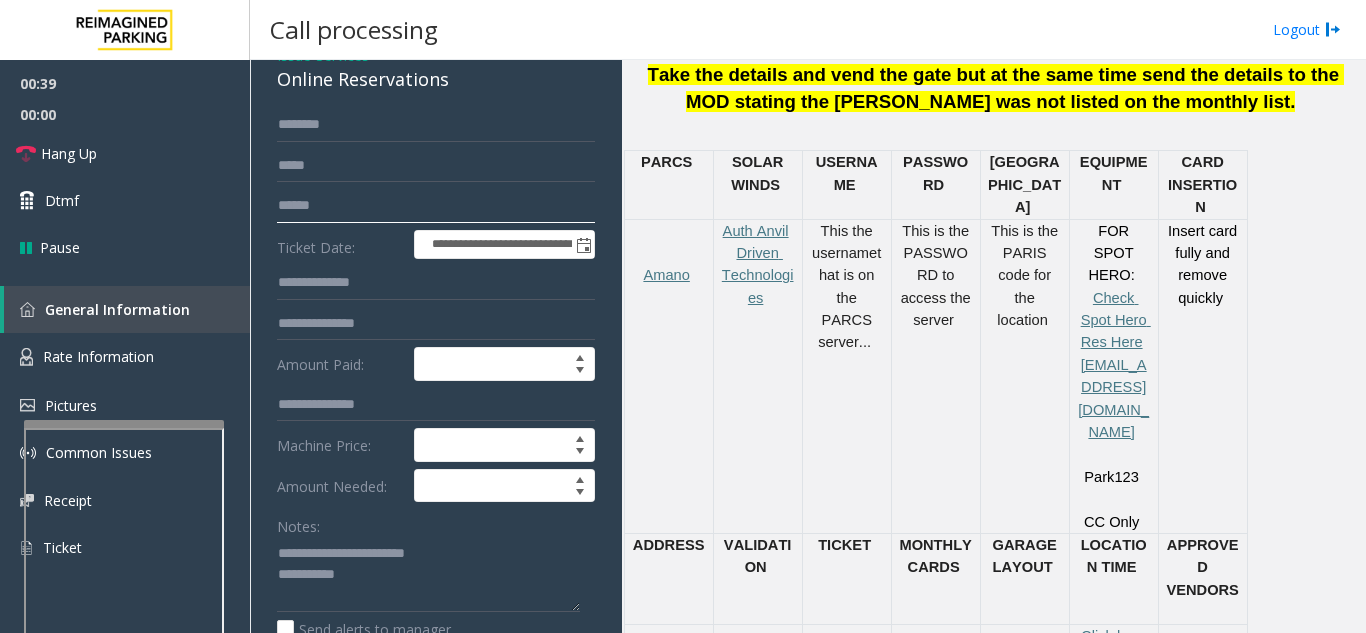 click 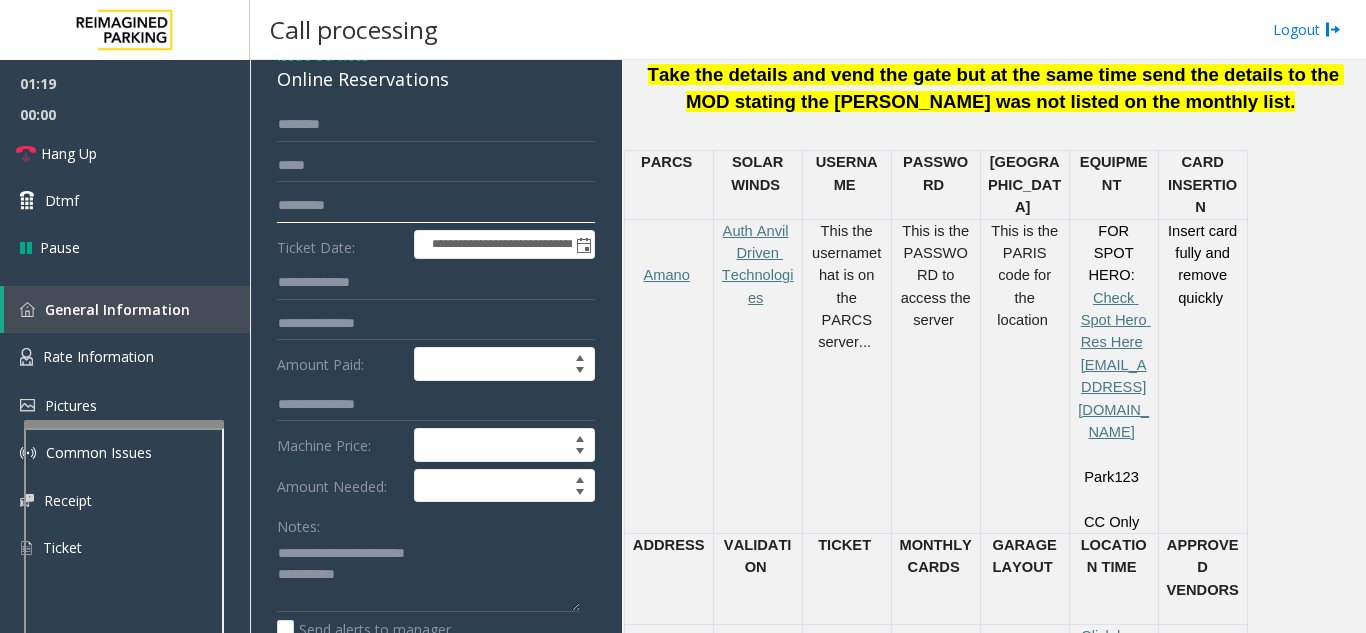 type on "*********" 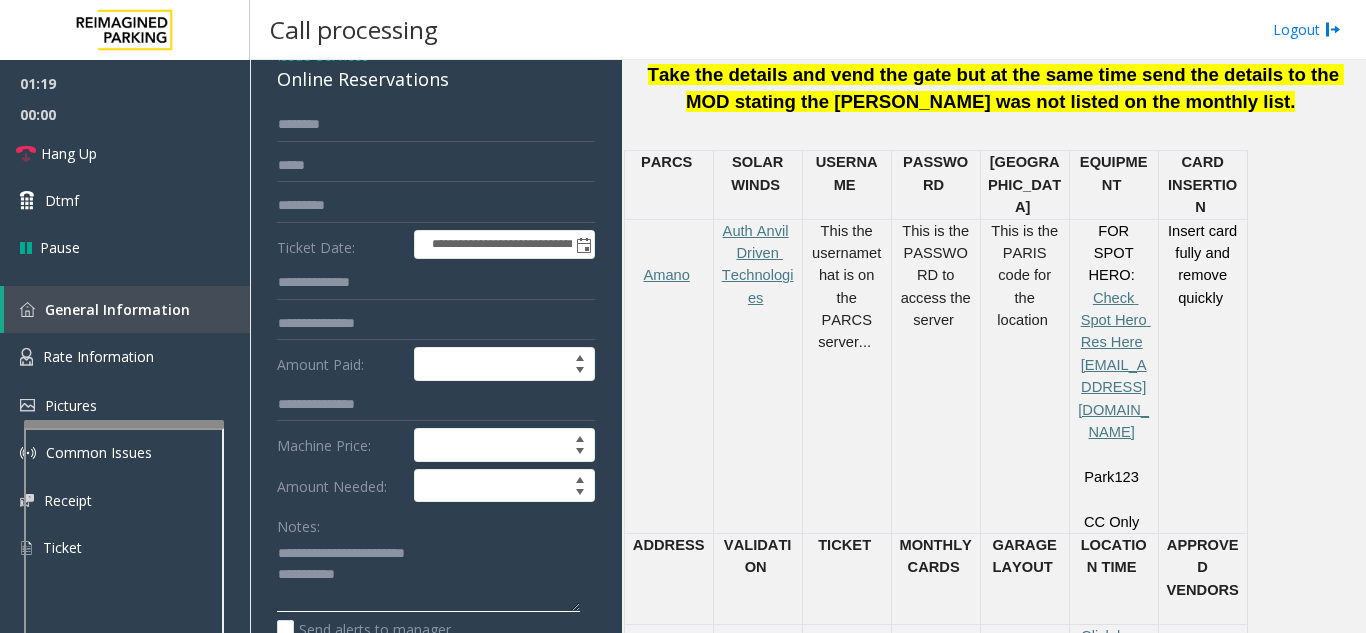 click 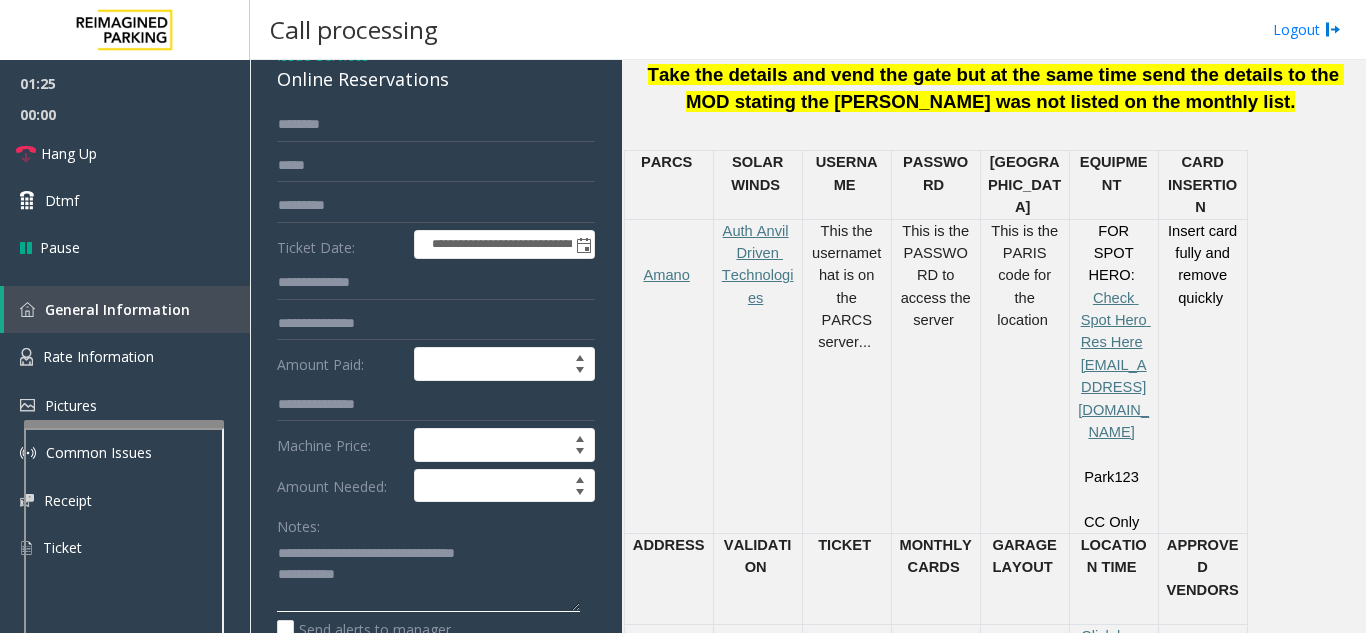click 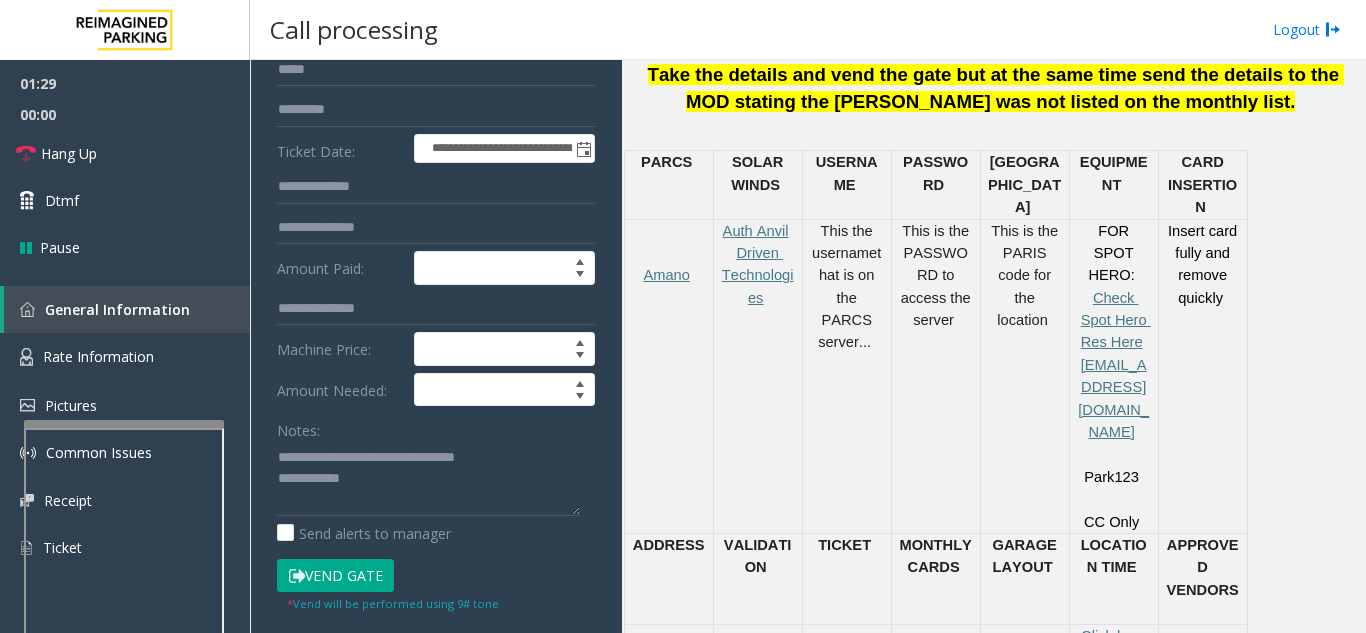 scroll, scrollTop: 300, scrollLeft: 0, axis: vertical 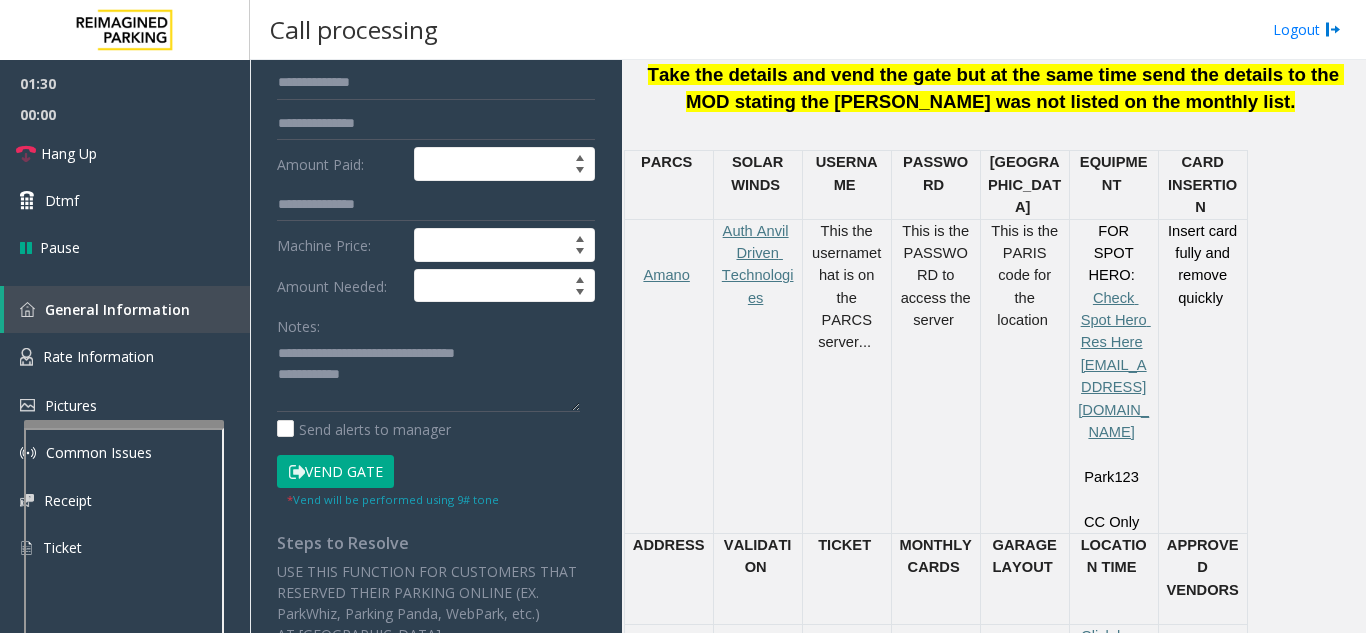 click on "Vend Gate" 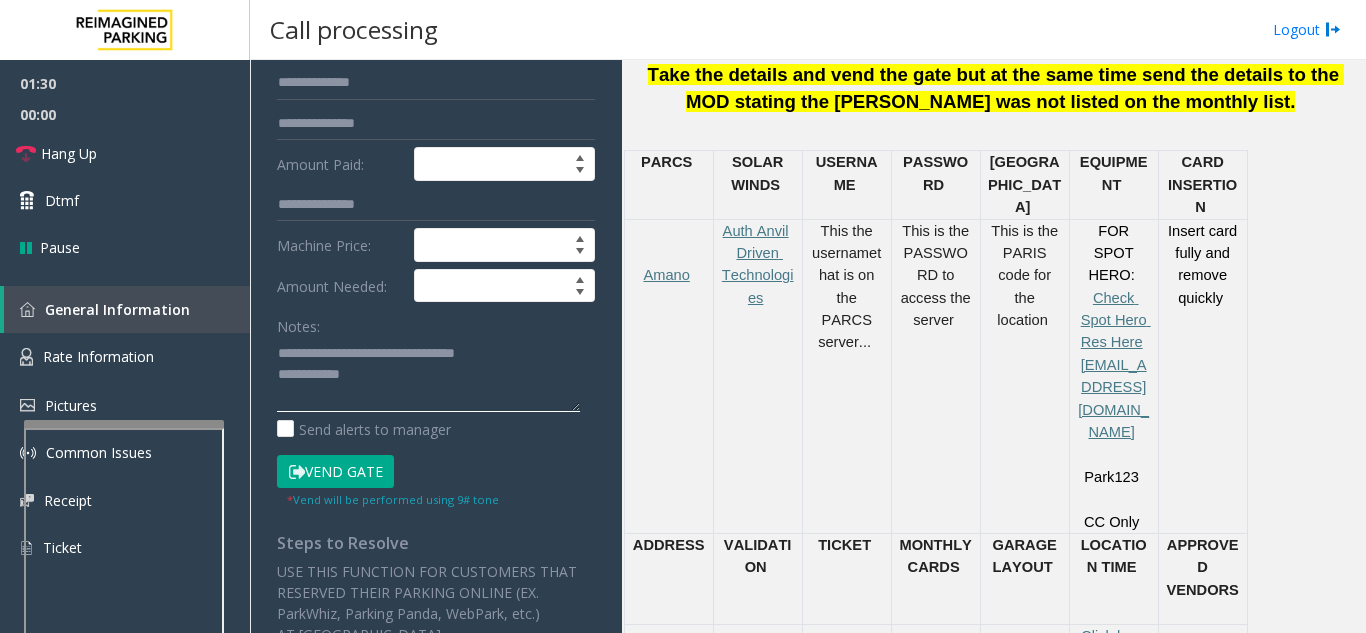 click 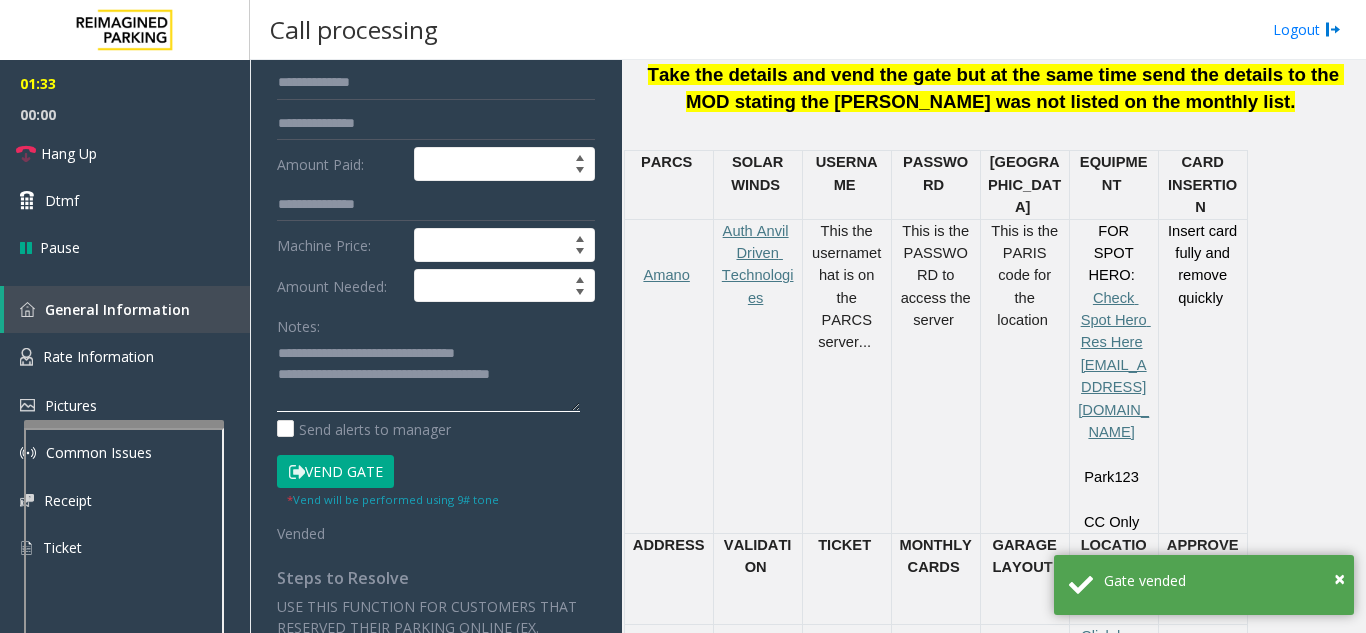 type on "**********" 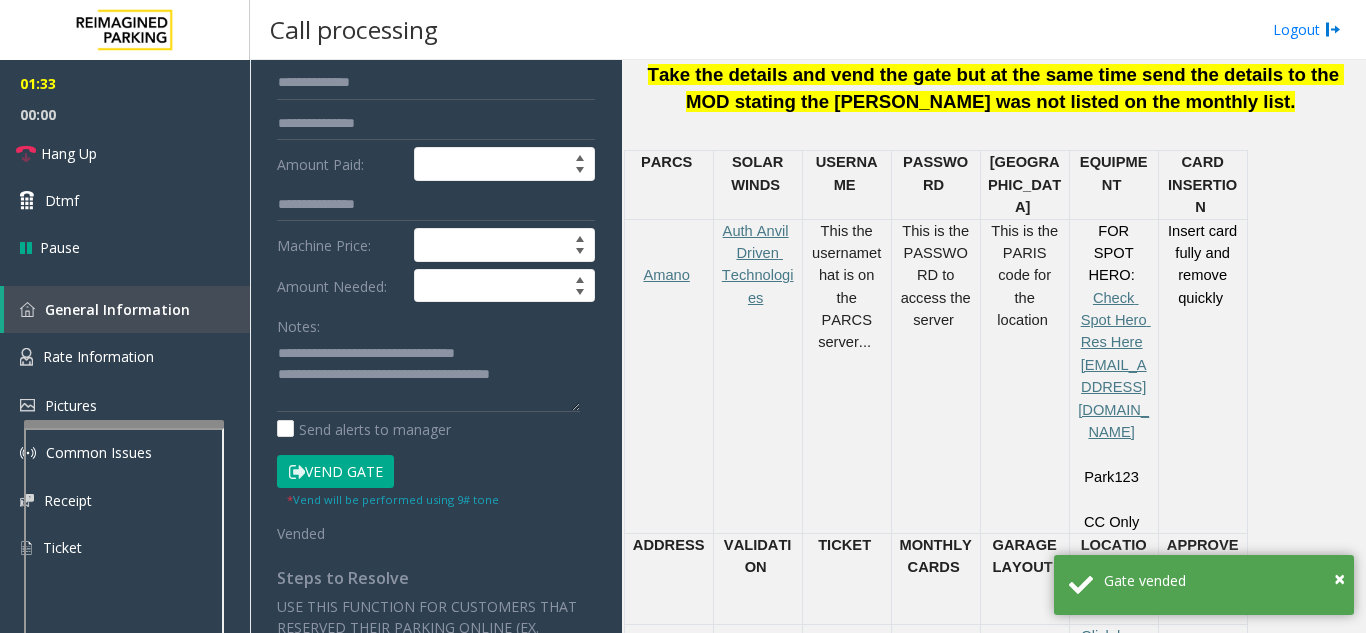 click on "Notes:" 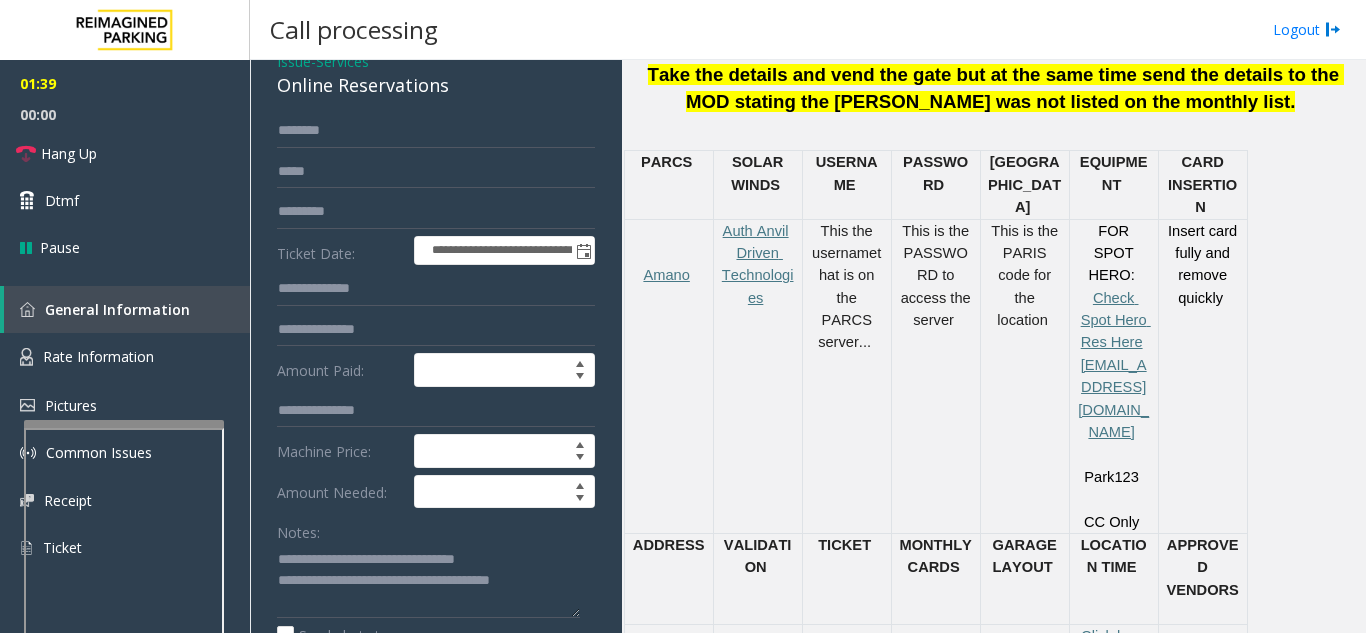 scroll, scrollTop: 0, scrollLeft: 0, axis: both 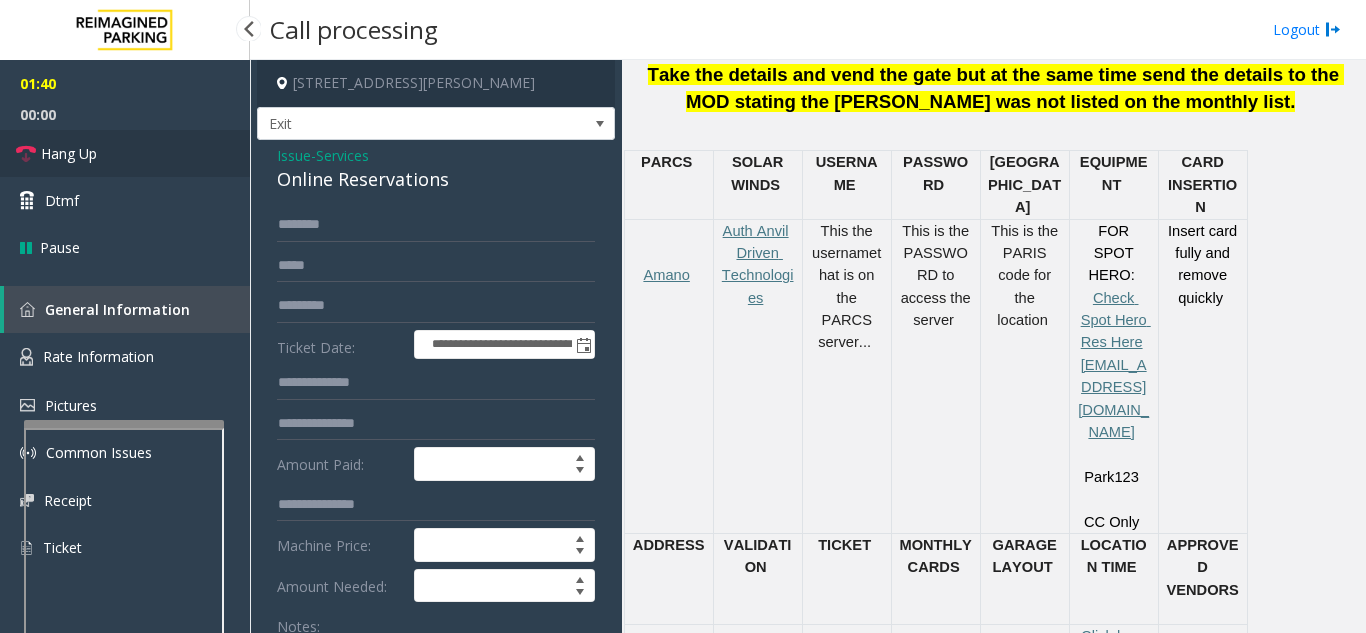 click on "Hang Up" at bounding box center (125, 153) 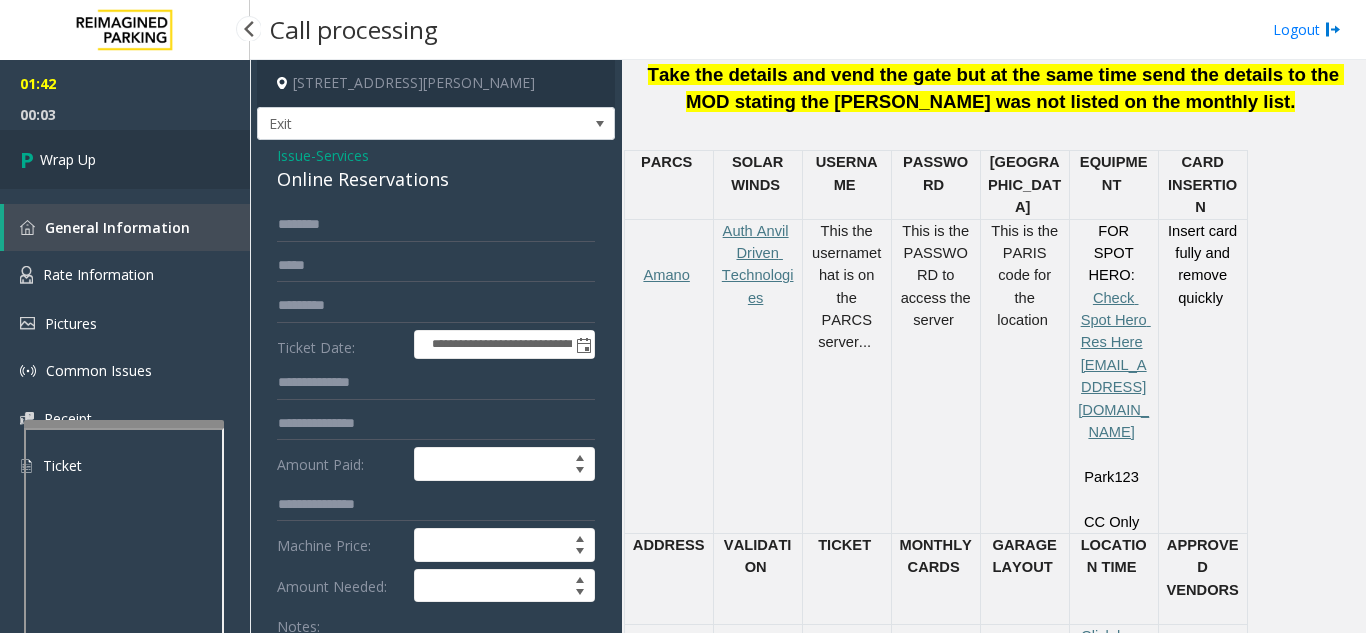 click on "Wrap Up" at bounding box center [125, 159] 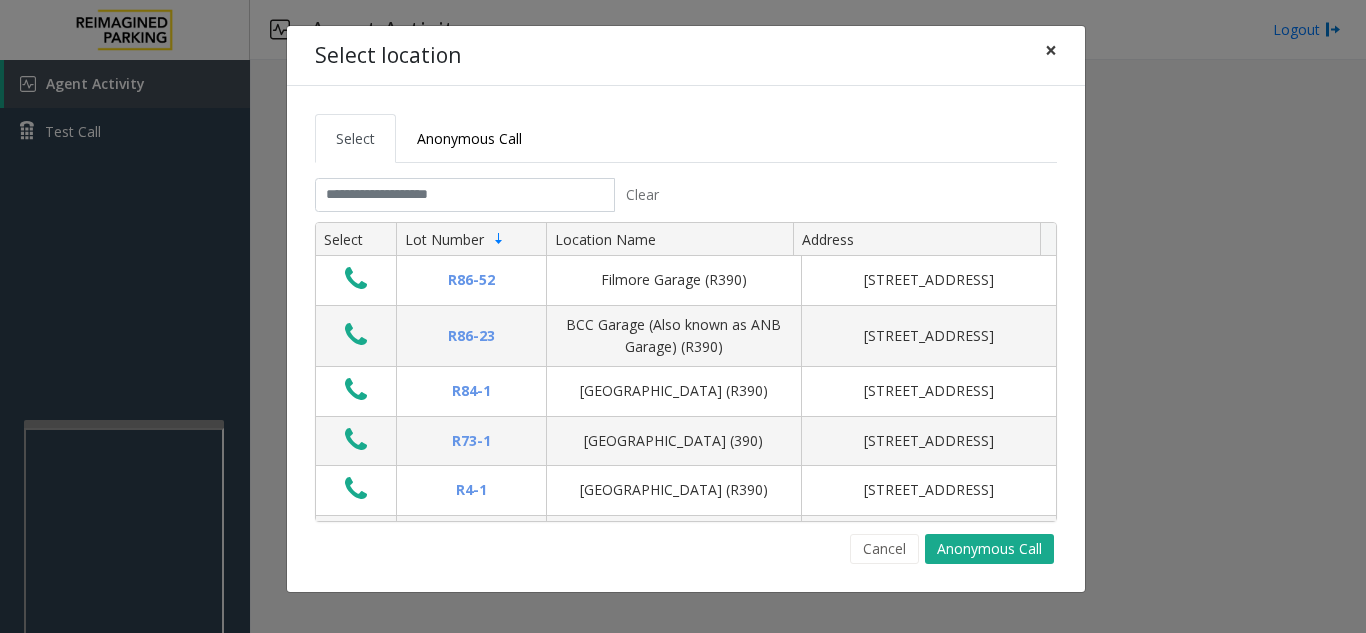 click on "×" 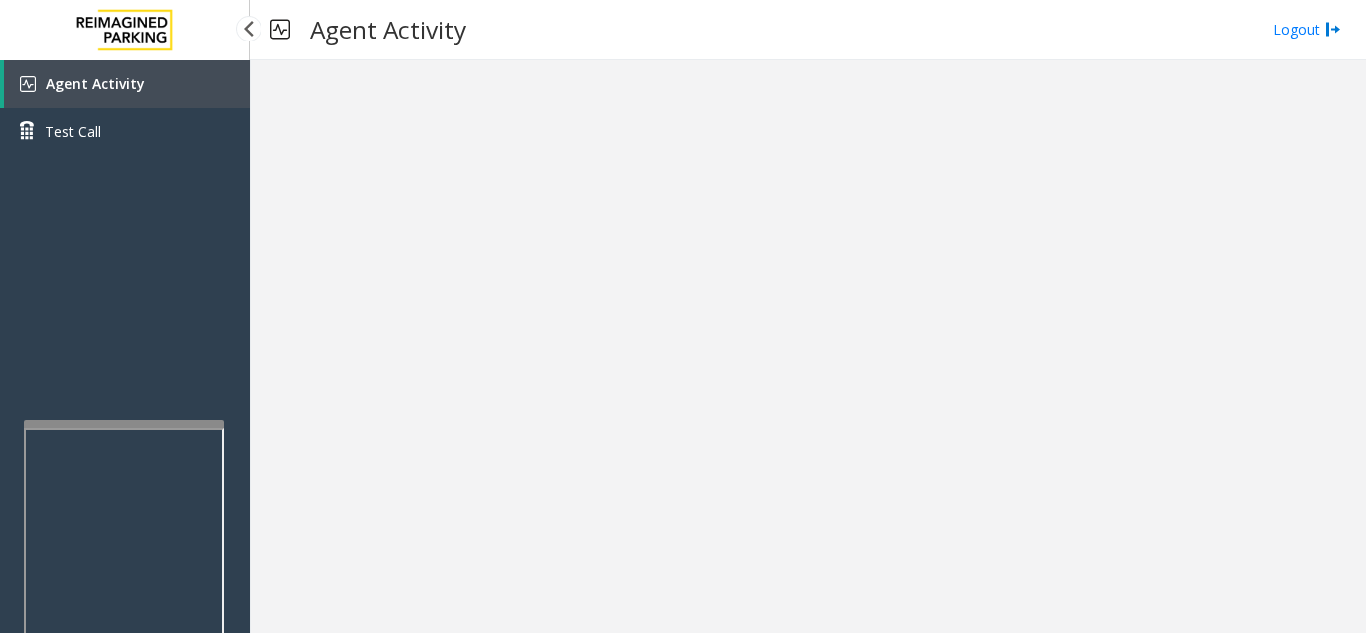 click on "Agent Activity" at bounding box center [95, 83] 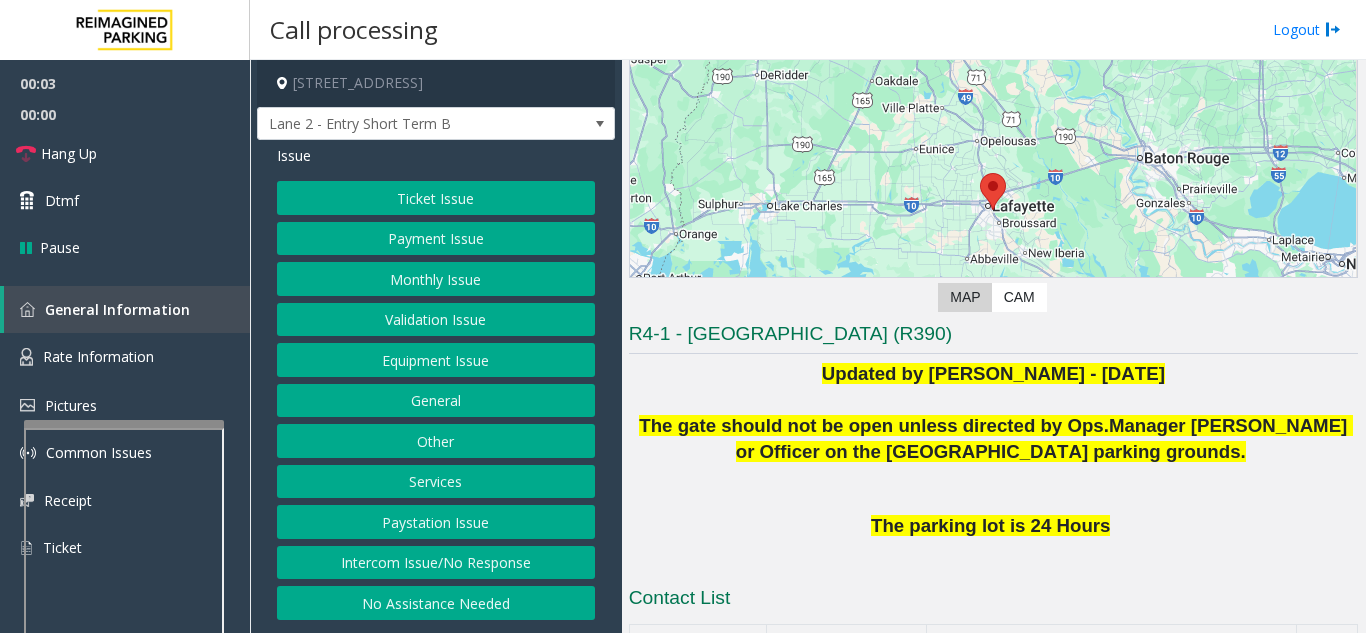scroll, scrollTop: 200, scrollLeft: 0, axis: vertical 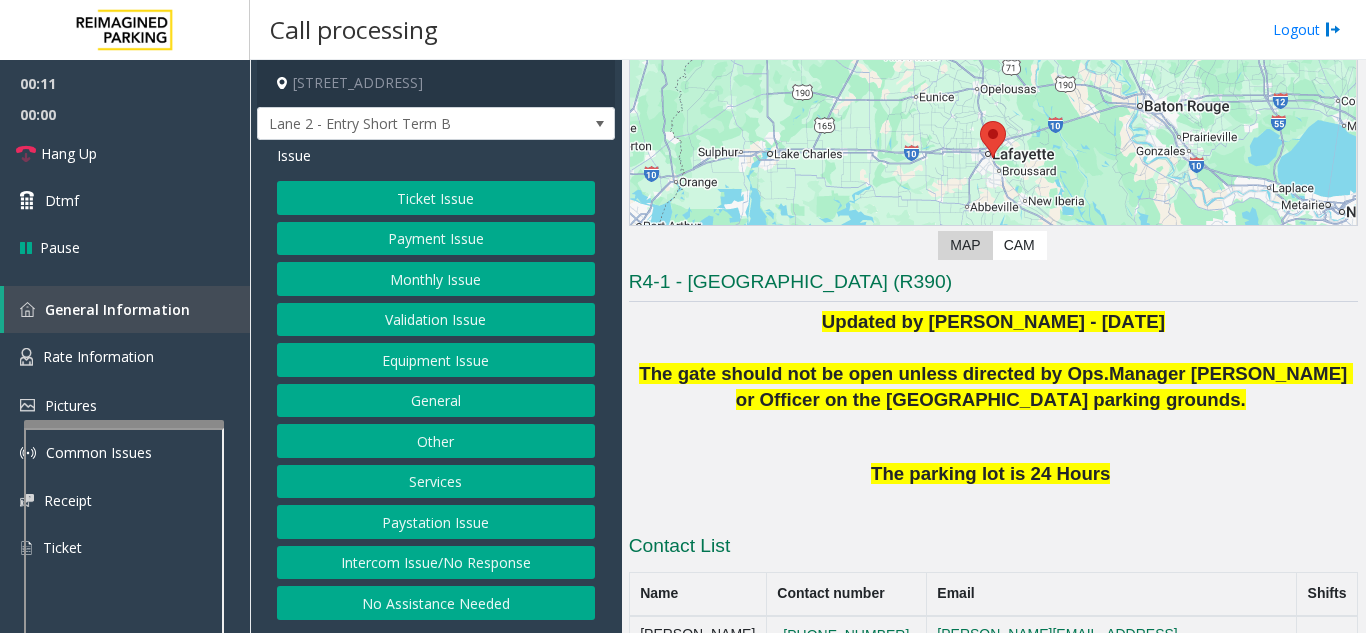 drag, startPoint x: 499, startPoint y: 563, endPoint x: 507, endPoint y: 539, distance: 25.298222 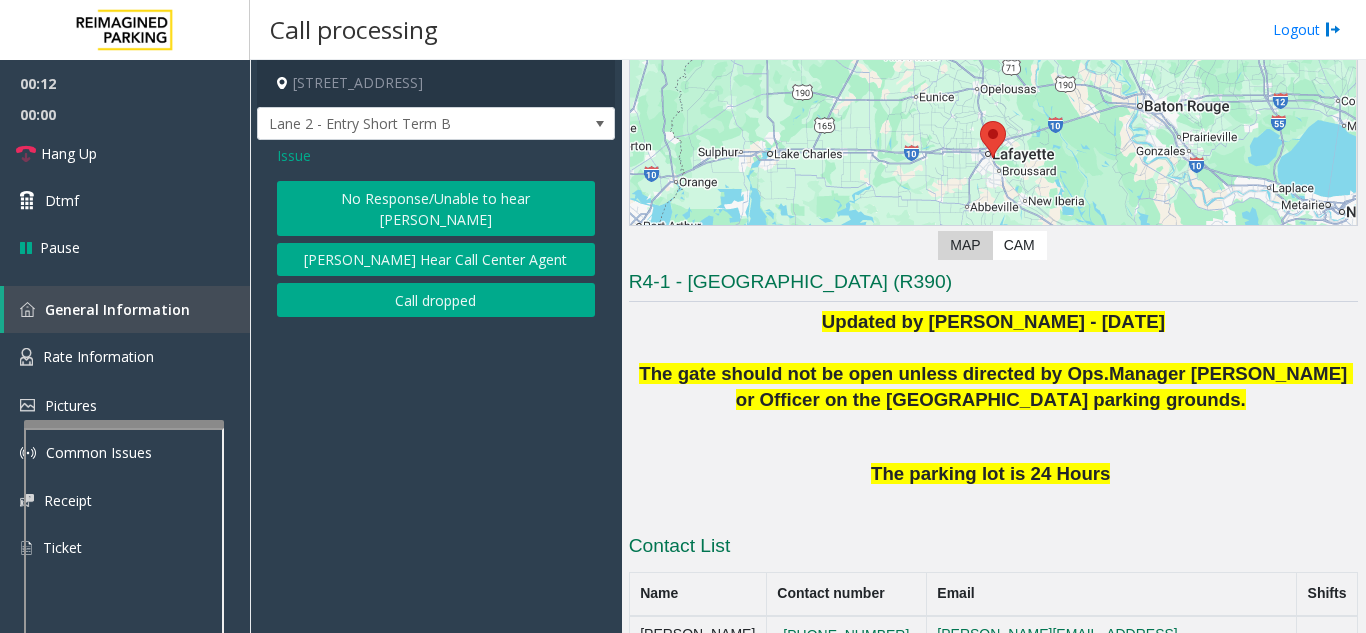 click on "No Response/Unable to hear [PERSON_NAME]" 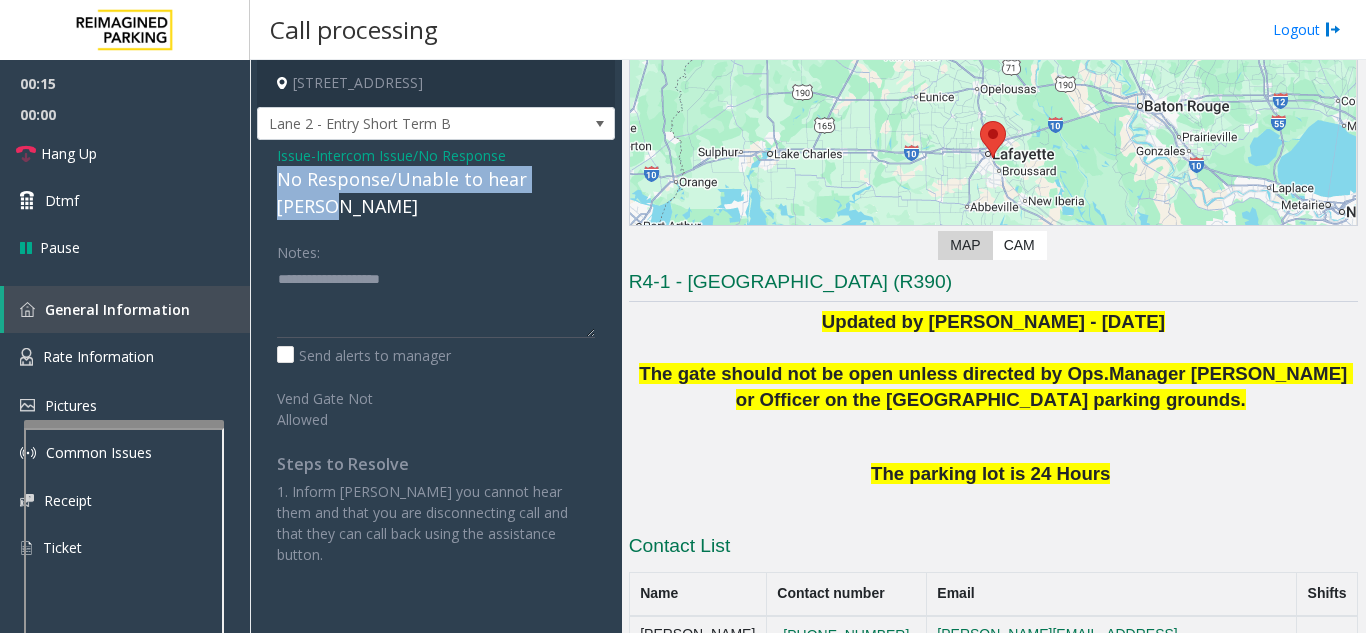 drag, startPoint x: 266, startPoint y: 178, endPoint x: 583, endPoint y: 180, distance: 317.00632 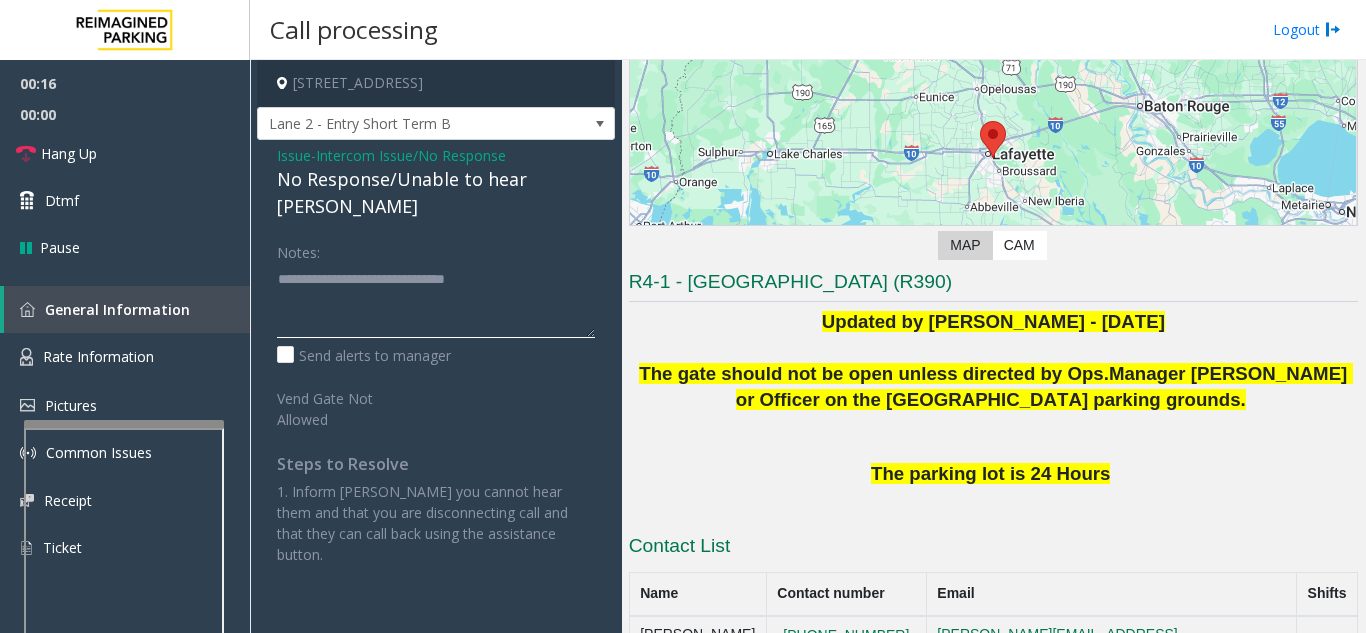 type on "**********" 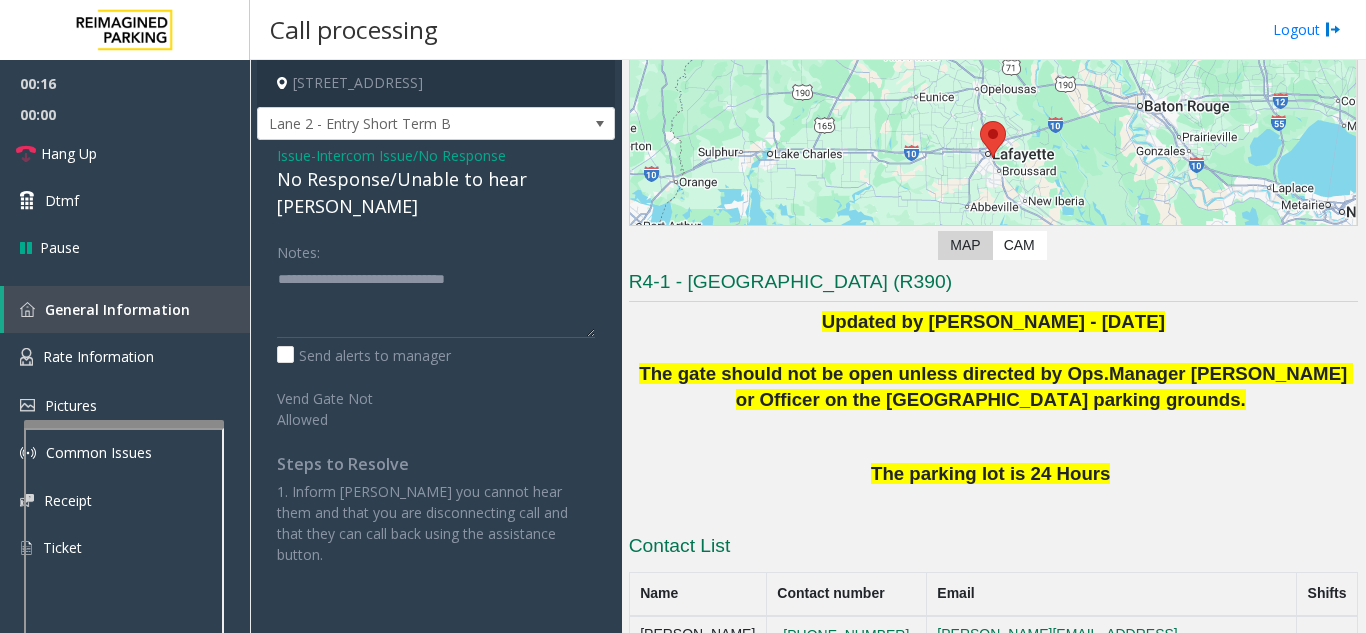 click on "Notes:" 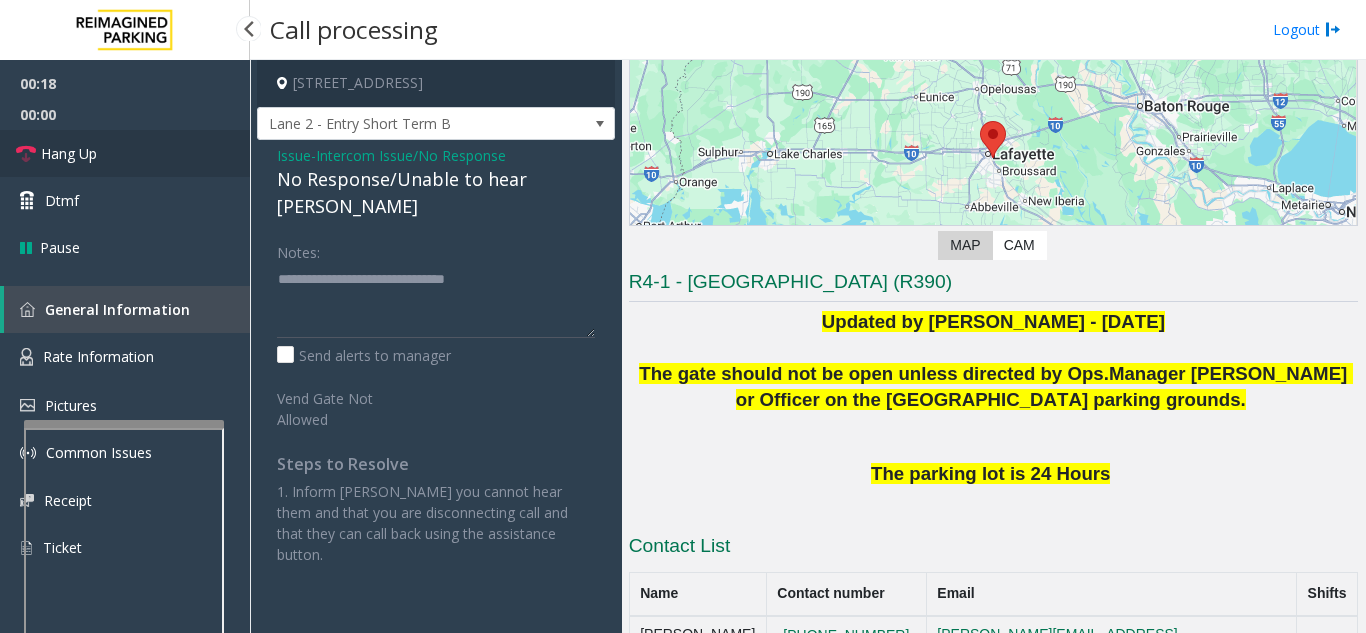click on "Hang Up" at bounding box center [125, 153] 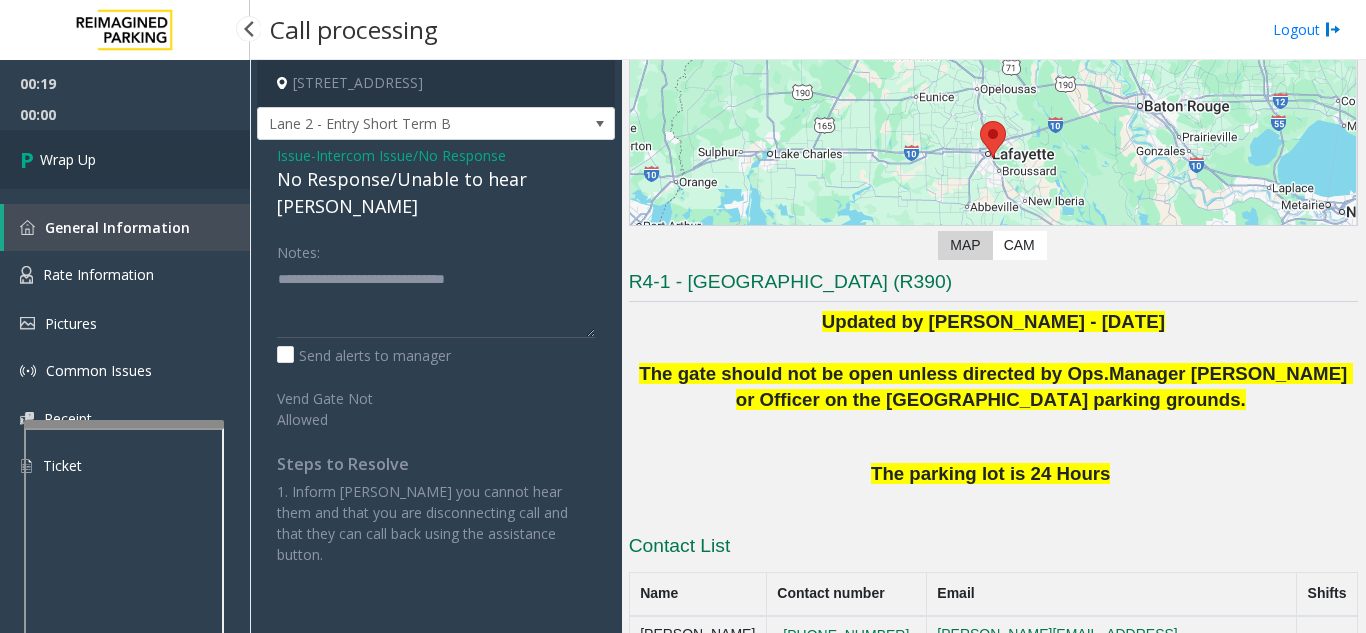 click on "Wrap Up" at bounding box center (125, 159) 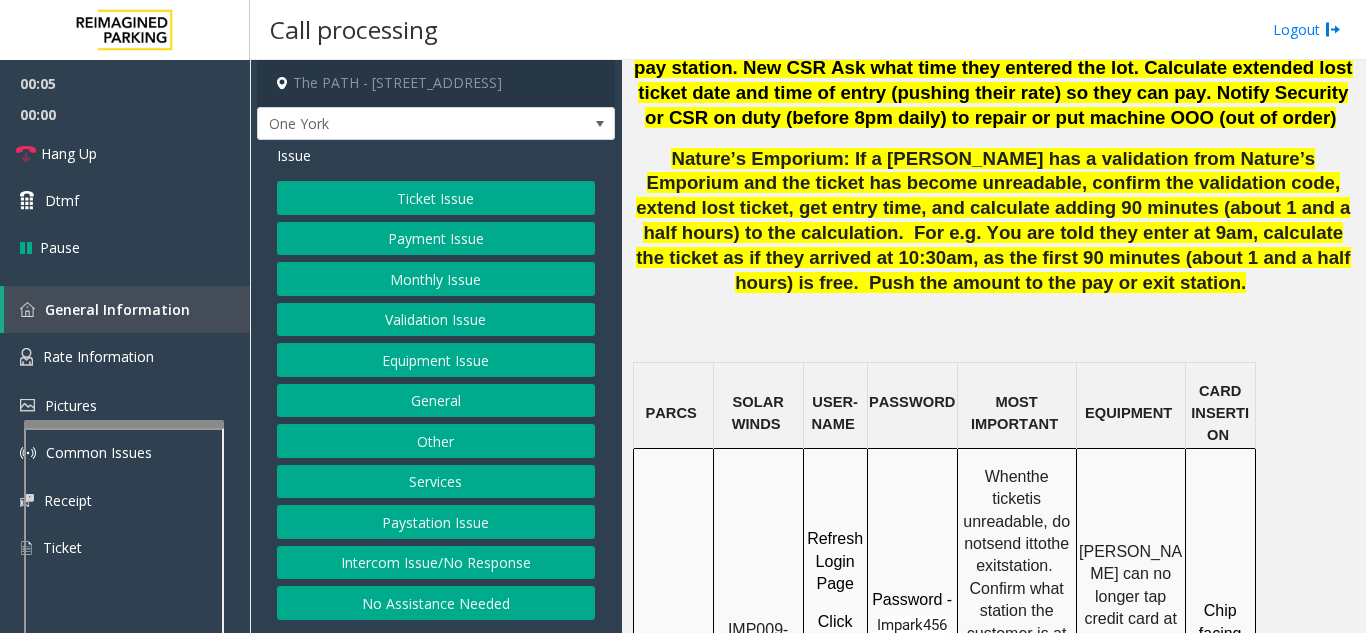 scroll, scrollTop: 1600, scrollLeft: 0, axis: vertical 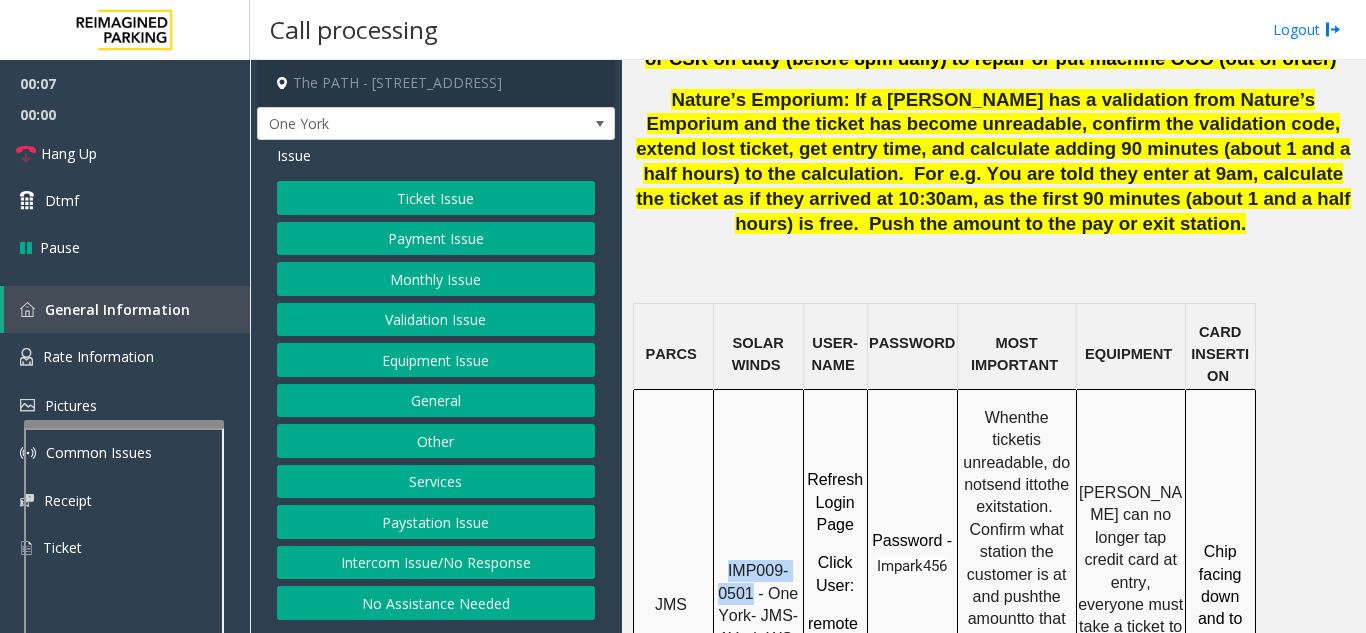 drag, startPoint x: 754, startPoint y: 395, endPoint x: 721, endPoint y: 372, distance: 40.22437 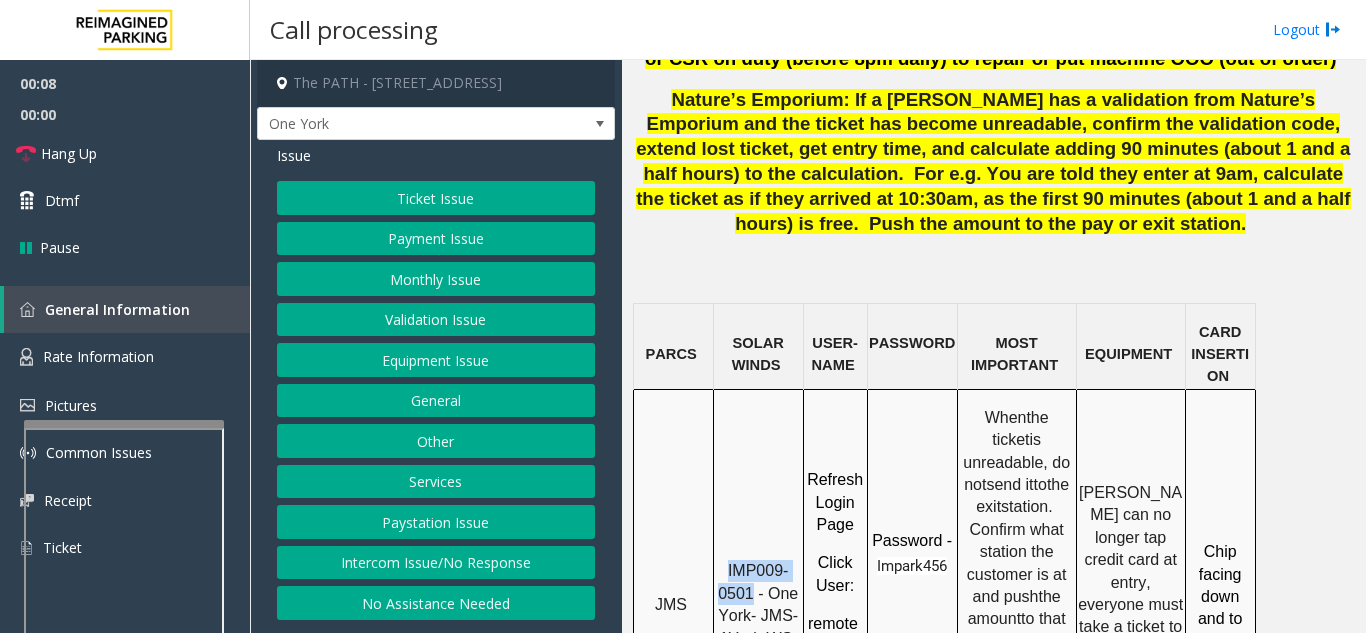 copy on "IMP009-0501" 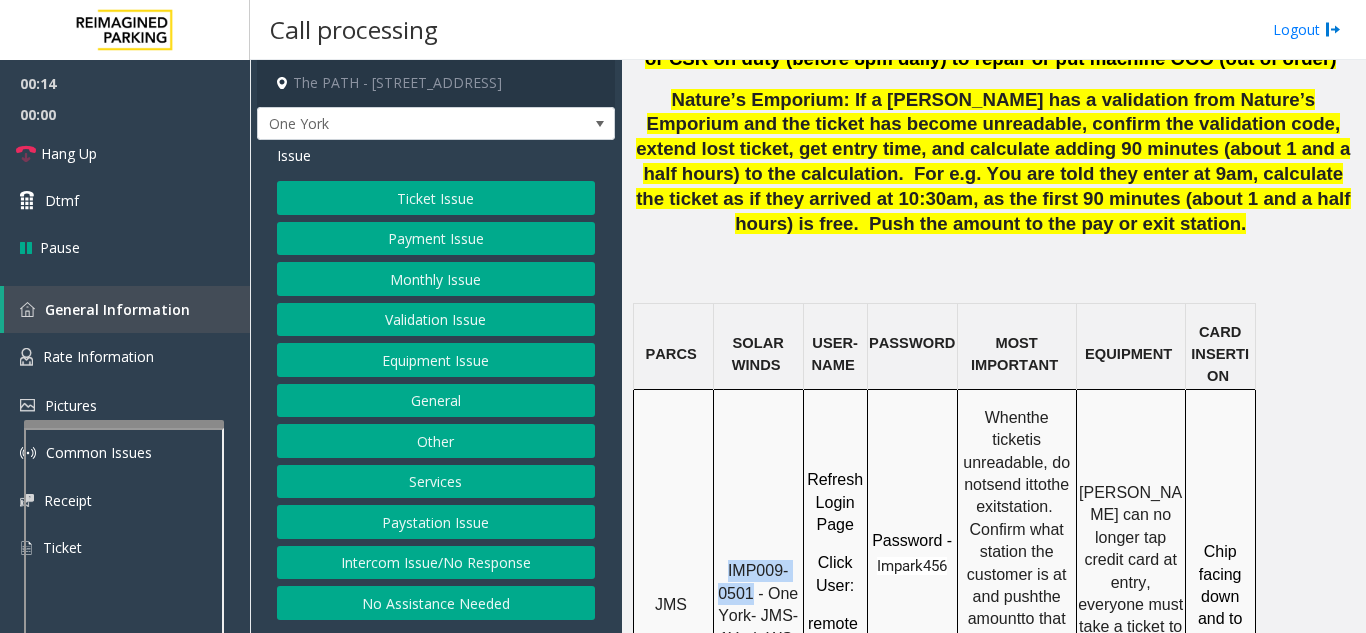 click on "Ticket Issue" 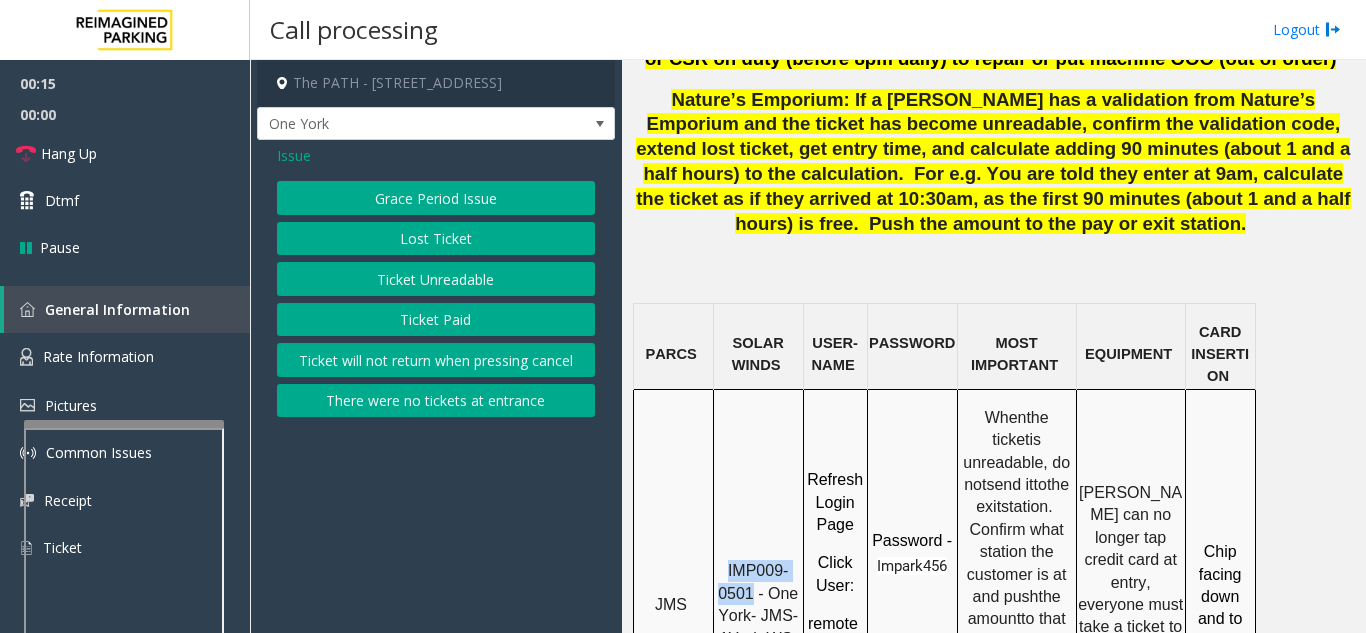 click on "Ticket Unreadable" 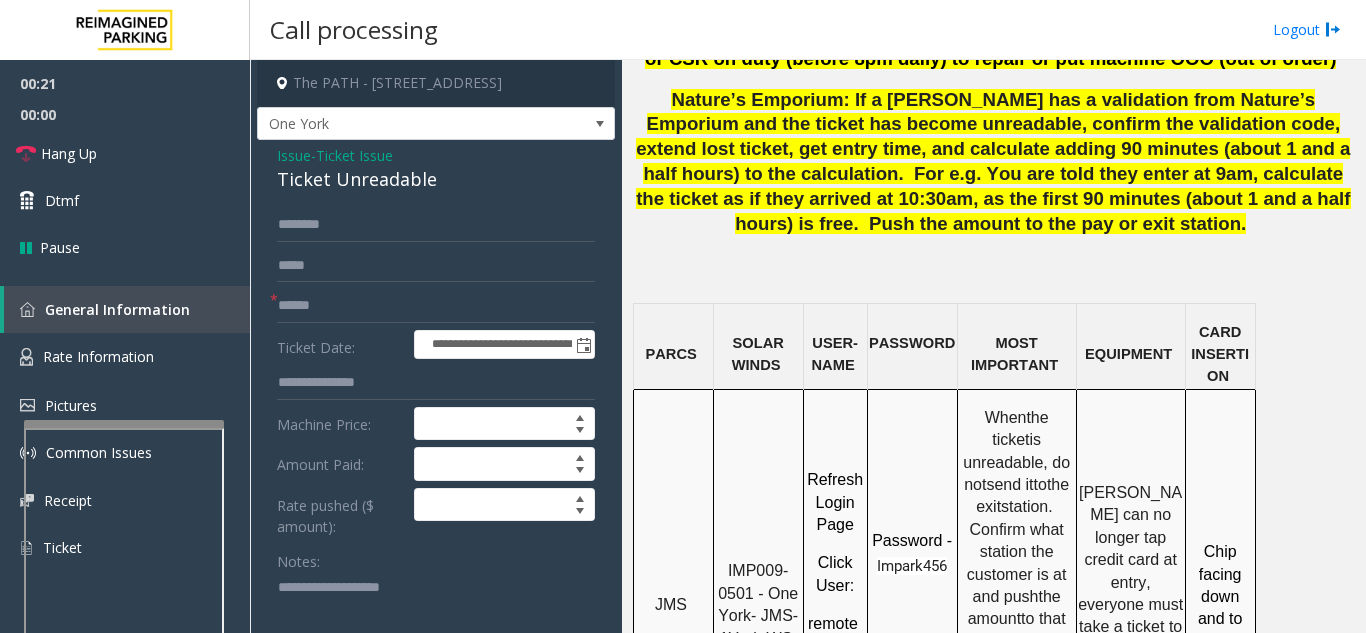click on "**********" 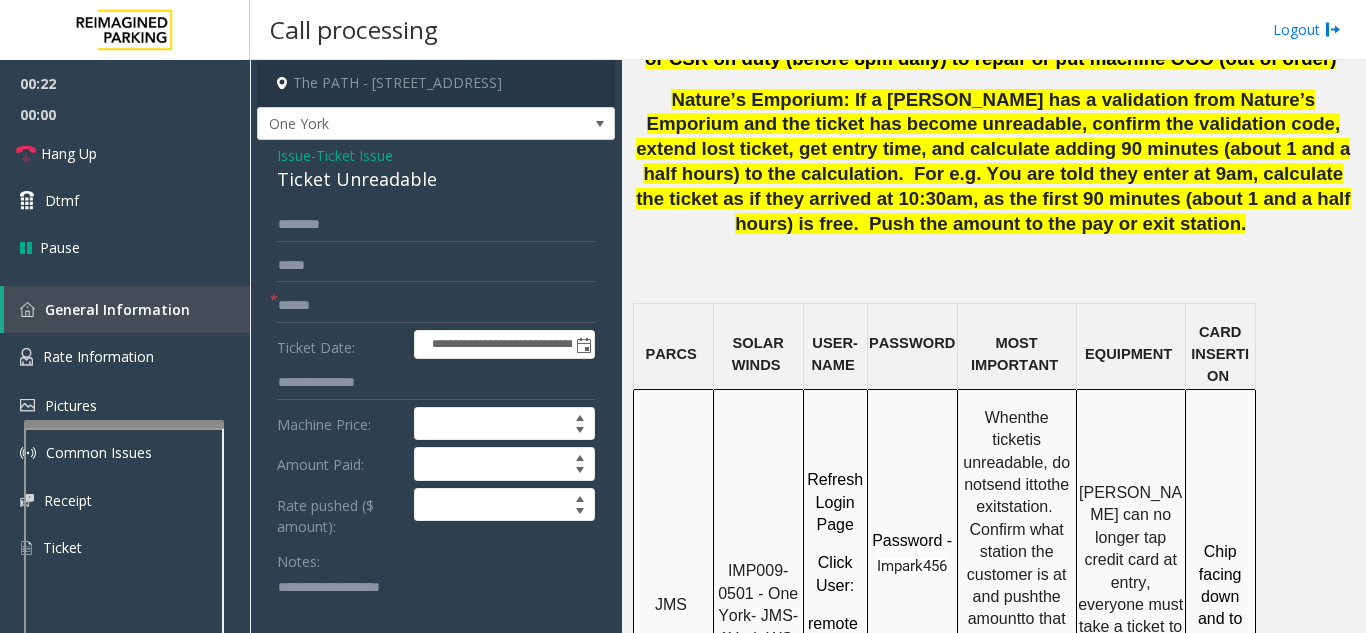 click on "**********" 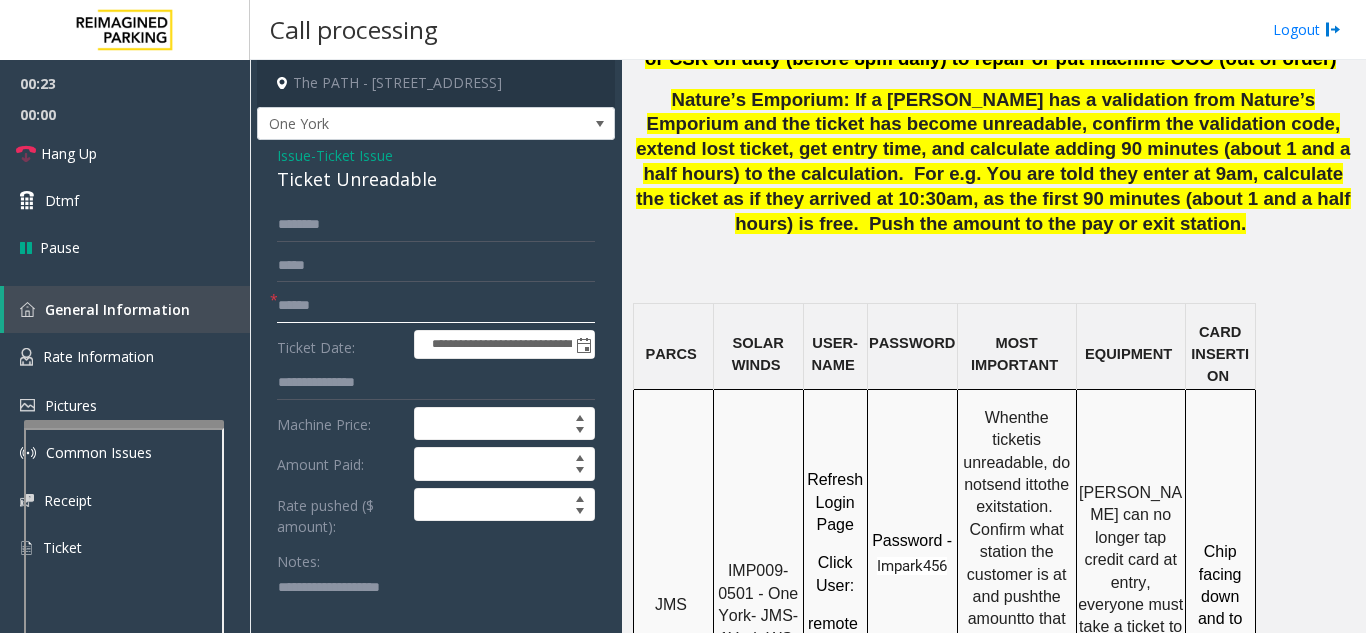 click 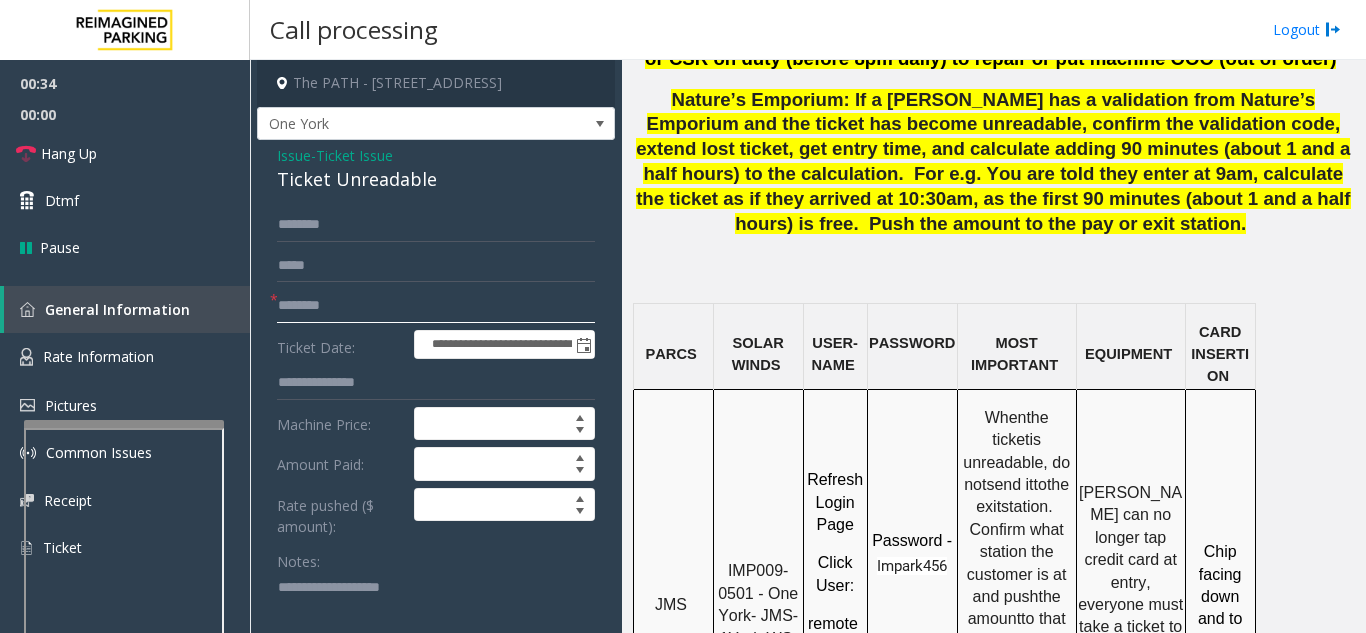 type on "********" 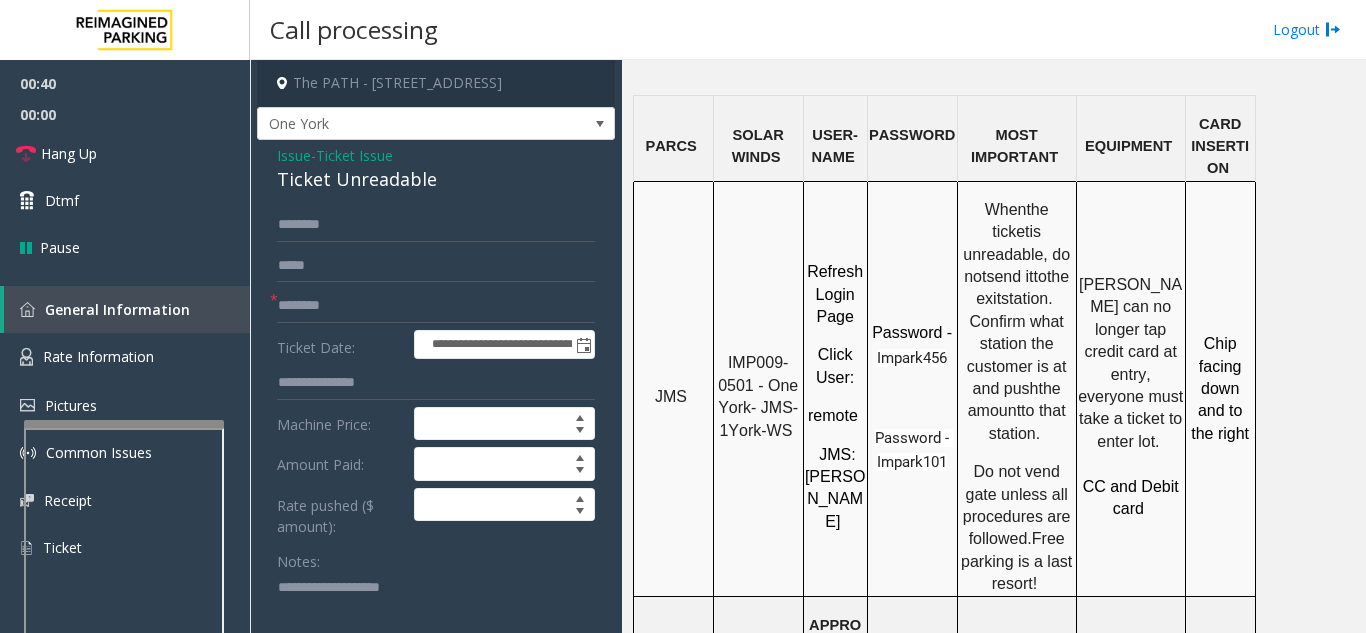 scroll, scrollTop: 1800, scrollLeft: 0, axis: vertical 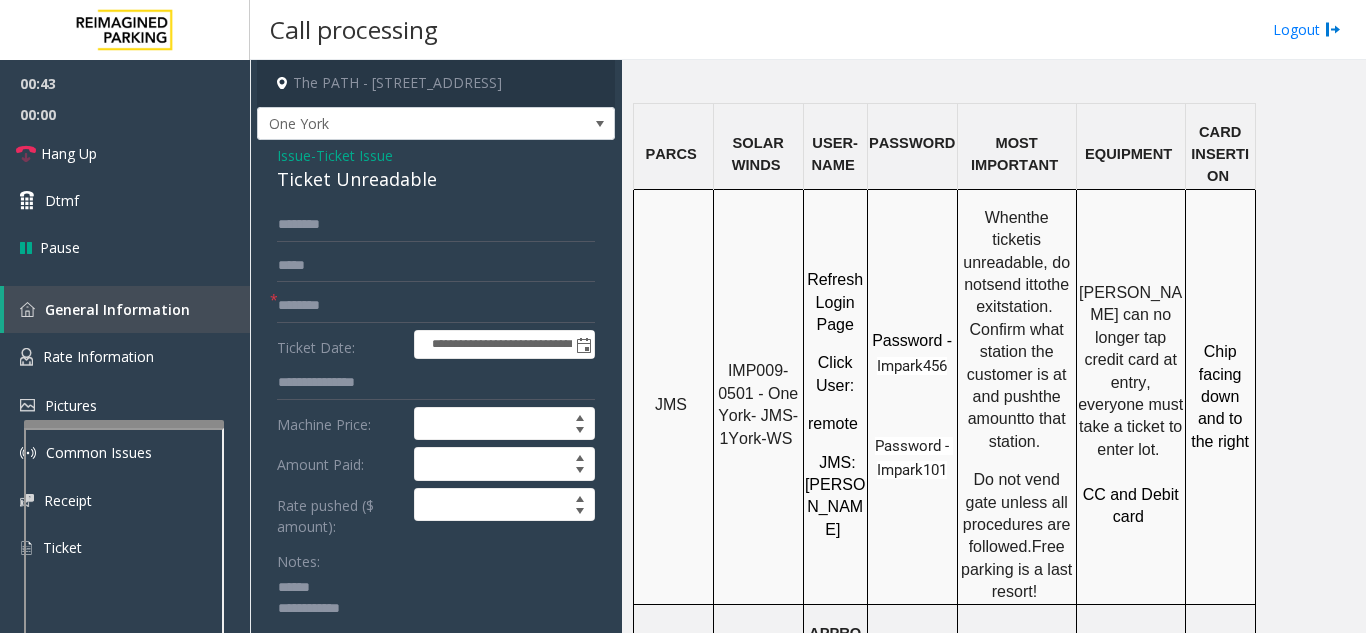 click 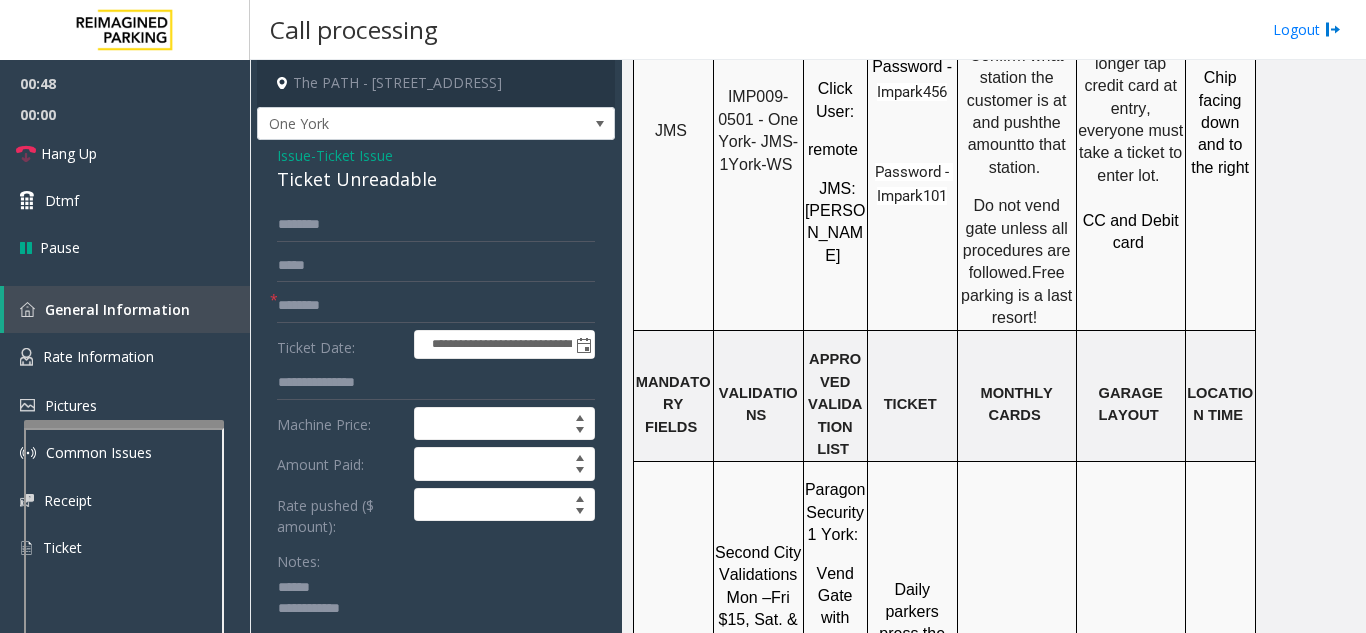 scroll, scrollTop: 2100, scrollLeft: 0, axis: vertical 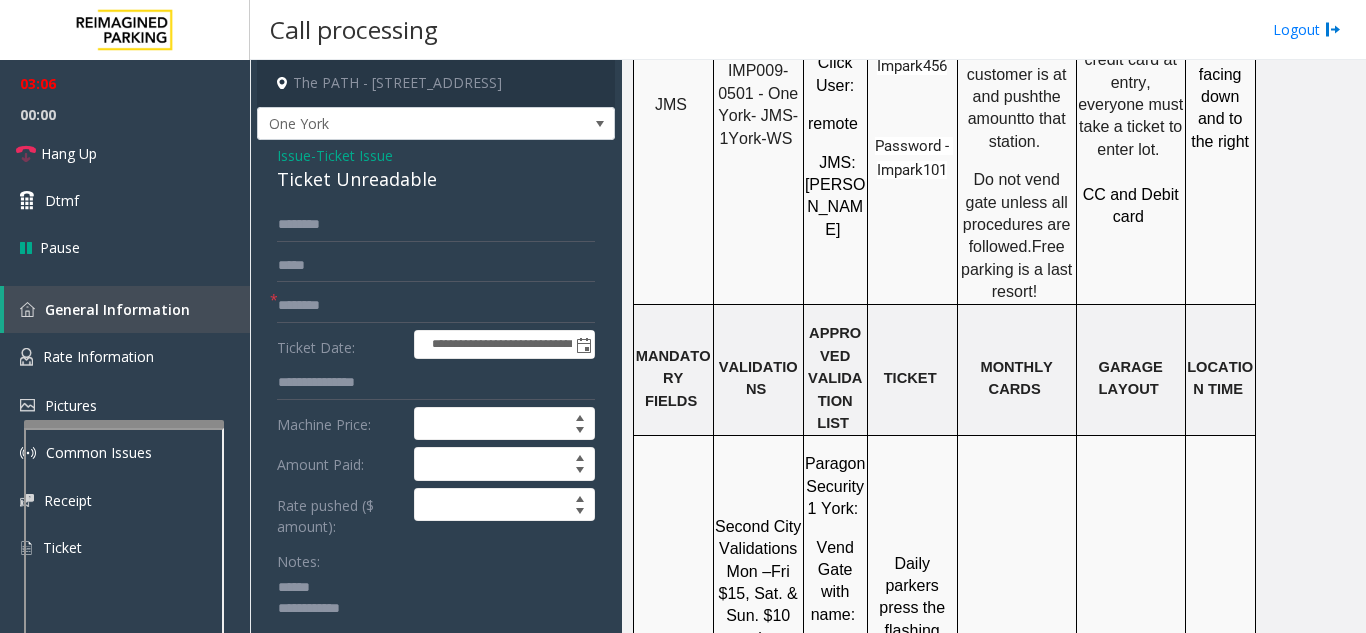 click 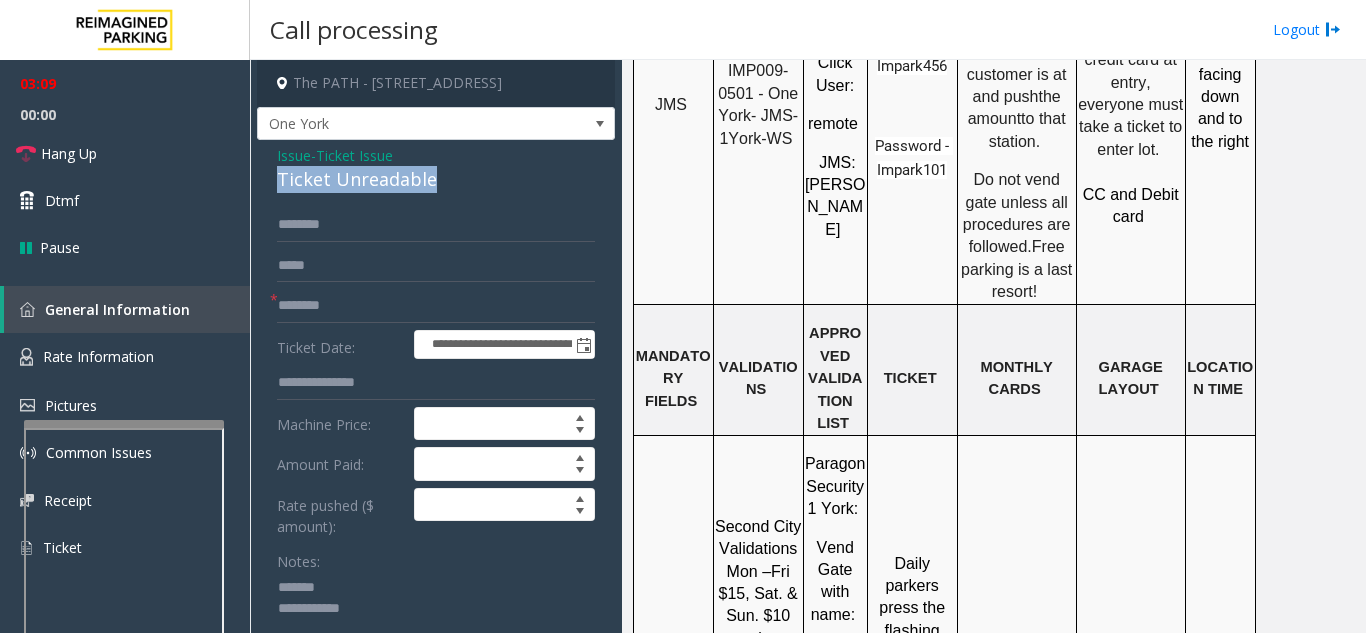 drag, startPoint x: 265, startPoint y: 180, endPoint x: 465, endPoint y: 174, distance: 200.08998 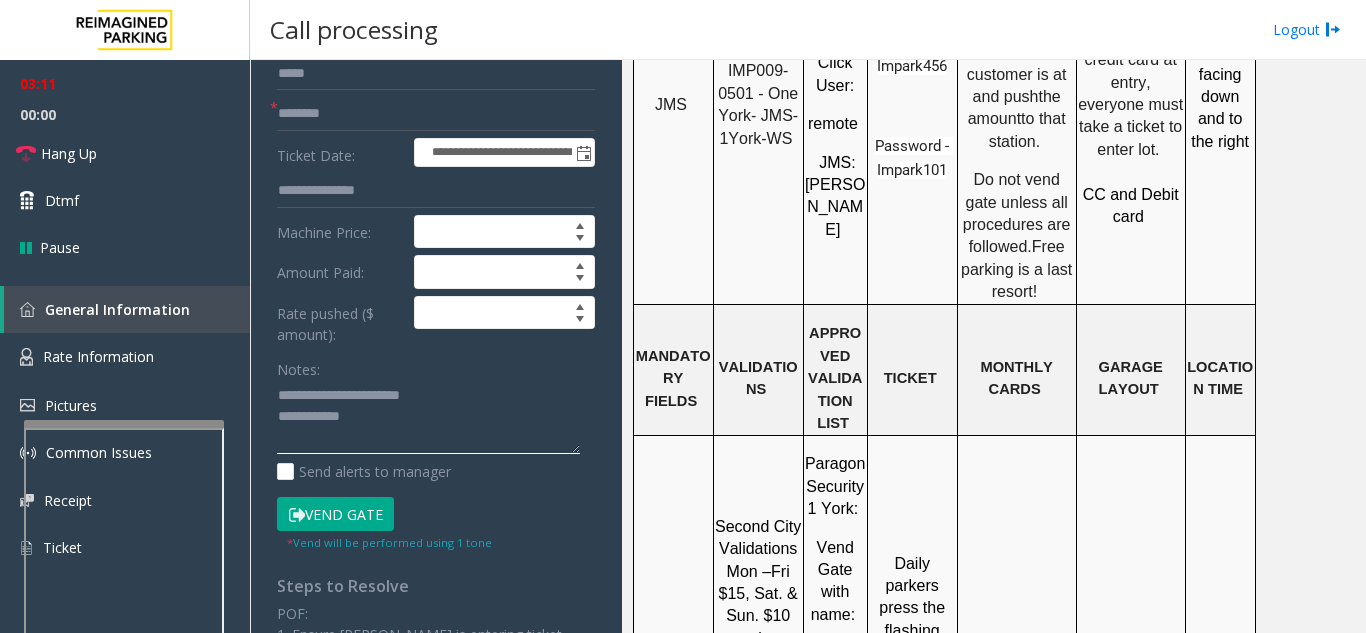 scroll, scrollTop: 200, scrollLeft: 0, axis: vertical 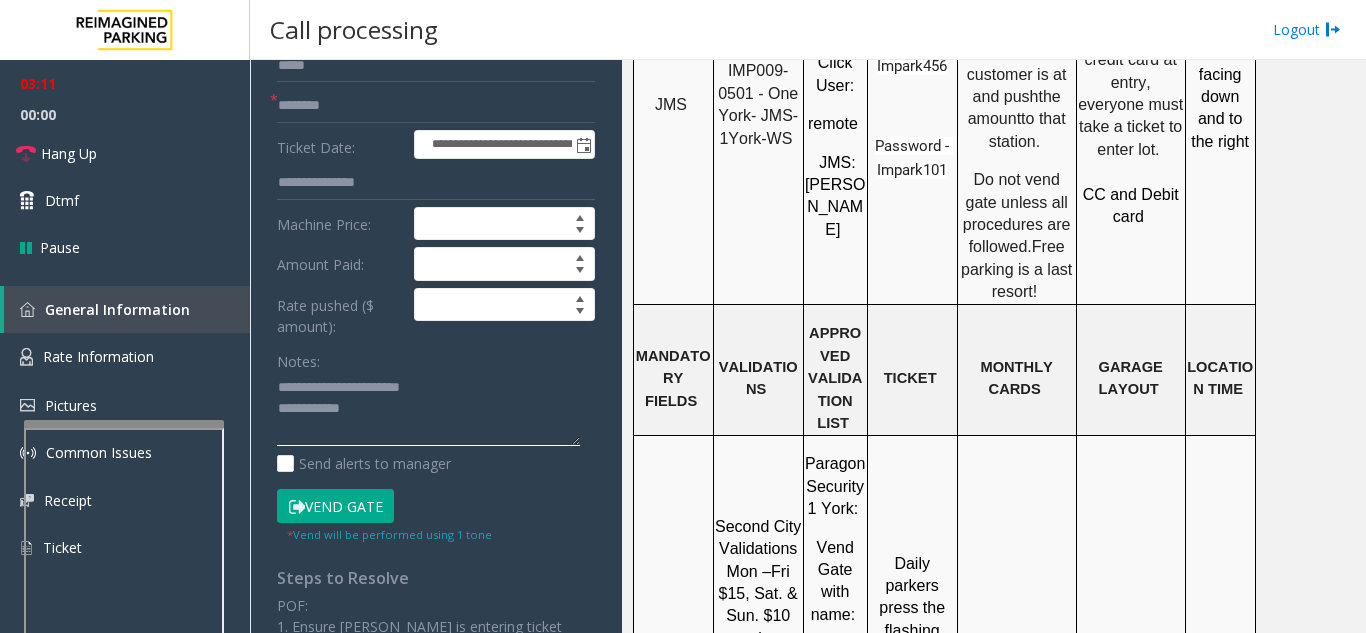 click 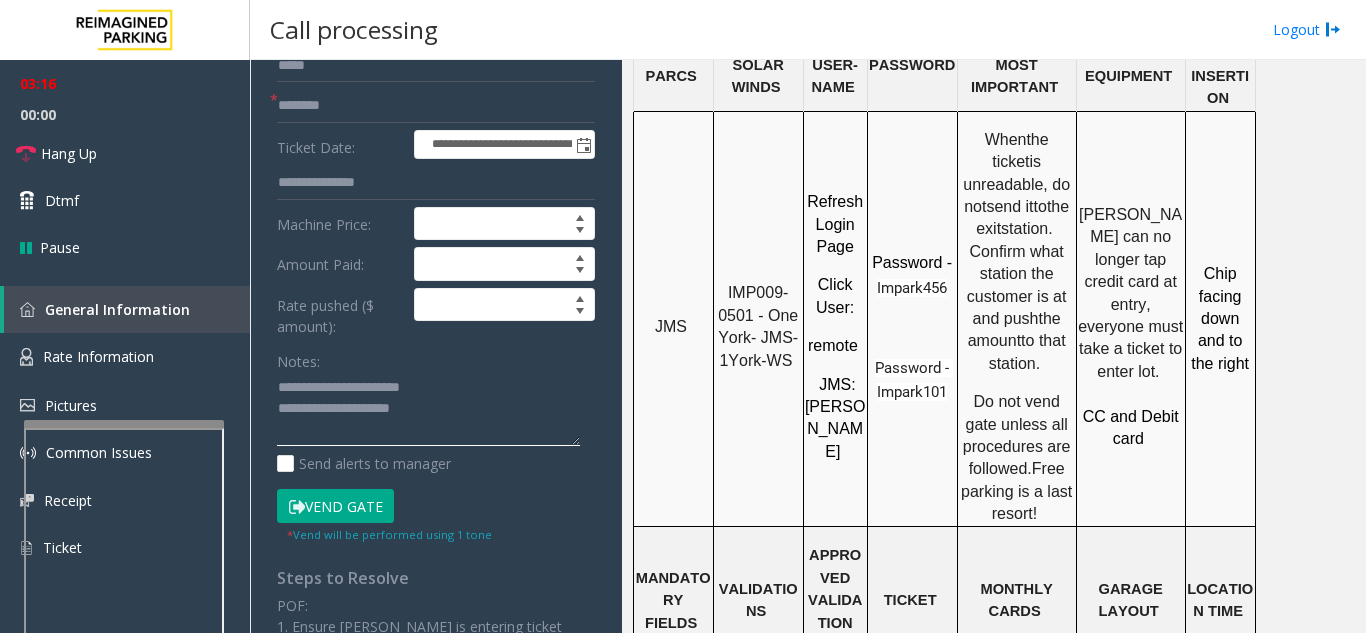 scroll, scrollTop: 1600, scrollLeft: 0, axis: vertical 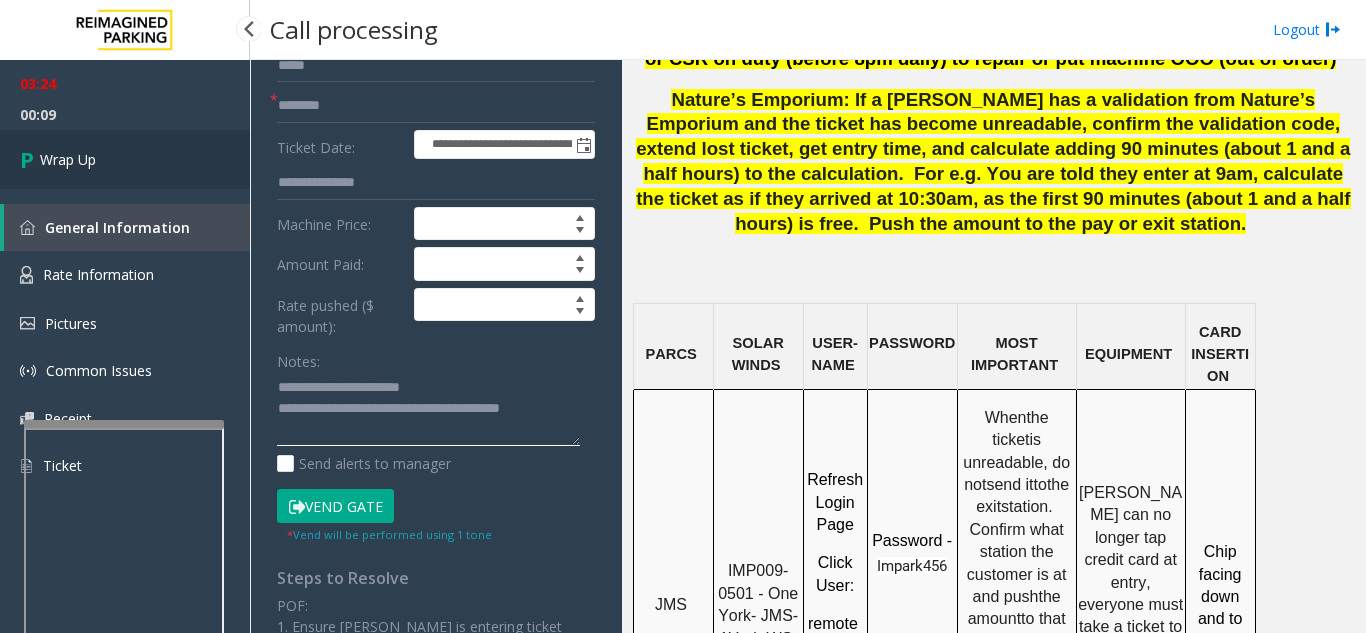 type on "**********" 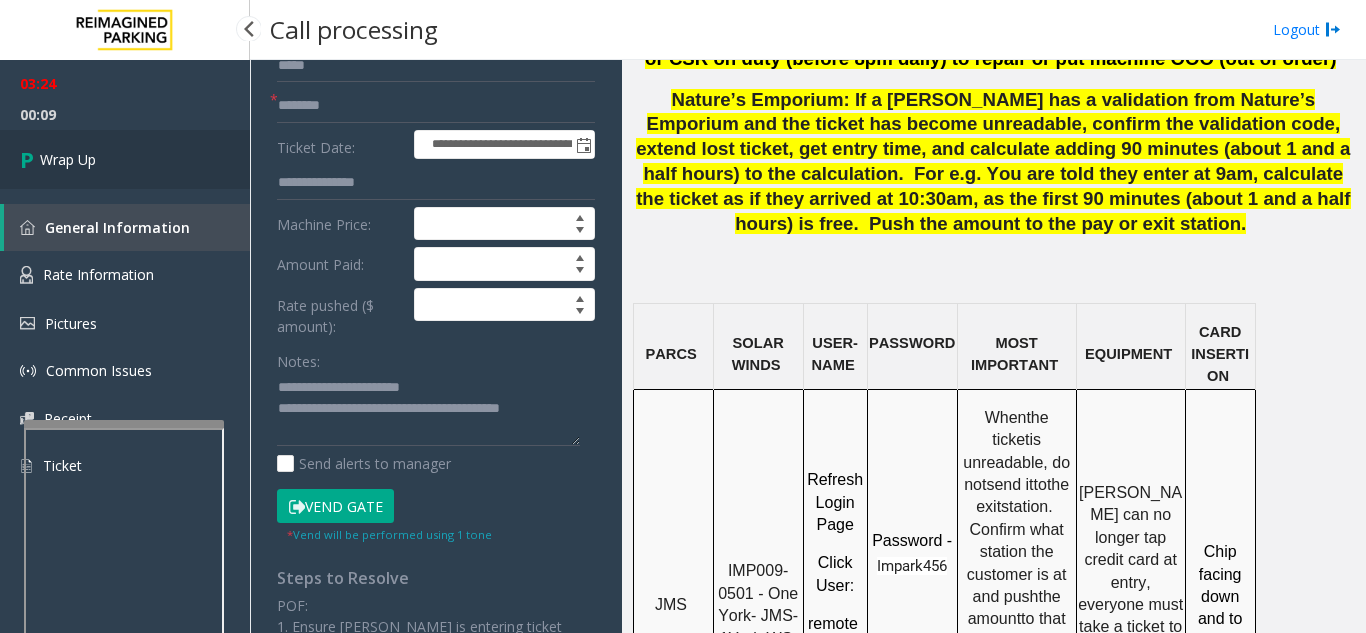 click on "Wrap Up" at bounding box center (125, 159) 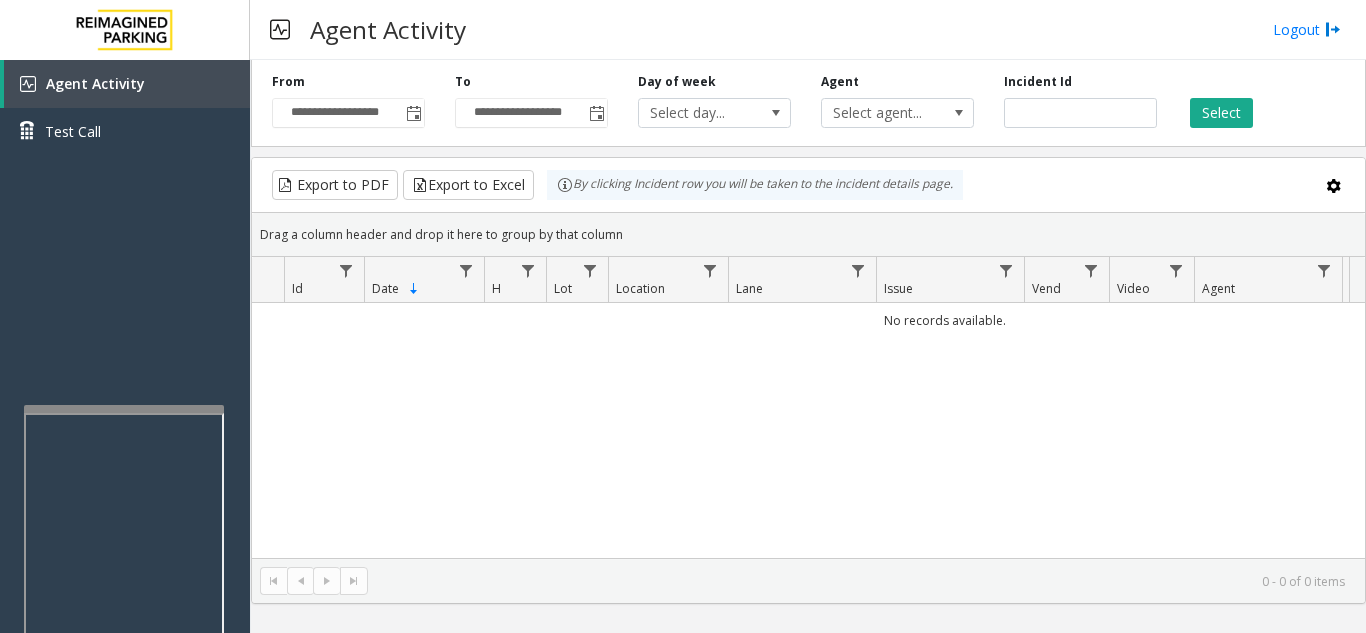 click at bounding box center [124, 409] 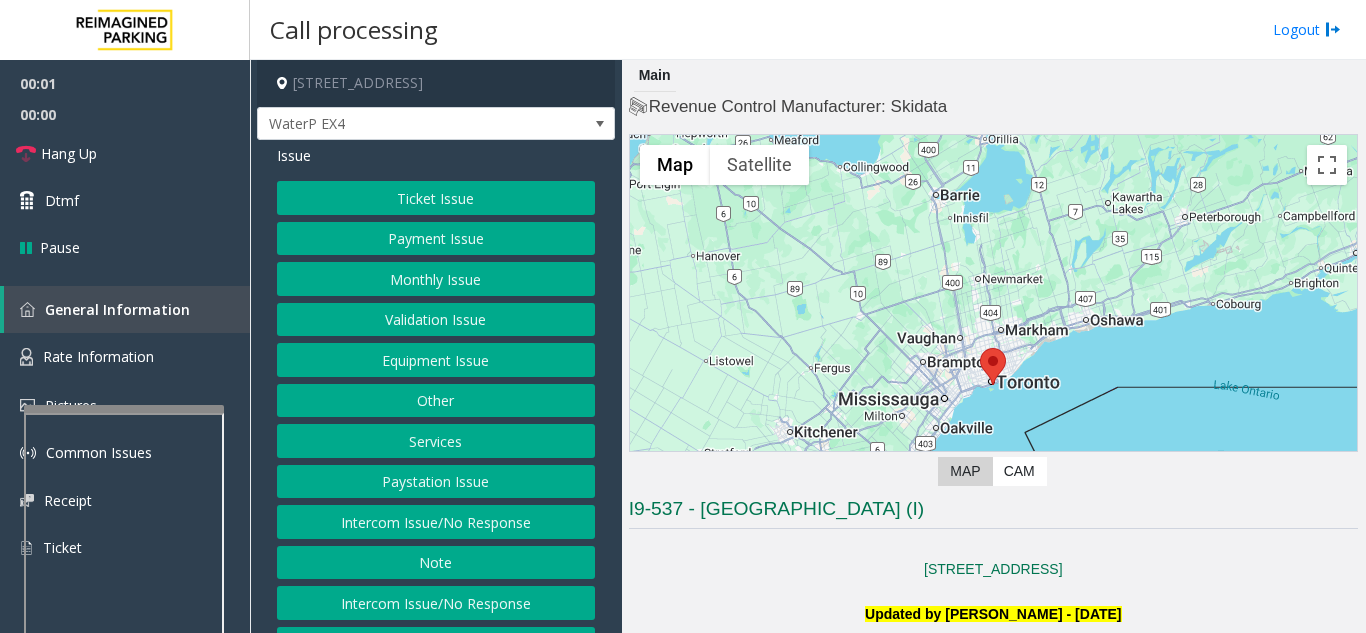 scroll, scrollTop: 300, scrollLeft: 0, axis: vertical 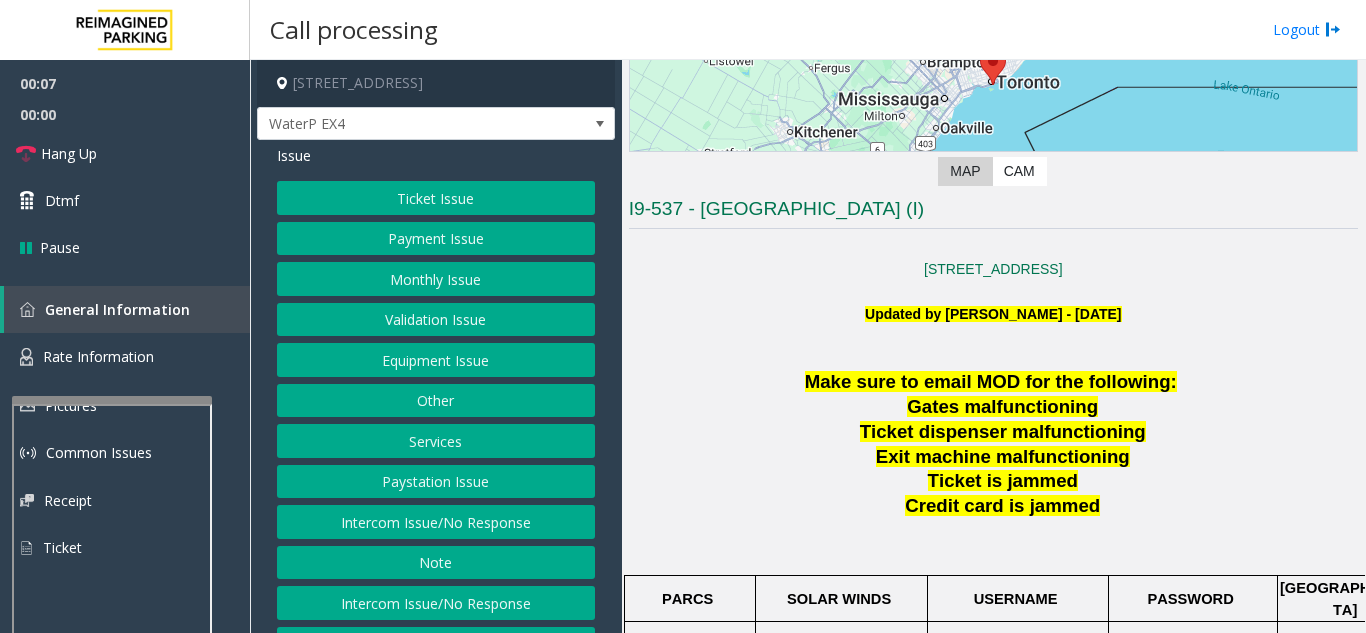 click at bounding box center (112, 400) 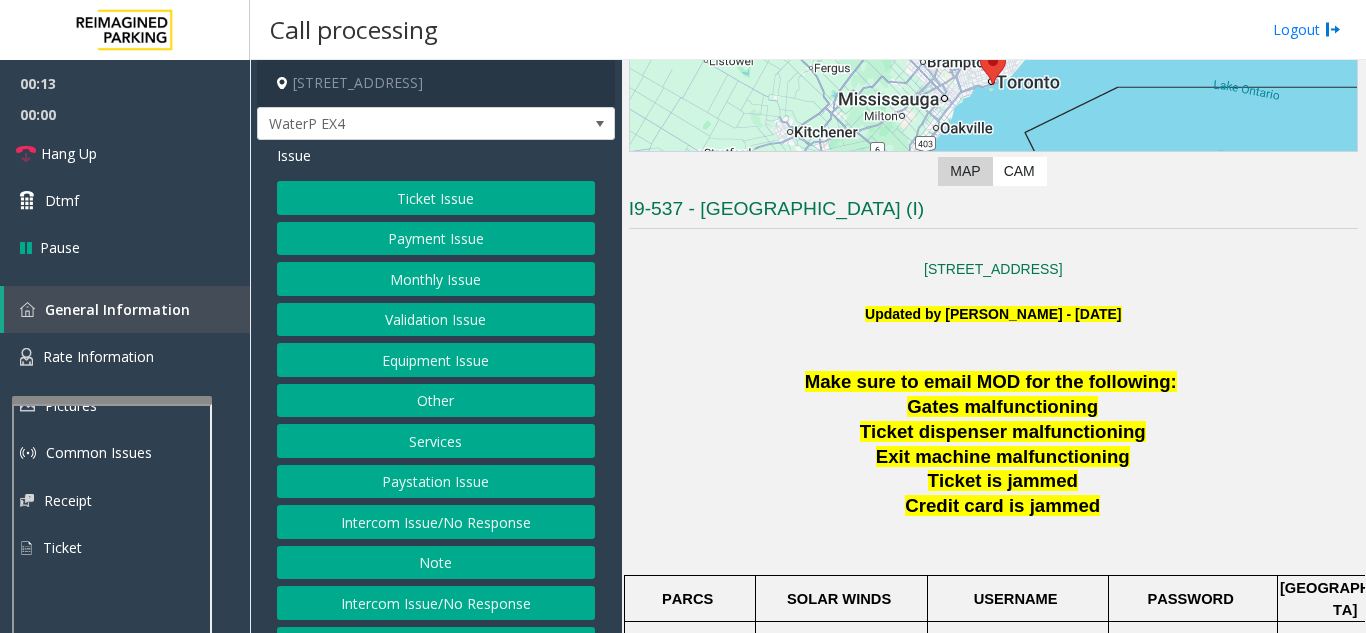 click on "Intercom Issue/No Response" 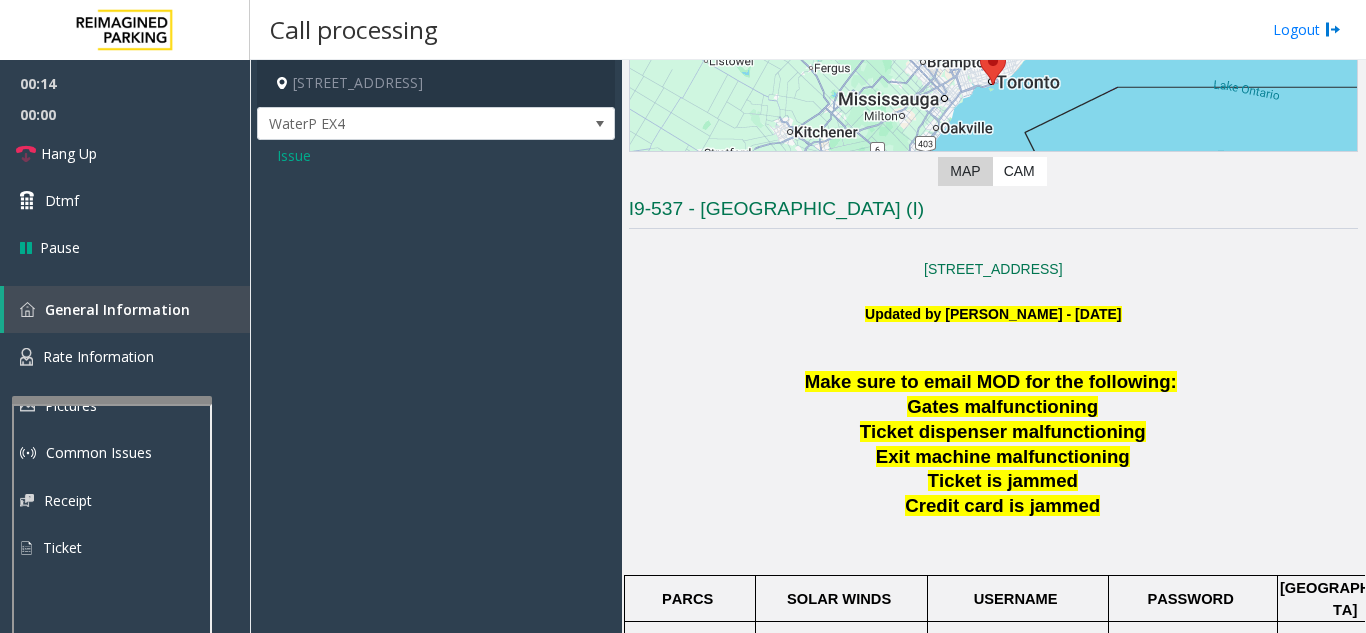 click on "Issue" 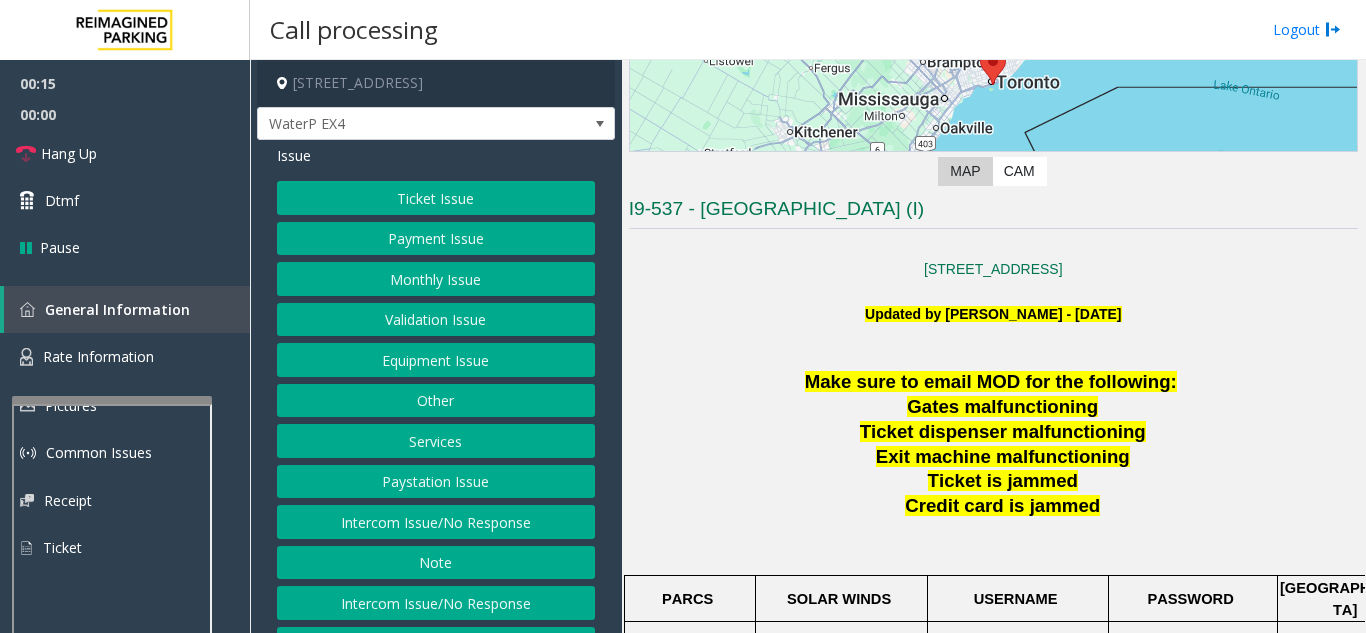 click on "Intercom Issue/No Response" 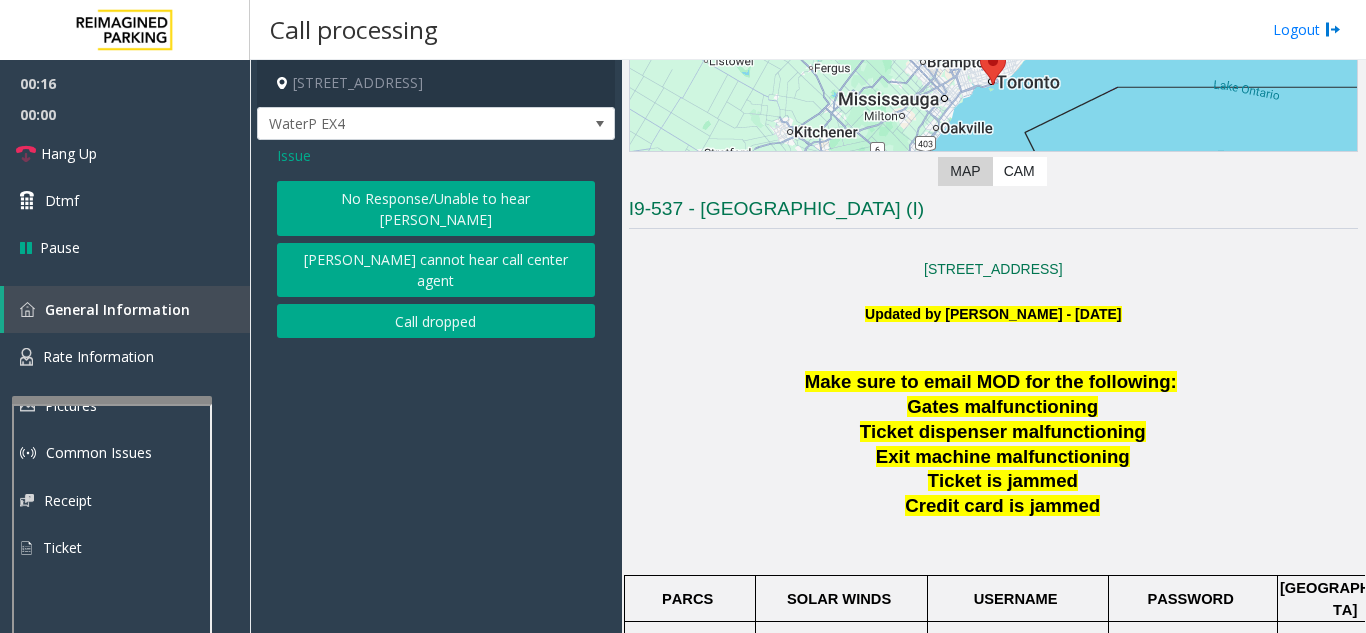 click on "No Response/Unable to hear [PERSON_NAME]" 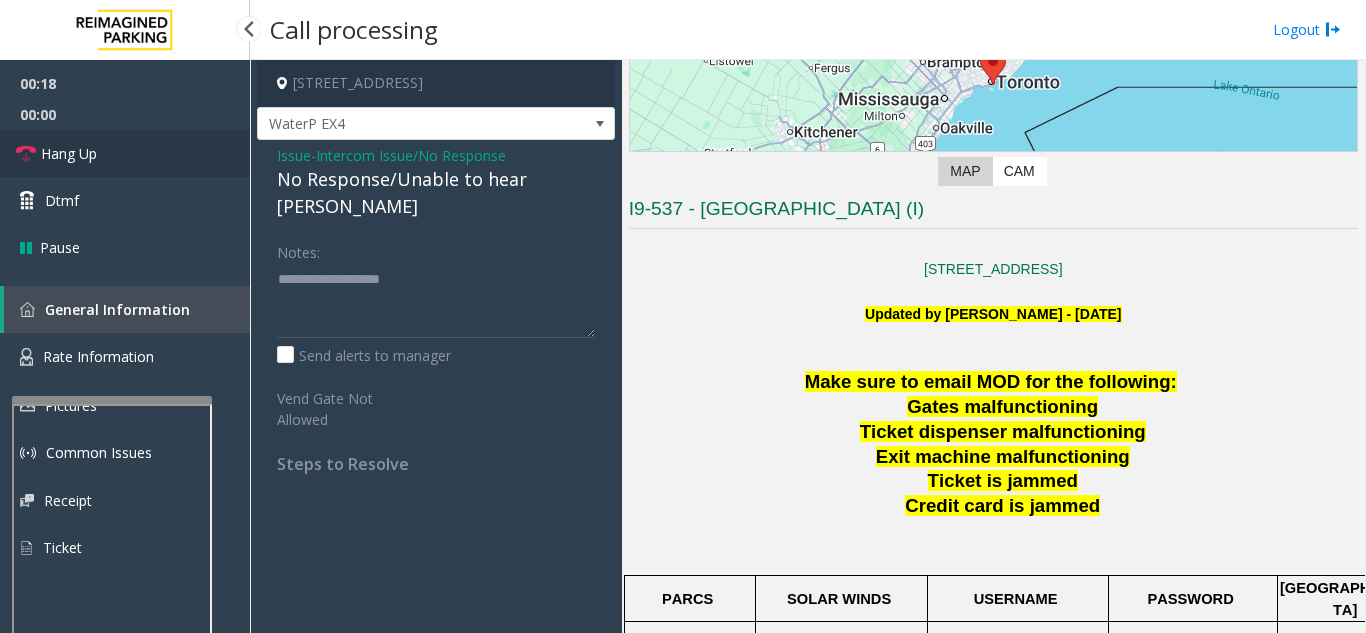 click on "Hang Up" at bounding box center (125, 153) 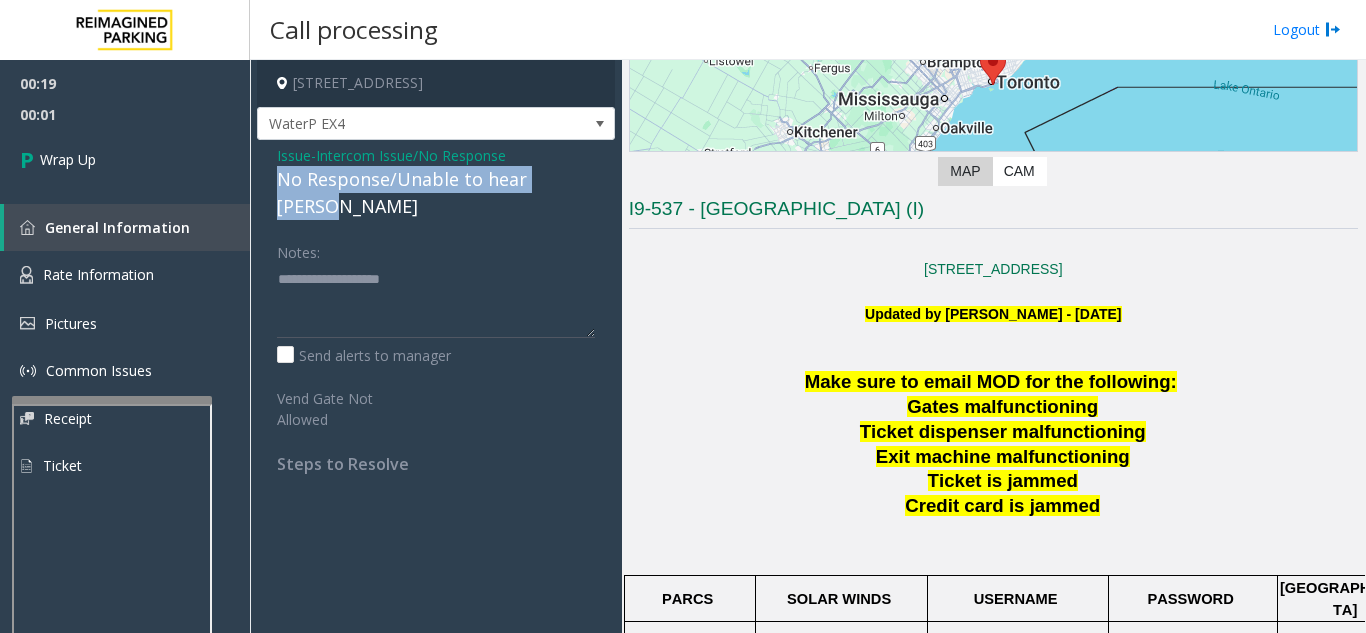 drag, startPoint x: 278, startPoint y: 177, endPoint x: 597, endPoint y: 183, distance: 319.05643 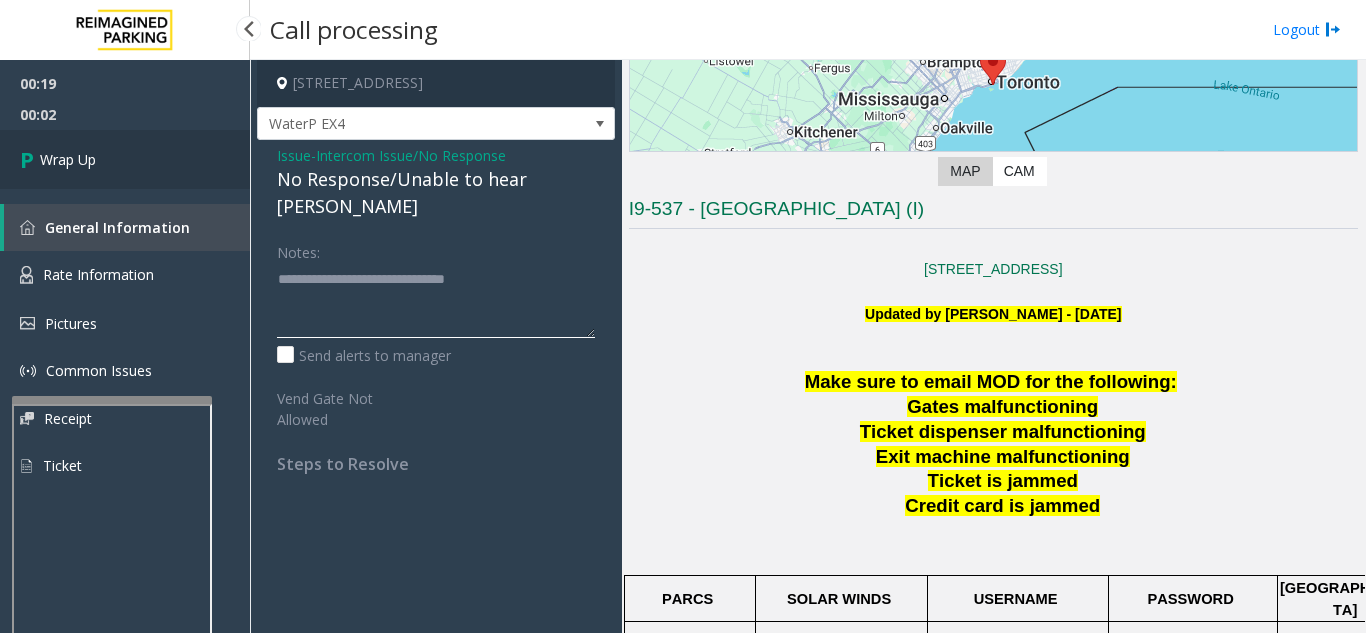 type on "**********" 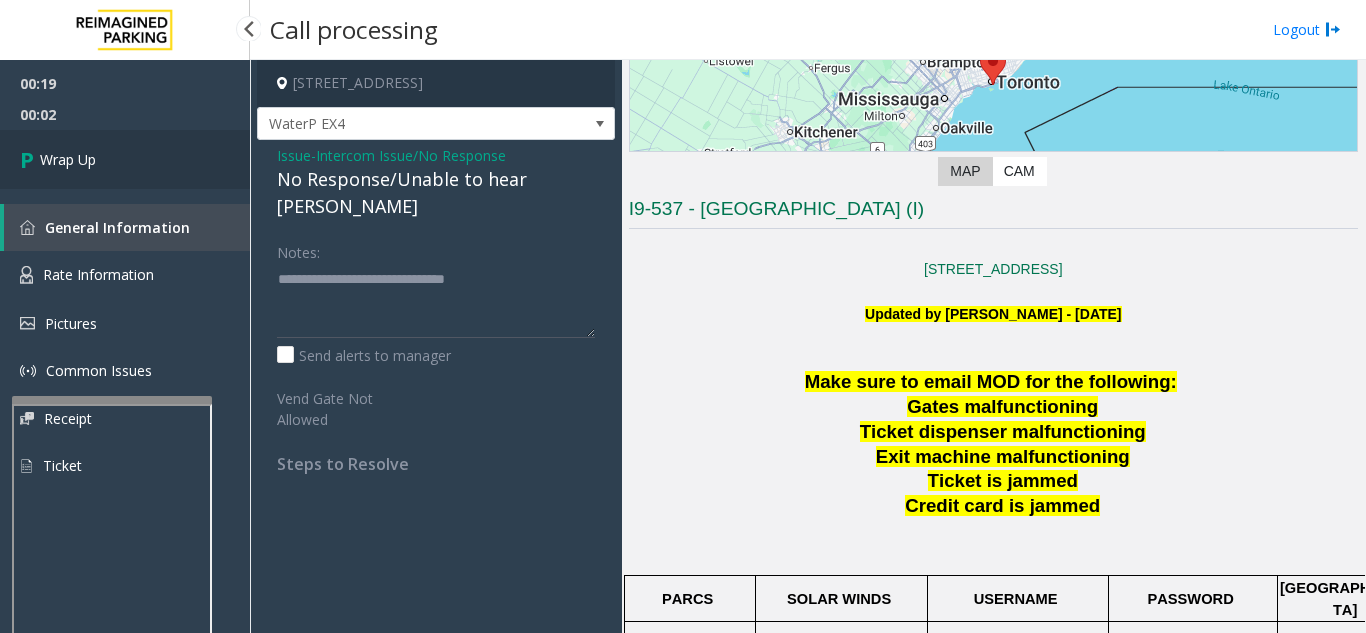 click on "Wrap Up" at bounding box center [125, 159] 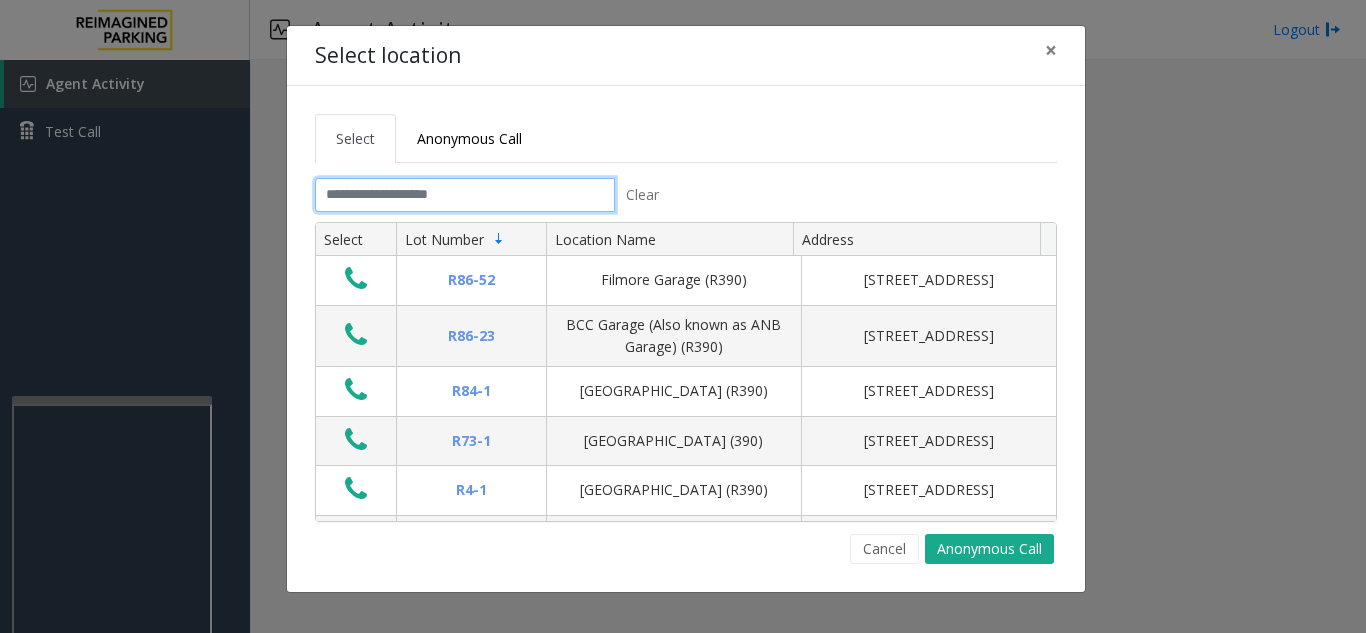 click 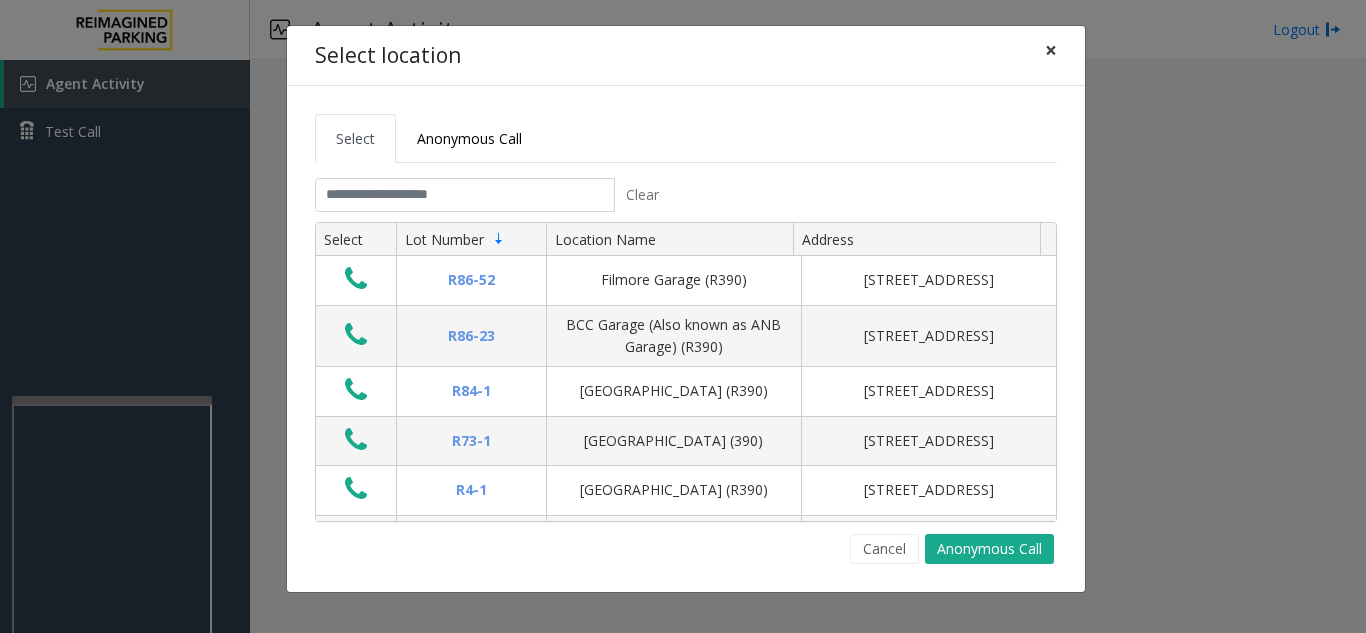 click on "×" 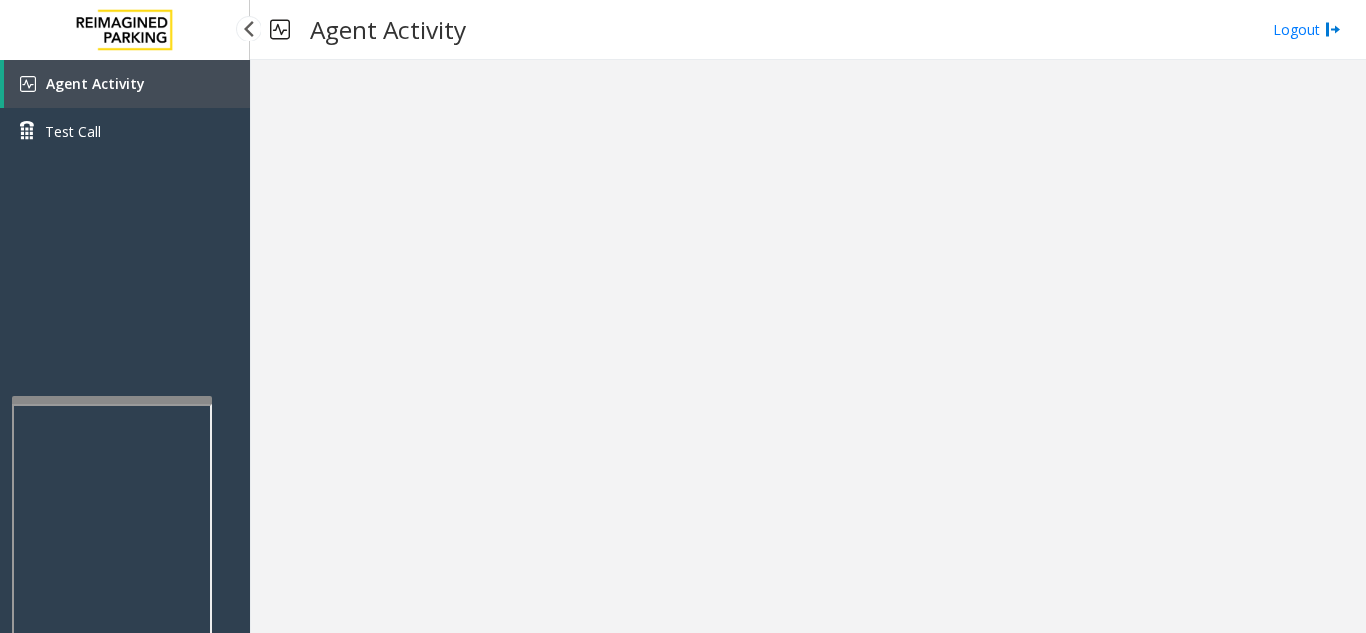 click on "Agent Activity" at bounding box center [127, 84] 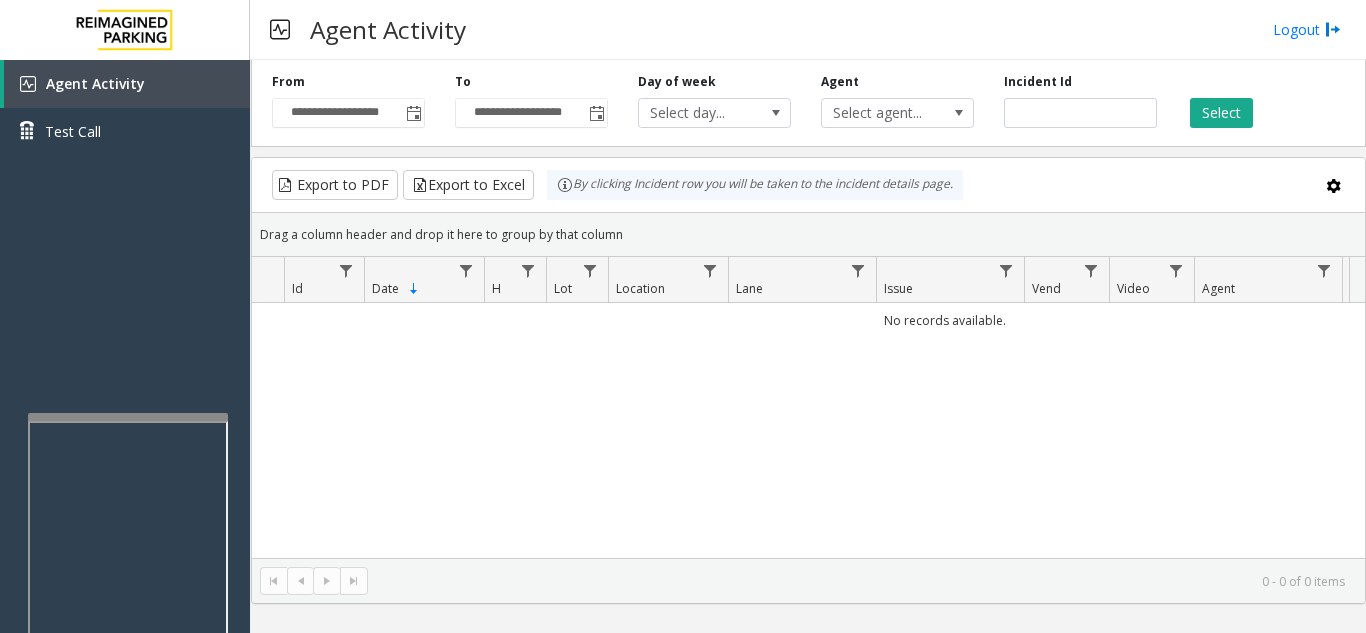 click at bounding box center [128, 647] 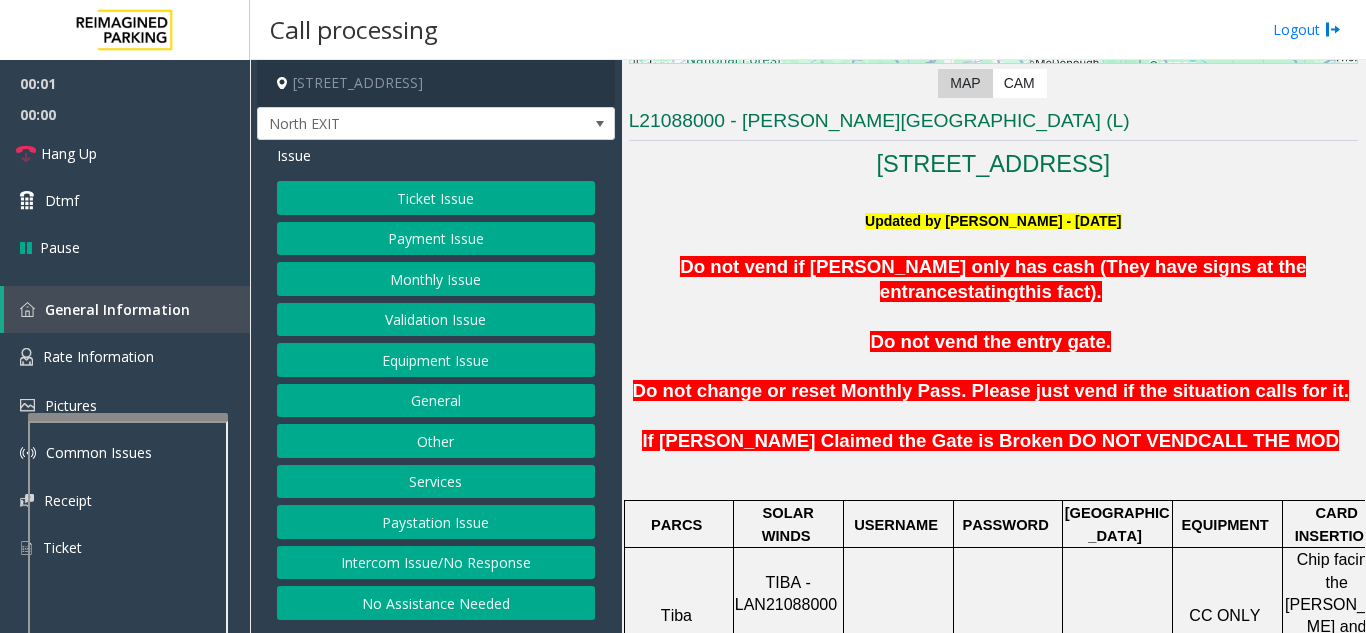 scroll, scrollTop: 400, scrollLeft: 0, axis: vertical 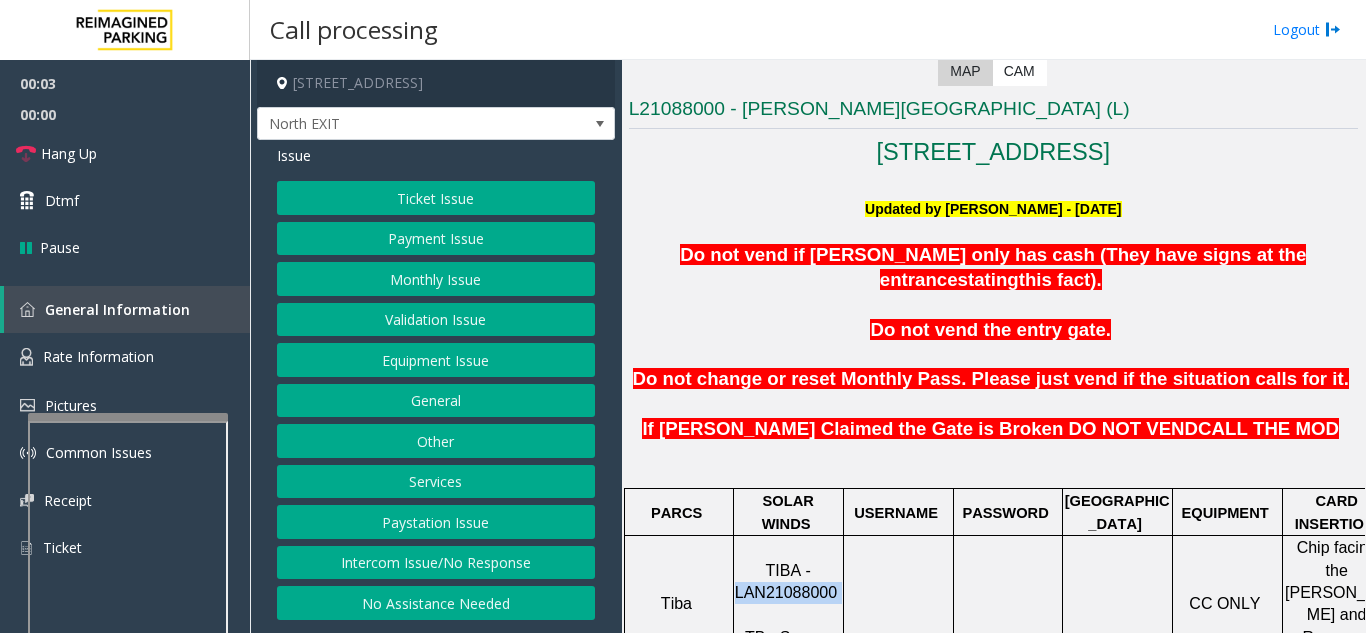 drag, startPoint x: 834, startPoint y: 544, endPoint x: 741, endPoint y: 541, distance: 93.04838 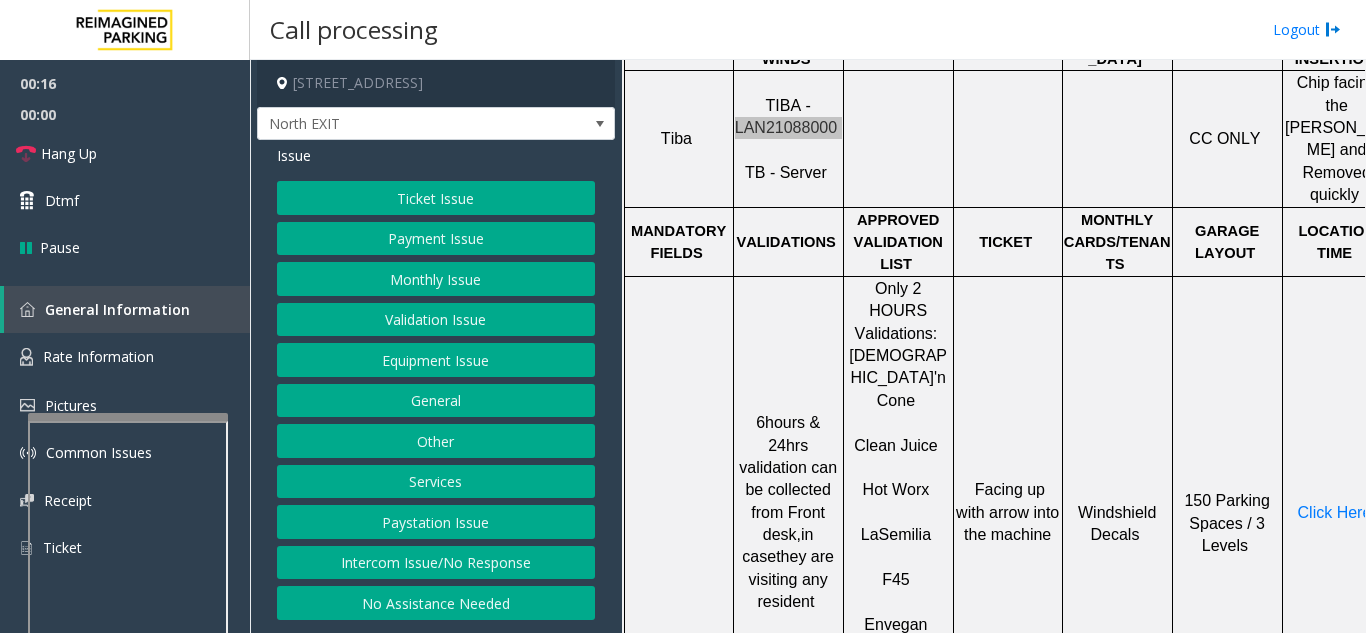 scroll, scrollTop: 900, scrollLeft: 0, axis: vertical 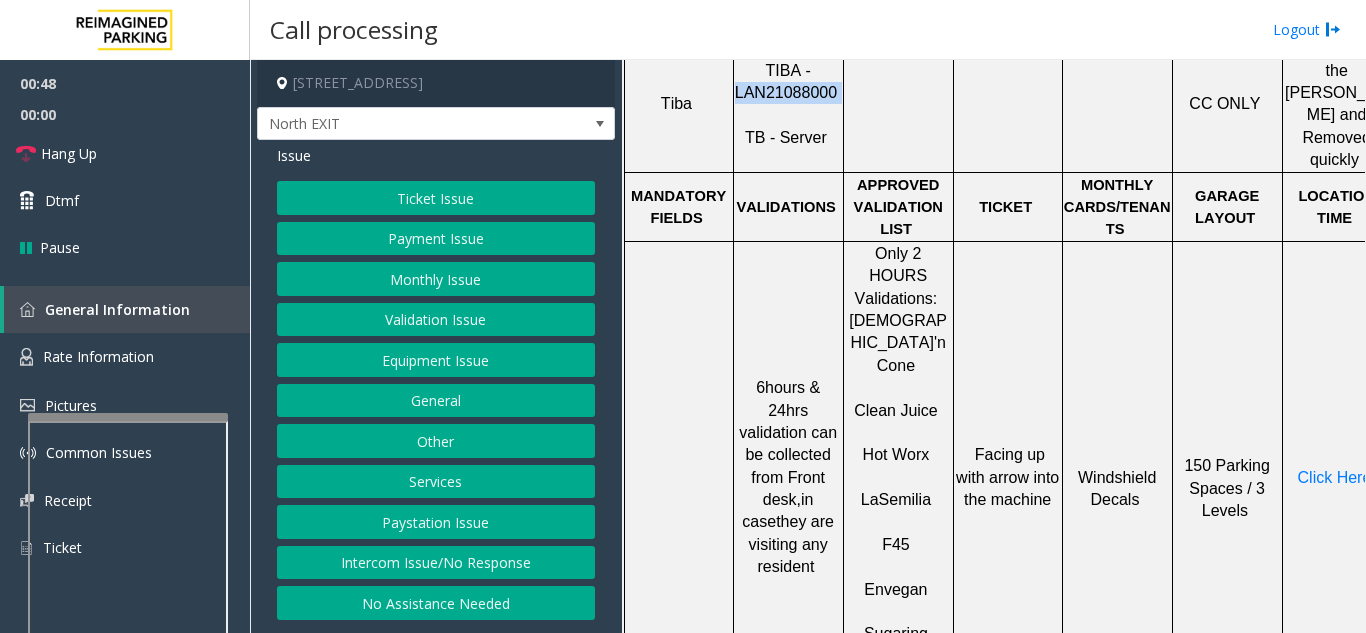 click on "Ticket Issue" 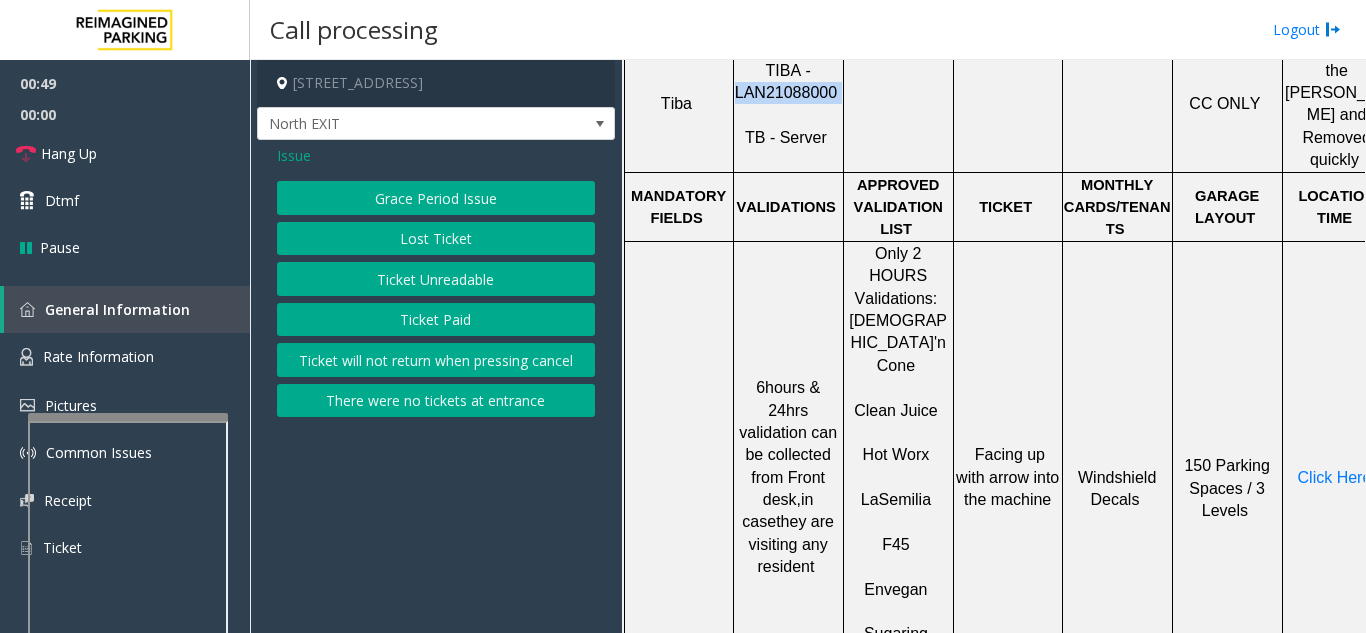 click on "Ticket Unreadable" 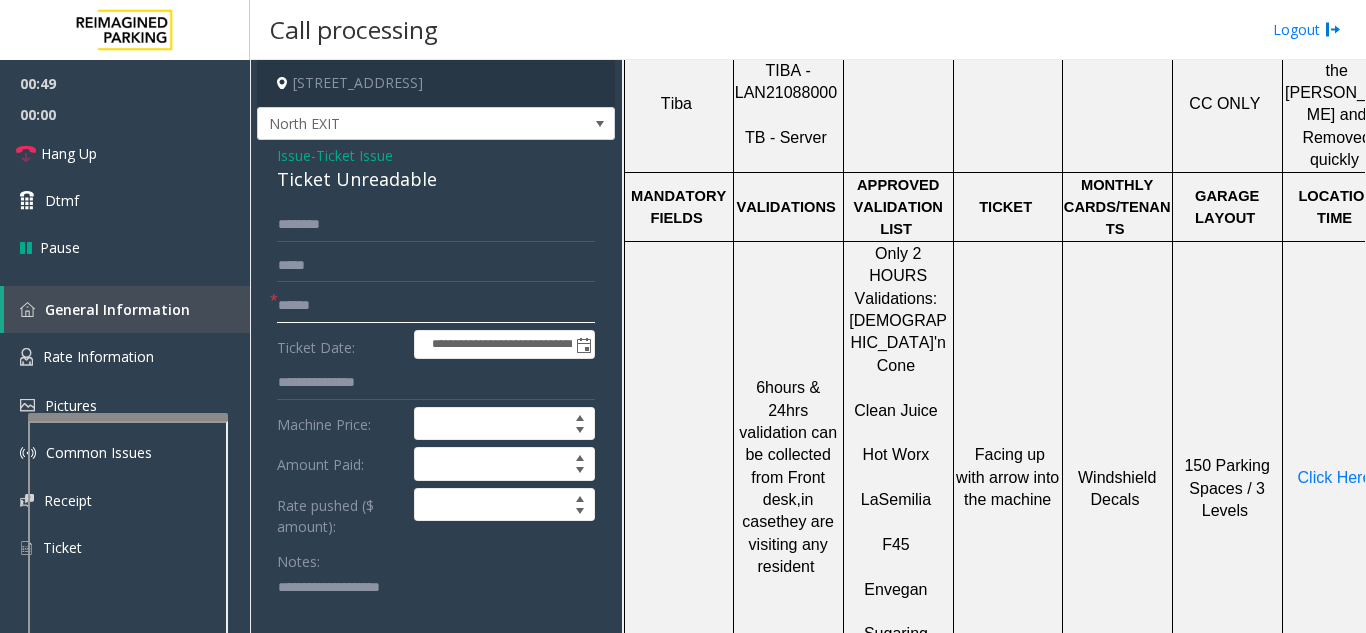 click 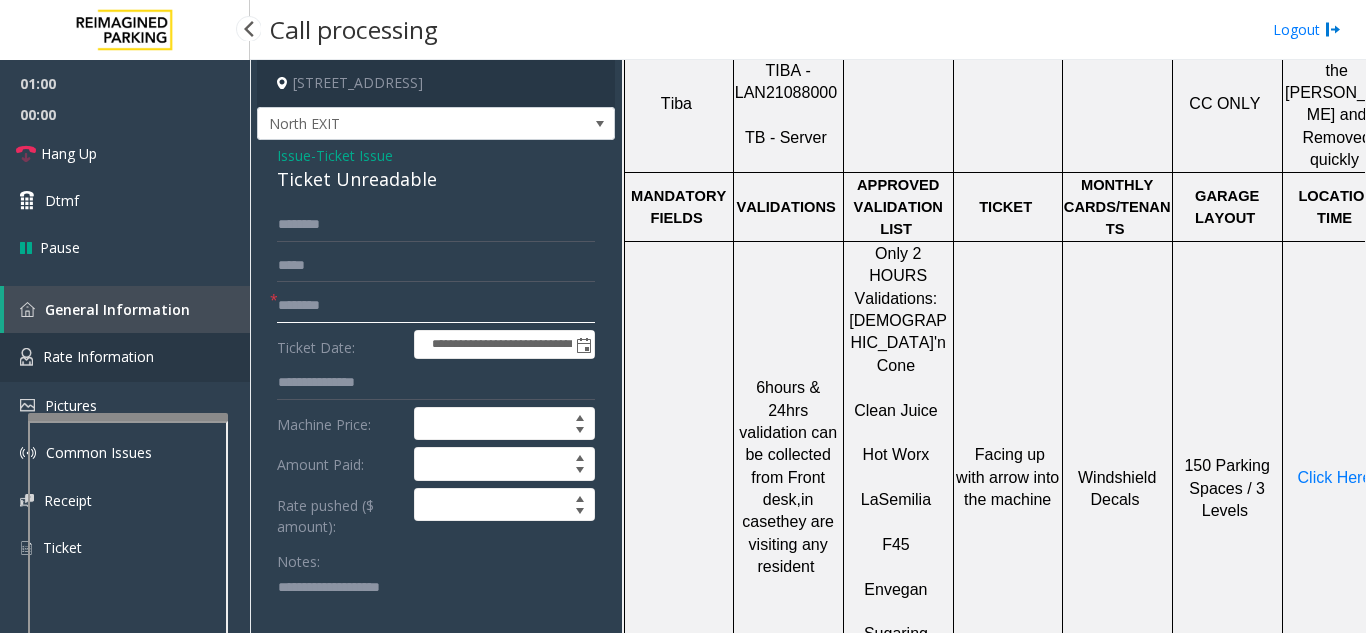 type on "*******" 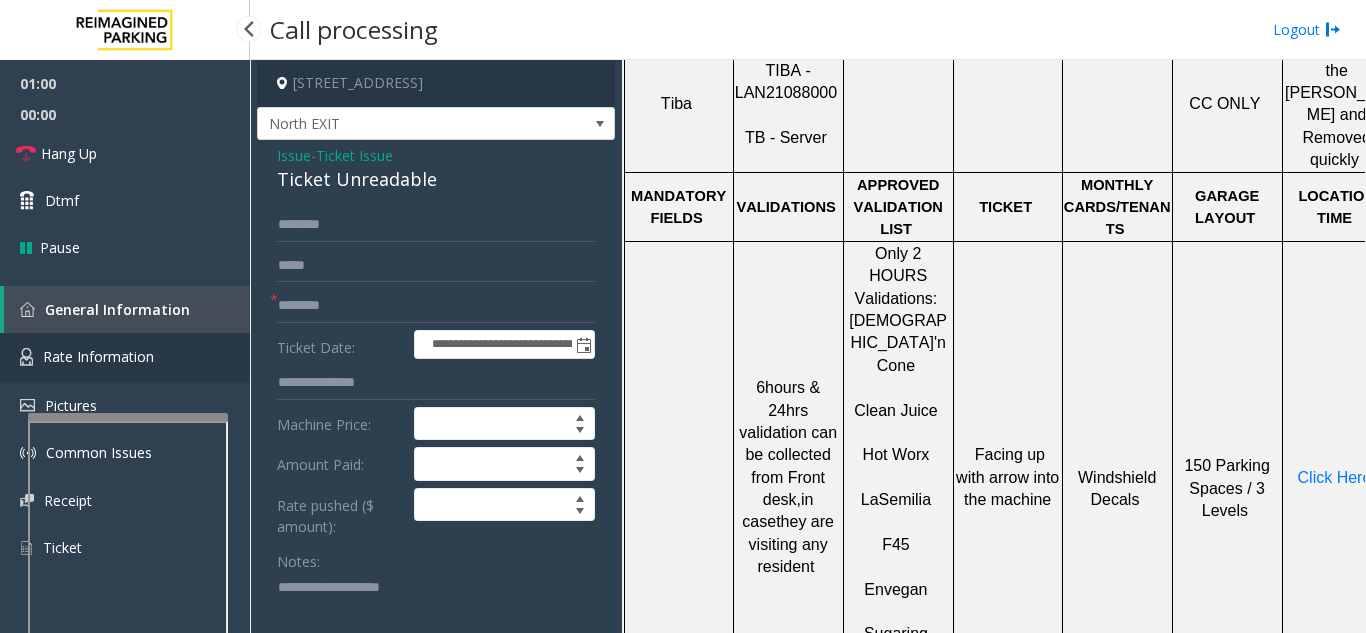 click on "Rate Information" at bounding box center (125, 357) 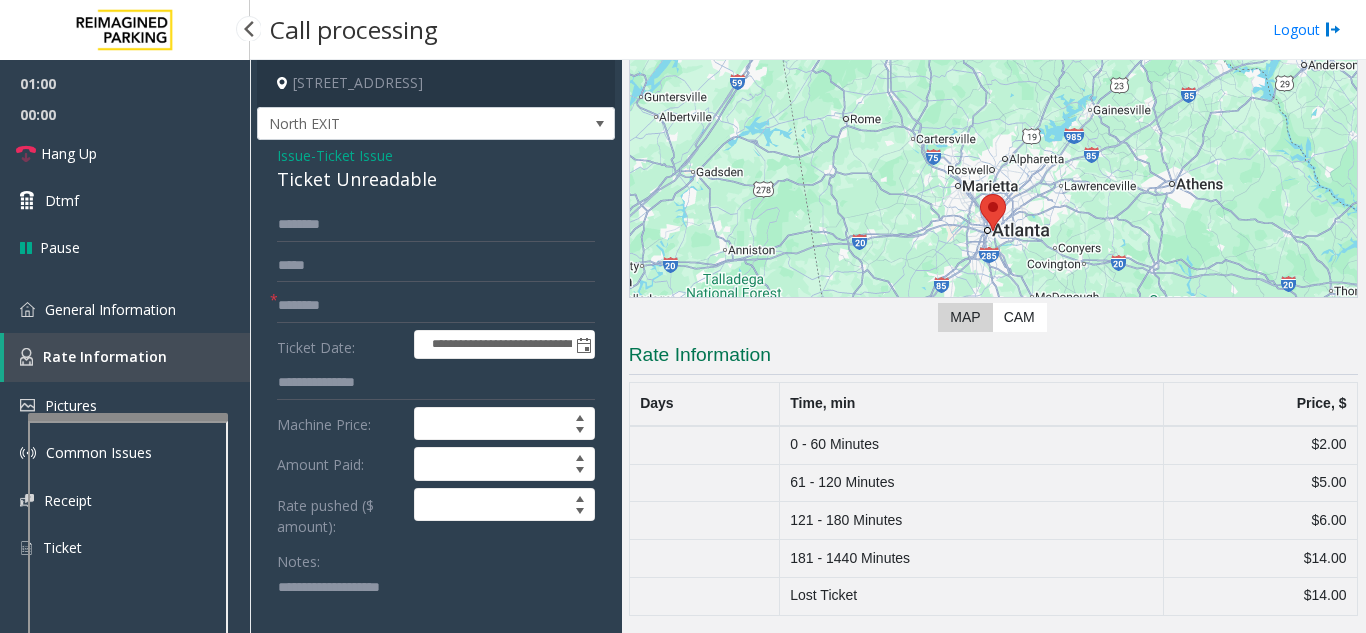 scroll, scrollTop: 154, scrollLeft: 0, axis: vertical 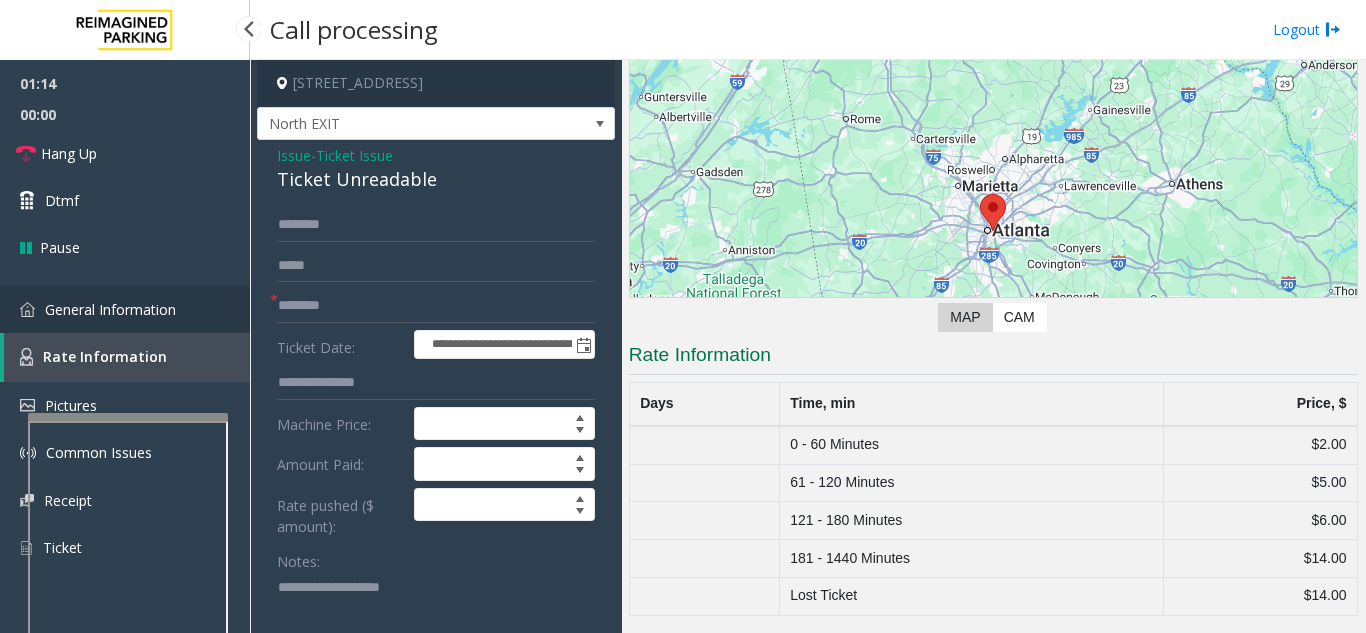 click on "General Information" at bounding box center [125, 309] 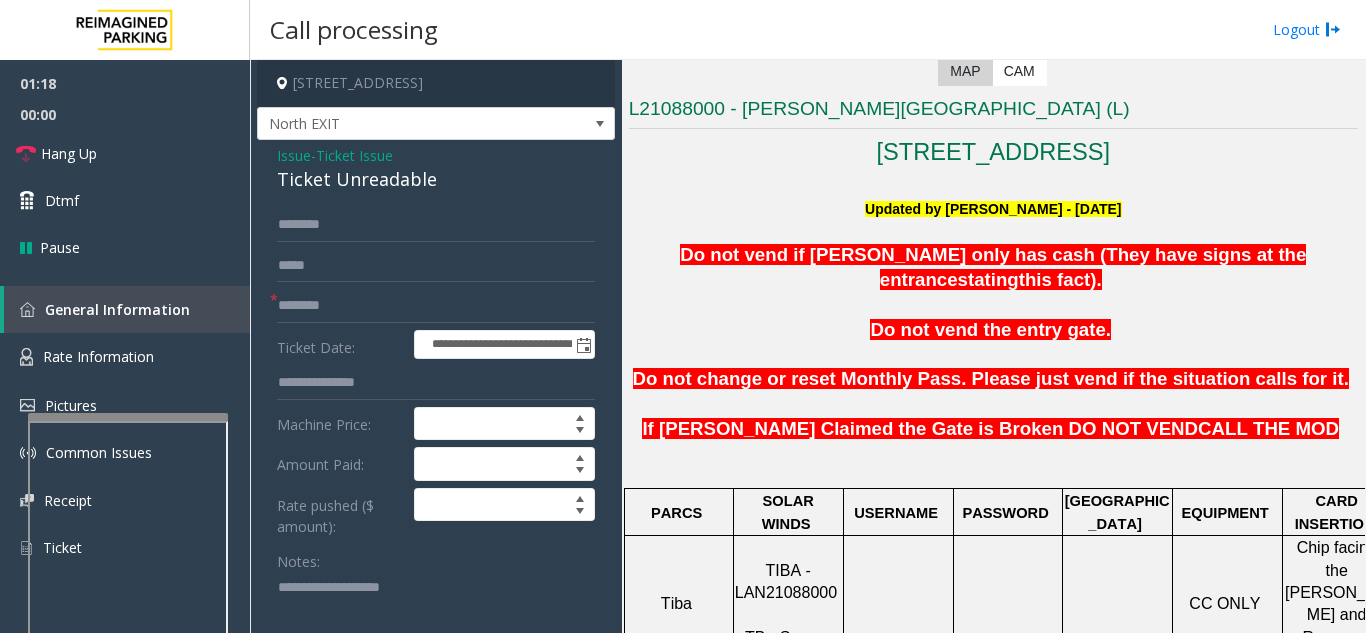 scroll, scrollTop: 0, scrollLeft: 0, axis: both 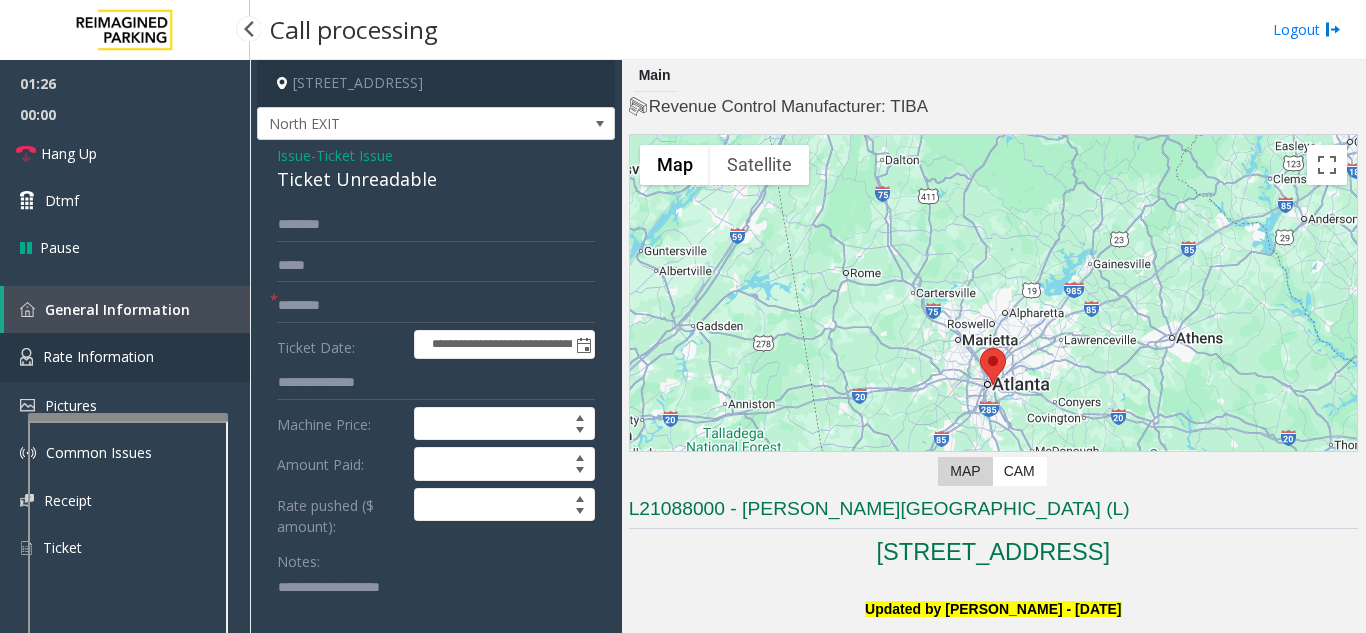 click on "Rate Information" at bounding box center (98, 356) 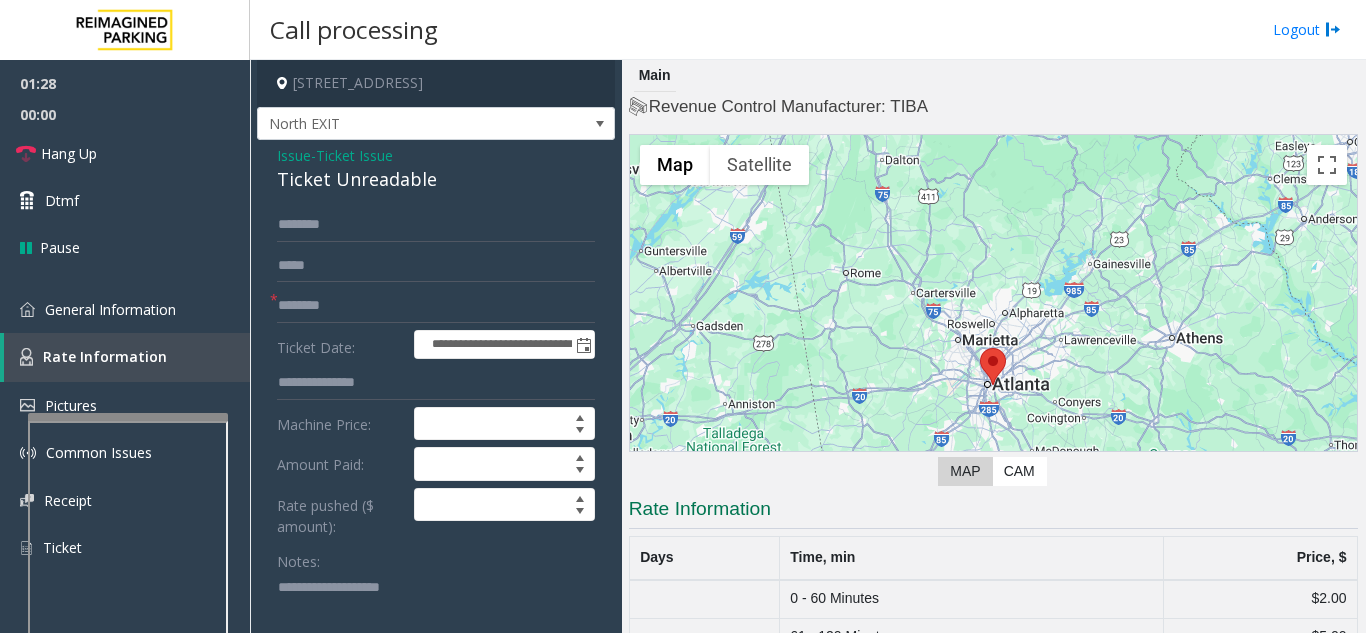 scroll, scrollTop: 100, scrollLeft: 0, axis: vertical 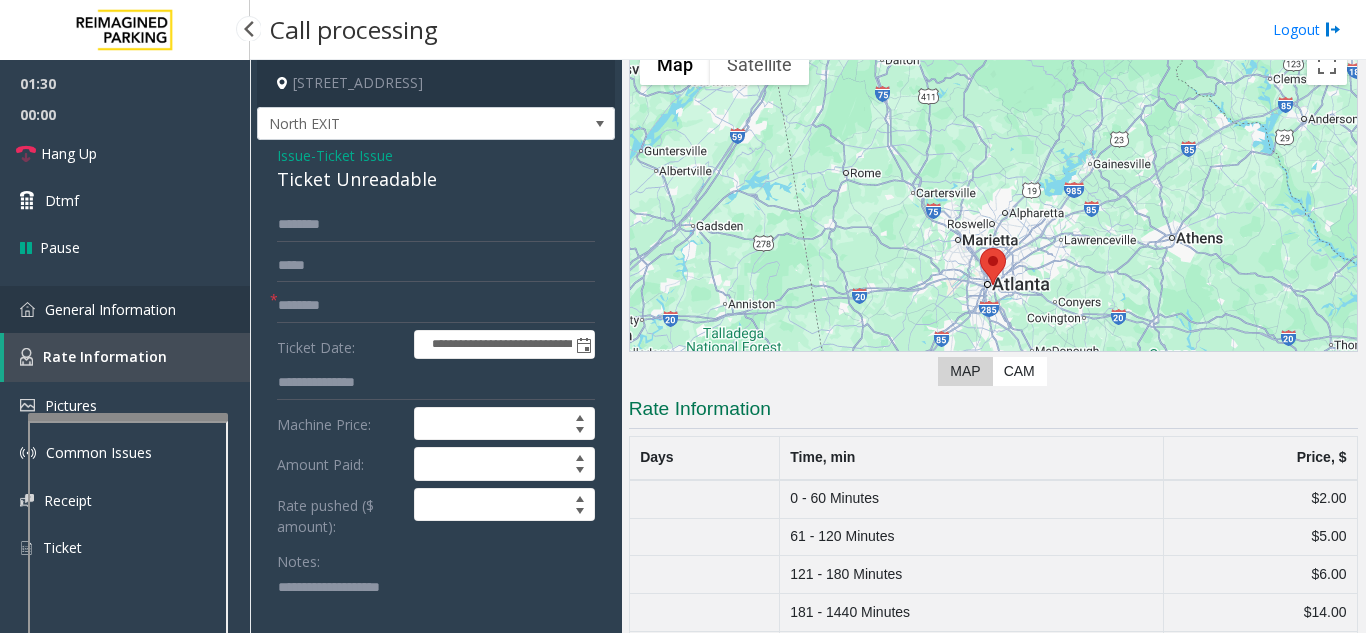 click on "General Information" at bounding box center [110, 309] 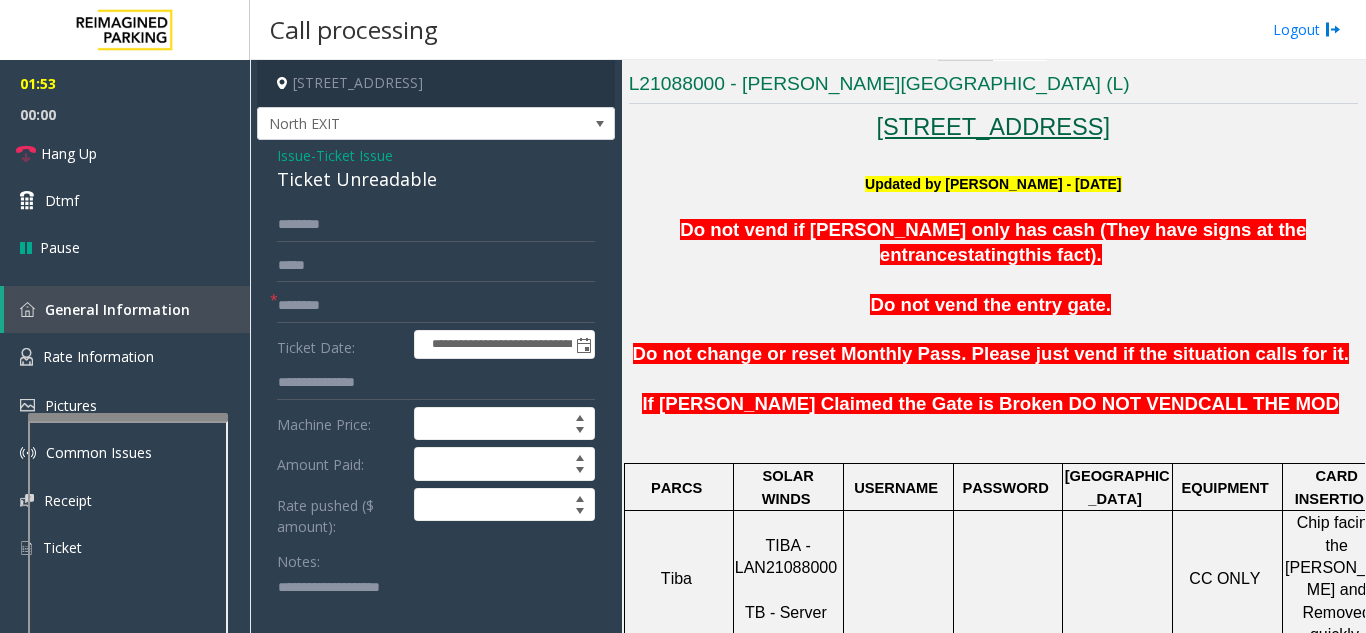 scroll, scrollTop: 500, scrollLeft: 0, axis: vertical 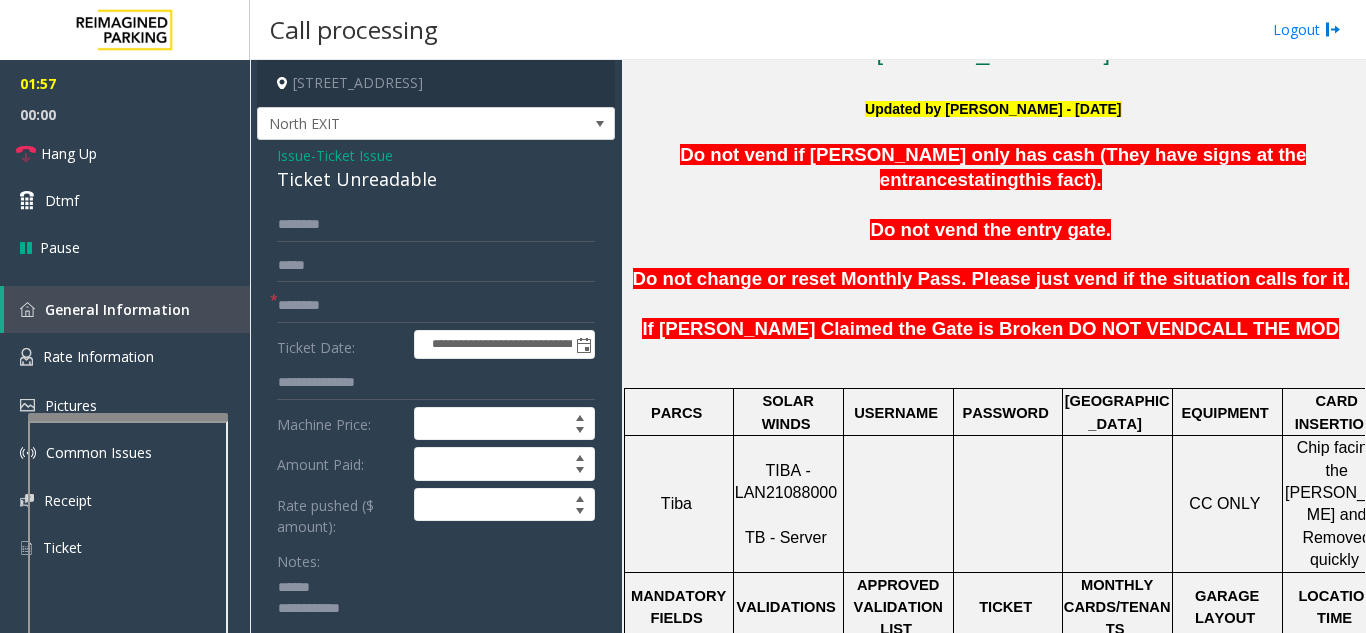 click 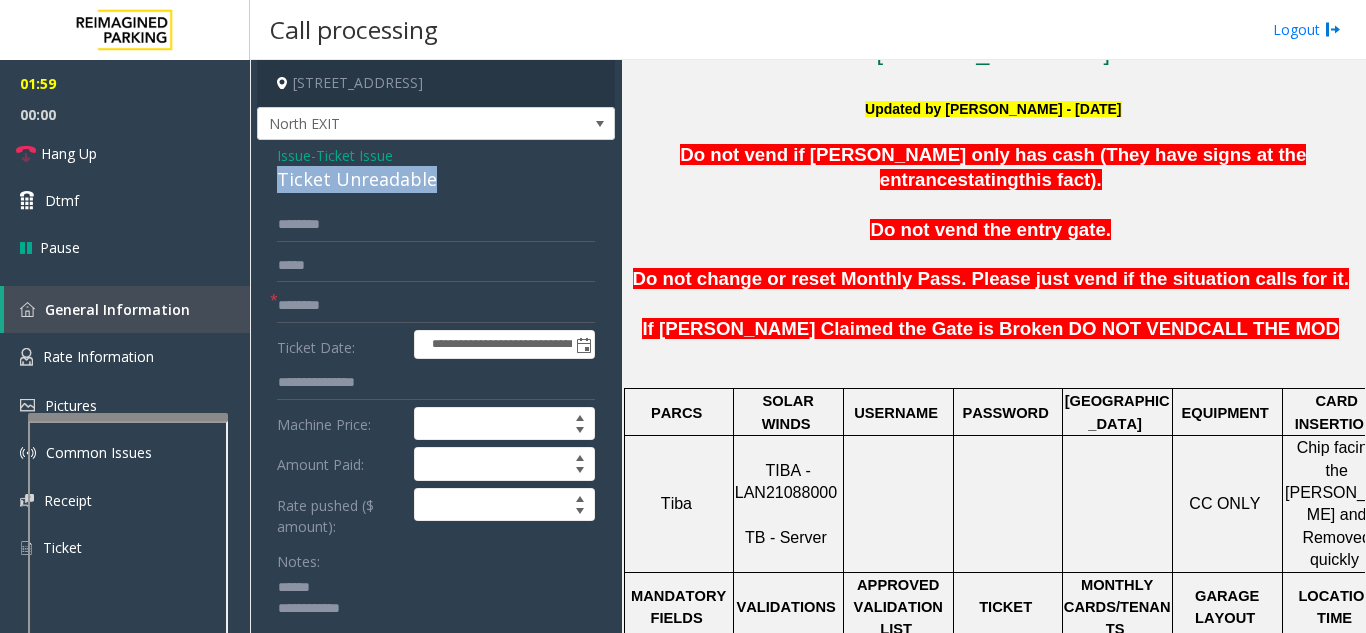 drag, startPoint x: 270, startPoint y: 176, endPoint x: 438, endPoint y: 179, distance: 168.02678 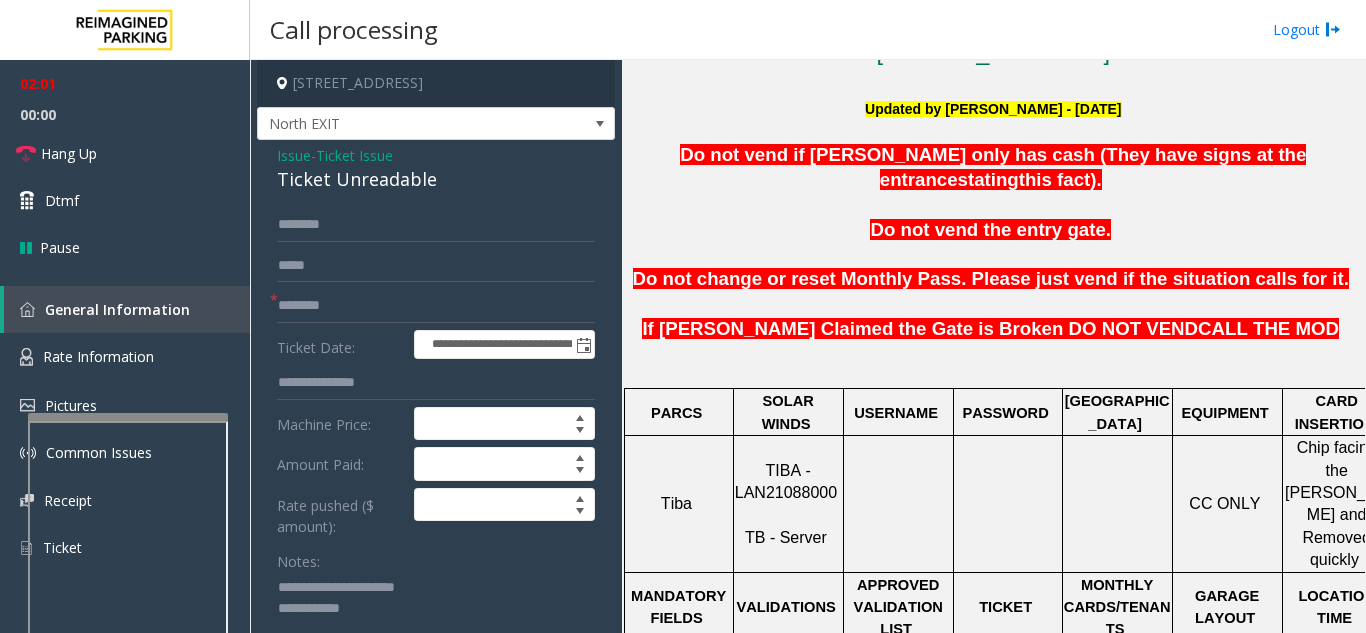 click 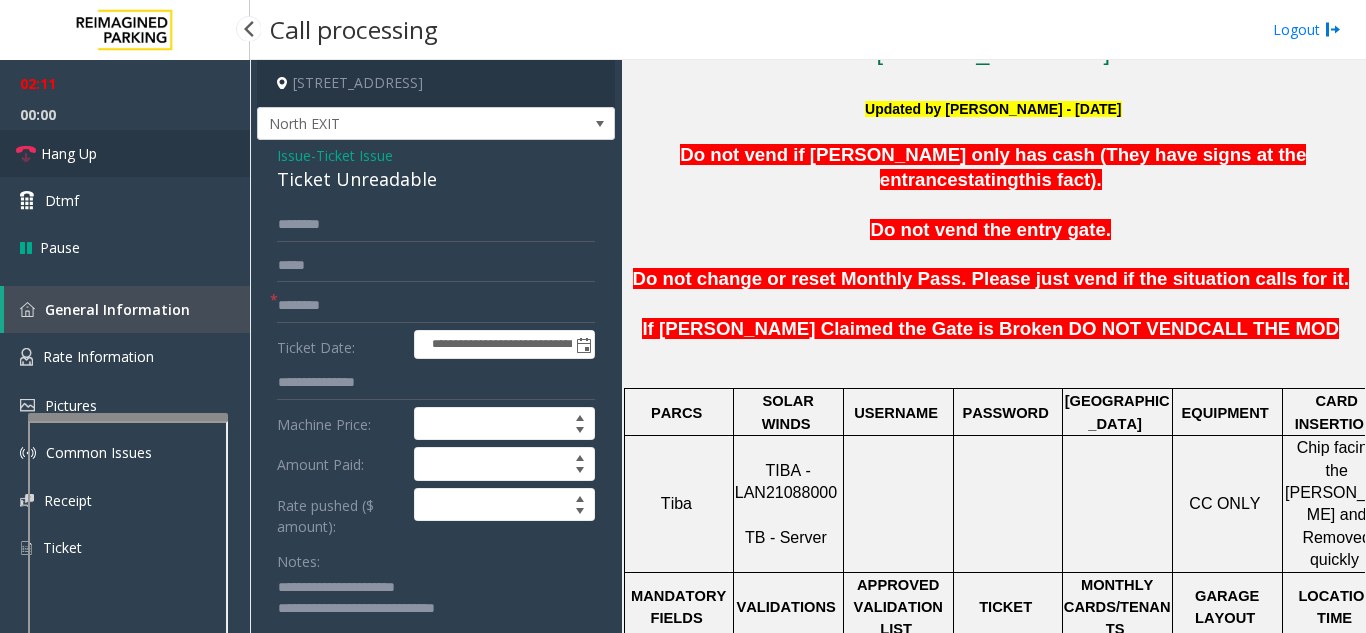 click on "Hang Up" at bounding box center (69, 153) 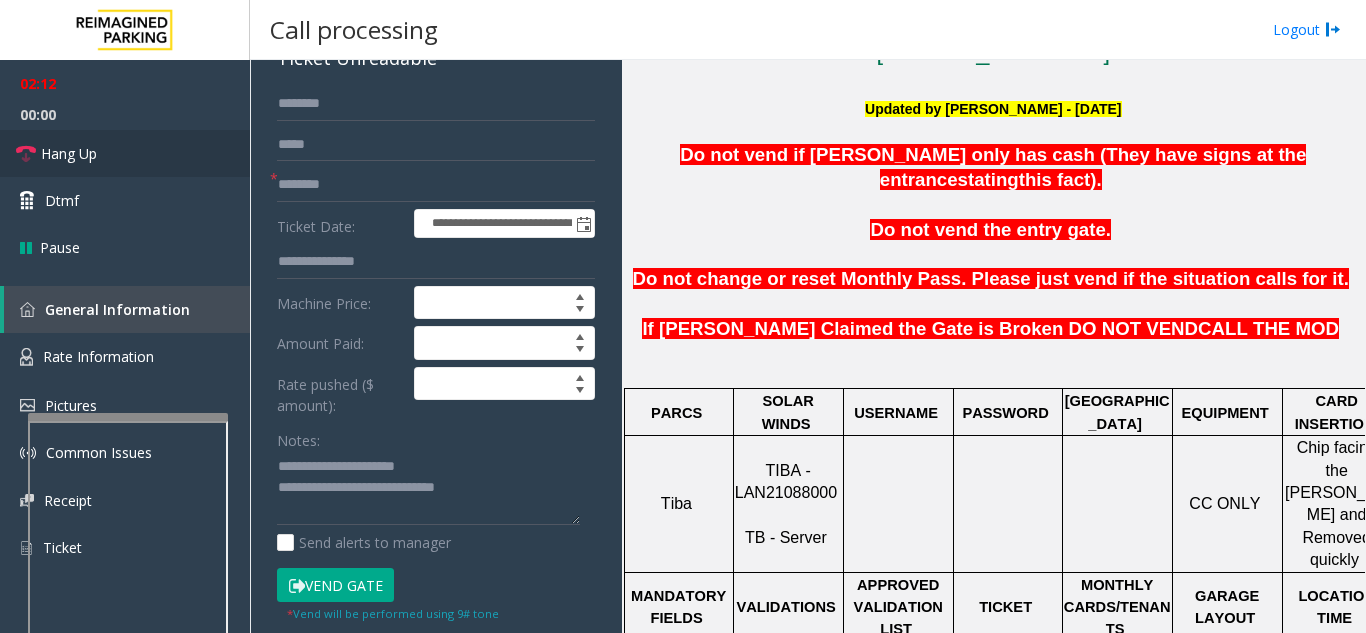 scroll, scrollTop: 300, scrollLeft: 0, axis: vertical 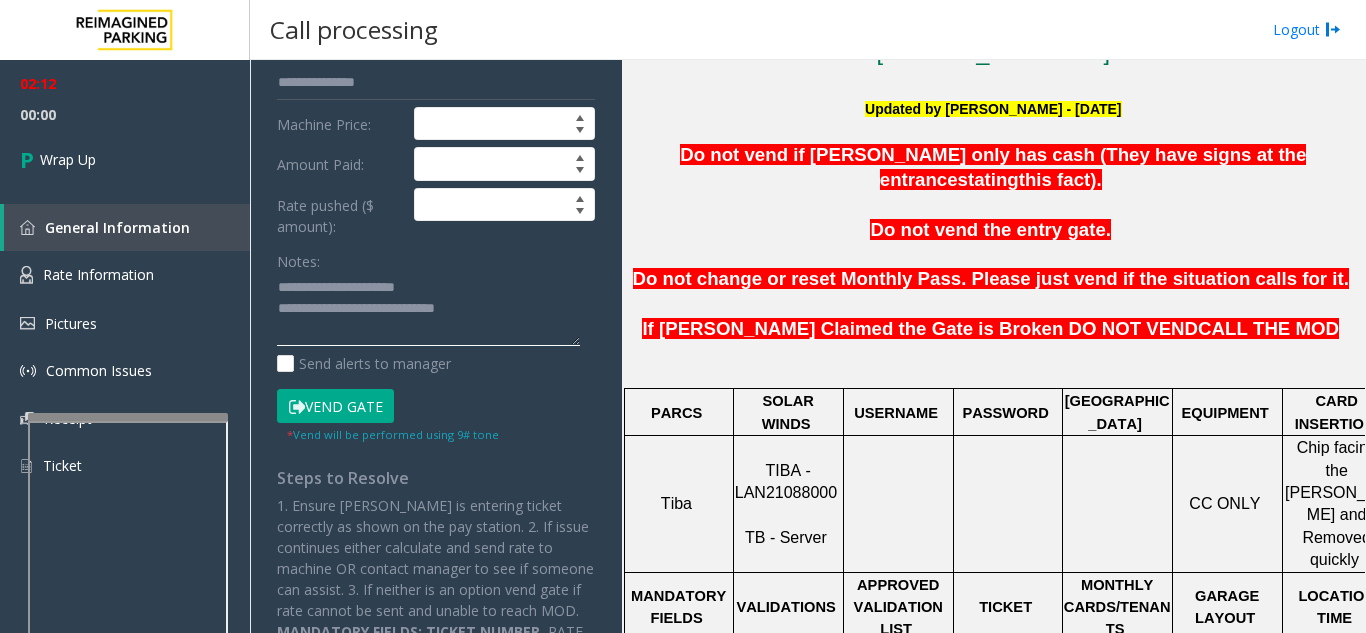 click 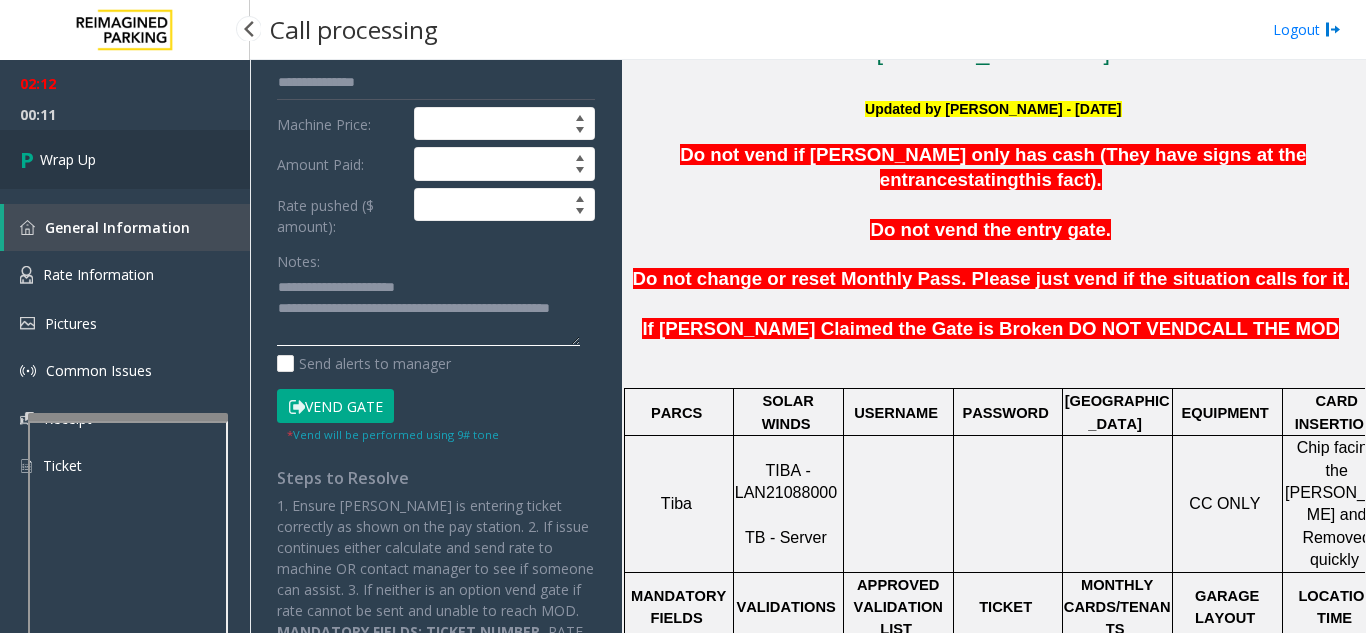 type on "**********" 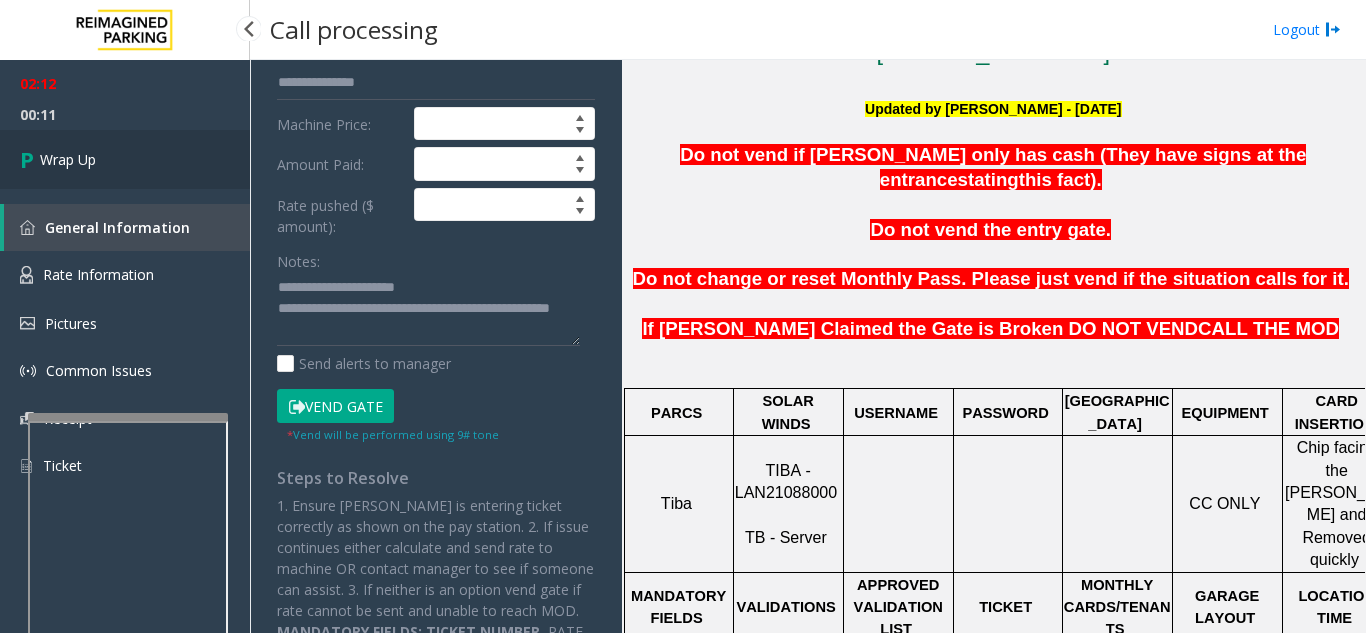 click at bounding box center (30, 159) 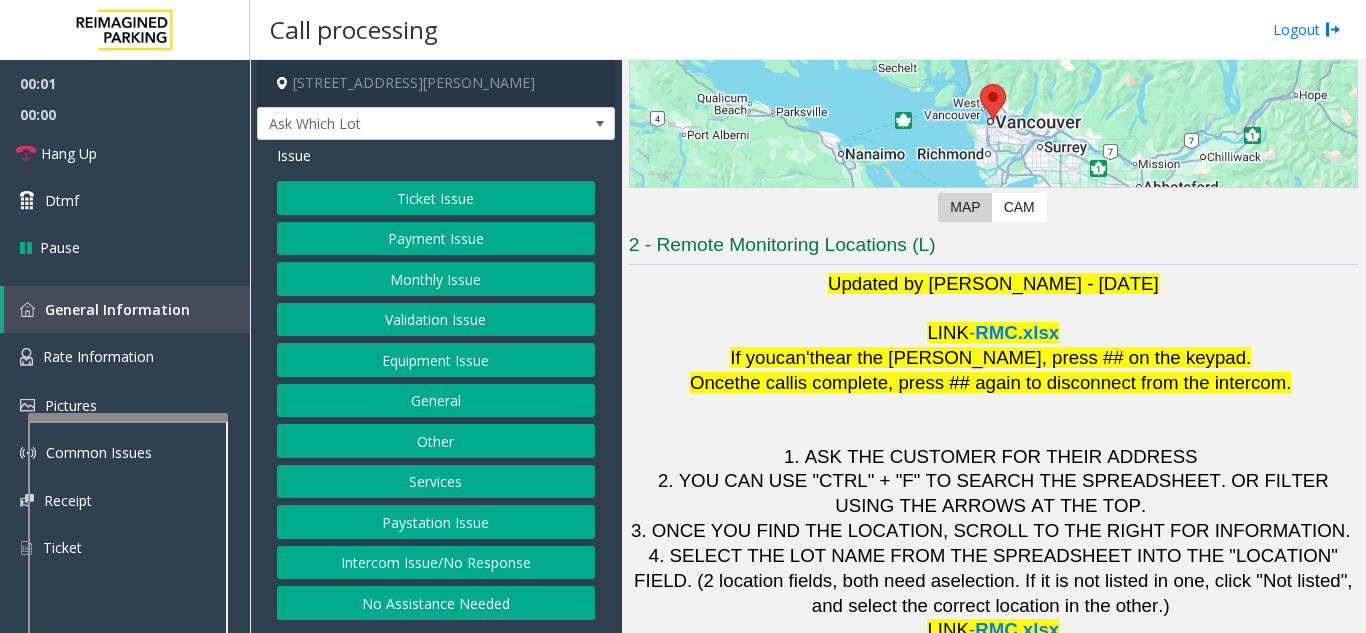scroll, scrollTop: 294, scrollLeft: 0, axis: vertical 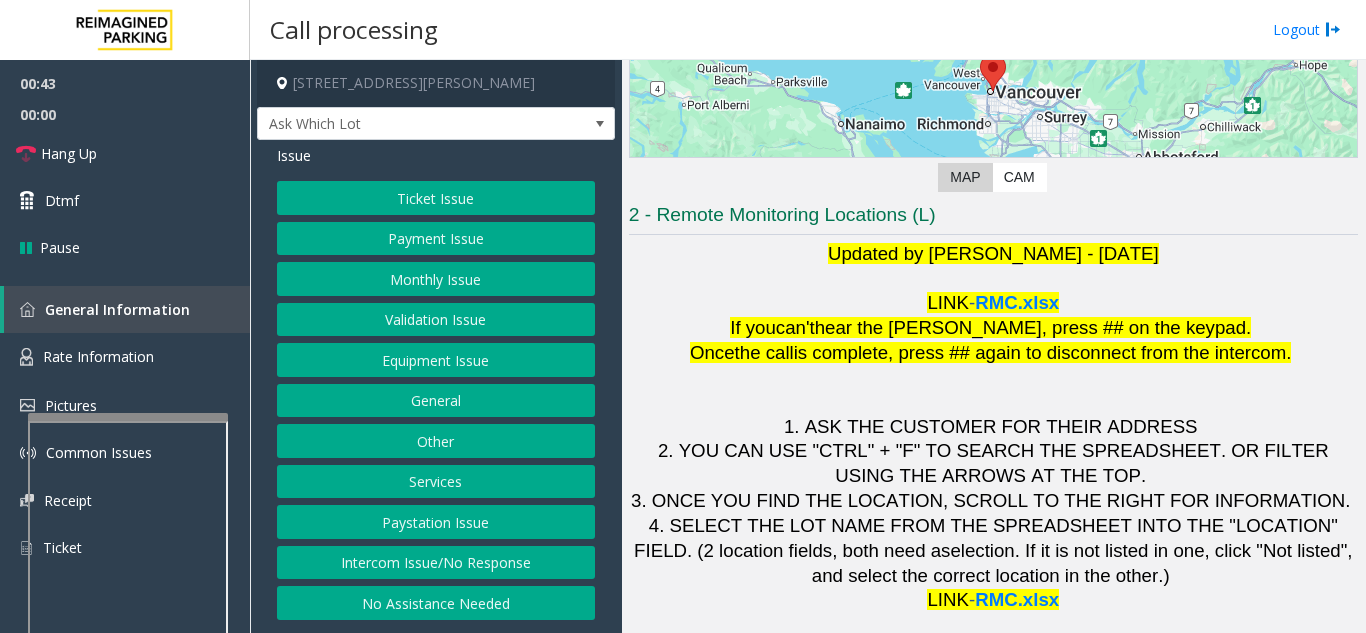 click on "Validation Issue" 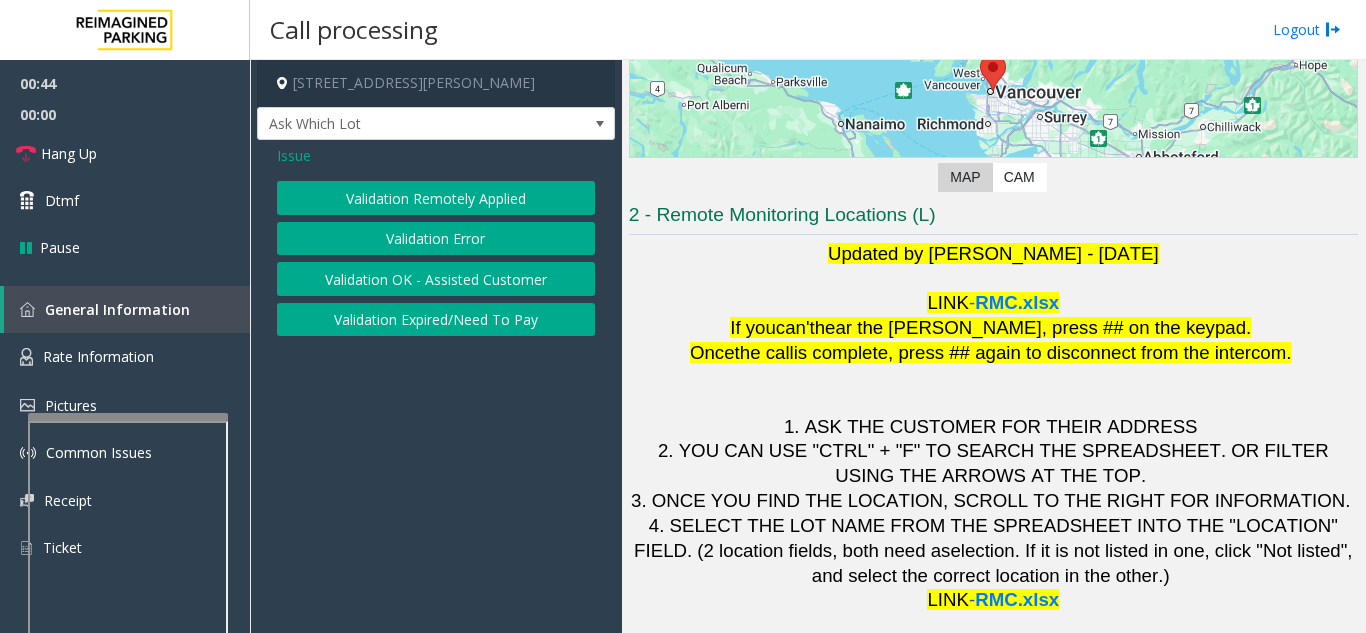 click on "Validation Error" 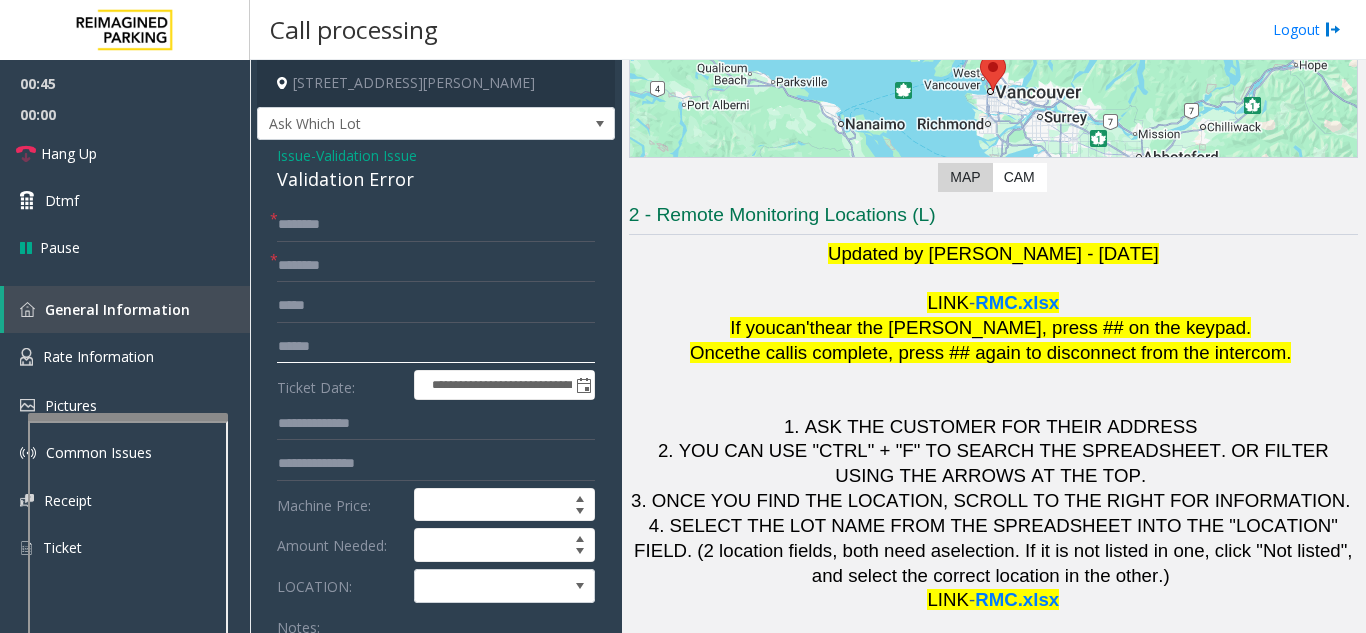 click 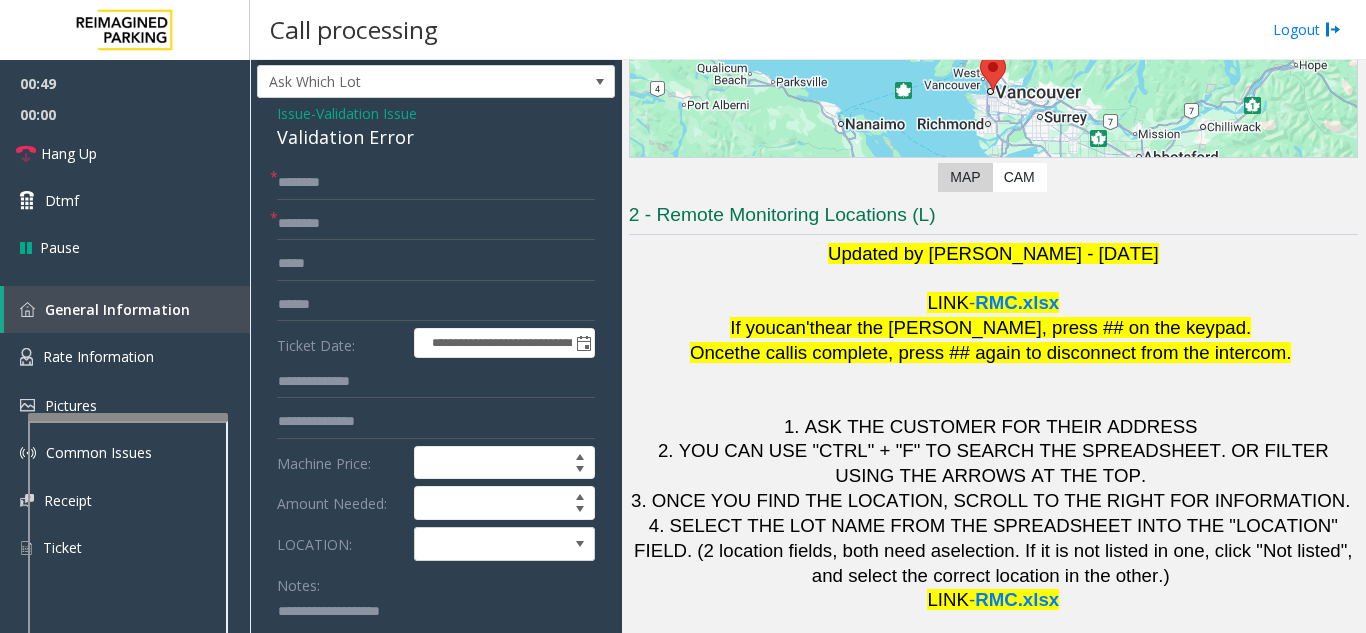 scroll, scrollTop: 53, scrollLeft: 0, axis: vertical 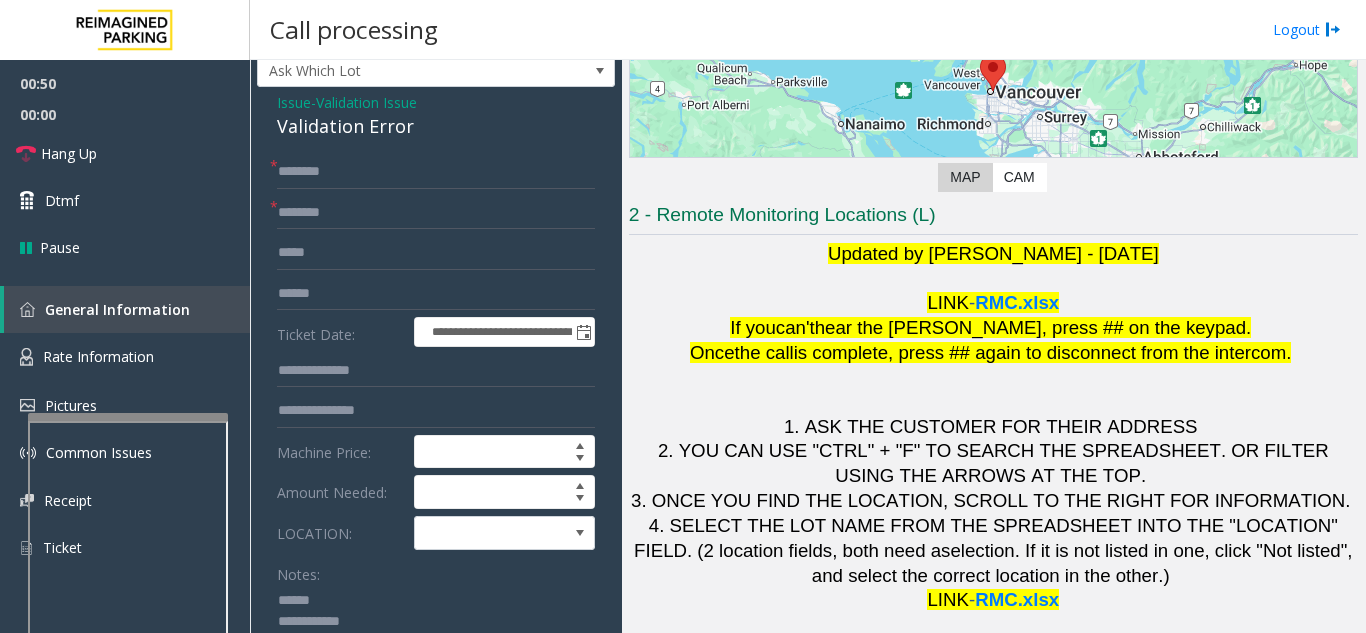type on "**********" 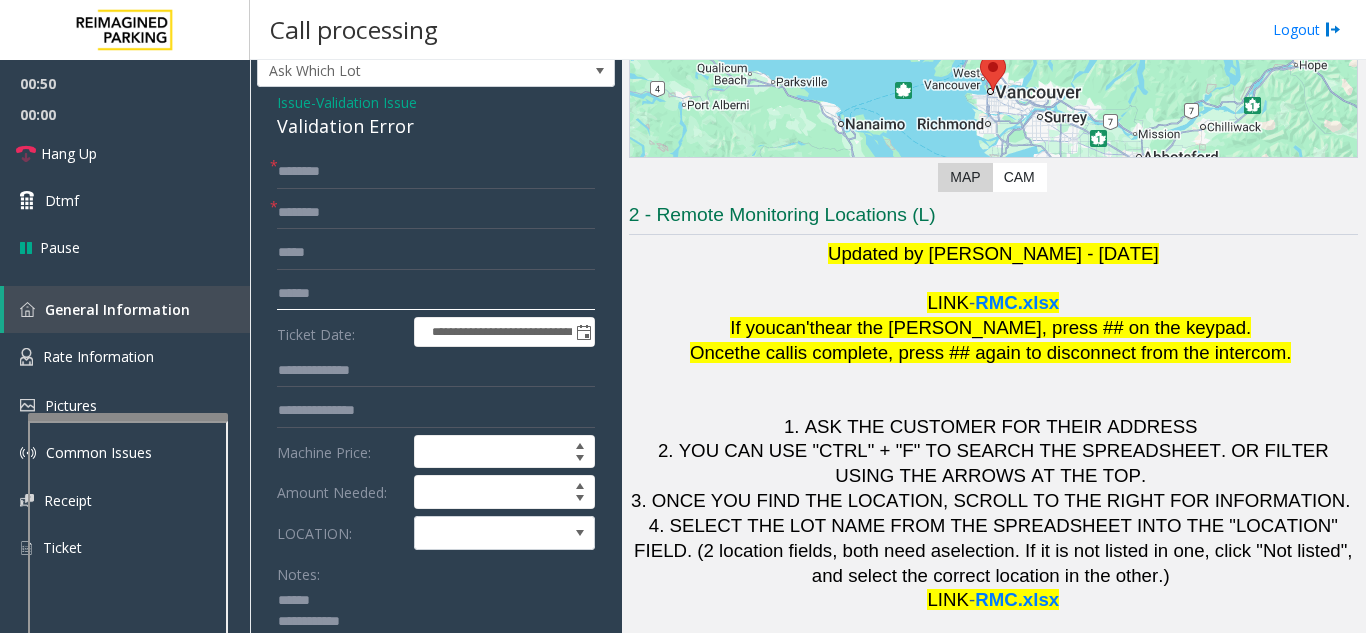 click 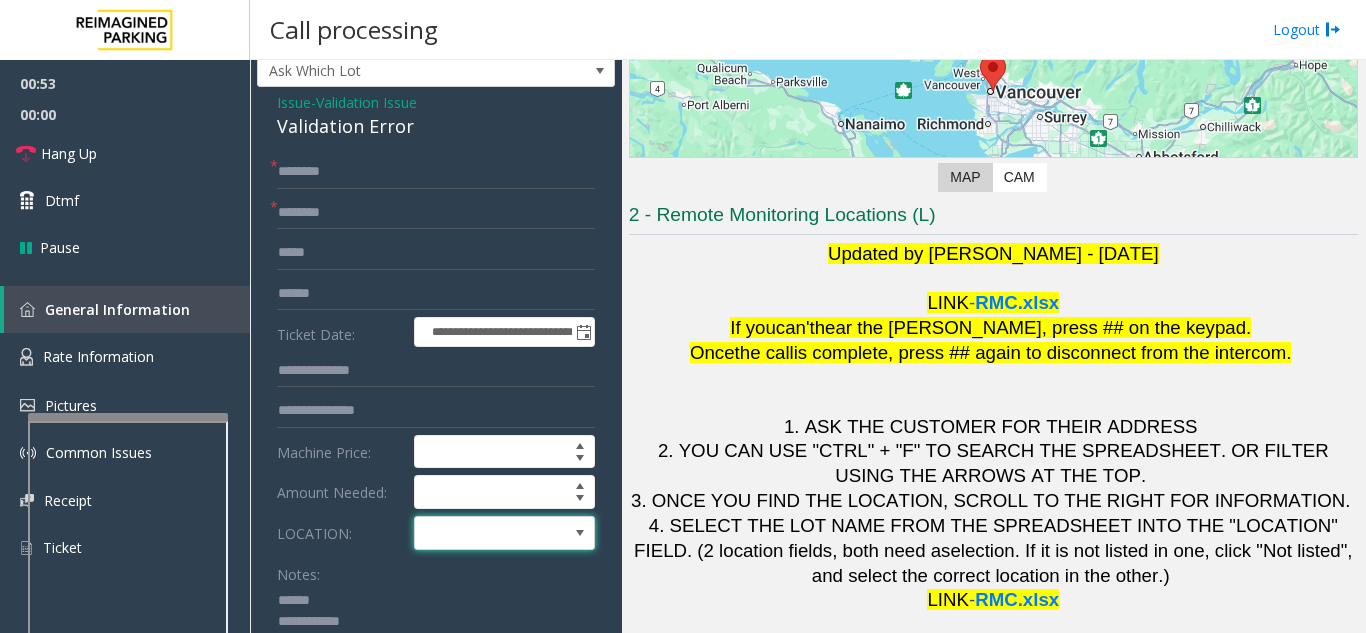 click at bounding box center [580, 533] 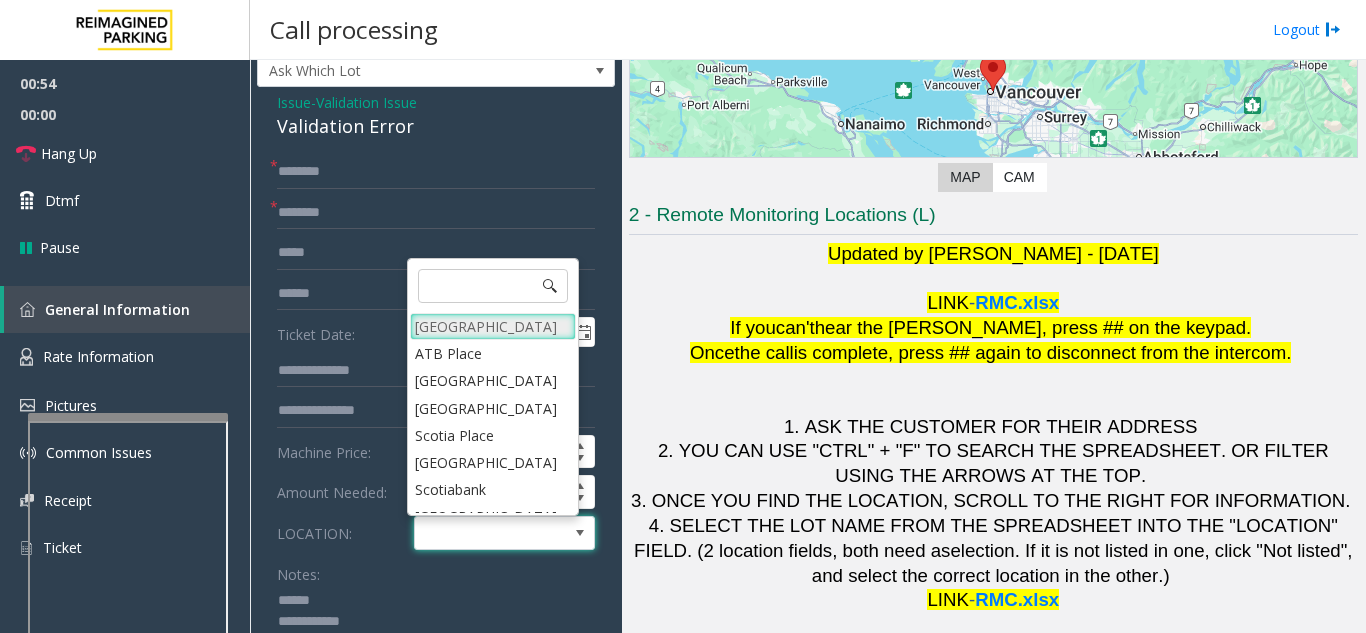 click on "[GEOGRAPHIC_DATA]" at bounding box center (493, 326) 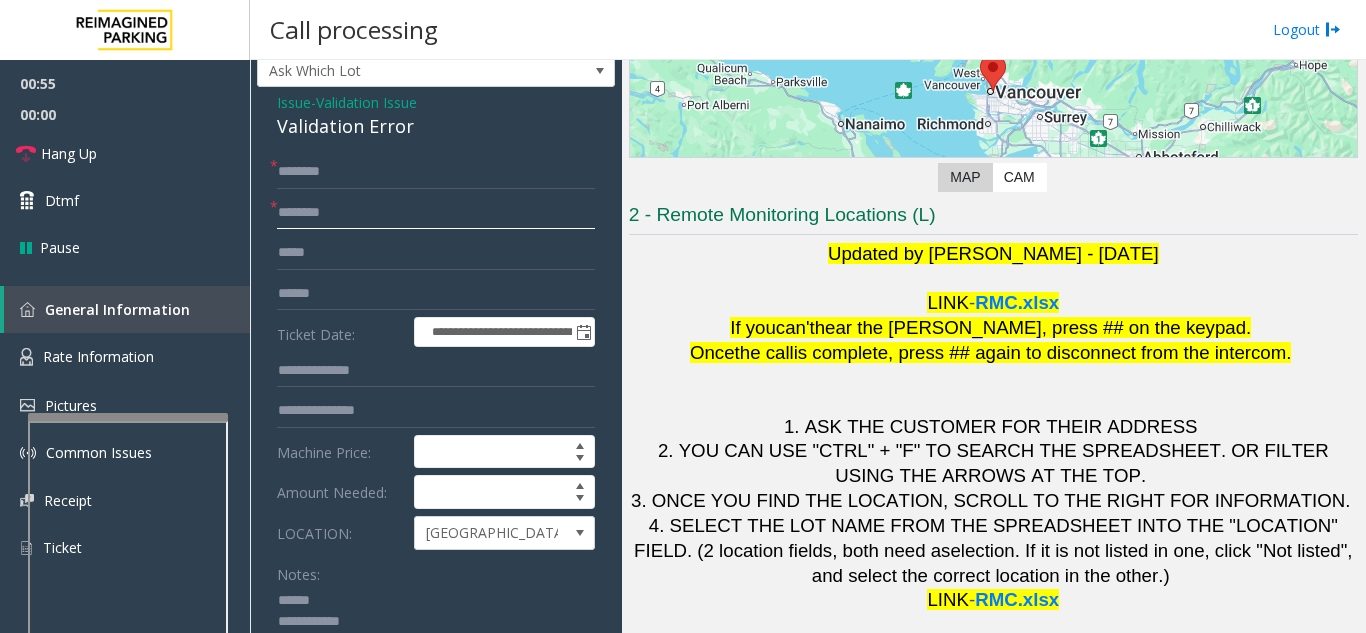 click 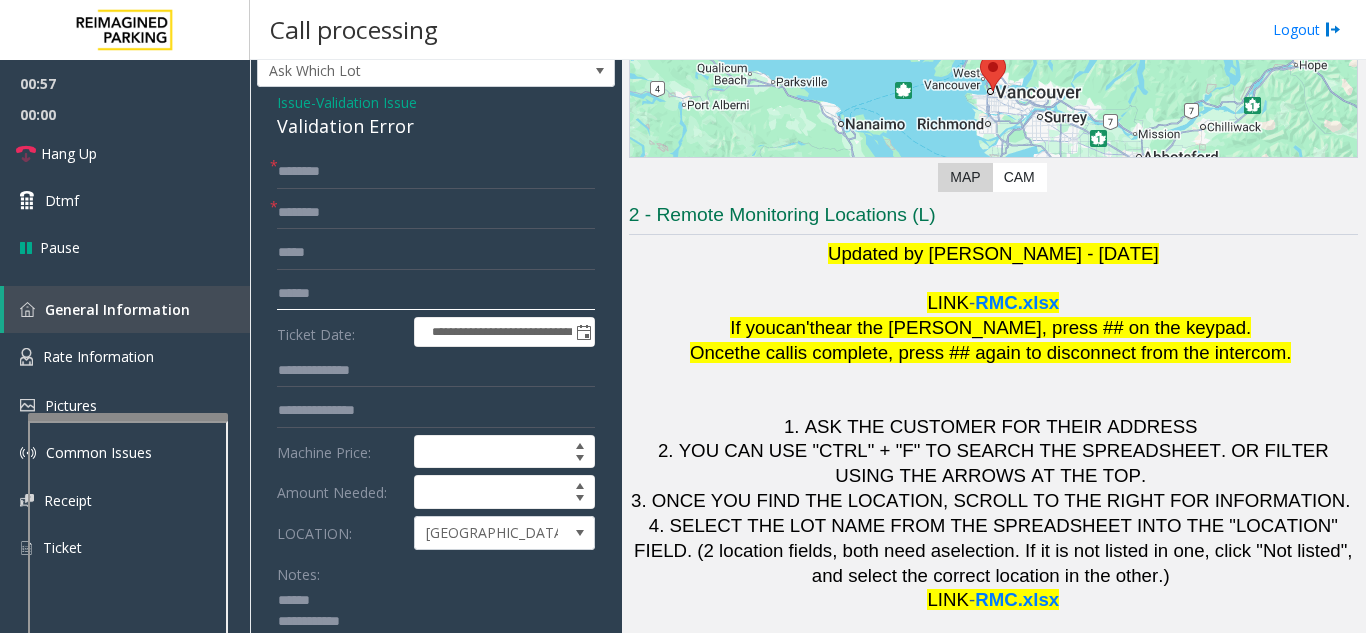 click 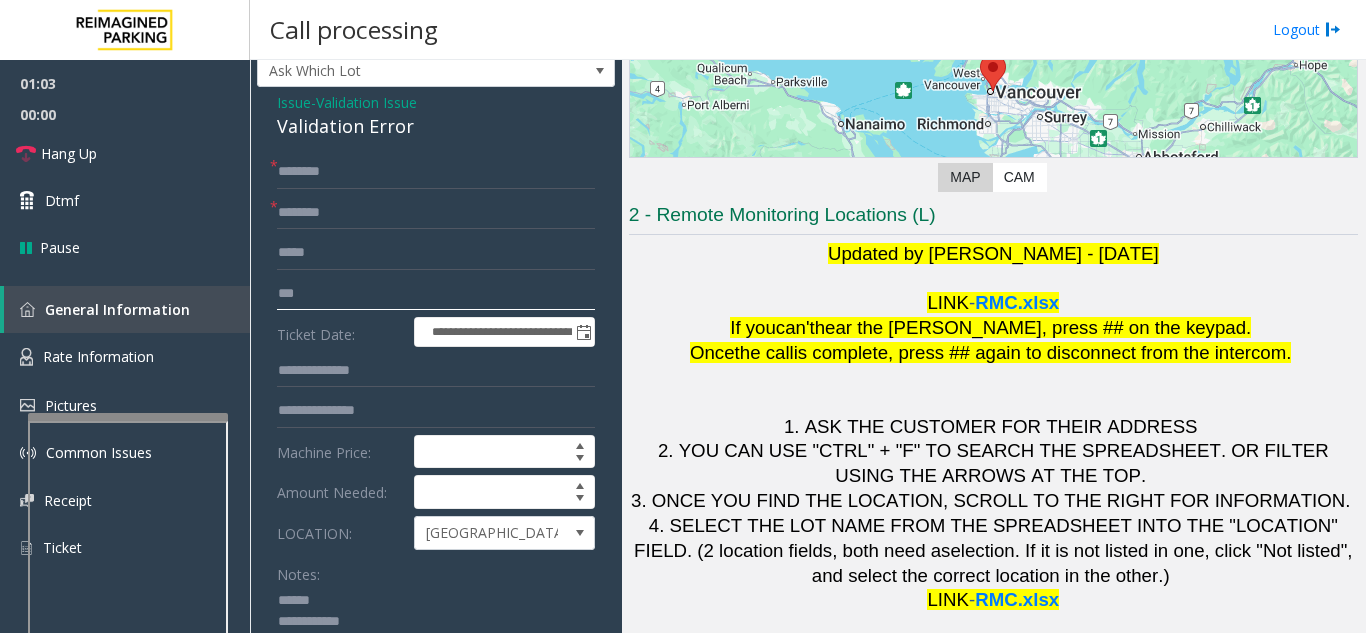 type on "***" 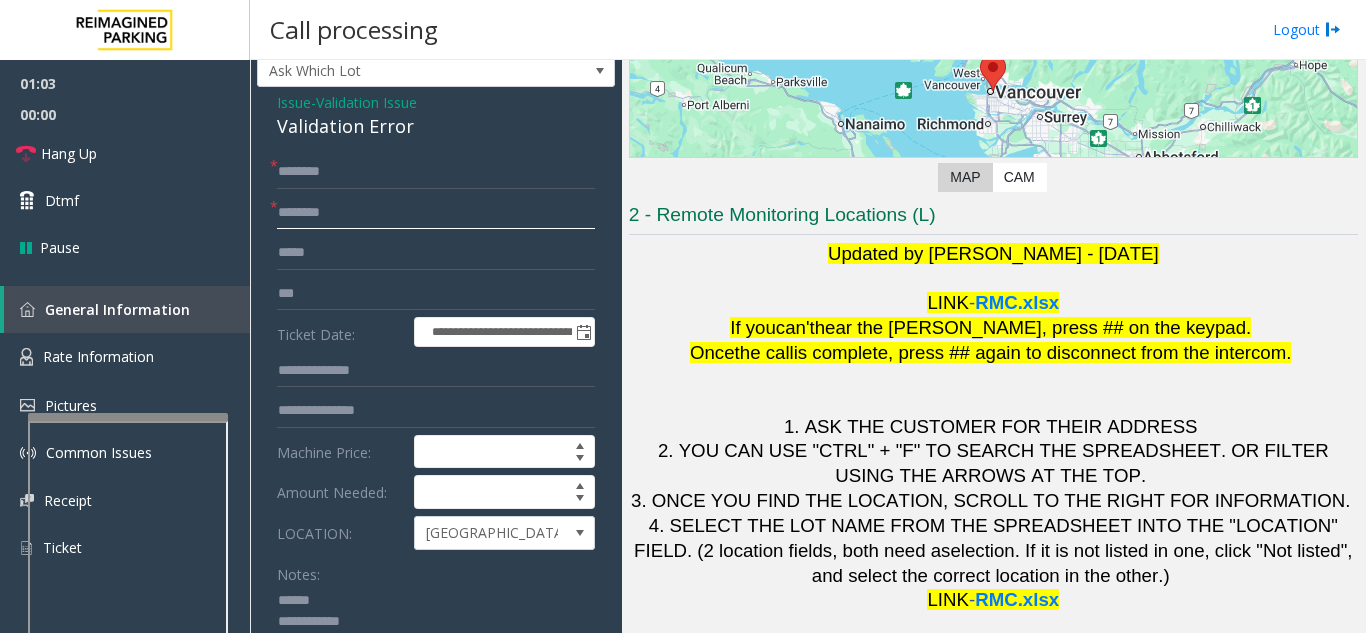 click 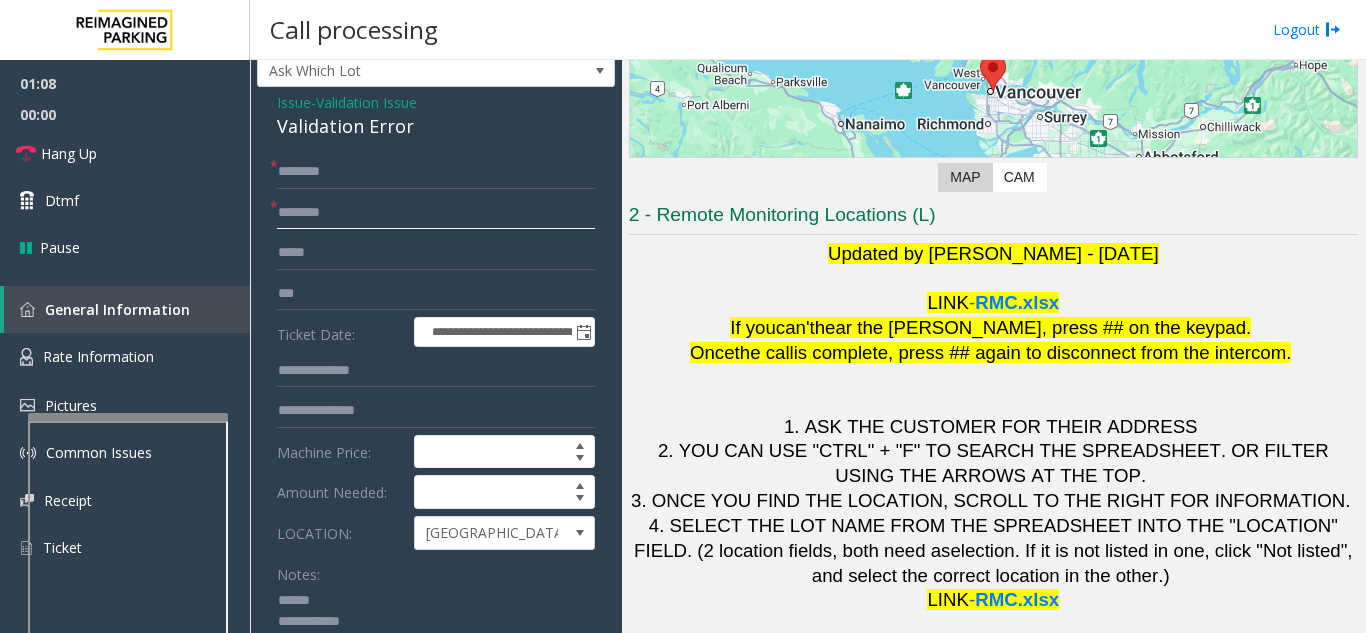 type on "********" 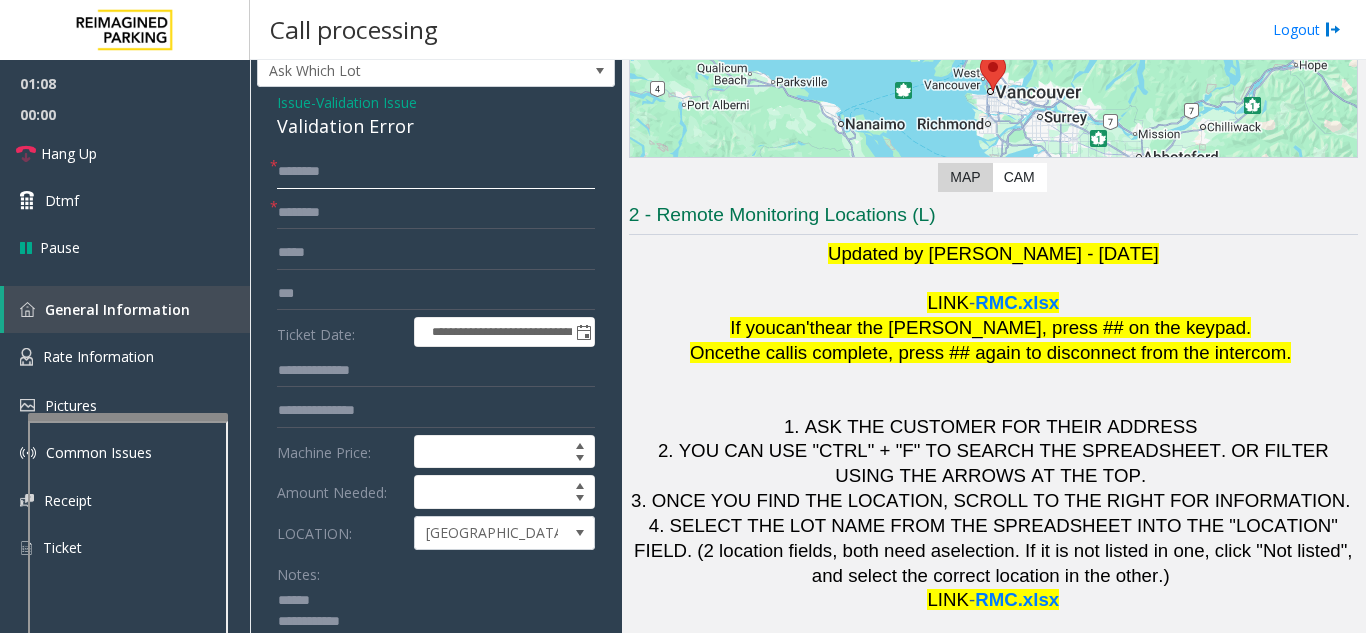 click 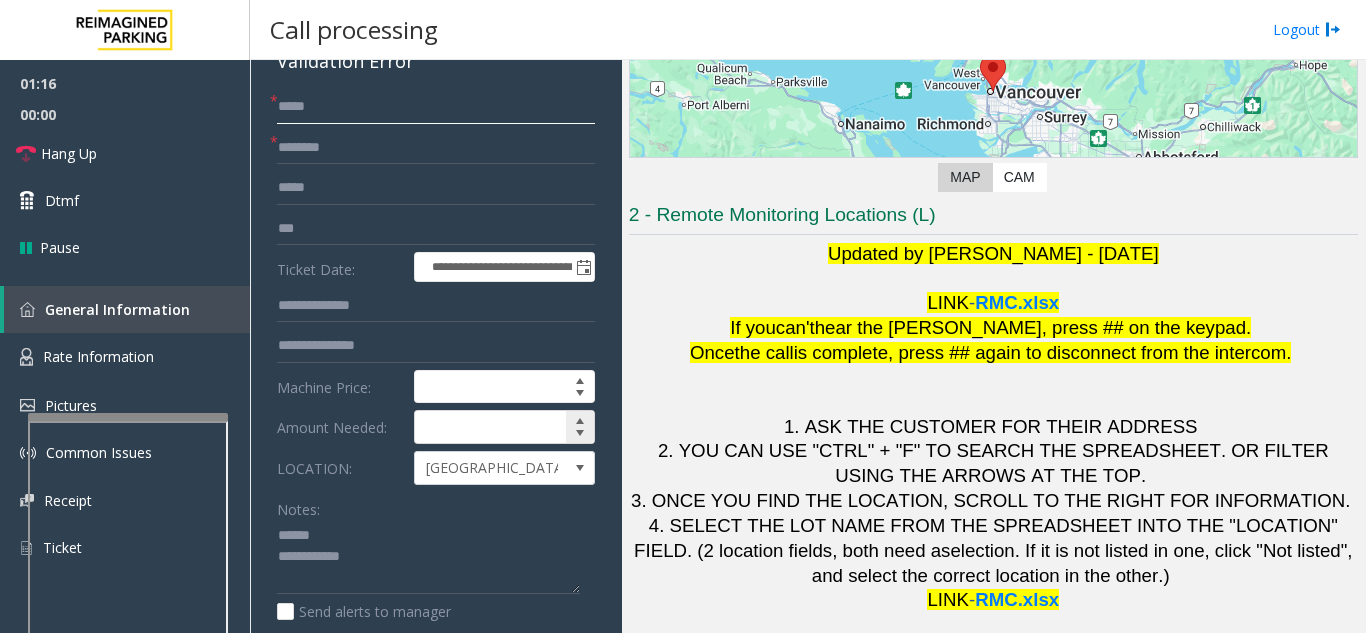 scroll, scrollTop: 153, scrollLeft: 0, axis: vertical 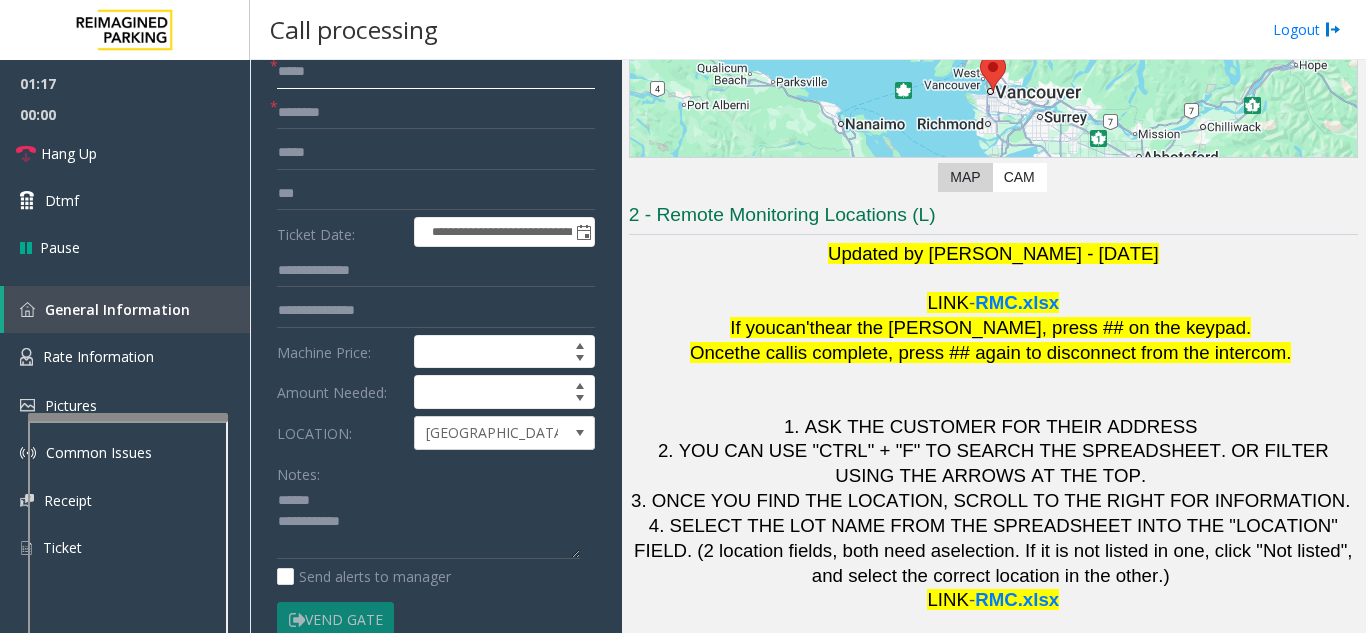 type on "*****" 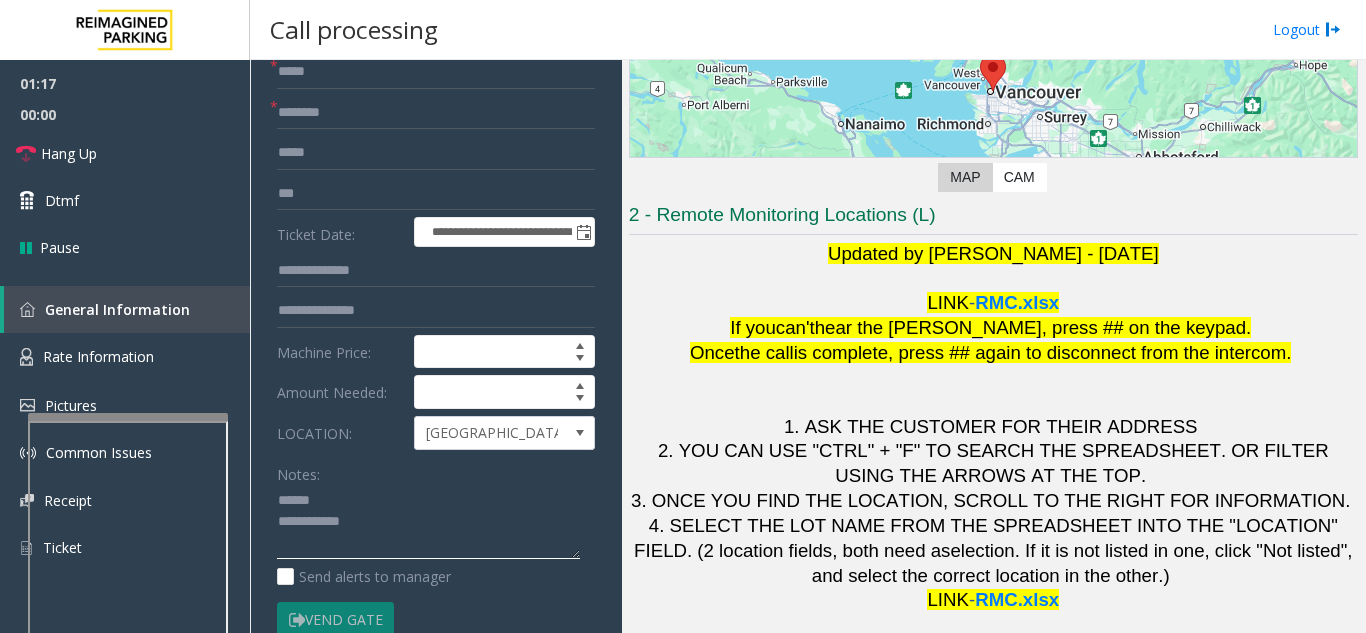 click 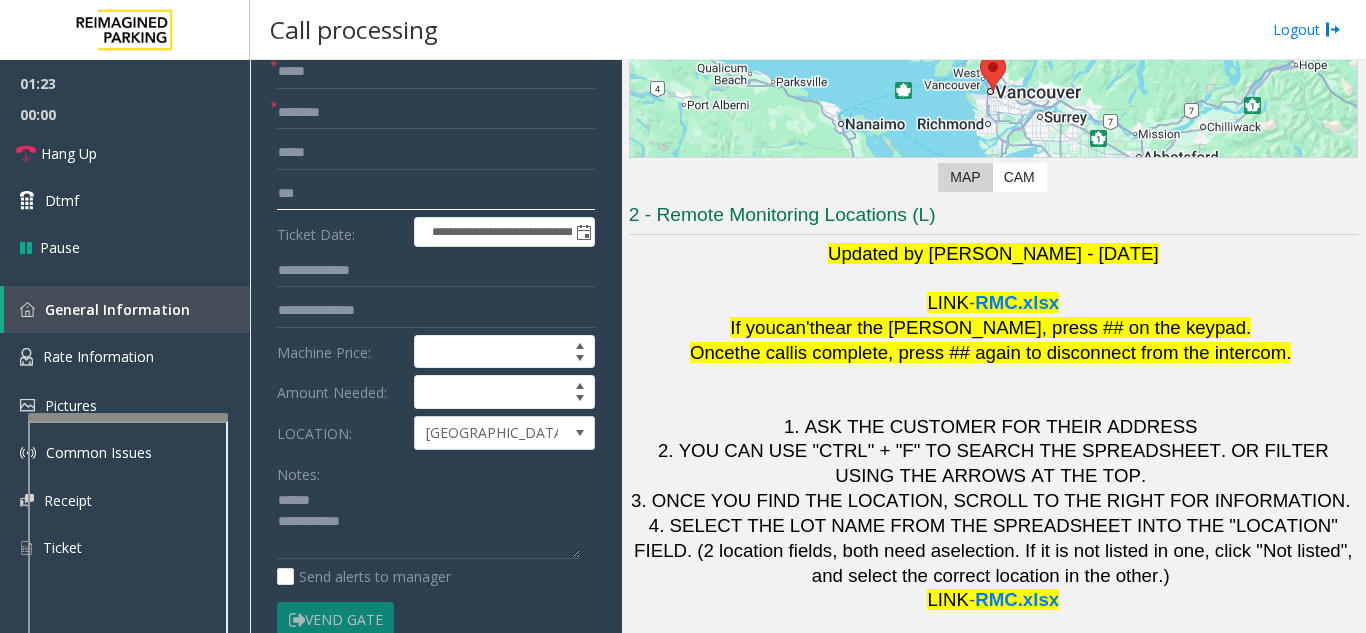 click on "***" 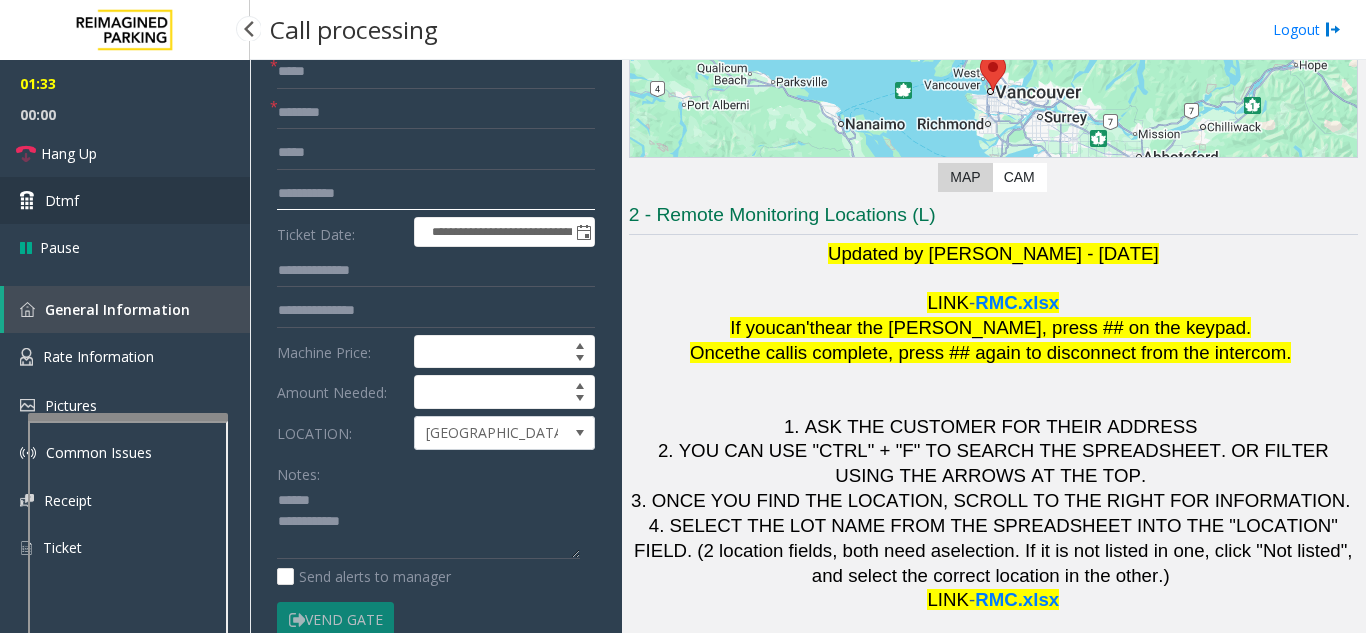 type on "**********" 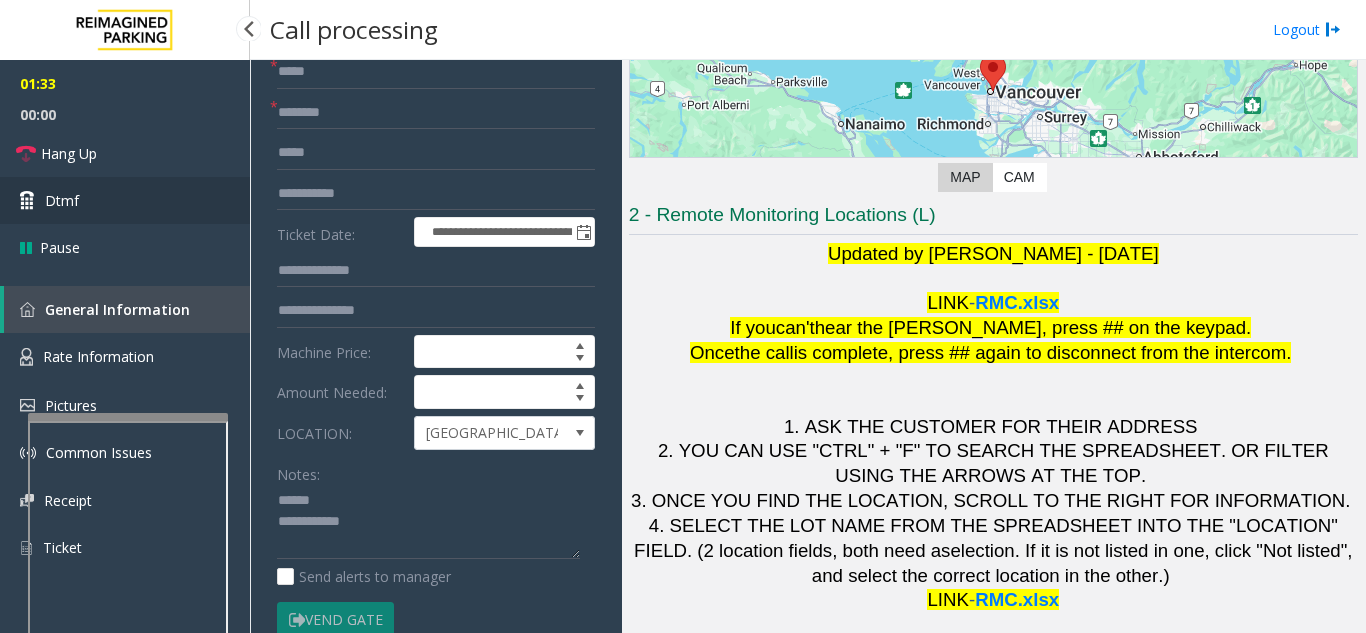click on "Dtmf" at bounding box center [125, 200] 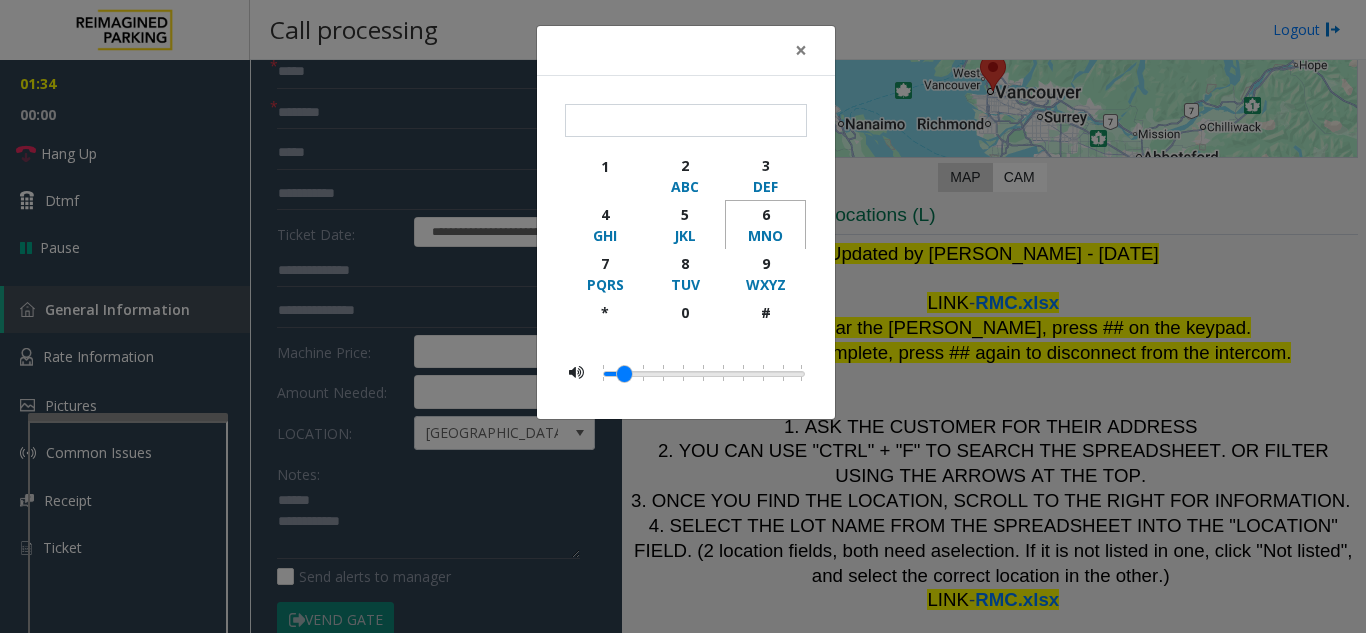 click on "6" 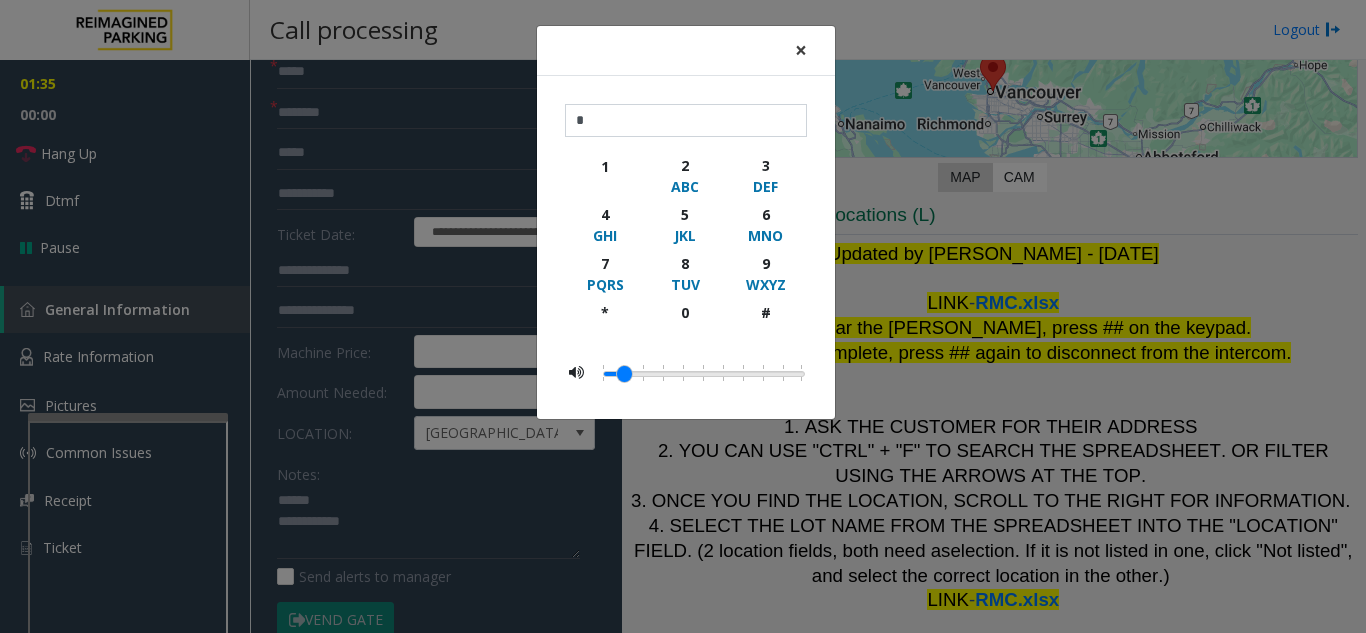 click on "×" 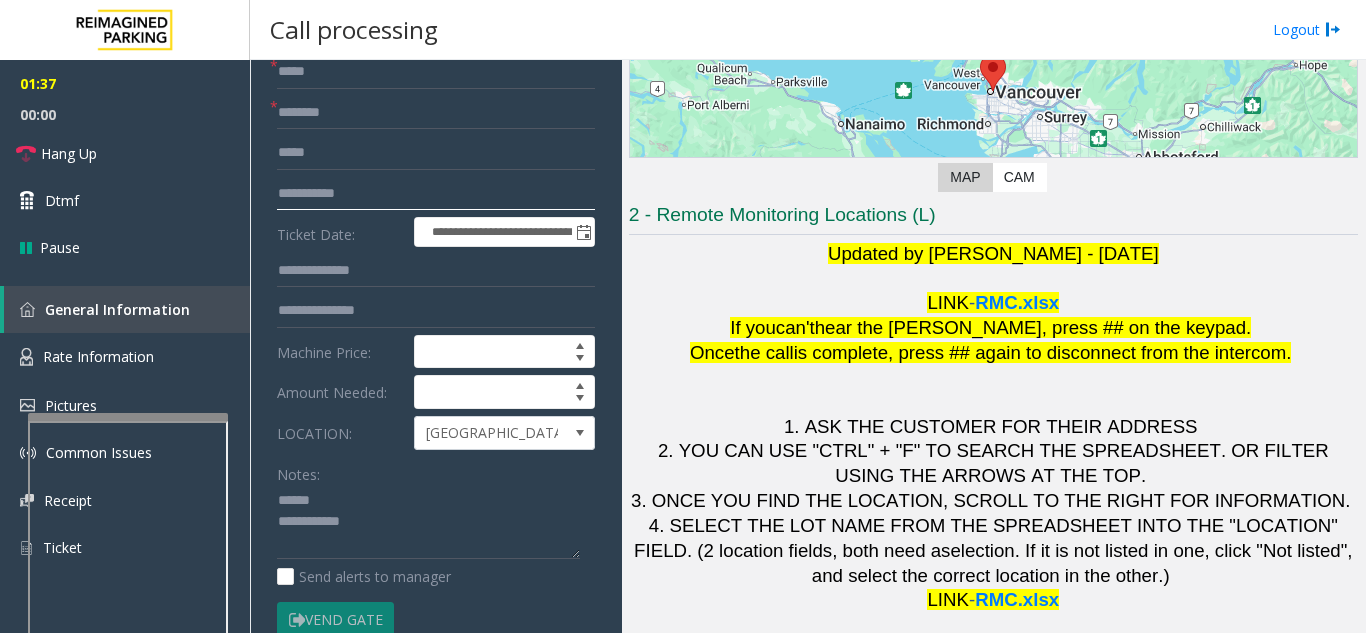 drag, startPoint x: 304, startPoint y: 188, endPoint x: 272, endPoint y: 198, distance: 33.526108 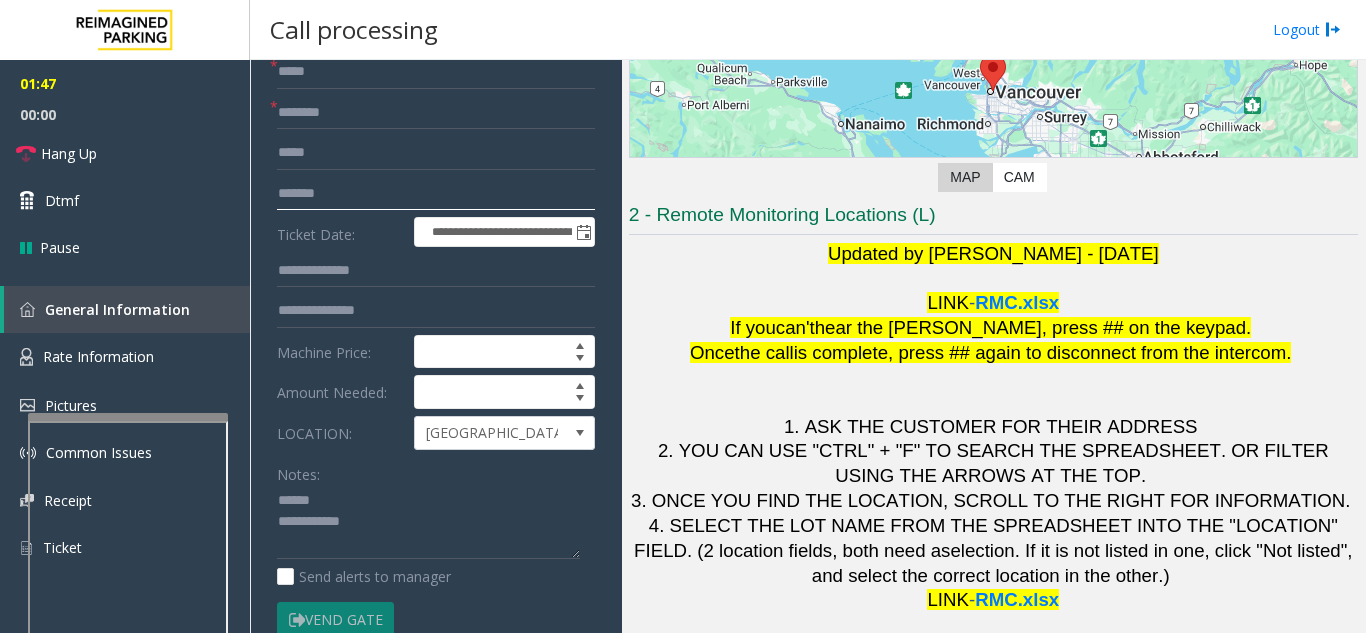 type on "******" 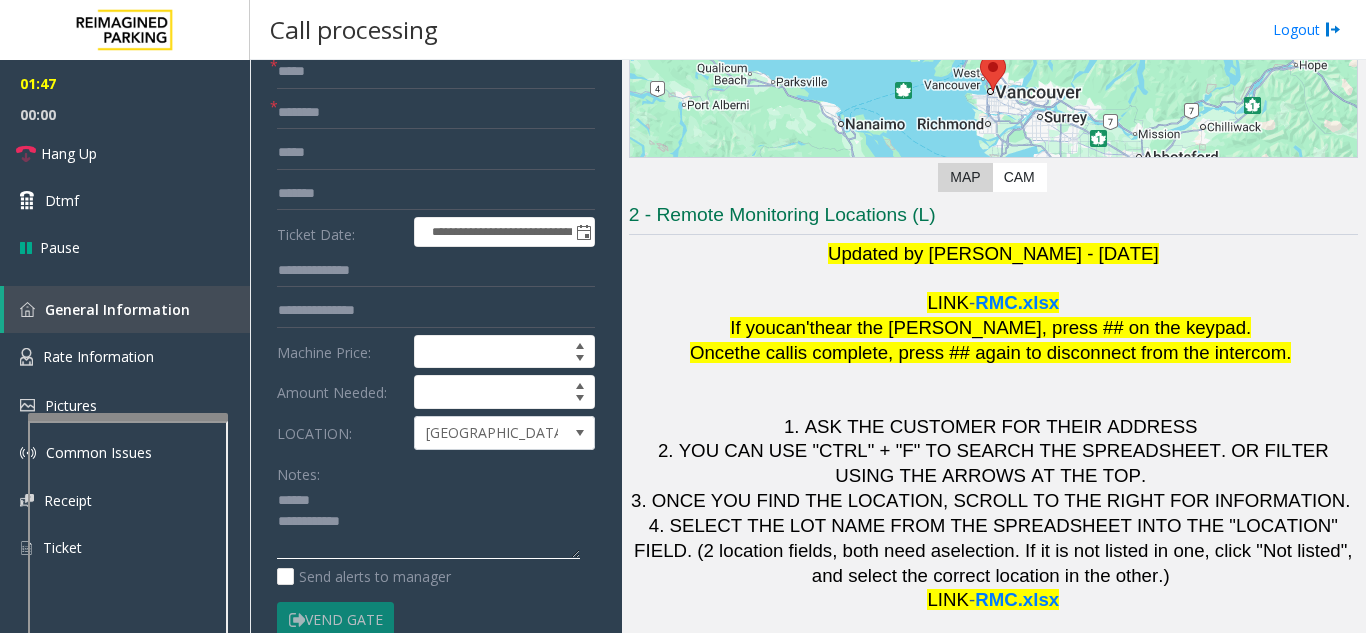 click 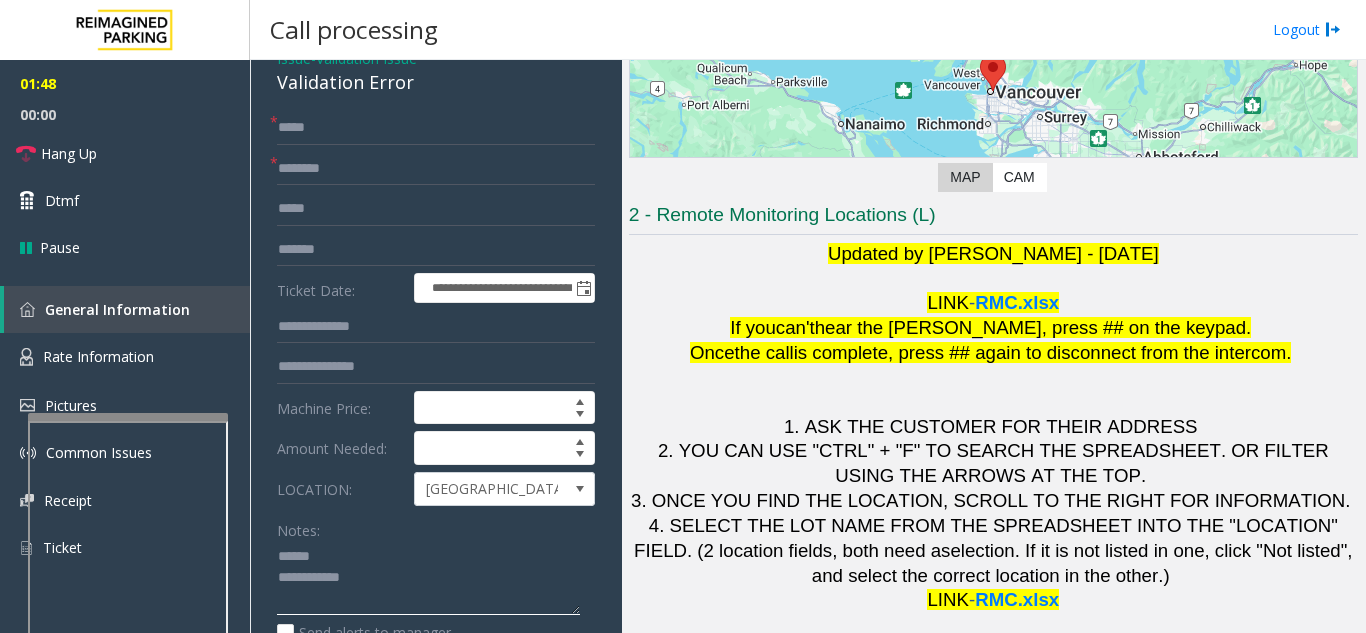 scroll, scrollTop: 53, scrollLeft: 0, axis: vertical 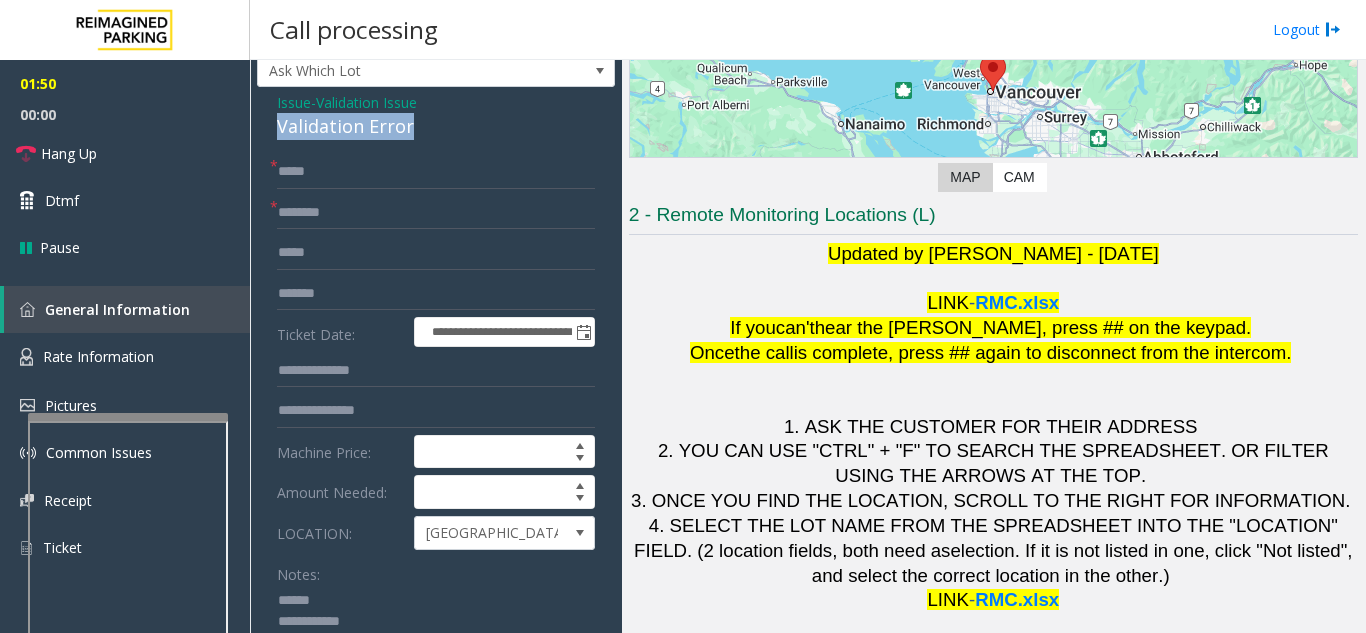 drag, startPoint x: 427, startPoint y: 132, endPoint x: 263, endPoint y: 130, distance: 164.01219 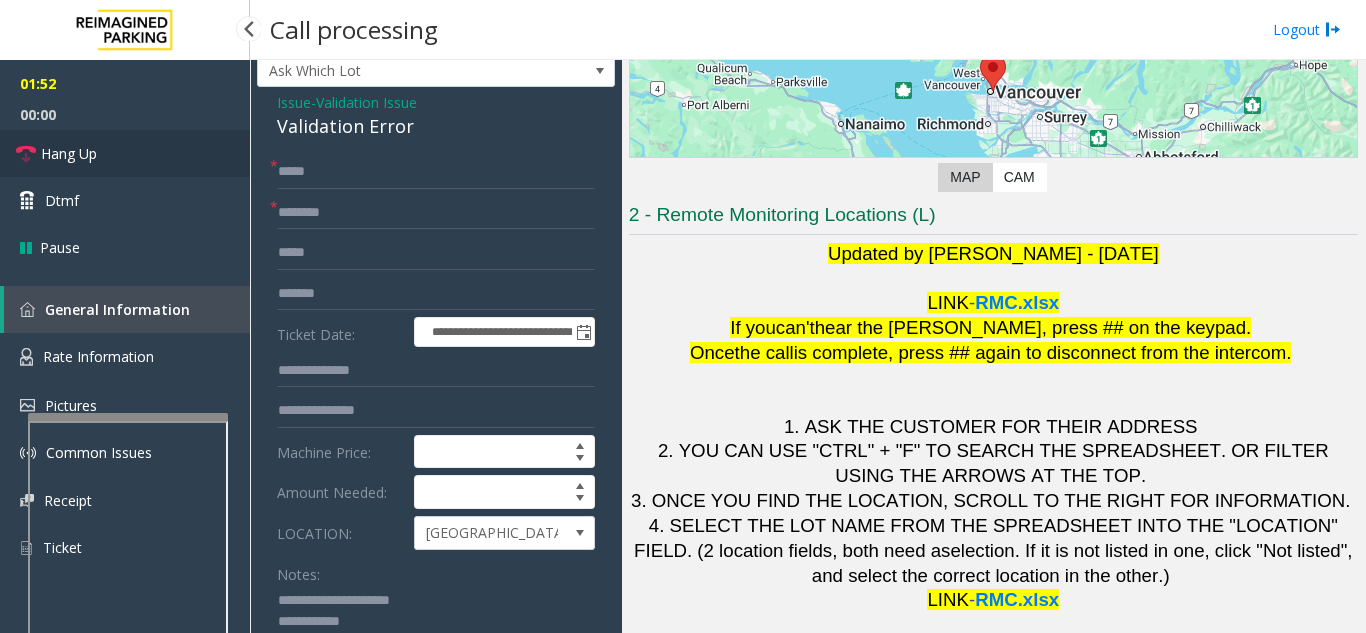 click on "Hang Up" at bounding box center [125, 153] 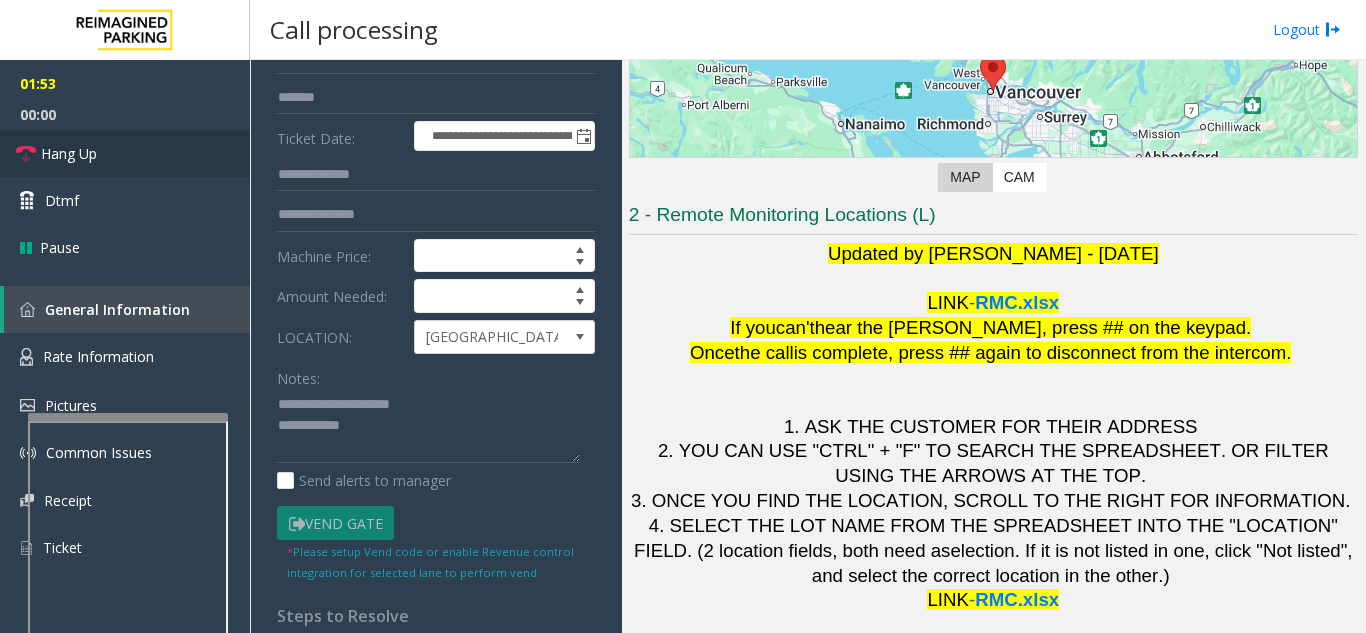 scroll, scrollTop: 253, scrollLeft: 0, axis: vertical 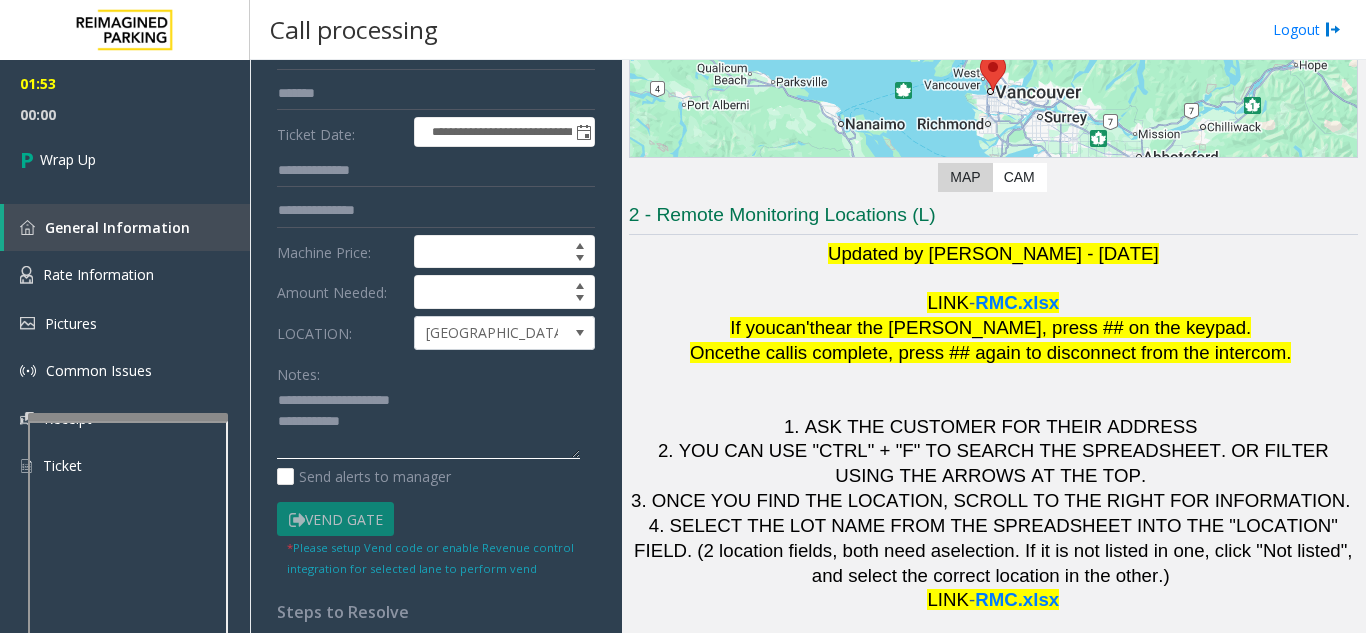 click 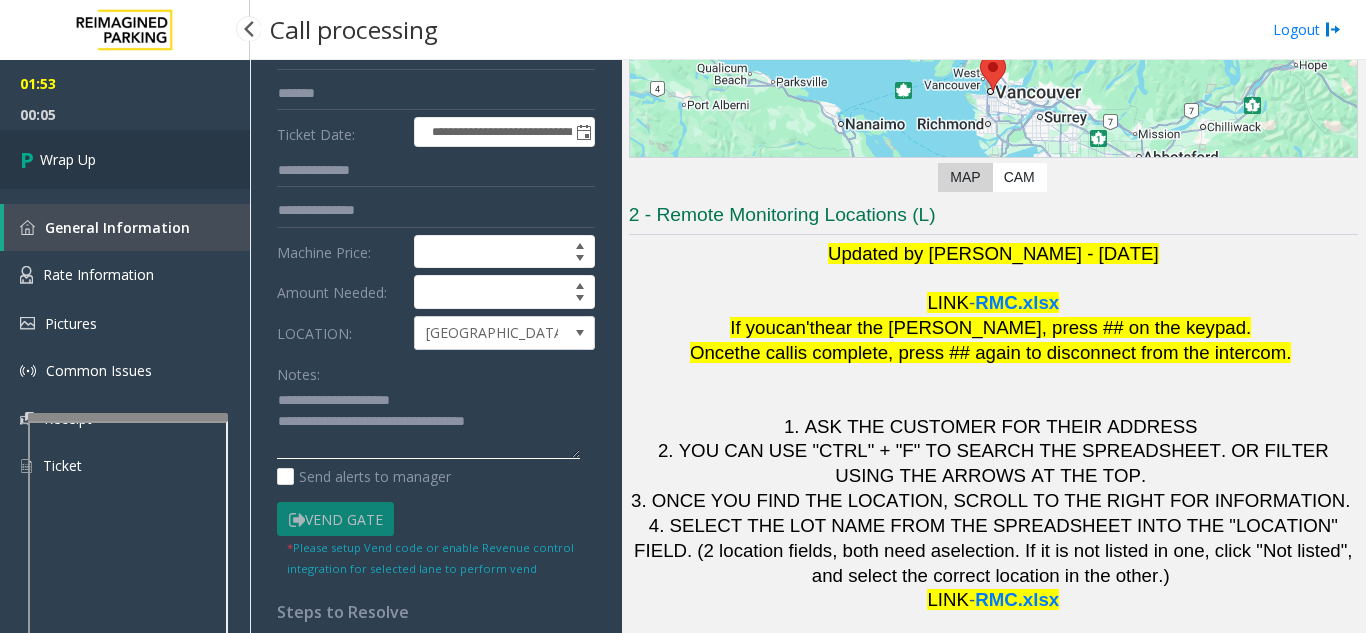 type on "**********" 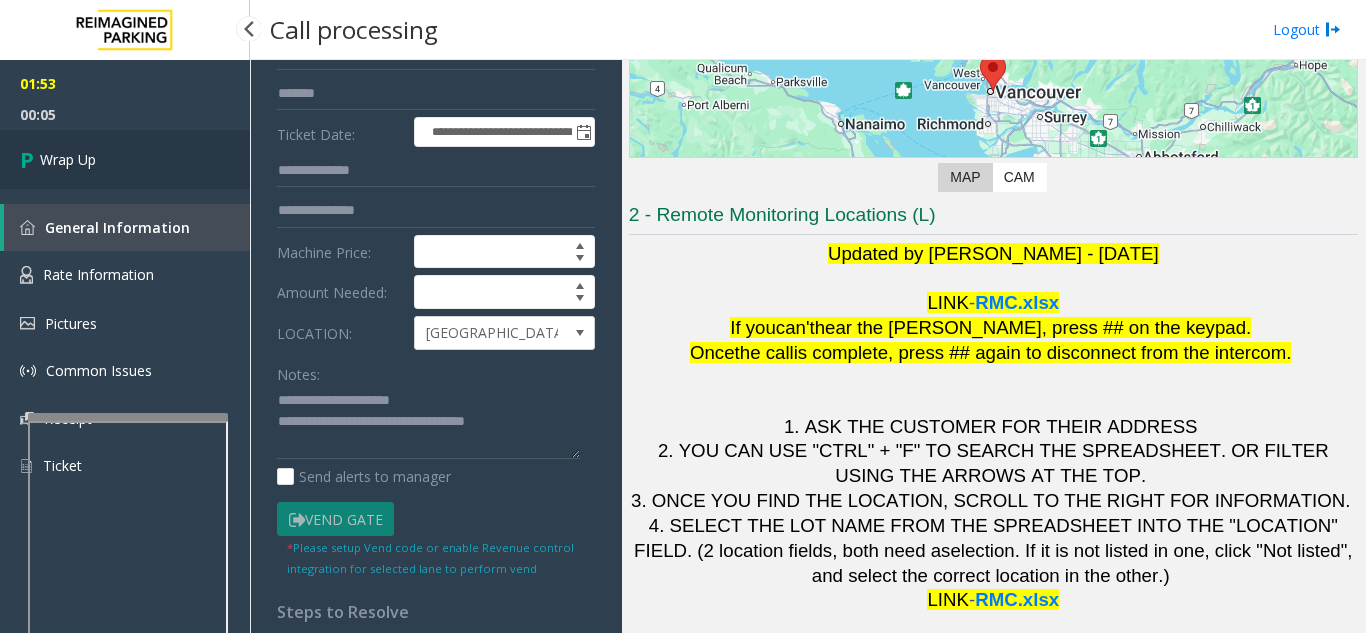 click on "Wrap Up" at bounding box center [68, 159] 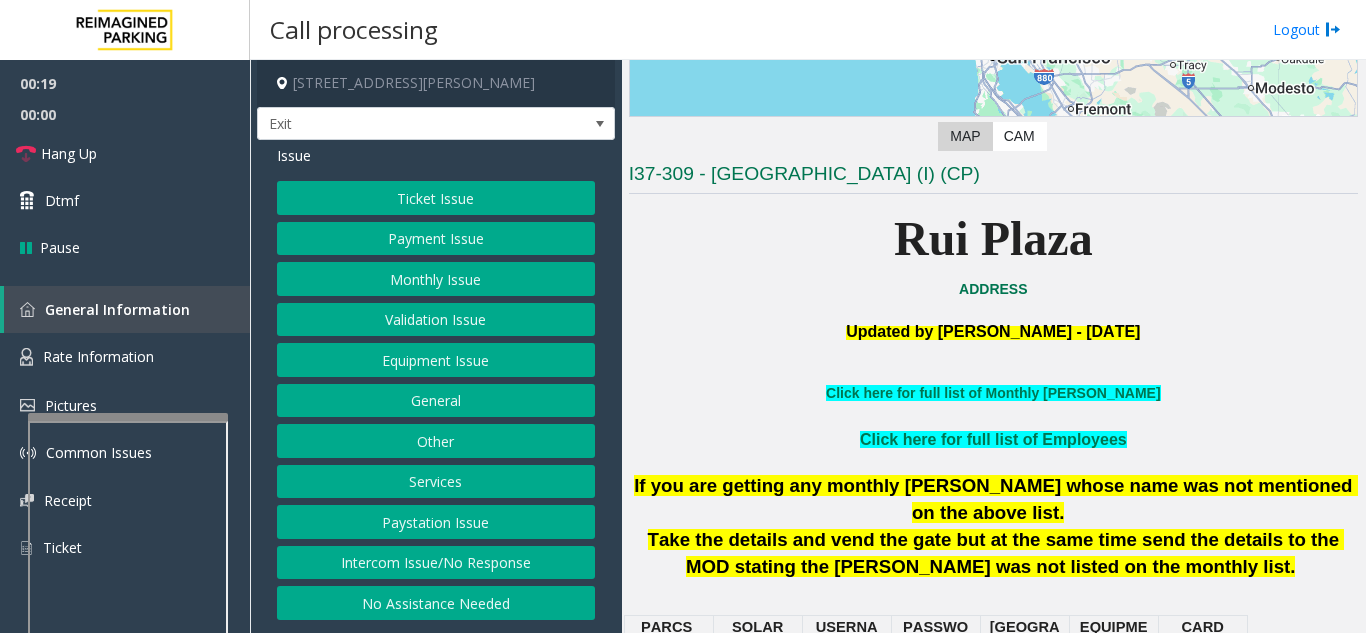 scroll, scrollTop: 300, scrollLeft: 0, axis: vertical 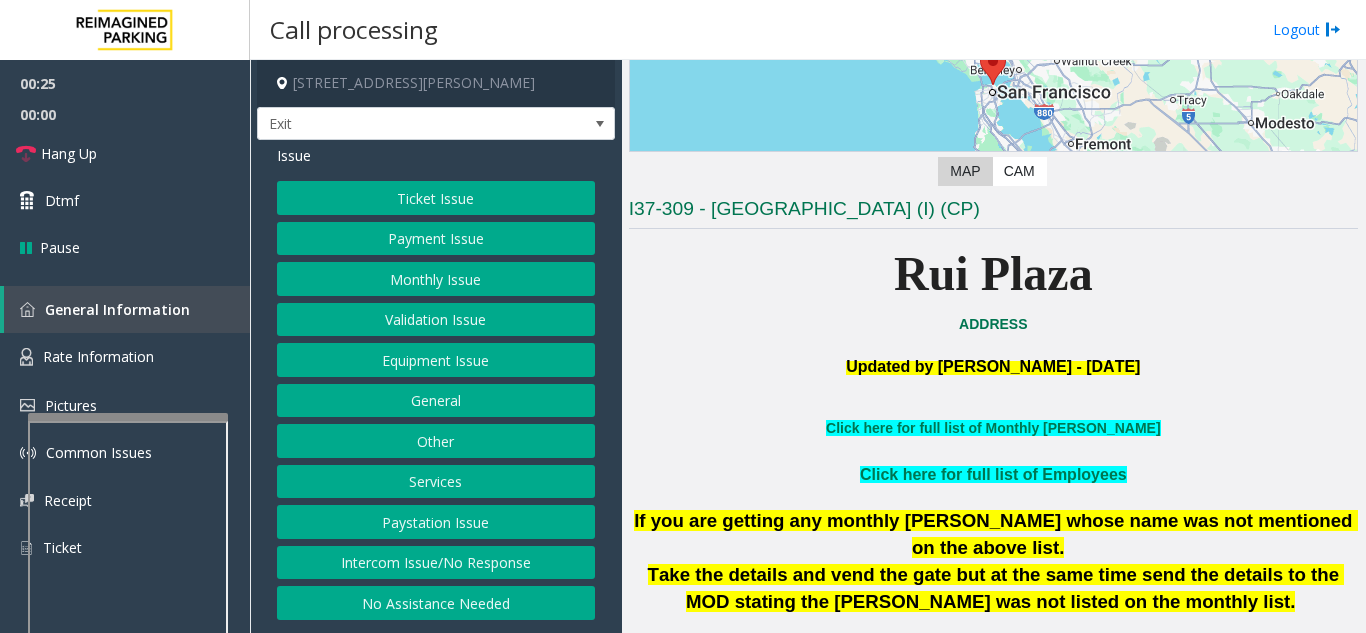 click on "Services" 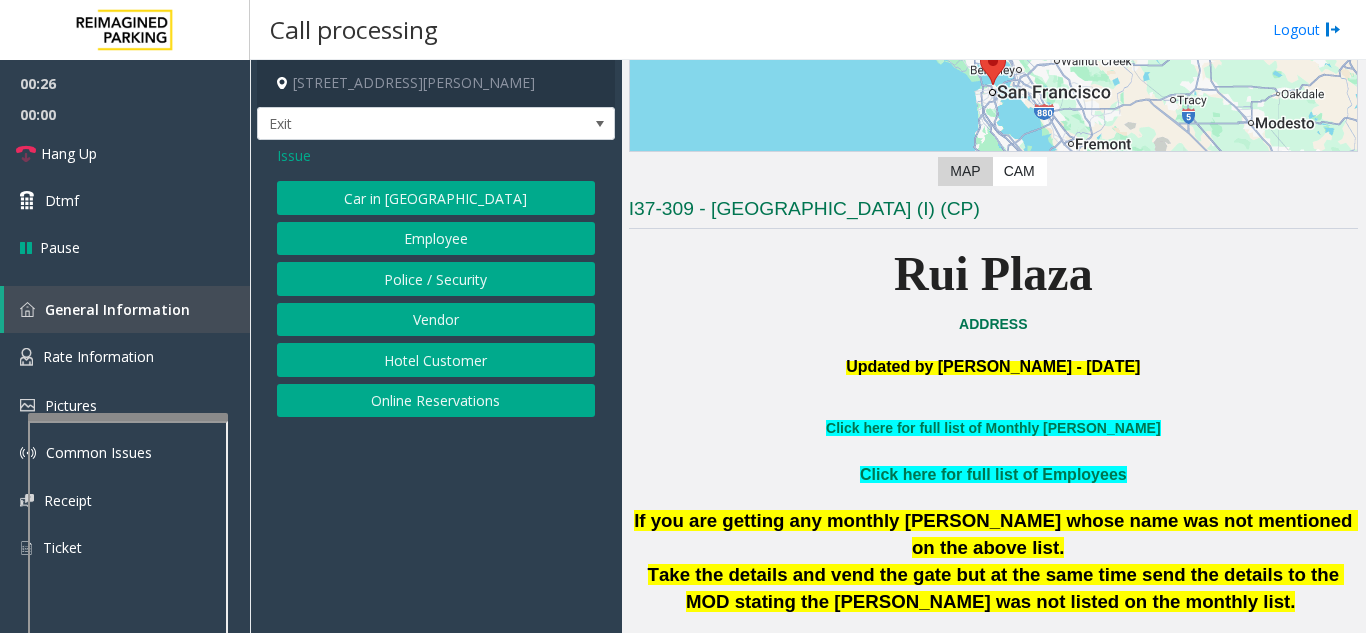 click on "Online Reservations" 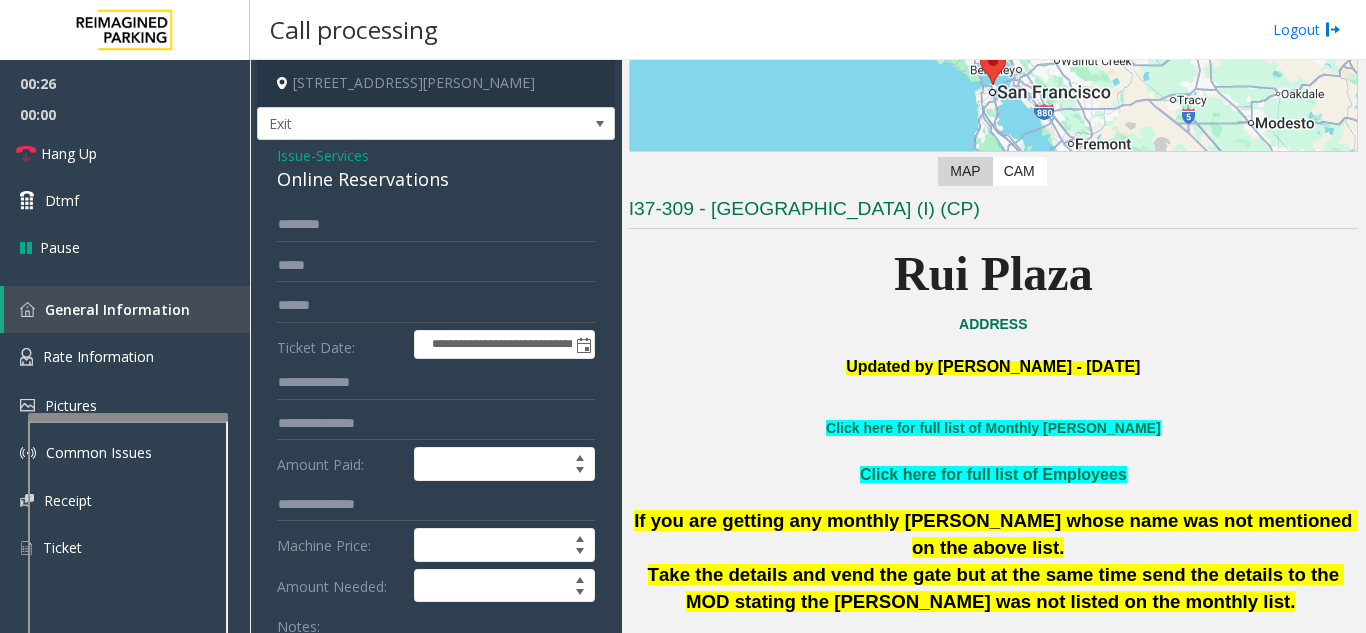 scroll, scrollTop: 100, scrollLeft: 0, axis: vertical 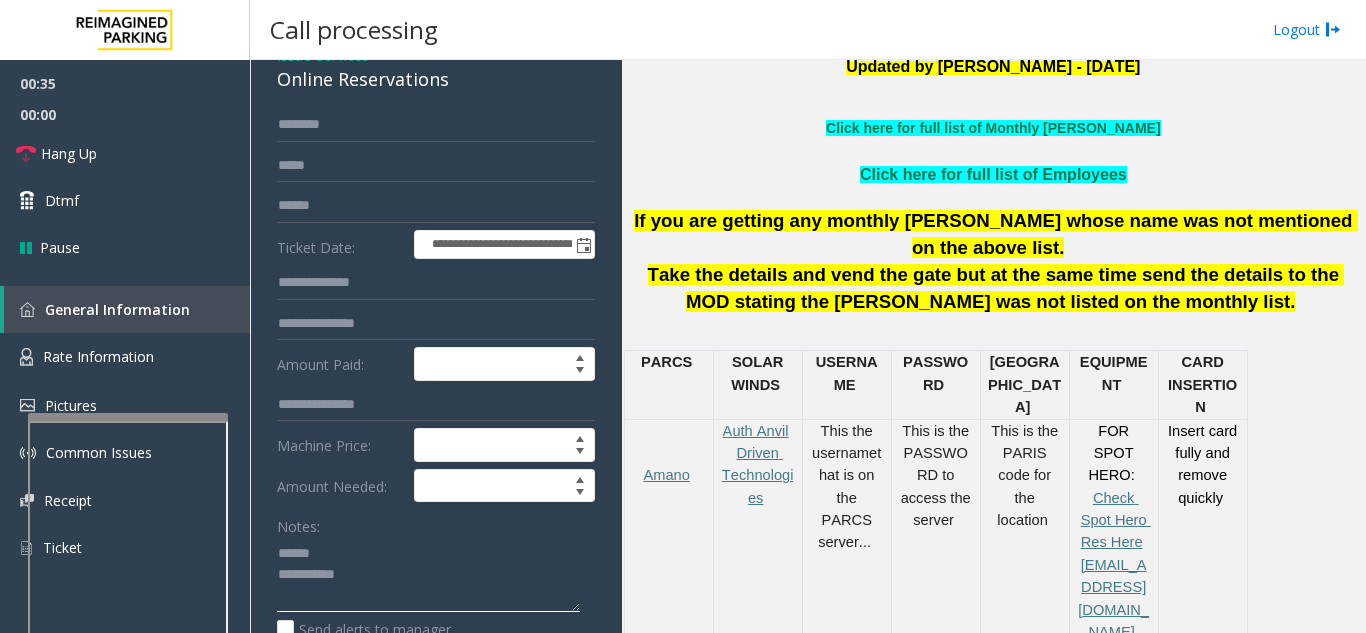 click 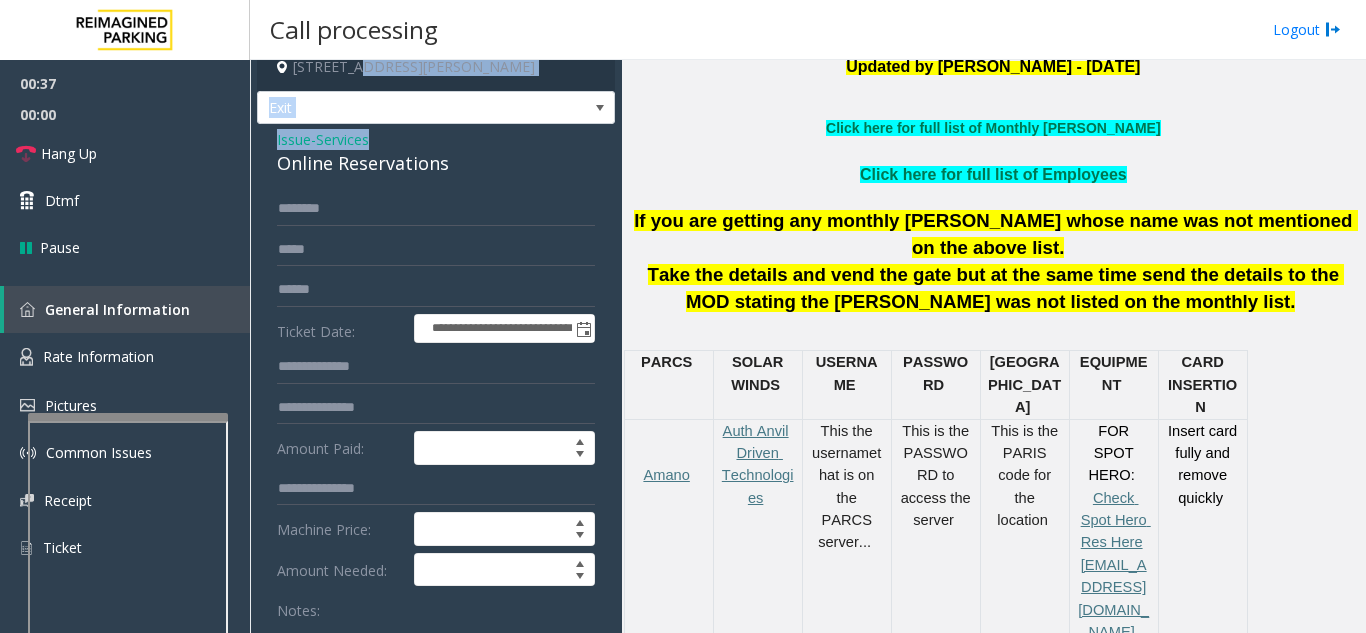 scroll, scrollTop: 3, scrollLeft: 0, axis: vertical 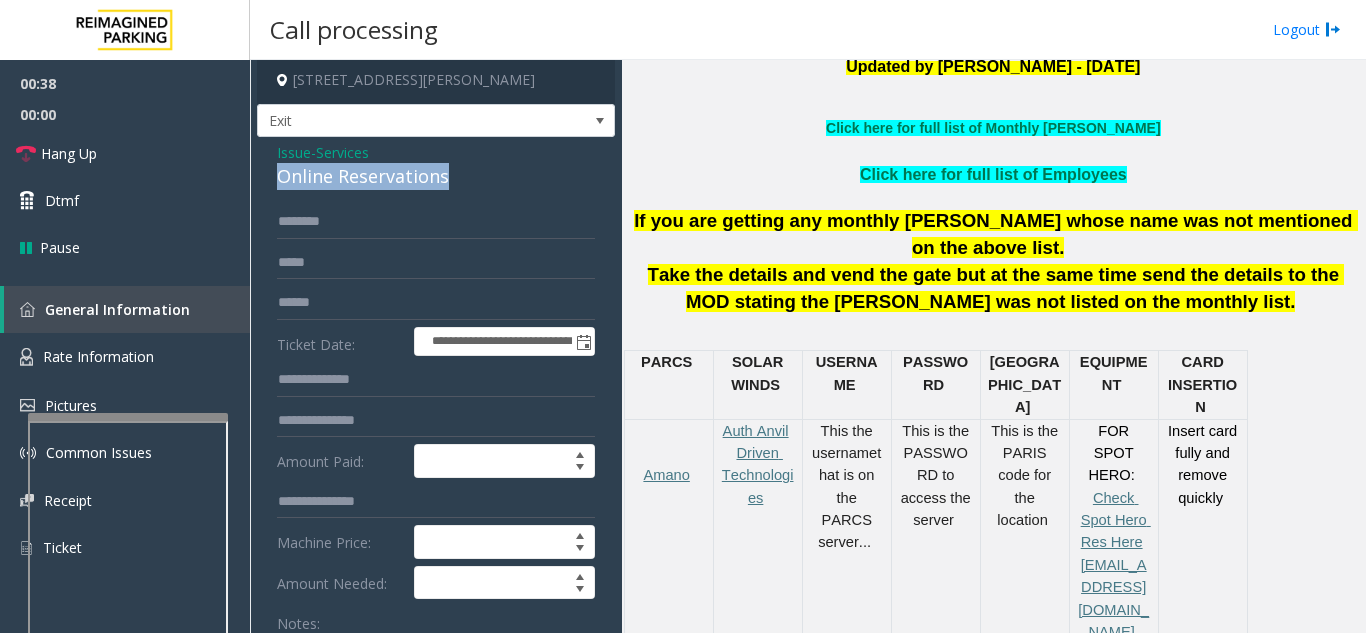 drag, startPoint x: 274, startPoint y: 77, endPoint x: 453, endPoint y: 177, distance: 205.03902 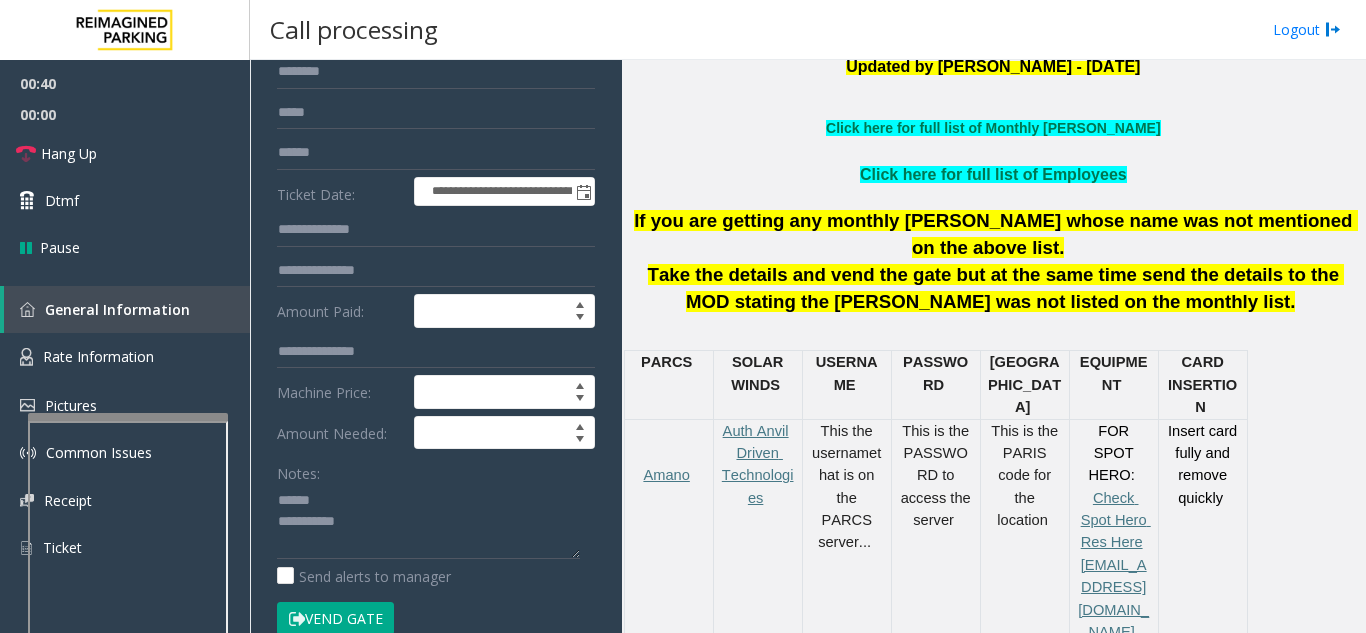 scroll, scrollTop: 226, scrollLeft: 0, axis: vertical 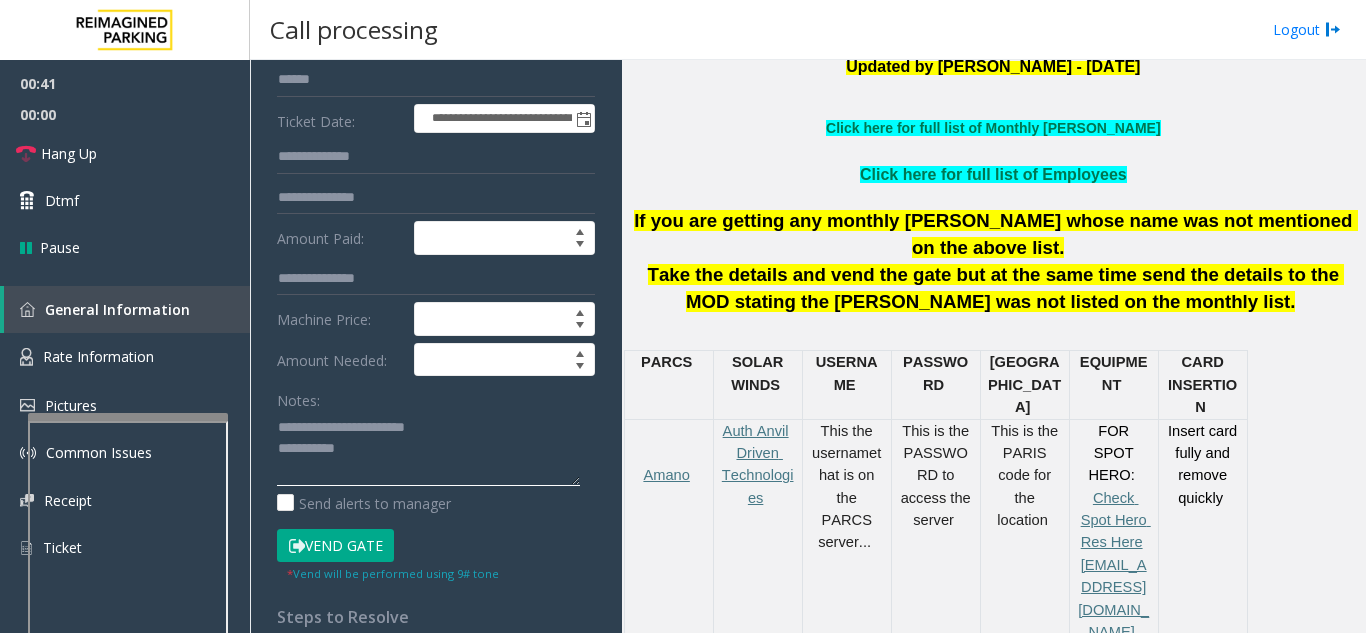 click 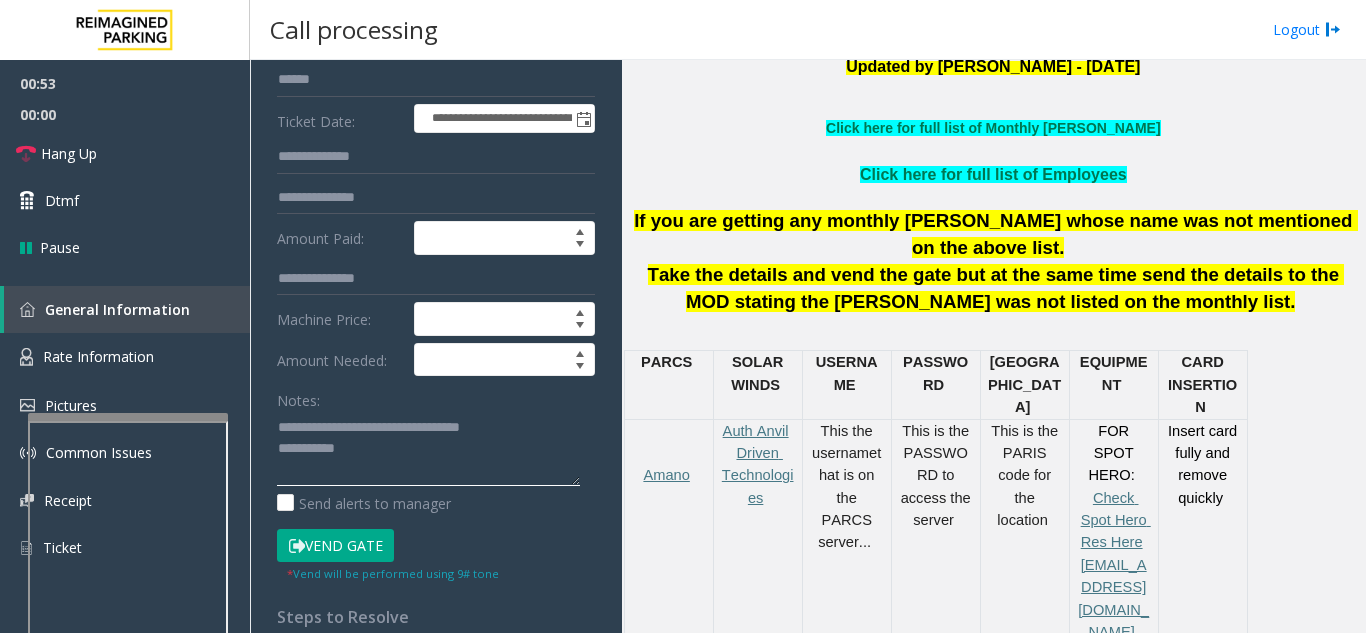 scroll, scrollTop: 126, scrollLeft: 0, axis: vertical 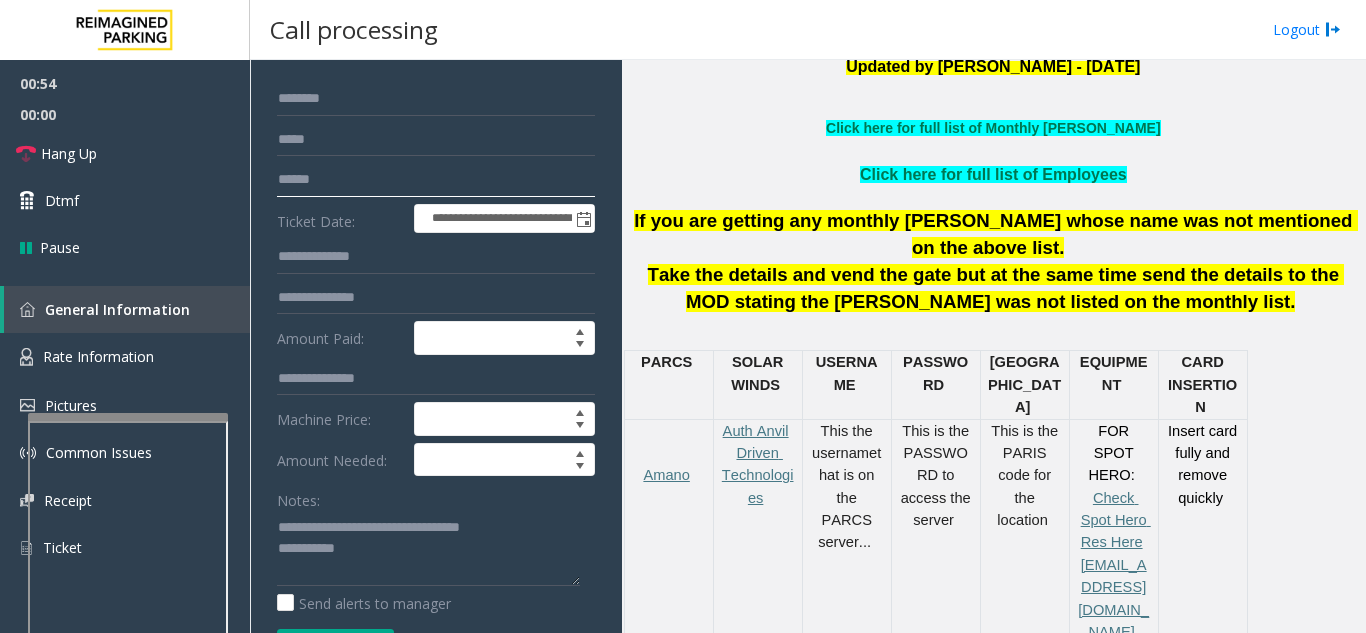click 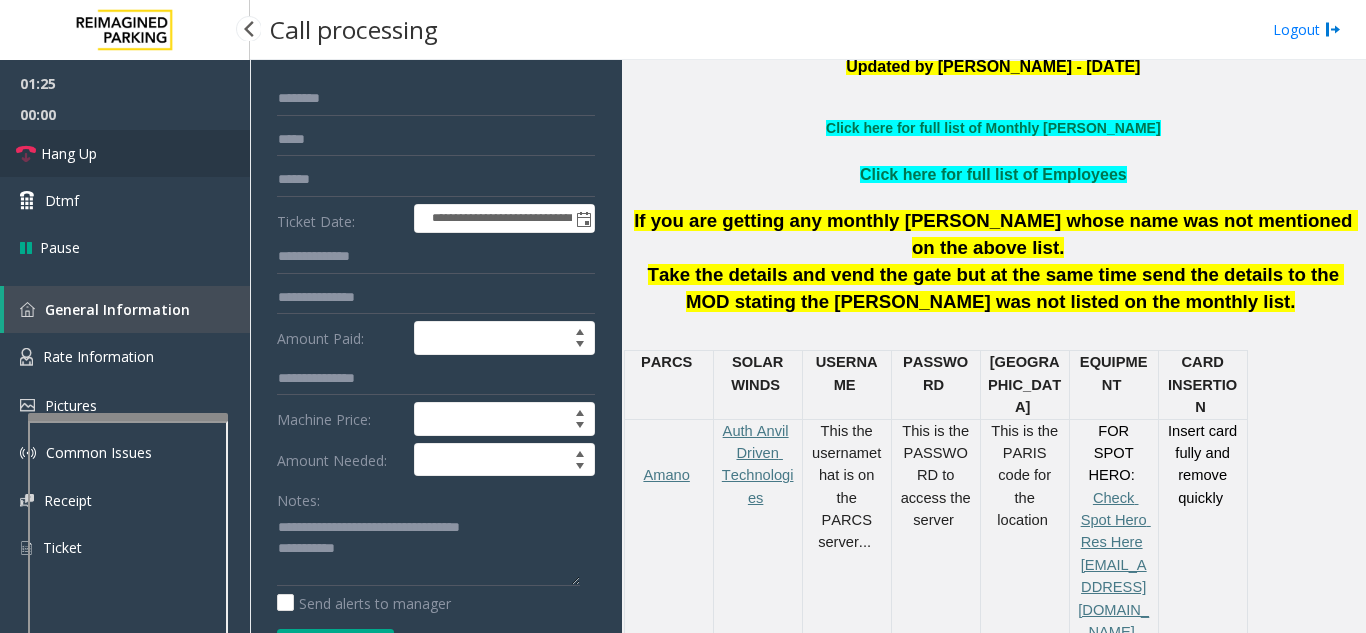 click on "Hang Up" at bounding box center [125, 153] 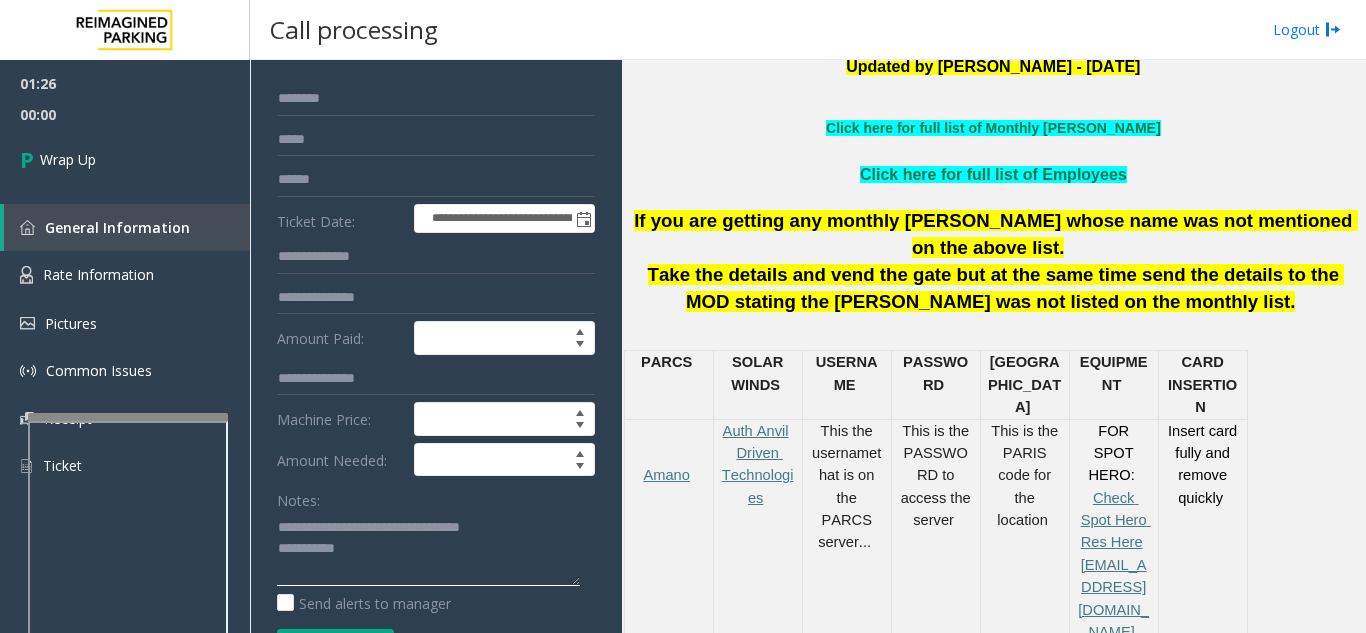 drag, startPoint x: 453, startPoint y: 532, endPoint x: 541, endPoint y: 530, distance: 88.02273 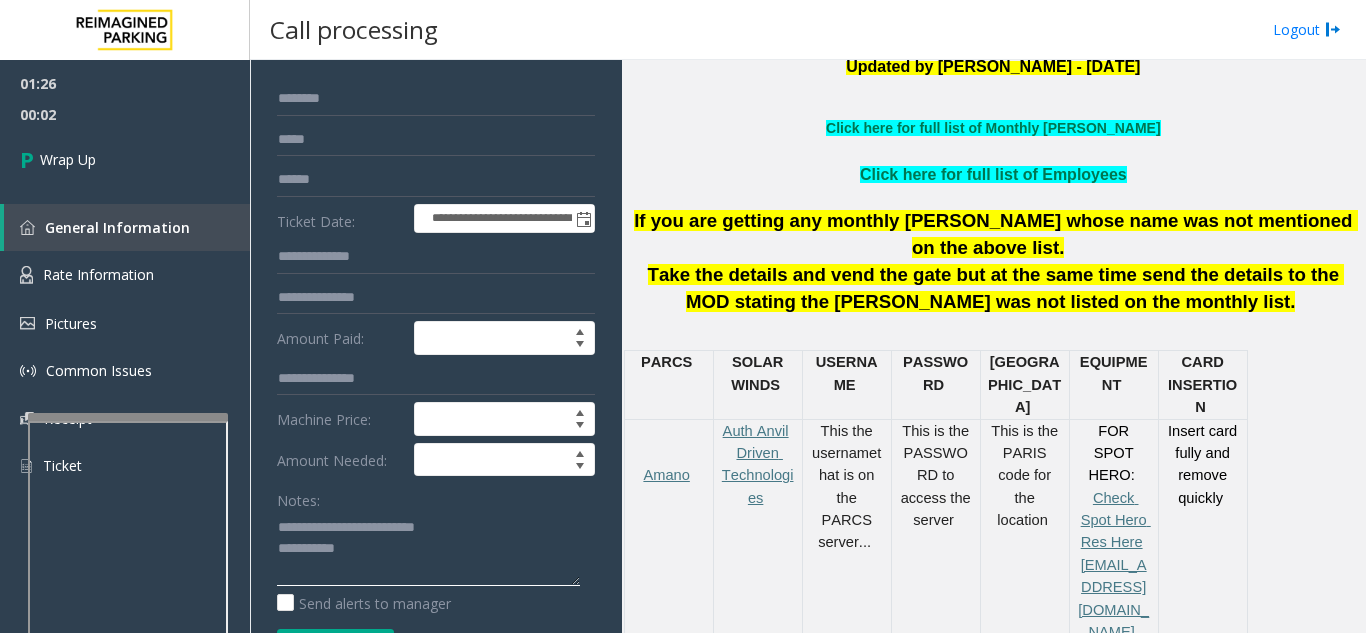click 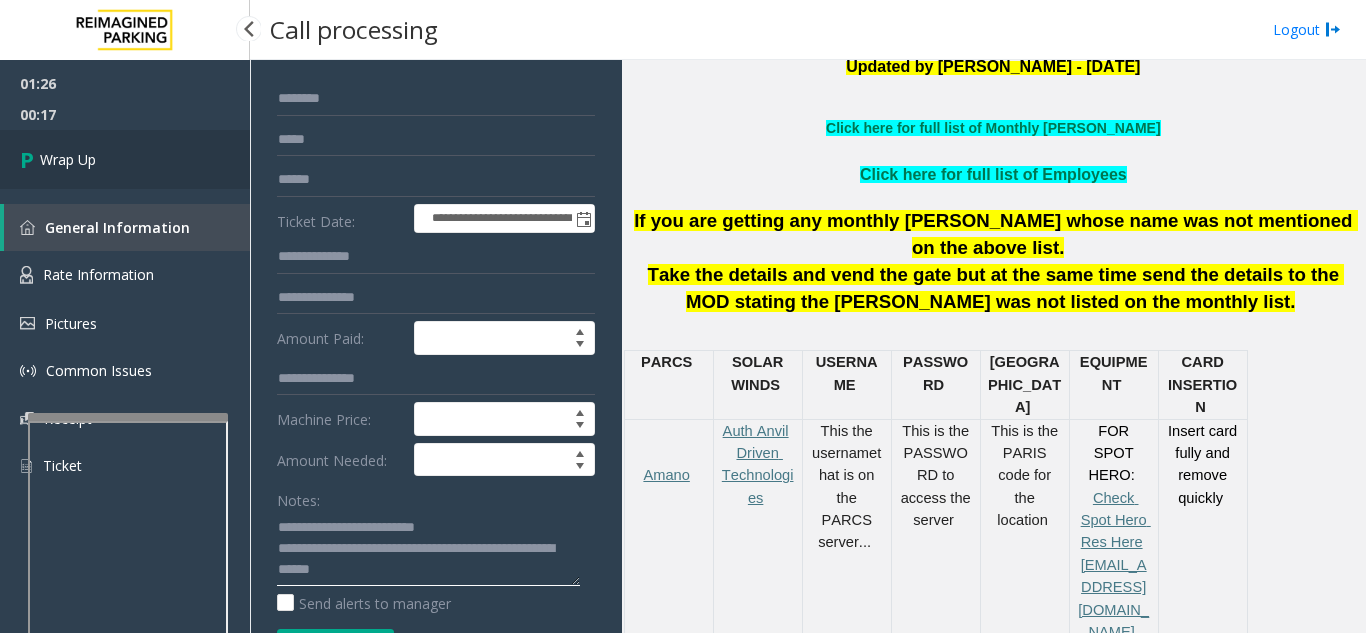 type on "**********" 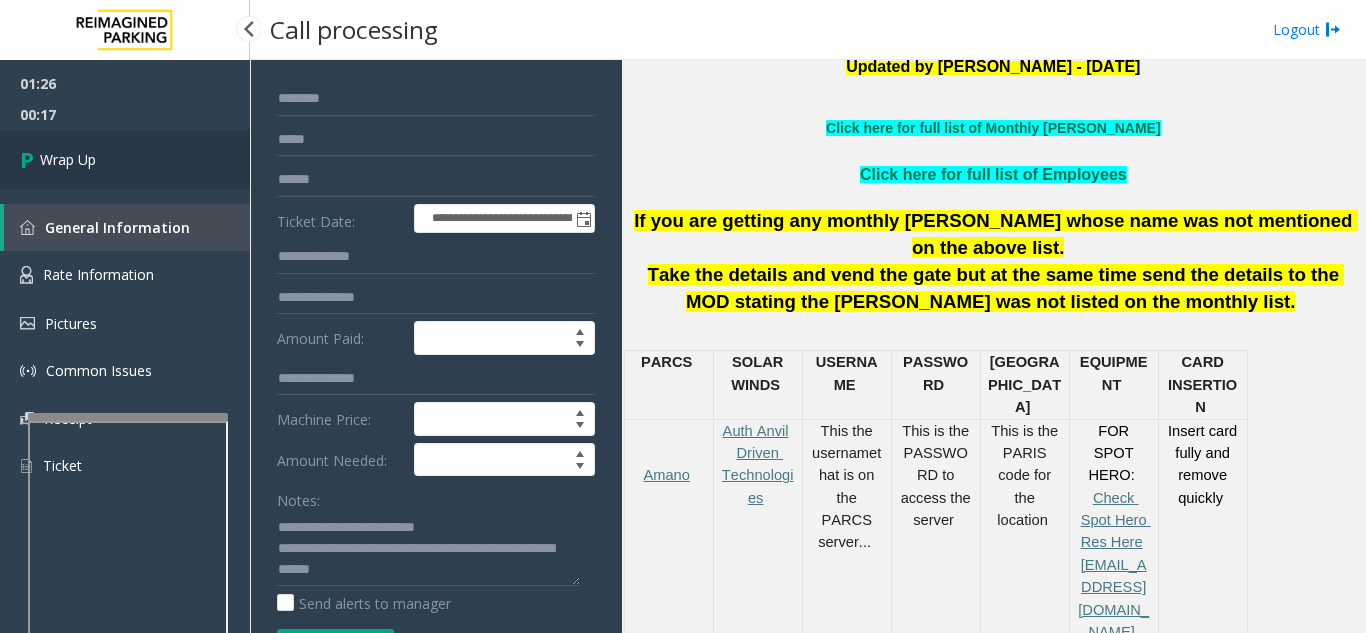 click on "Wrap Up" at bounding box center [125, 159] 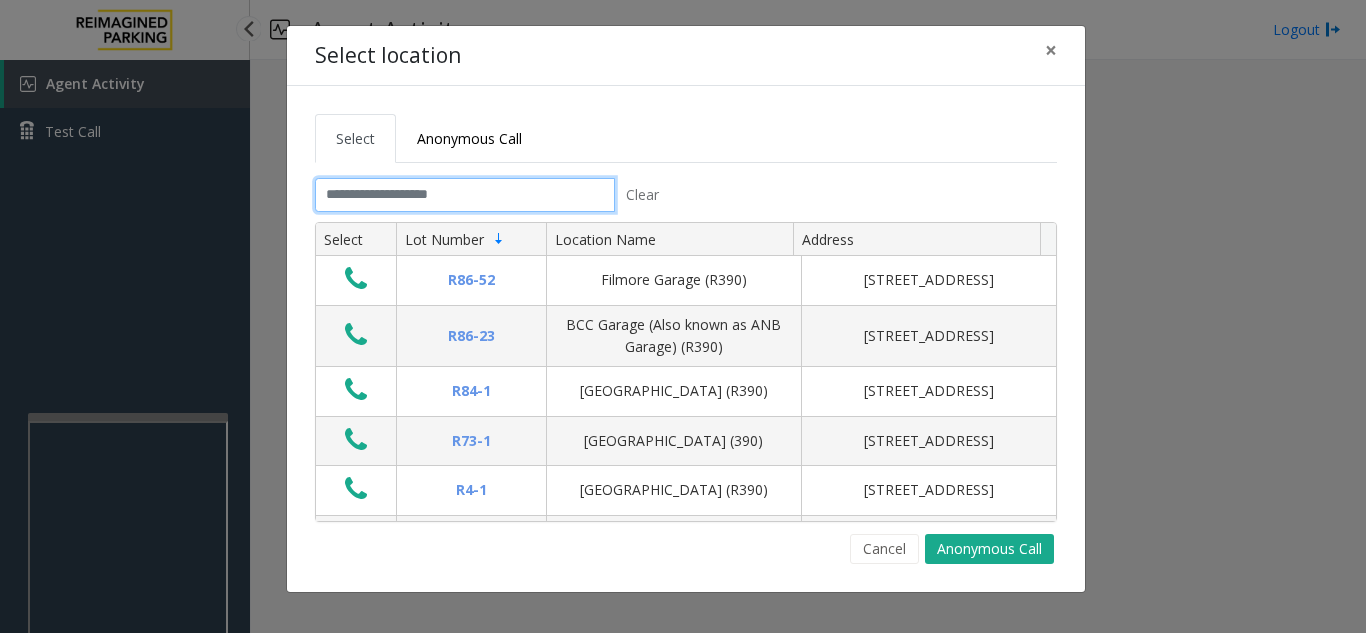 click 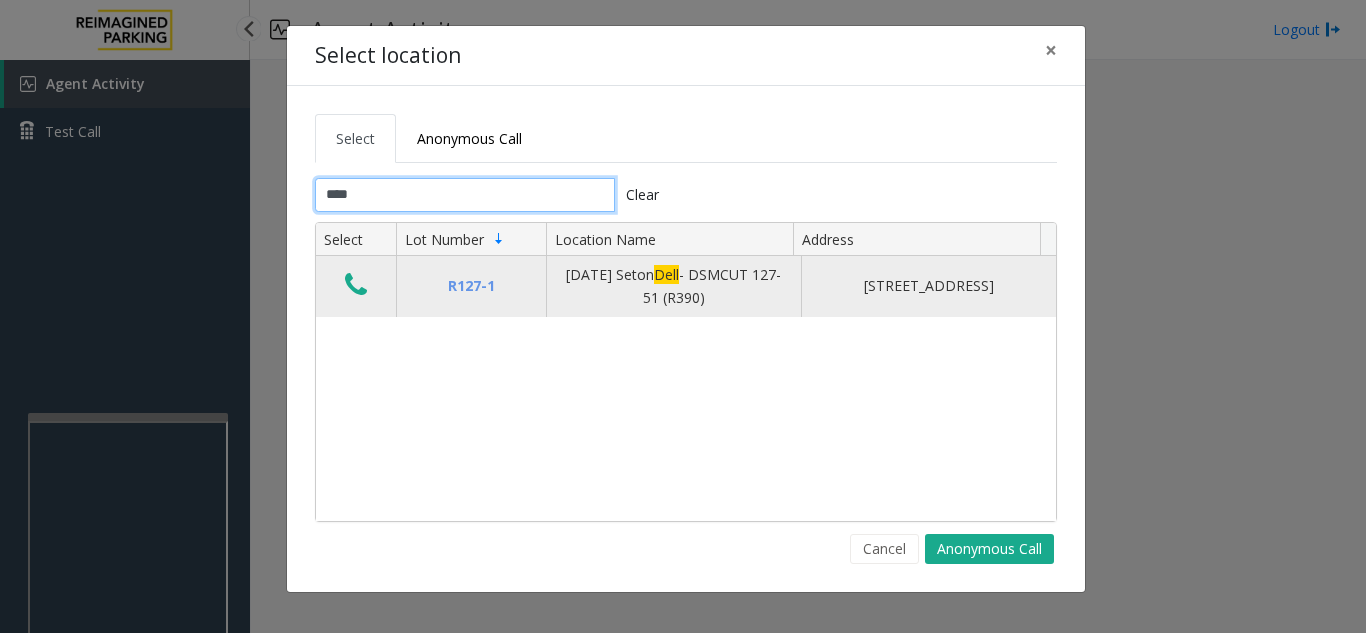 type on "****" 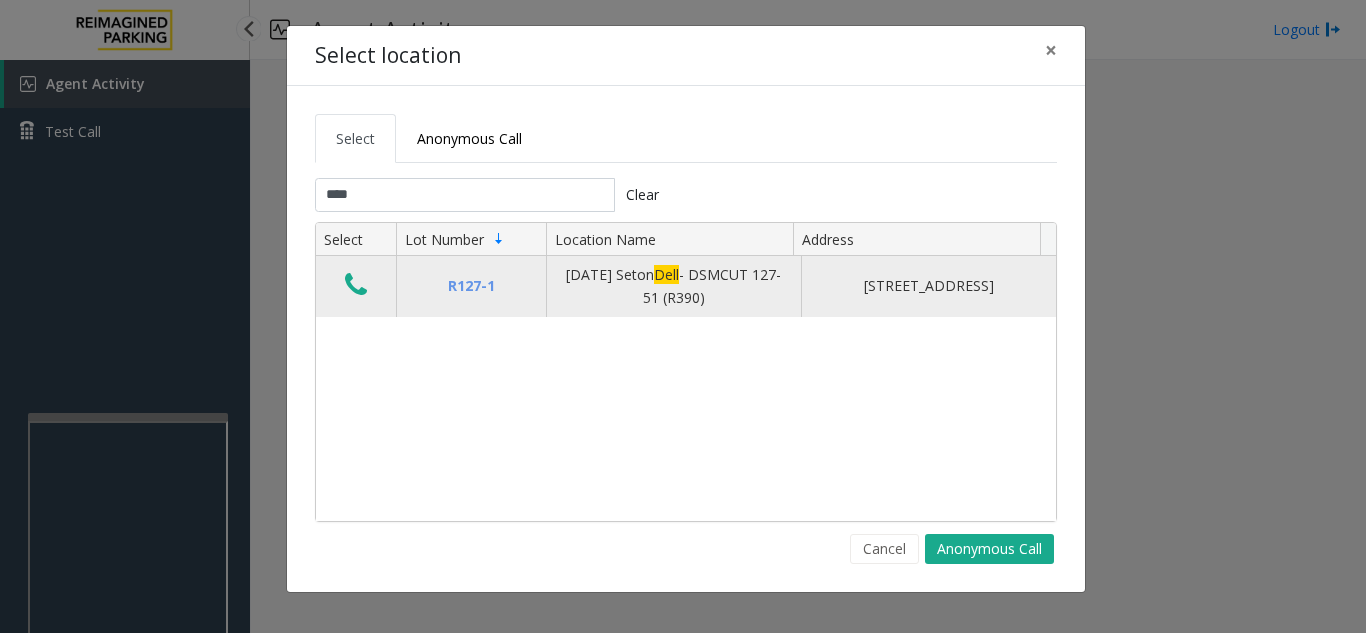 click 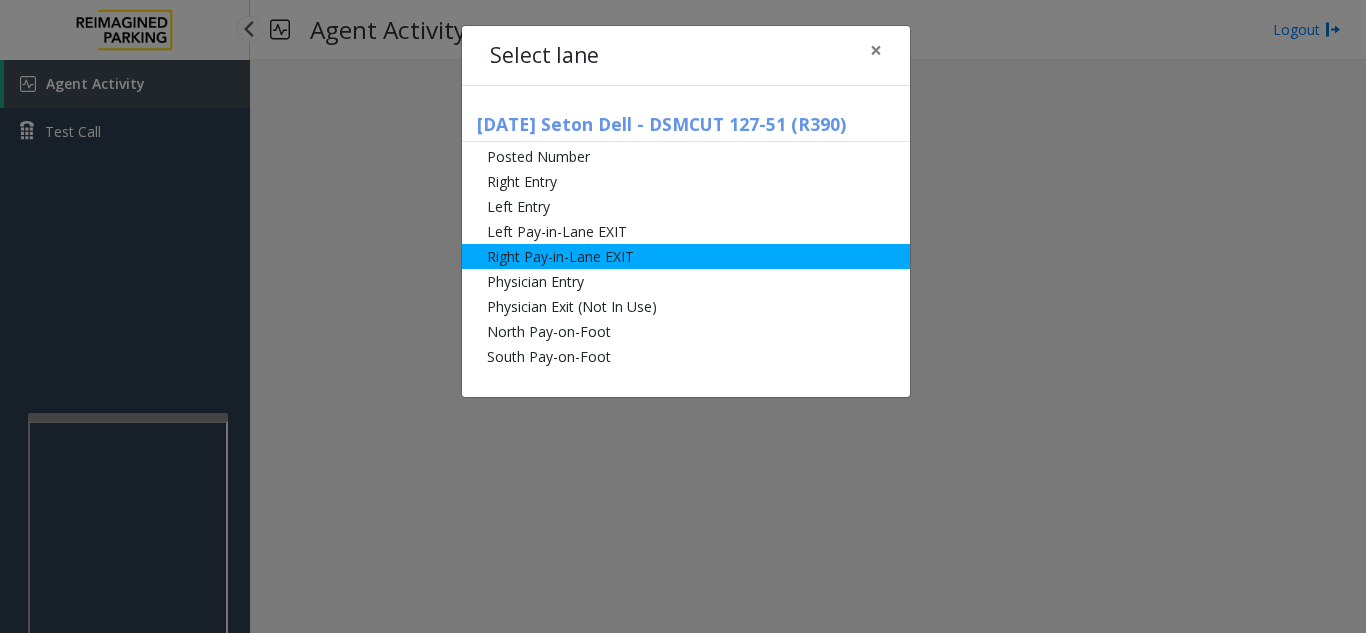 click on "Right Pay-in-Lane EXIT" 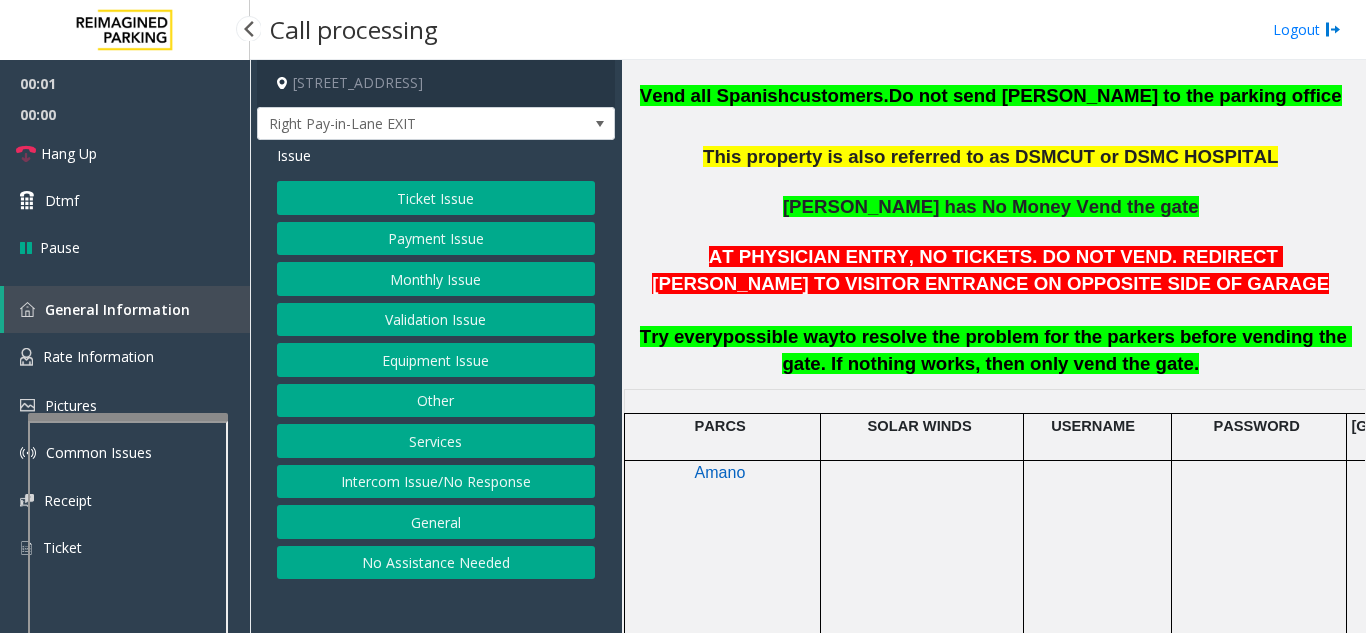 scroll, scrollTop: 600, scrollLeft: 0, axis: vertical 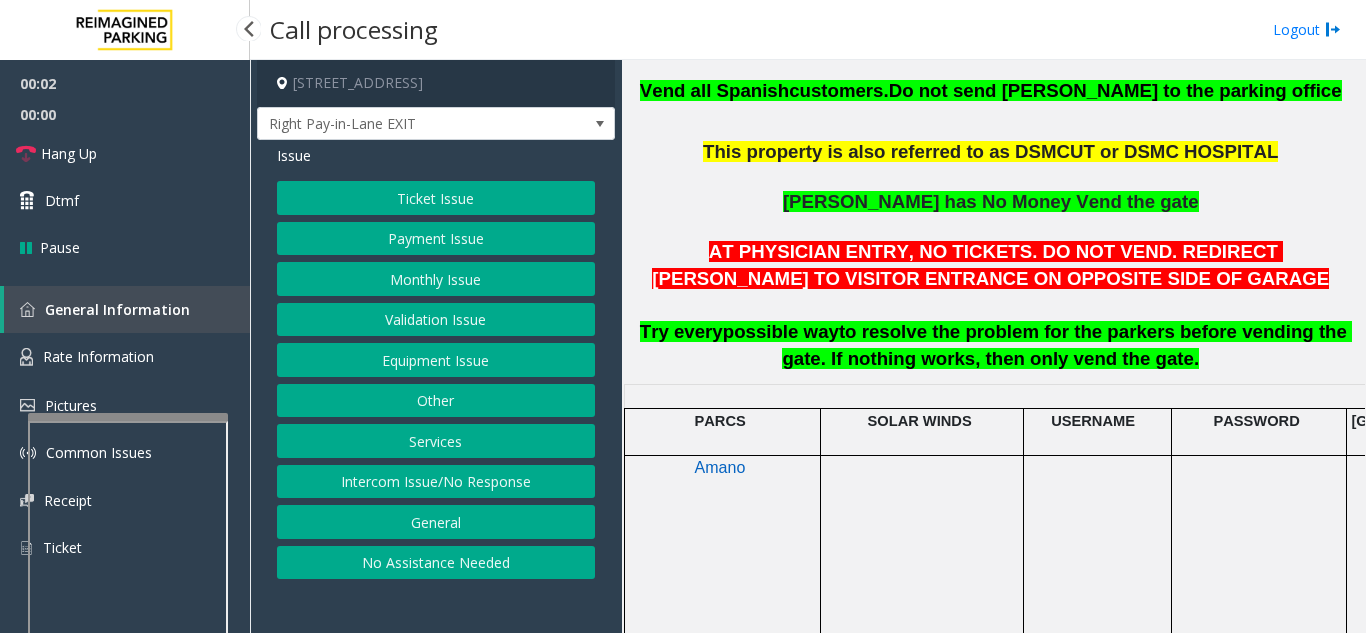 click on "Monthly Issue" 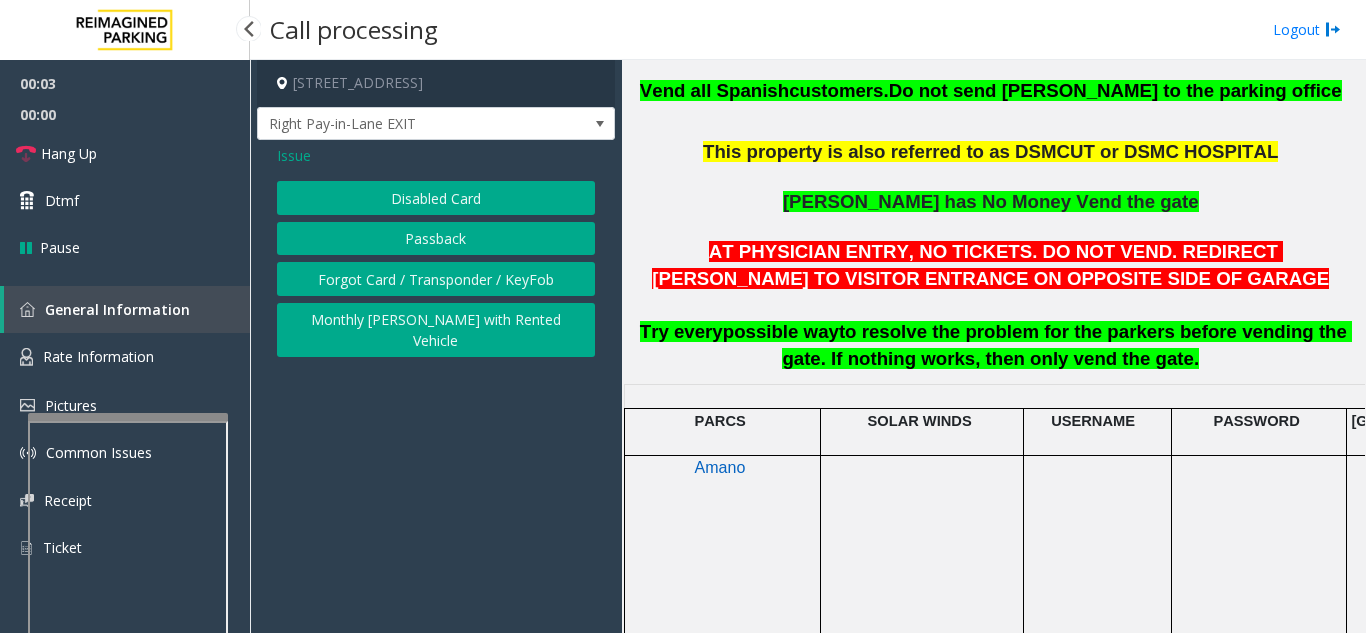 click on "Disabled Card" 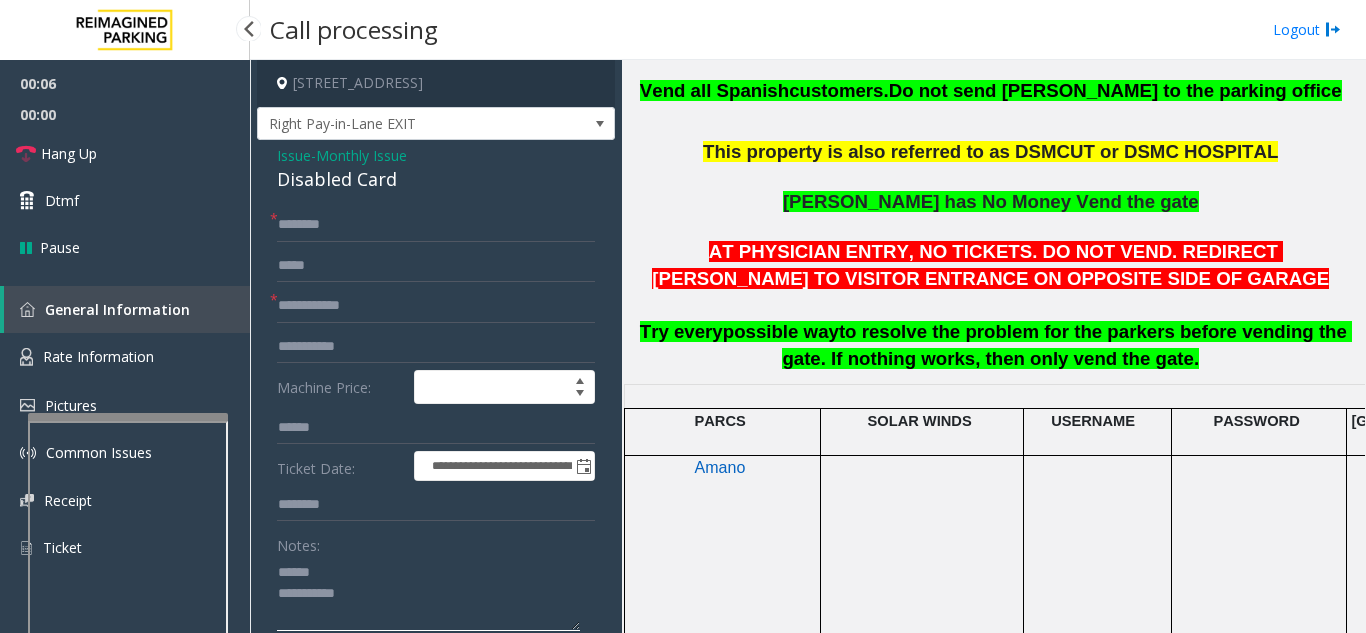 type on "**********" 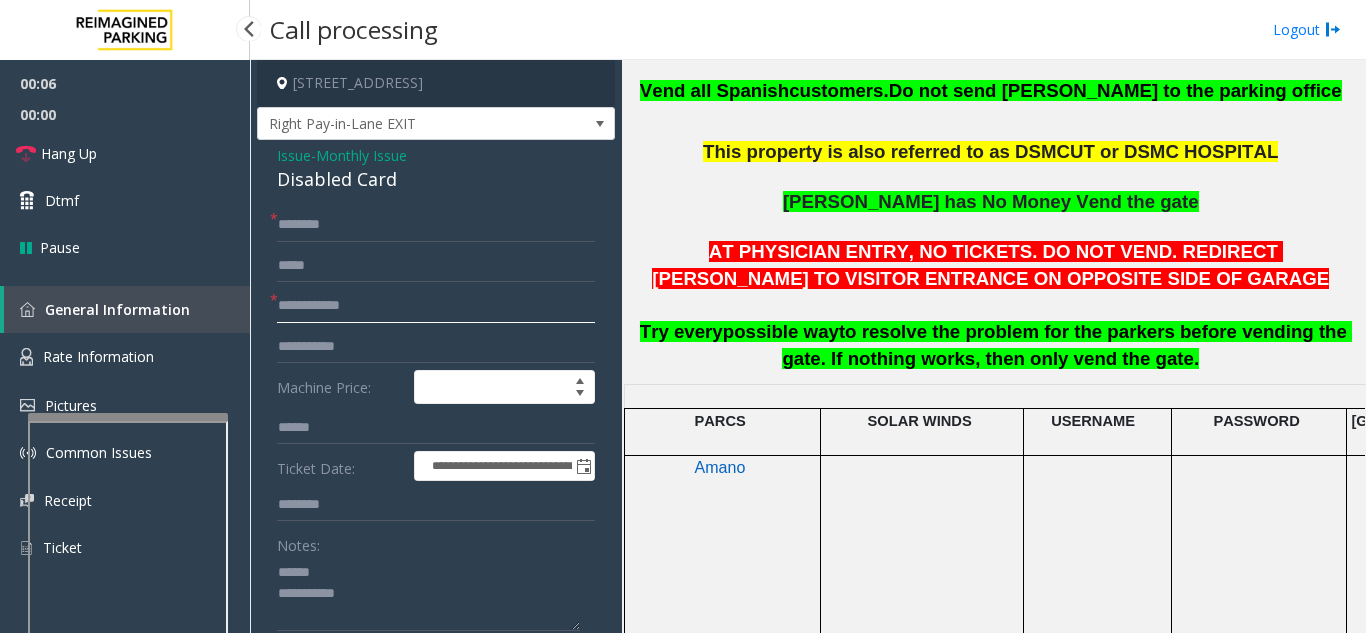 click 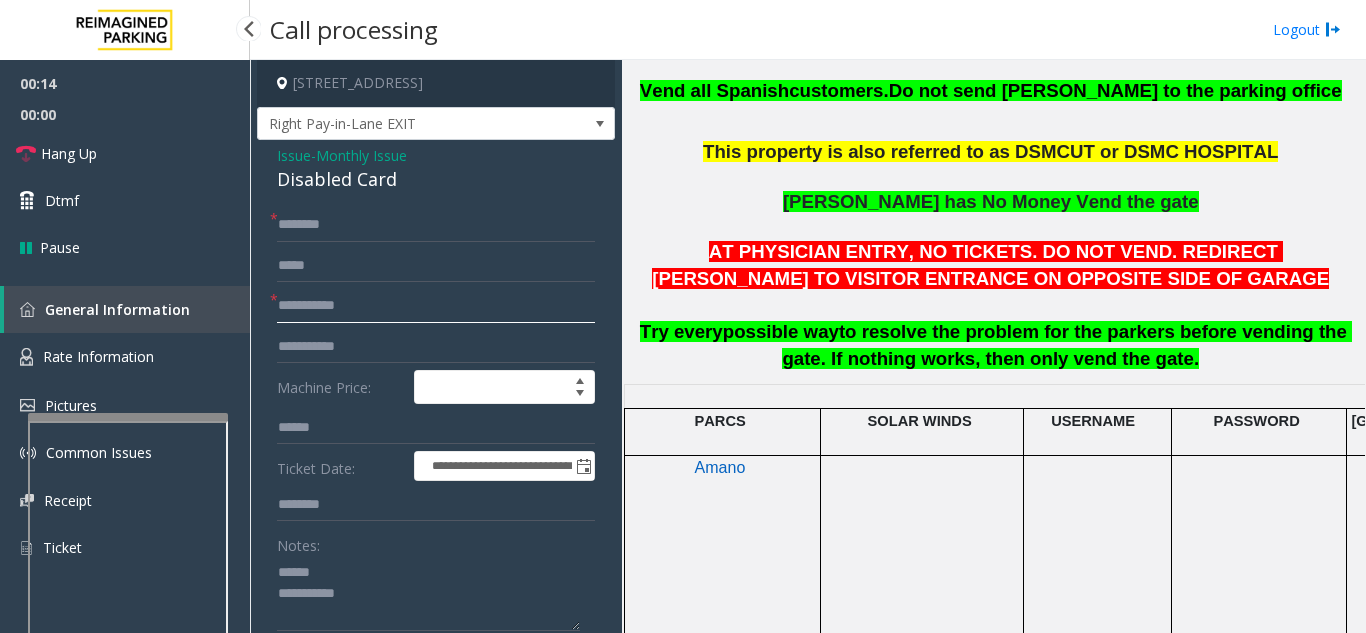 type on "**********" 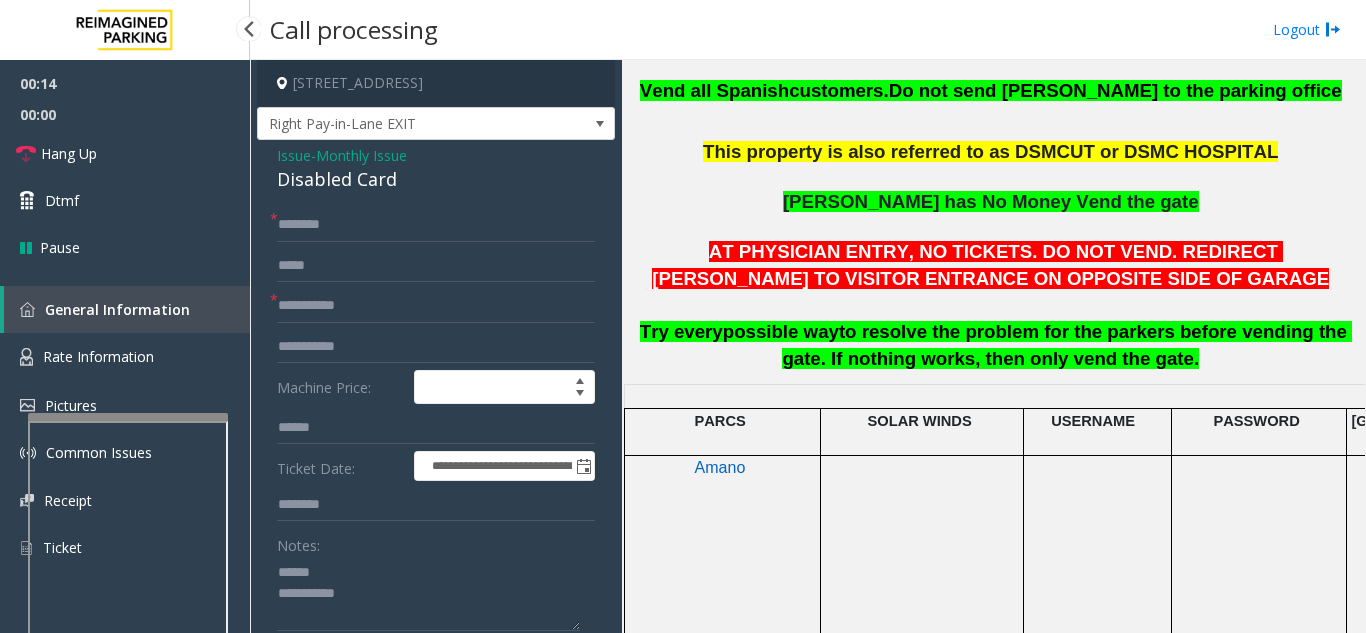 click on "**********" 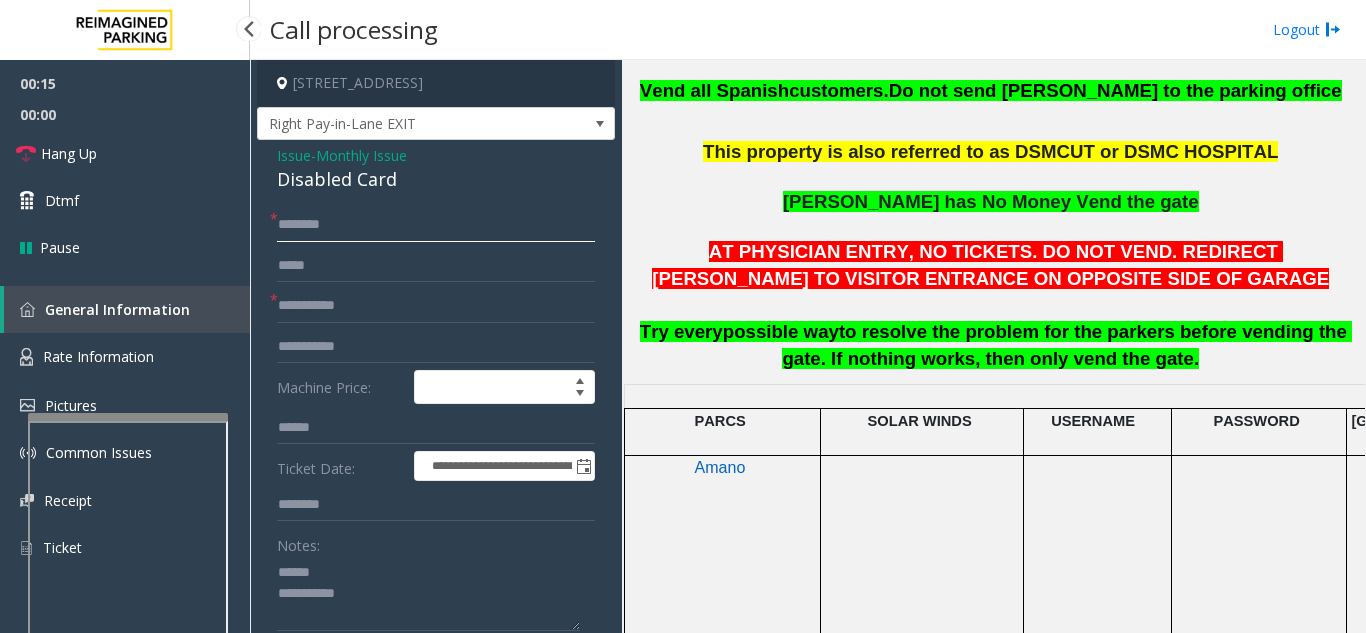 click 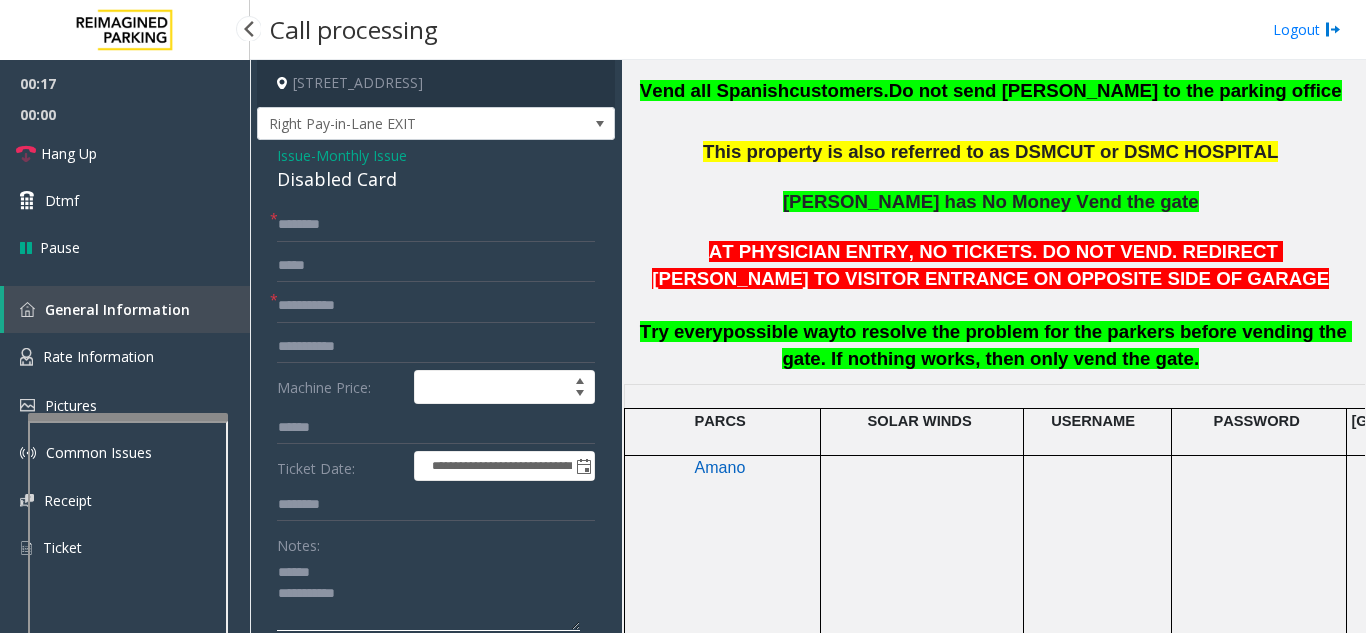 click 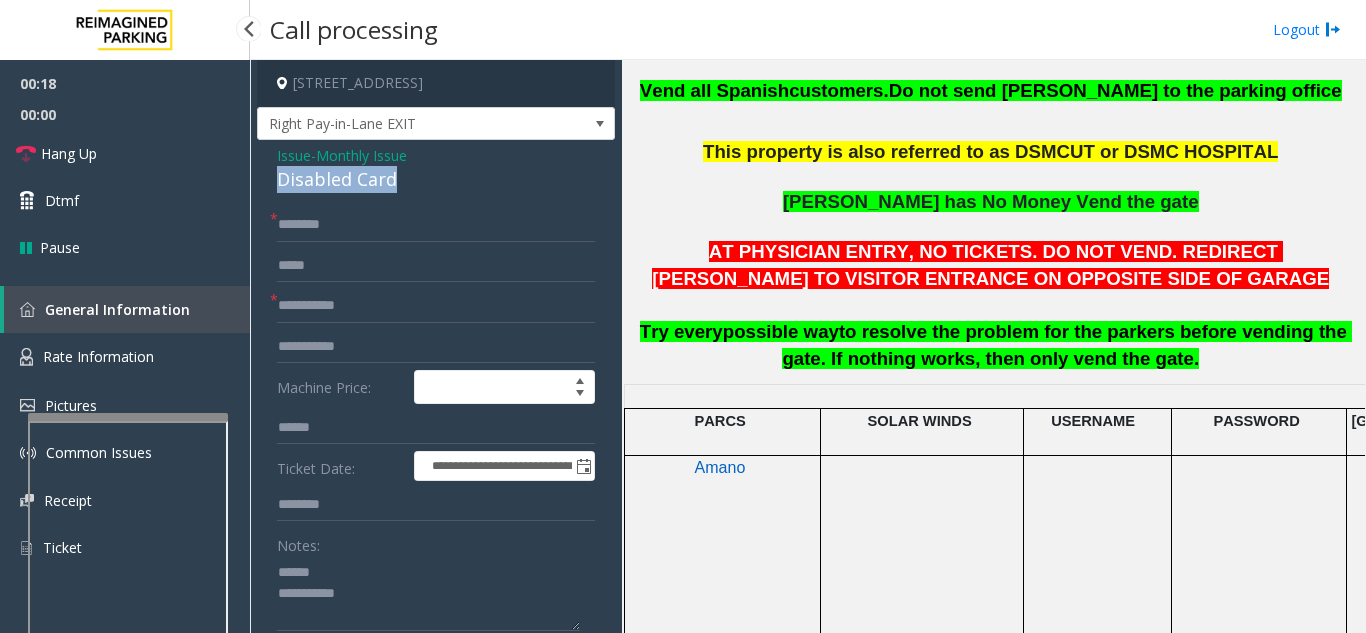 drag, startPoint x: 267, startPoint y: 175, endPoint x: 419, endPoint y: 175, distance: 152 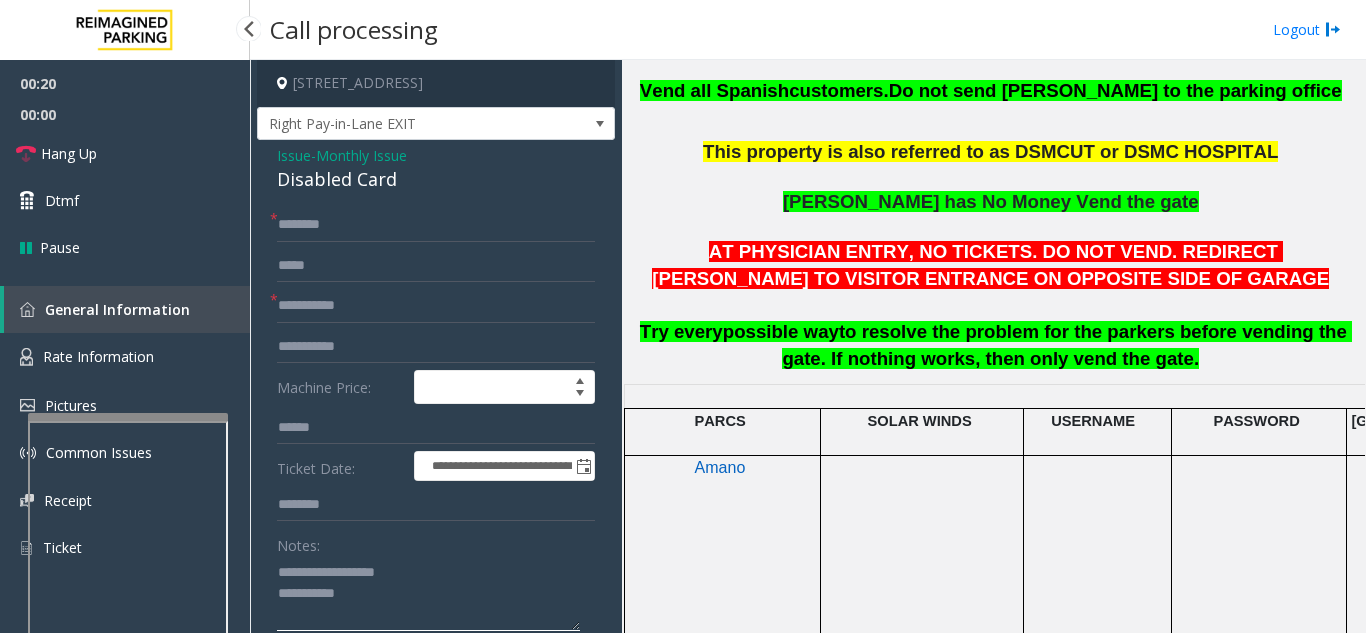 type on "**********" 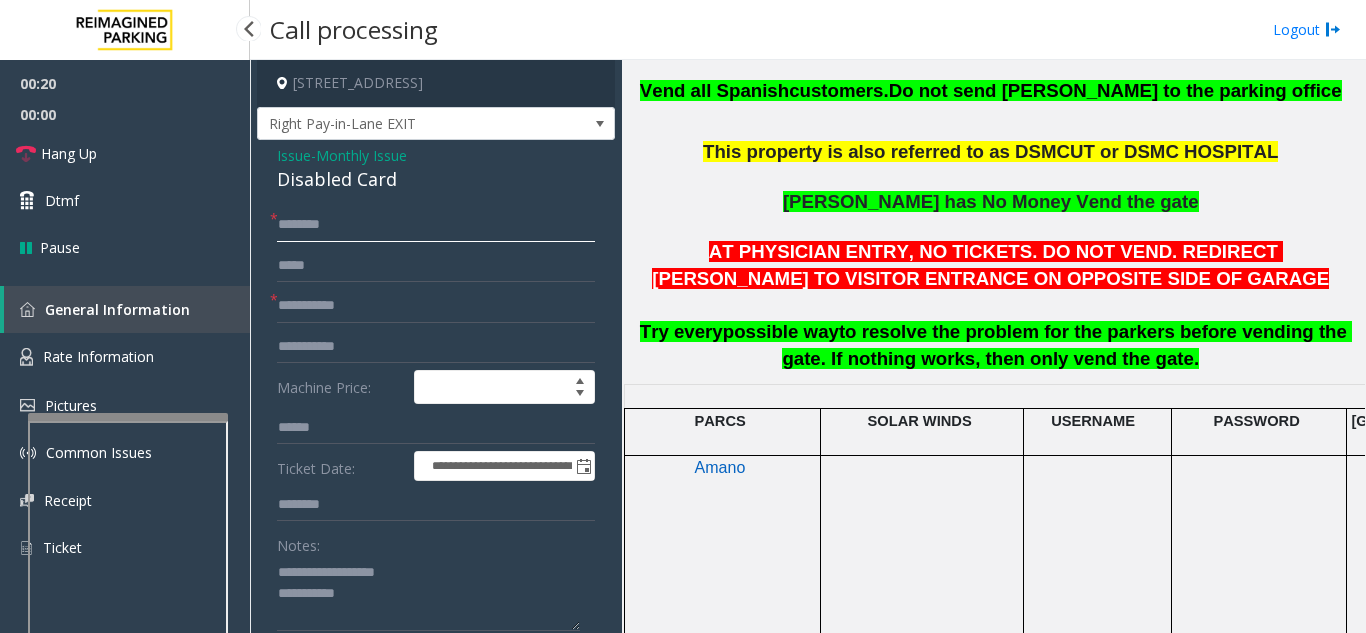 click 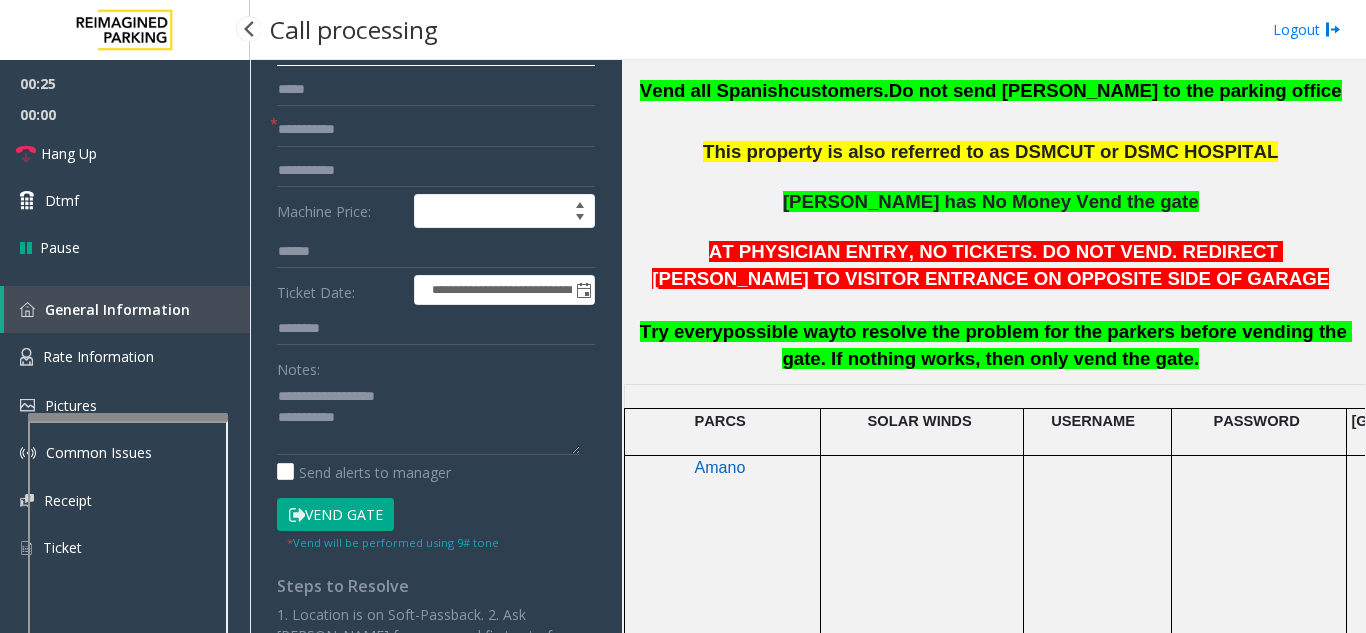 scroll, scrollTop: 200, scrollLeft: 0, axis: vertical 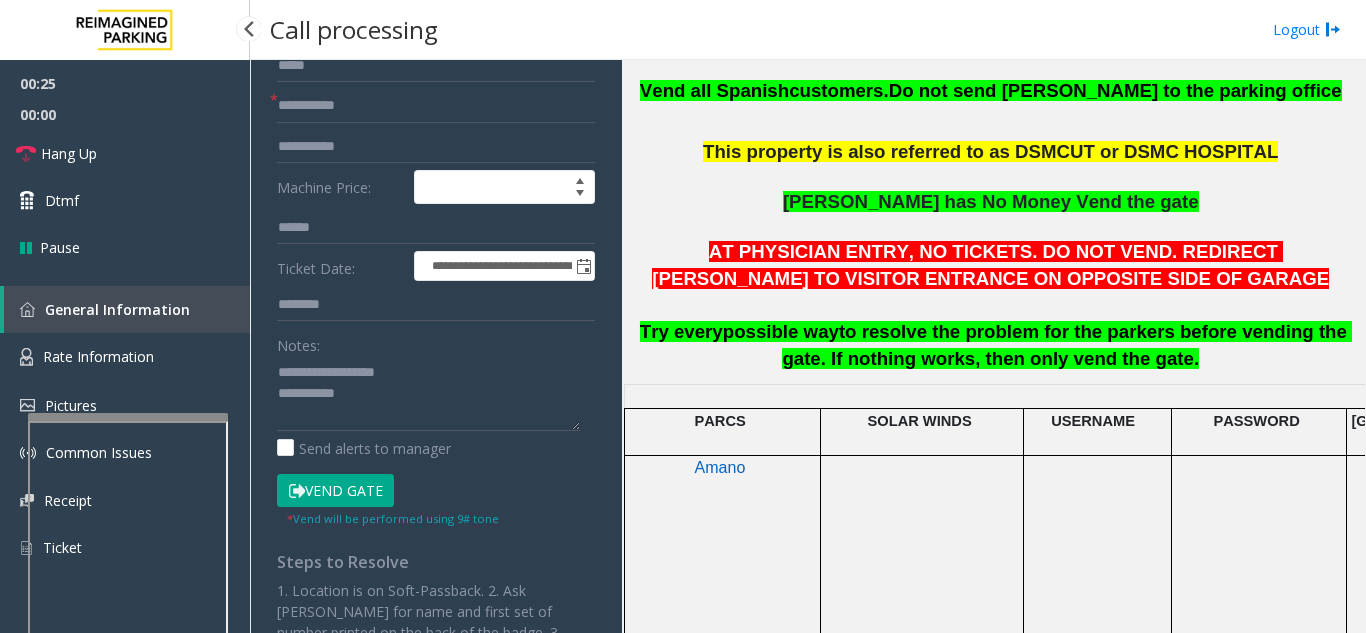 type on "******" 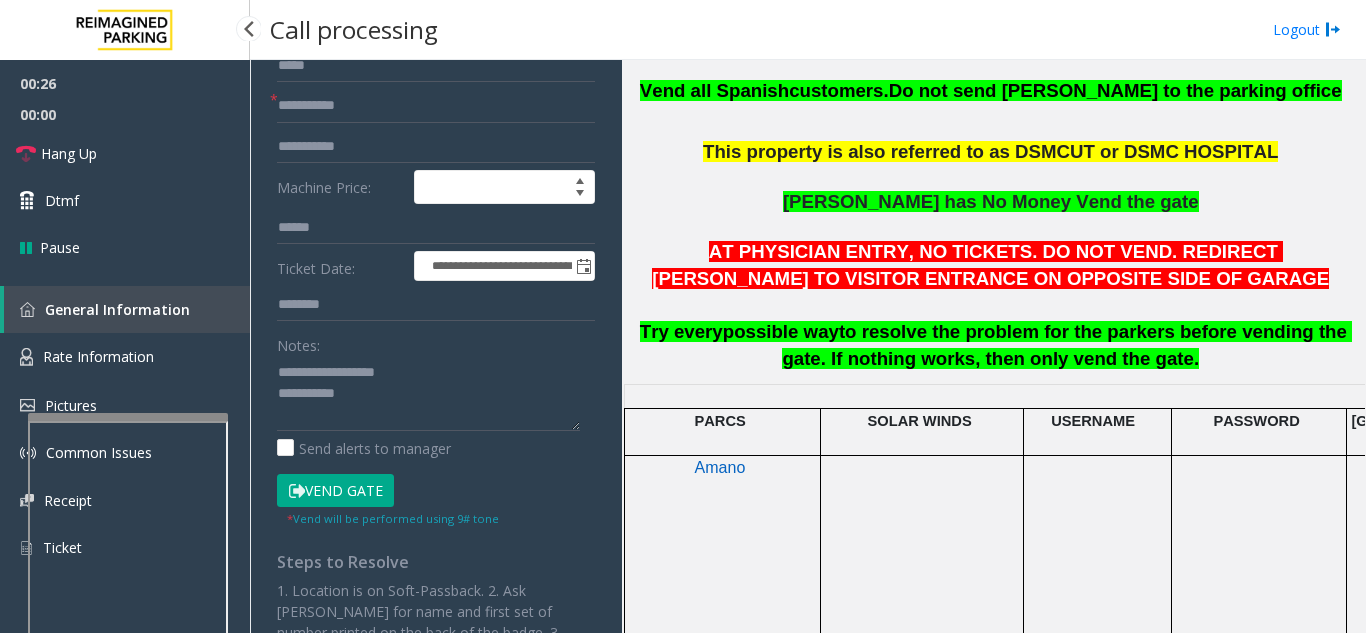 click on "Vend Gate" 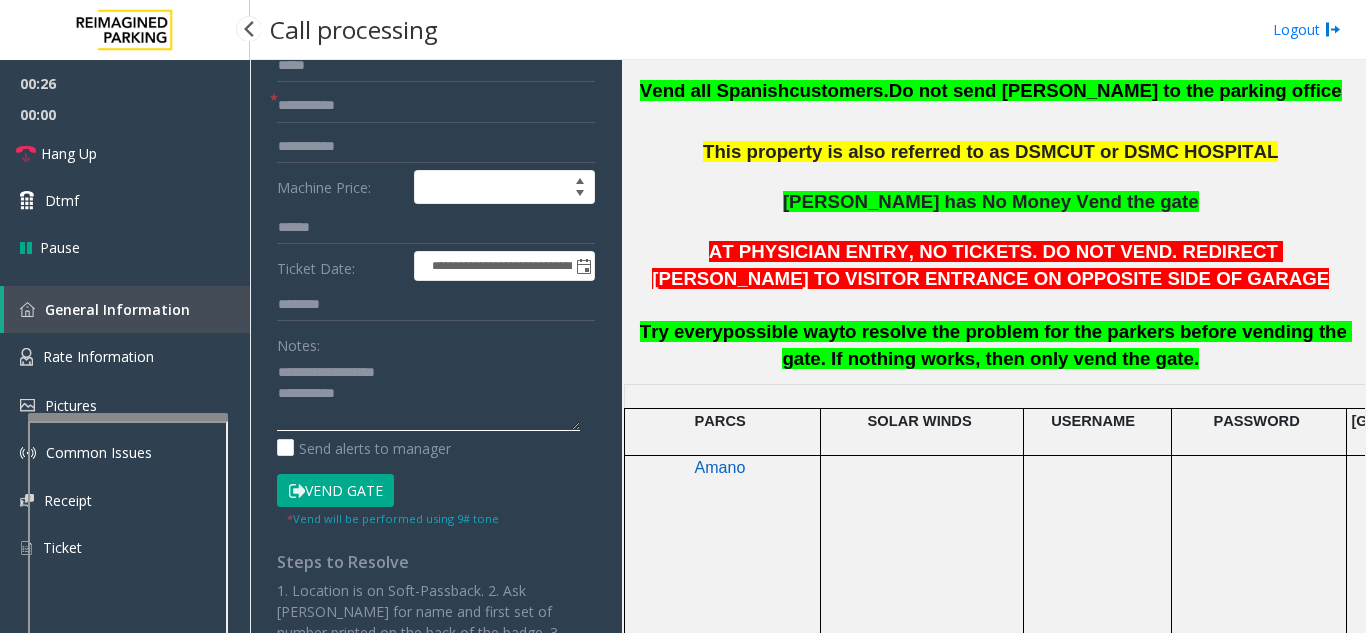 click 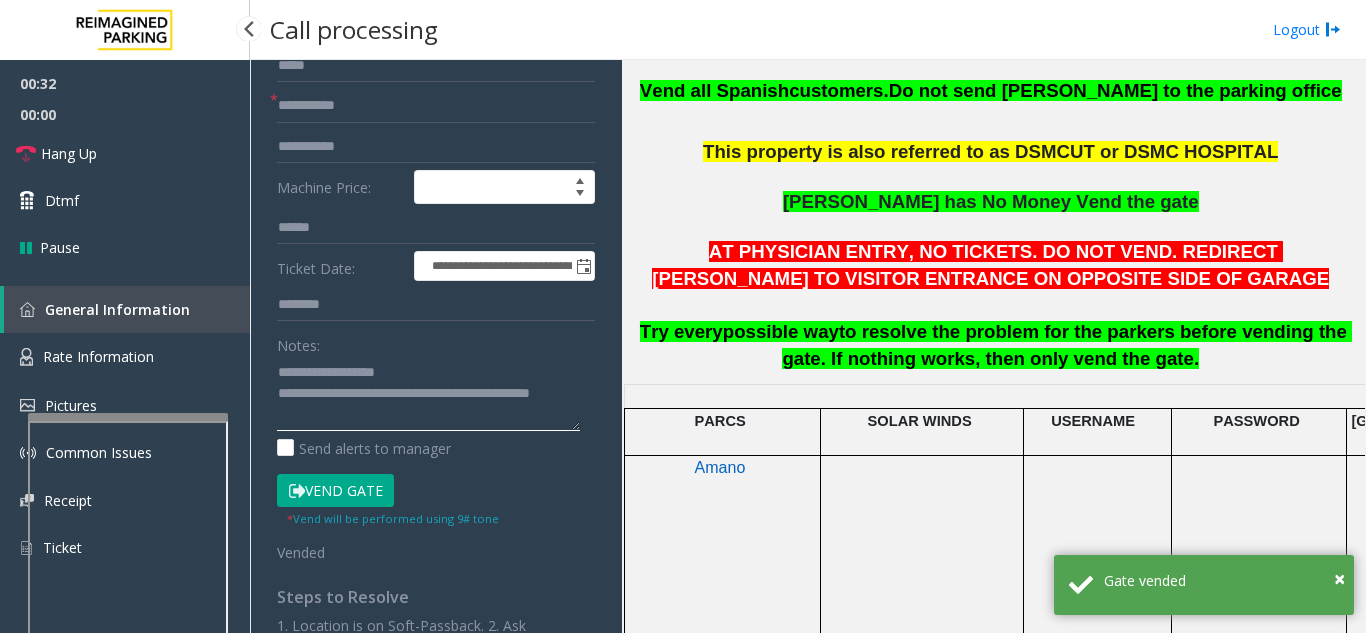 click 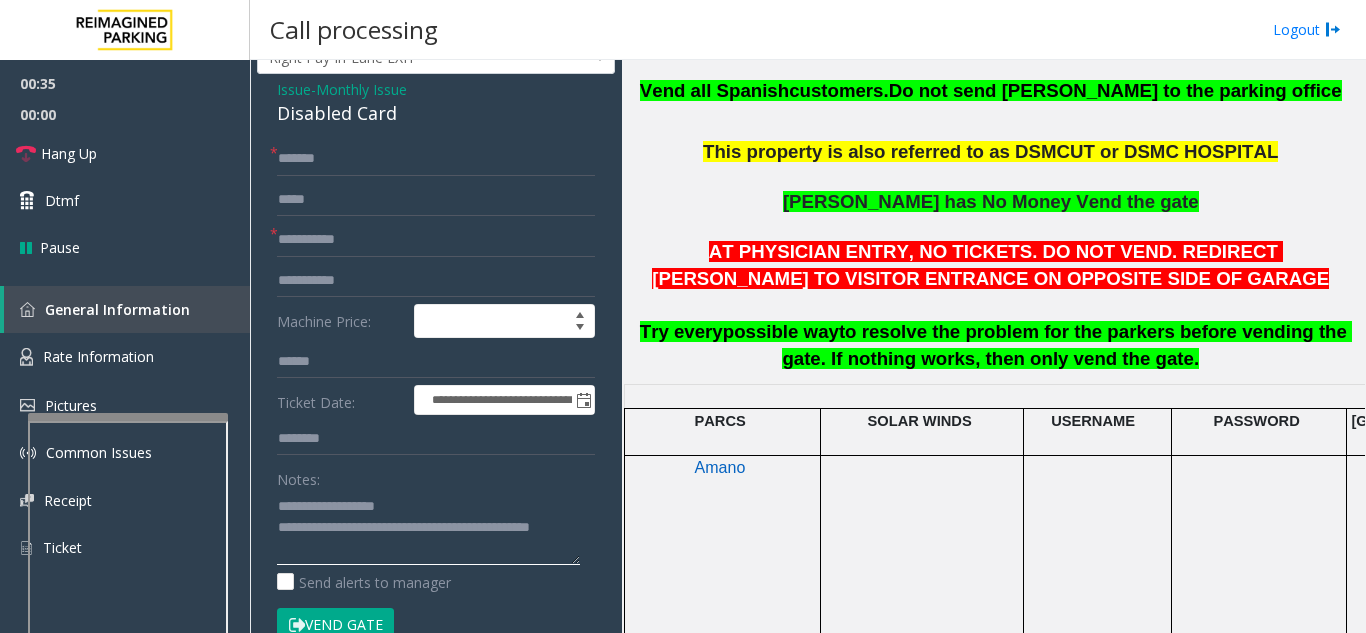scroll, scrollTop: 0, scrollLeft: 0, axis: both 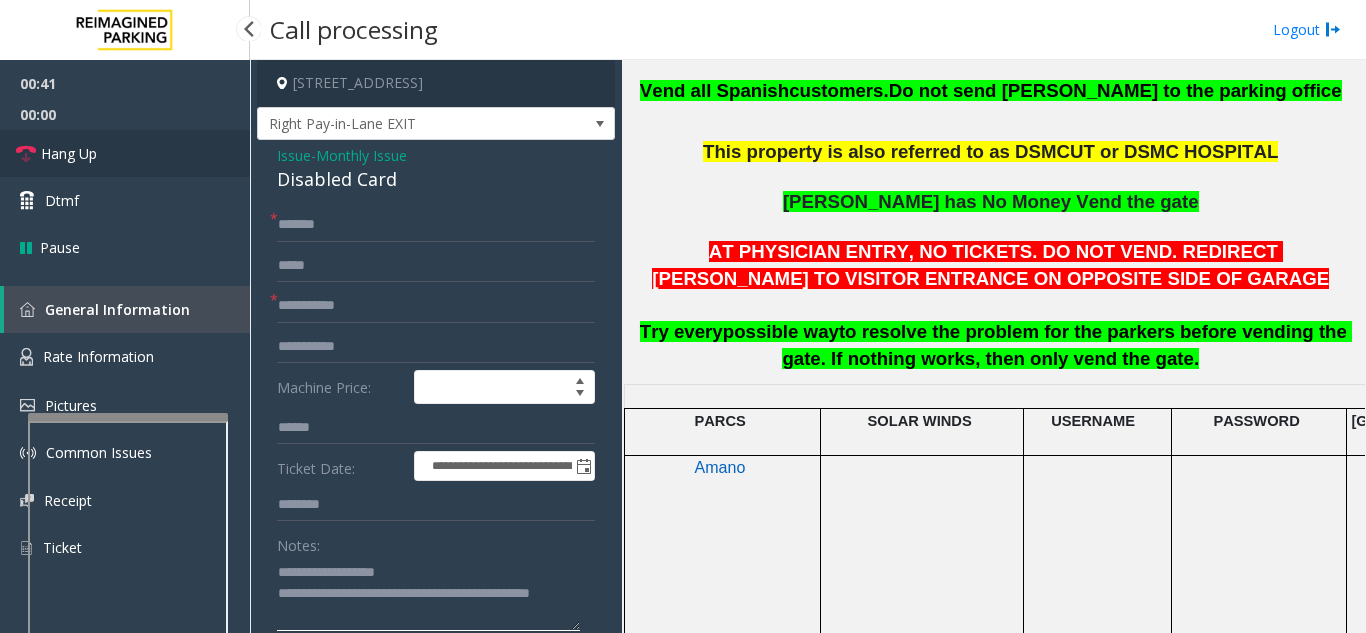 type on "**********" 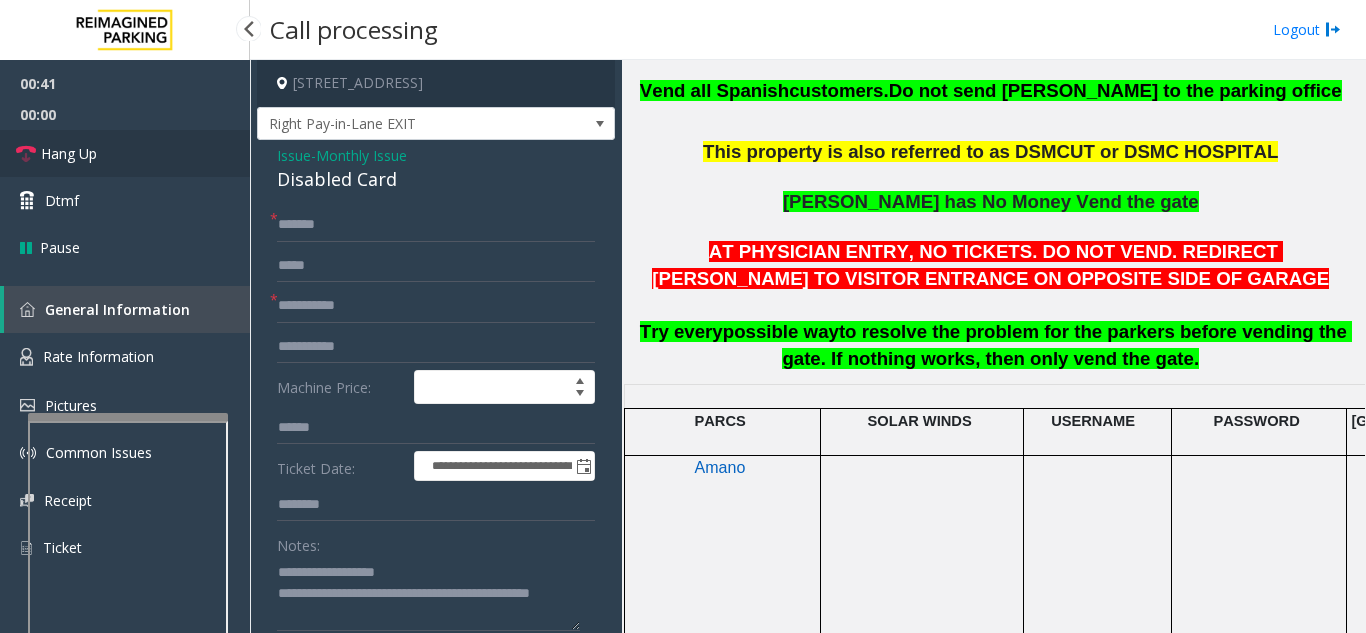 click on "Hang Up" at bounding box center (125, 153) 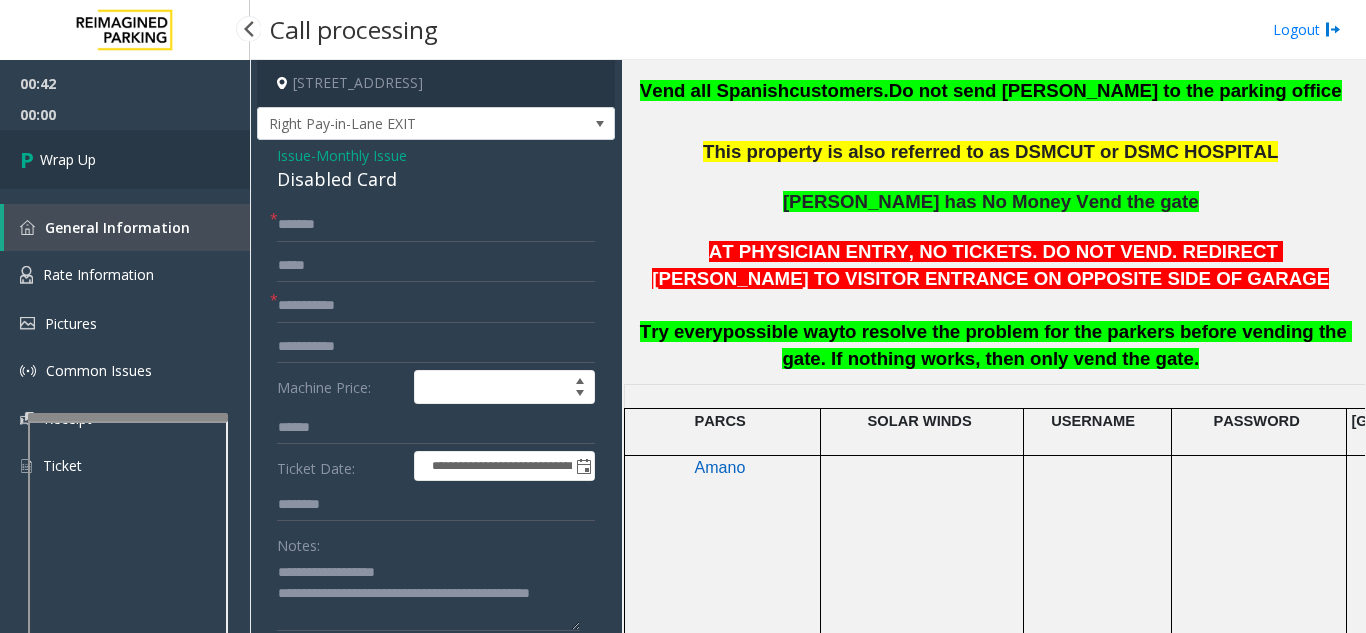click on "Wrap Up" at bounding box center (125, 159) 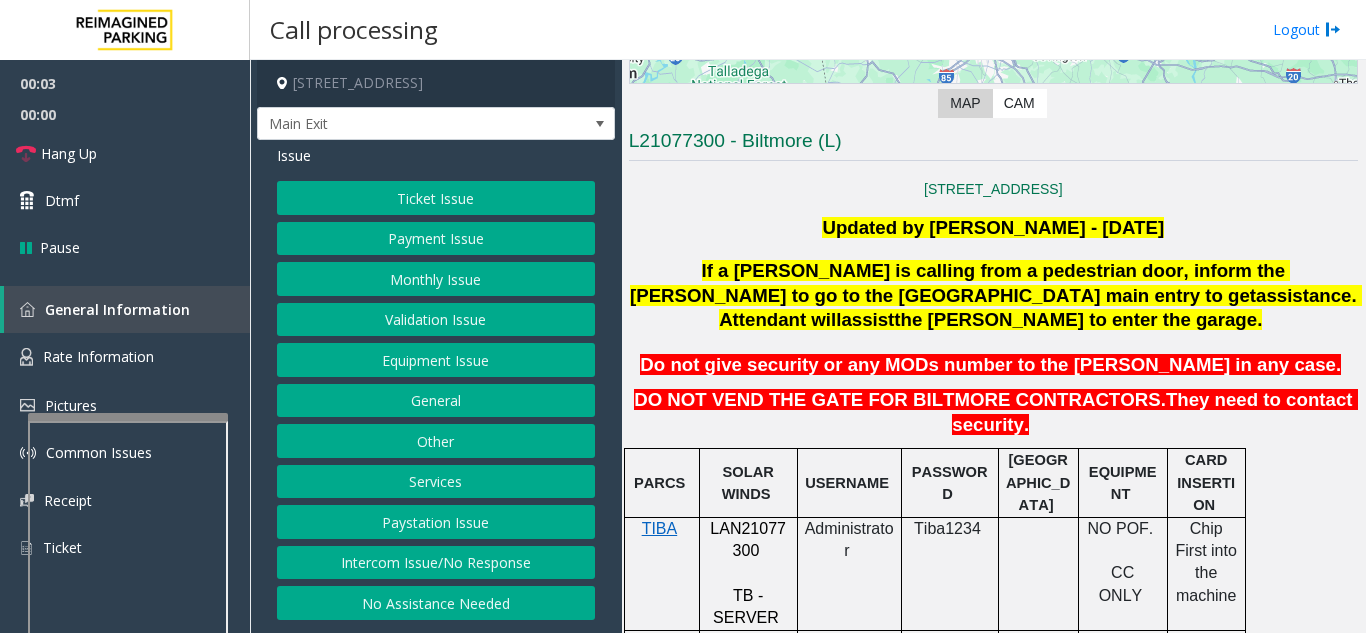scroll, scrollTop: 400, scrollLeft: 0, axis: vertical 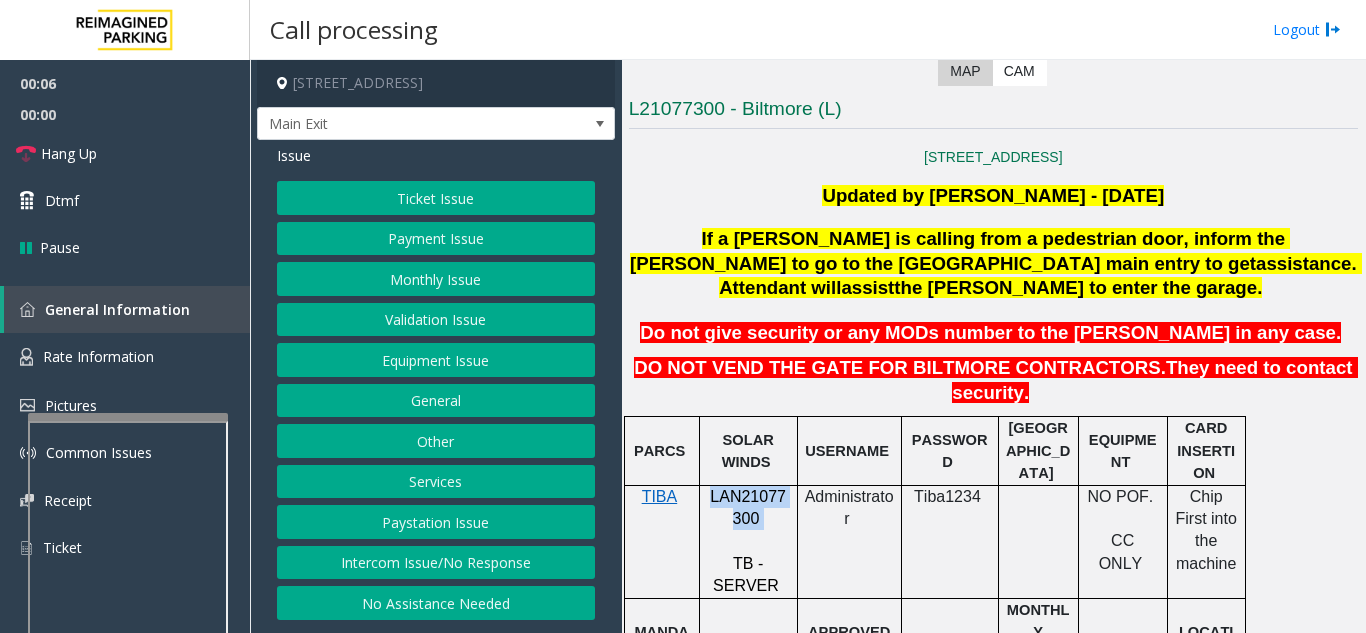 drag, startPoint x: 776, startPoint y: 466, endPoint x: 711, endPoint y: 447, distance: 67.72001 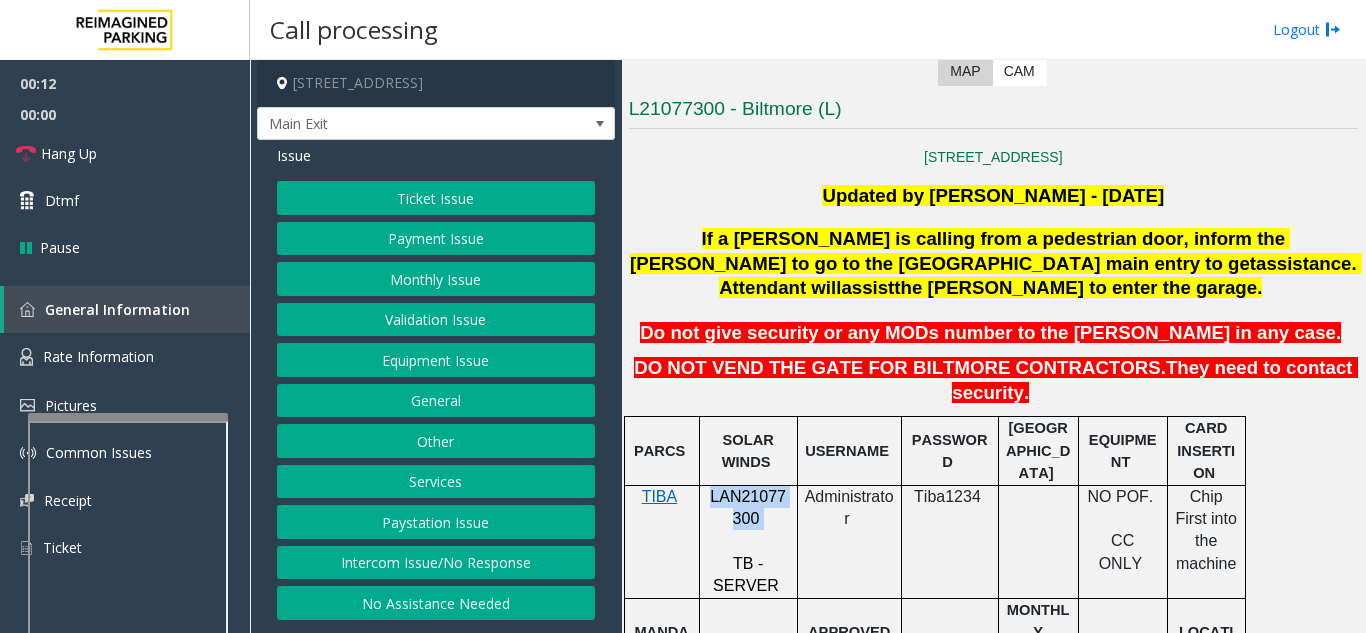click on "Intercom Issue/No Response" 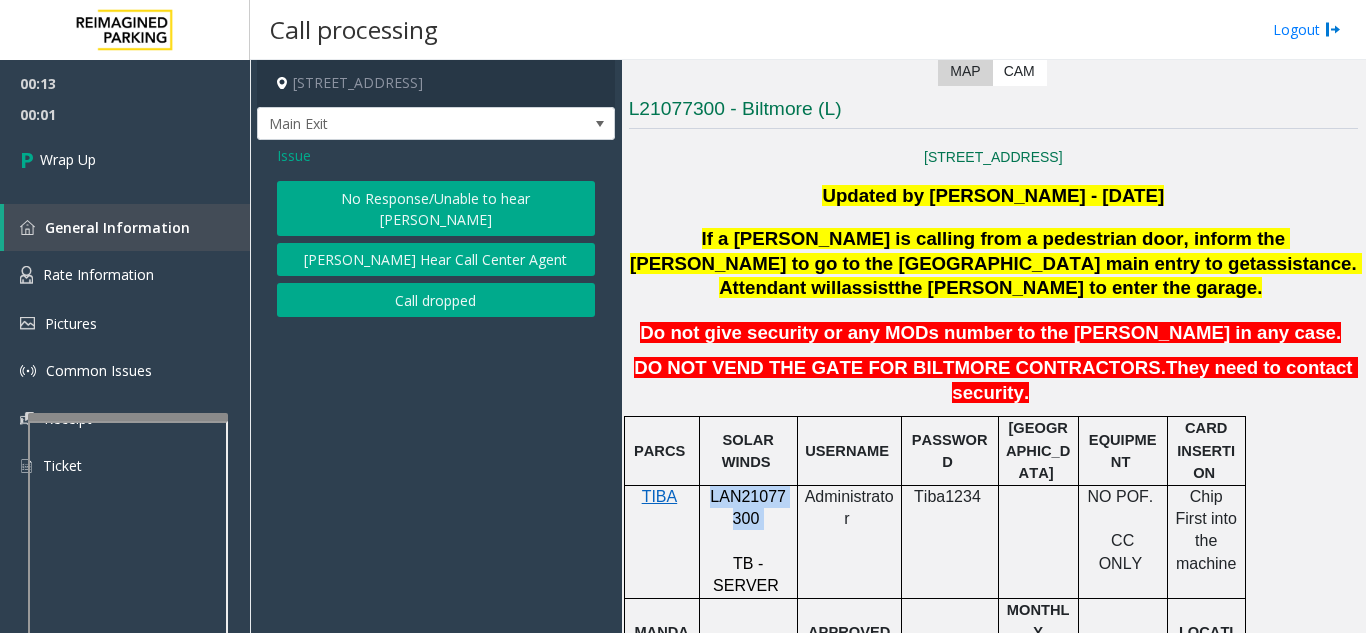 click on "No Response/Unable to hear [PERSON_NAME]" 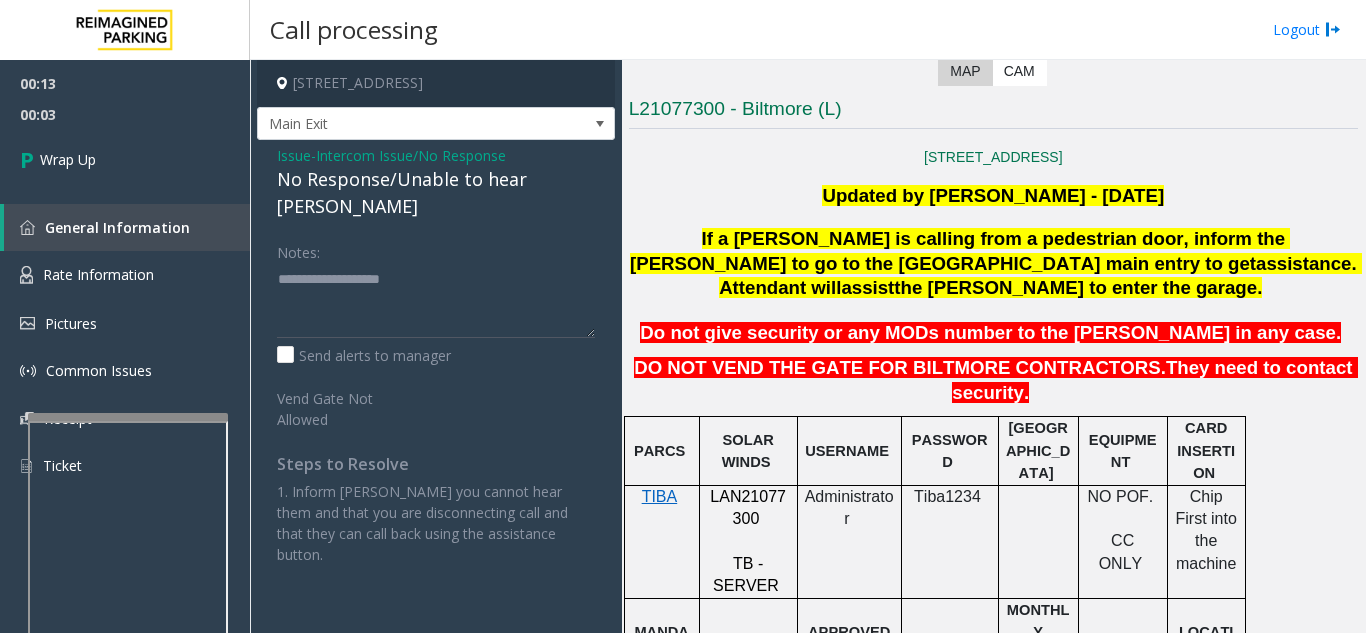 click on "Issue" 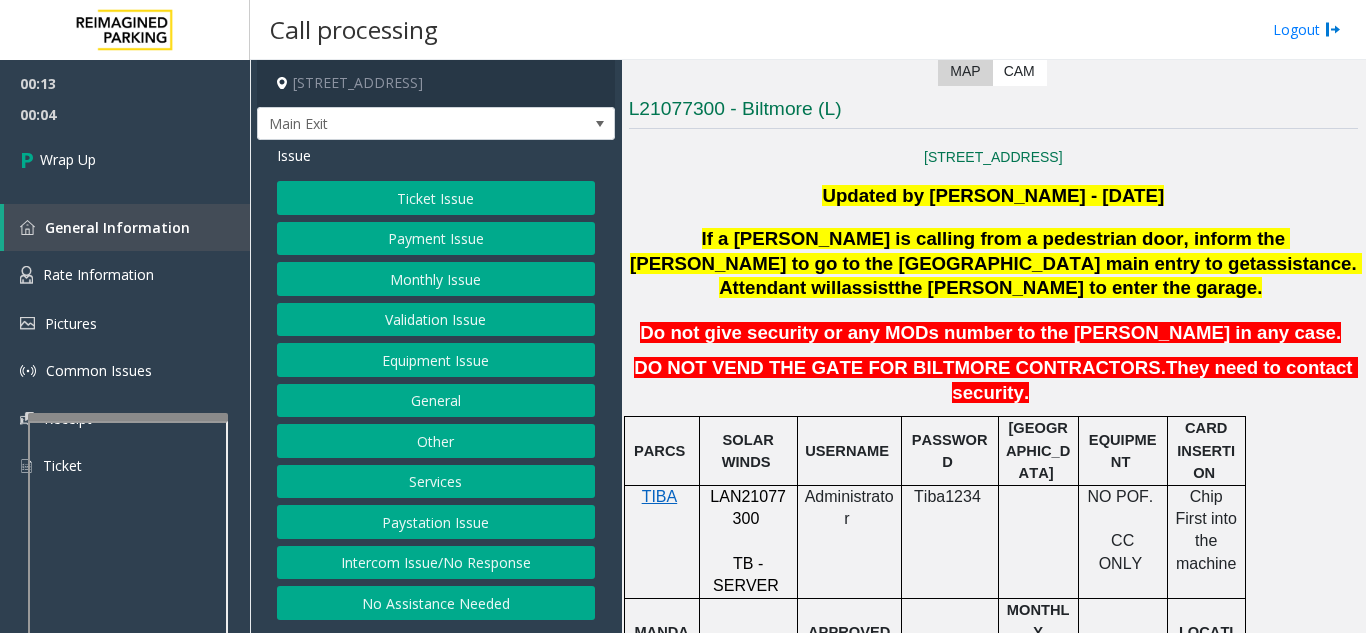 drag, startPoint x: 421, startPoint y: 584, endPoint x: 421, endPoint y: 566, distance: 18 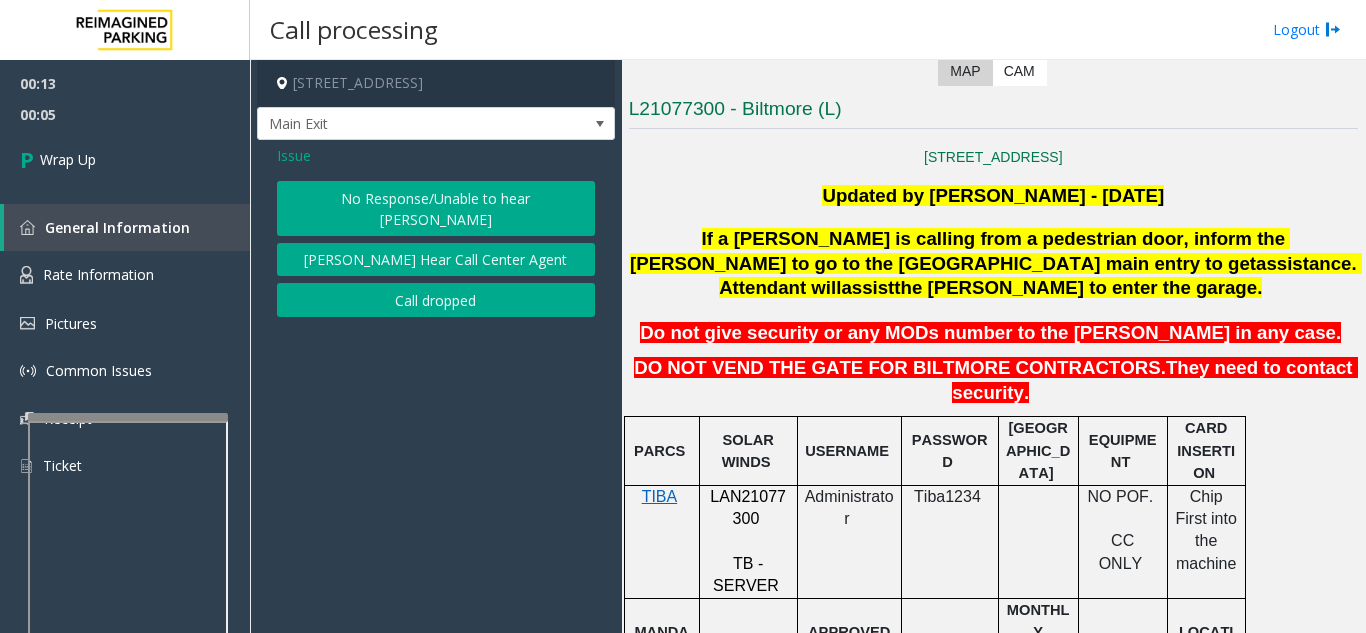 click on "Call dropped" 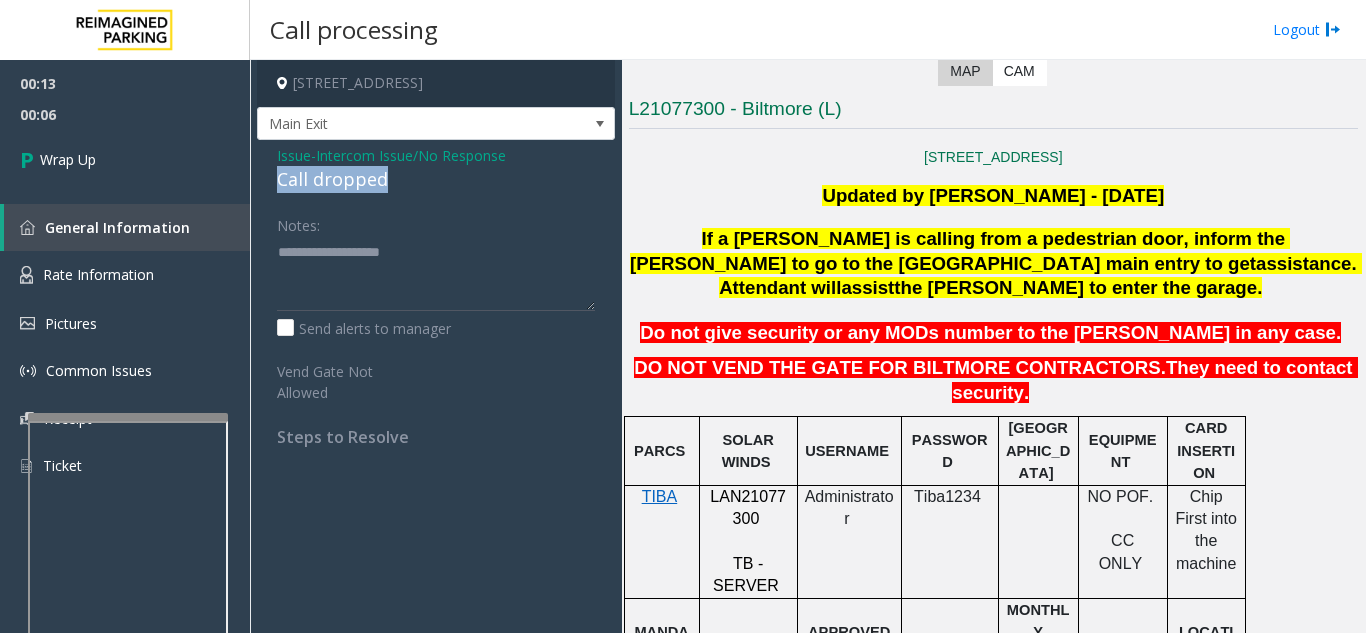 drag, startPoint x: 419, startPoint y: 198, endPoint x: 278, endPoint y: 200, distance: 141.01419 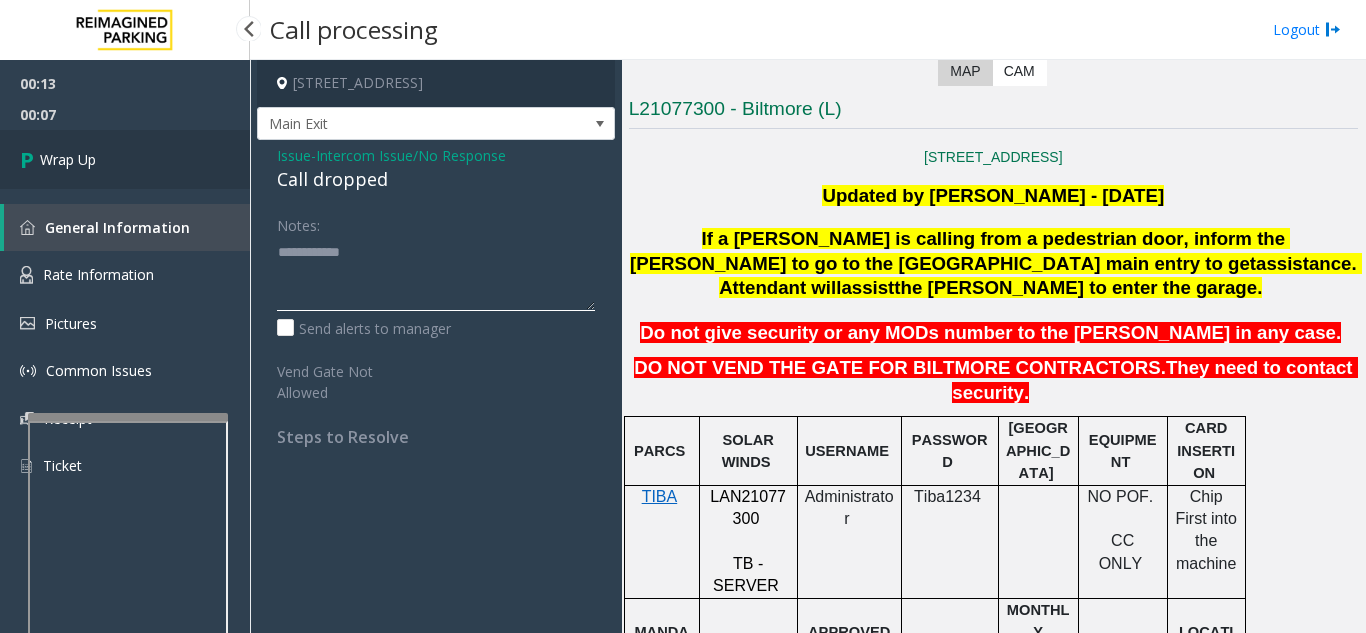 type on "**********" 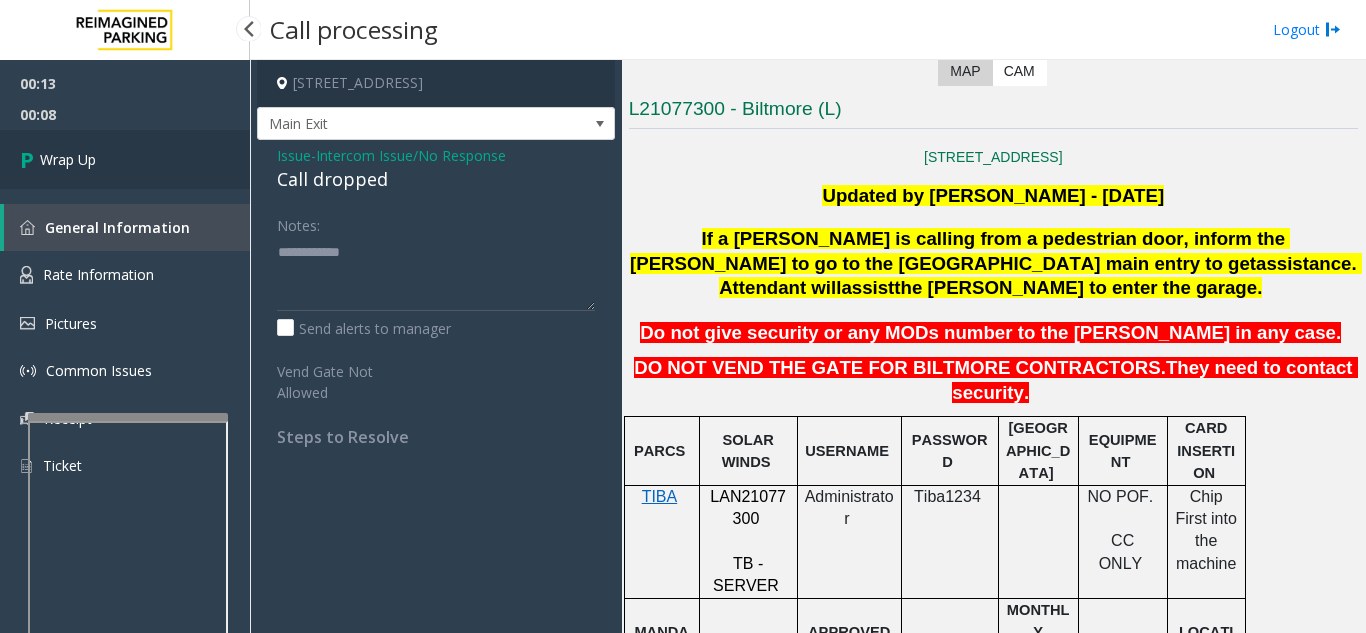 click on "Wrap Up" at bounding box center (125, 159) 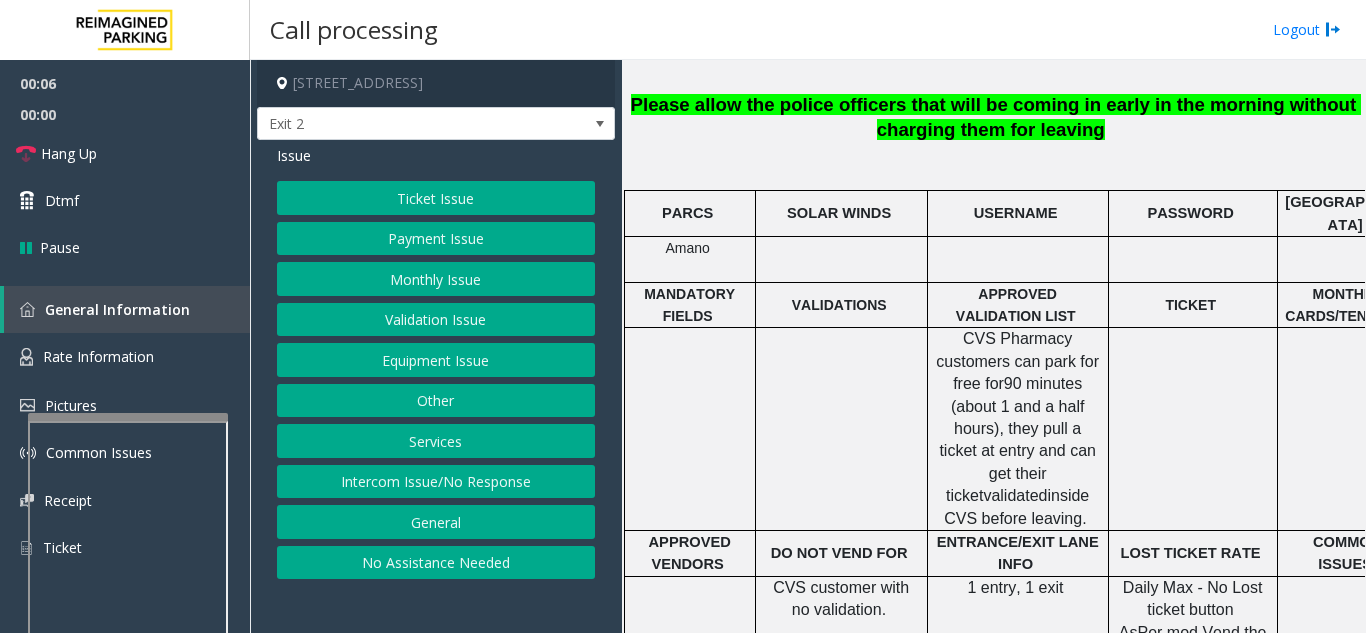scroll, scrollTop: 600, scrollLeft: 0, axis: vertical 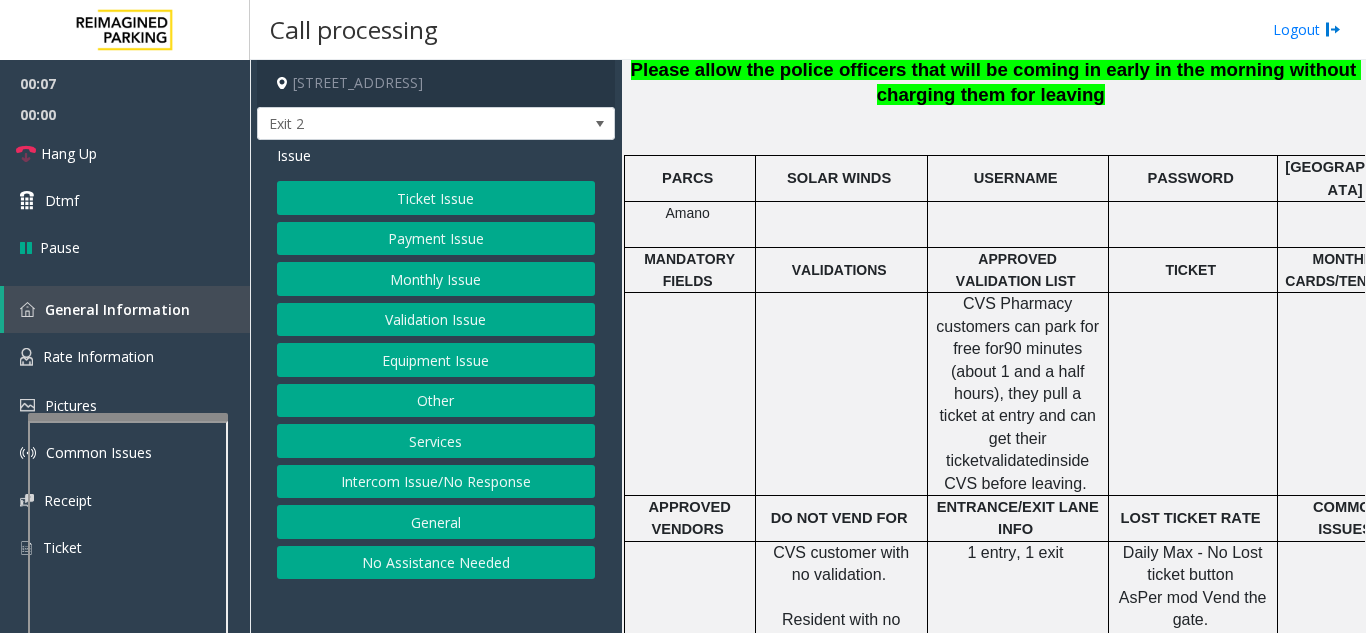 click on "Ticket Issue" 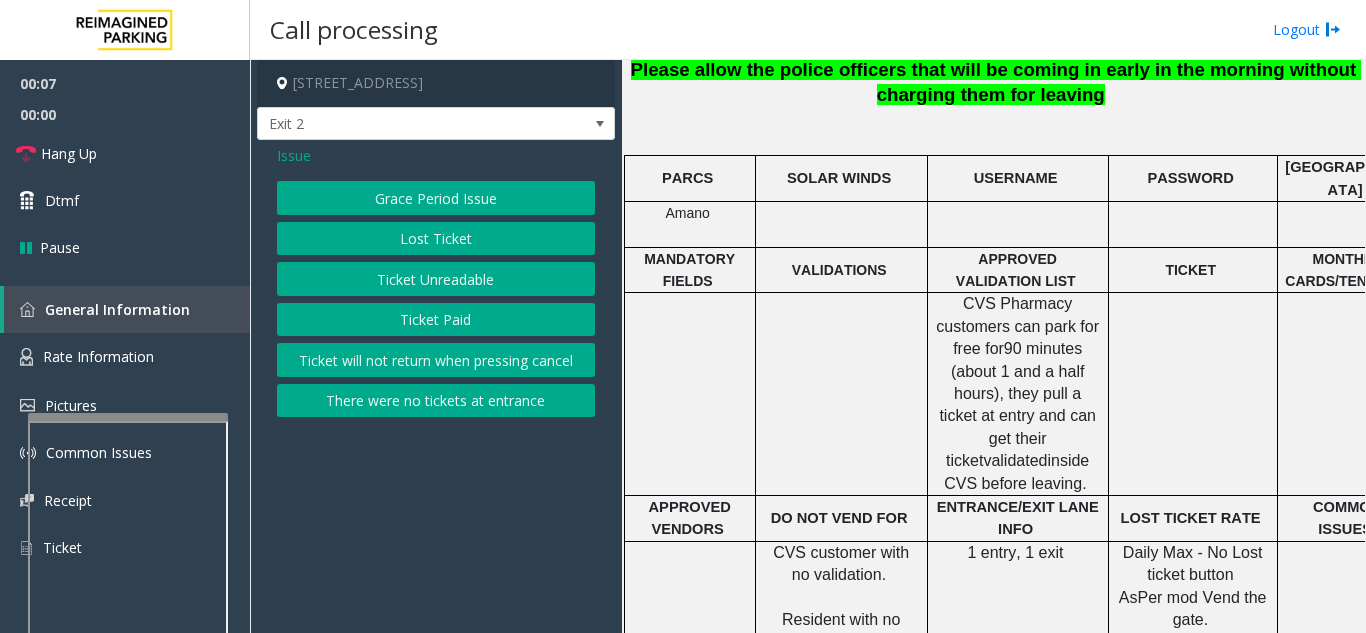 click on "Ticket Unreadable" 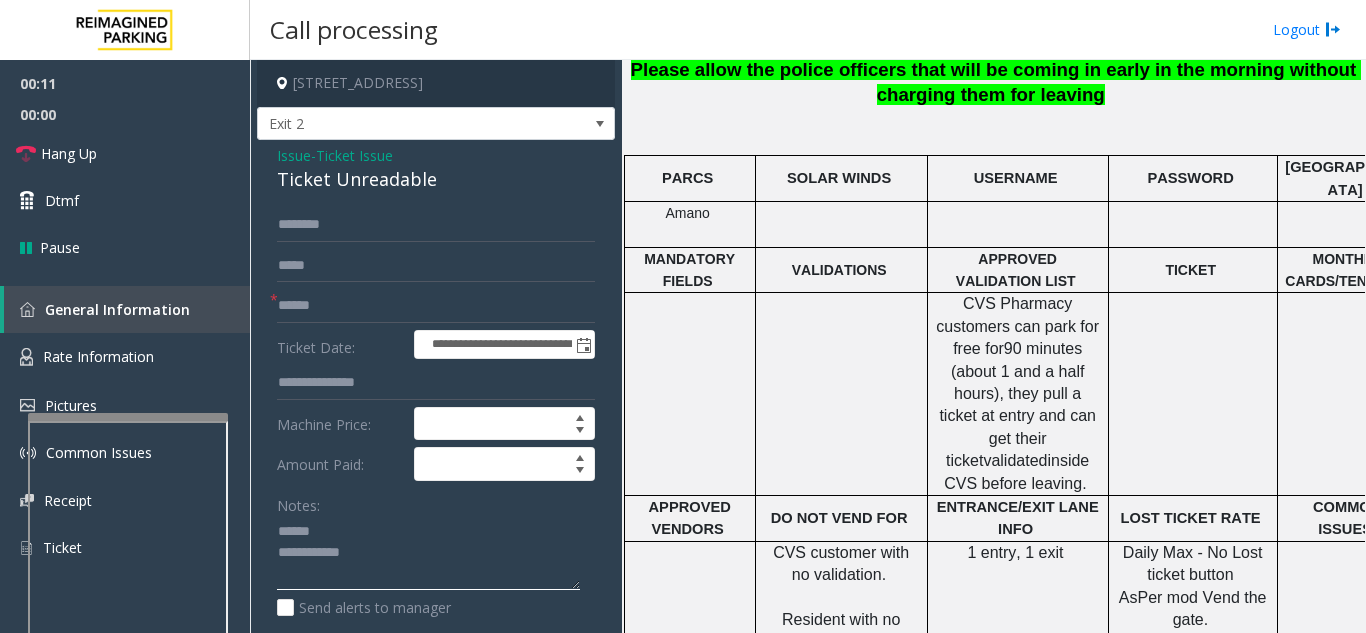 click 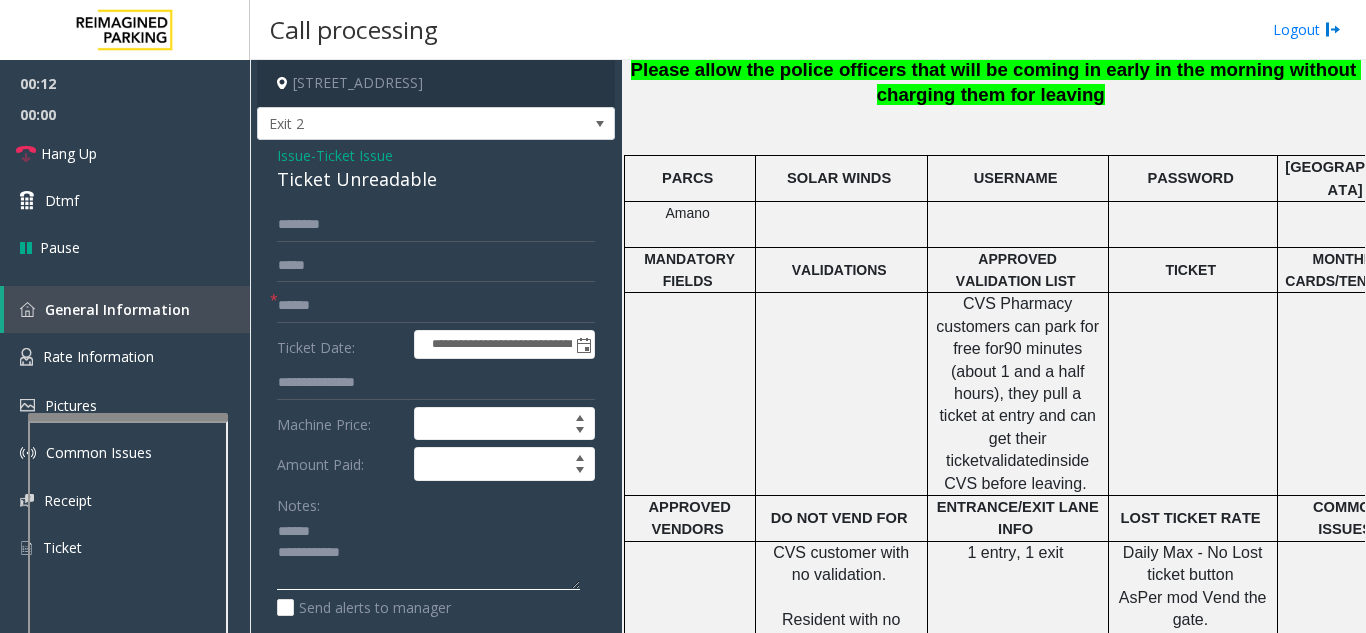 type on "**********" 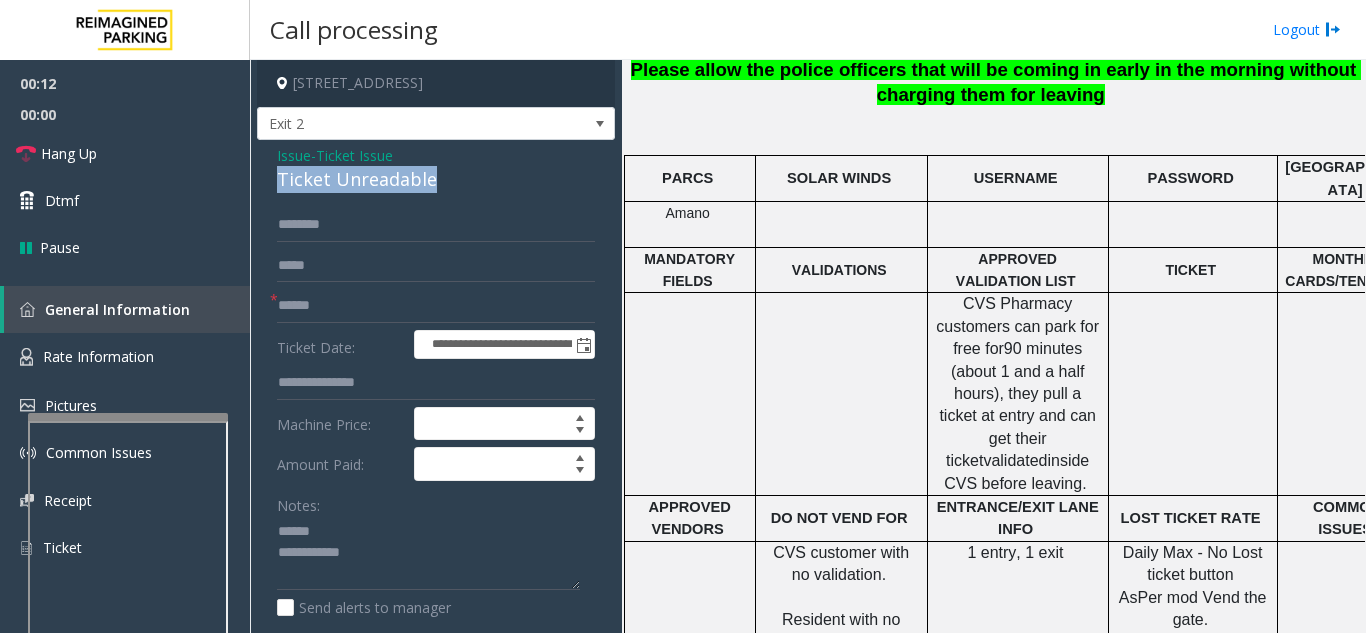 drag, startPoint x: 312, startPoint y: 185, endPoint x: 474, endPoint y: 195, distance: 162.30835 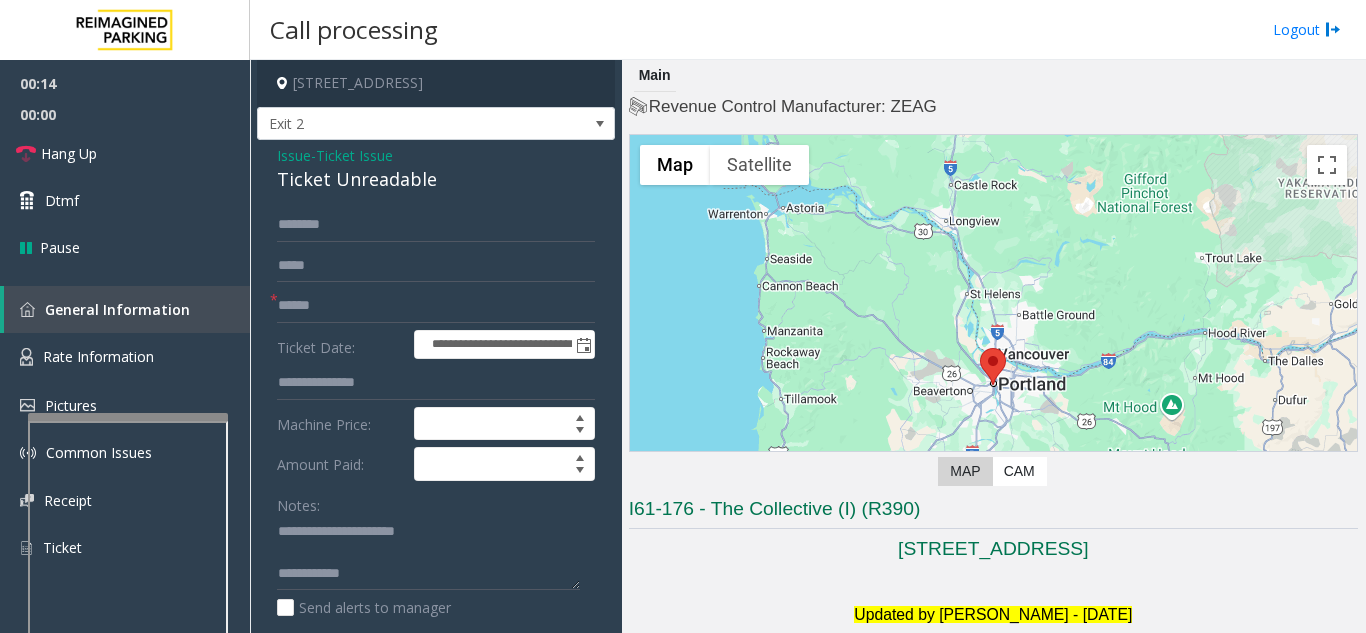 scroll, scrollTop: 0, scrollLeft: 0, axis: both 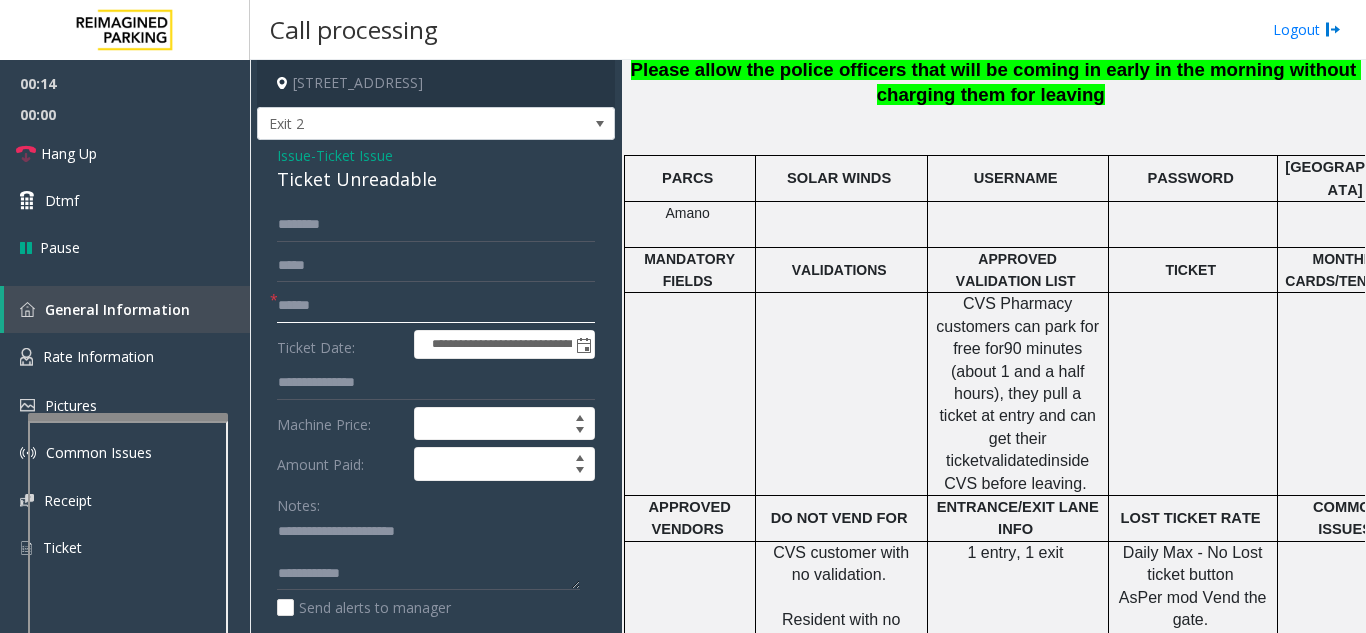 click 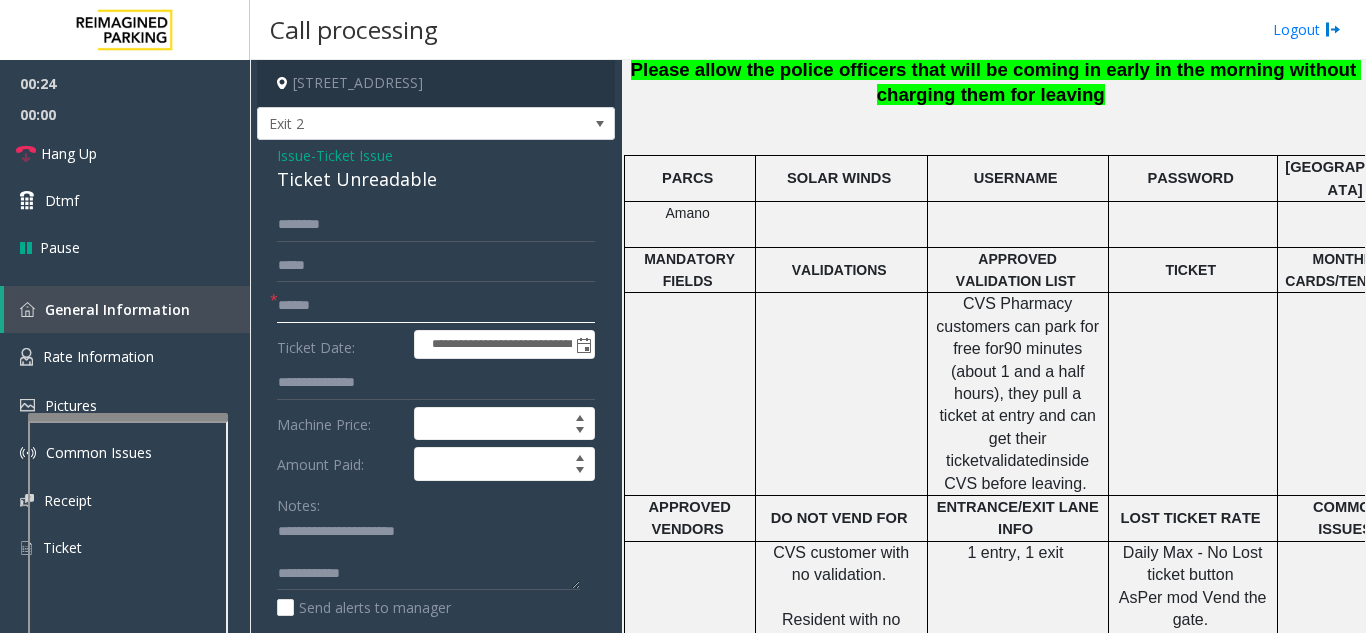 type on "******" 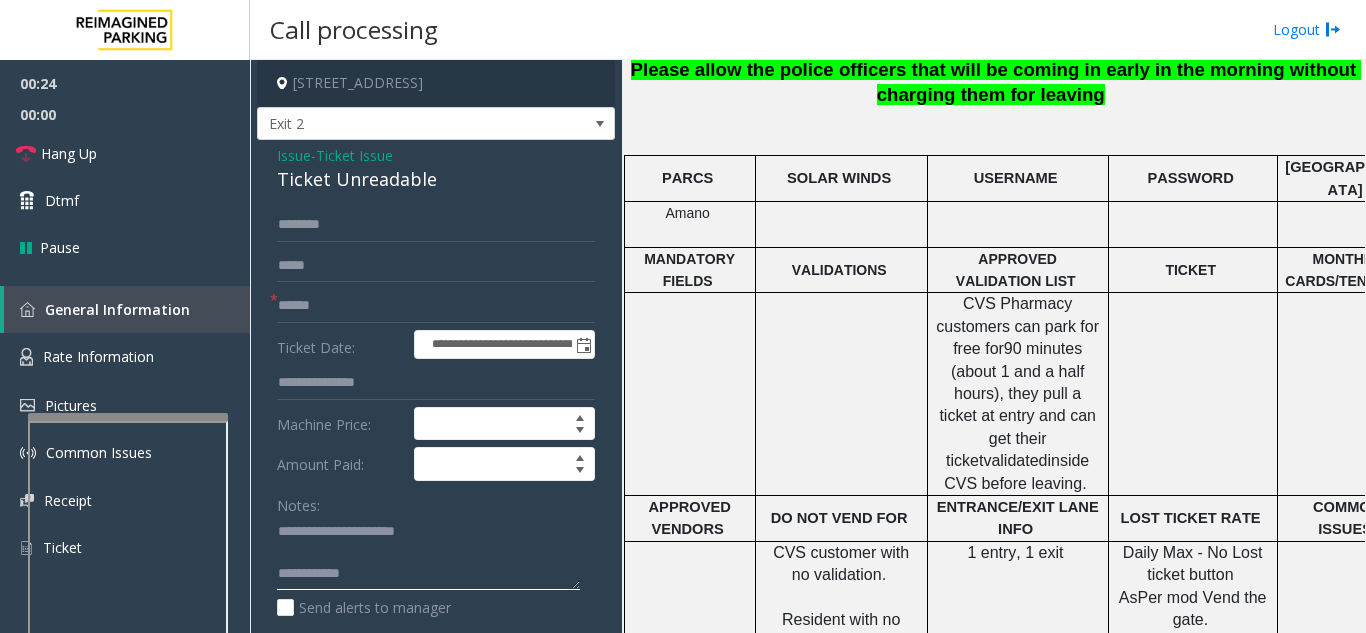 click 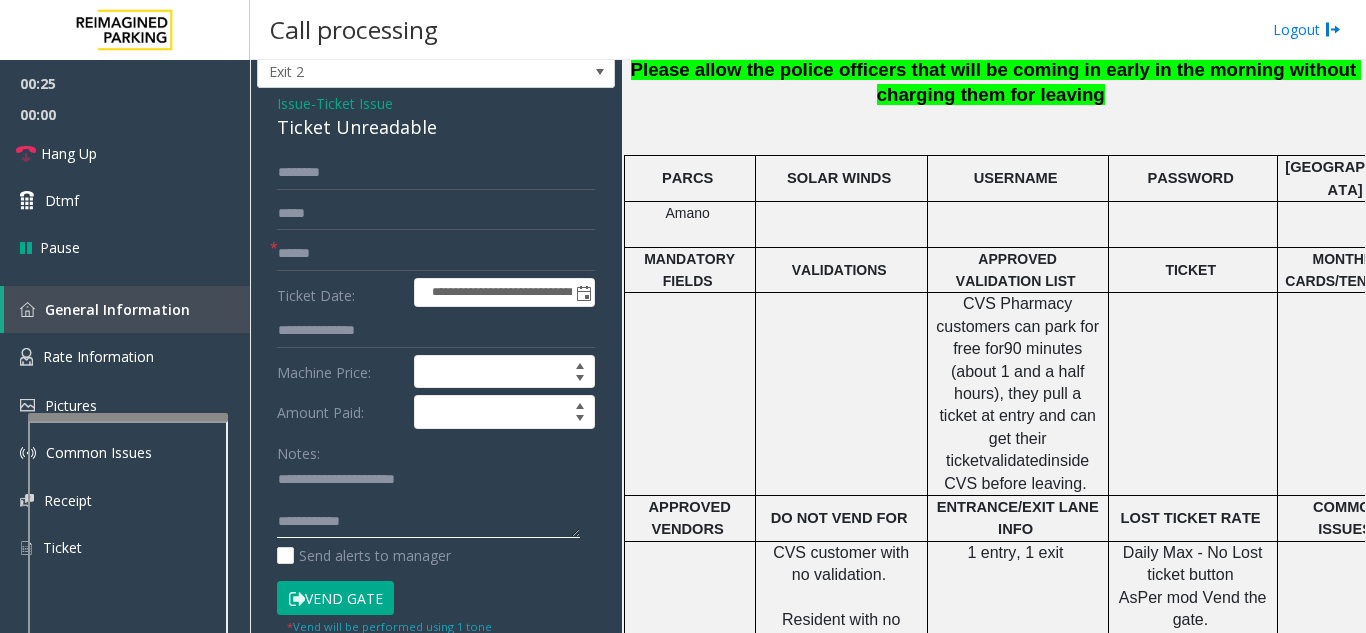 scroll, scrollTop: 100, scrollLeft: 0, axis: vertical 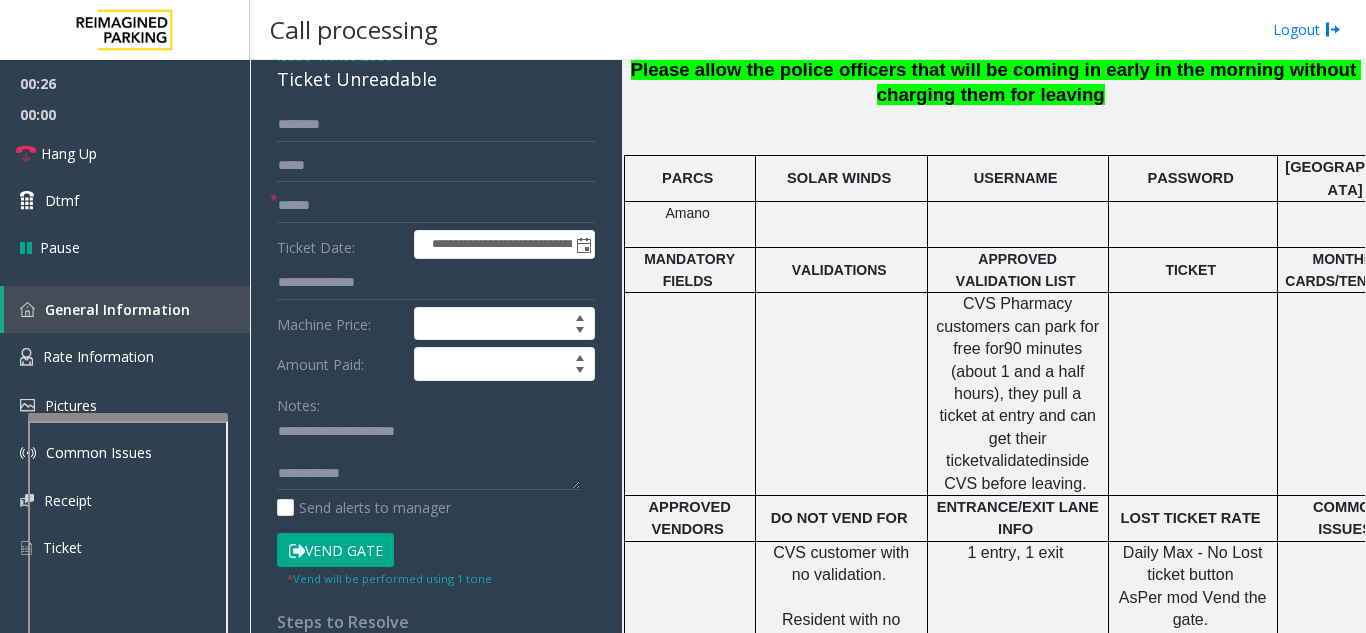 click on "Vend Gate" 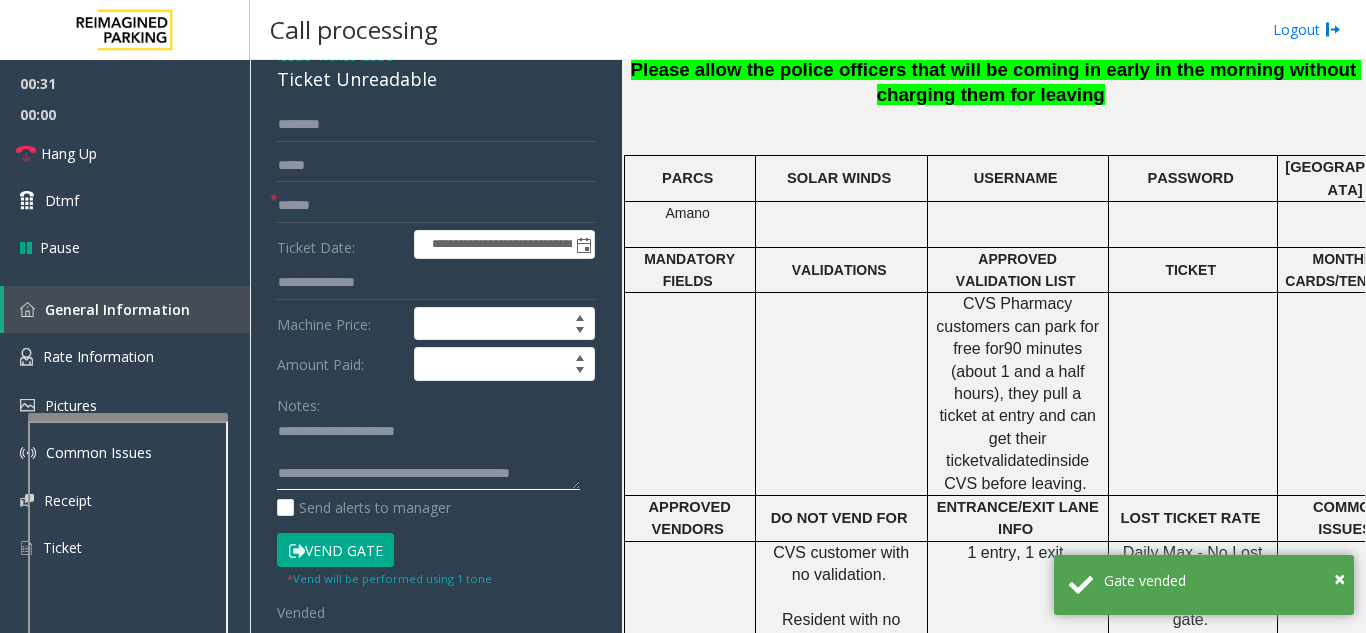 click 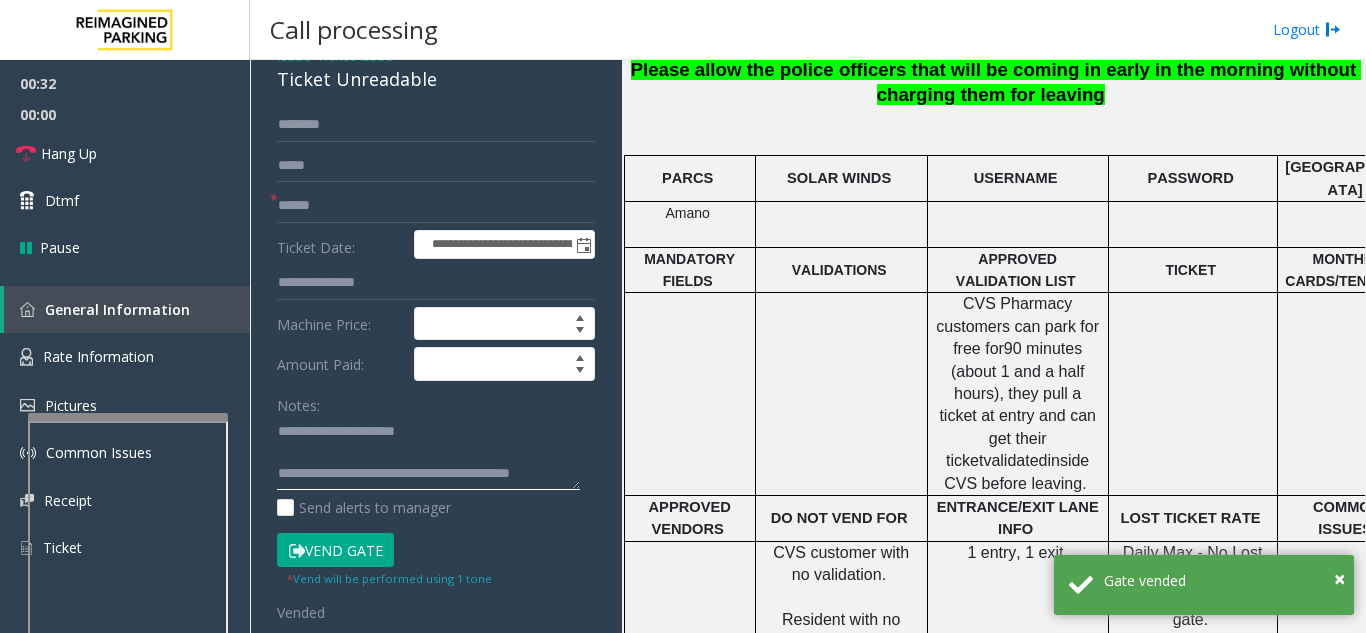 scroll, scrollTop: 0, scrollLeft: 0, axis: both 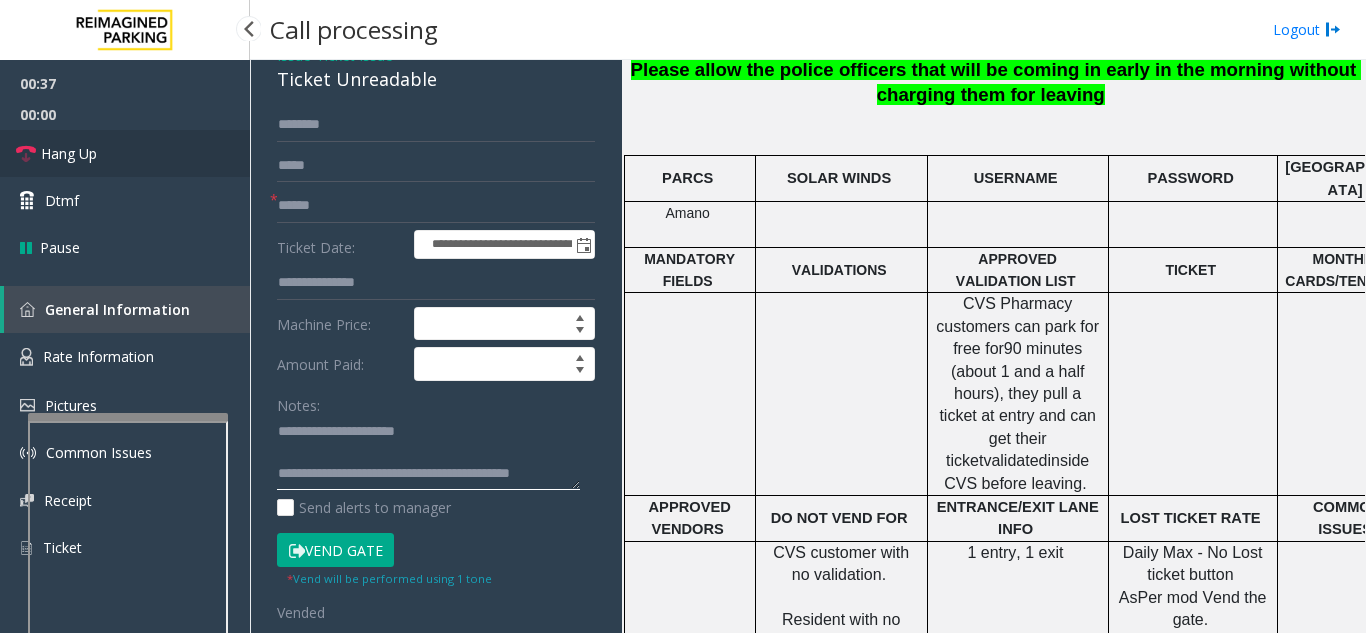 type on "**********" 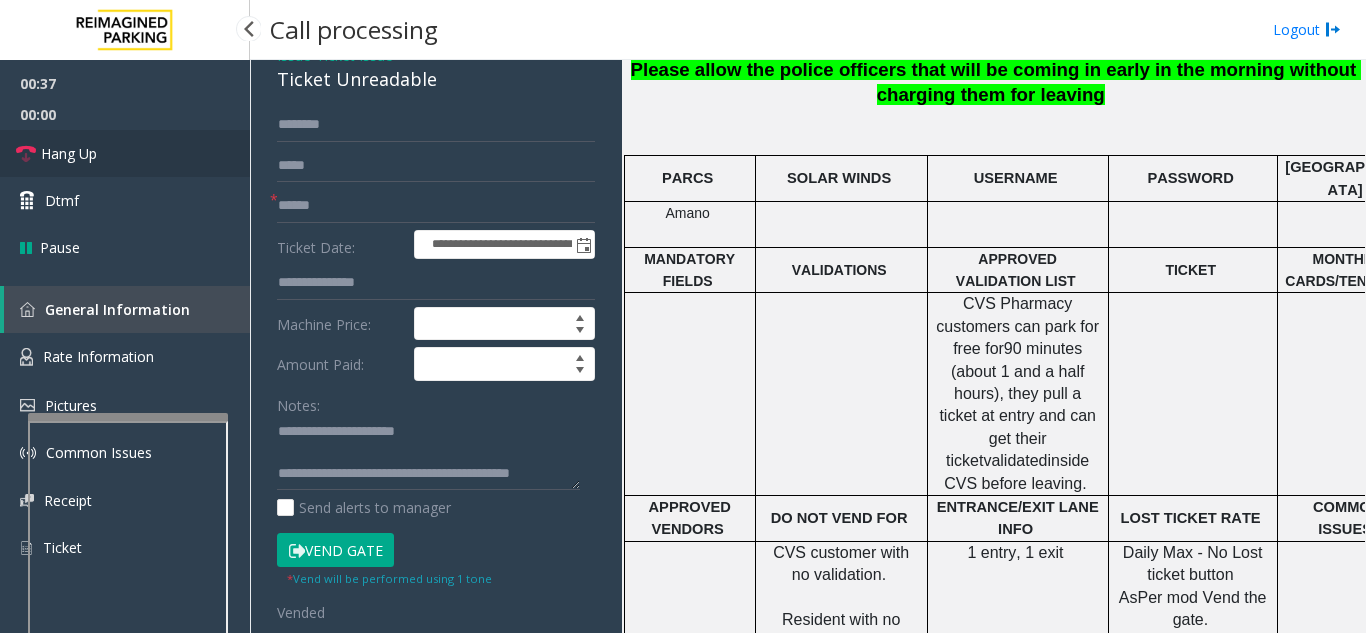 click on "Hang Up" at bounding box center [125, 153] 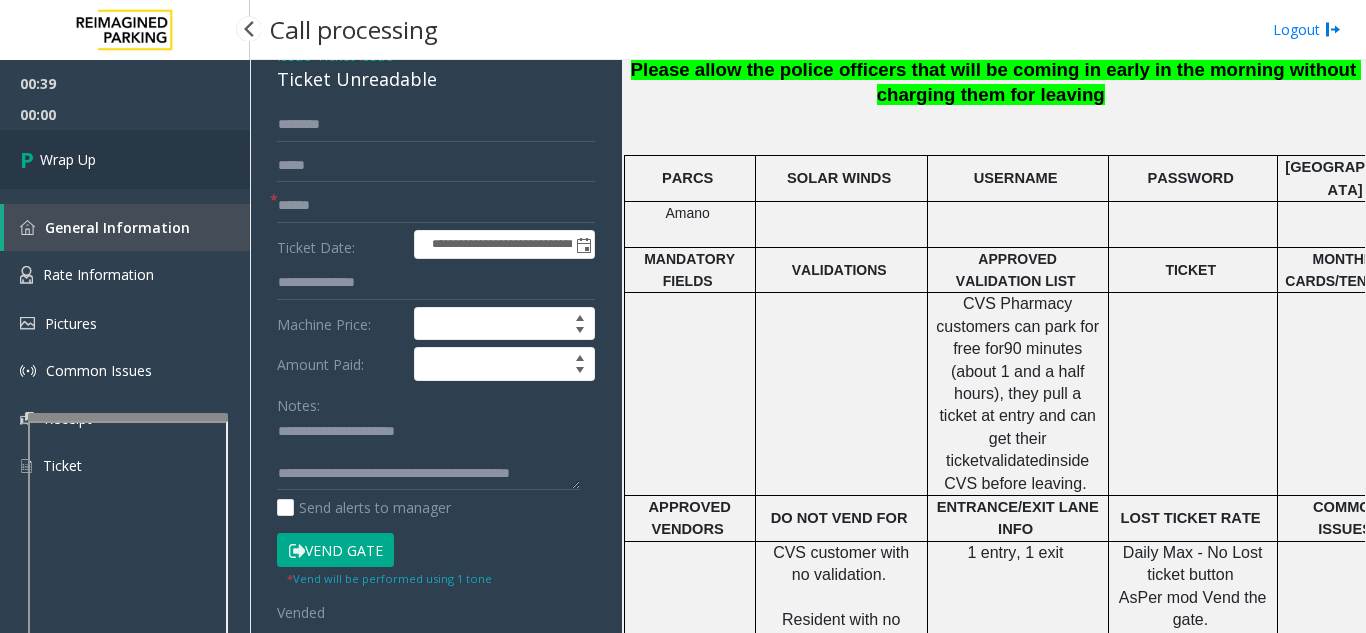 click on "Wrap Up" at bounding box center [125, 159] 